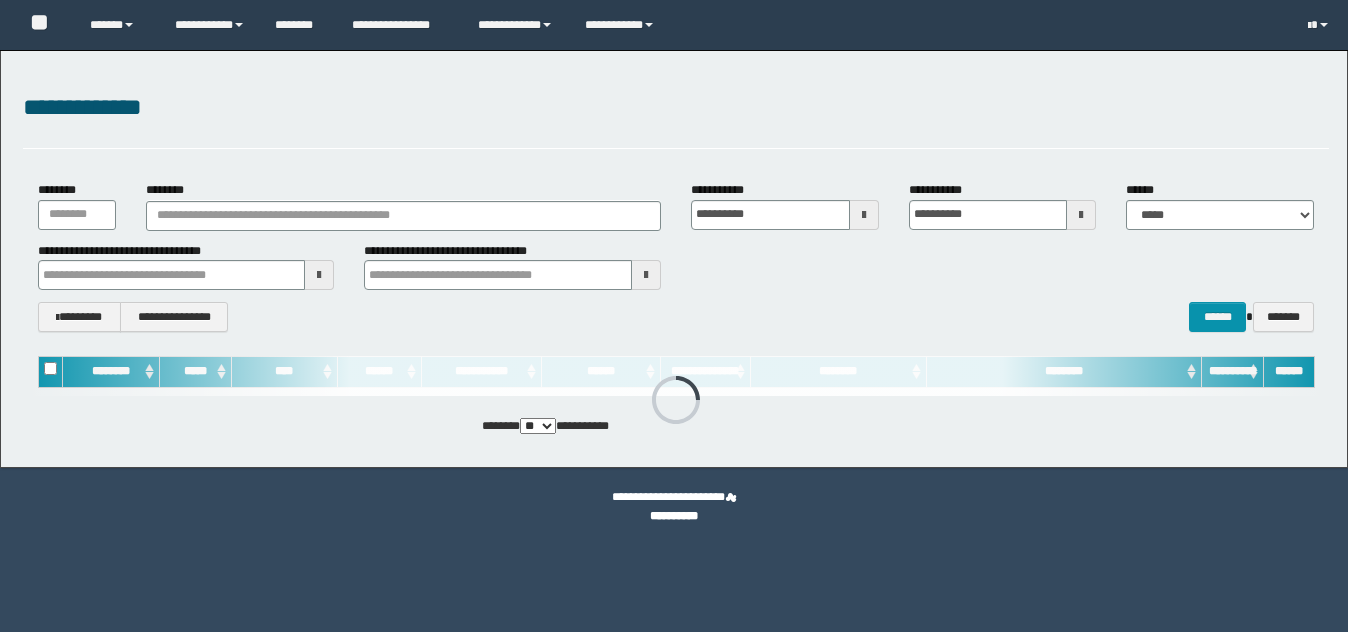 scroll, scrollTop: 0, scrollLeft: 0, axis: both 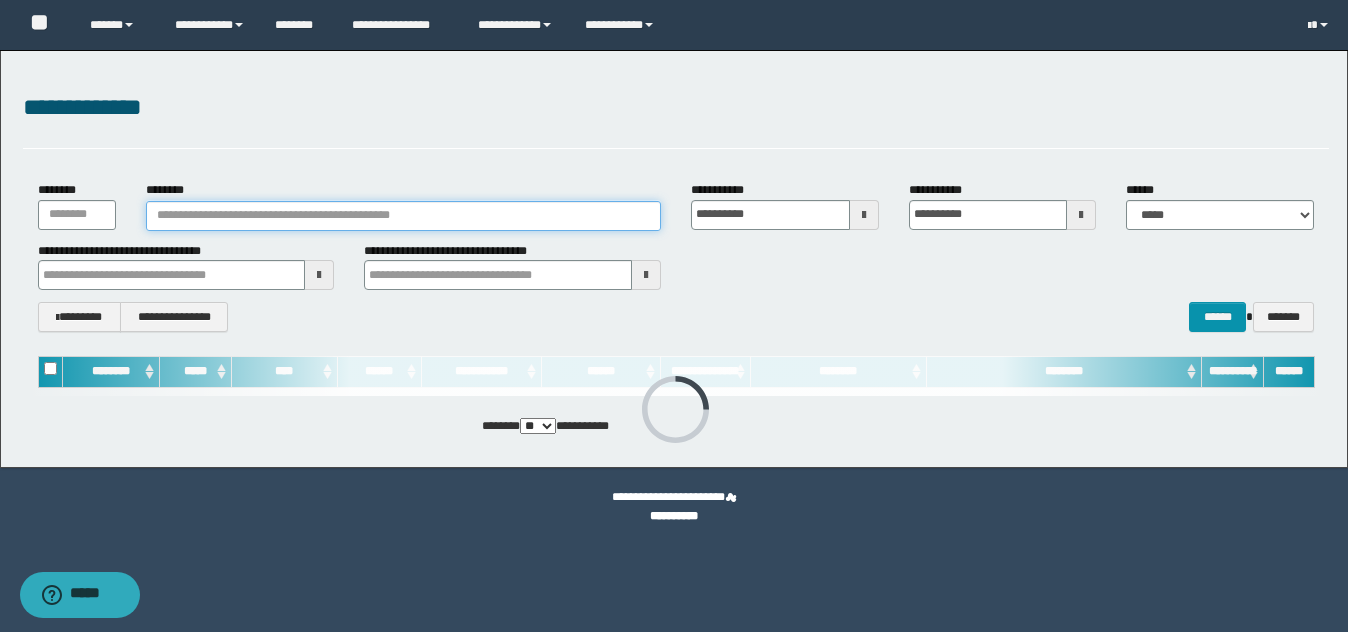 click on "********" at bounding box center [403, 216] 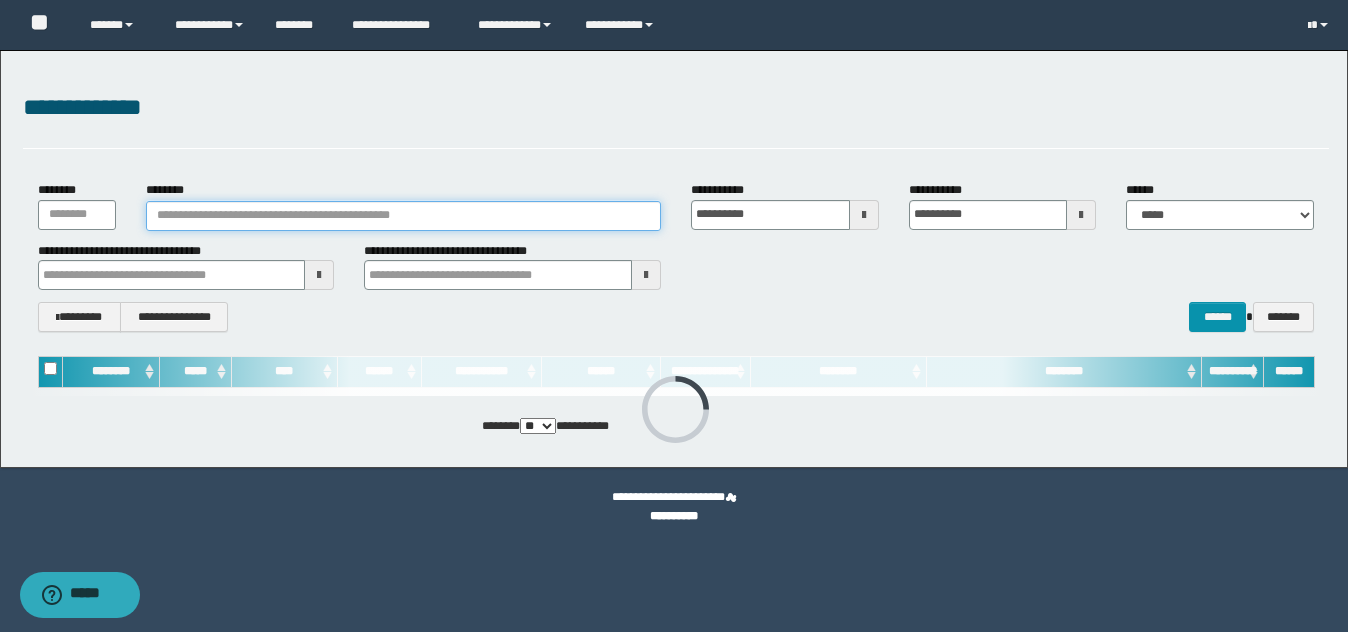 paste on "********" 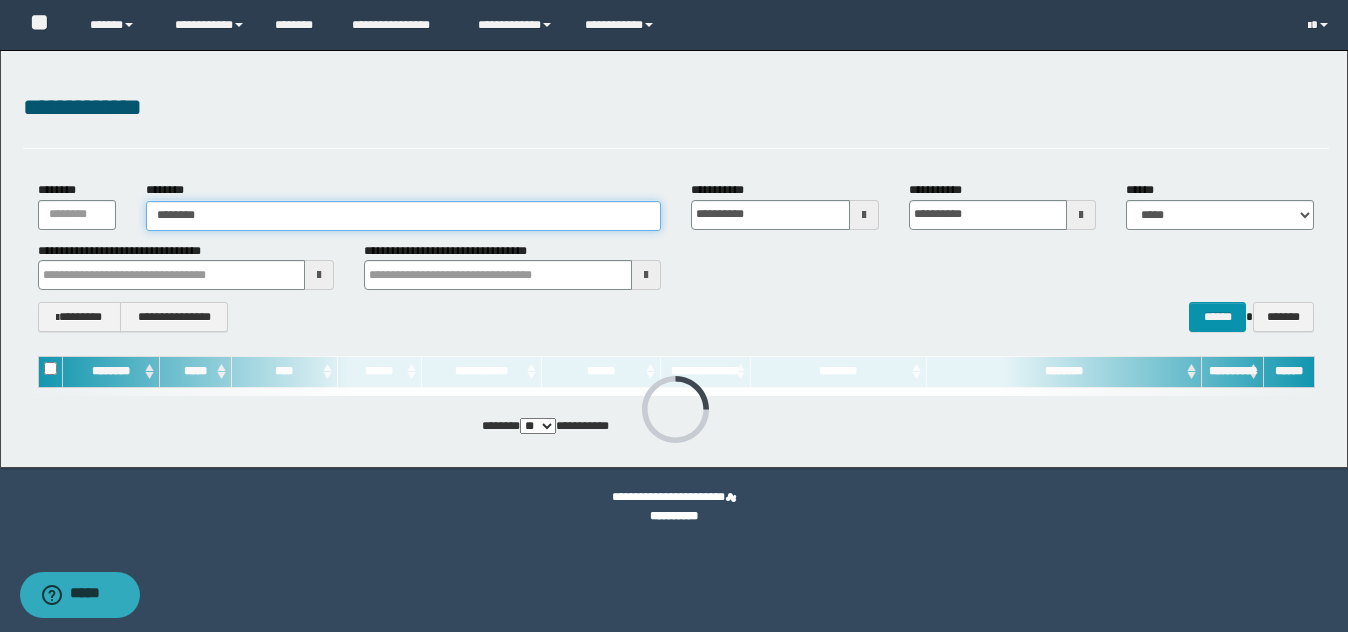 type on "********" 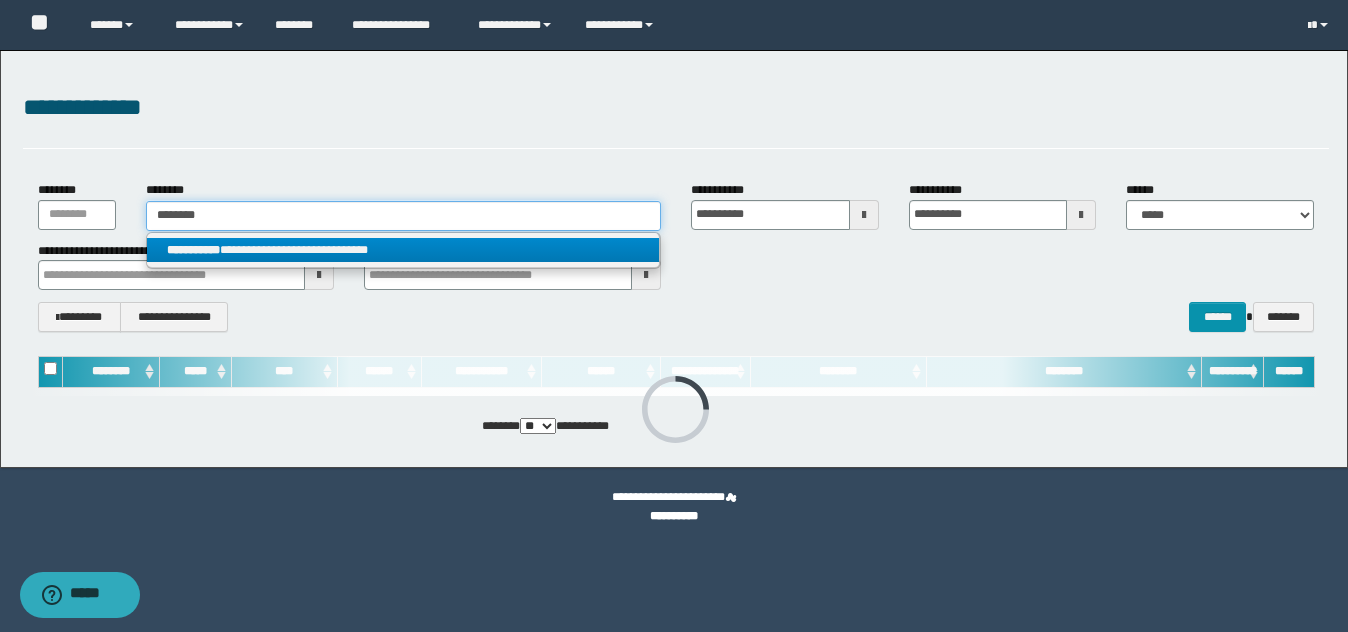 type on "********" 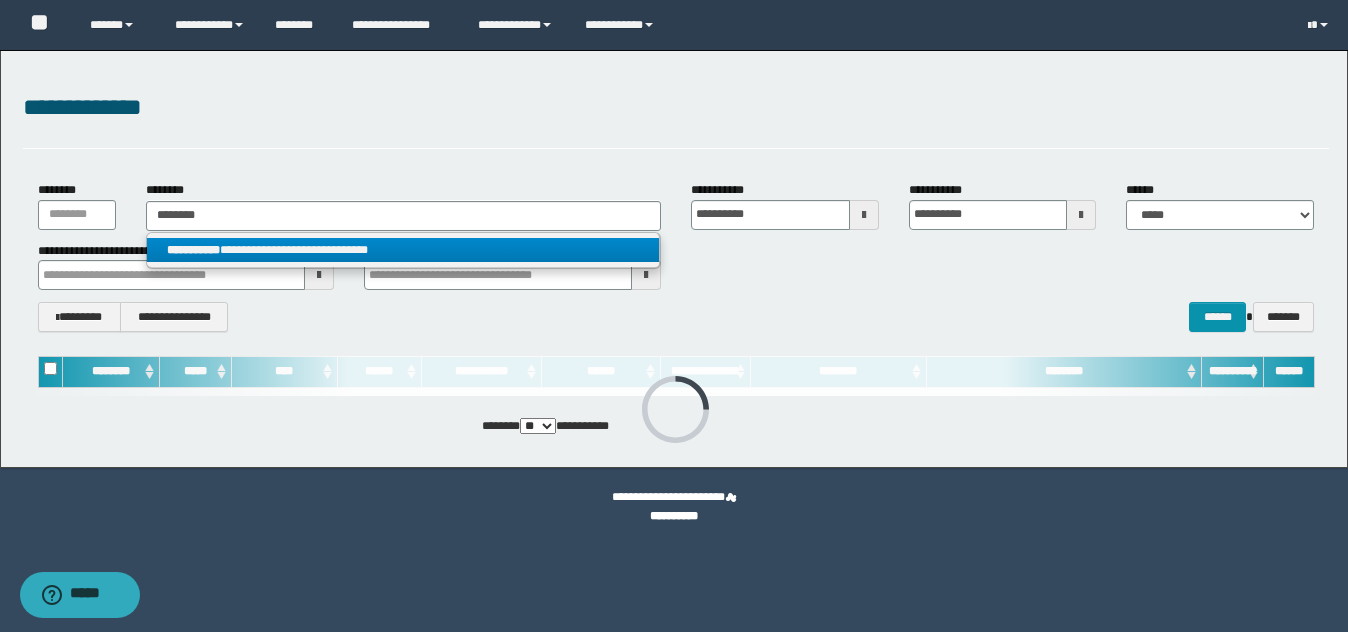 click on "**********" at bounding box center [402, 250] 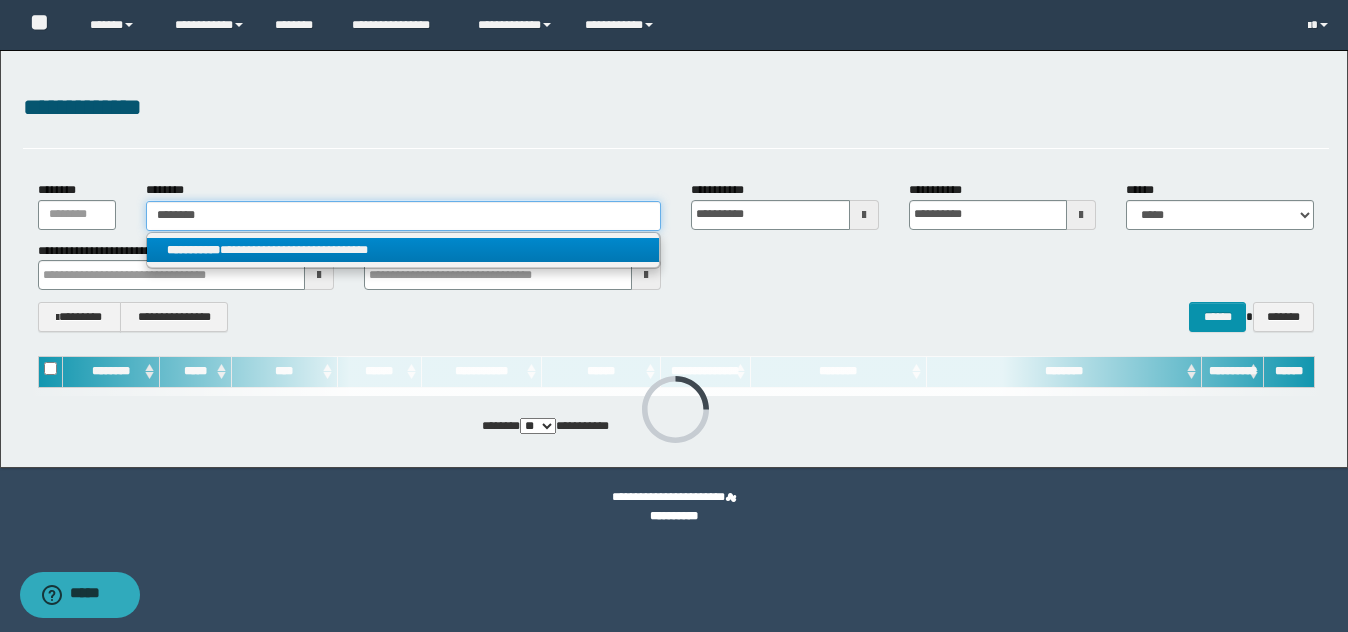 type 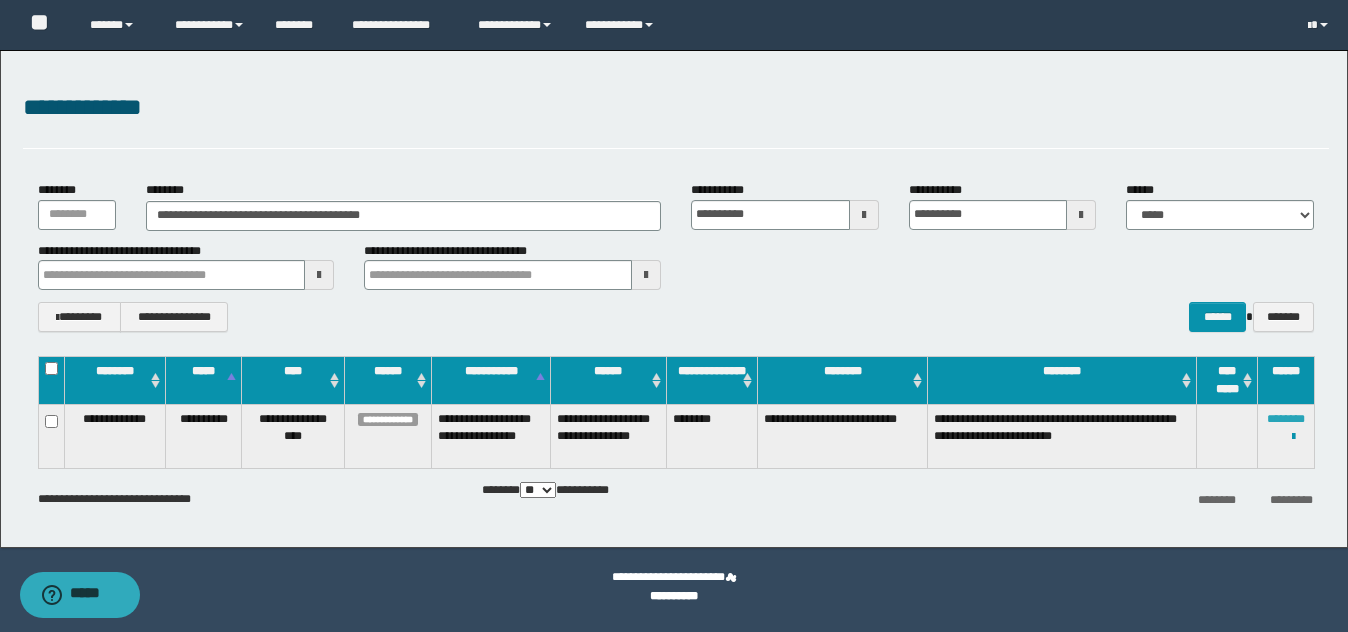 click on "********" at bounding box center (1286, 419) 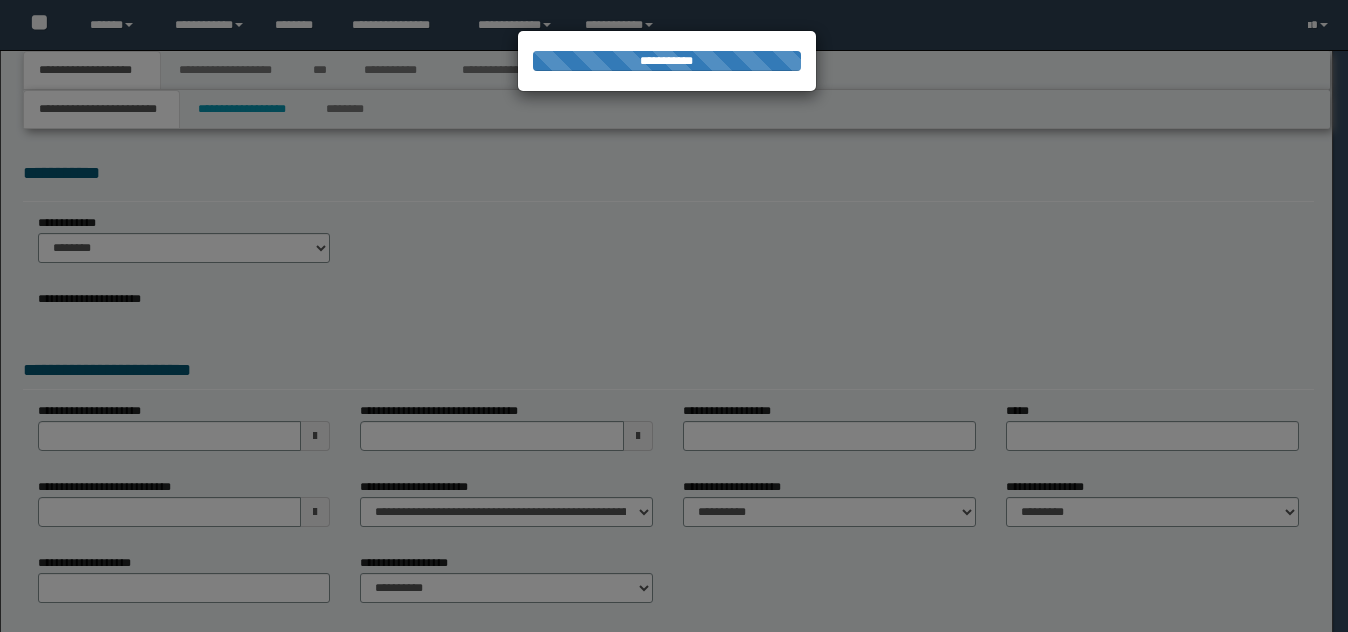 scroll, scrollTop: 0, scrollLeft: 0, axis: both 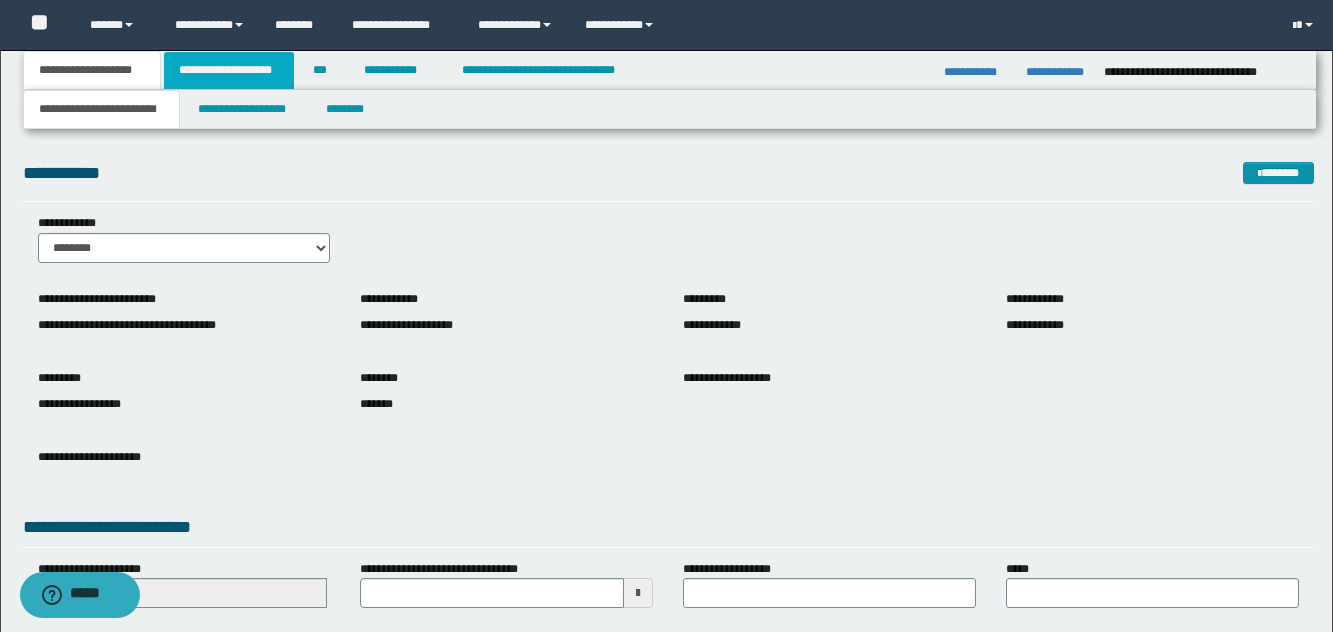 click on "**********" at bounding box center [229, 70] 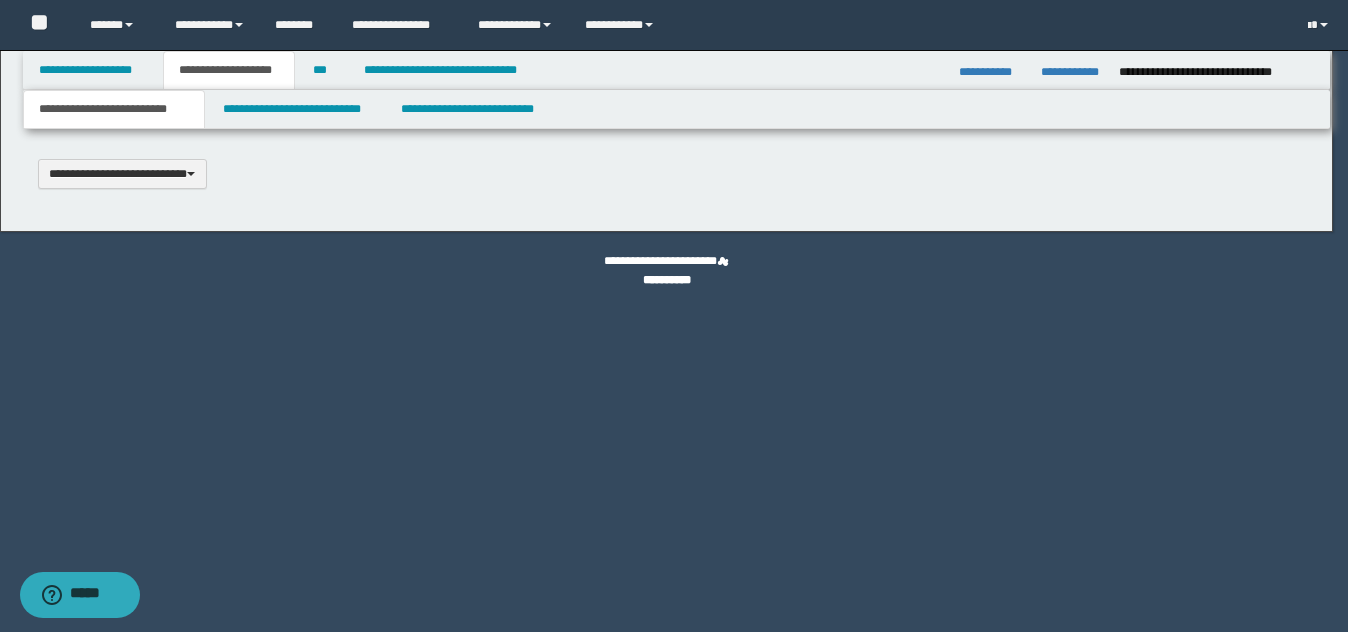 type 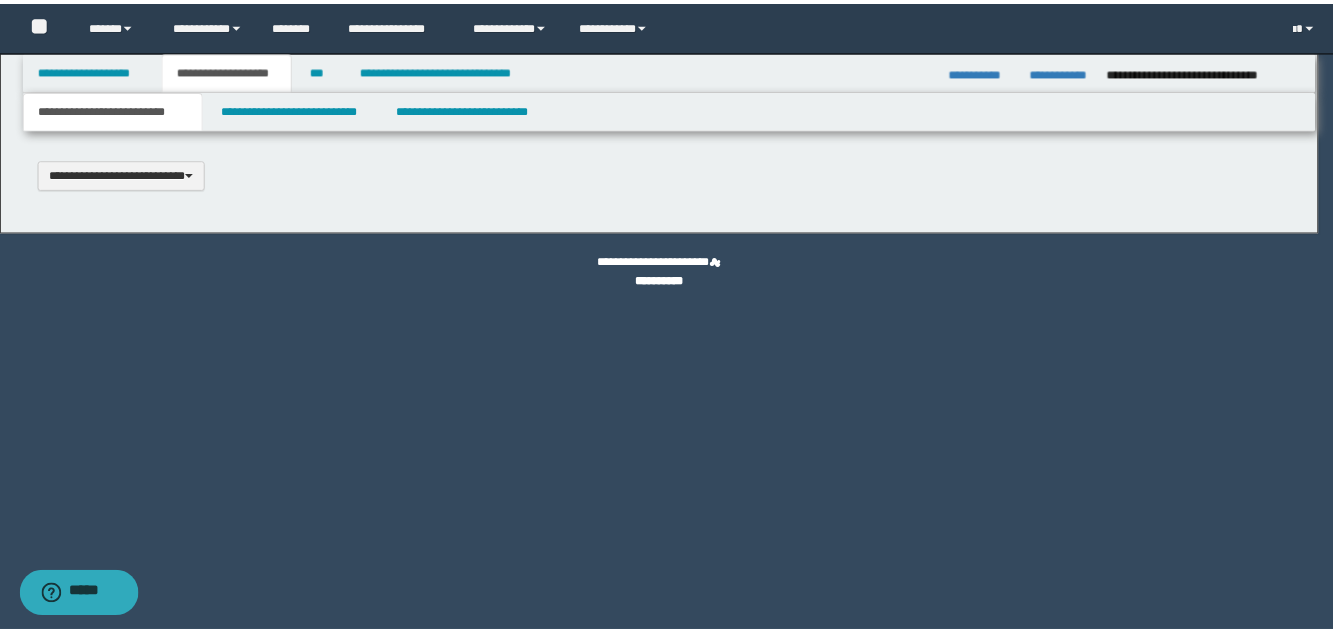 scroll, scrollTop: 0, scrollLeft: 0, axis: both 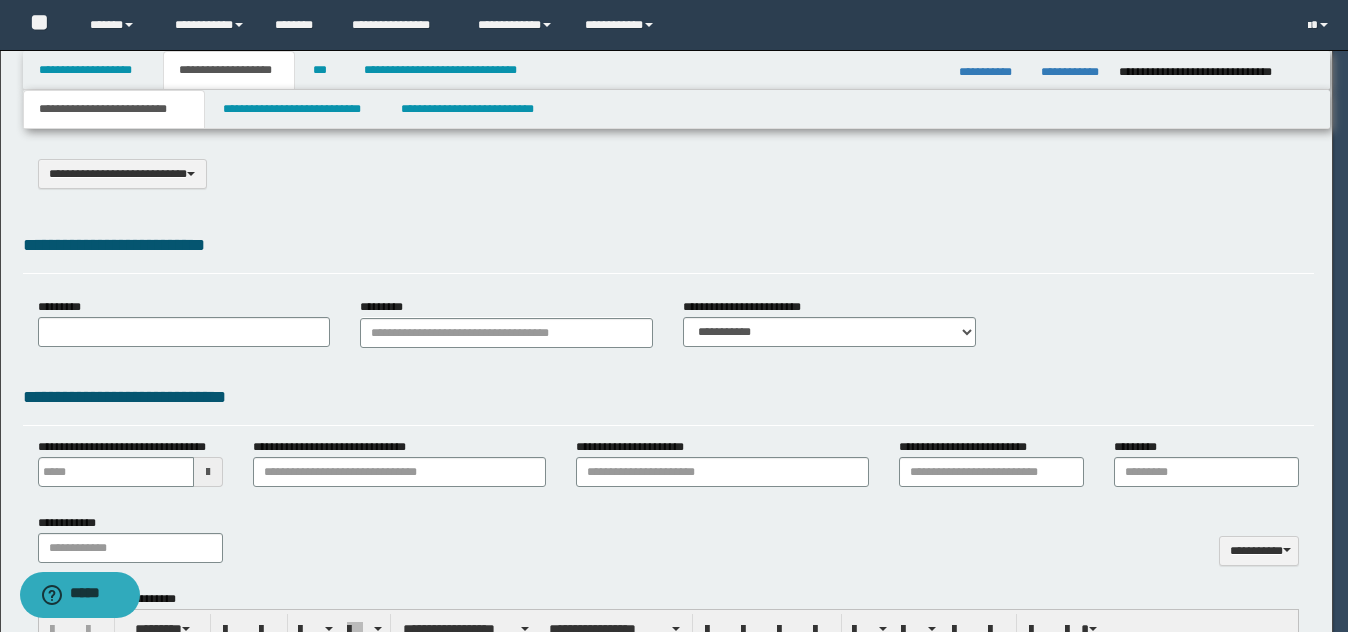 select on "*" 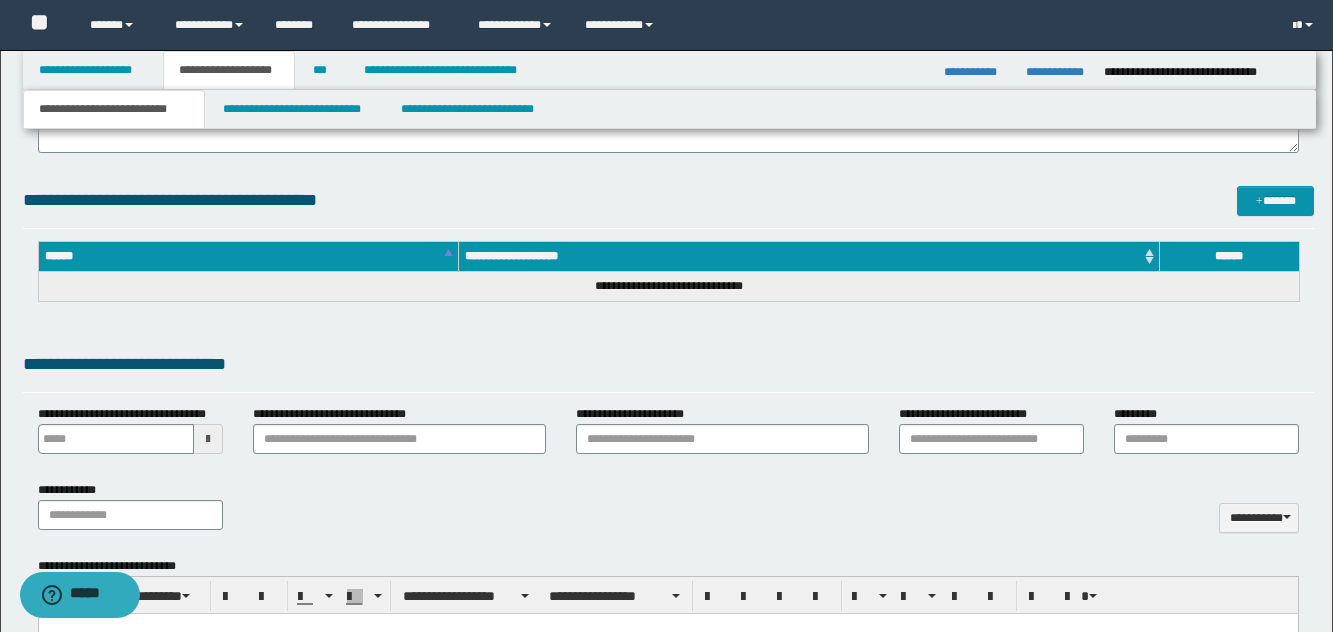 scroll, scrollTop: 600, scrollLeft: 0, axis: vertical 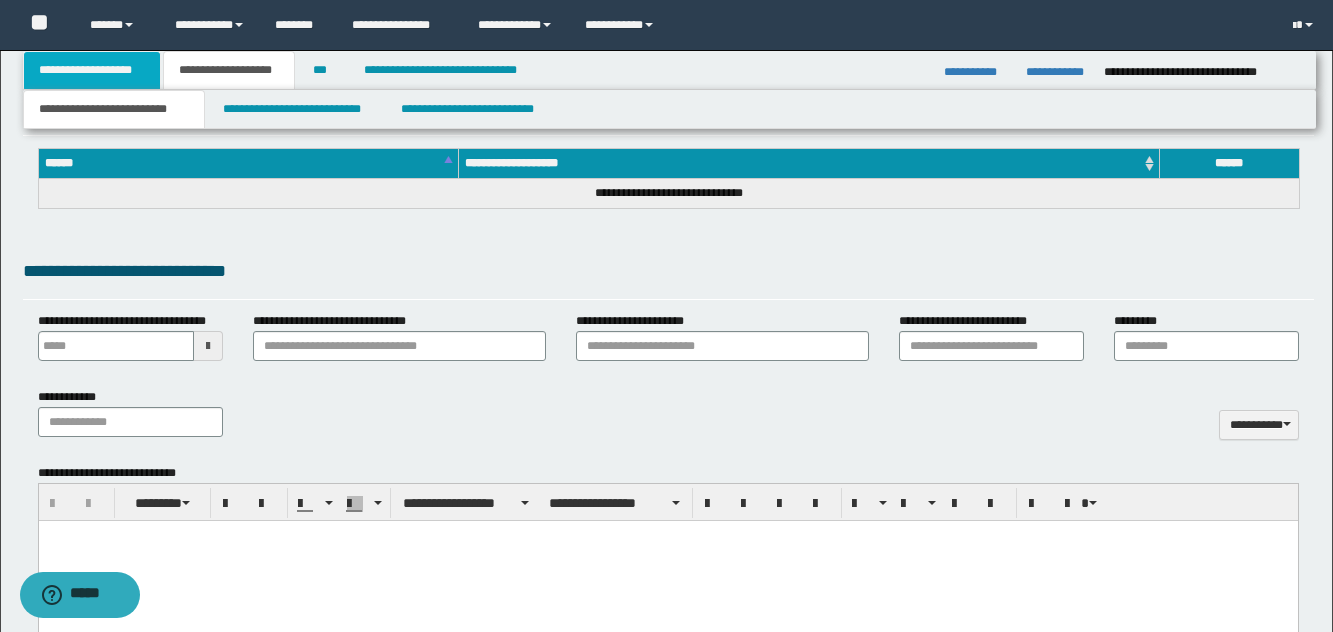 click on "**********" at bounding box center [92, 70] 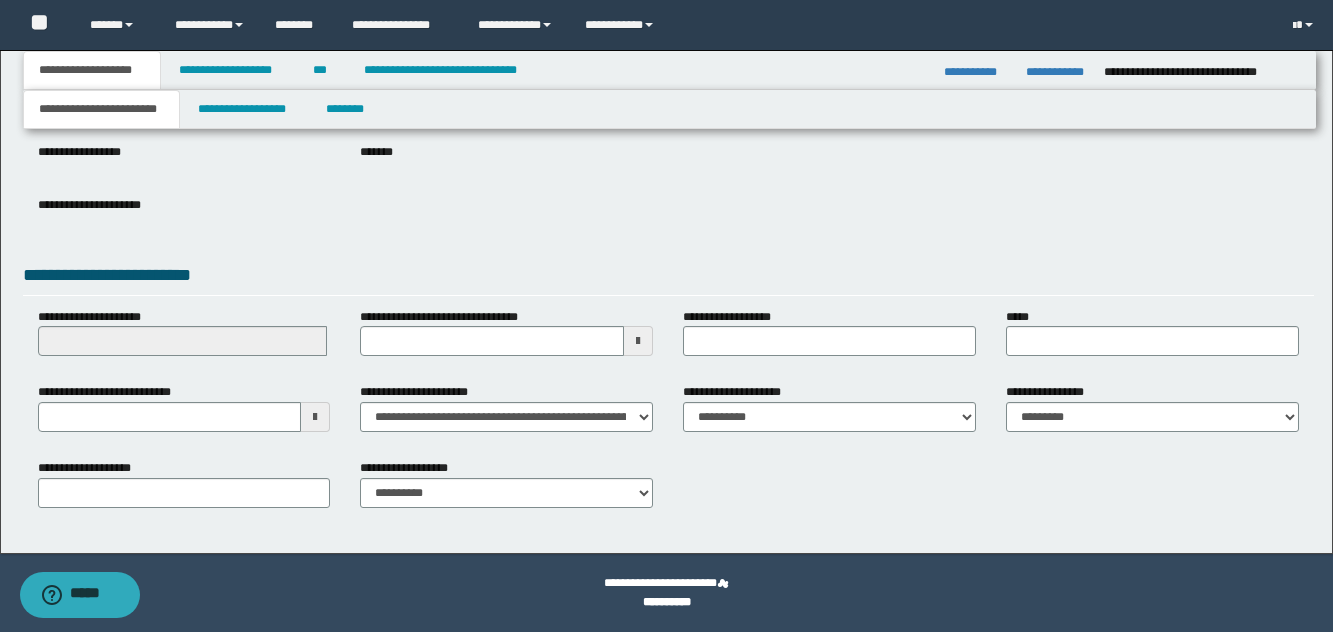 scroll, scrollTop: 252, scrollLeft: 0, axis: vertical 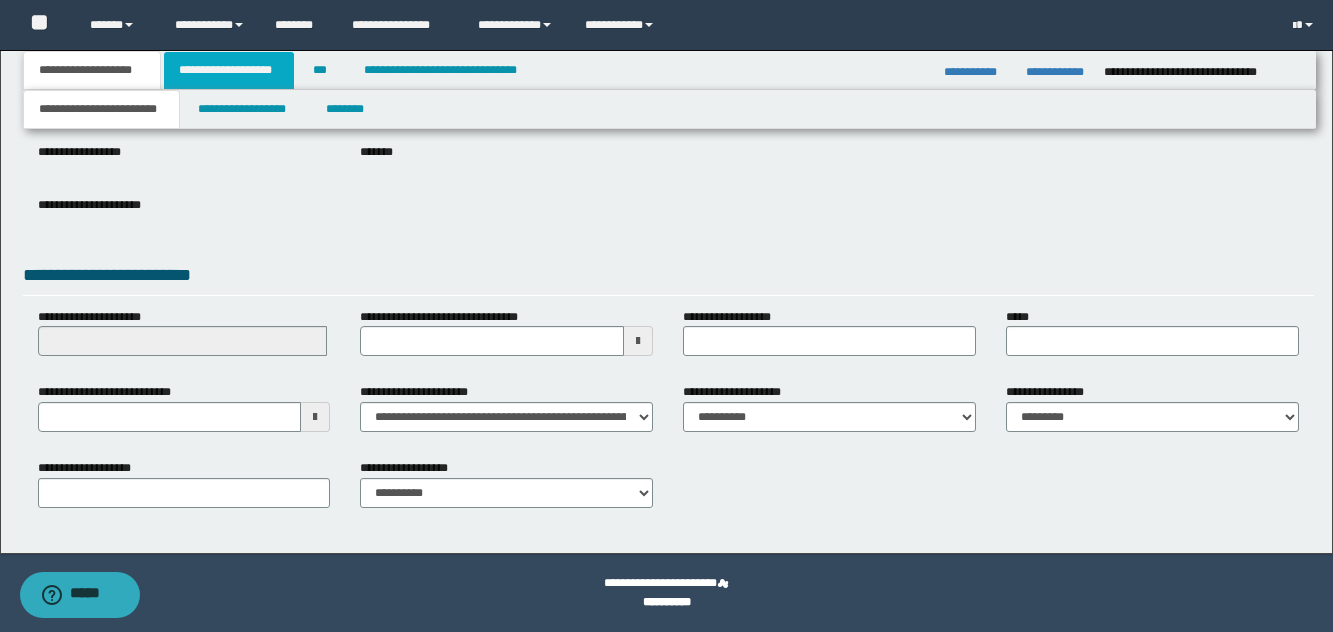 click on "**********" at bounding box center [229, 70] 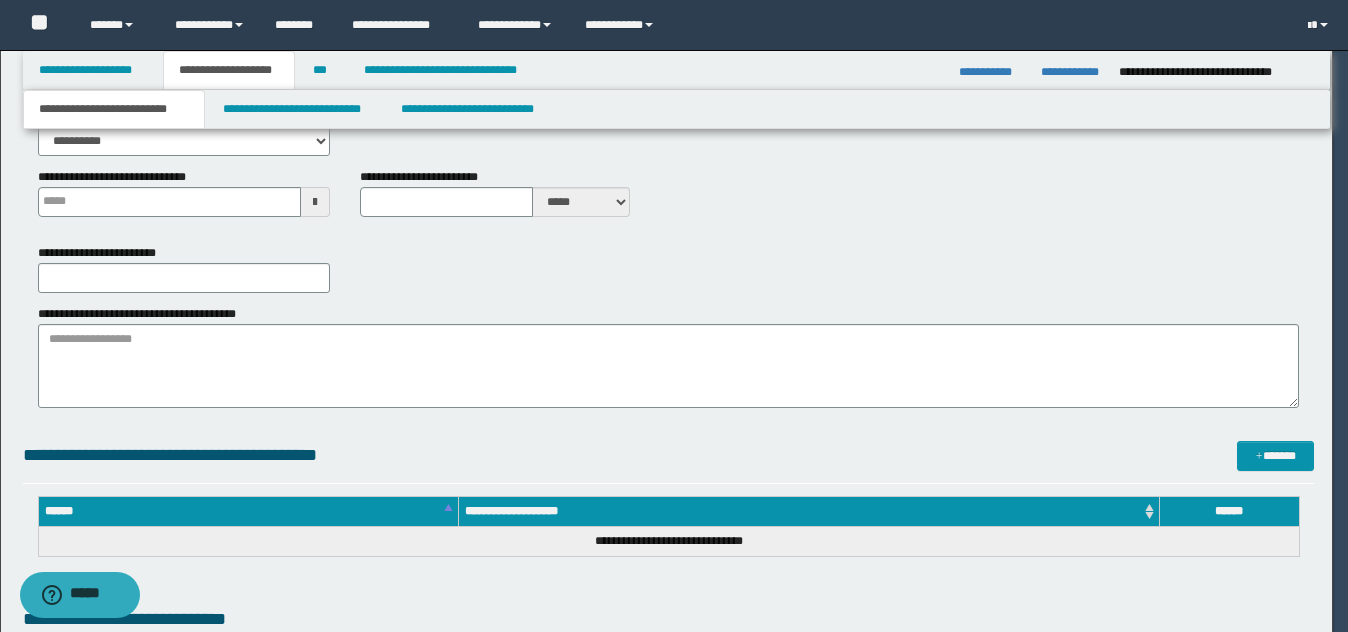 type 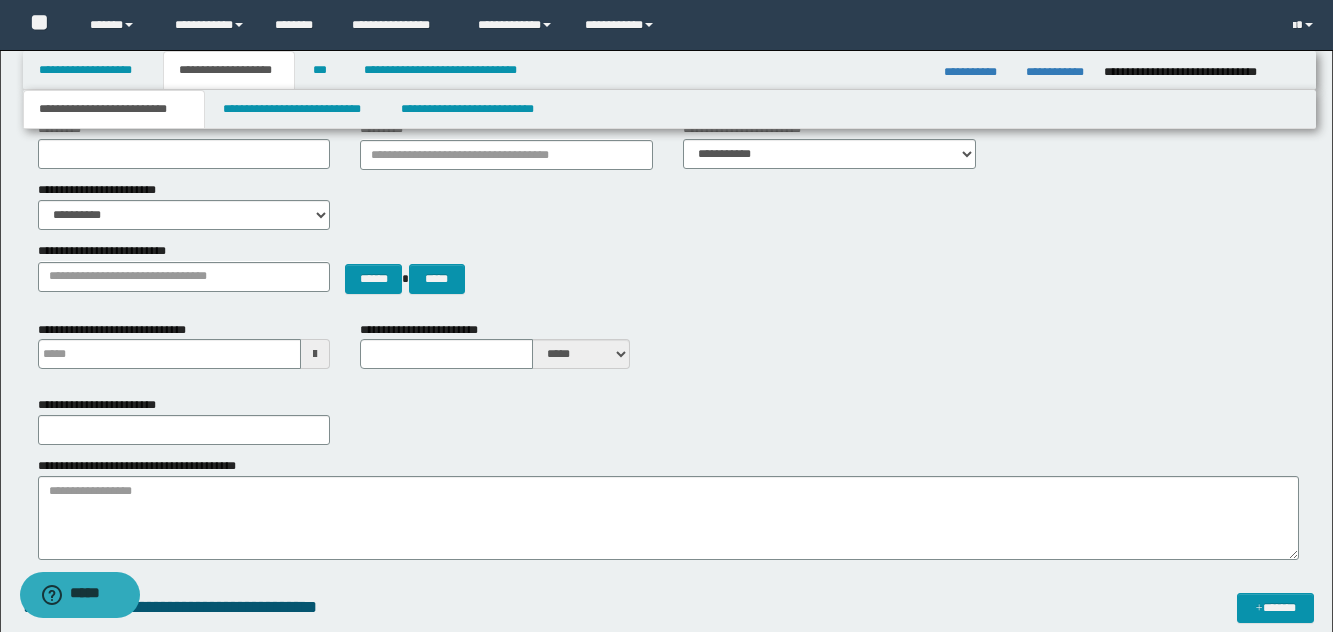 scroll, scrollTop: 52, scrollLeft: 0, axis: vertical 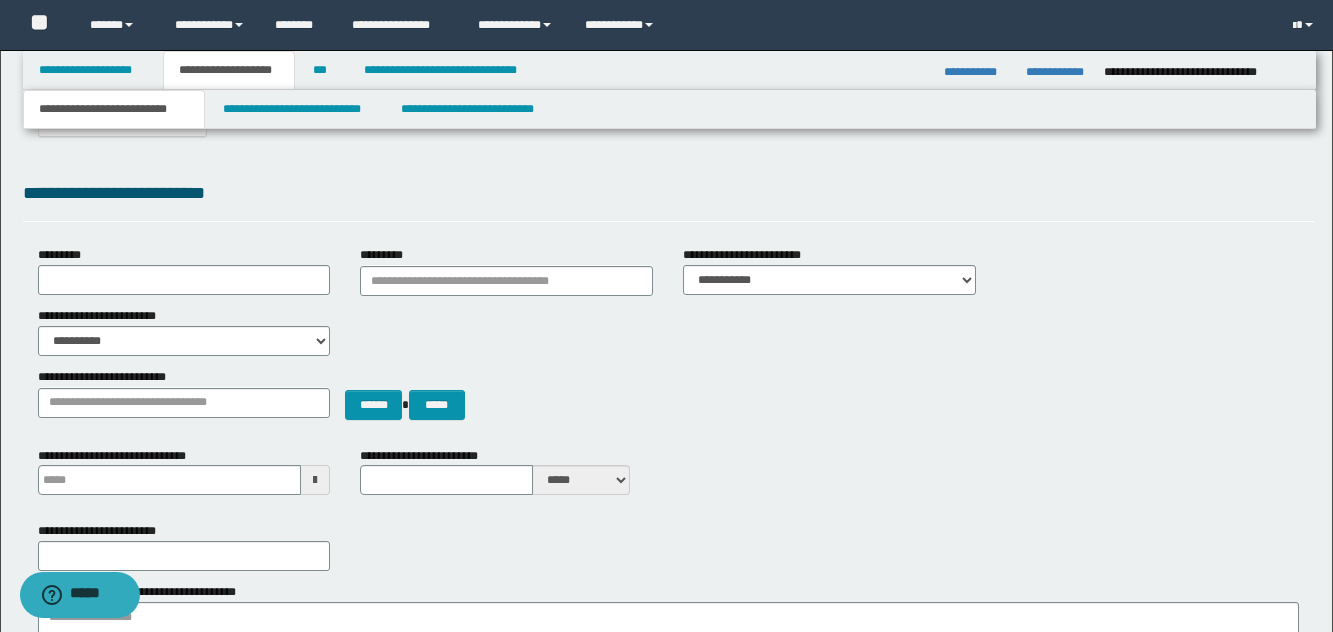 click on "**********" at bounding box center [114, 109] 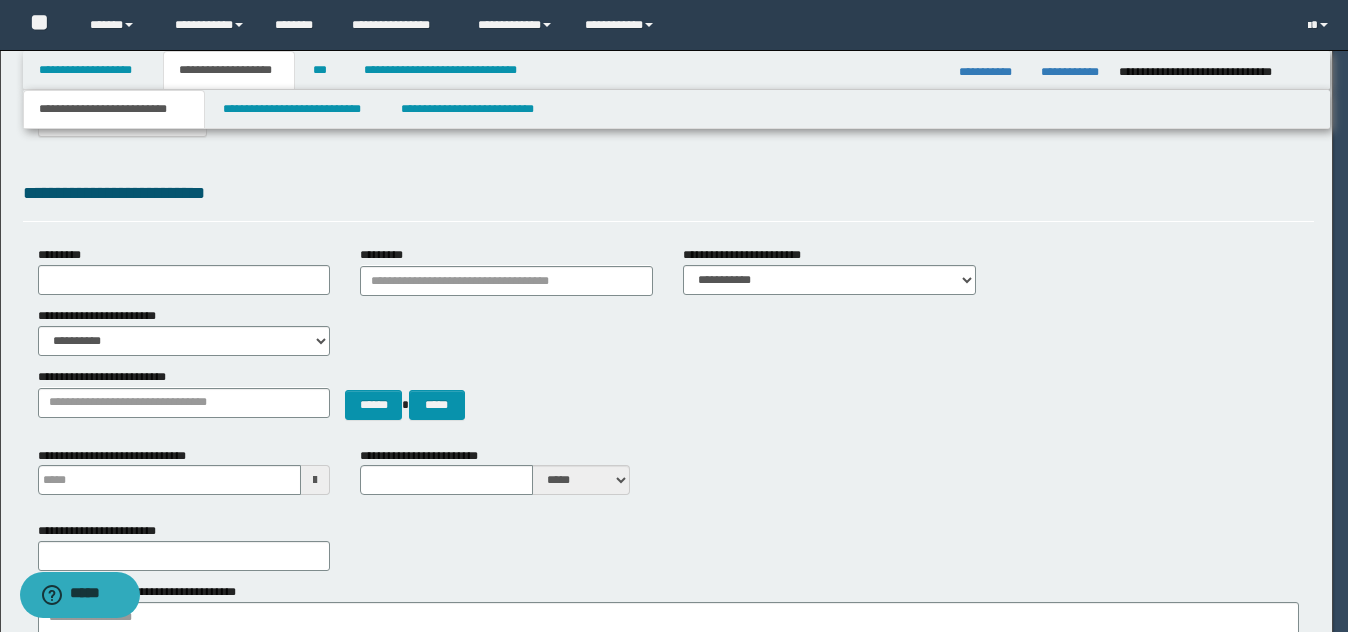 type 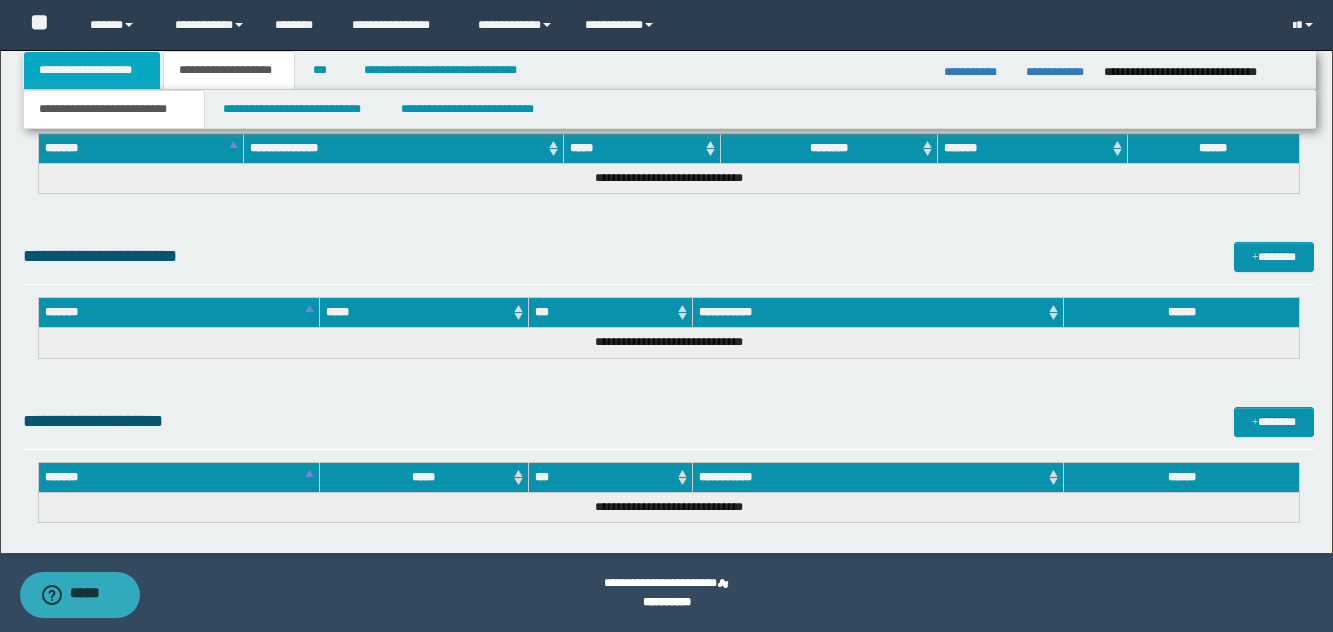 click on "**********" at bounding box center (92, 70) 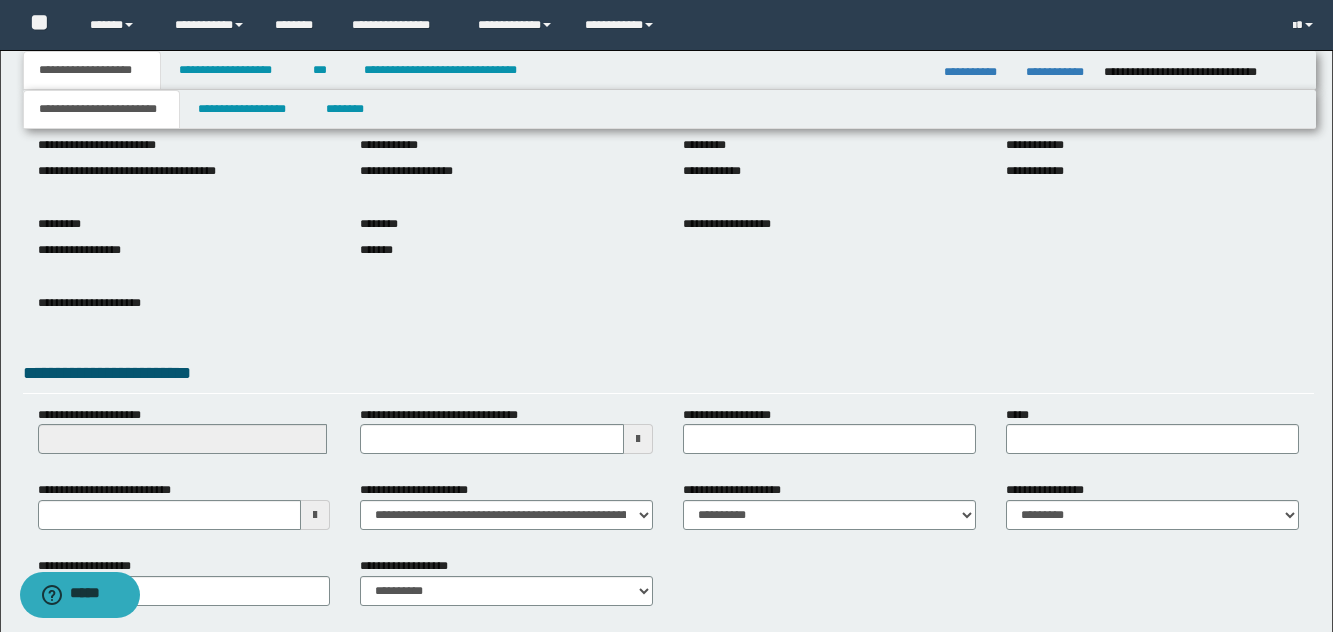 scroll, scrollTop: 0, scrollLeft: 0, axis: both 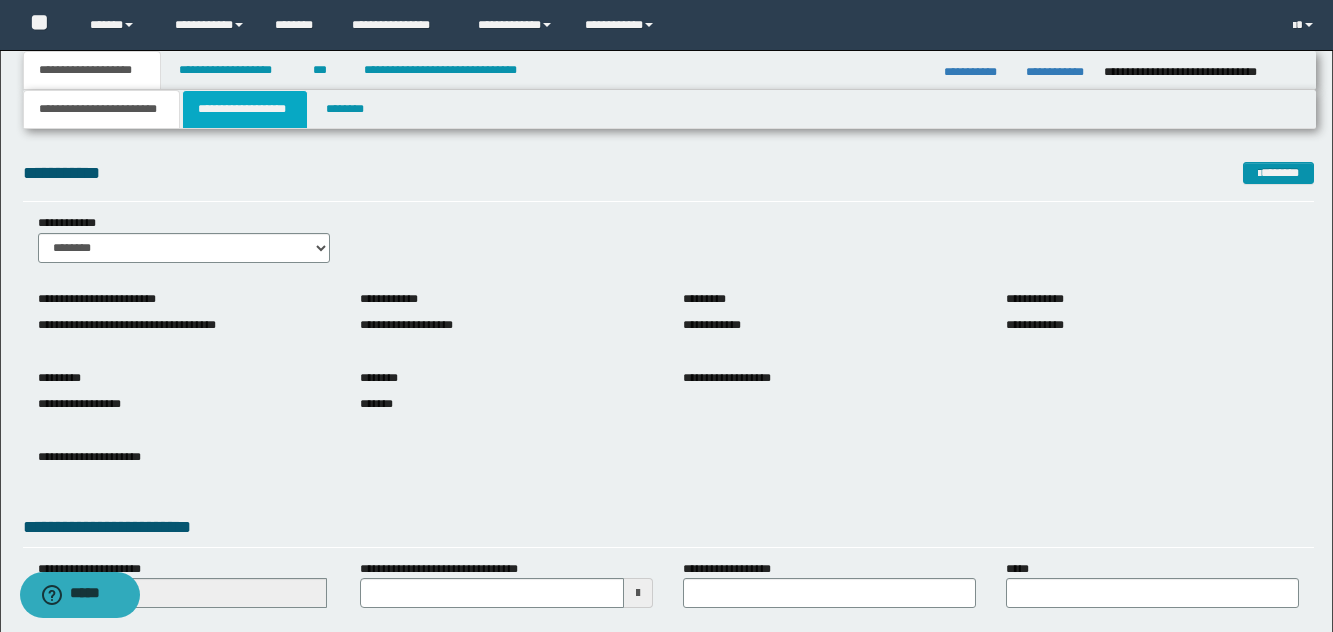 click on "**********" at bounding box center [245, 109] 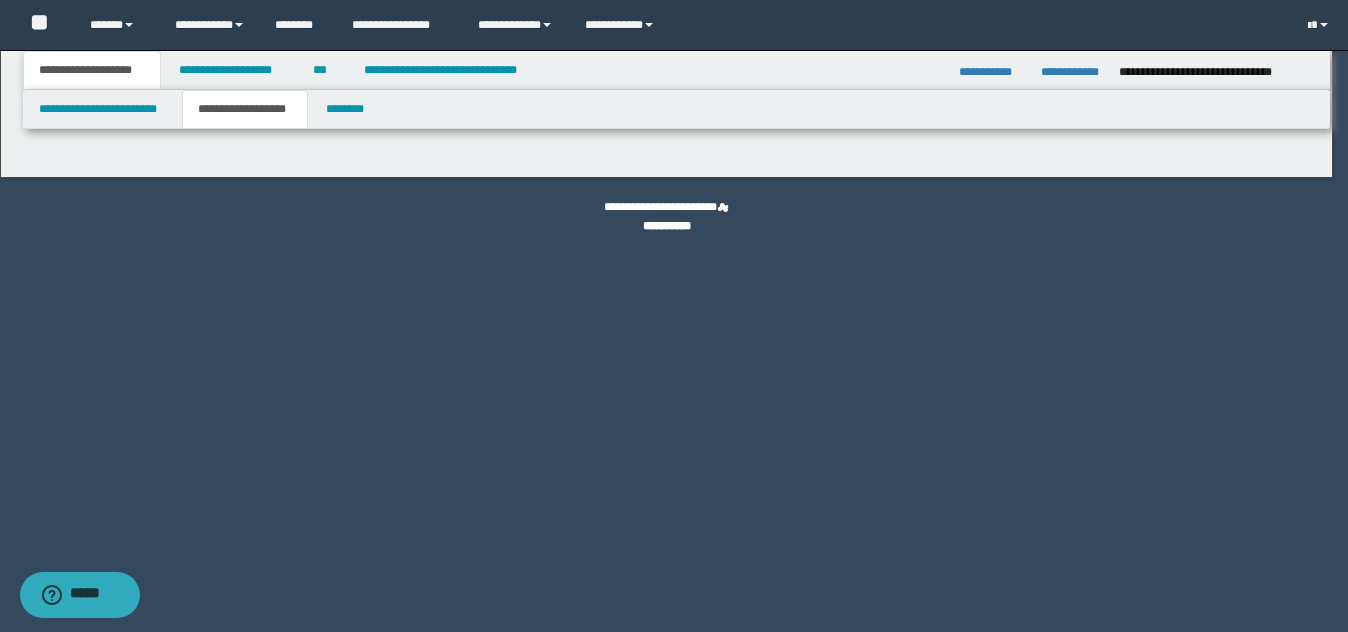 type on "********" 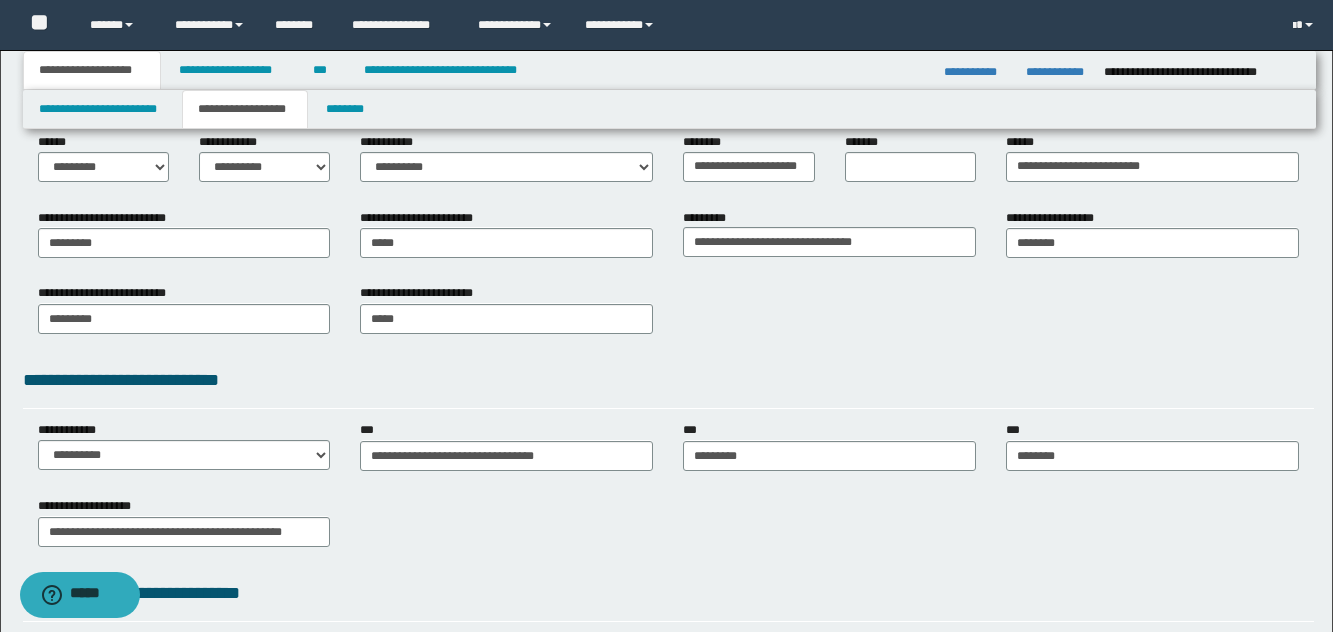 scroll, scrollTop: 475, scrollLeft: 0, axis: vertical 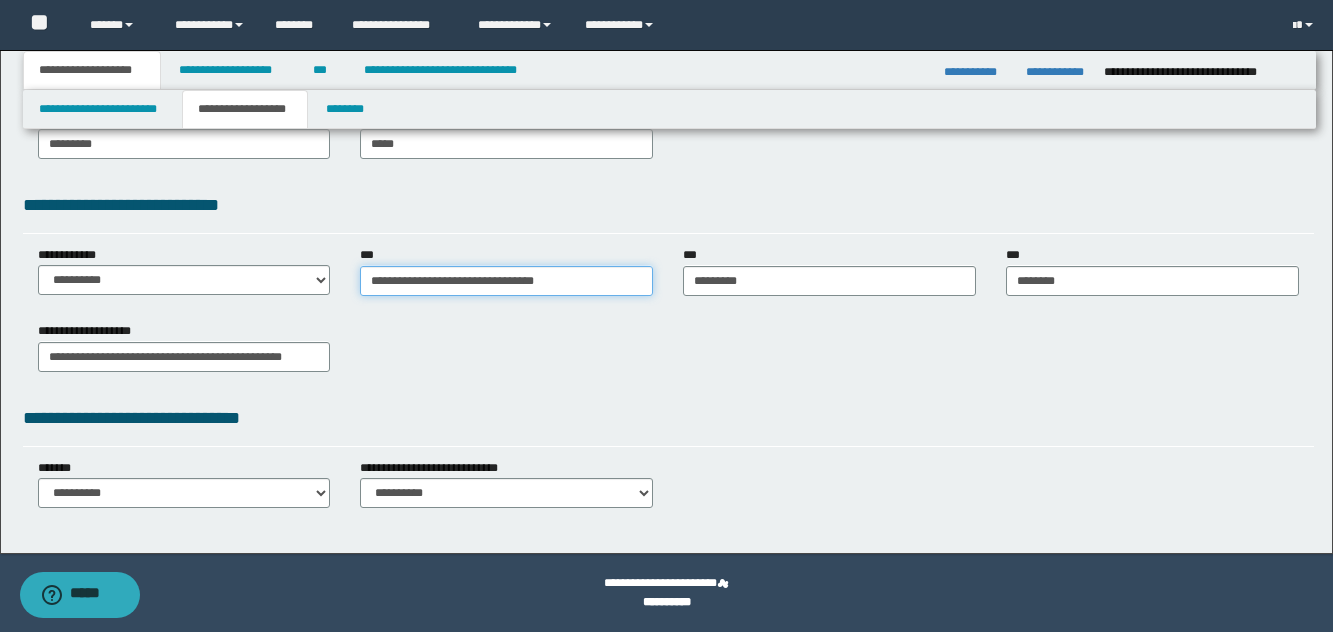 type on "**********" 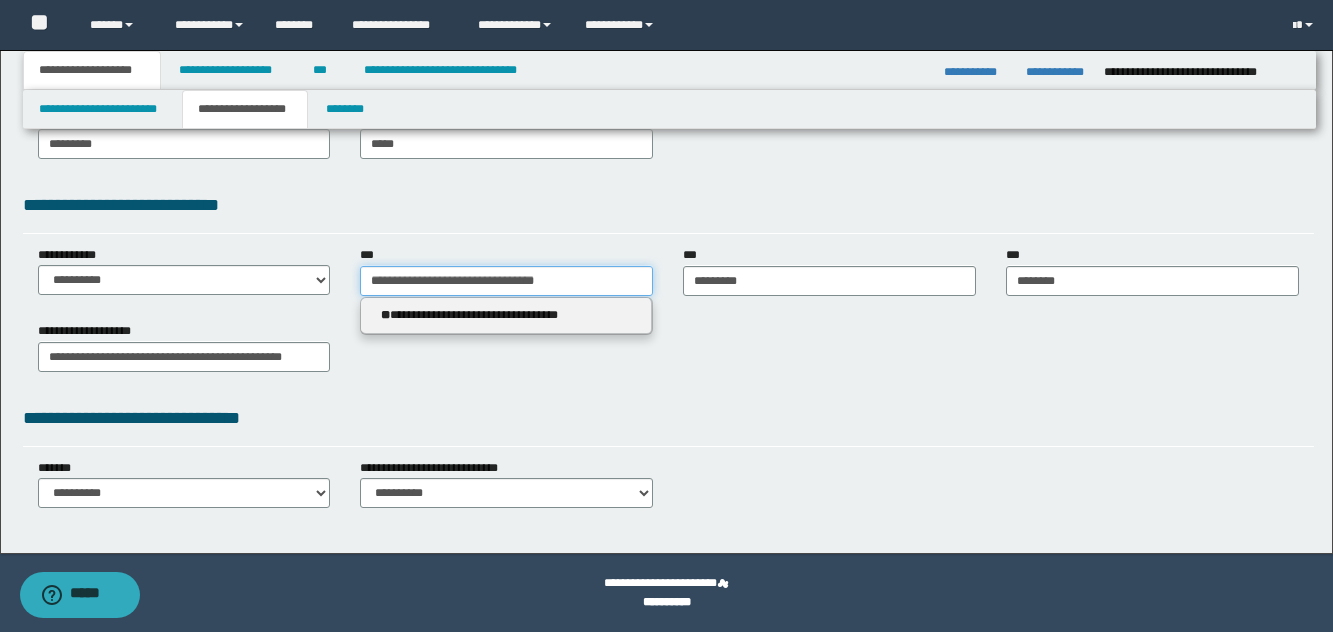 drag, startPoint x: 561, startPoint y: 291, endPoint x: 611, endPoint y: 291, distance: 50 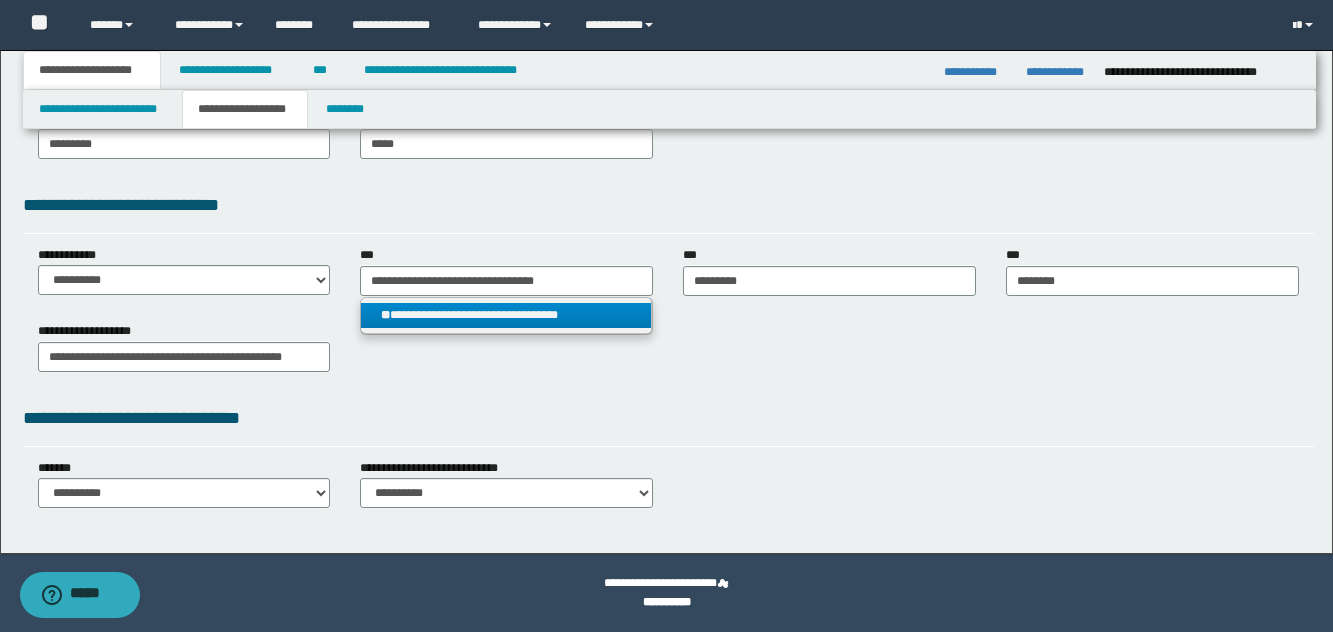click on "**********" at bounding box center (668, 103) 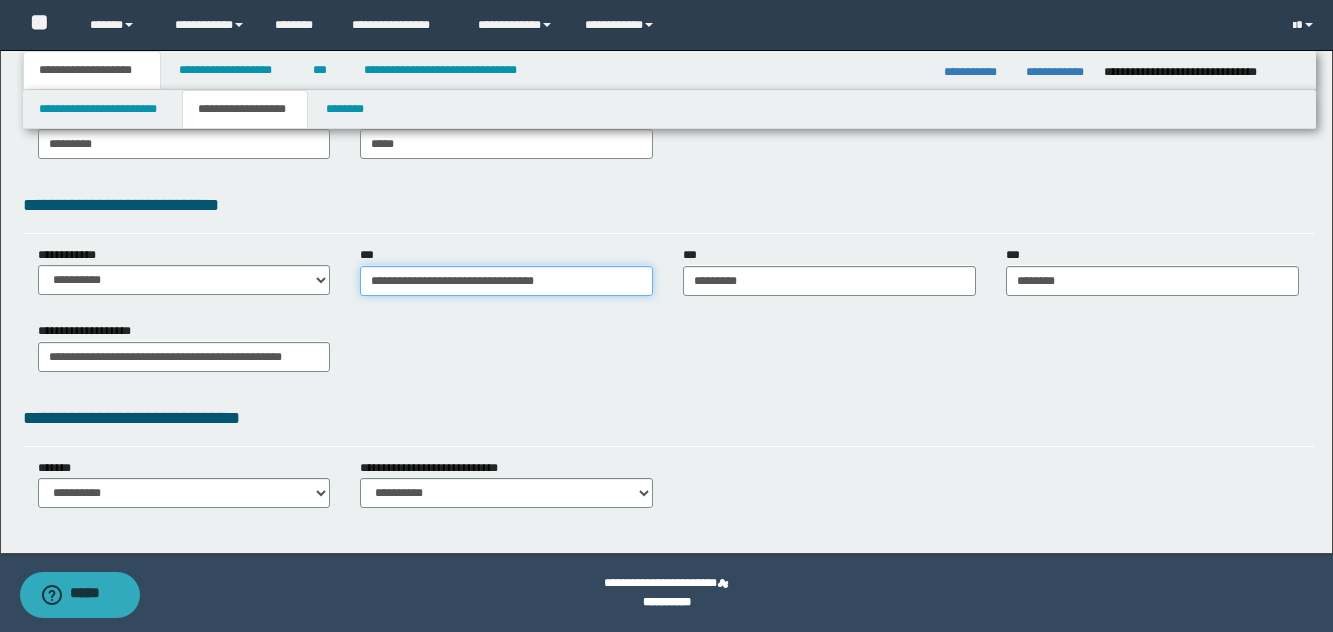 type on "**********" 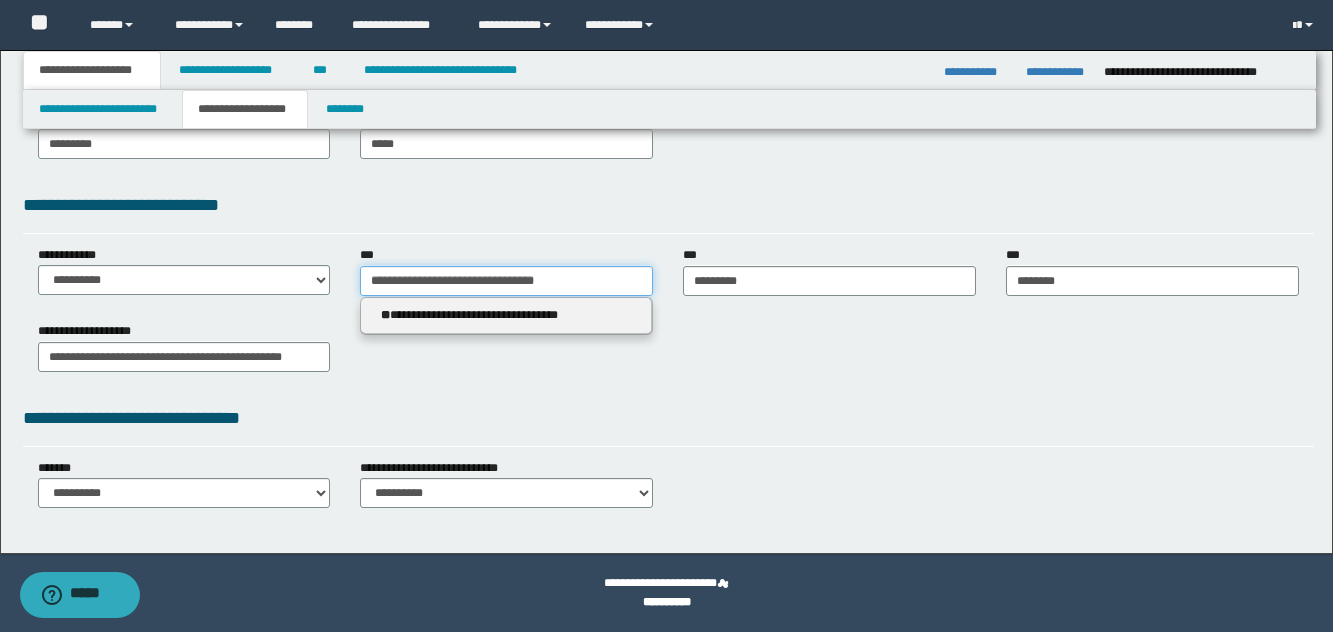 drag, startPoint x: 417, startPoint y: 282, endPoint x: 337, endPoint y: 289, distance: 80.305664 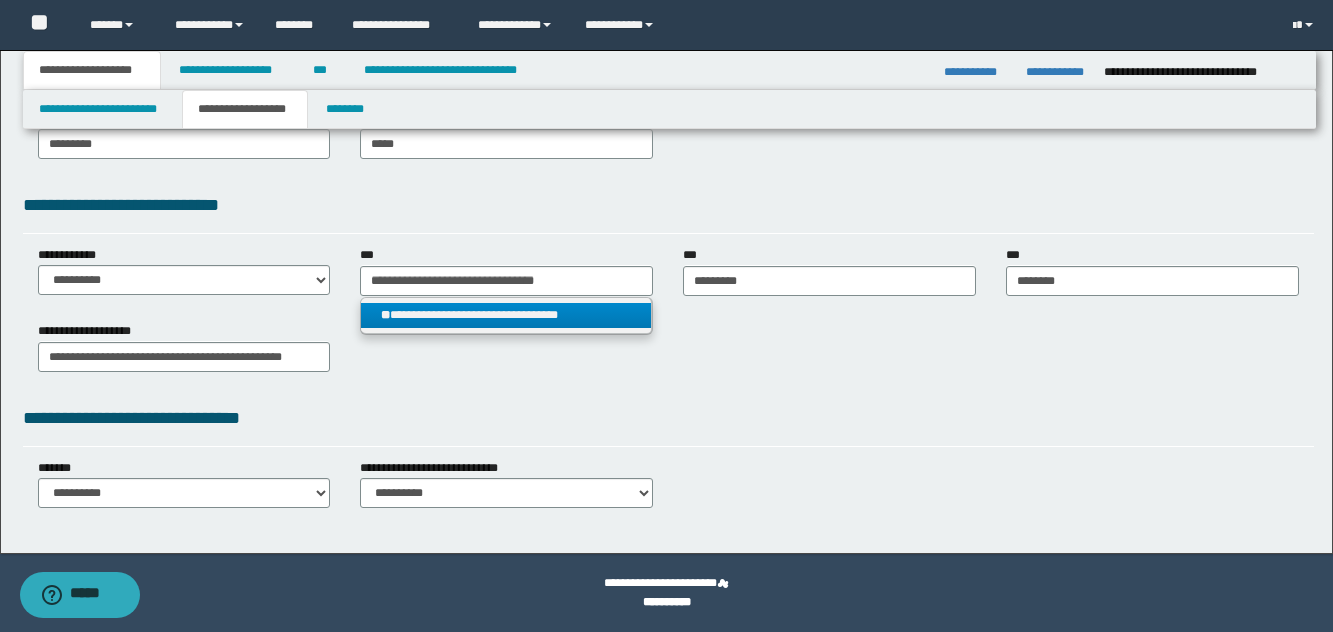 type 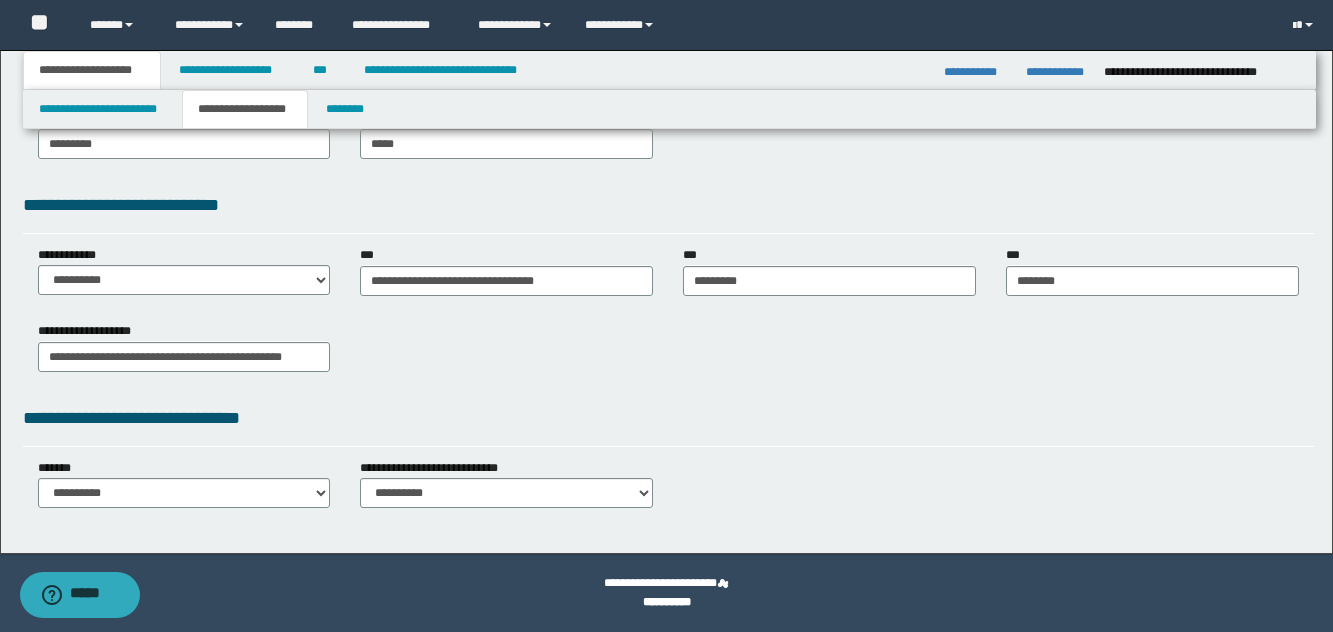 click on "**********" at bounding box center (668, 491) 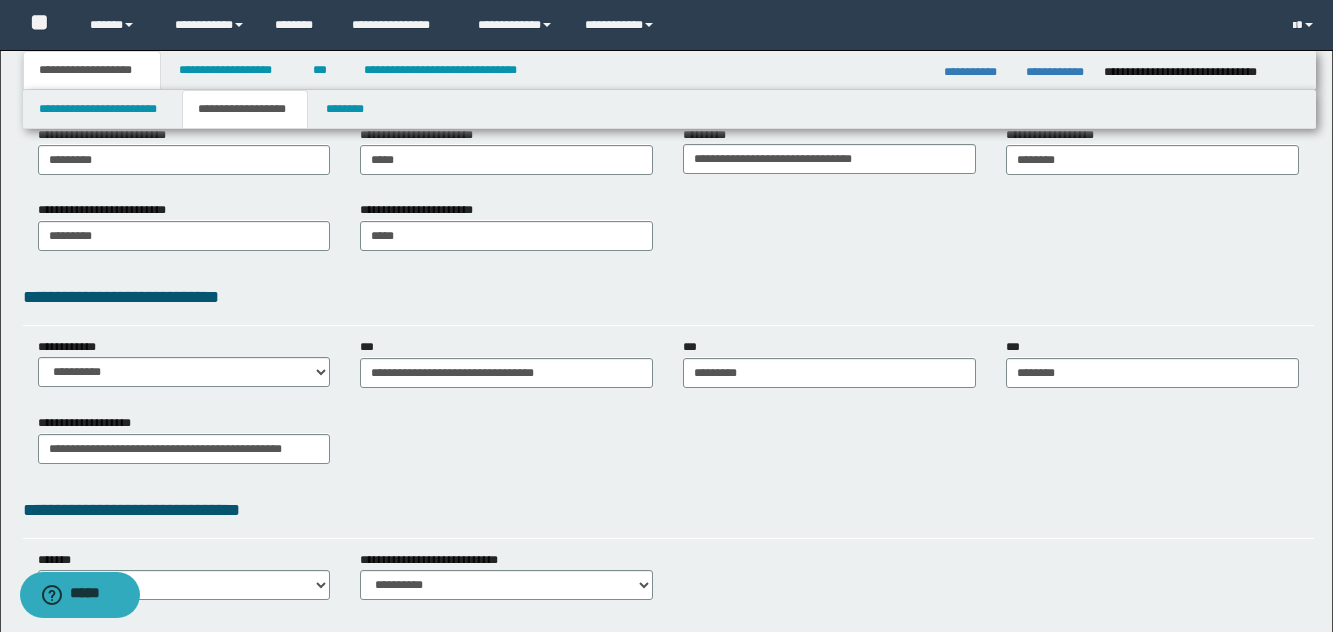 scroll, scrollTop: 275, scrollLeft: 0, axis: vertical 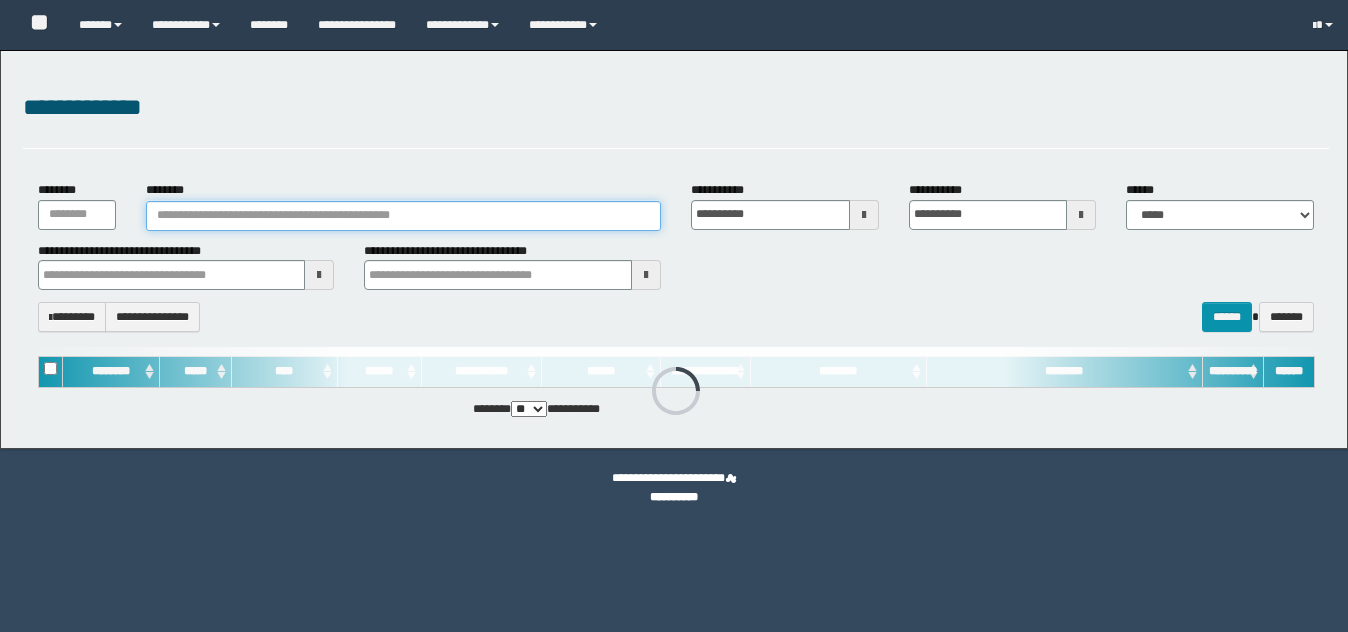 click on "********" at bounding box center [403, 216] 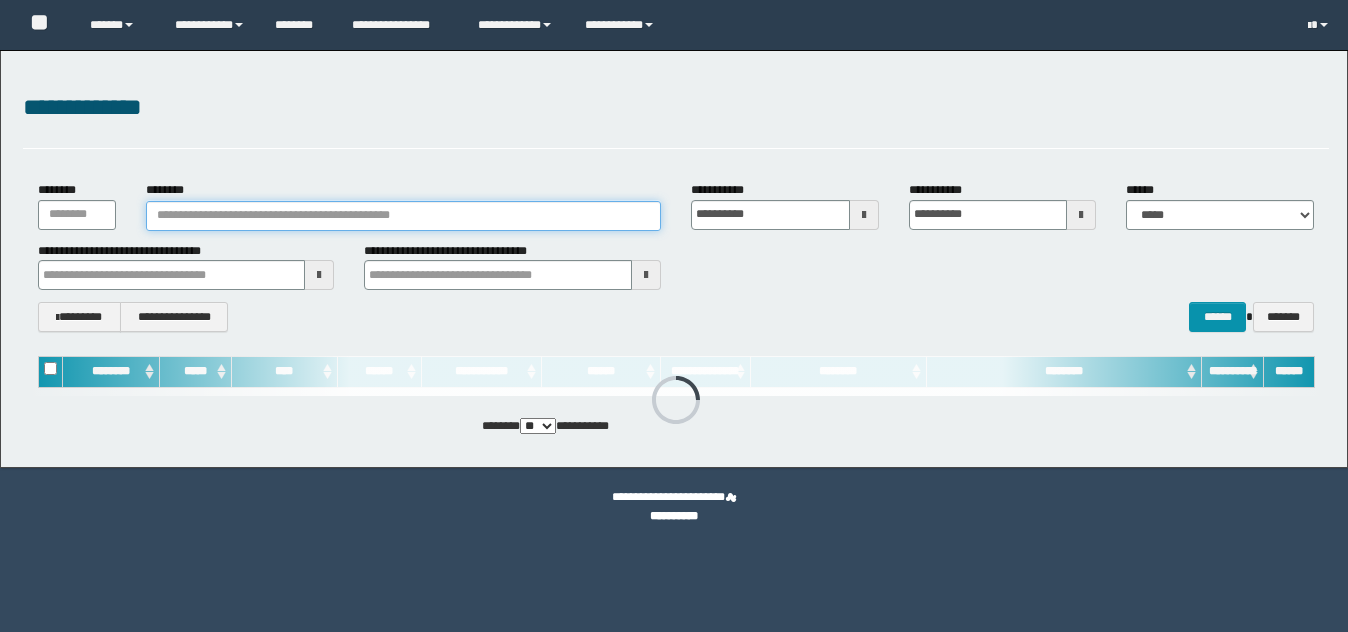 scroll, scrollTop: 0, scrollLeft: 0, axis: both 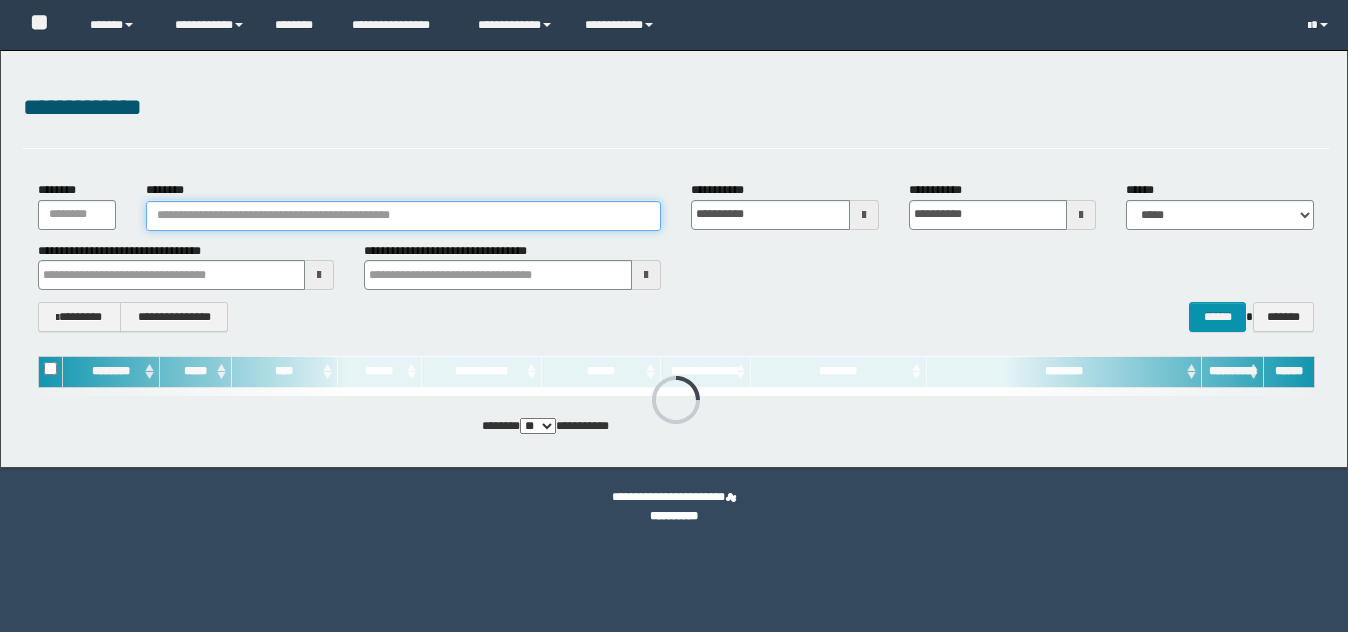 paste on "********" 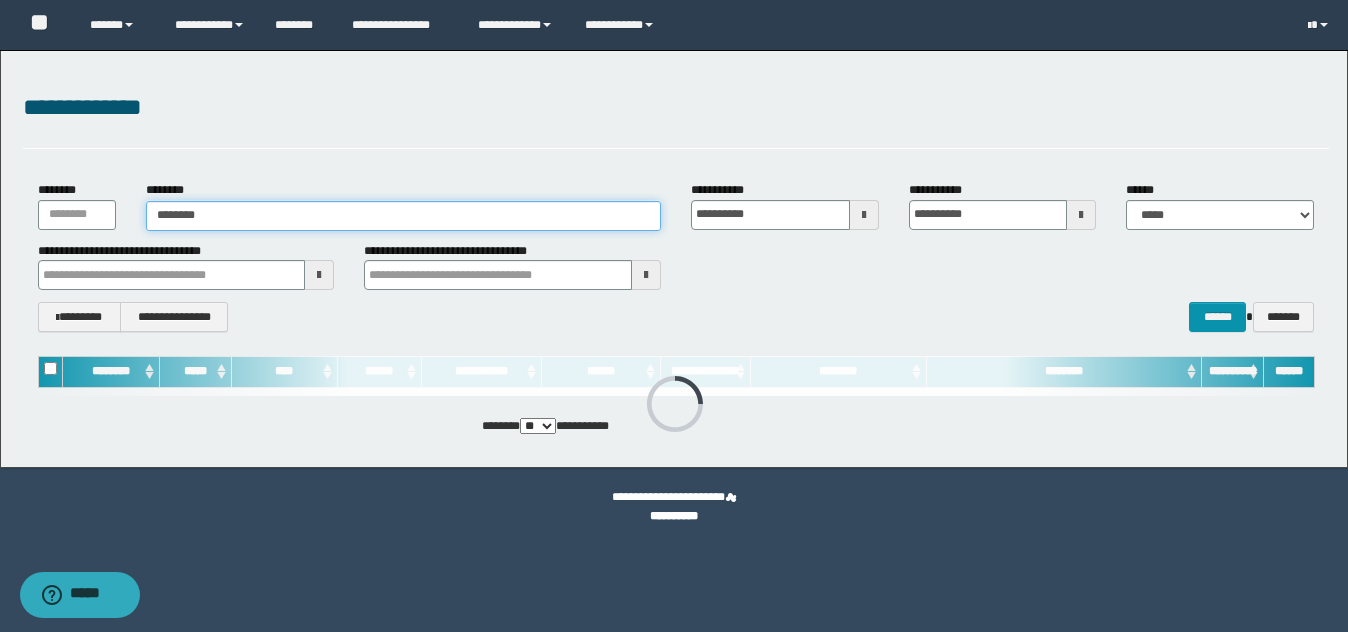 type on "********" 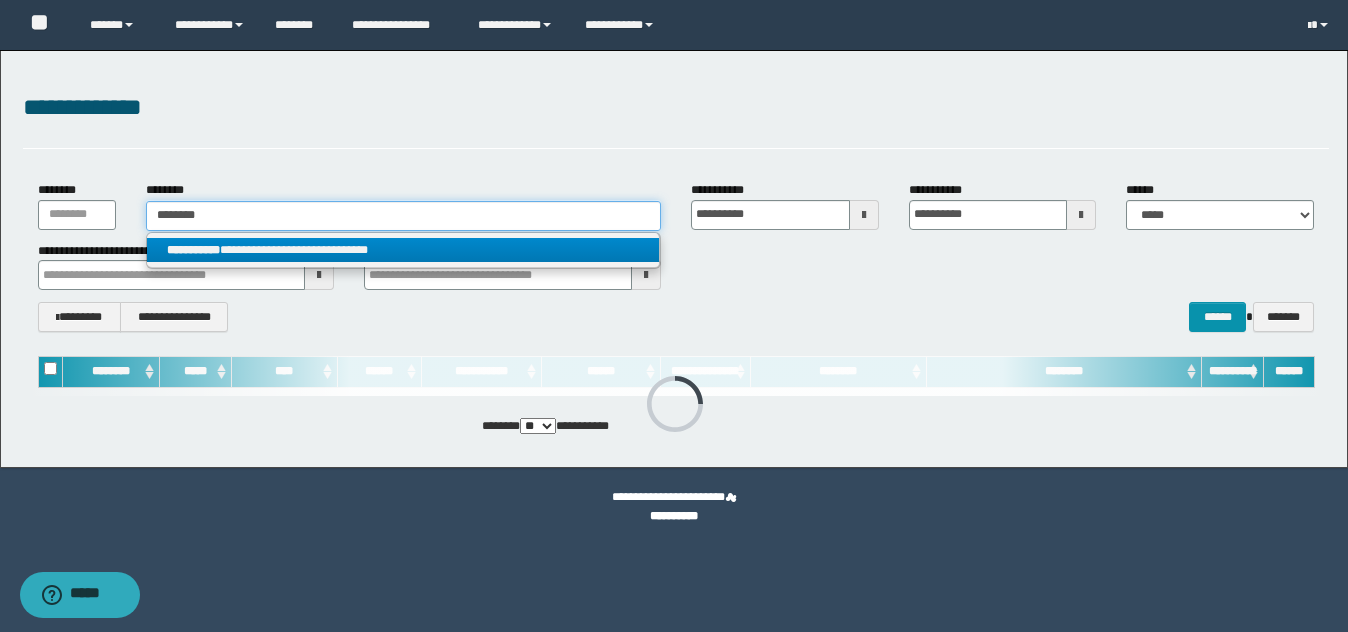 type on "********" 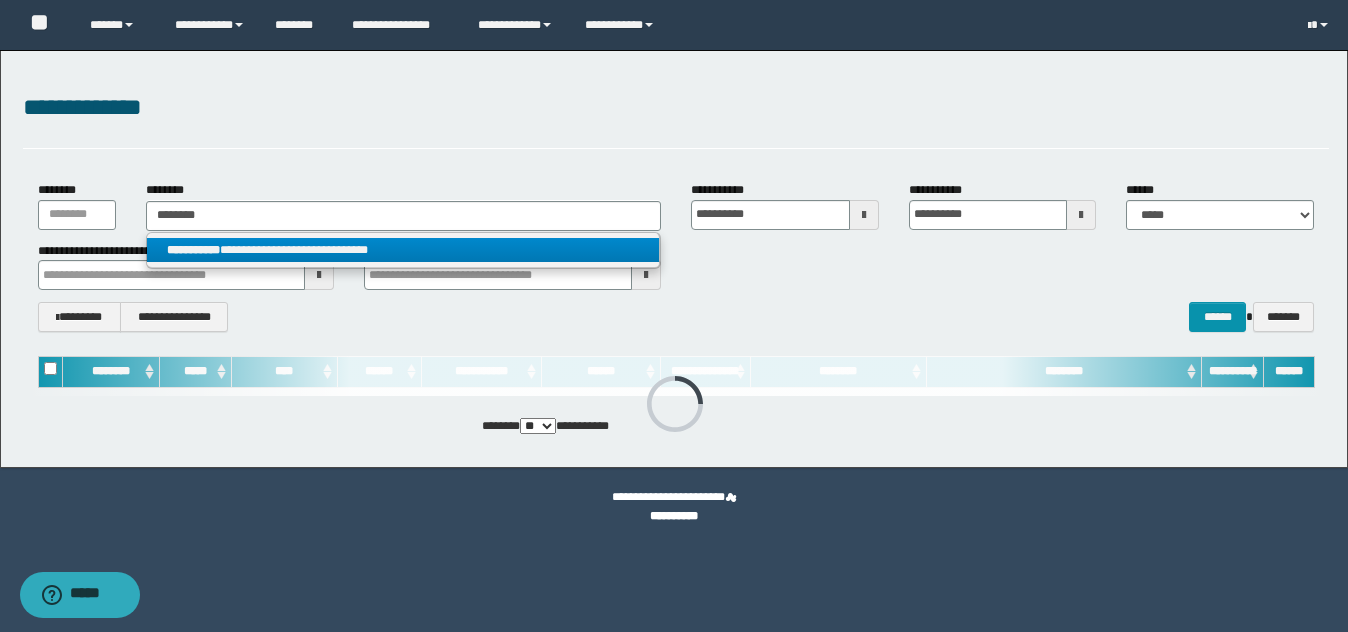 click on "**********" at bounding box center [402, 250] 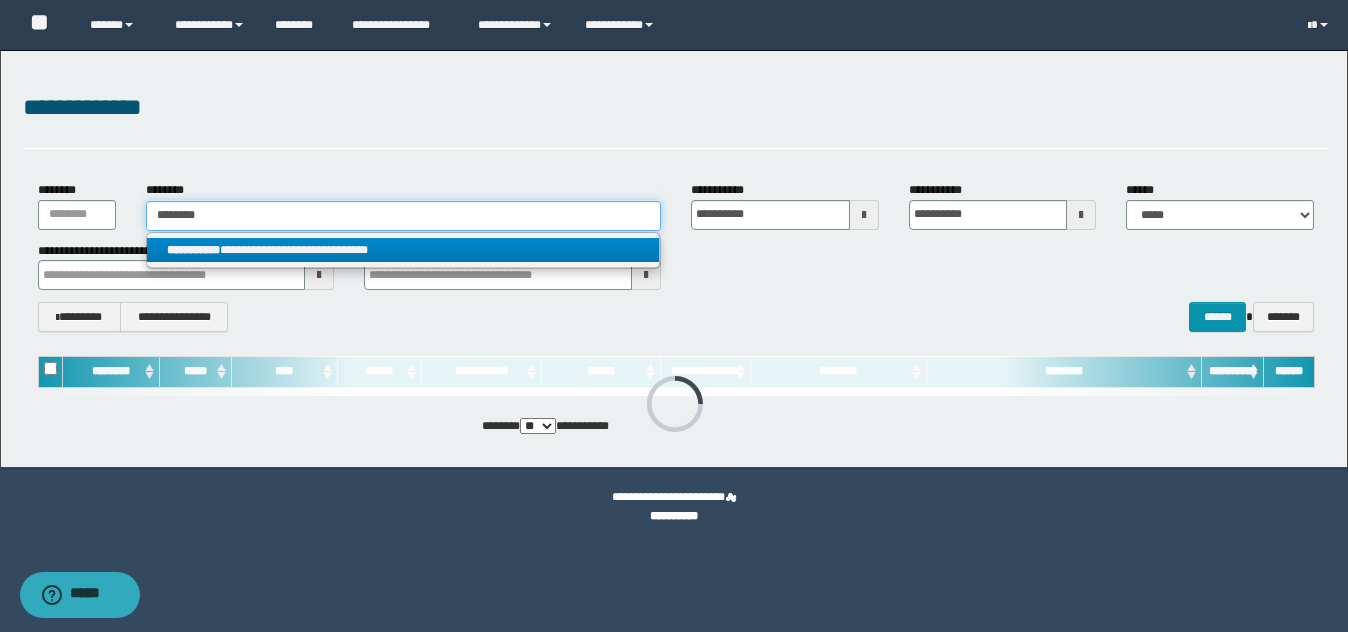 type 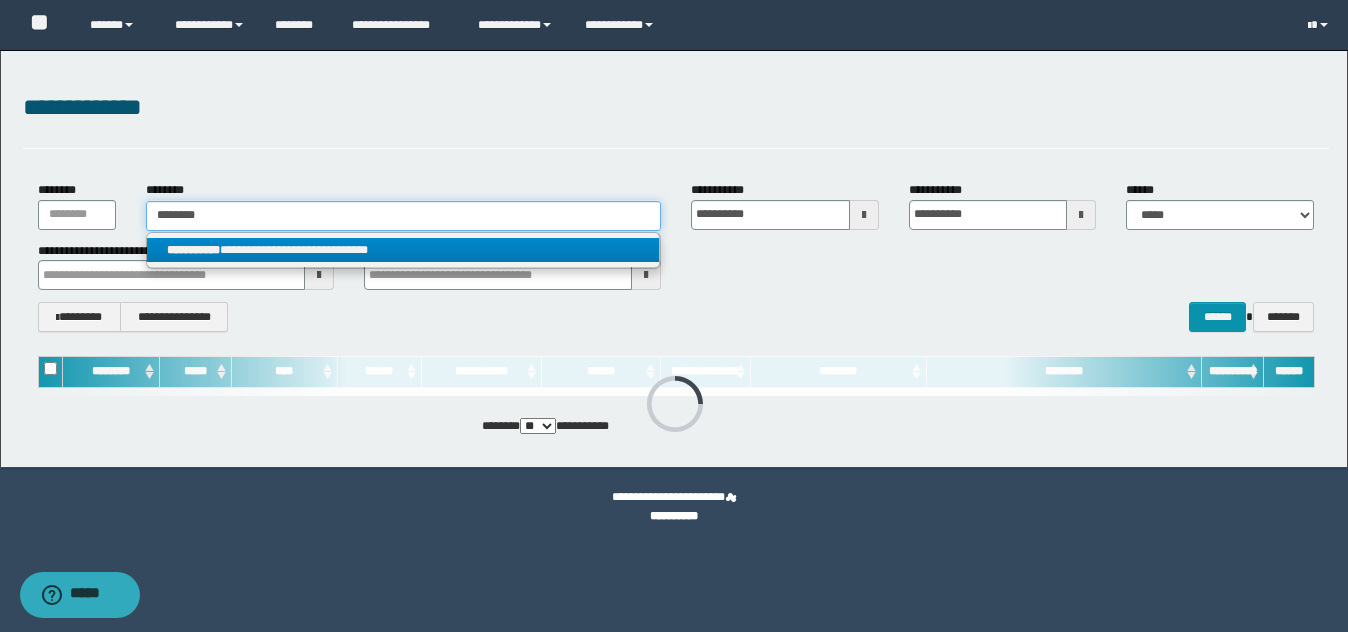type on "**********" 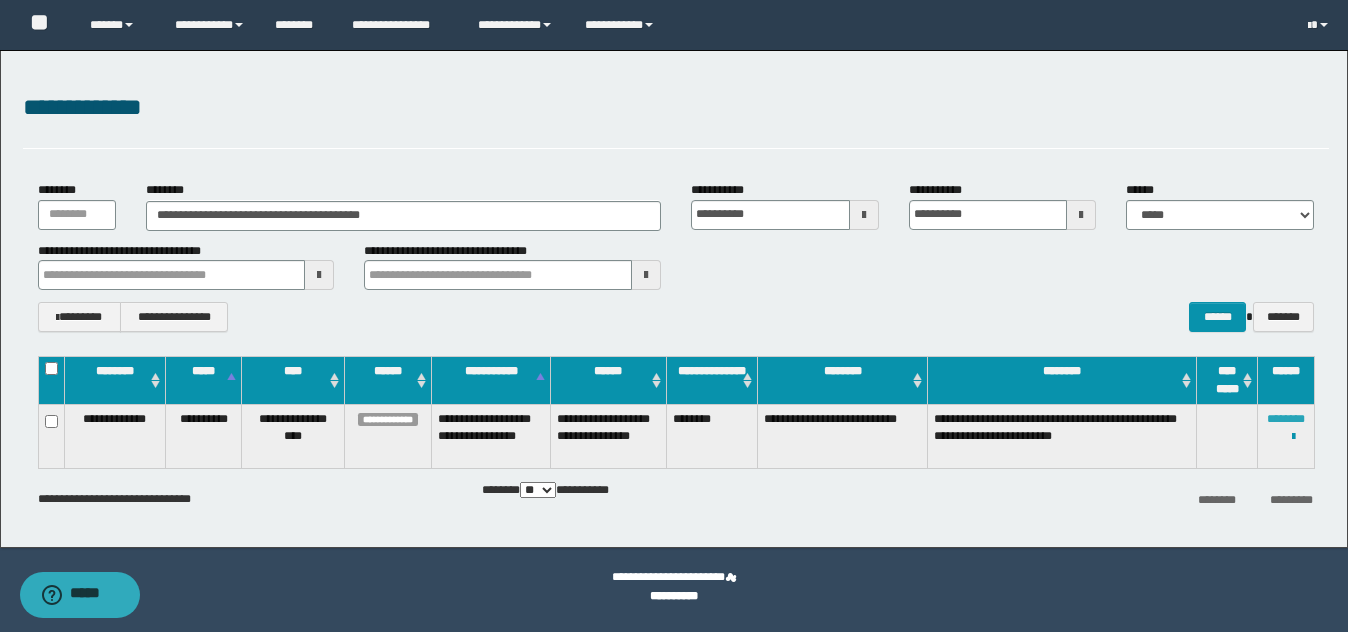 click on "********" at bounding box center (1286, 419) 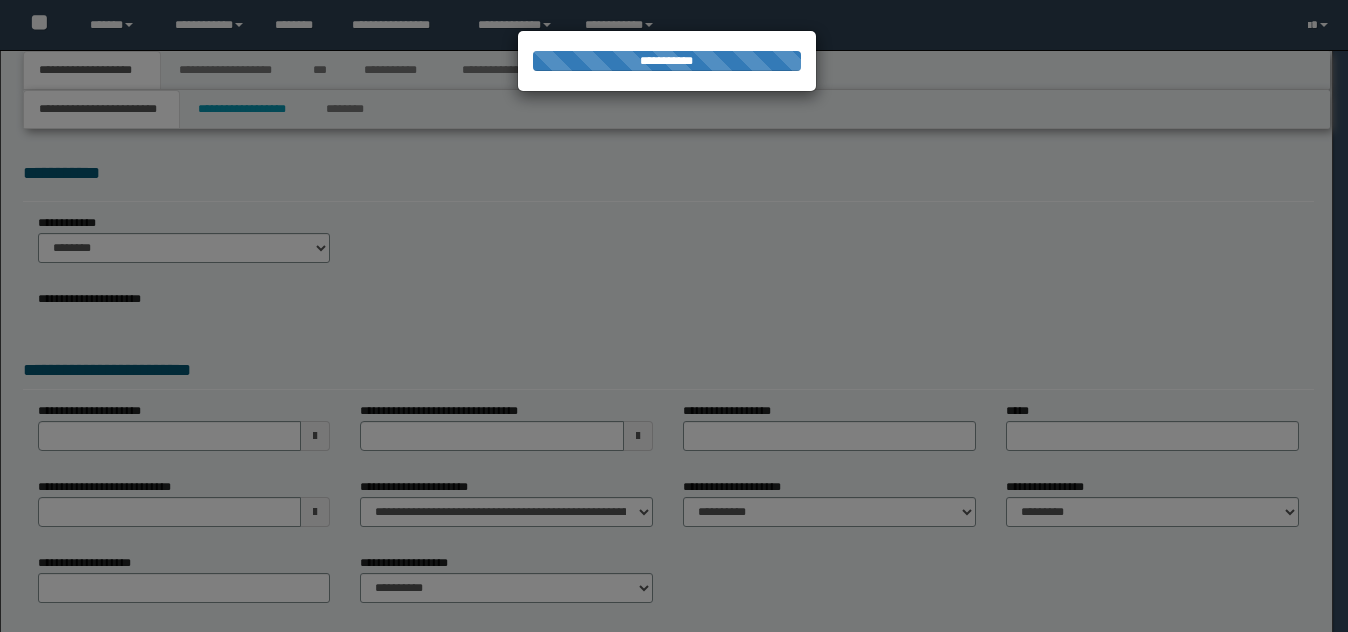 scroll, scrollTop: 0, scrollLeft: 0, axis: both 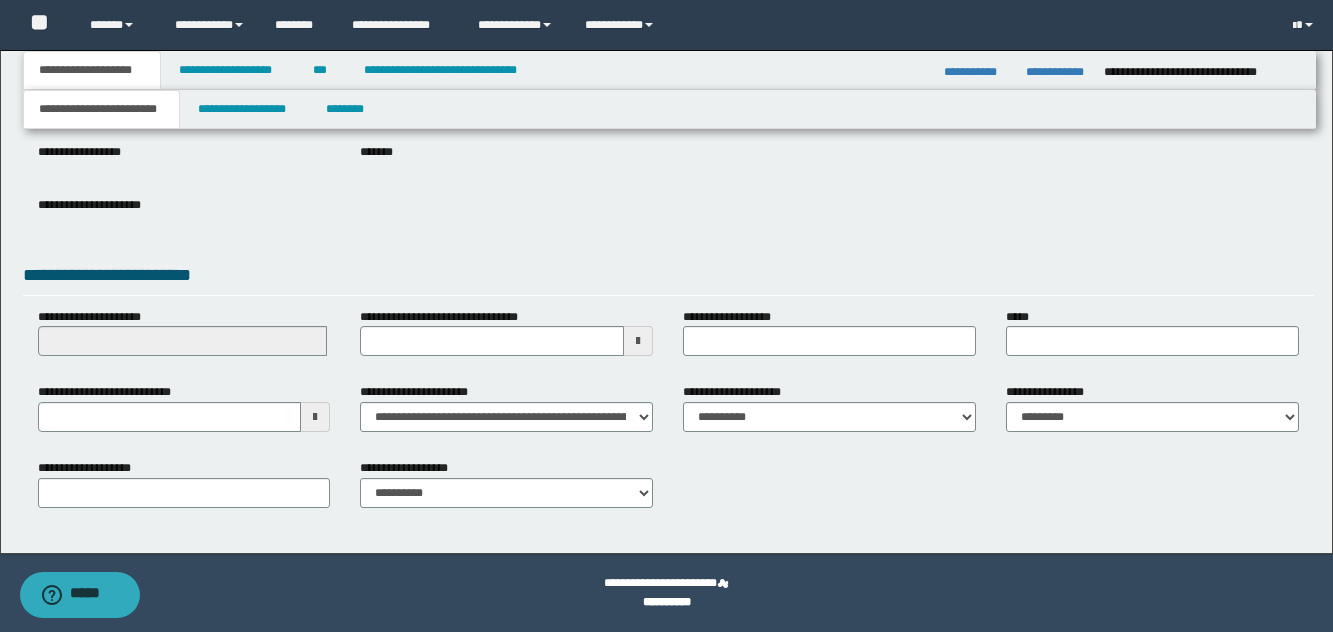 click at bounding box center (315, 417) 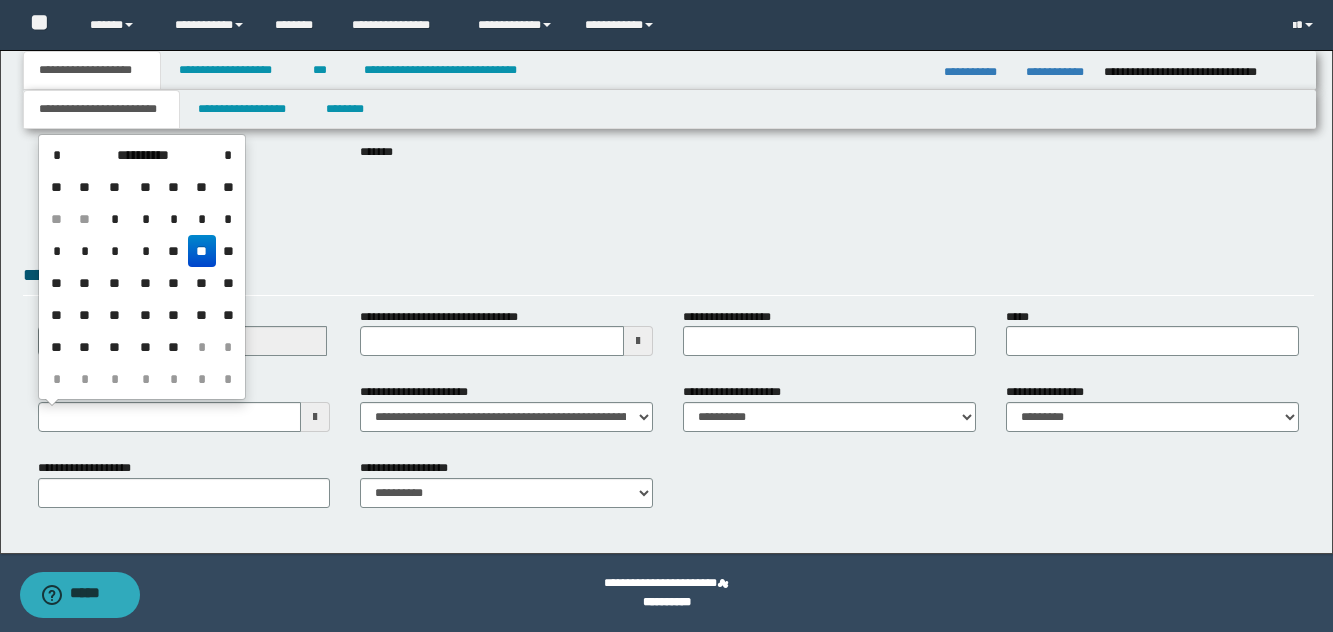 click on "**" at bounding box center (202, 283) 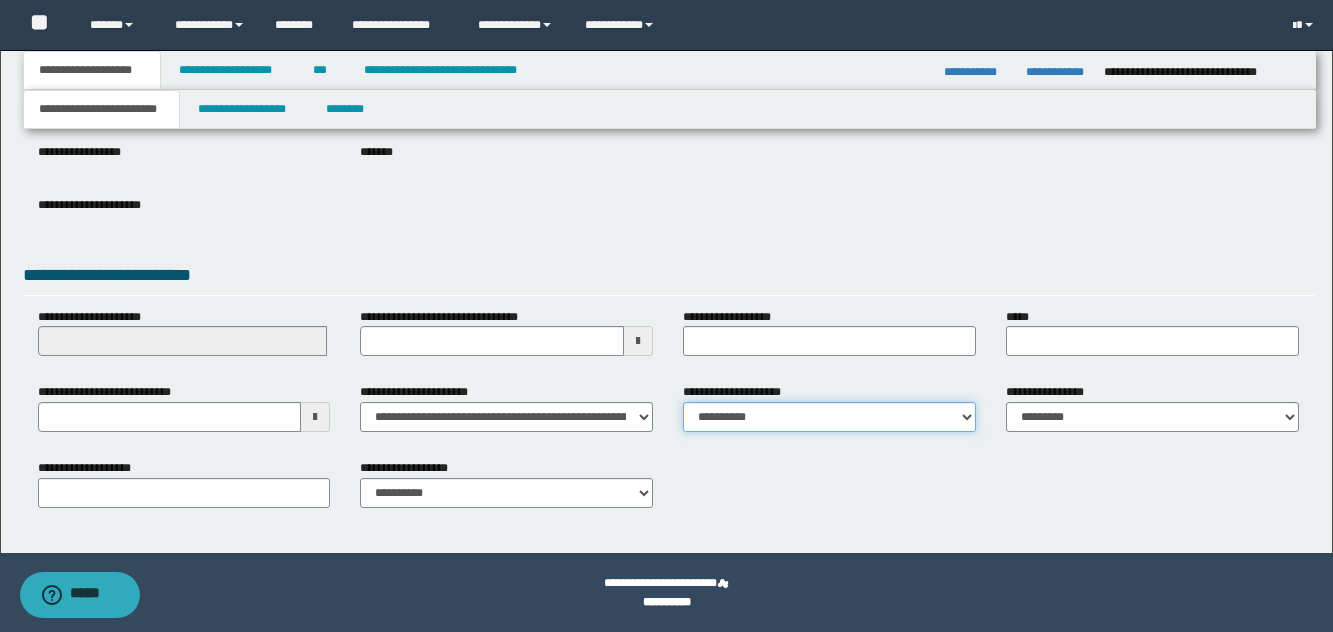 click on "**********" at bounding box center (829, 417) 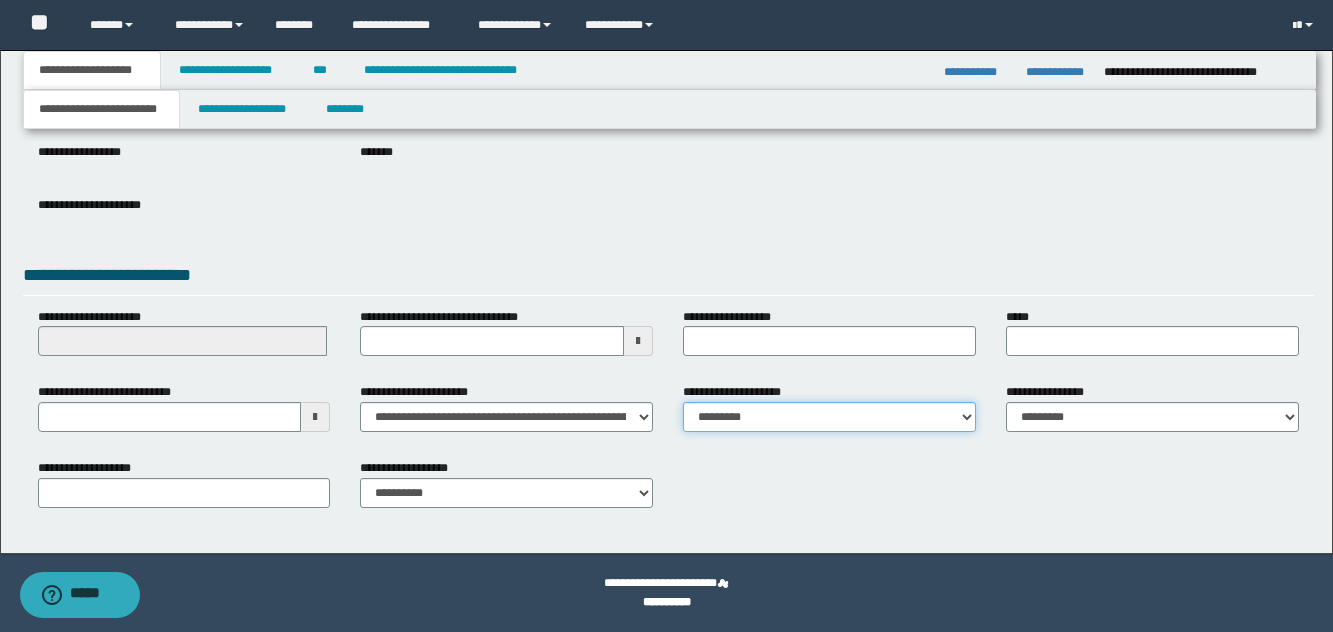 click on "**********" at bounding box center (829, 417) 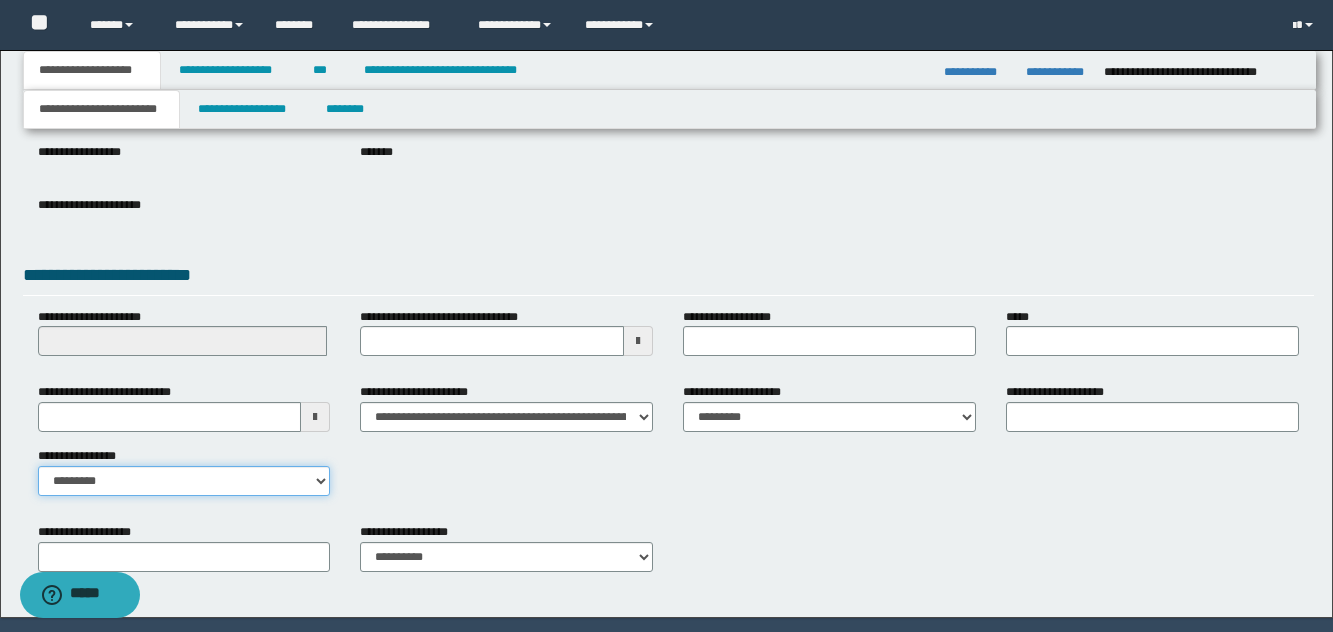 click on "**********" at bounding box center [184, 481] 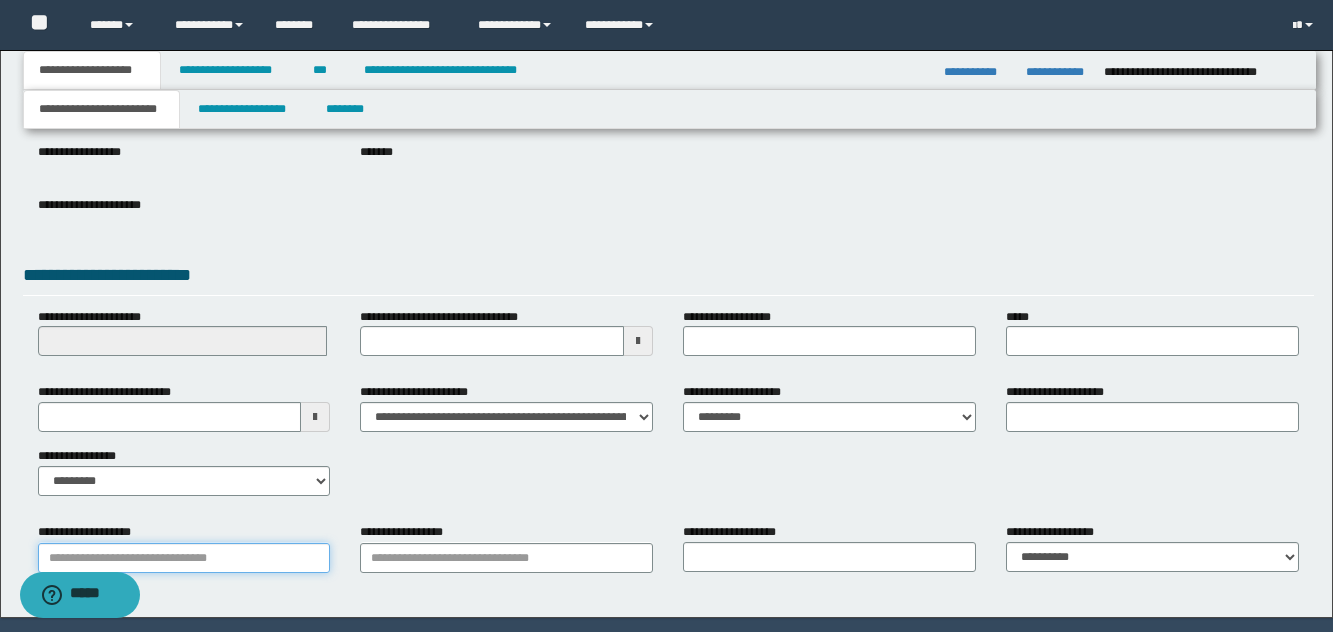 click on "**********" at bounding box center (184, 558) 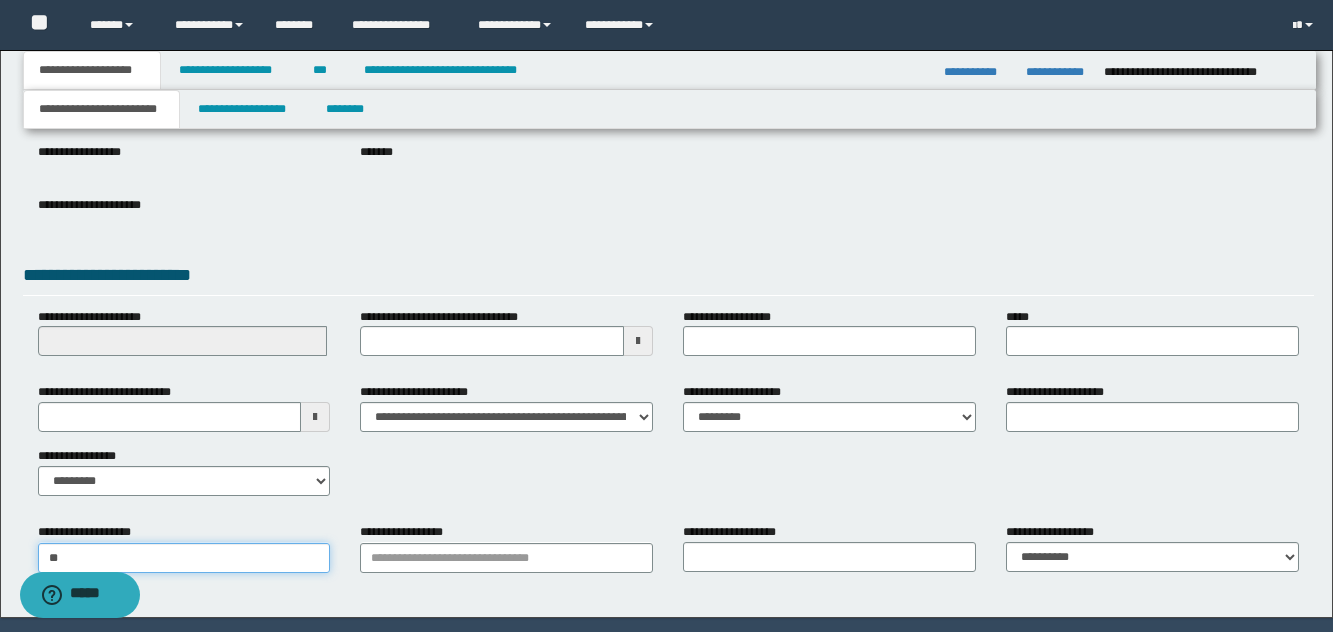 type on "***" 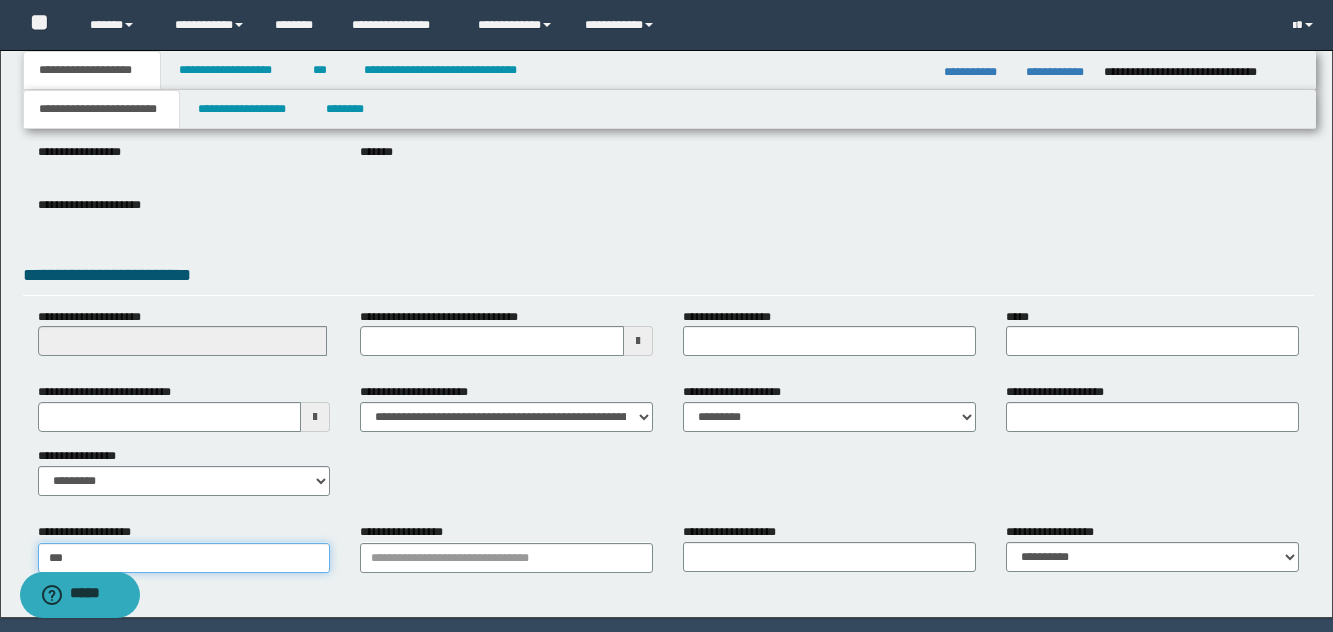 type on "**********" 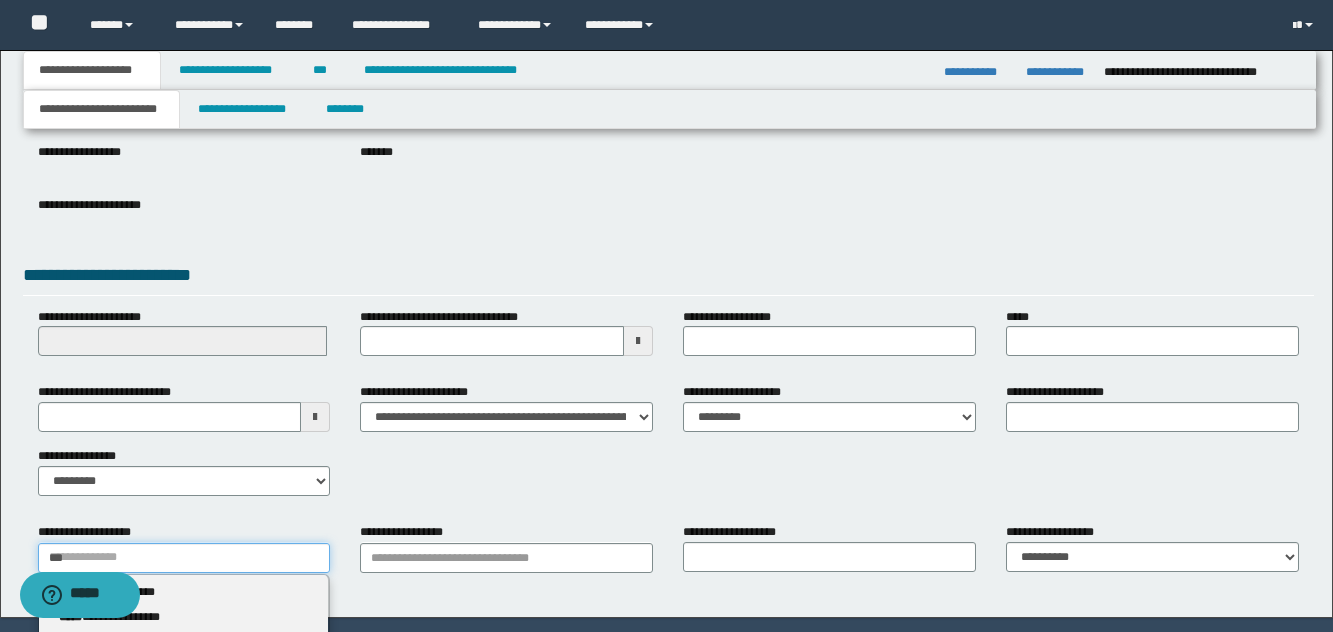 type on "***" 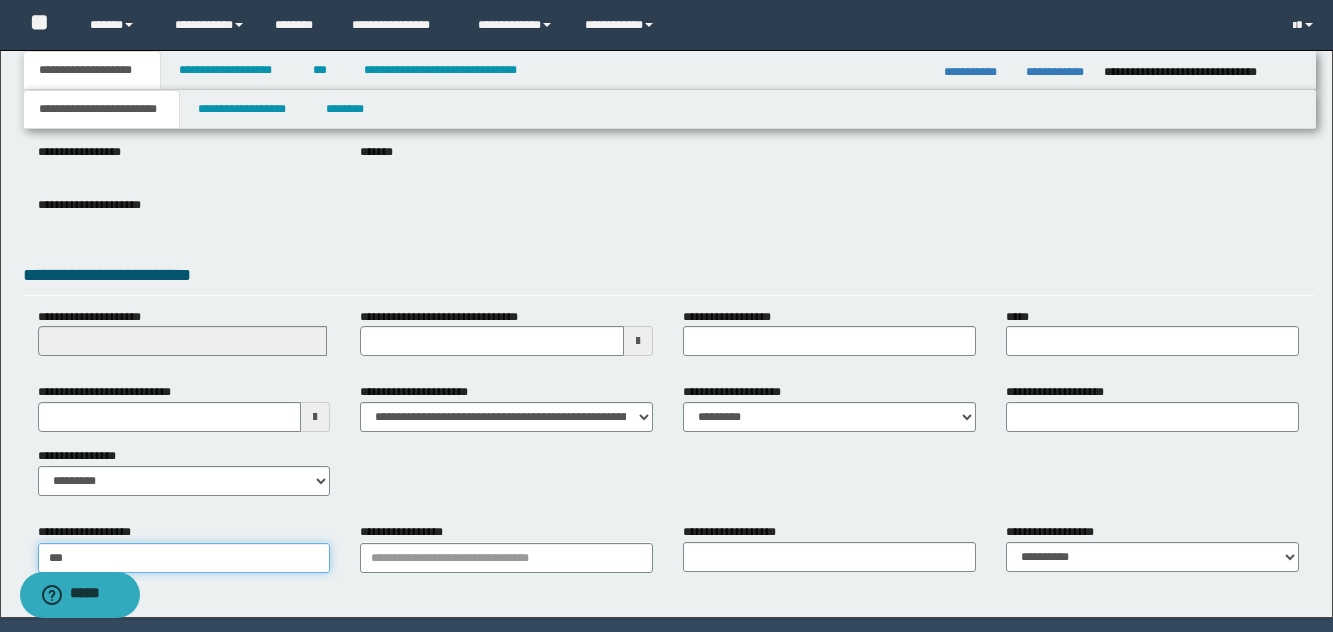 type on "**********" 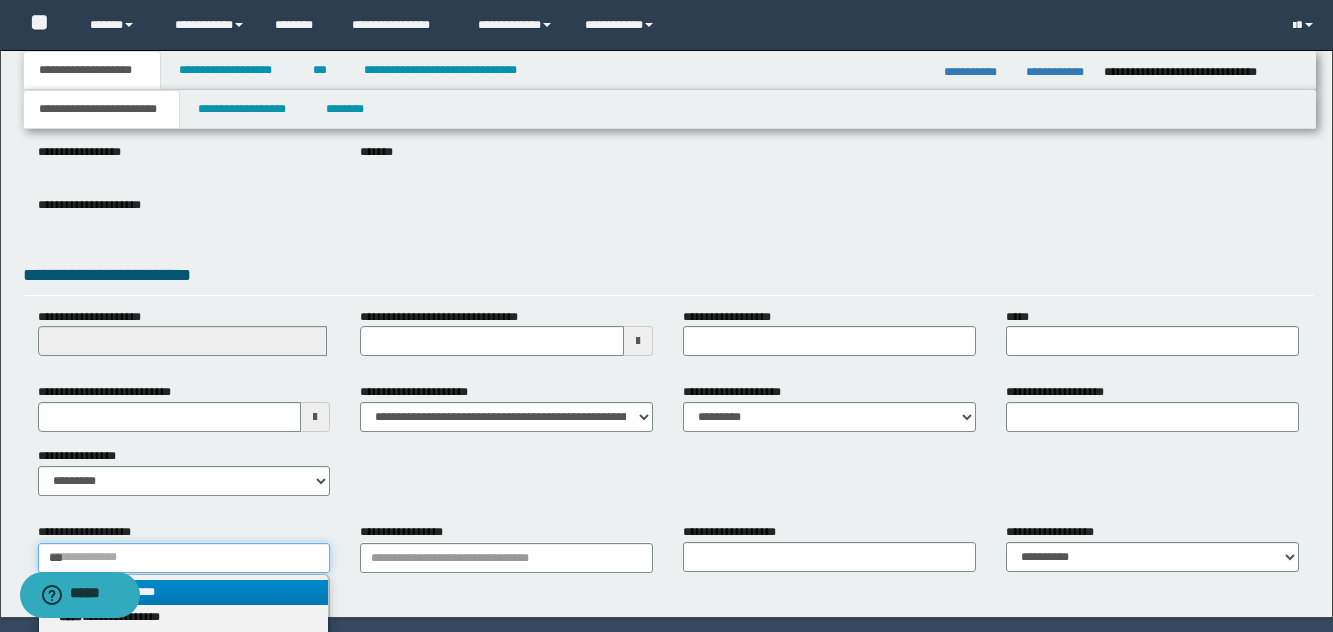 type 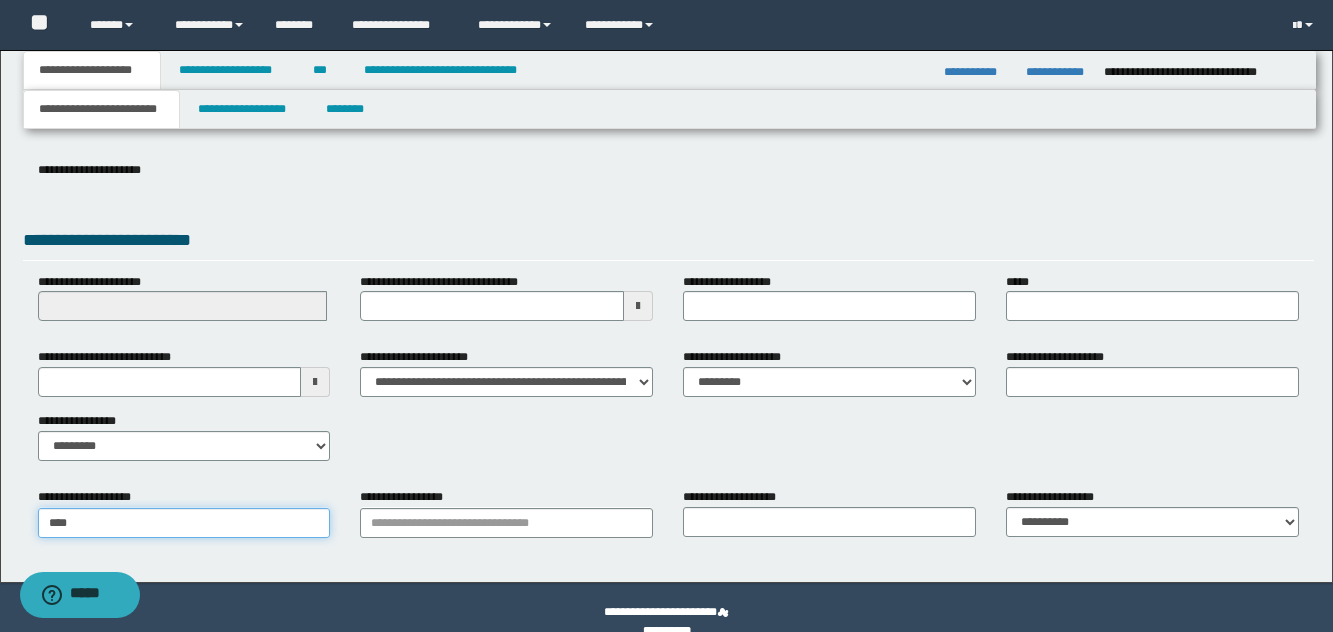 type on "**********" 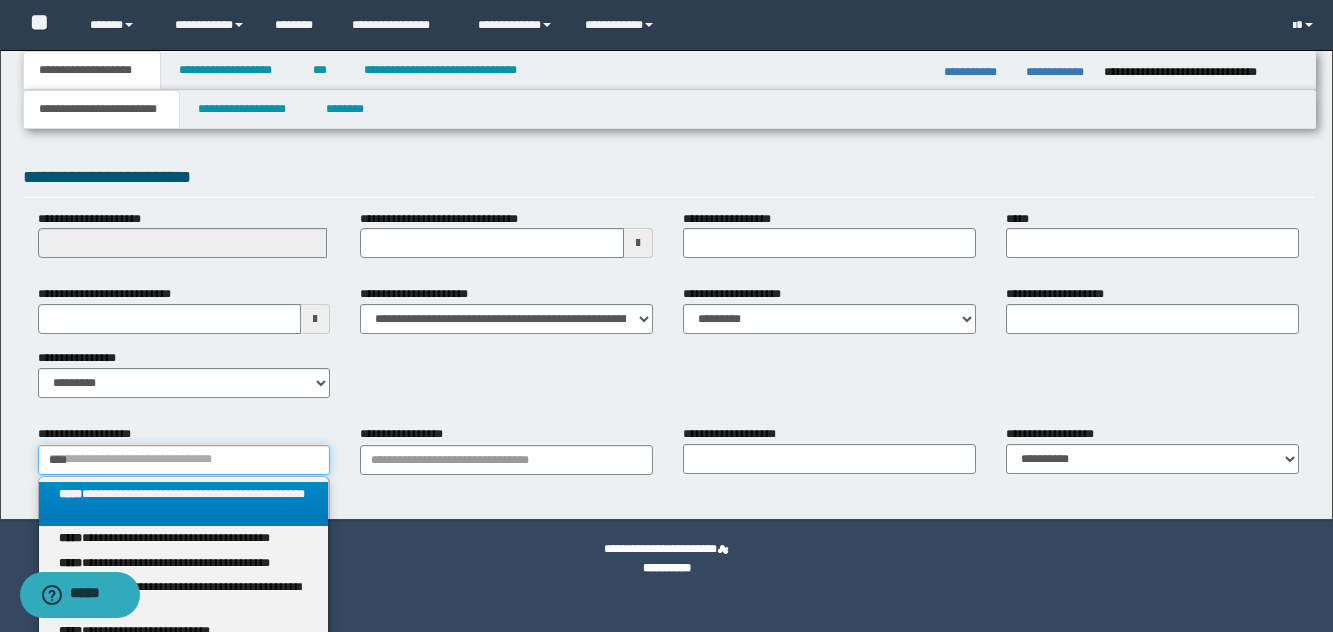 scroll, scrollTop: 369, scrollLeft: 0, axis: vertical 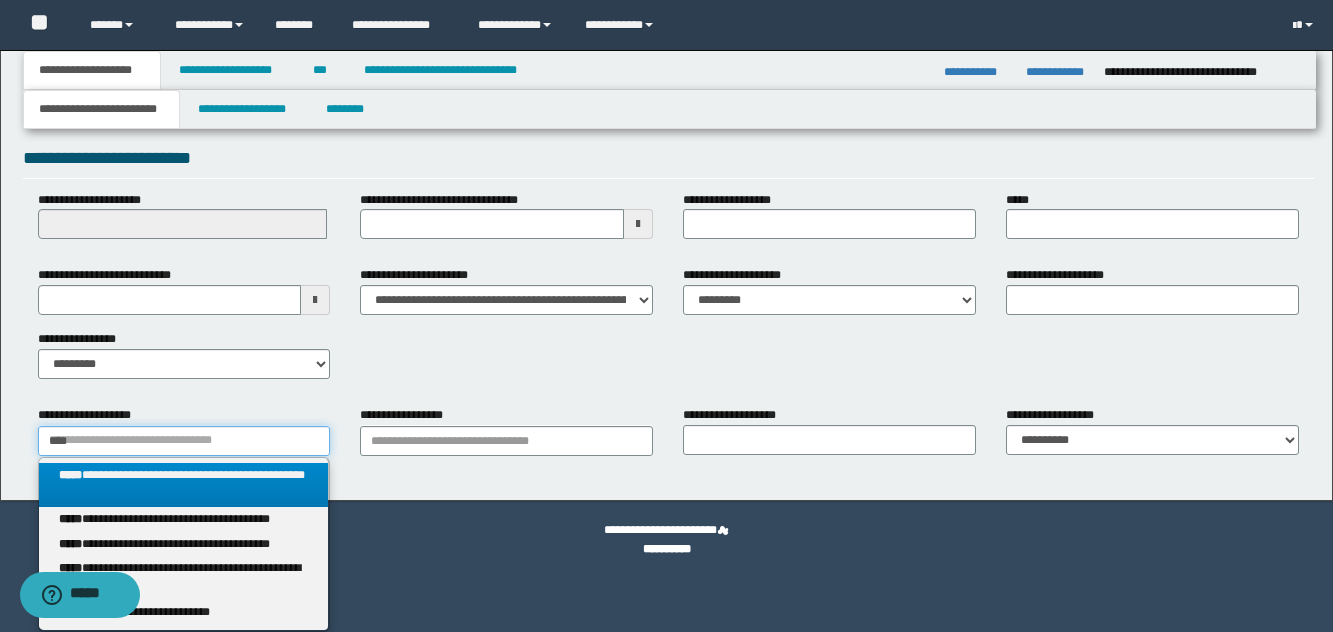 type on "****" 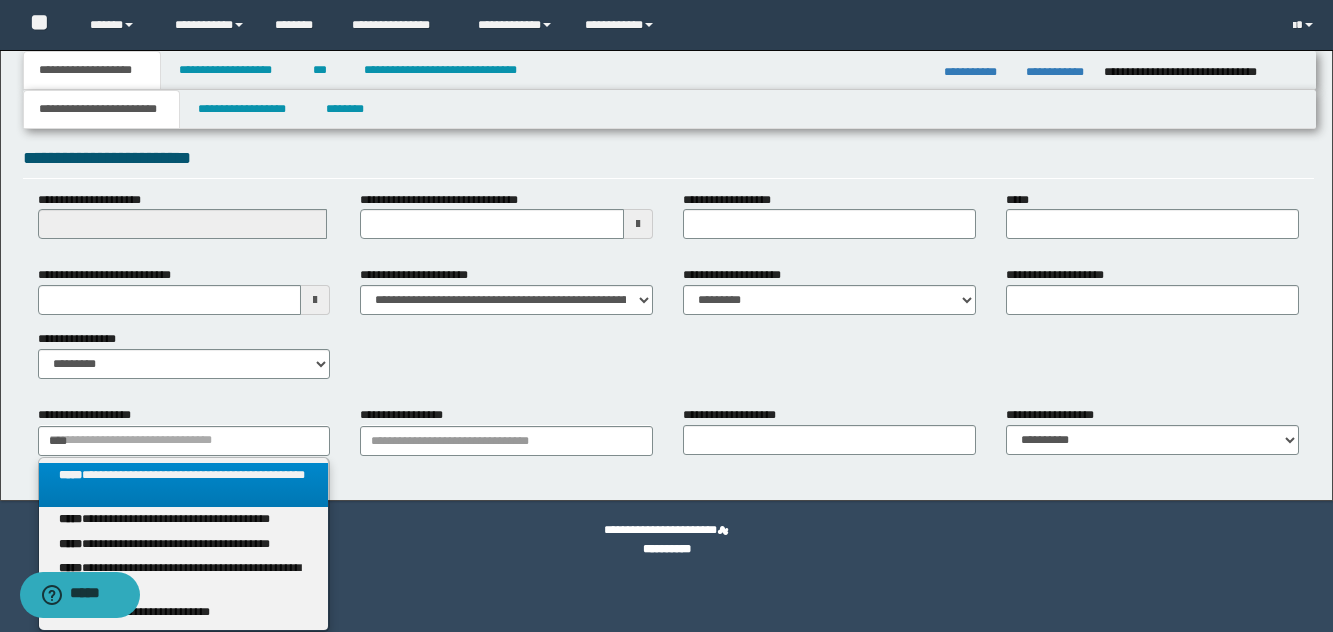 click on "**********" at bounding box center [184, 485] 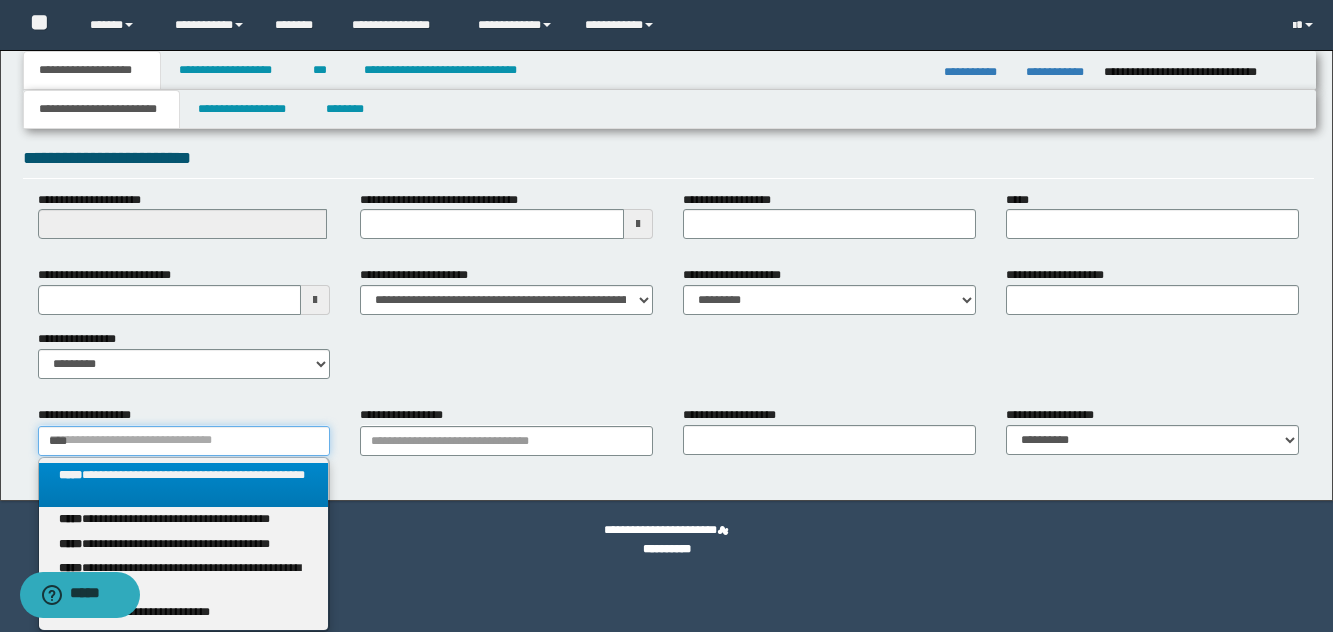 type 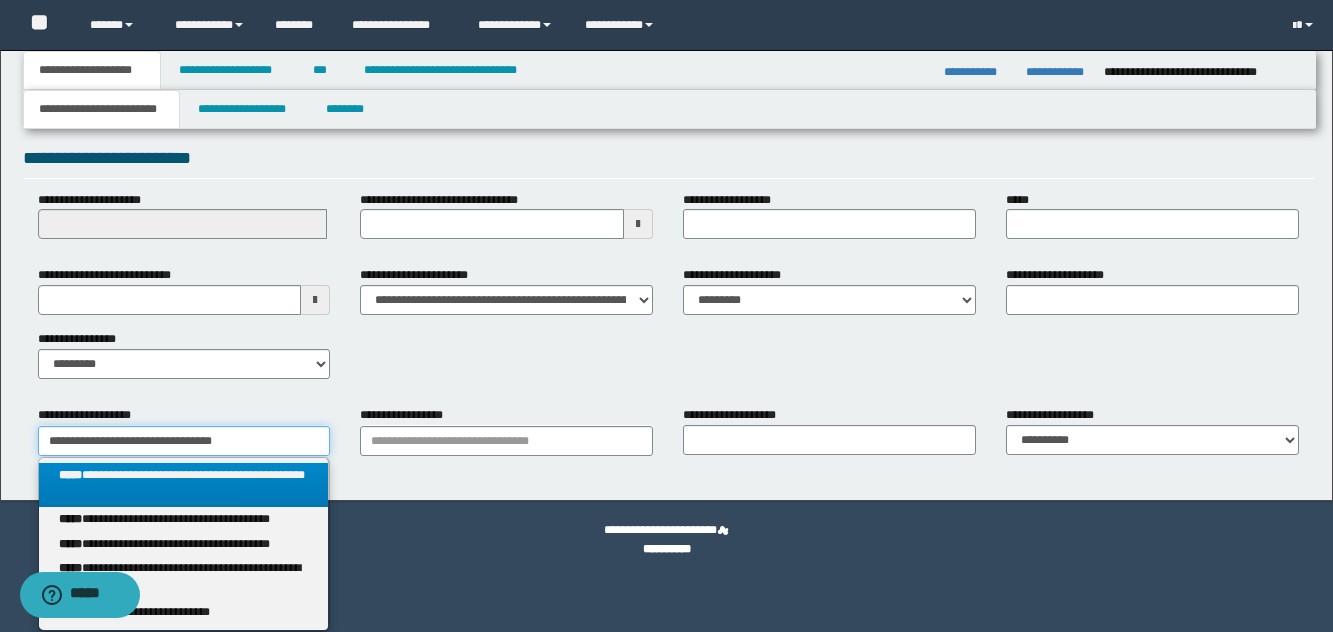 scroll, scrollTop: 316, scrollLeft: 0, axis: vertical 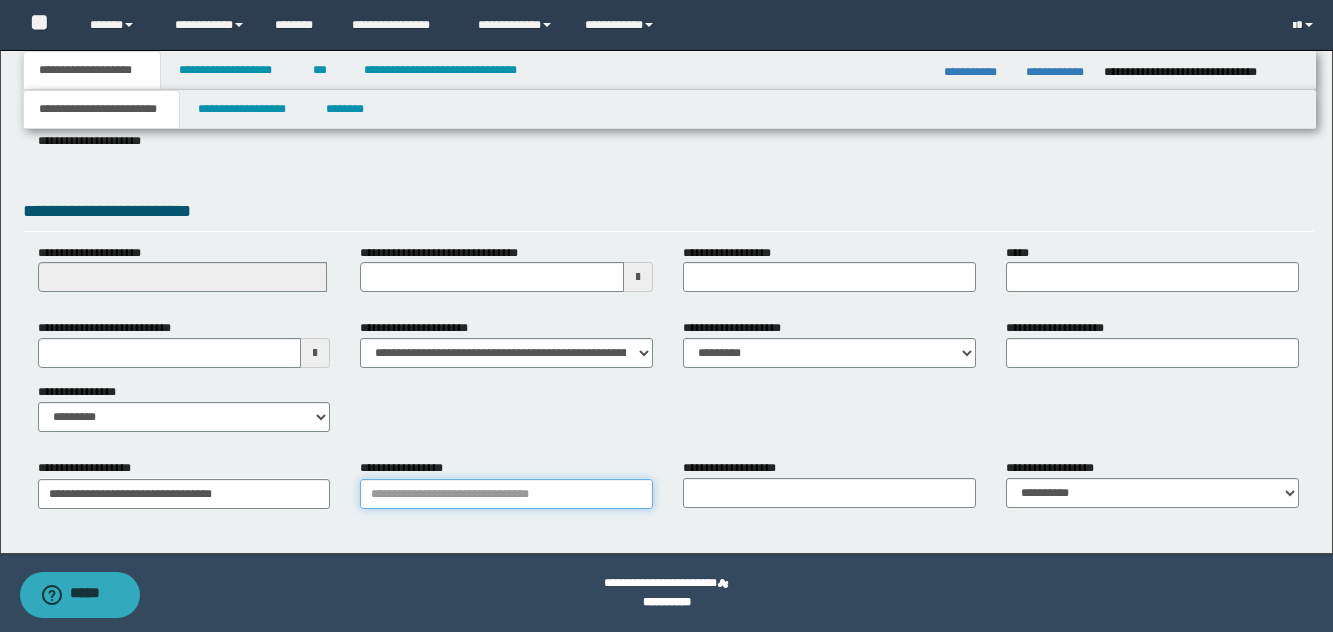 click on "**********" at bounding box center (506, 494) 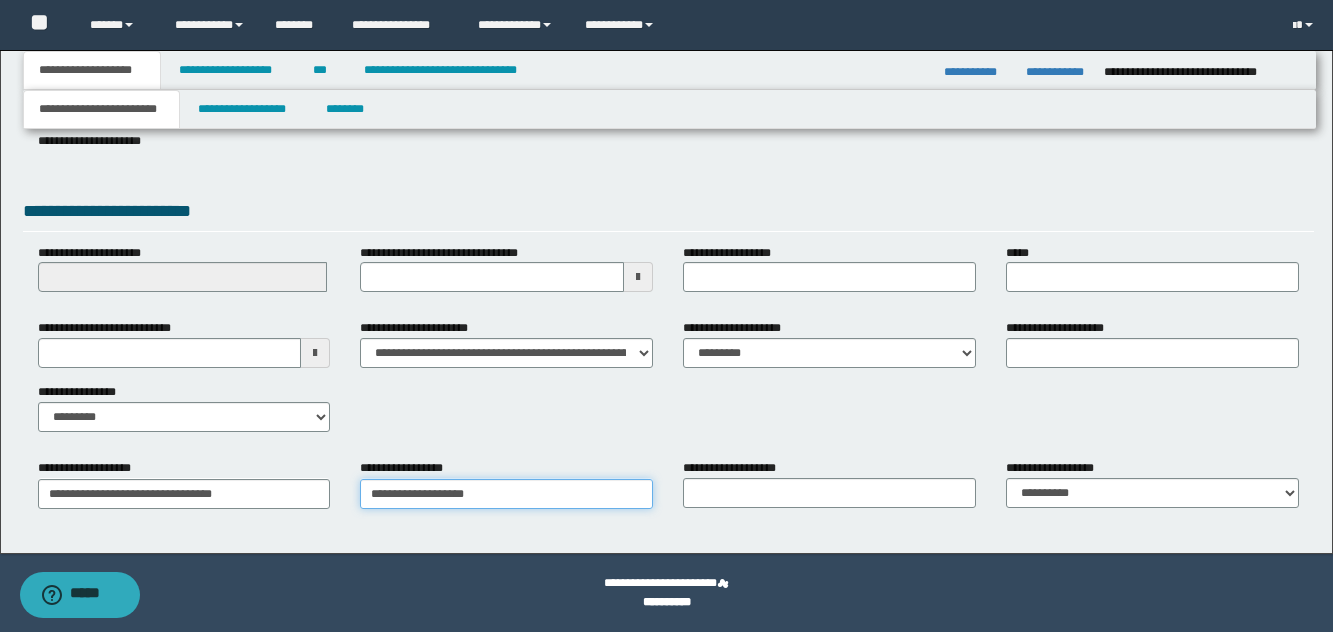 type on "**********" 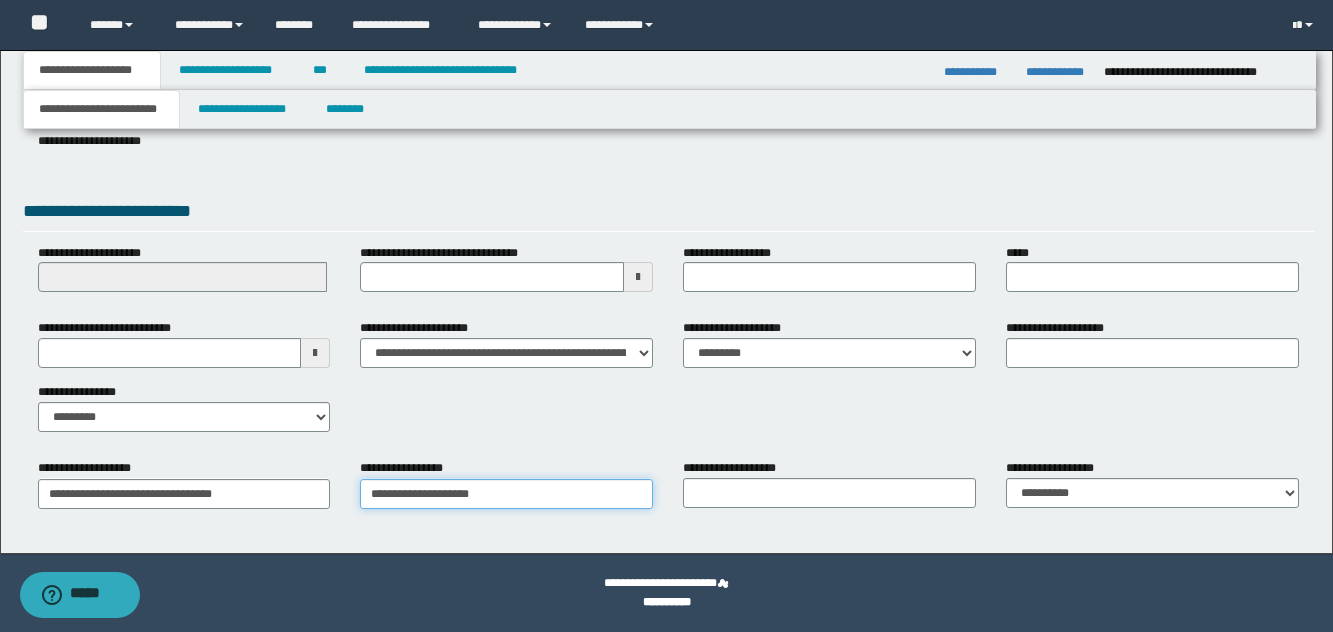 type on "**********" 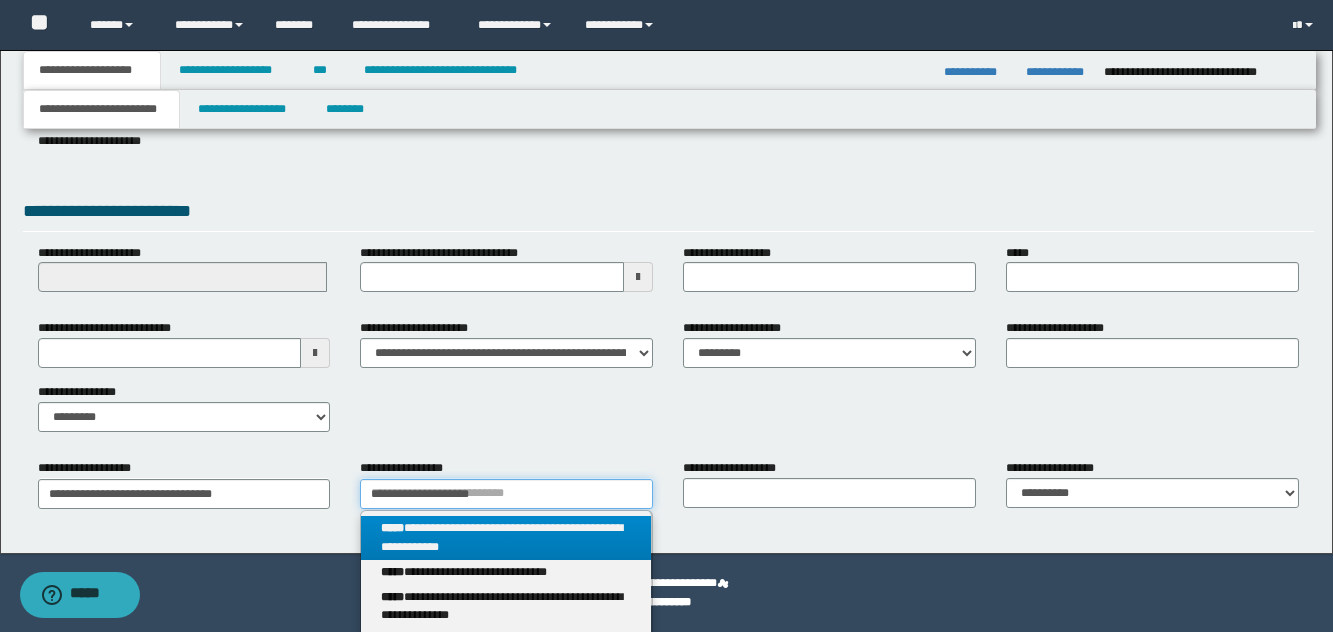 type on "**********" 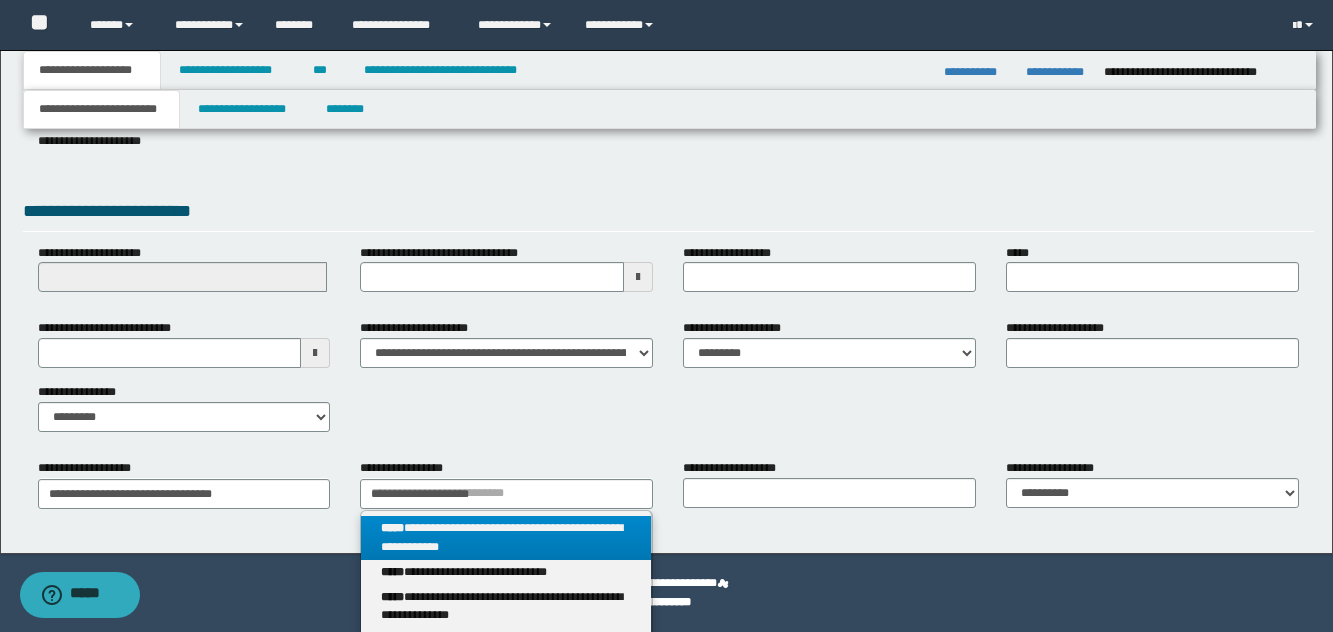 click on "**********" at bounding box center (506, 538) 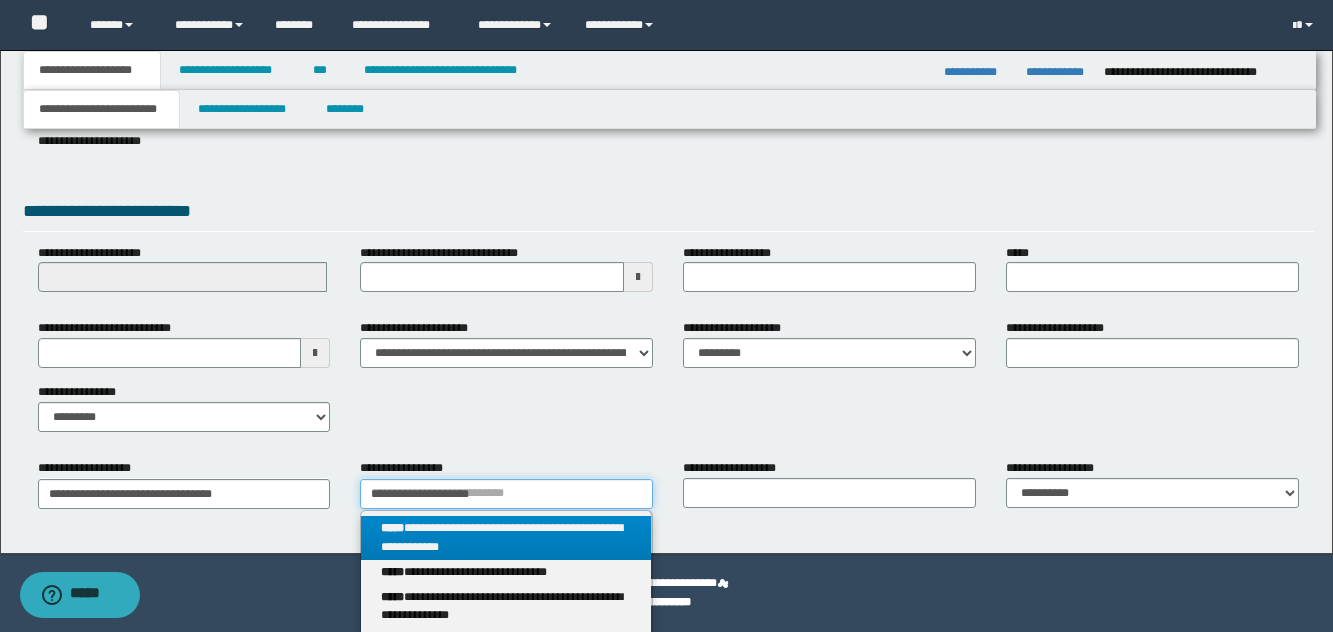 type 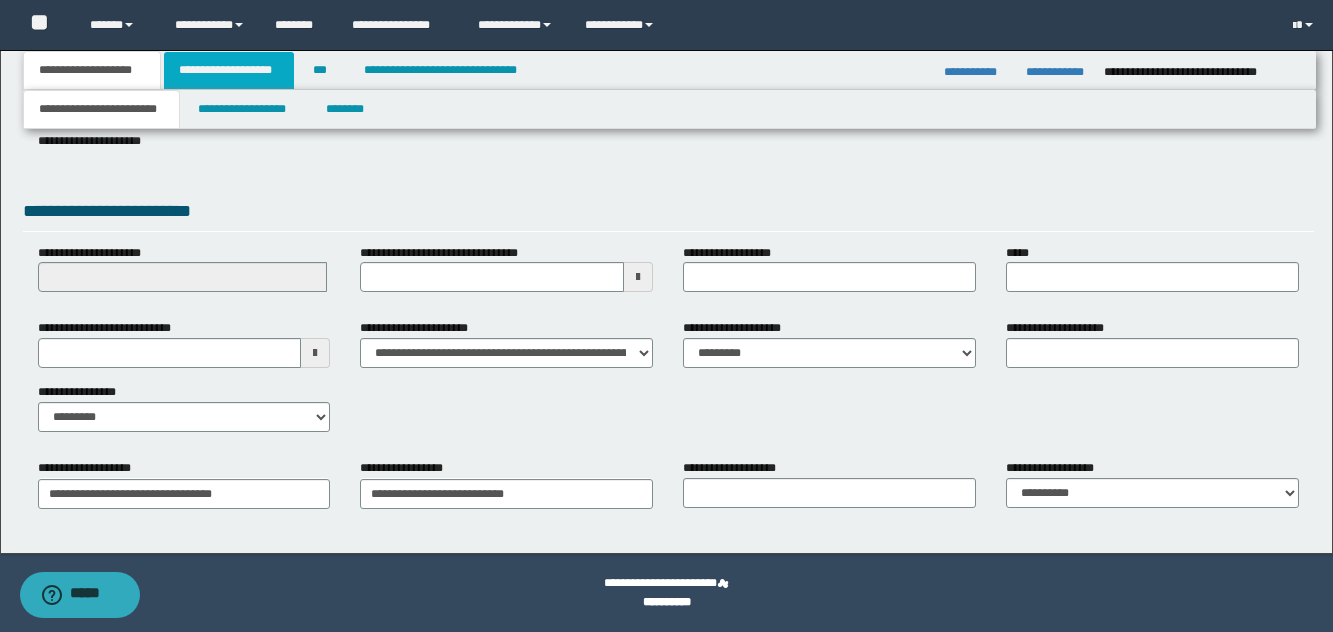 click on "**********" at bounding box center (229, 70) 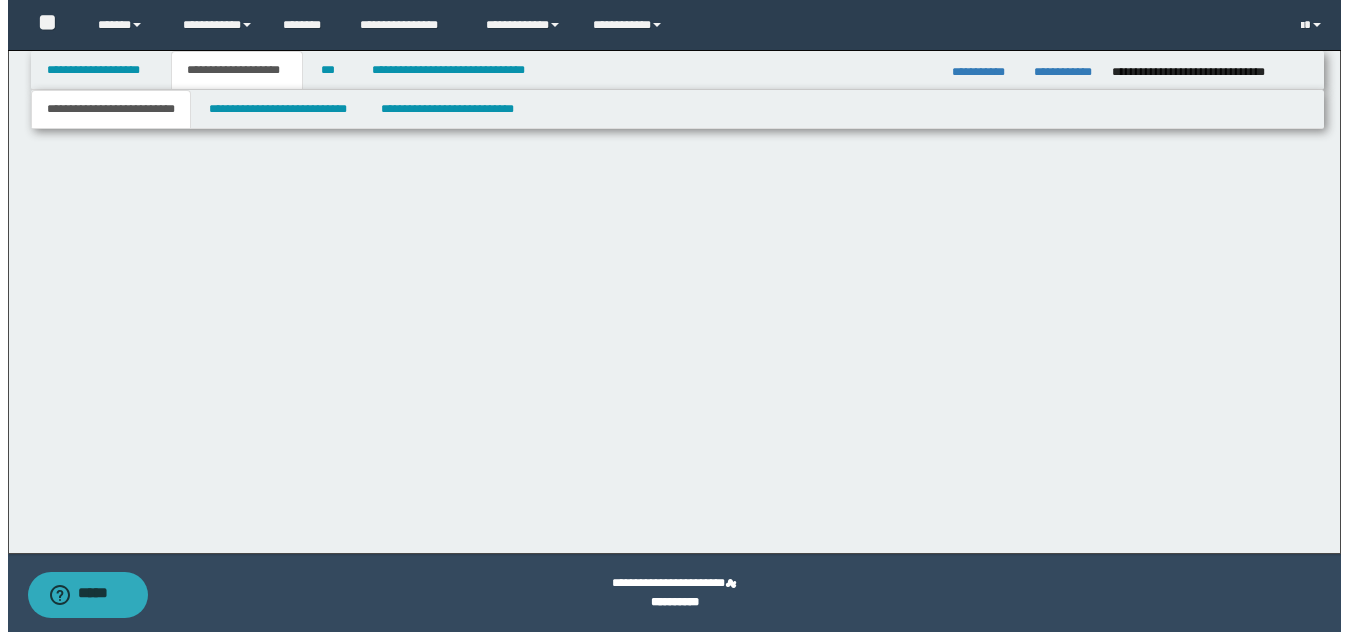 scroll, scrollTop: 0, scrollLeft: 0, axis: both 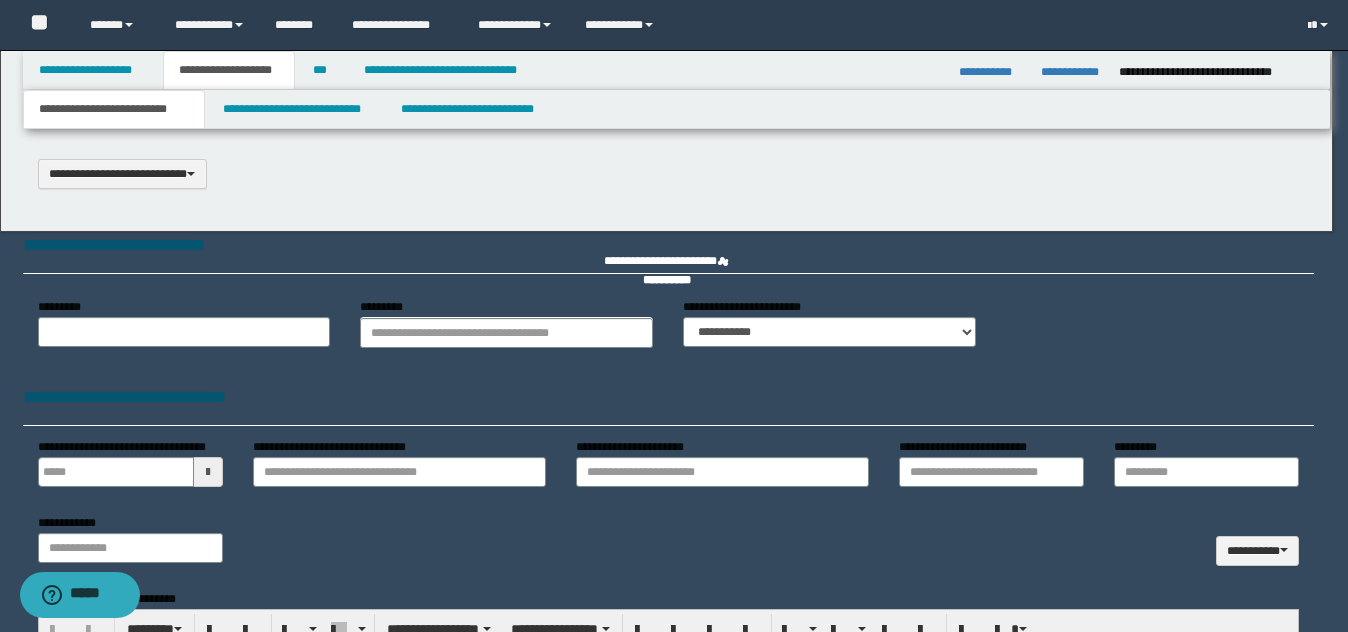 type 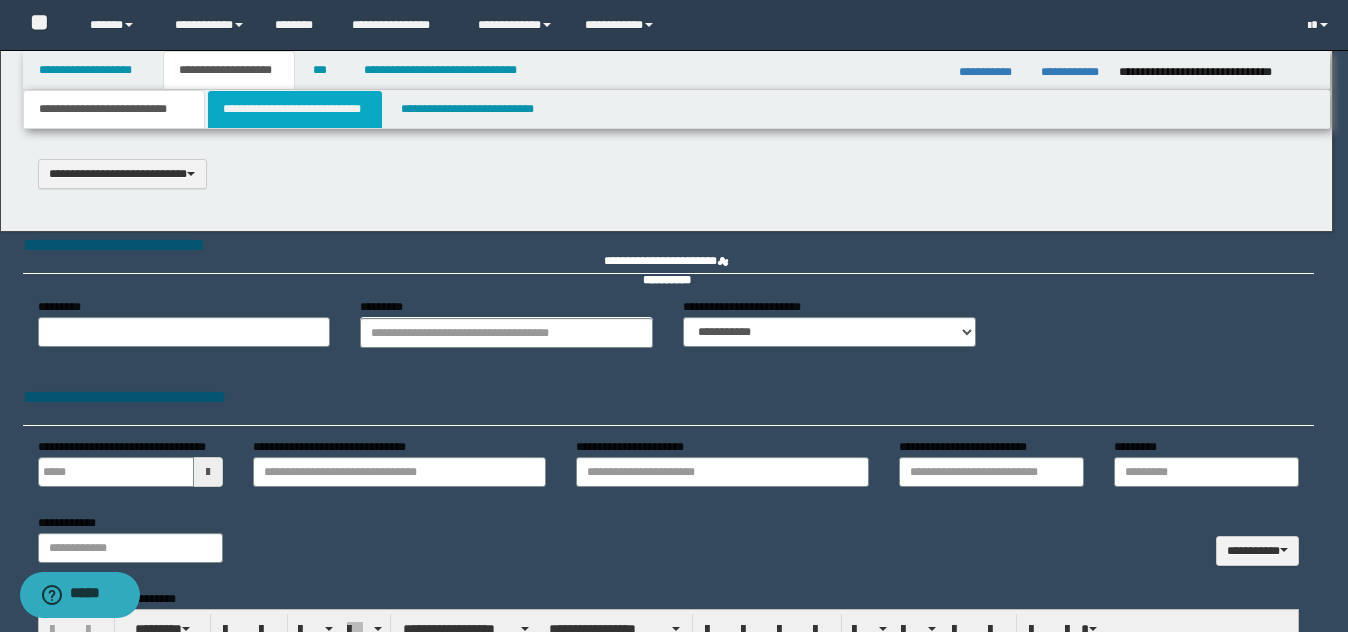 scroll, scrollTop: 0, scrollLeft: 0, axis: both 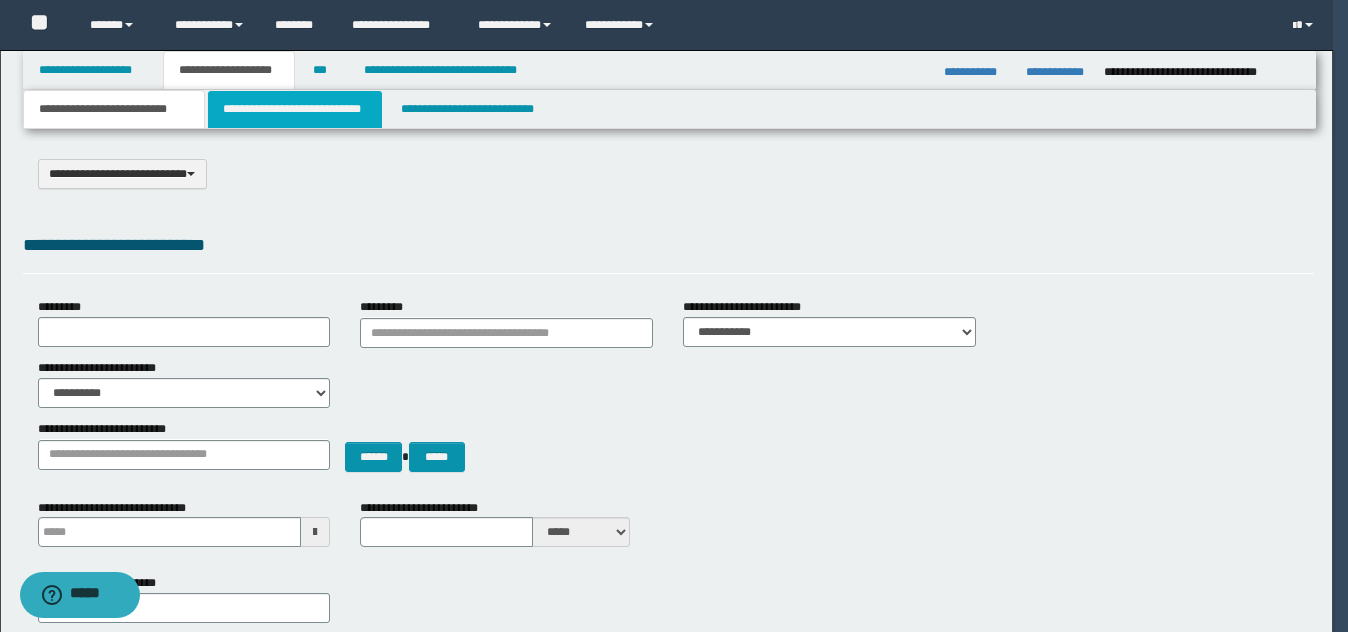 click on "**********" at bounding box center [295, 109] 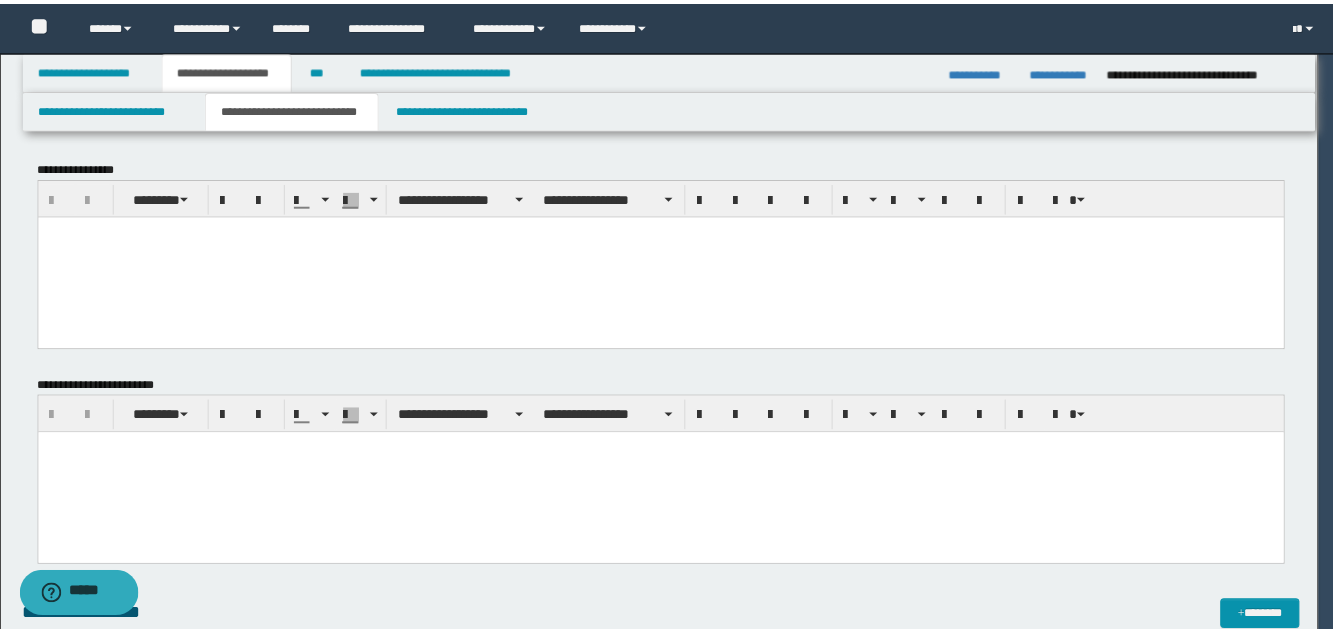 scroll, scrollTop: 0, scrollLeft: 0, axis: both 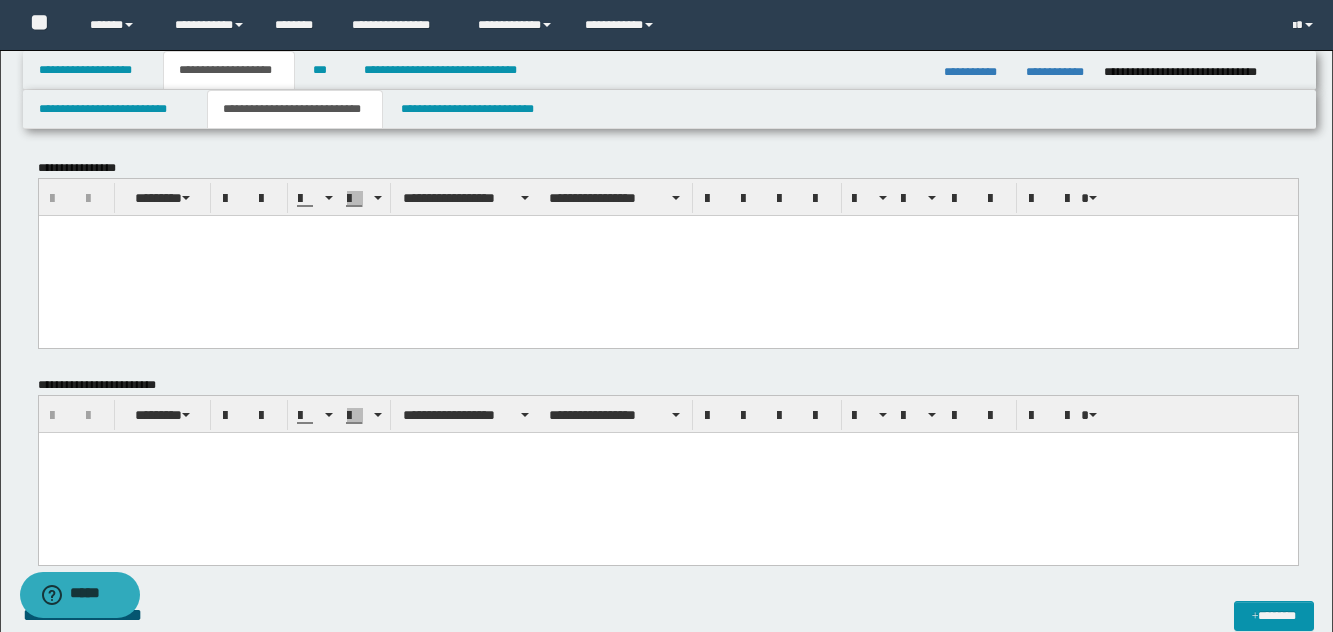 click at bounding box center [667, 255] 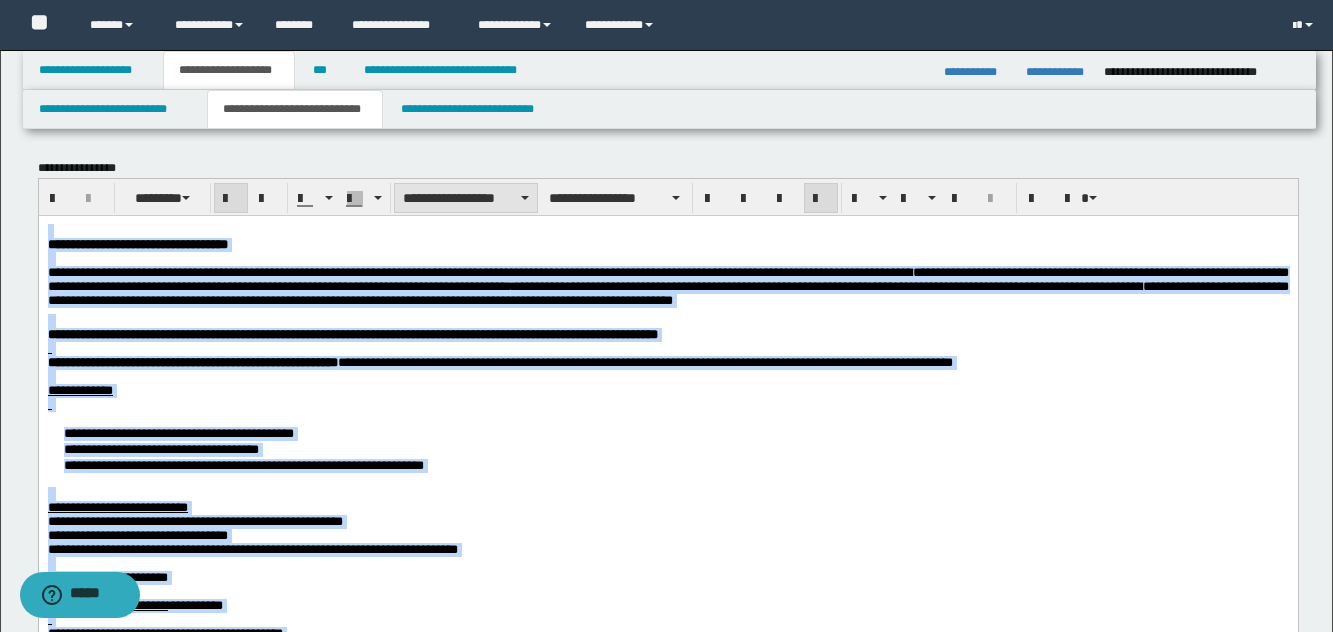 click on "**********" at bounding box center (466, 198) 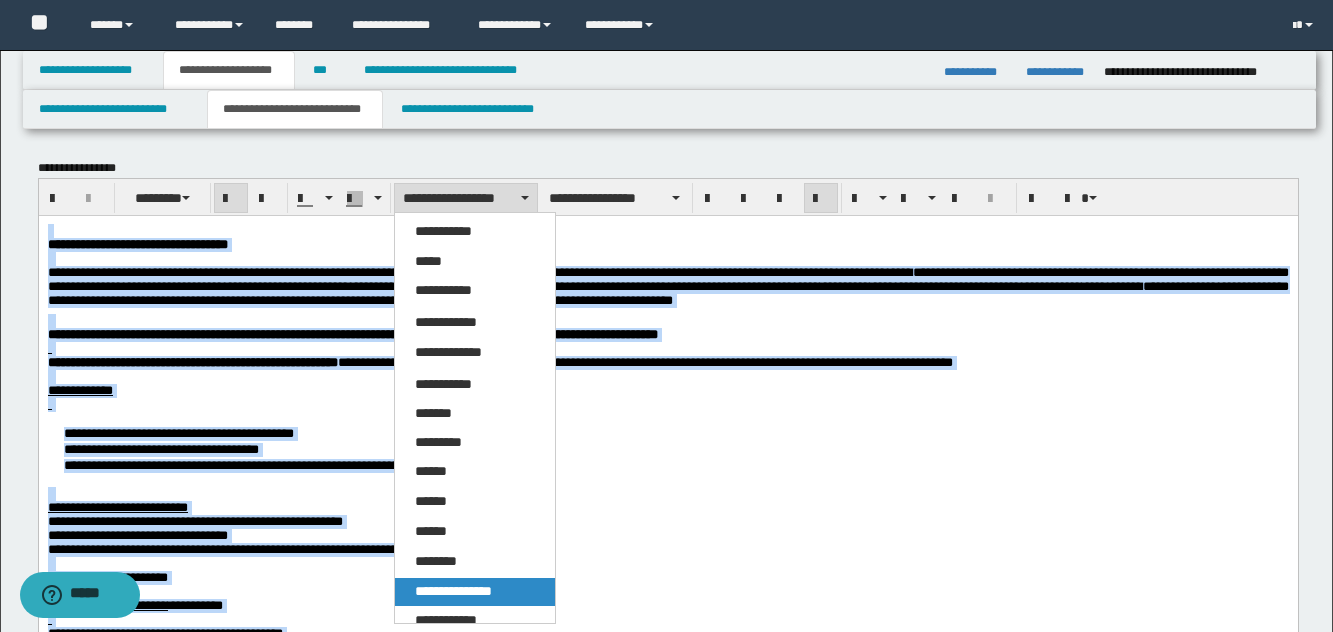 click on "**********" at bounding box center (453, 591) 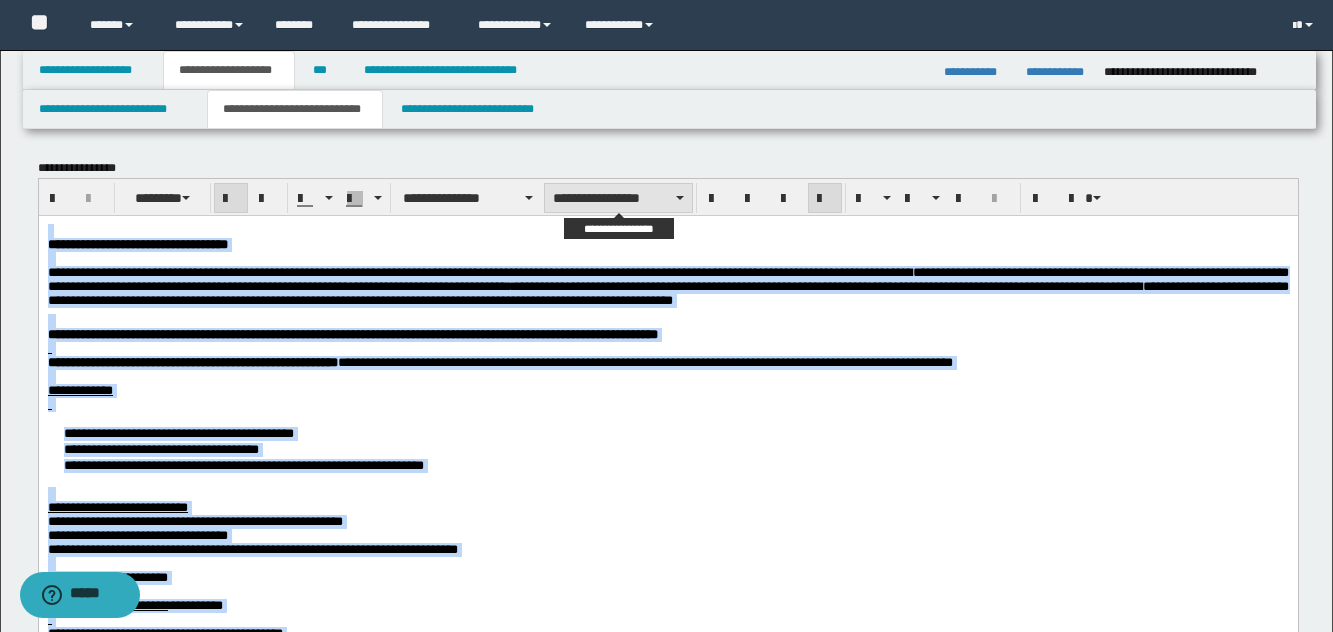 click on "**********" at bounding box center [618, 198] 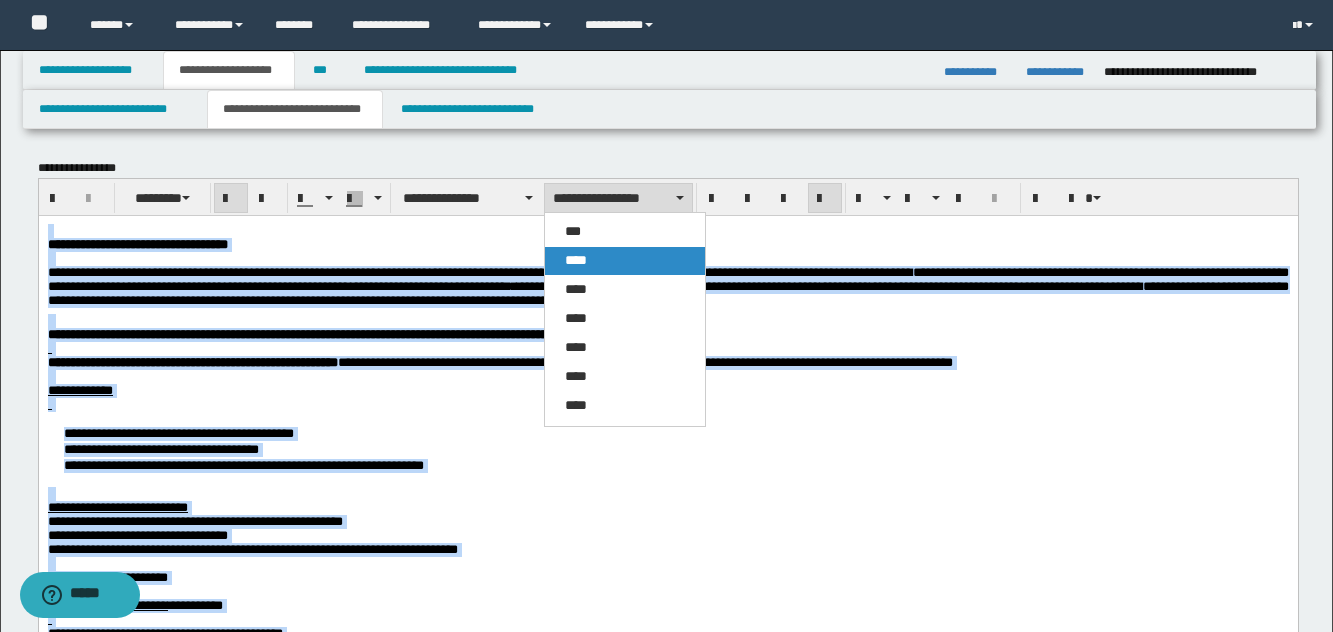 click on "****" at bounding box center [625, 261] 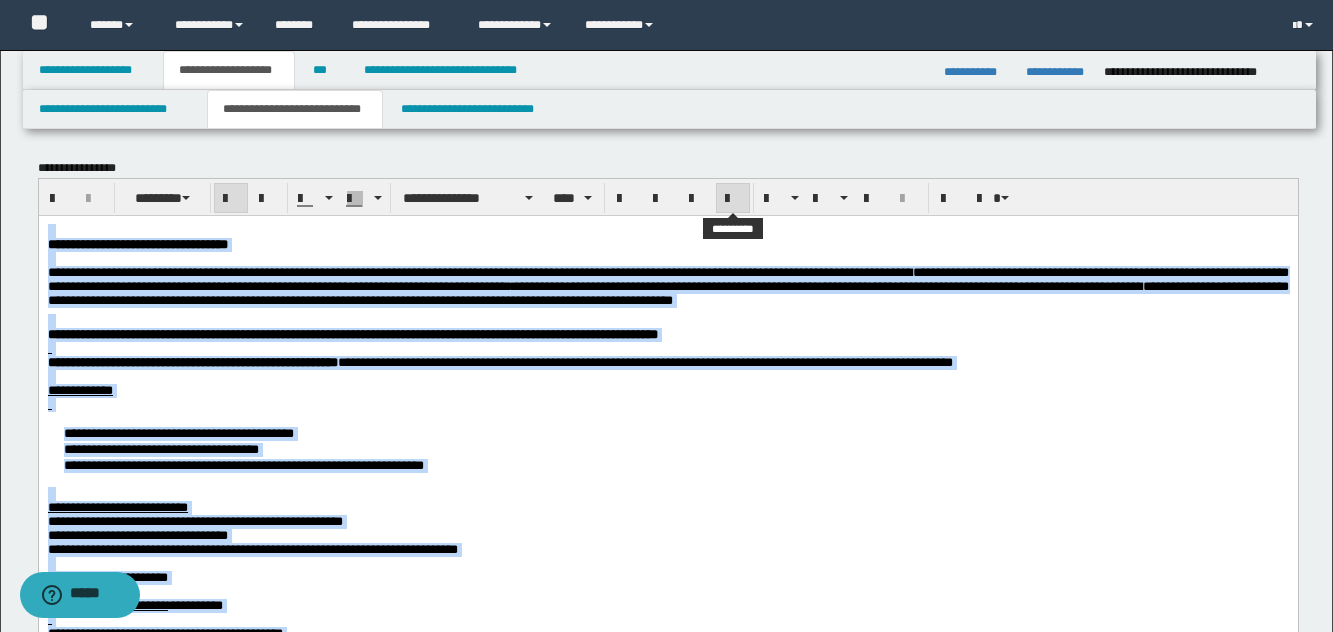 click at bounding box center [733, 199] 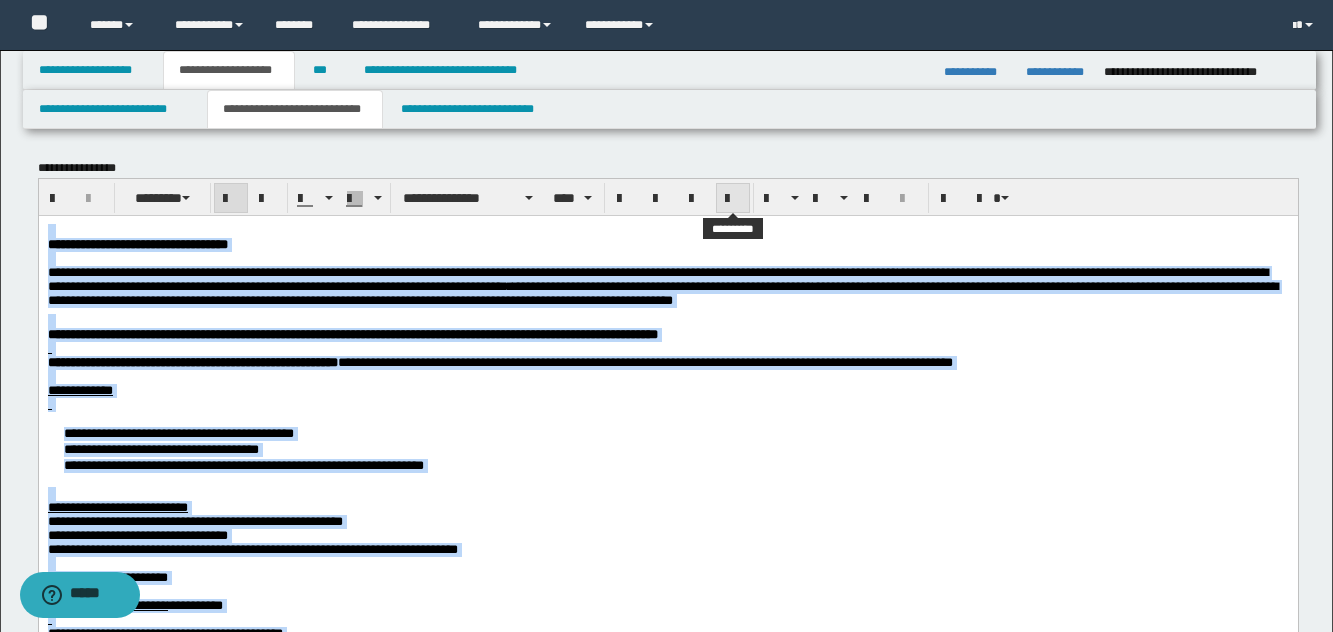 click at bounding box center [733, 199] 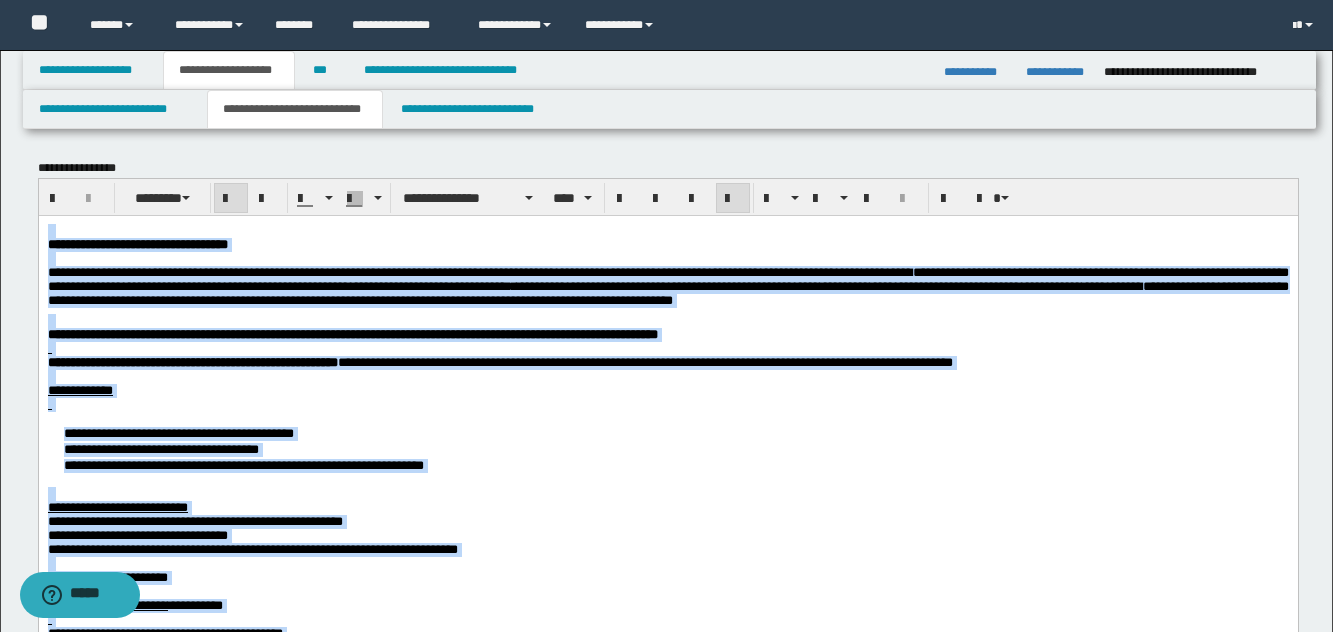 click at bounding box center (667, 258) 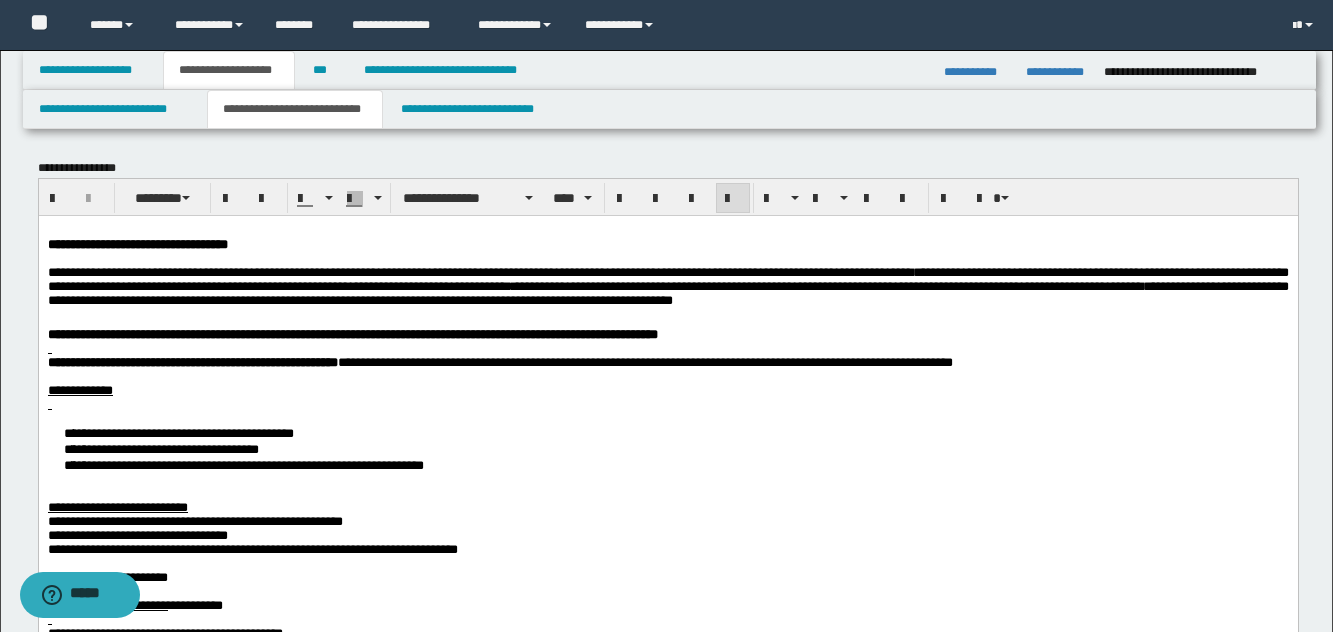 click on "**********" at bounding box center [667, 775] 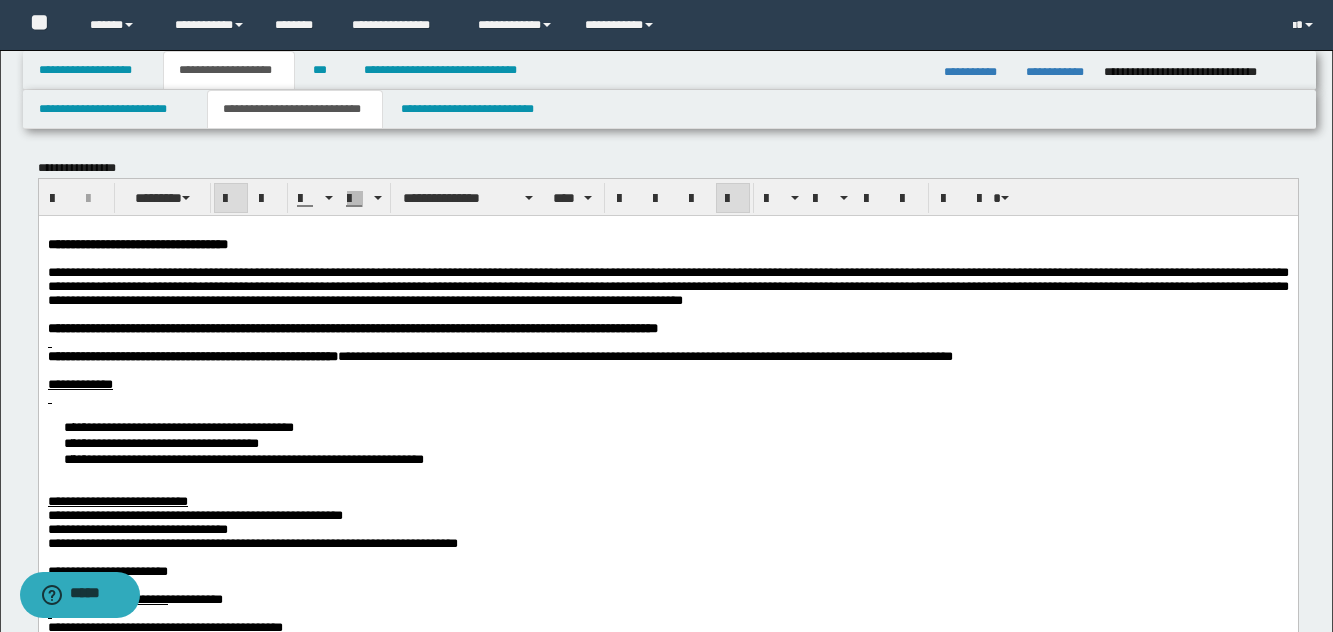 click on "**********" at bounding box center [352, 327] 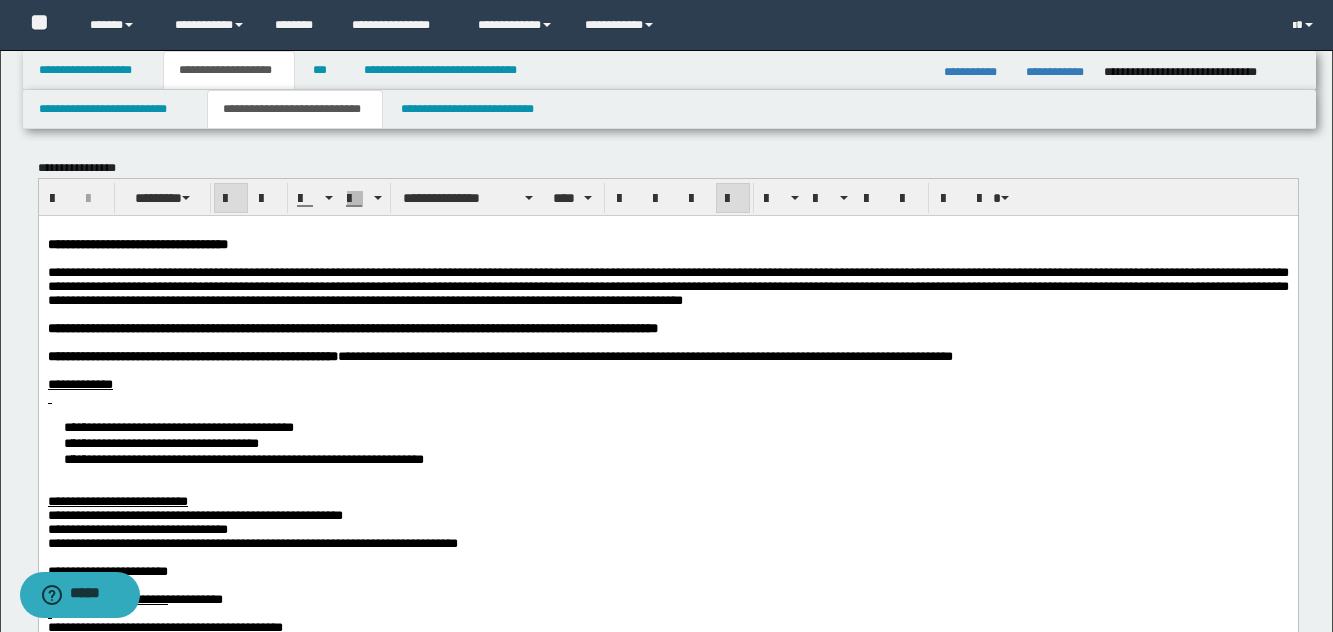 click on "**********" at bounding box center (667, 442) 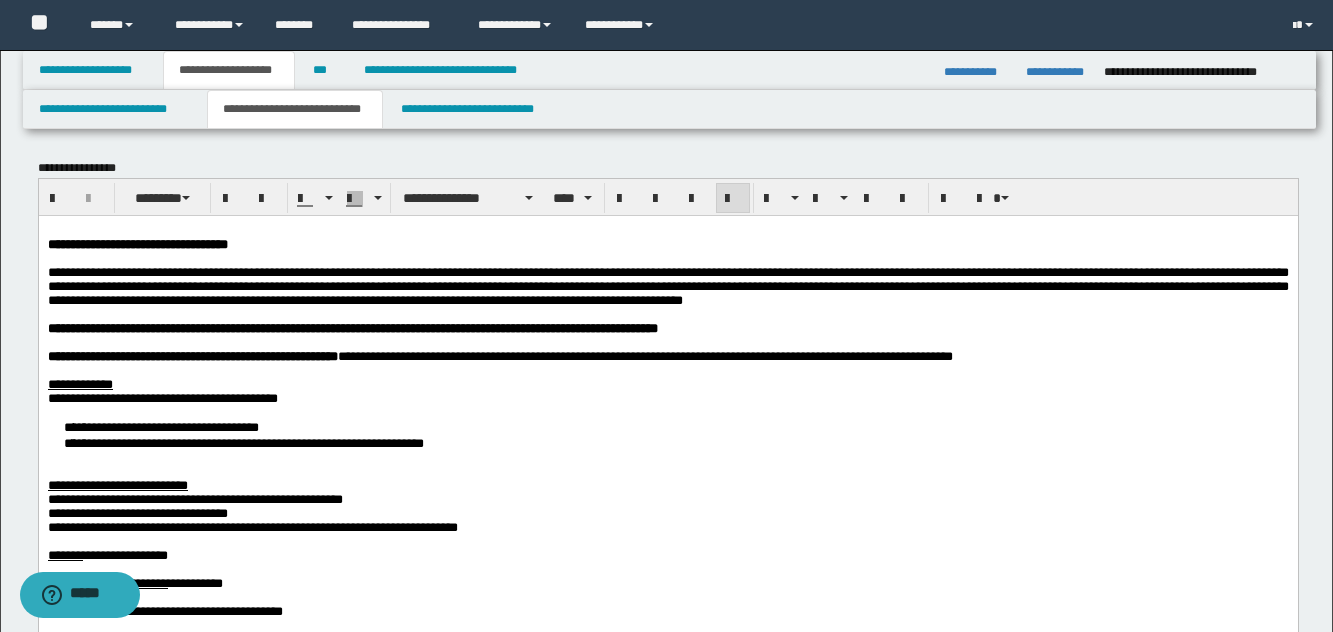 click on "**********" at bounding box center (667, 434) 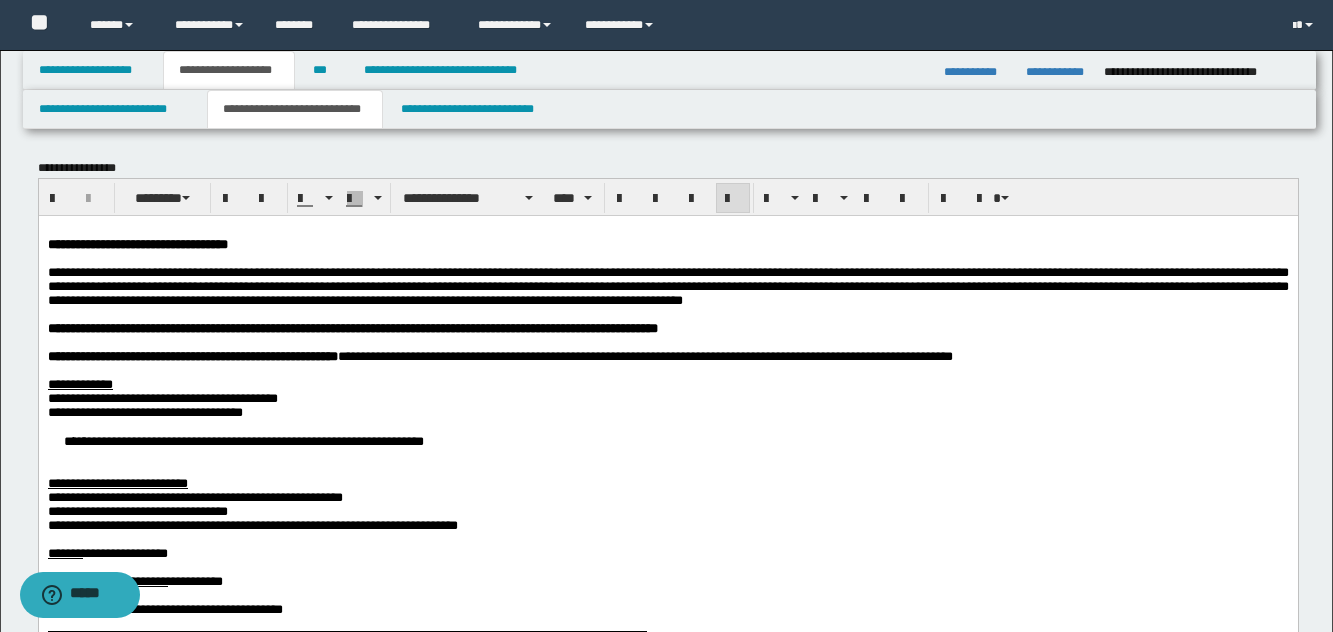 click on "**********" at bounding box center (667, 440) 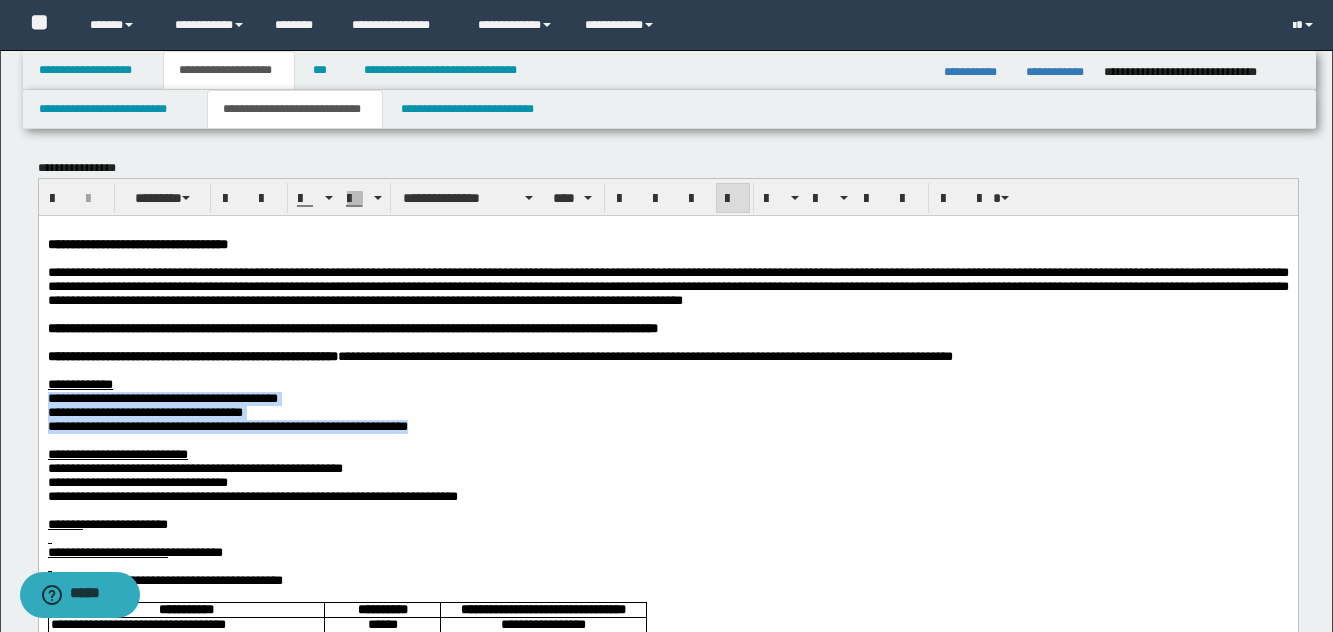 drag, startPoint x: 571, startPoint y: 453, endPoint x: 856, endPoint y: 427, distance: 286.1835 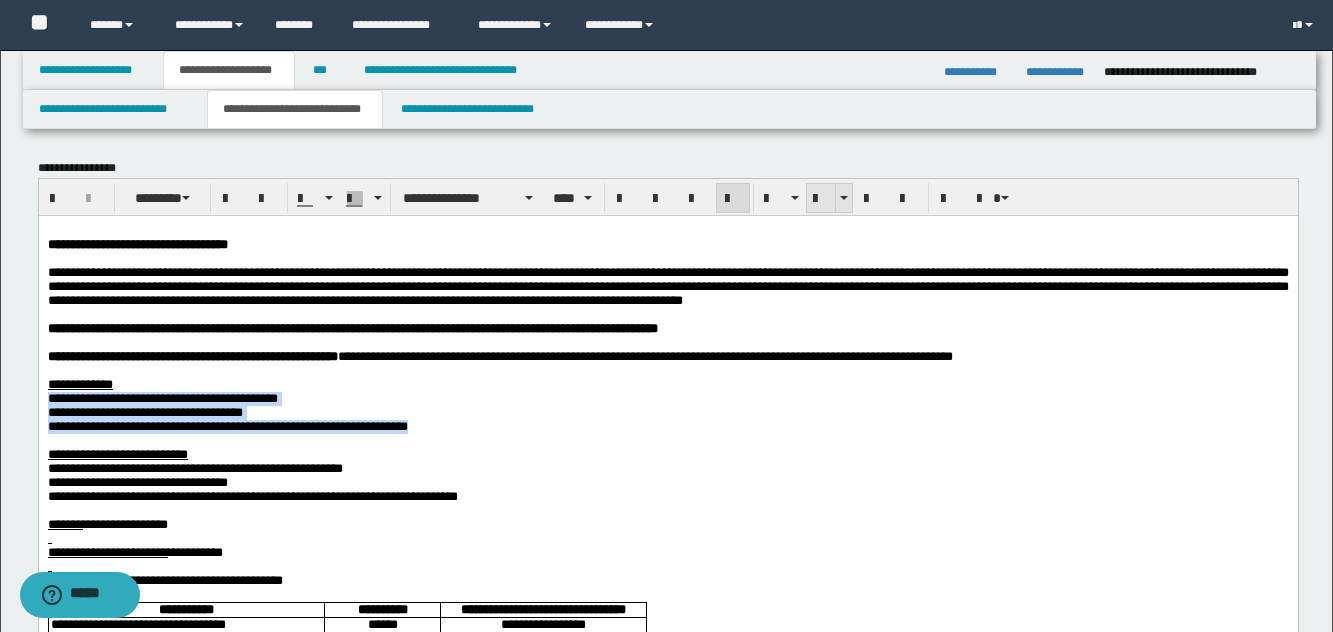 click at bounding box center (821, 199) 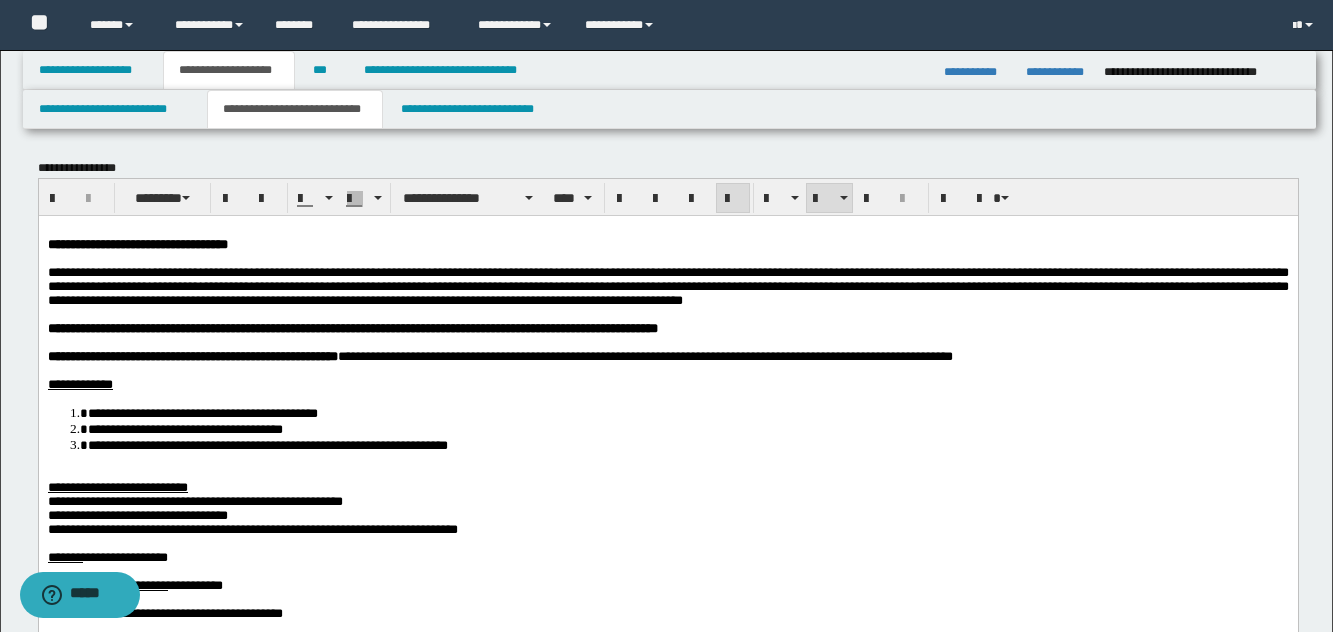 click on "**********" at bounding box center (194, 500) 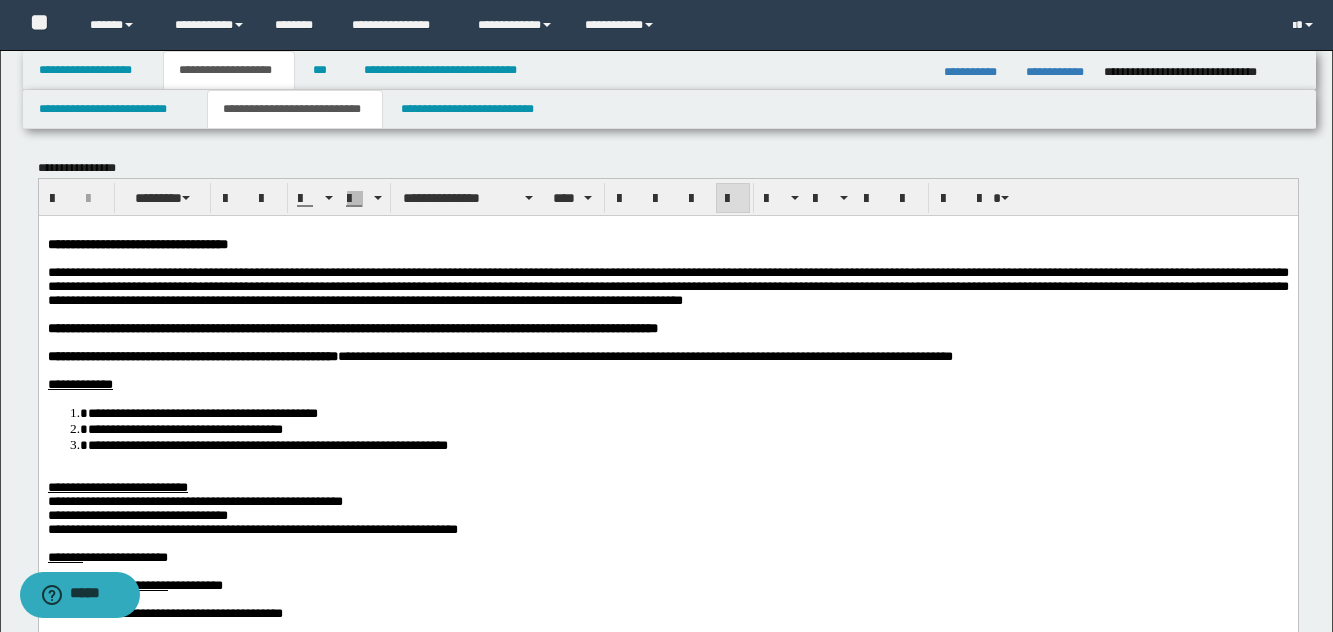 click on "**********" at bounding box center (117, 486) 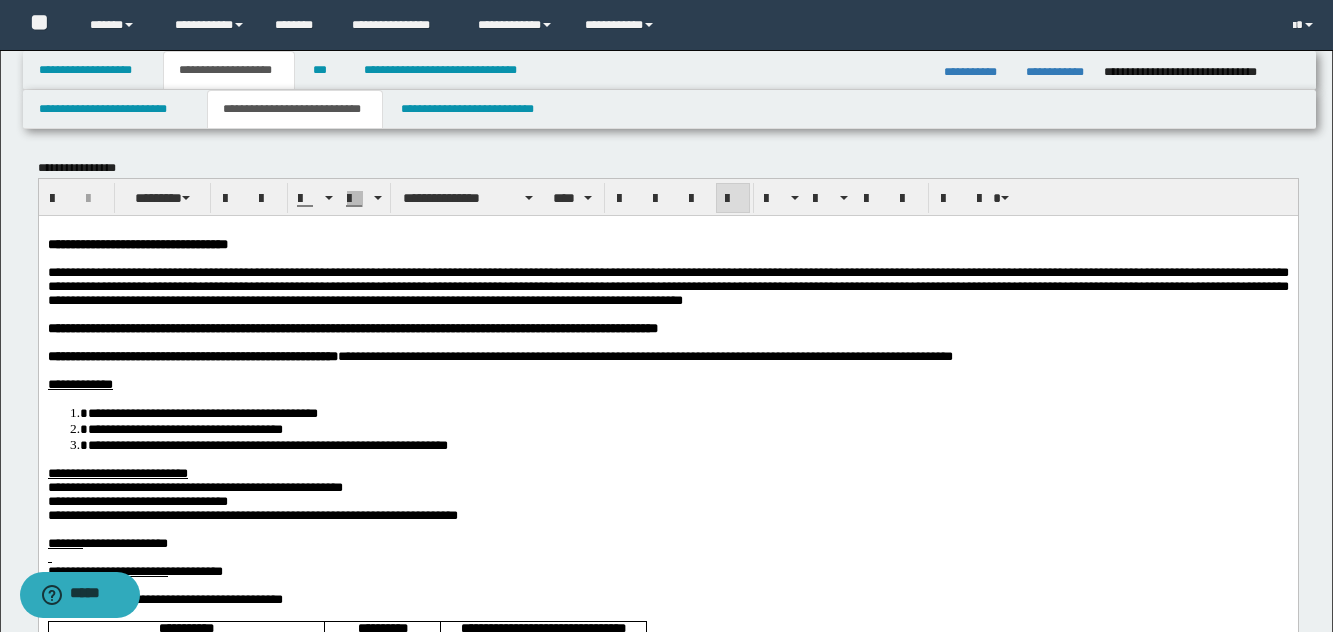 drag, startPoint x: 250, startPoint y: 525, endPoint x: 279, endPoint y: 525, distance: 29 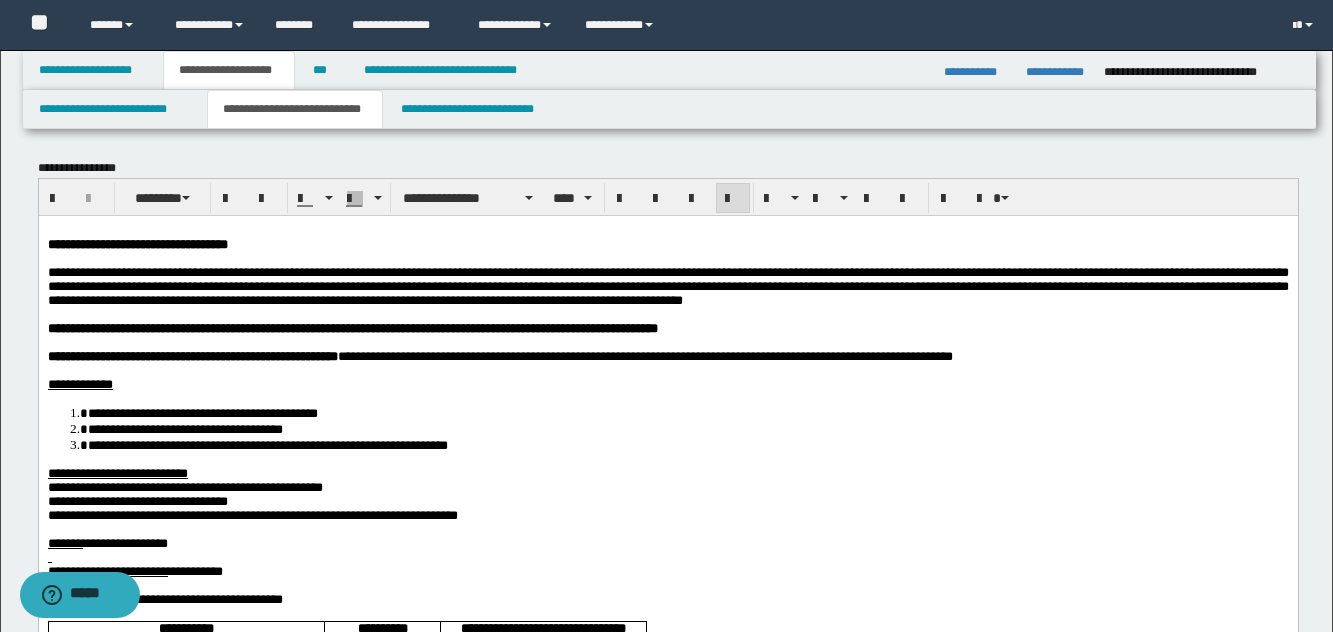 click on "**********" at bounding box center (252, 514) 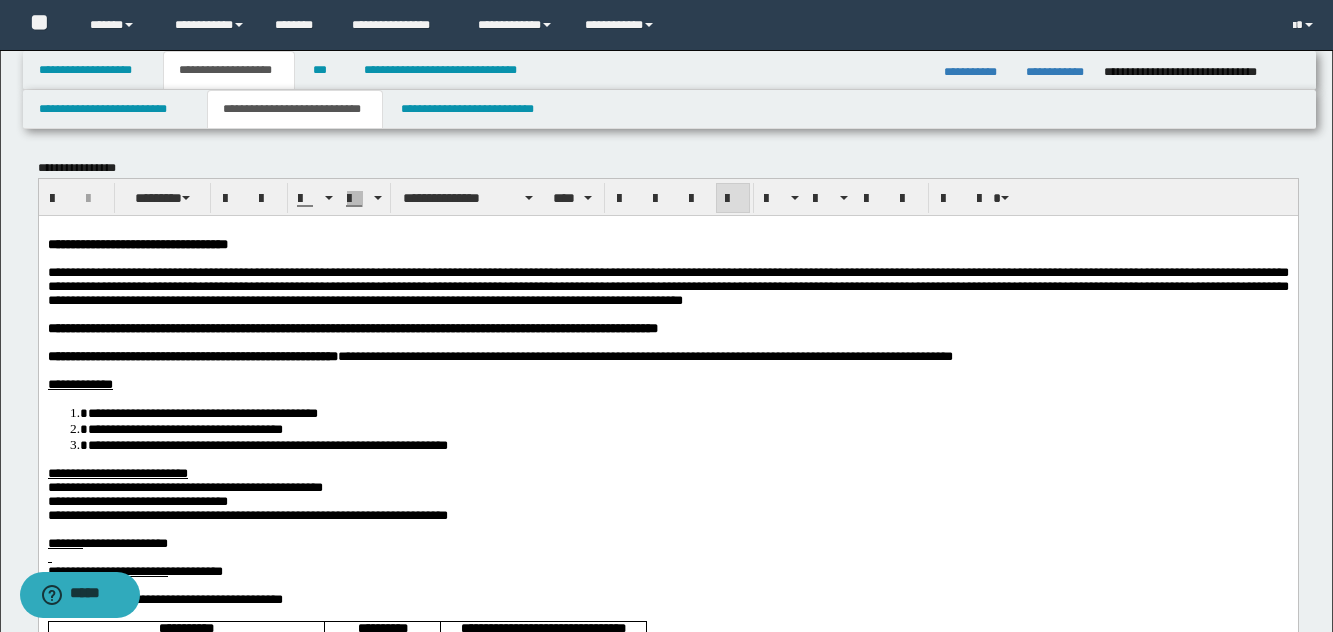 click on "**********" at bounding box center (107, 542) 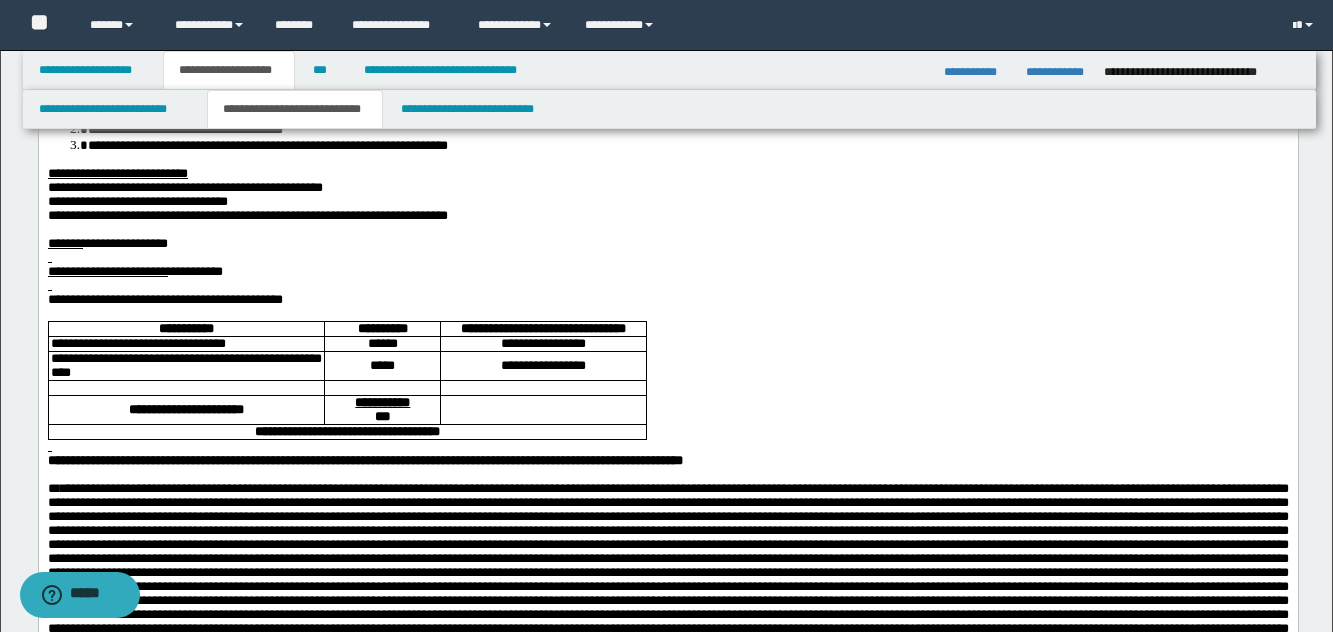 click at bounding box center [185, 388] 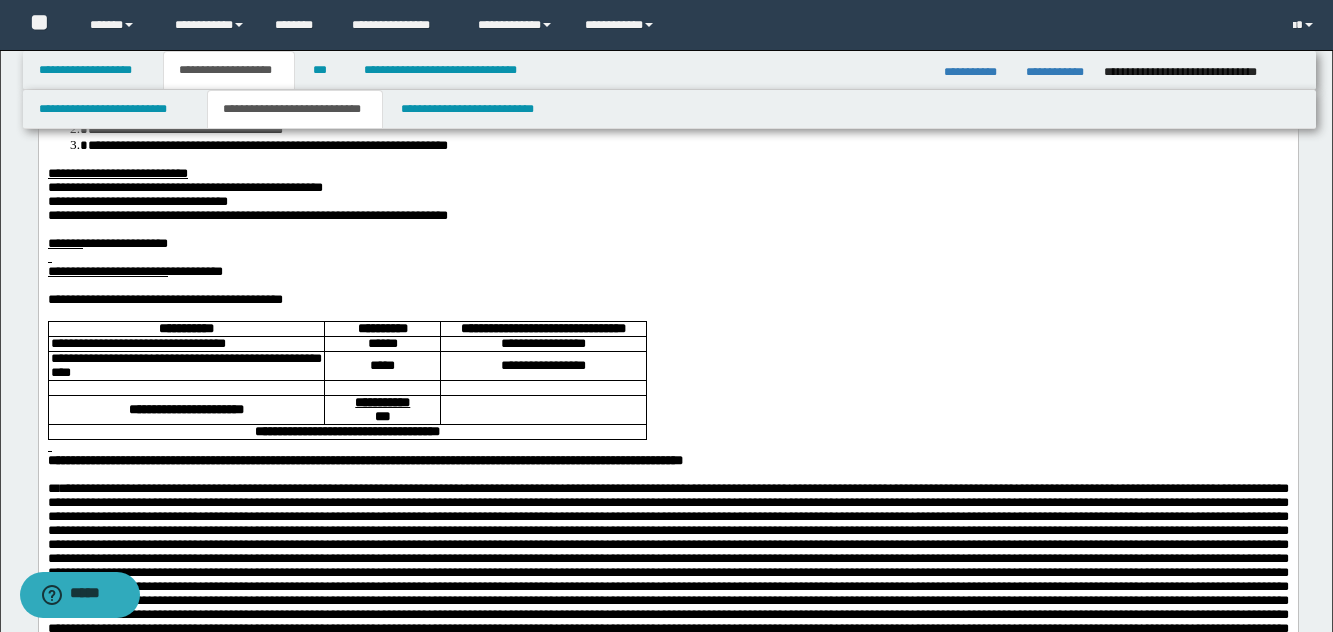 click at bounding box center (667, 258) 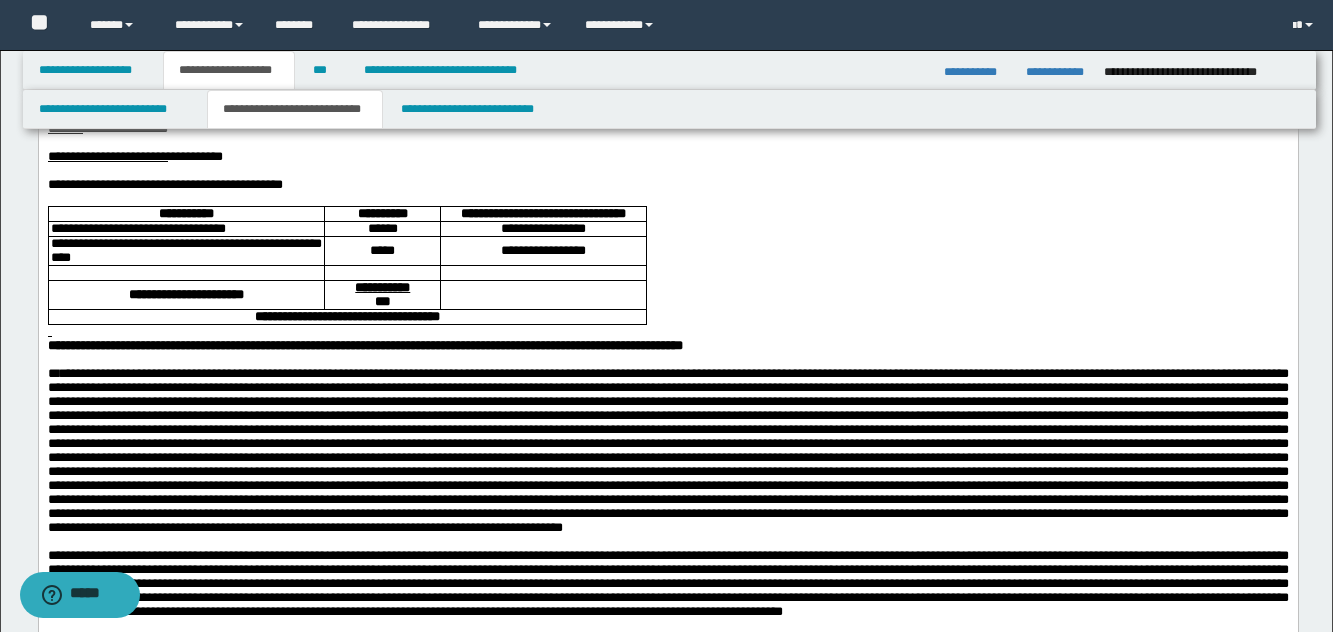 scroll, scrollTop: 600, scrollLeft: 0, axis: vertical 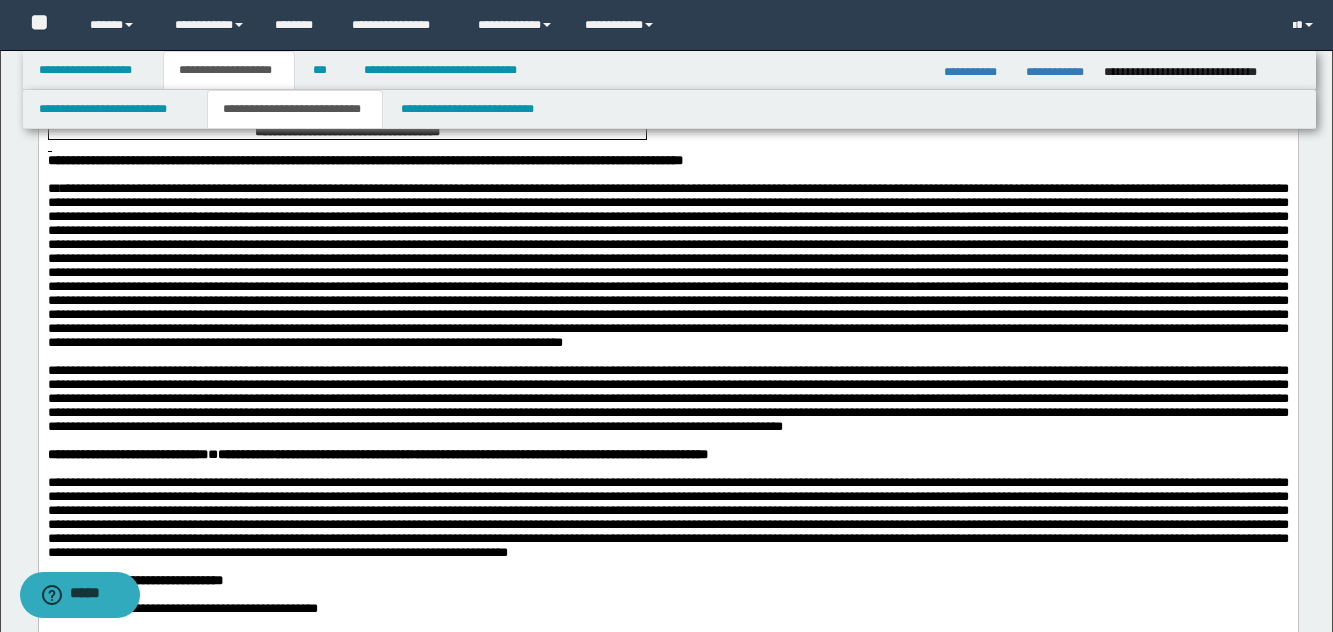 click on "**" at bounding box center [667, 265] 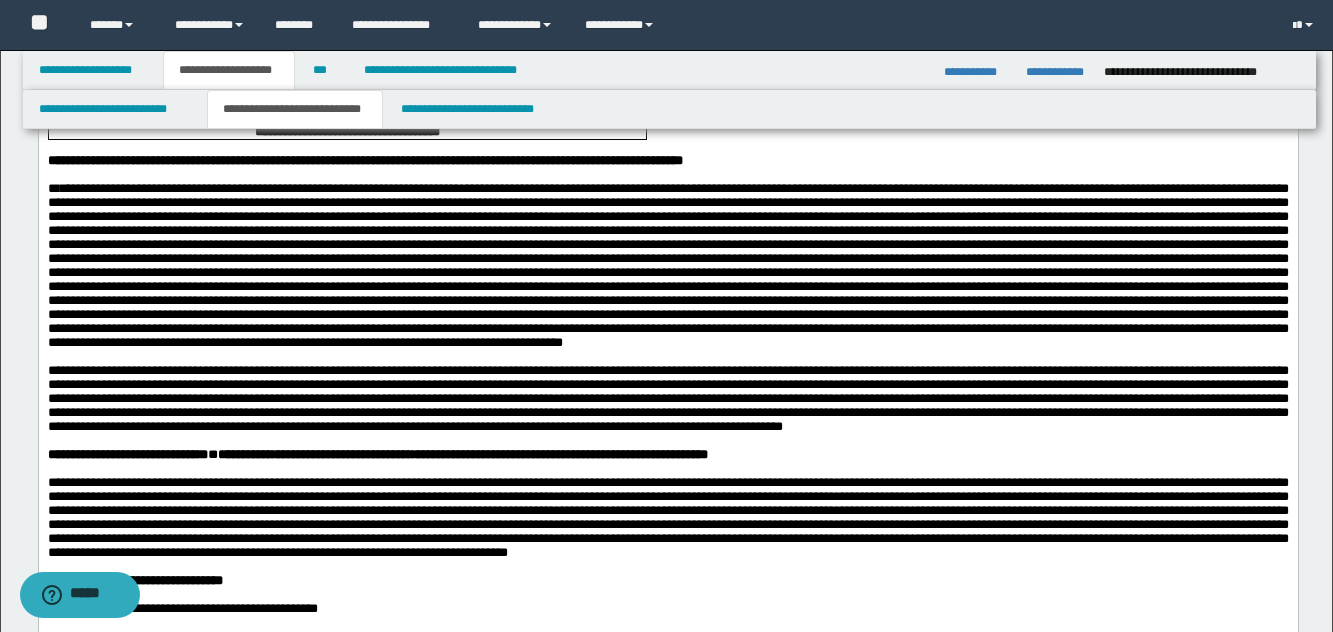 click on "**" at bounding box center [667, 265] 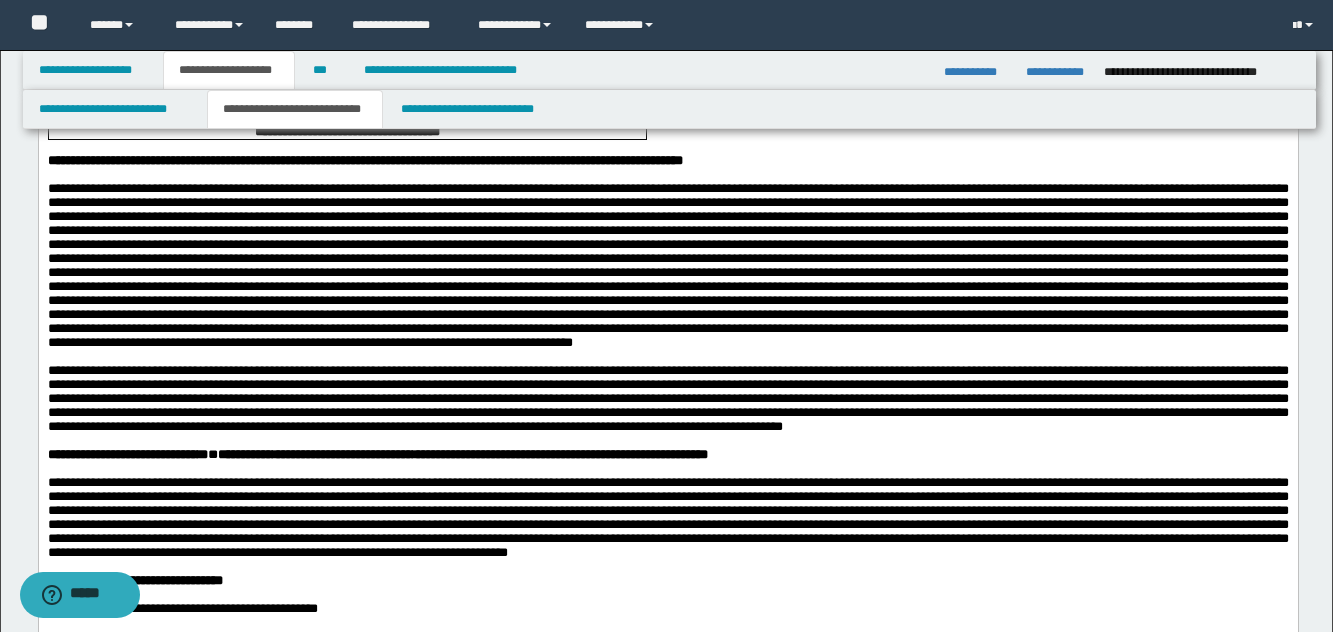 drag, startPoint x: 330, startPoint y: 318, endPoint x: 567, endPoint y: 339, distance: 237.92856 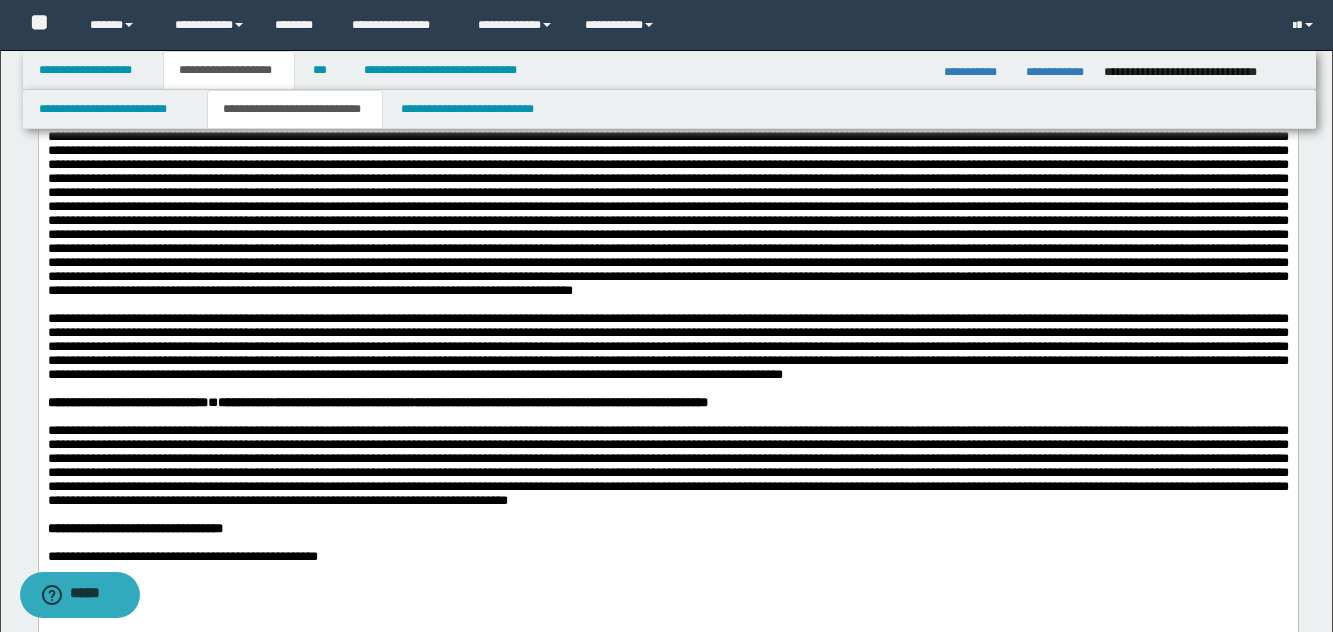 scroll, scrollTop: 700, scrollLeft: 0, axis: vertical 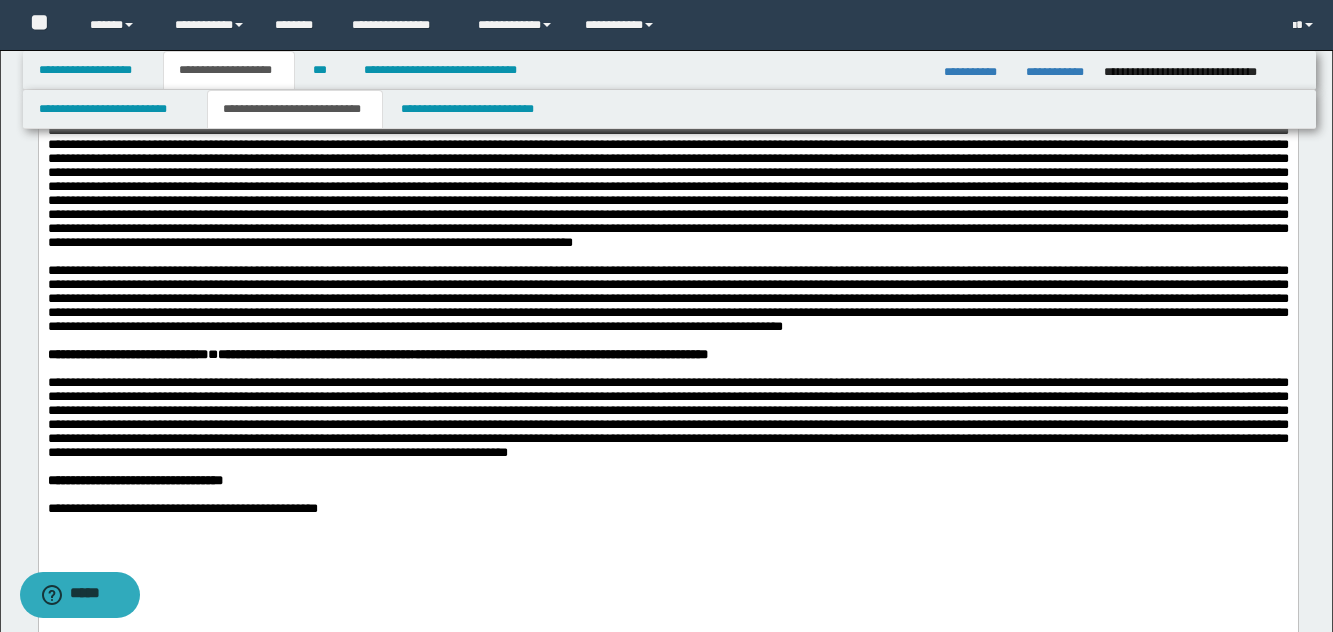 click at bounding box center [667, 298] 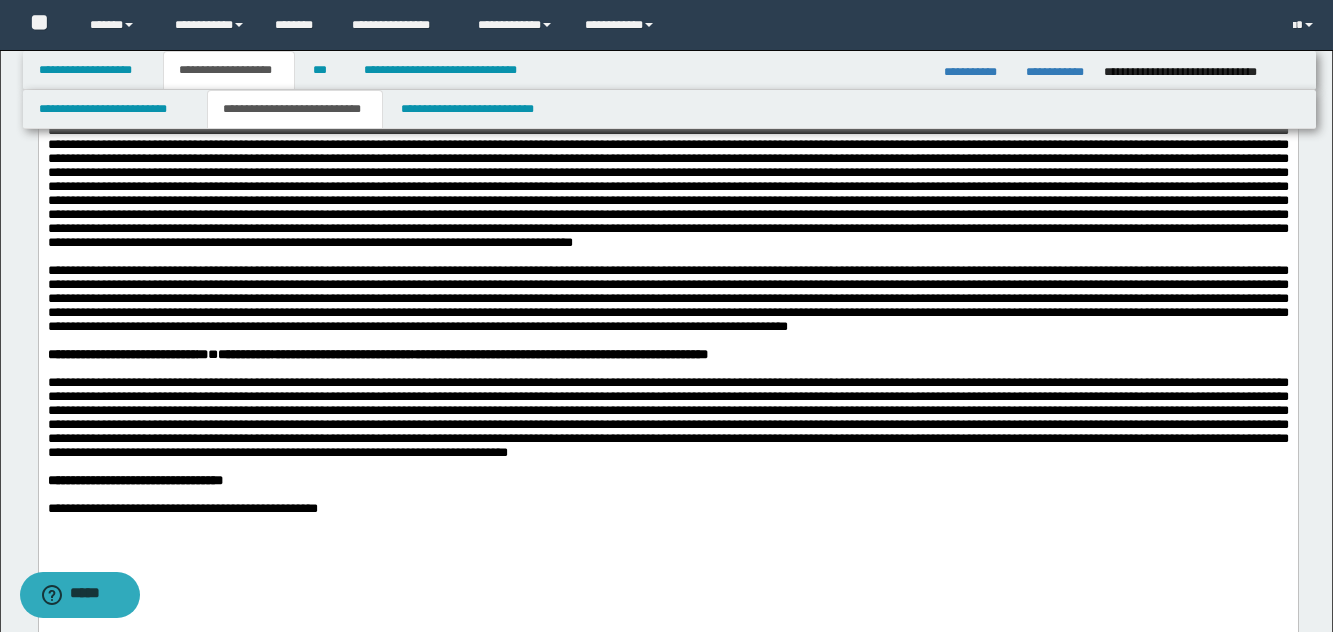 click at bounding box center [667, 298] 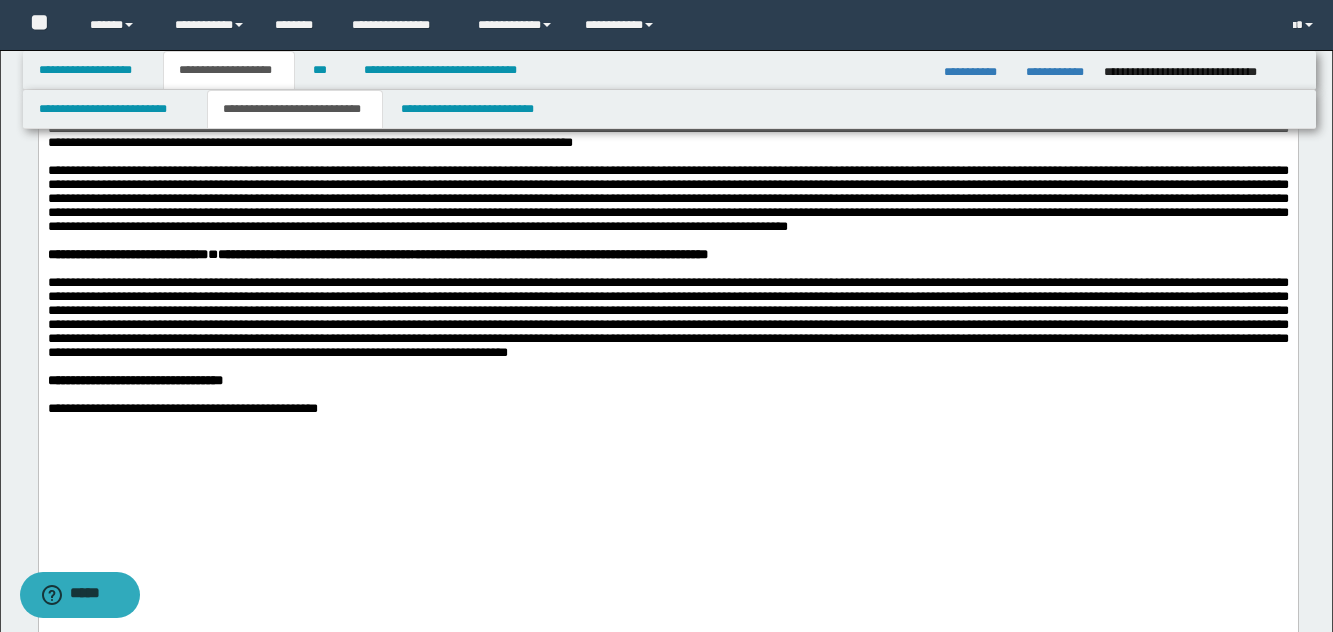 click at bounding box center [667, 317] 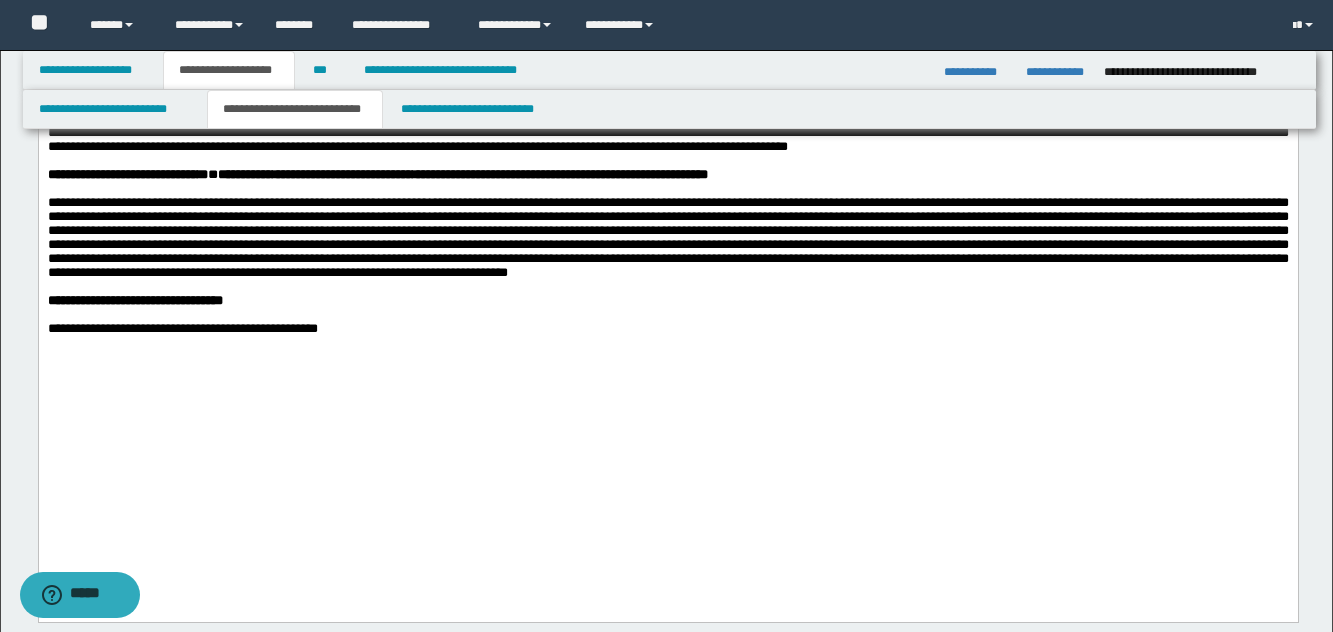 scroll, scrollTop: 1000, scrollLeft: 0, axis: vertical 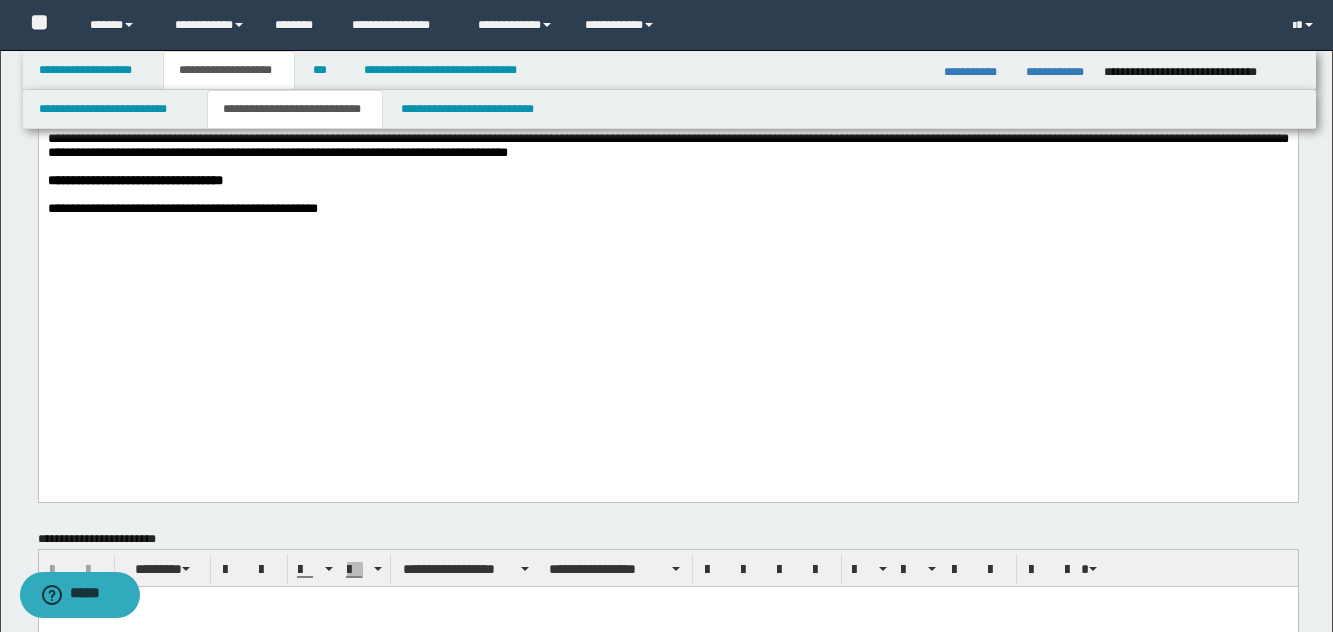 click on "**********" at bounding box center [134, 180] 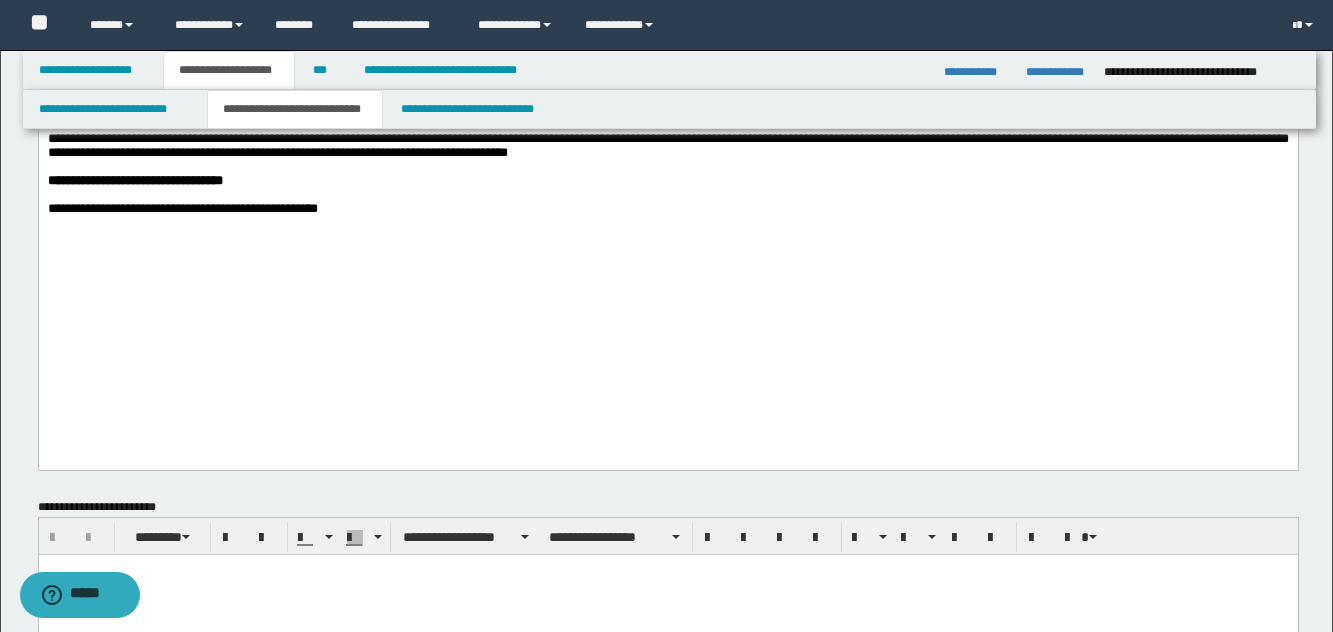 click on "**********" at bounding box center [667, -255] 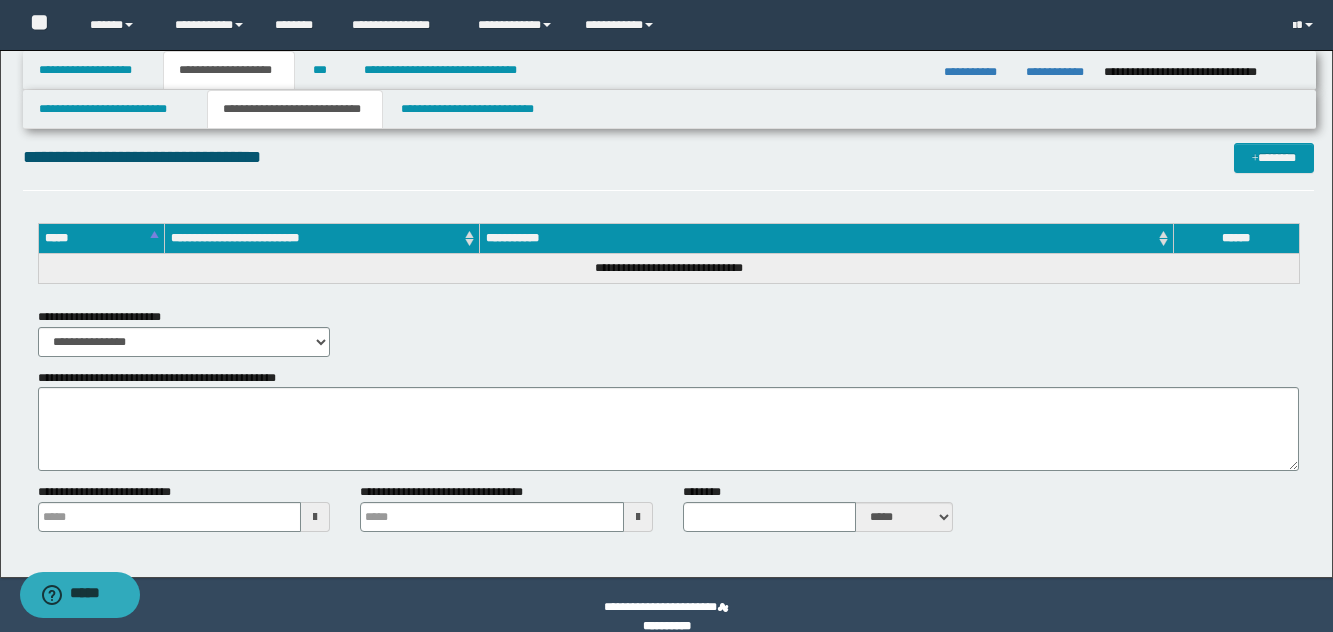 scroll, scrollTop: 2169, scrollLeft: 0, axis: vertical 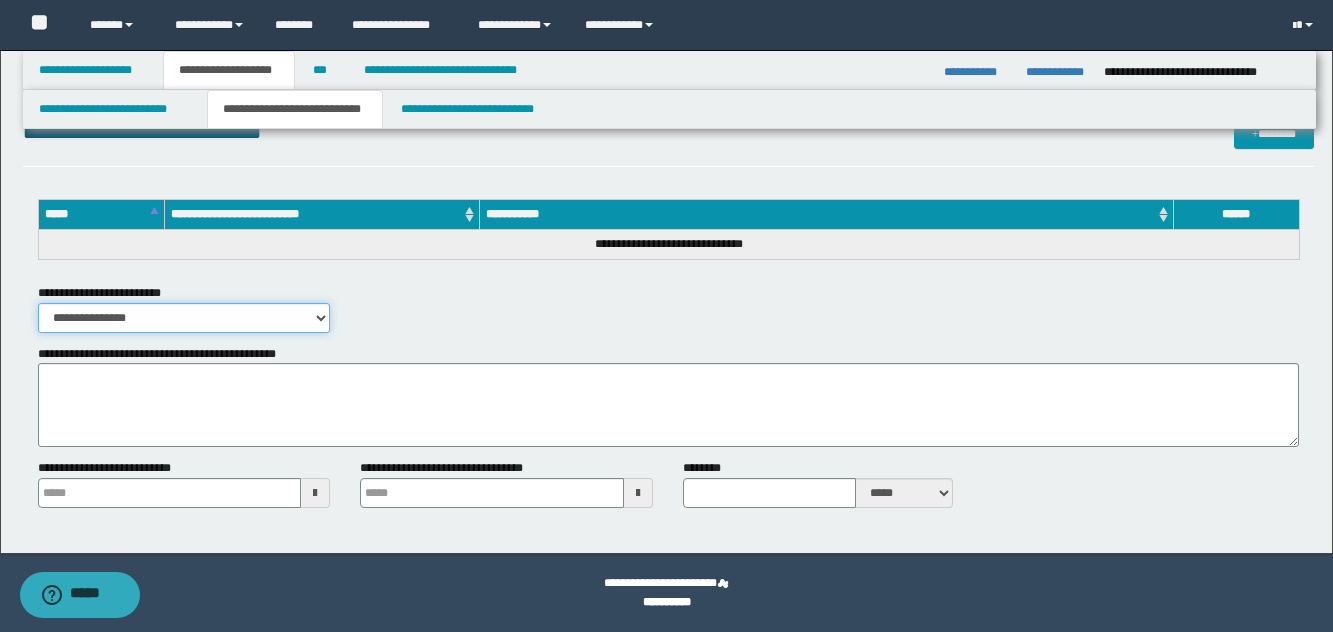 click on "**********" at bounding box center [184, 318] 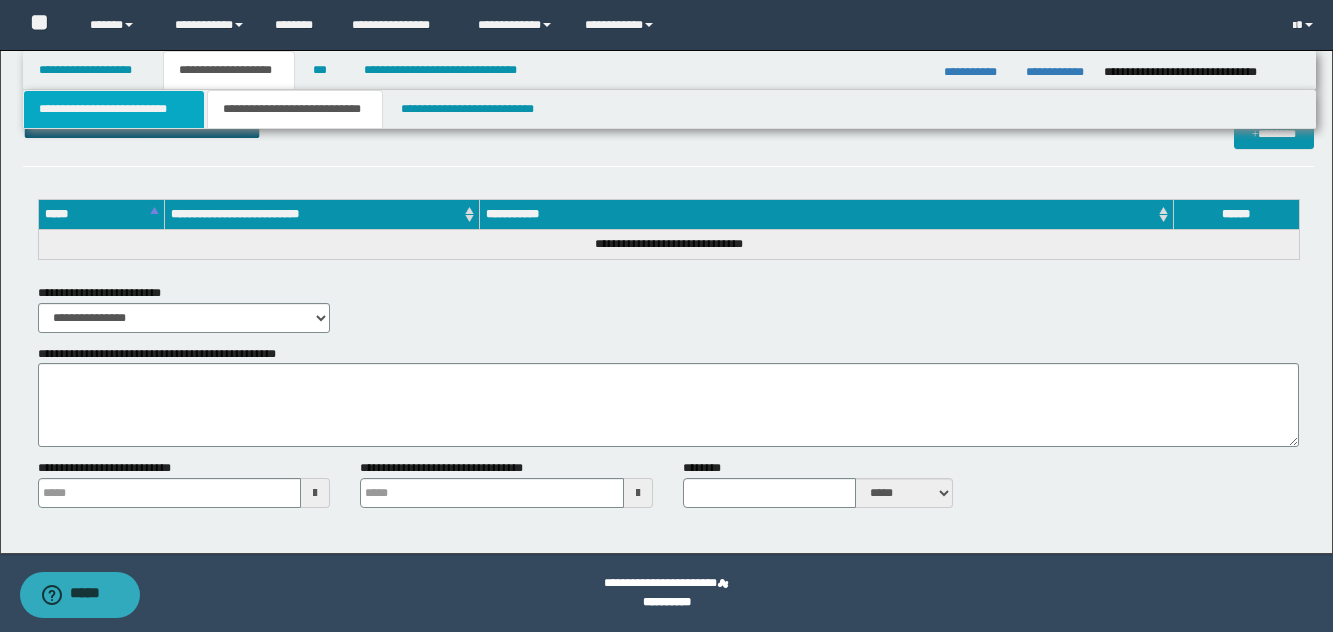 click on "**********" at bounding box center (114, 109) 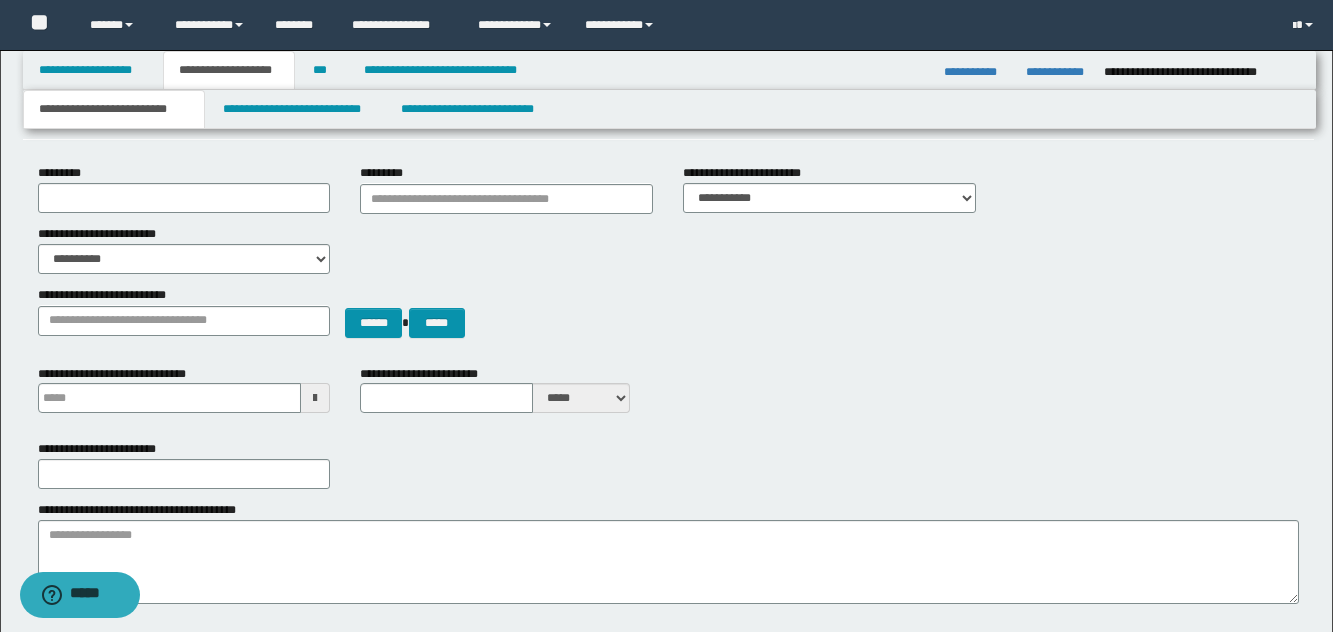 scroll, scrollTop: 0, scrollLeft: 0, axis: both 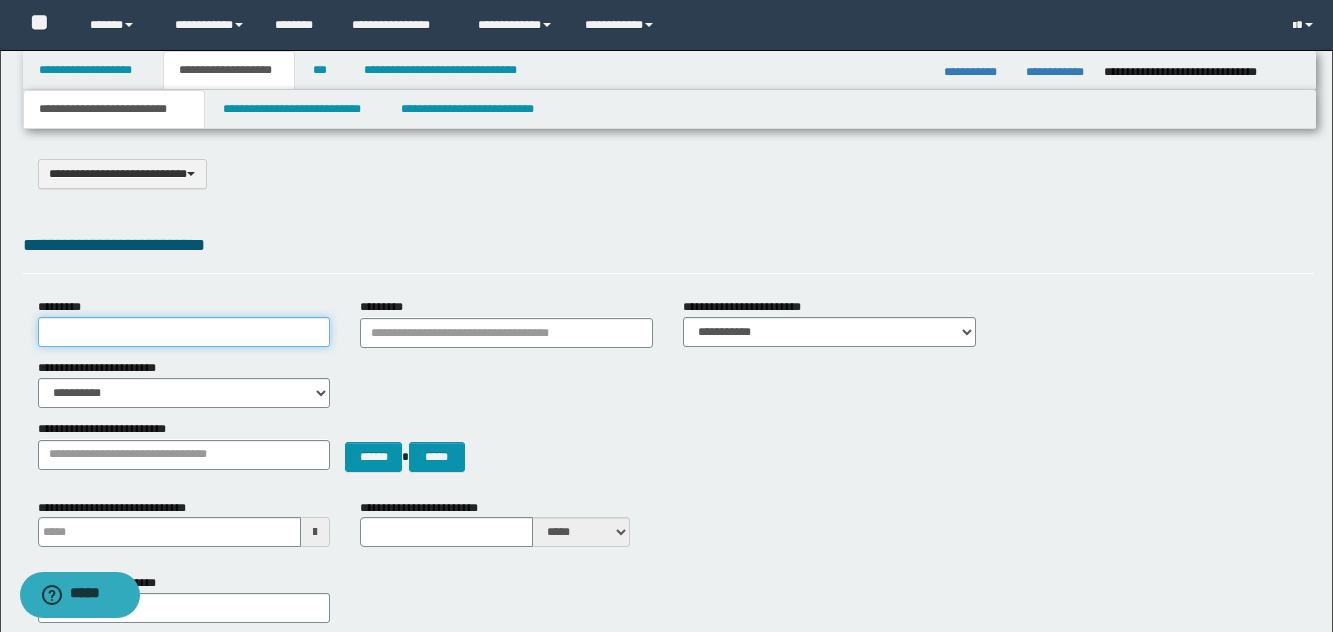 click on "*********" at bounding box center [184, 332] 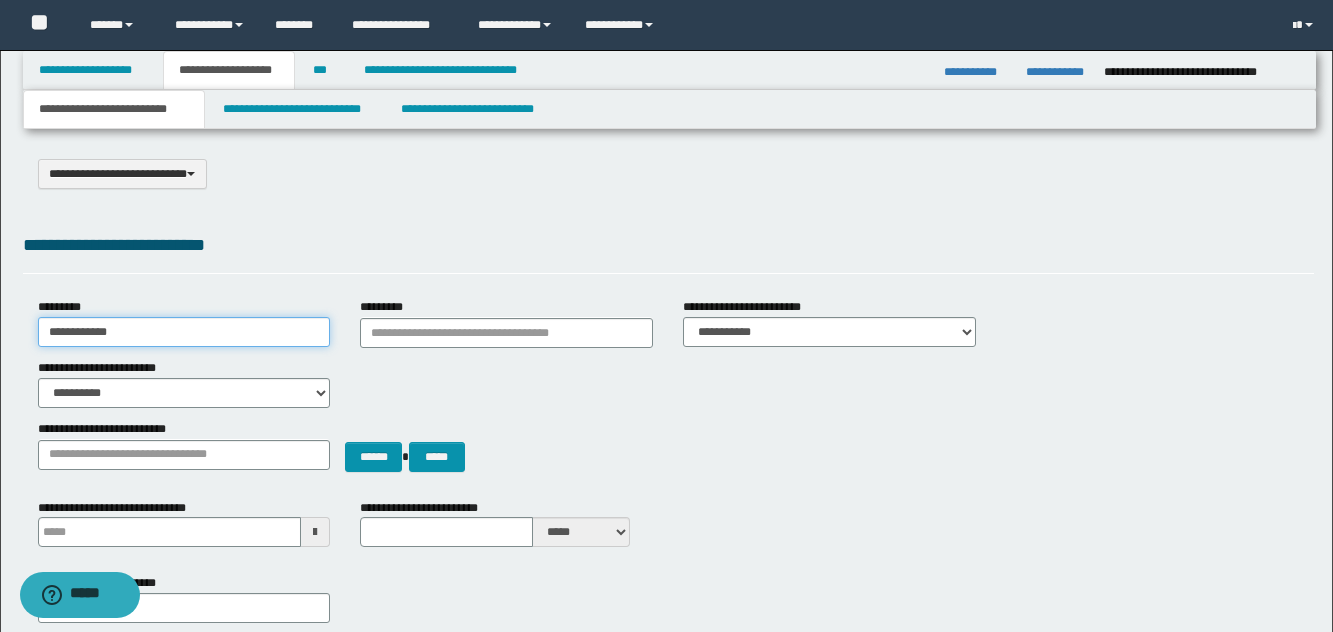 type on "**********" 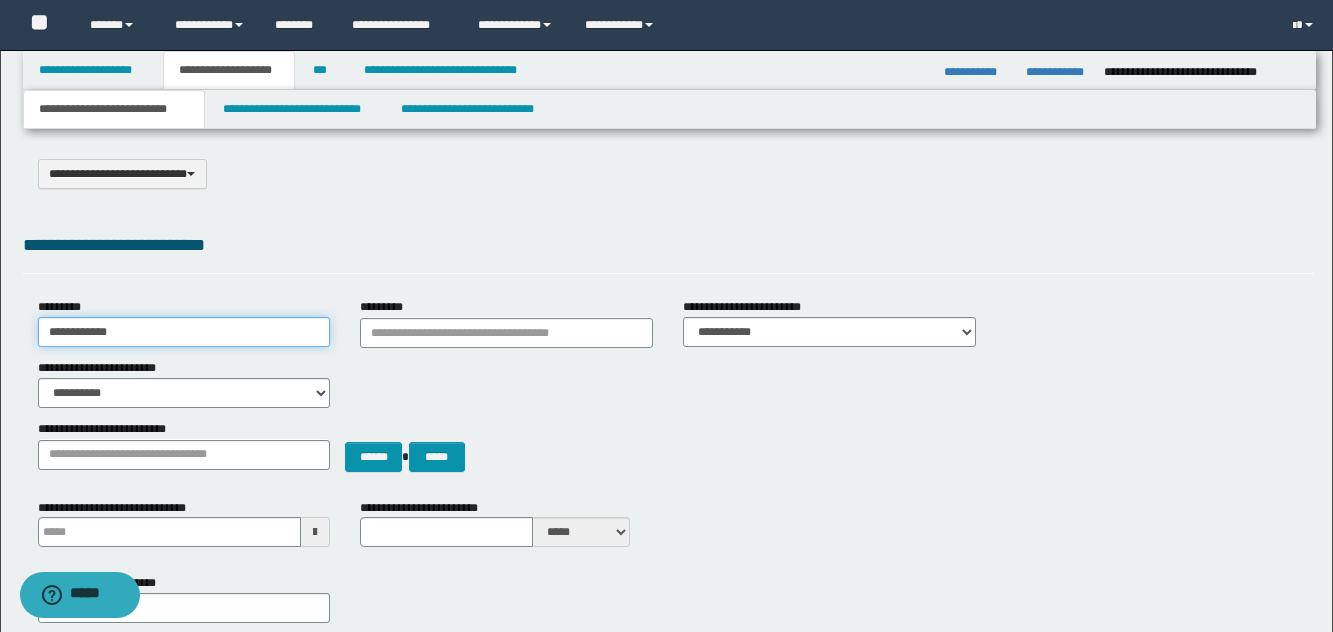 drag, startPoint x: 171, startPoint y: 329, endPoint x: -17, endPoint y: 329, distance: 188 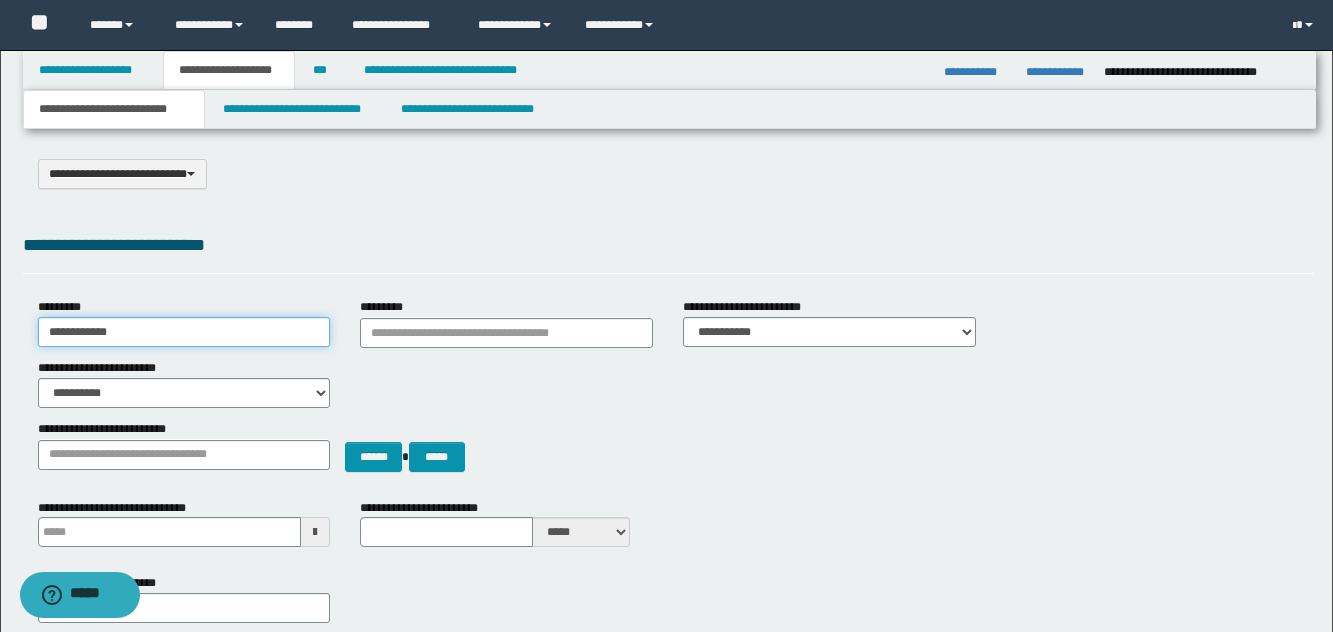 type 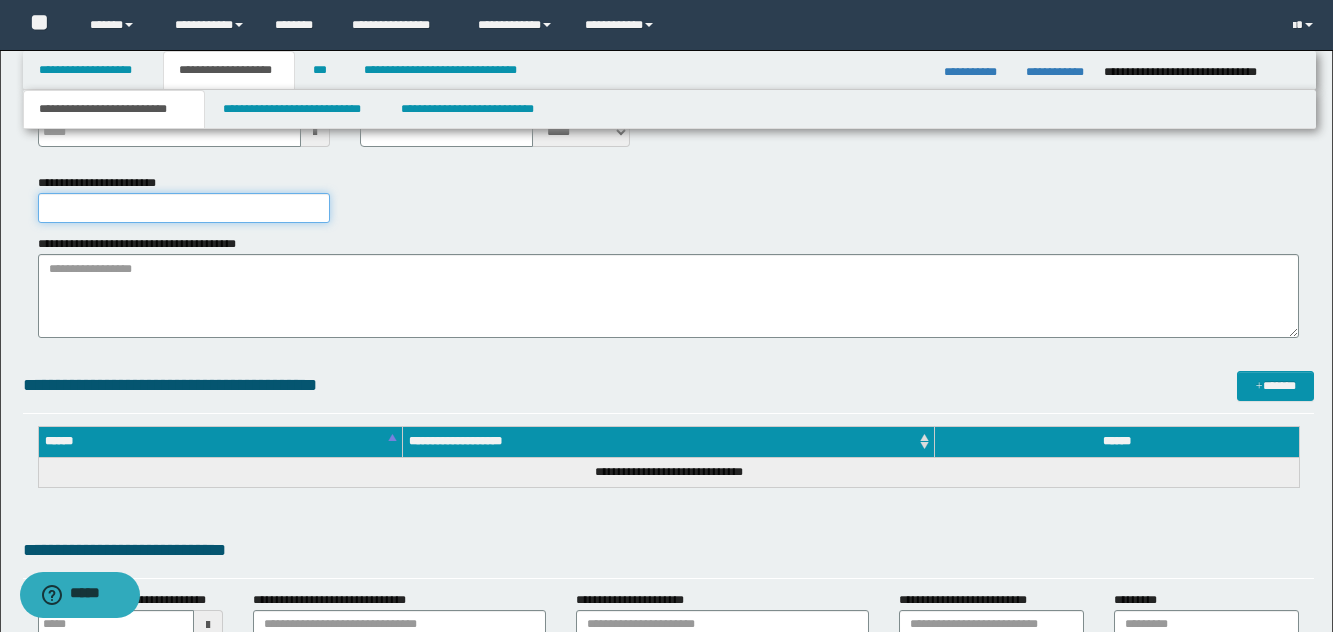 click on "**********" at bounding box center (184, 208) 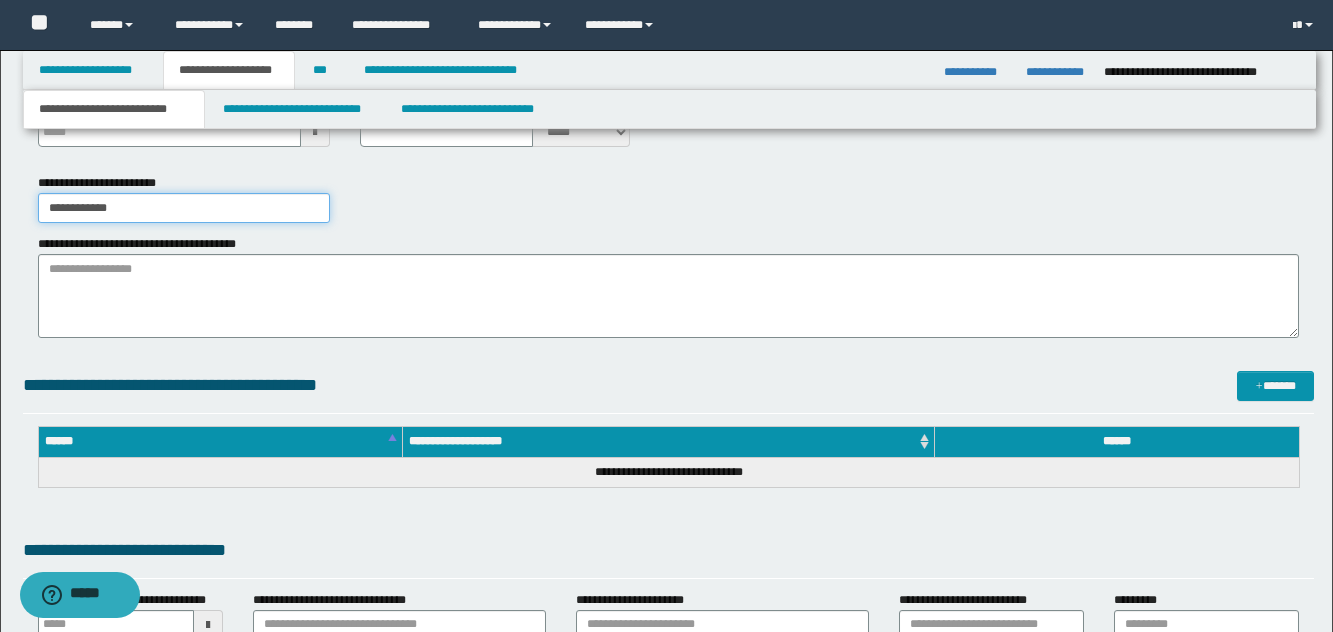 type on "**********" 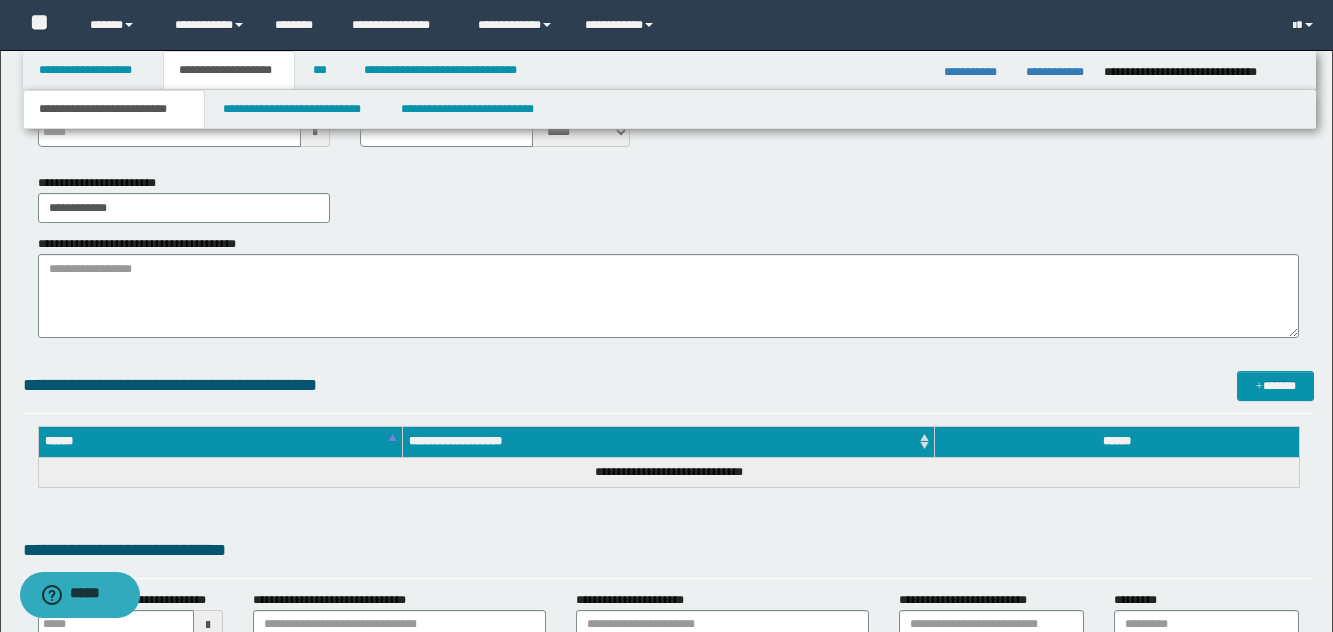 click on "**********" at bounding box center [668, 286] 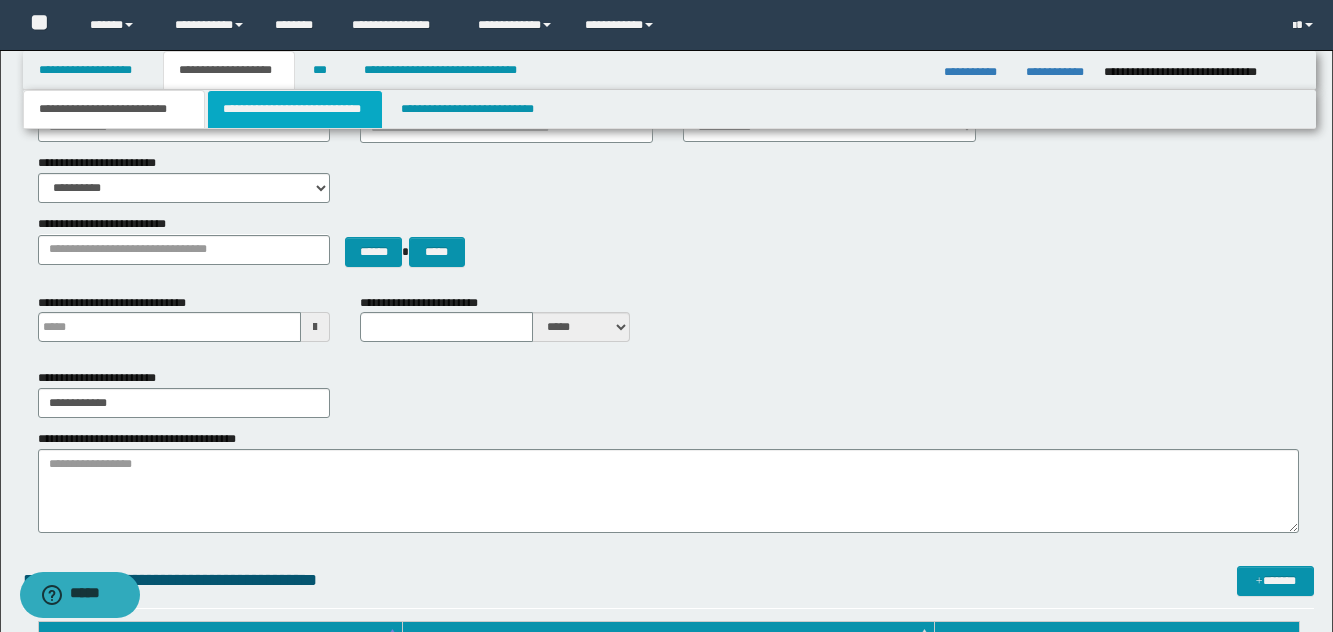 scroll, scrollTop: 0, scrollLeft: 0, axis: both 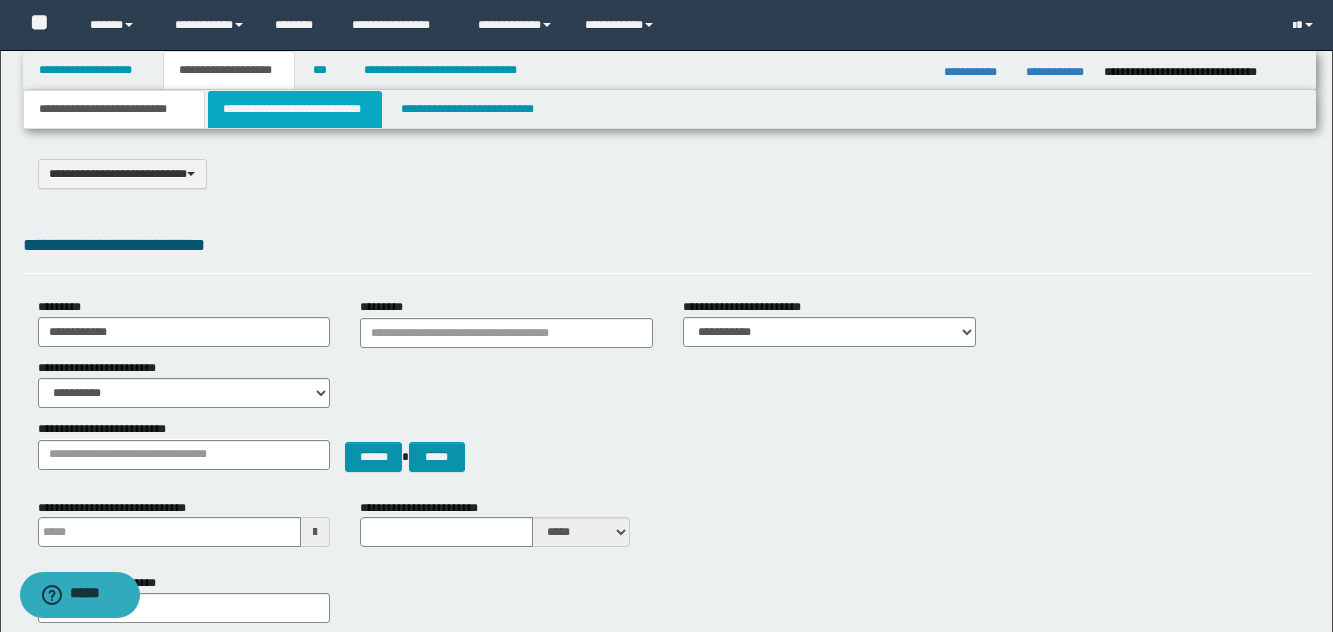 click on "**********" at bounding box center (295, 109) 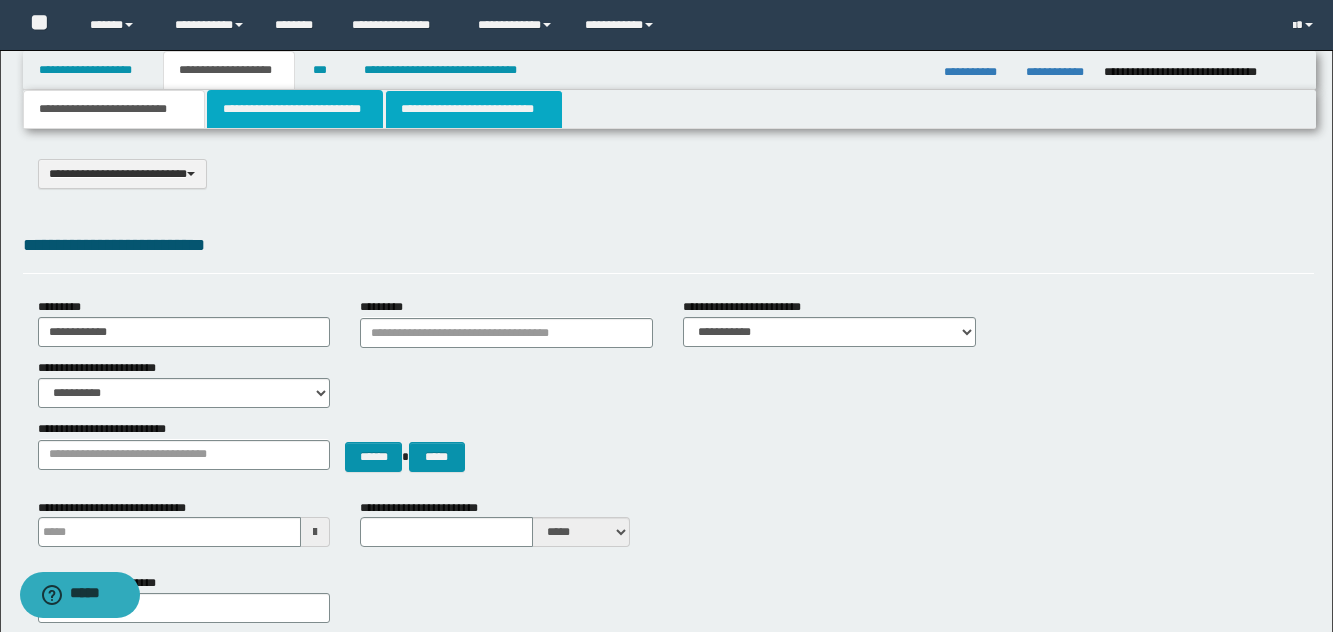 type 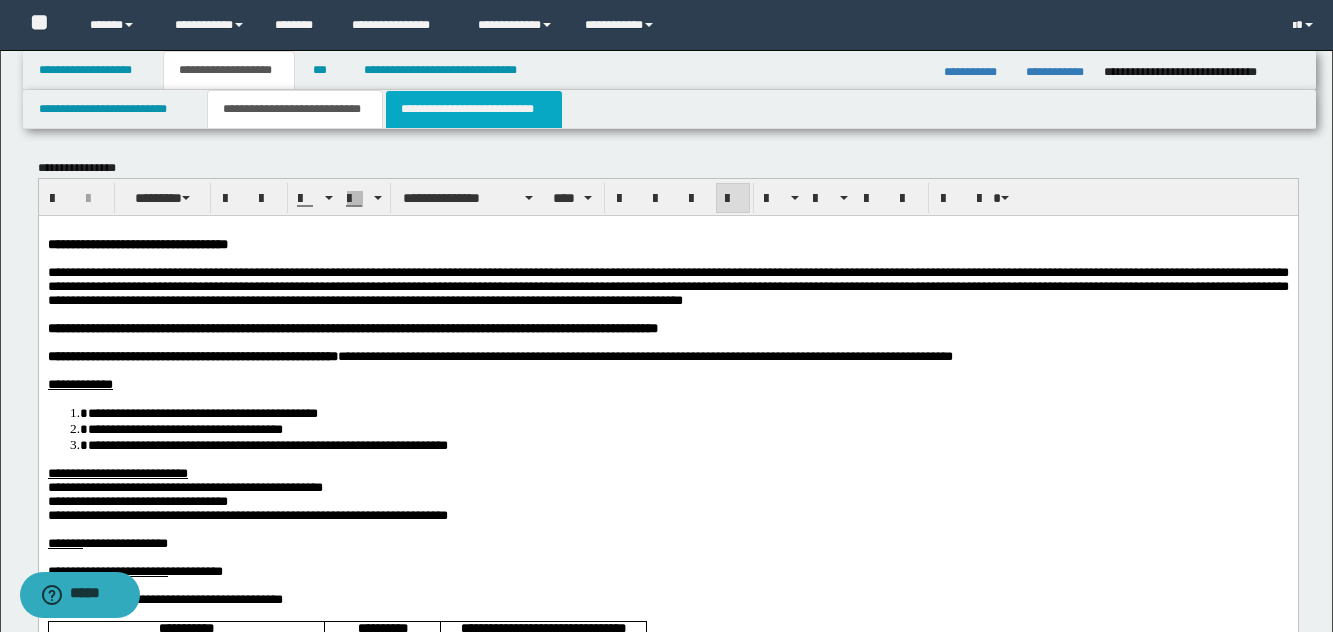 click on "**********" at bounding box center [474, 109] 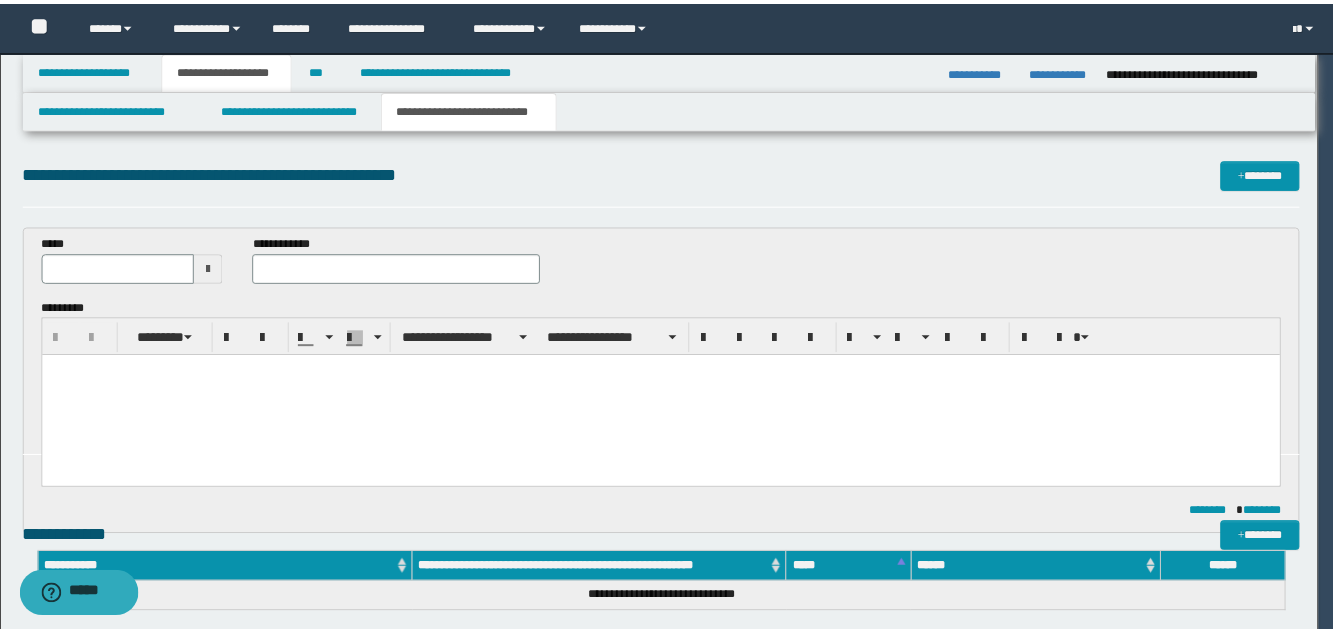 scroll, scrollTop: 0, scrollLeft: 0, axis: both 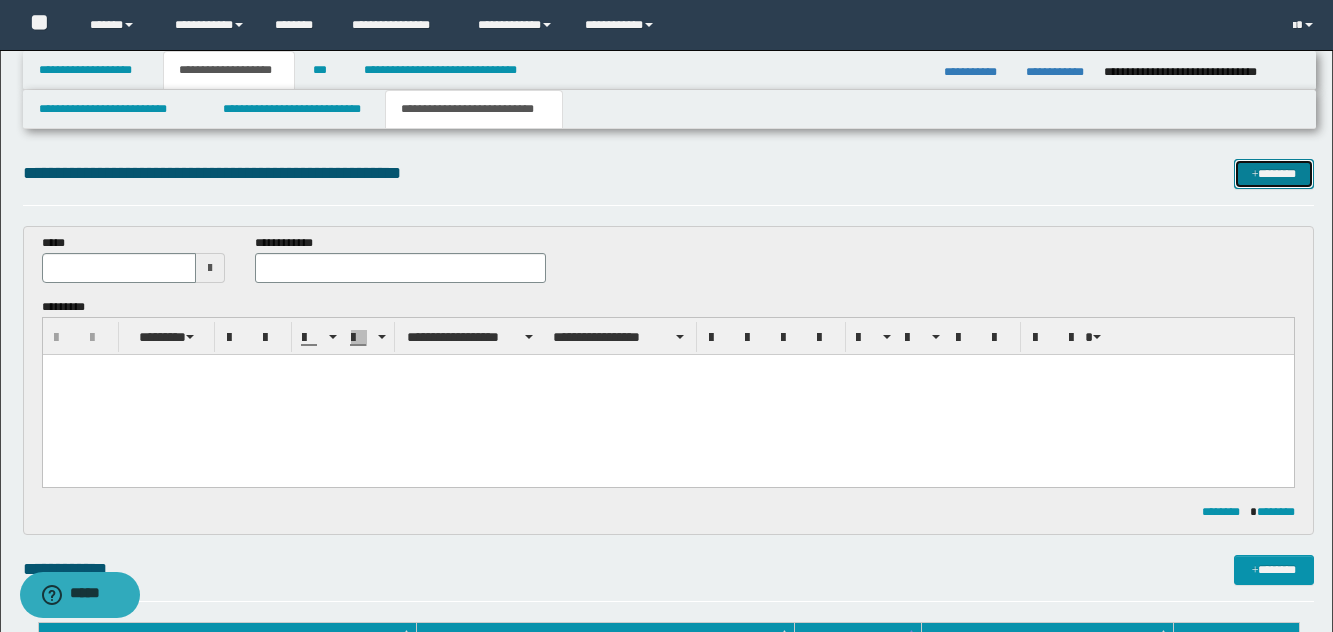 click on "*******" at bounding box center [1274, 174] 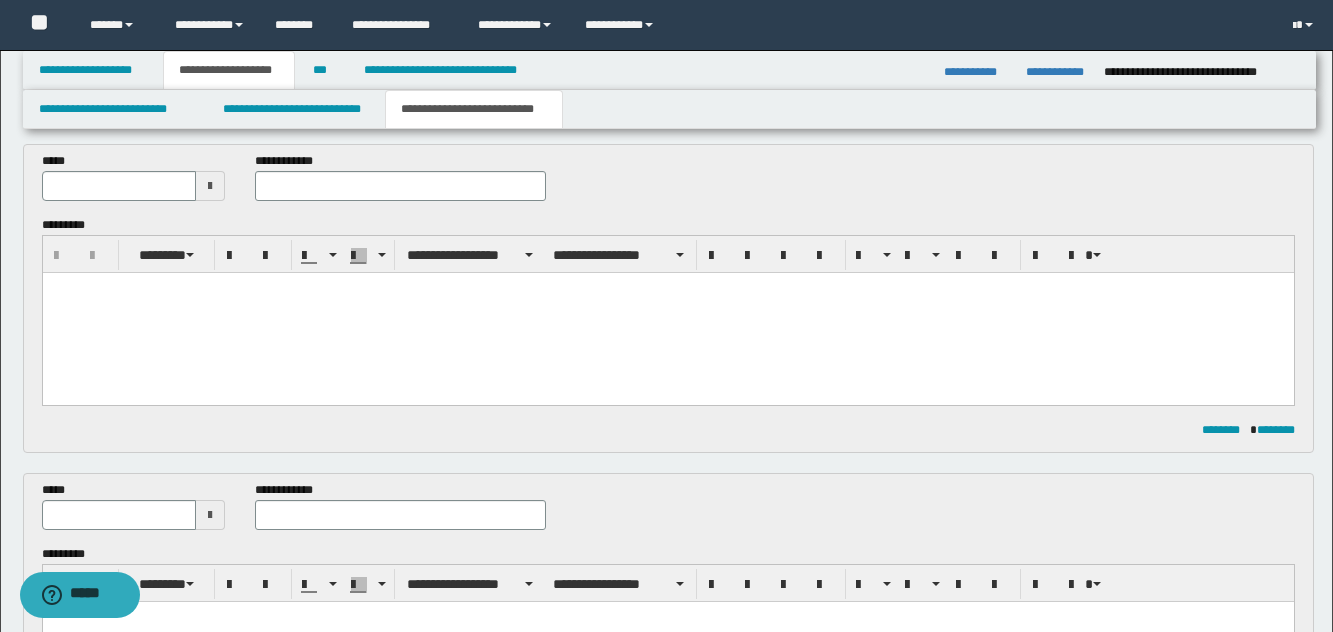 scroll, scrollTop: 0, scrollLeft: 0, axis: both 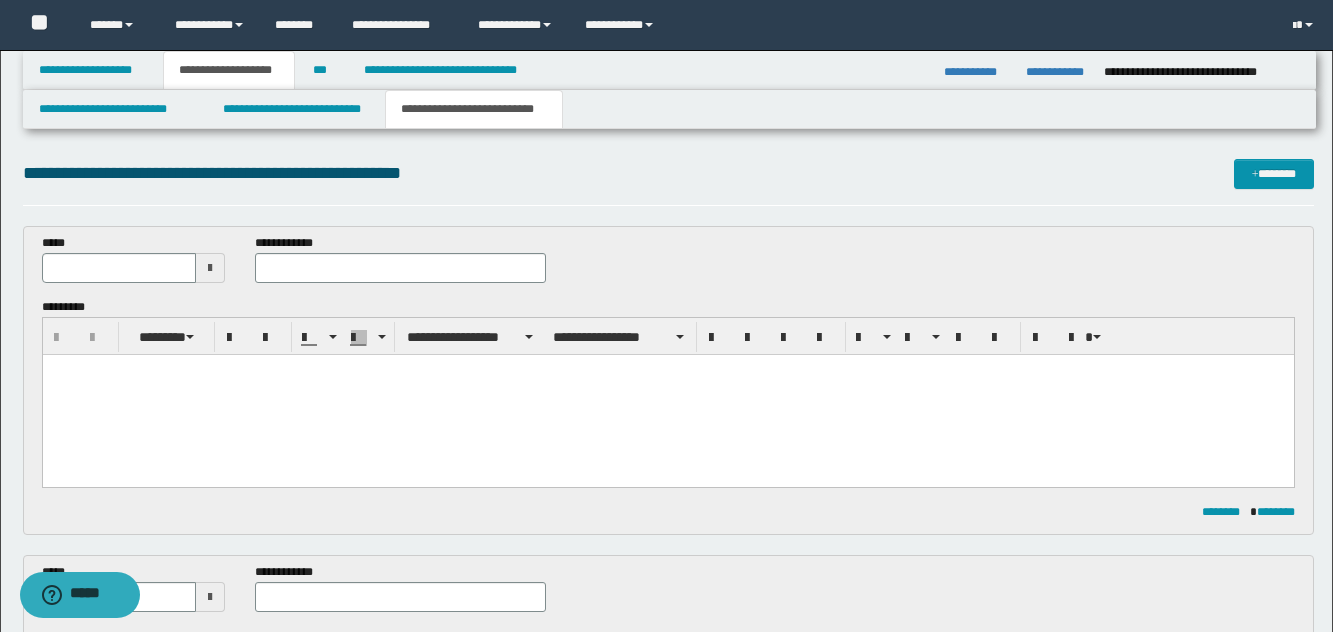 click at bounding box center [210, 268] 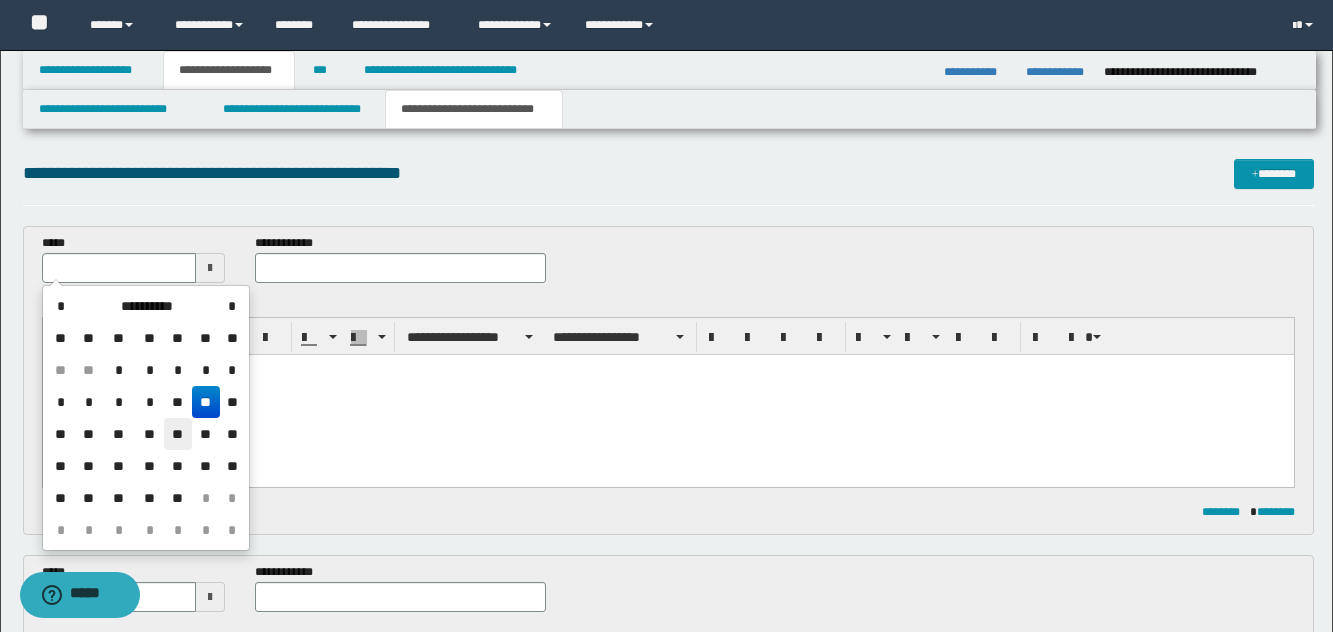 click on "**" at bounding box center (178, 434) 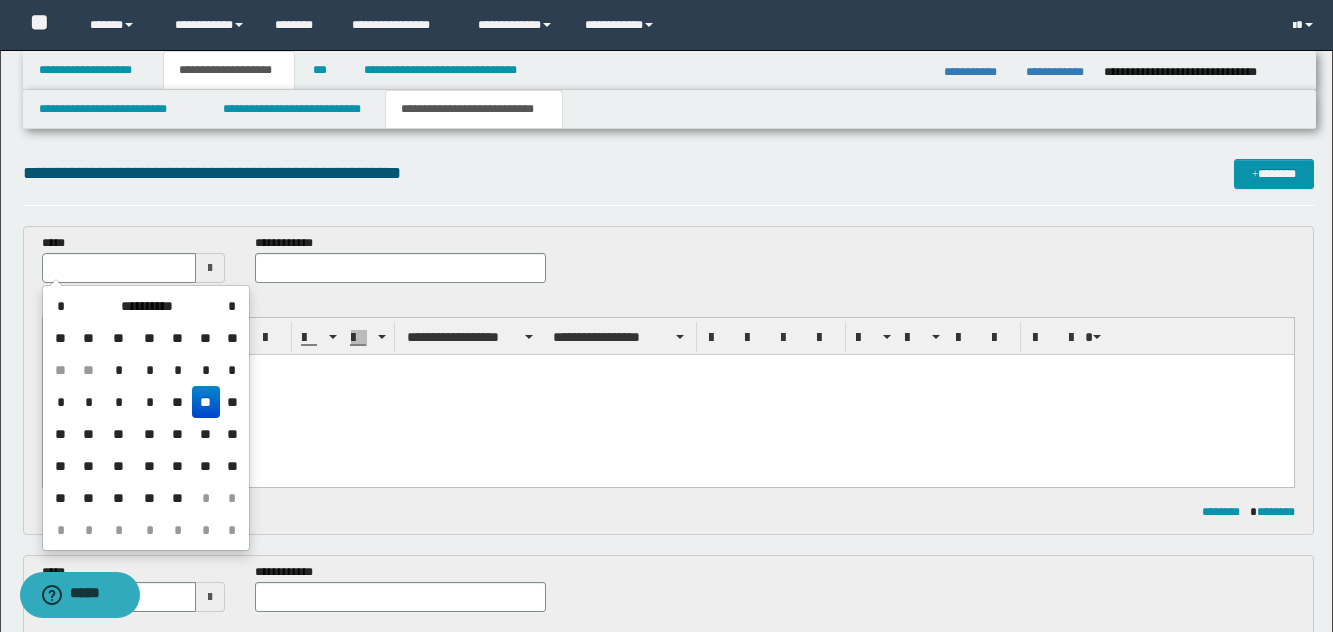 type on "**********" 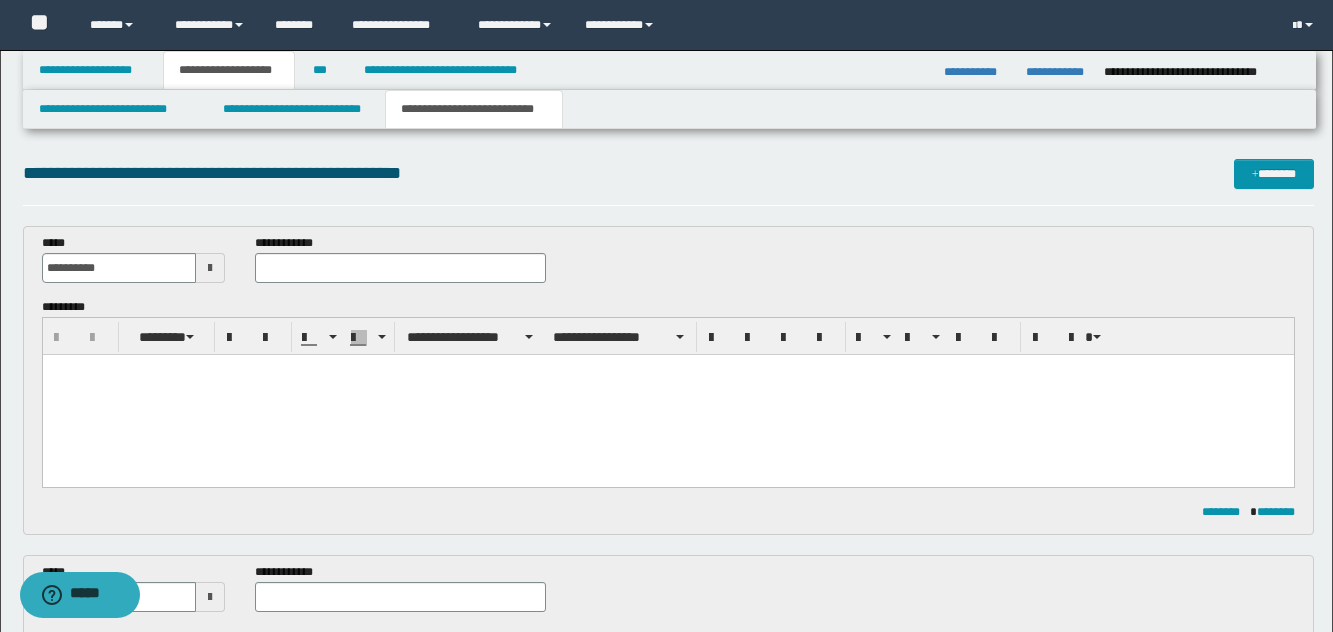 click at bounding box center [210, 597] 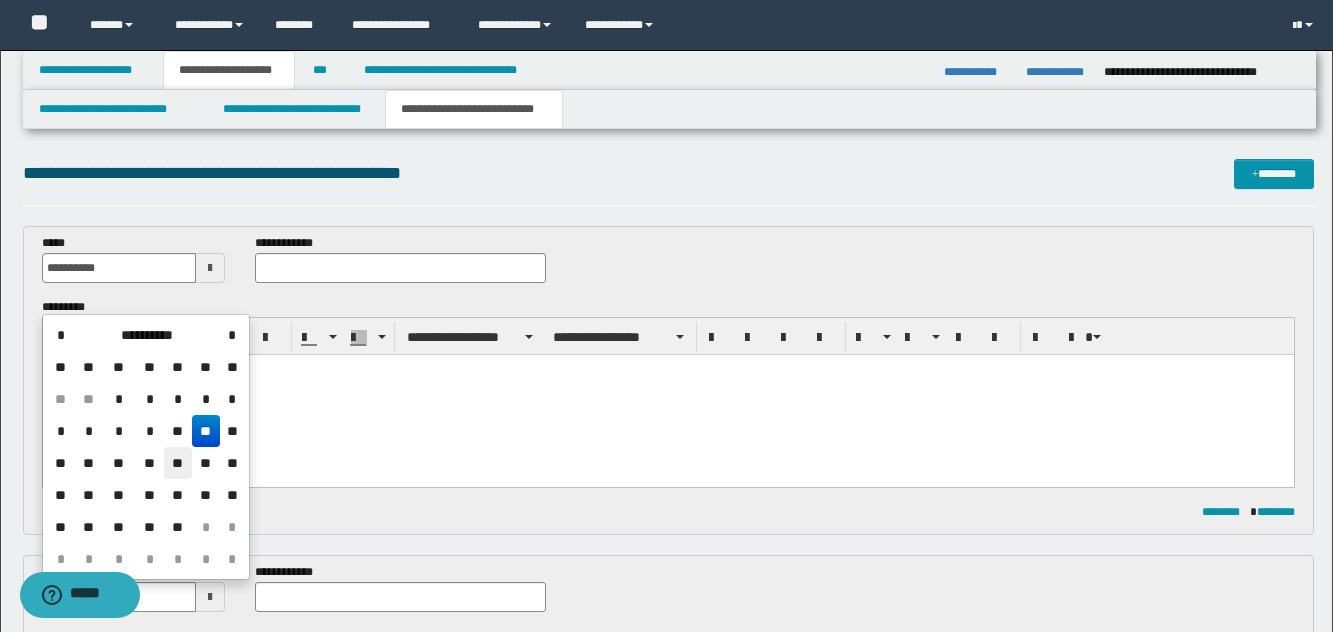 click on "**" at bounding box center [178, 463] 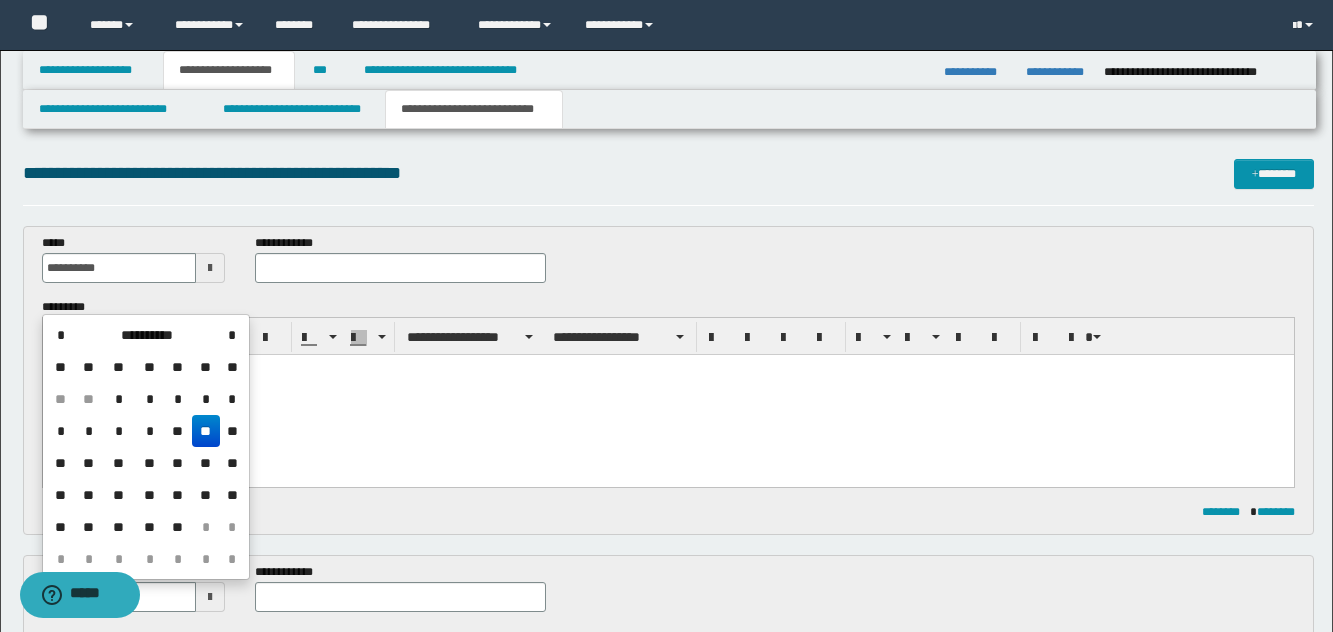 type on "**********" 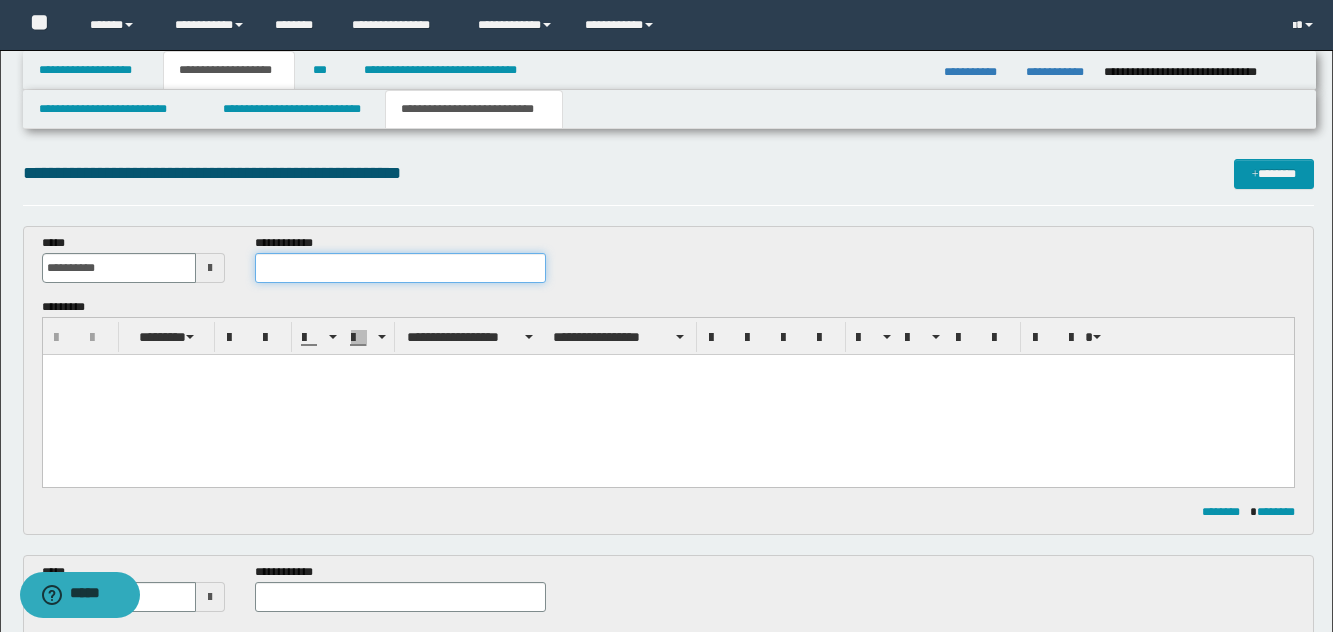 click at bounding box center [400, 268] 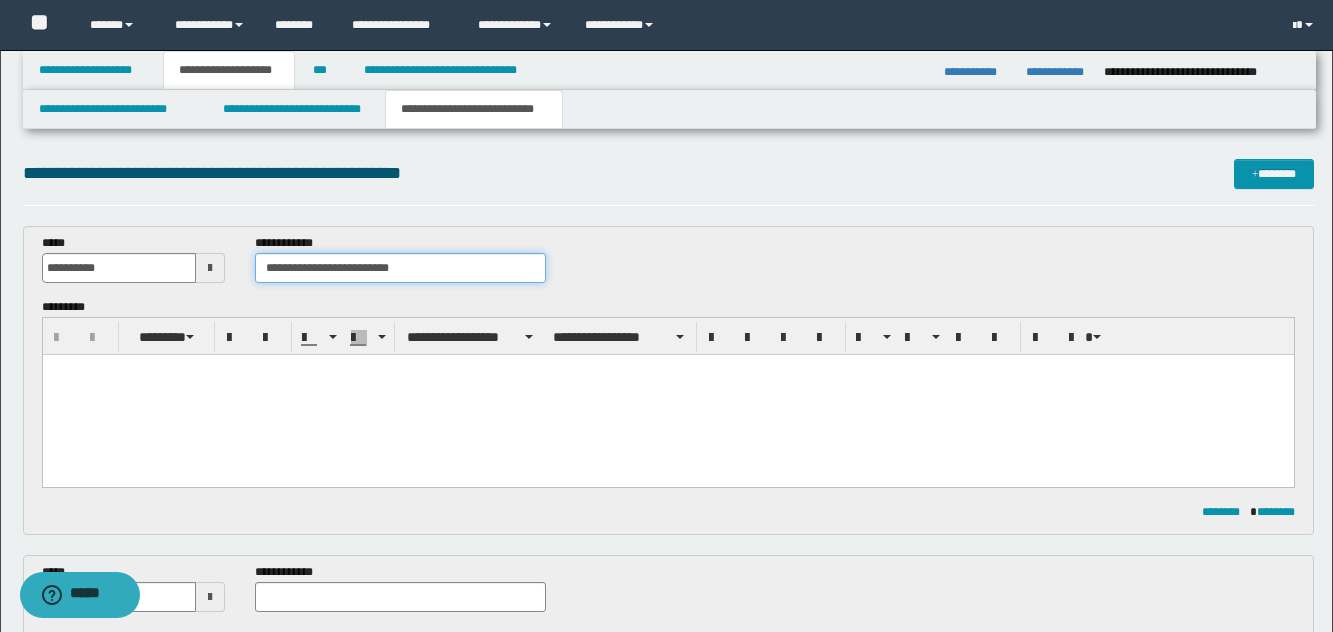 type on "**********" 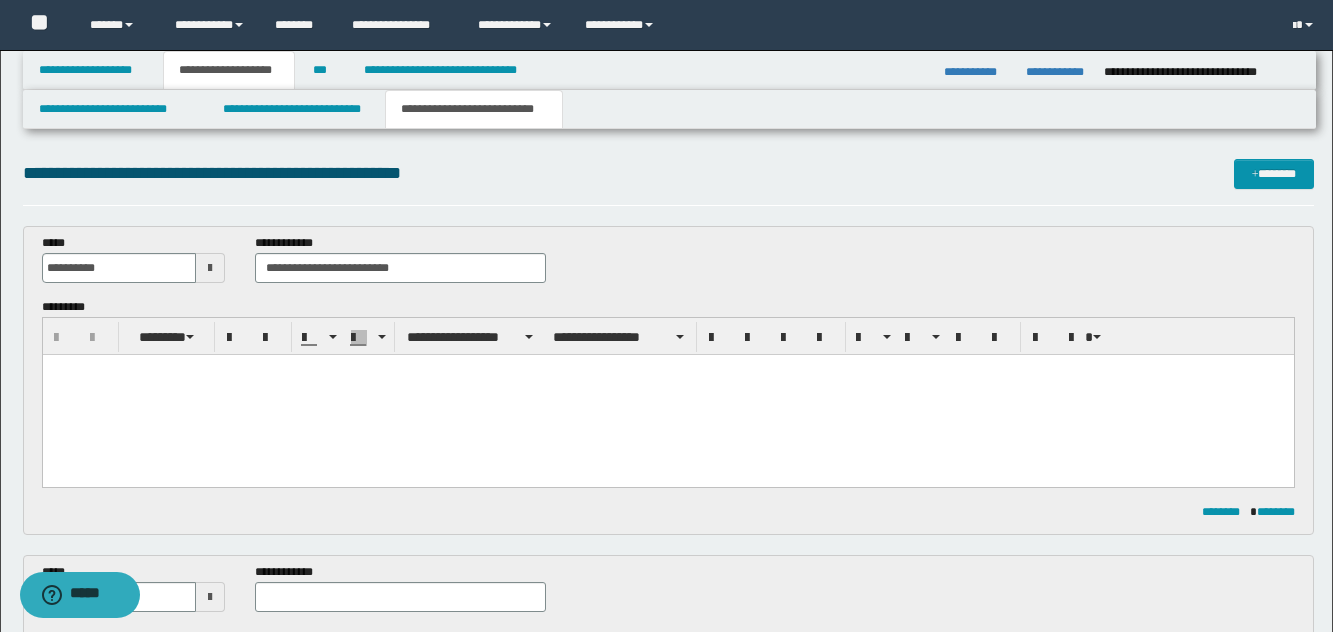 click at bounding box center [667, 395] 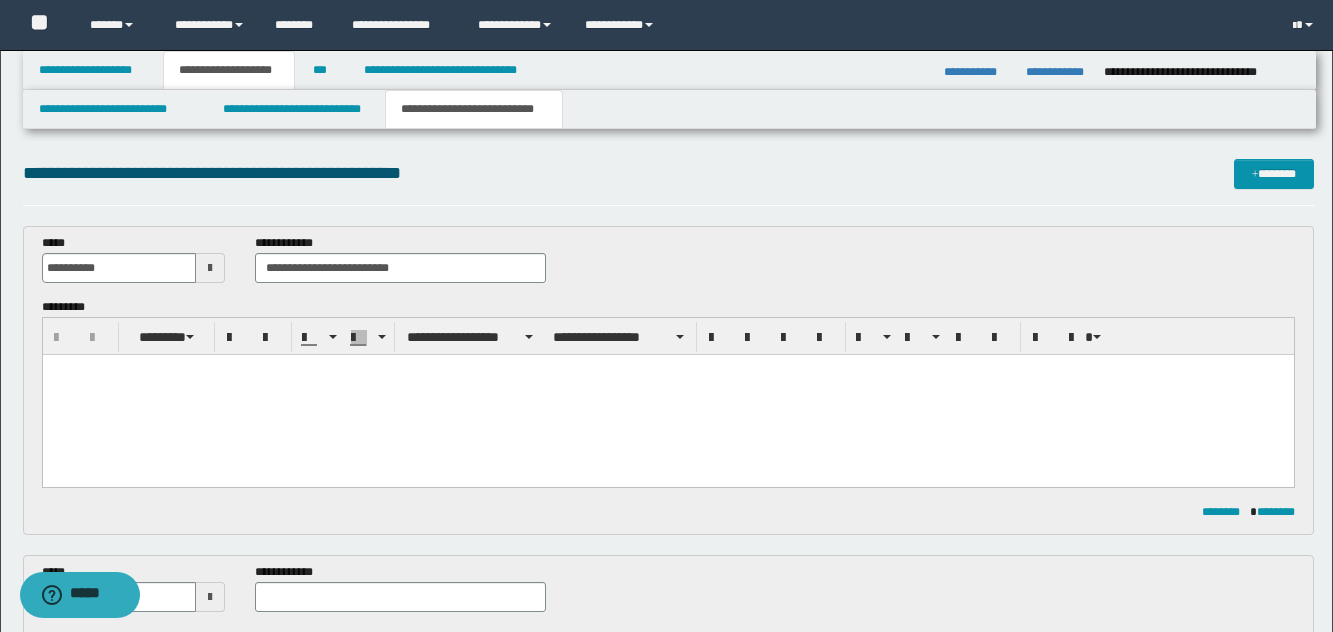 paste 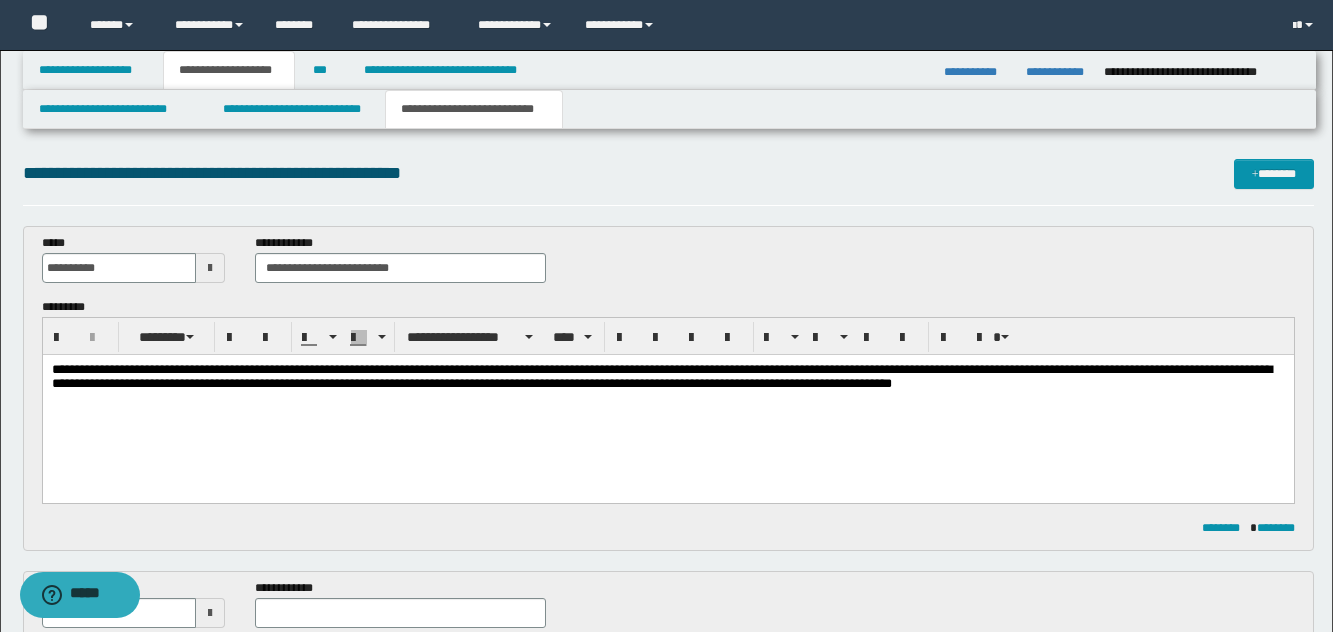 click on "**********" at bounding box center [667, 402] 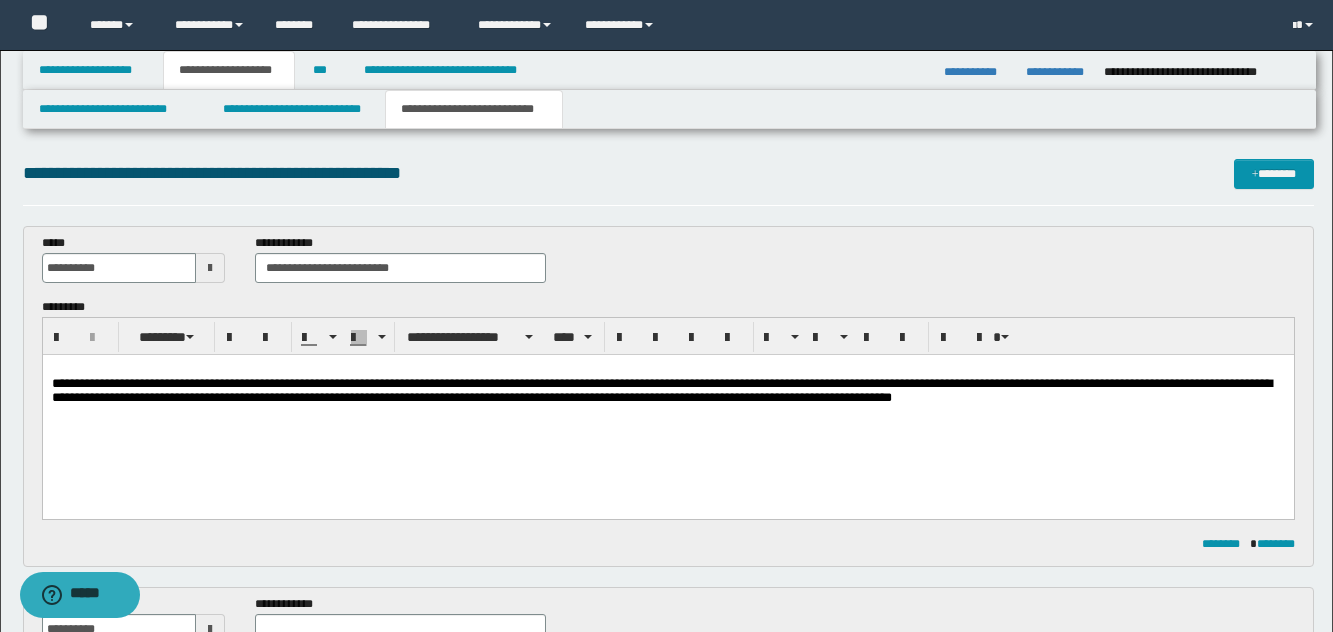 click on "**********" at bounding box center (667, 409) 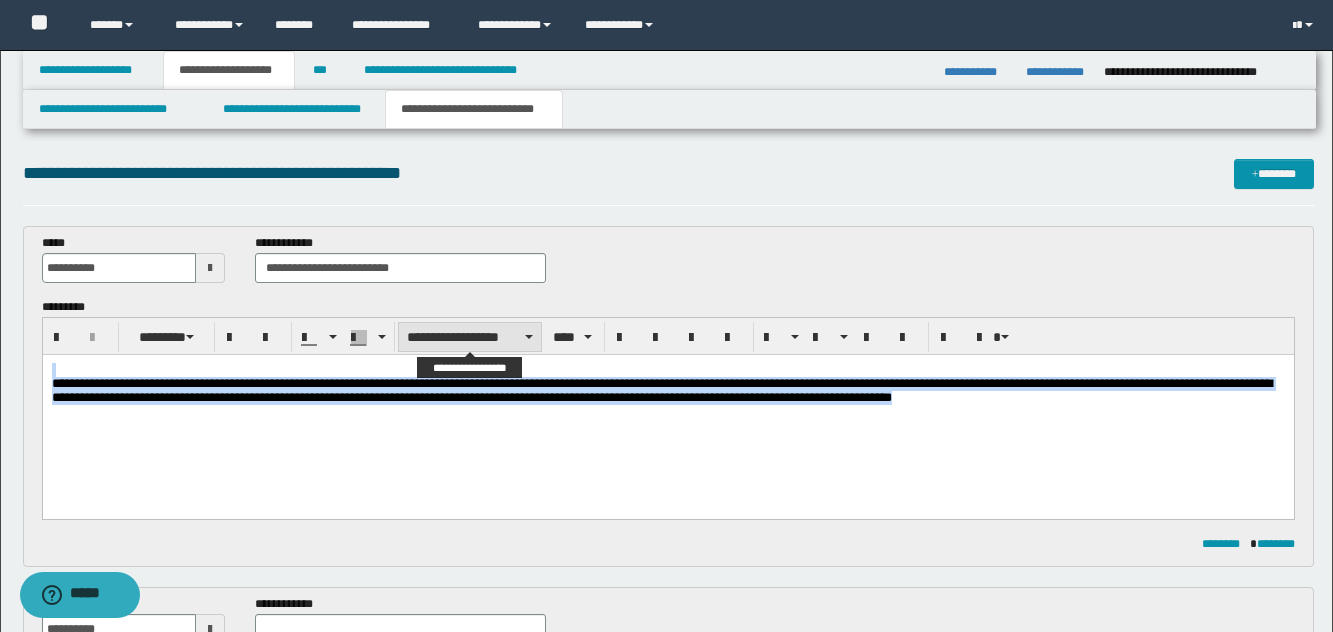 click on "**********" at bounding box center (470, 337) 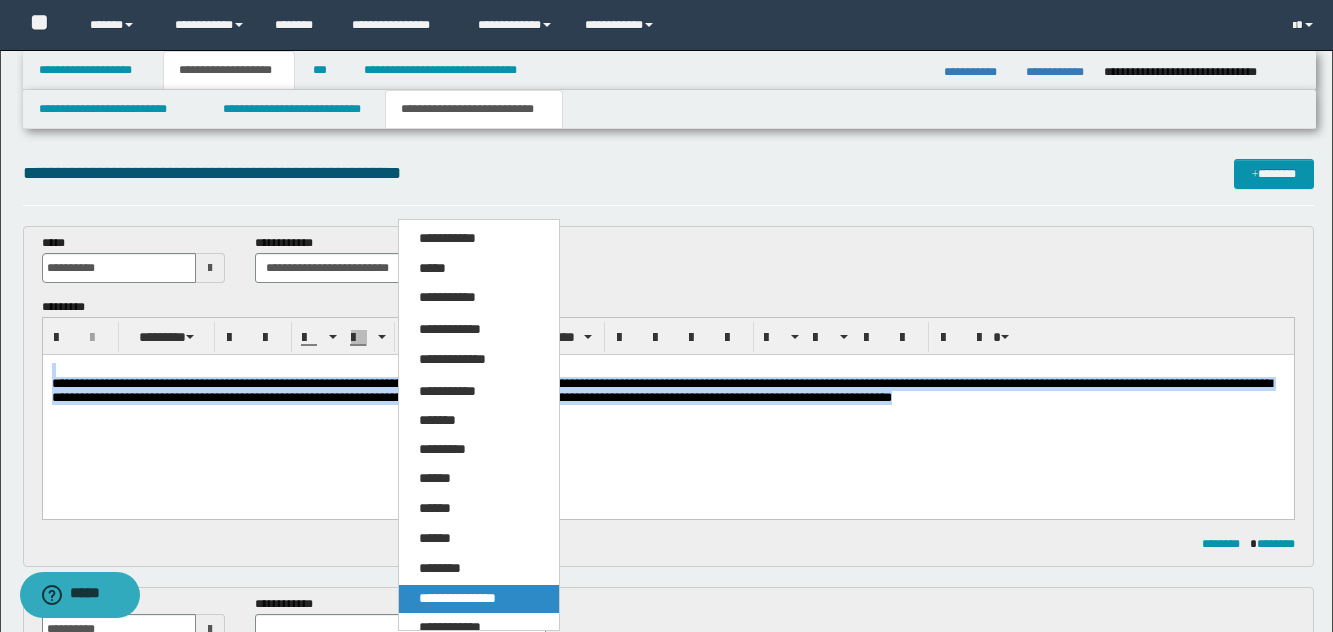 click on "**********" at bounding box center [457, 598] 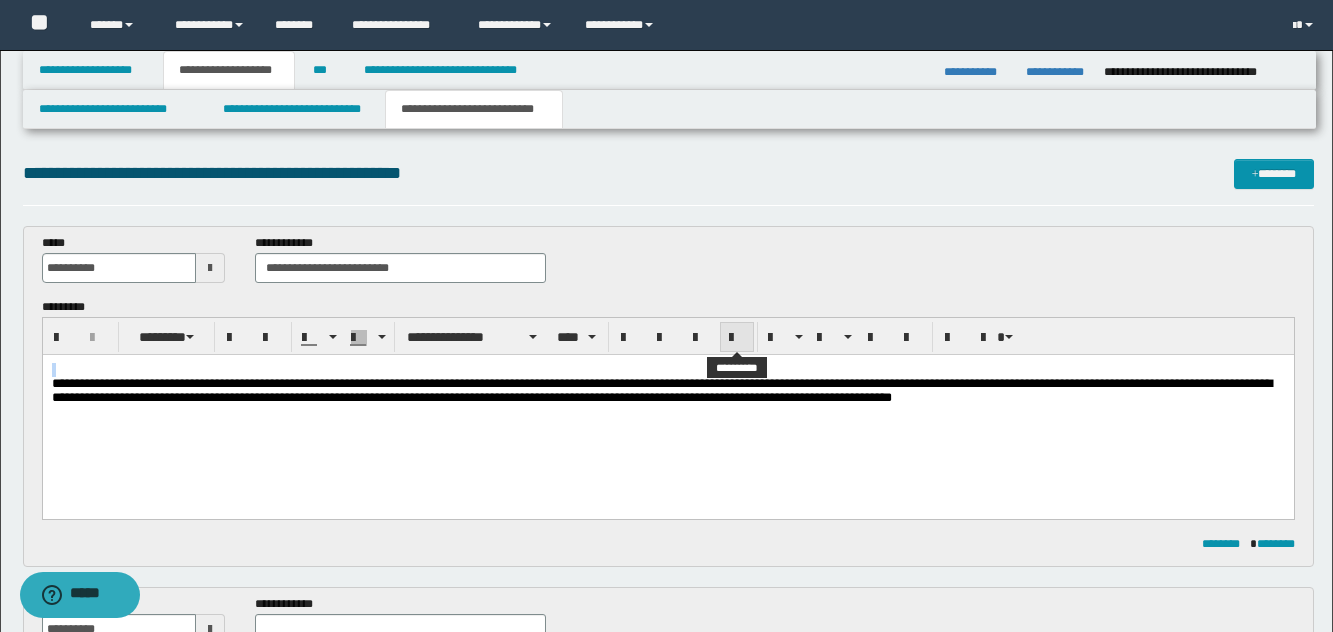 click at bounding box center (737, 338) 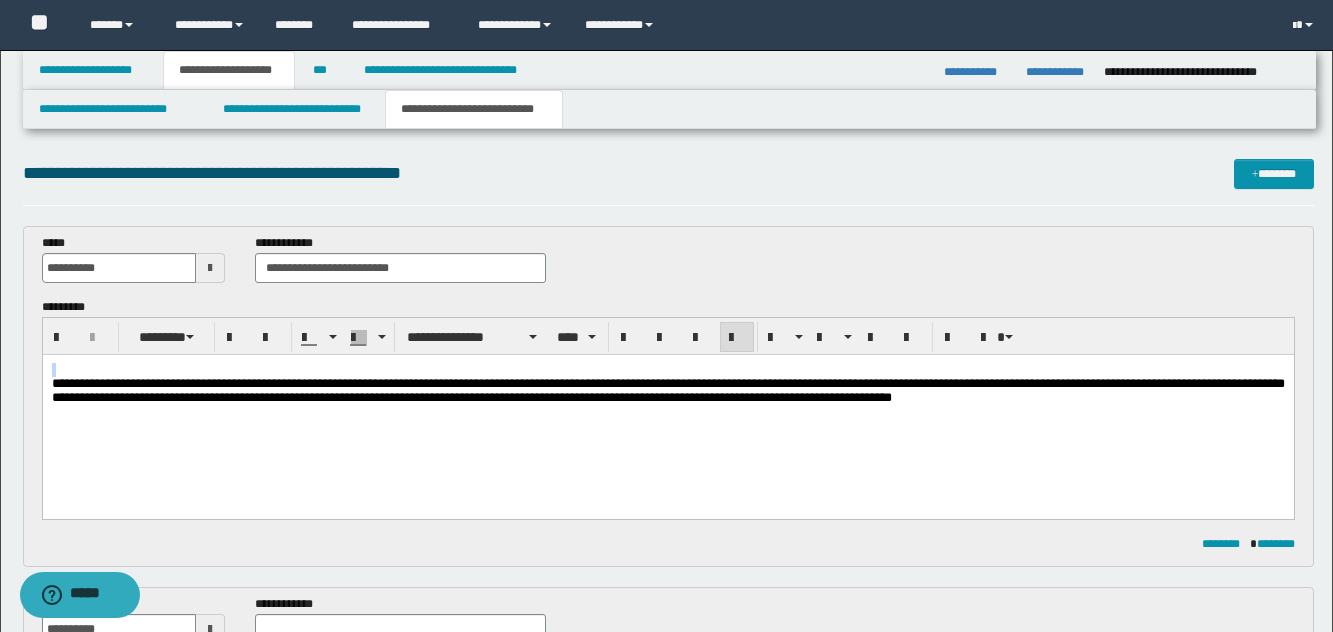 click on "**********" at bounding box center [667, 409] 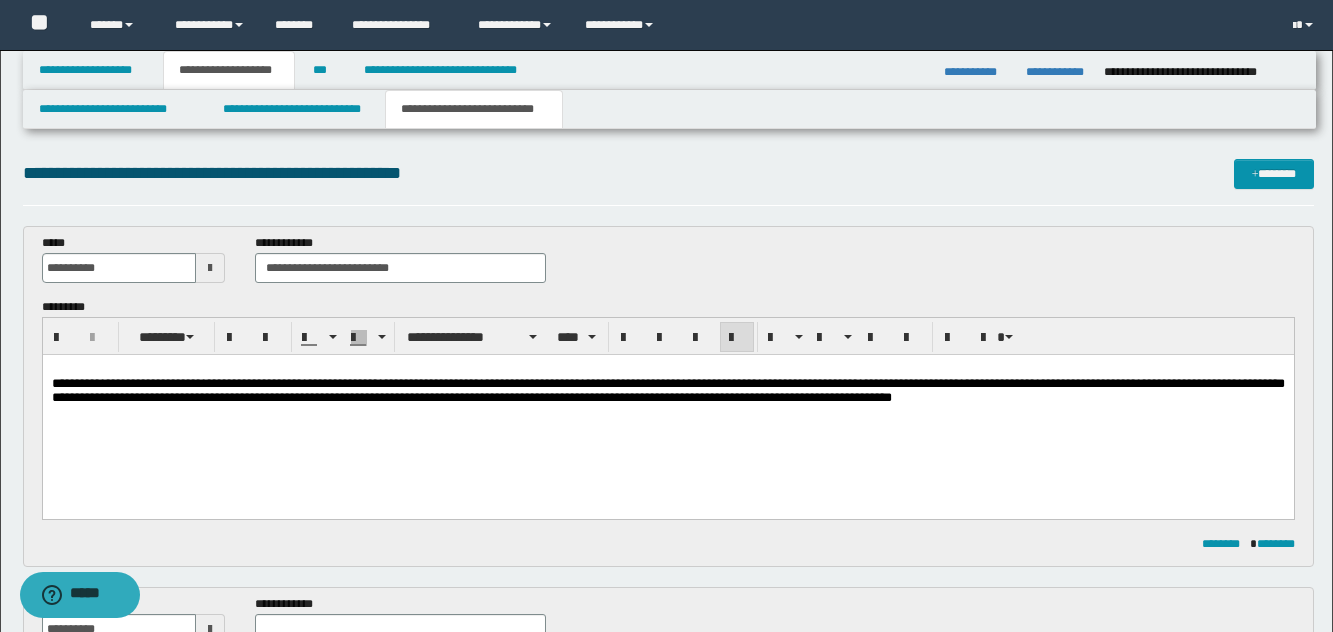 click on "**********" at bounding box center [667, 409] 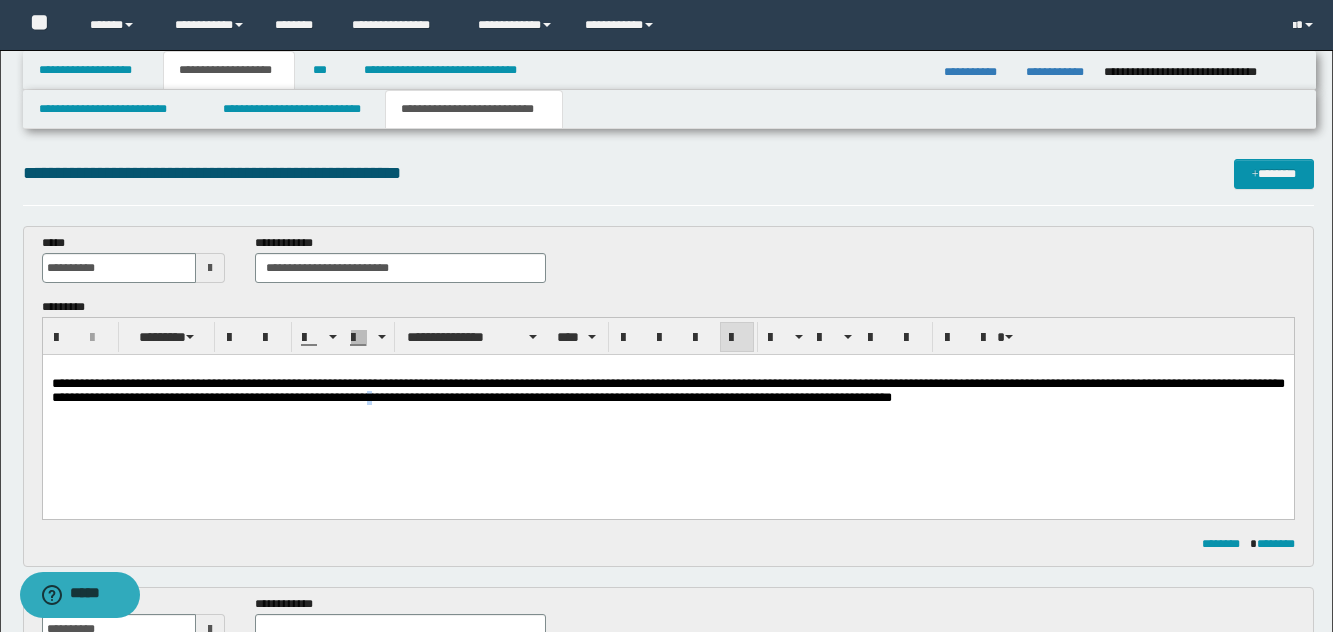 drag, startPoint x: 465, startPoint y: 456, endPoint x: 476, endPoint y: 454, distance: 11.18034 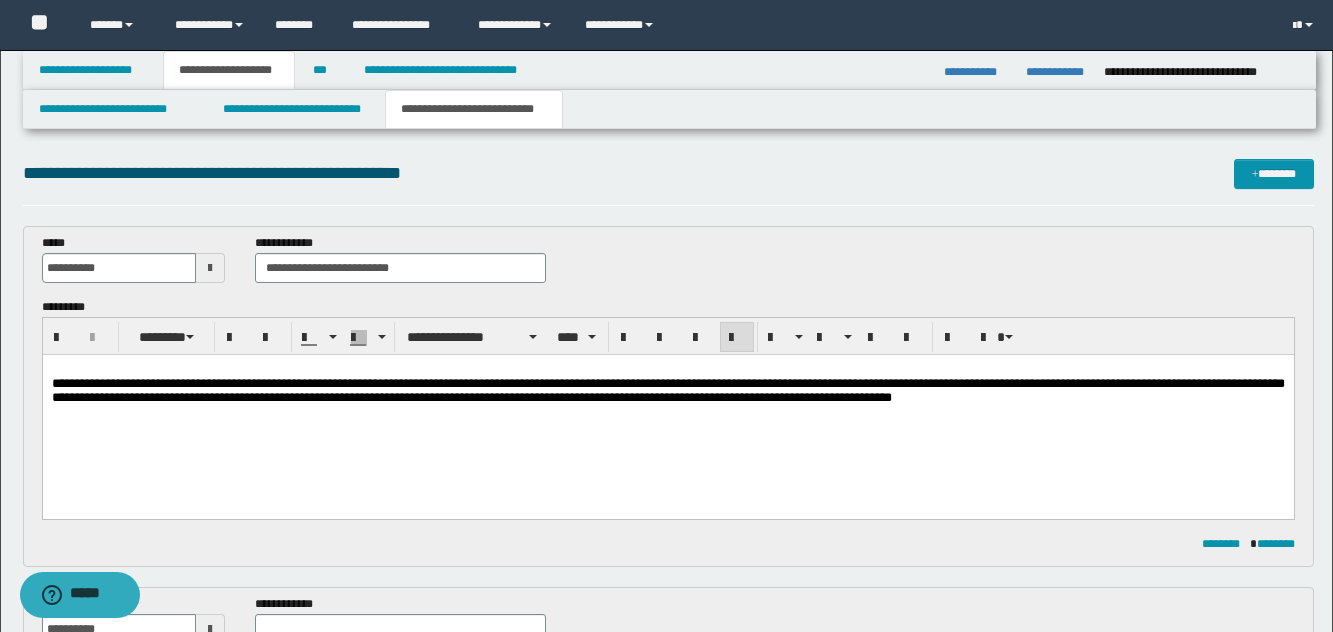 click on "**********" at bounding box center (667, 409) 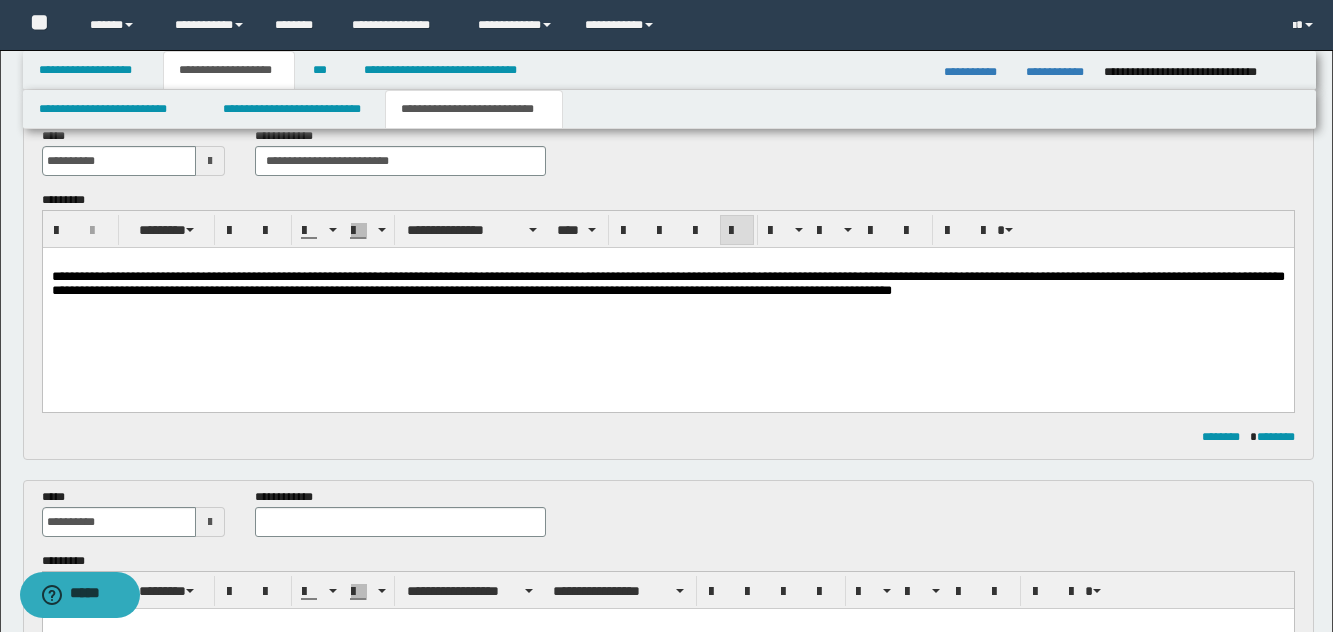 scroll, scrollTop: 300, scrollLeft: 0, axis: vertical 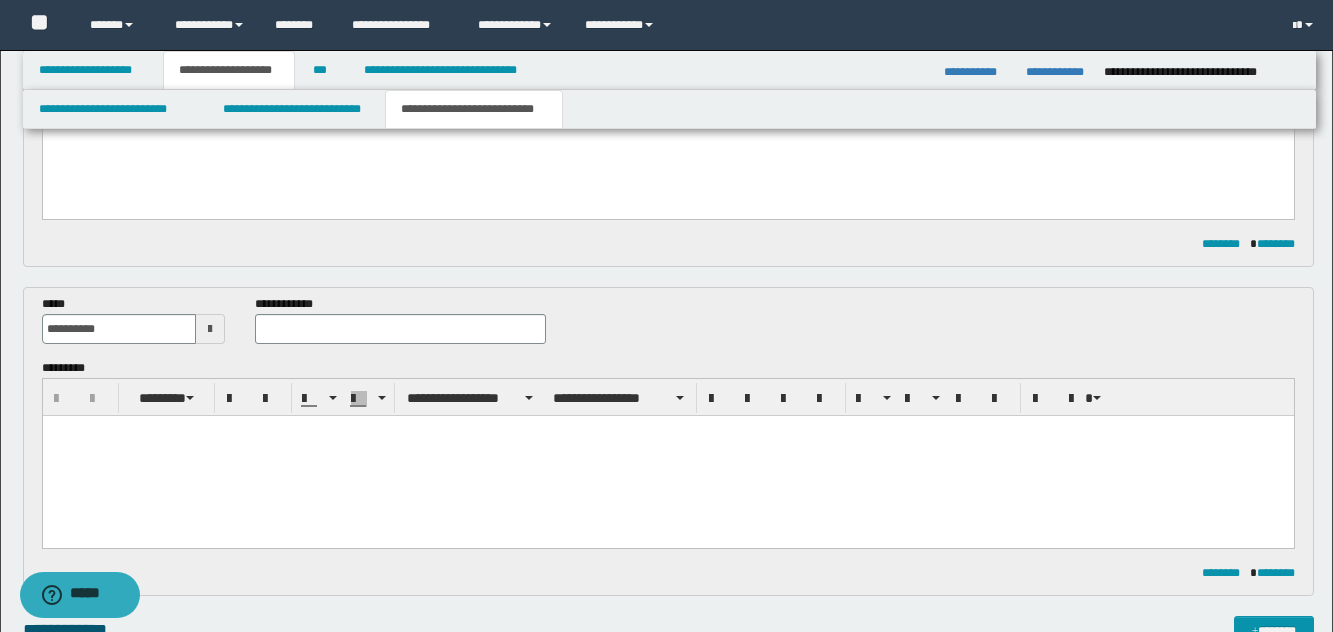 click on "**********" at bounding box center [400, 327] 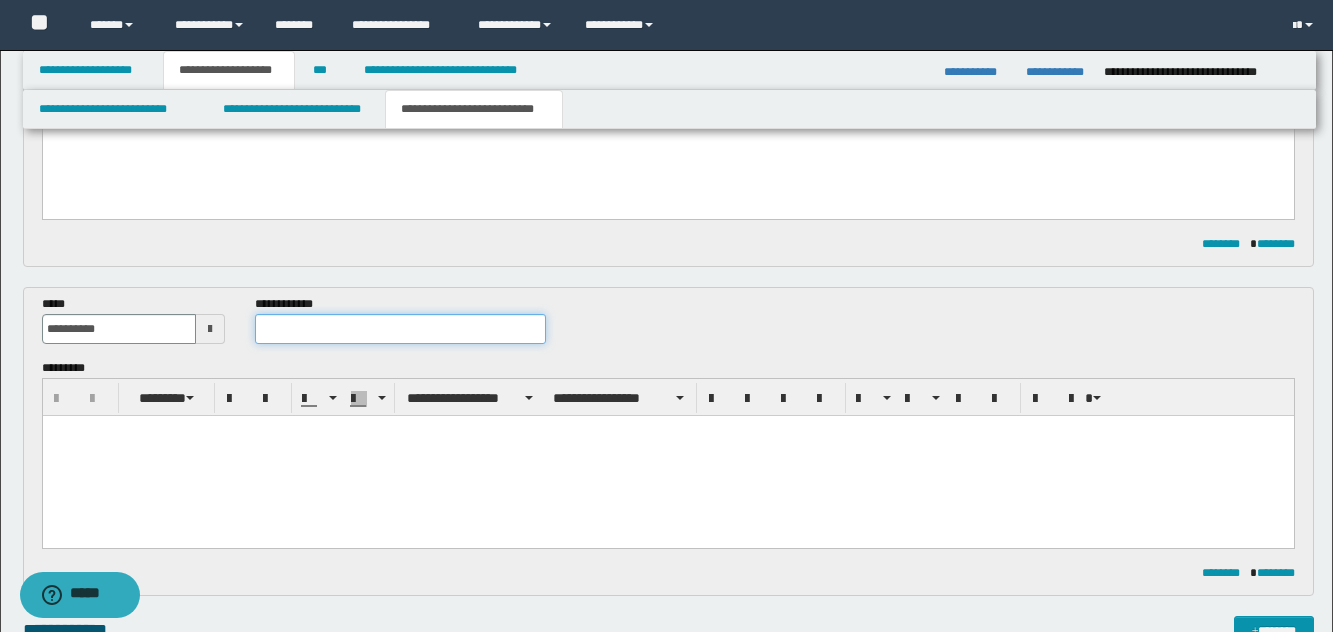click at bounding box center [400, 329] 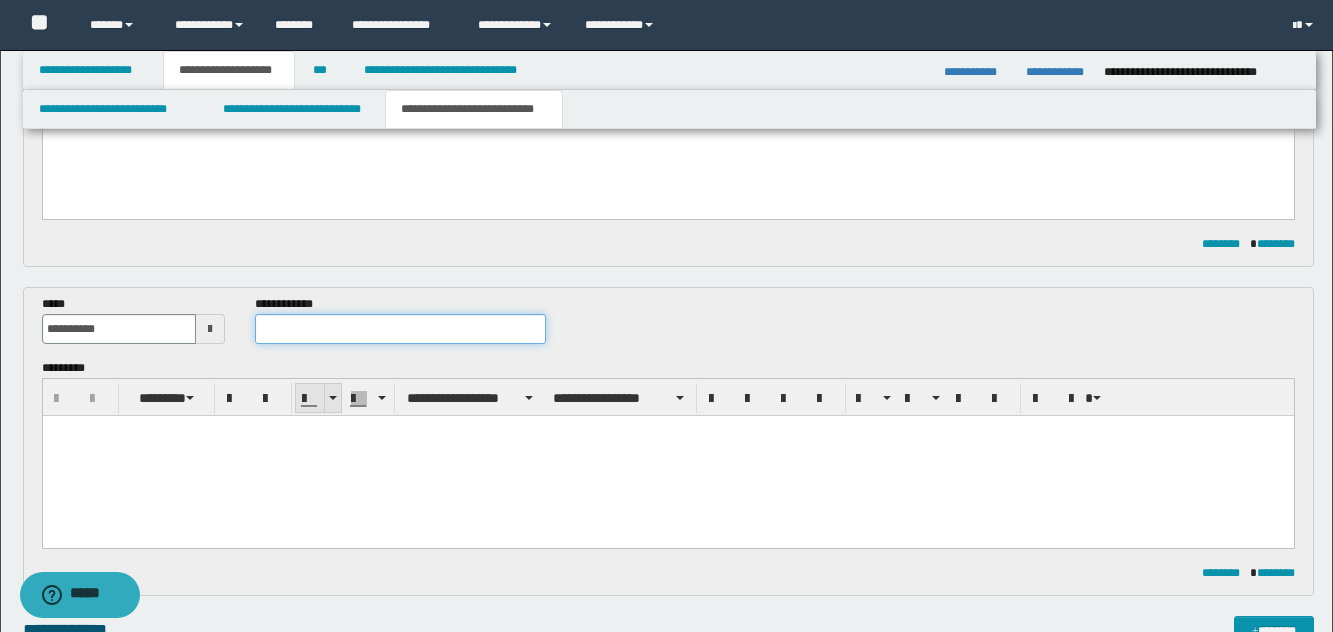 paste on "**********" 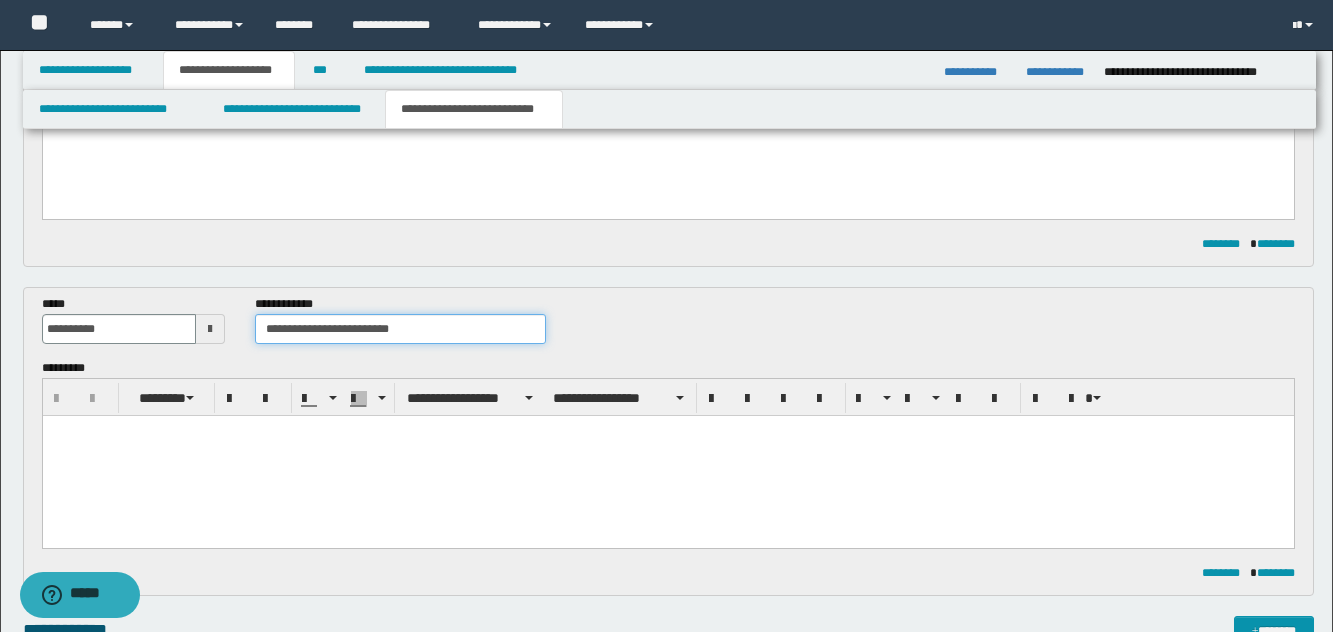 type on "**********" 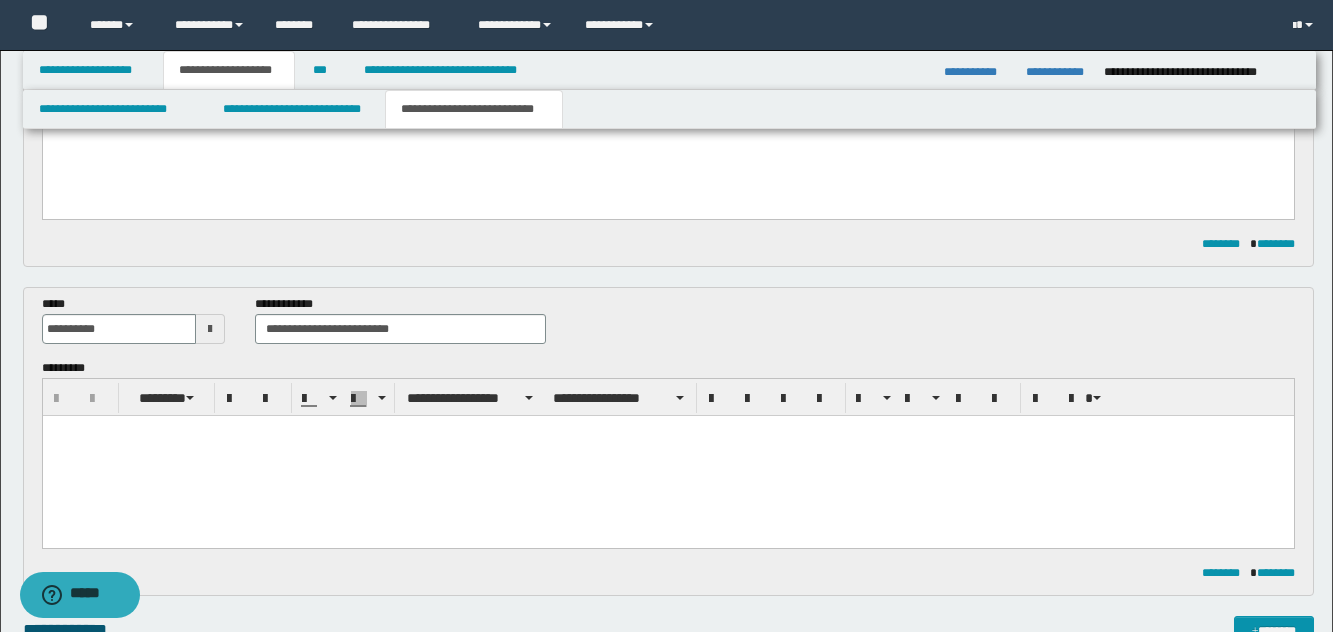 drag, startPoint x: 270, startPoint y: 474, endPoint x: 354, endPoint y: 473, distance: 84.00595 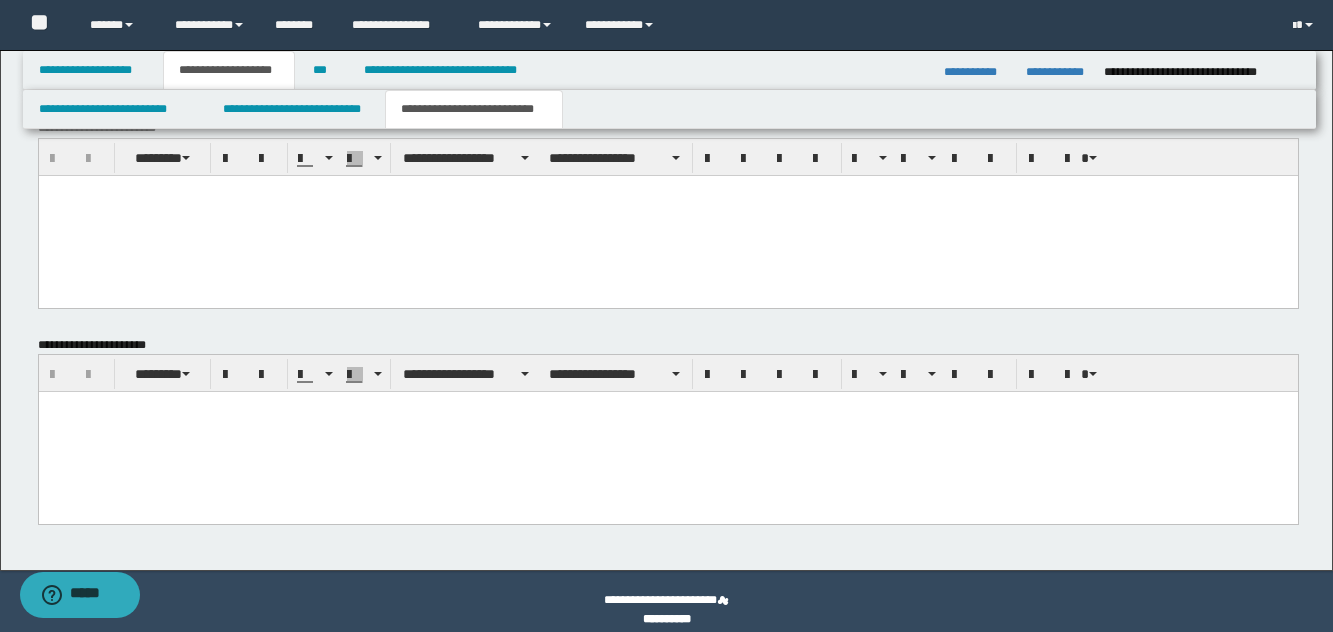 scroll, scrollTop: 1247, scrollLeft: 0, axis: vertical 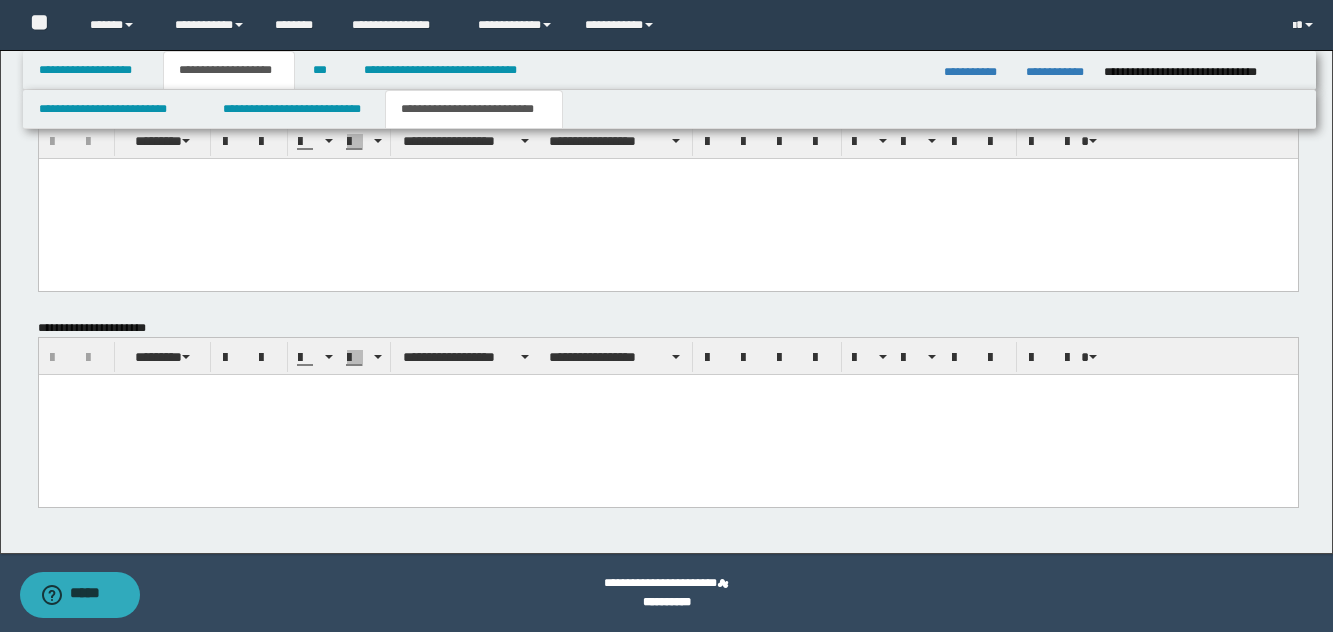 click at bounding box center (667, 415) 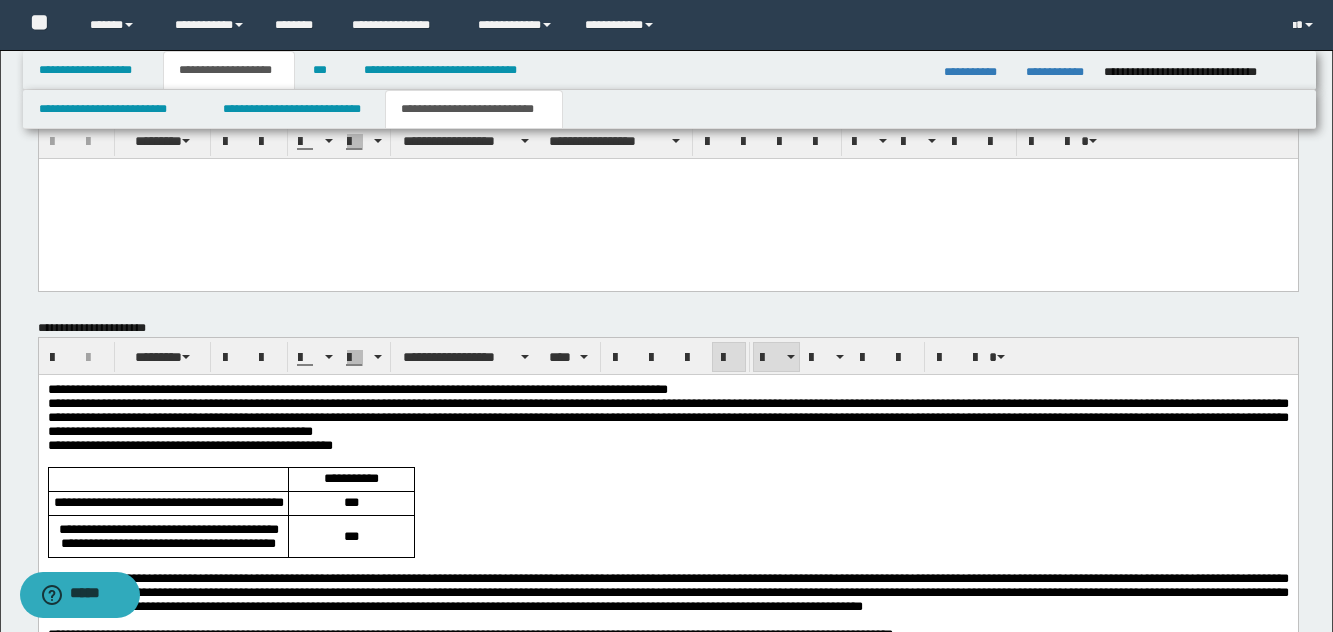 click on "**********" at bounding box center [357, 389] 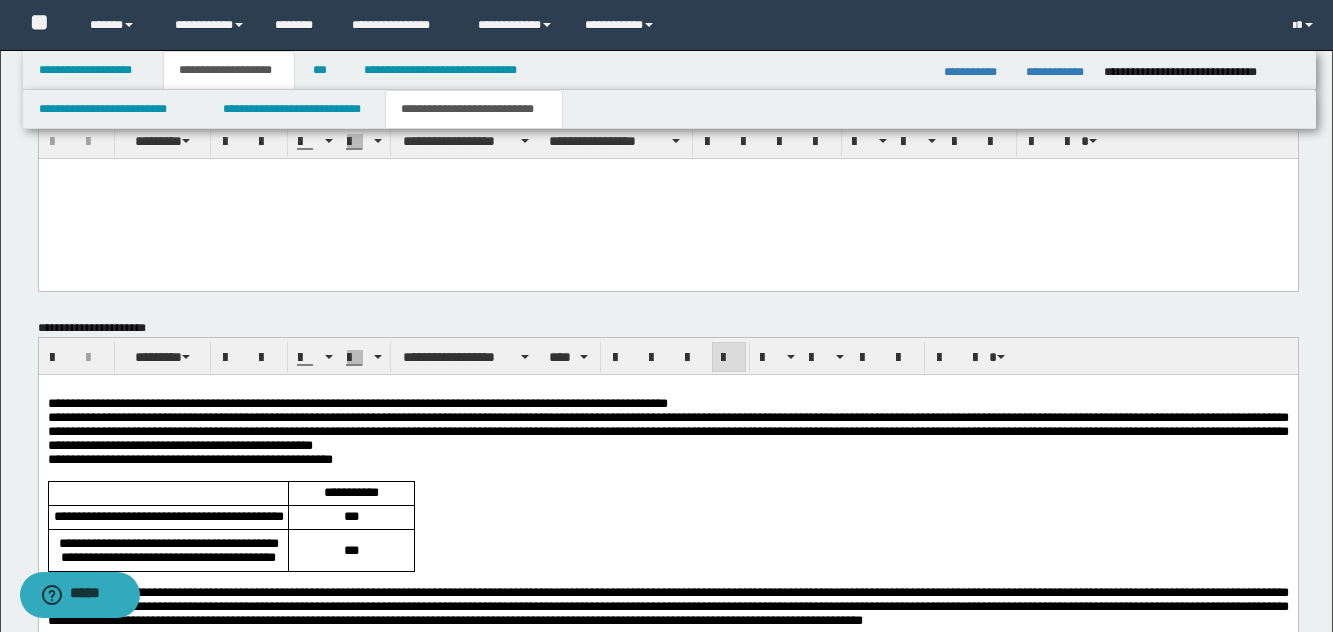 click on "**********" at bounding box center [667, 404] 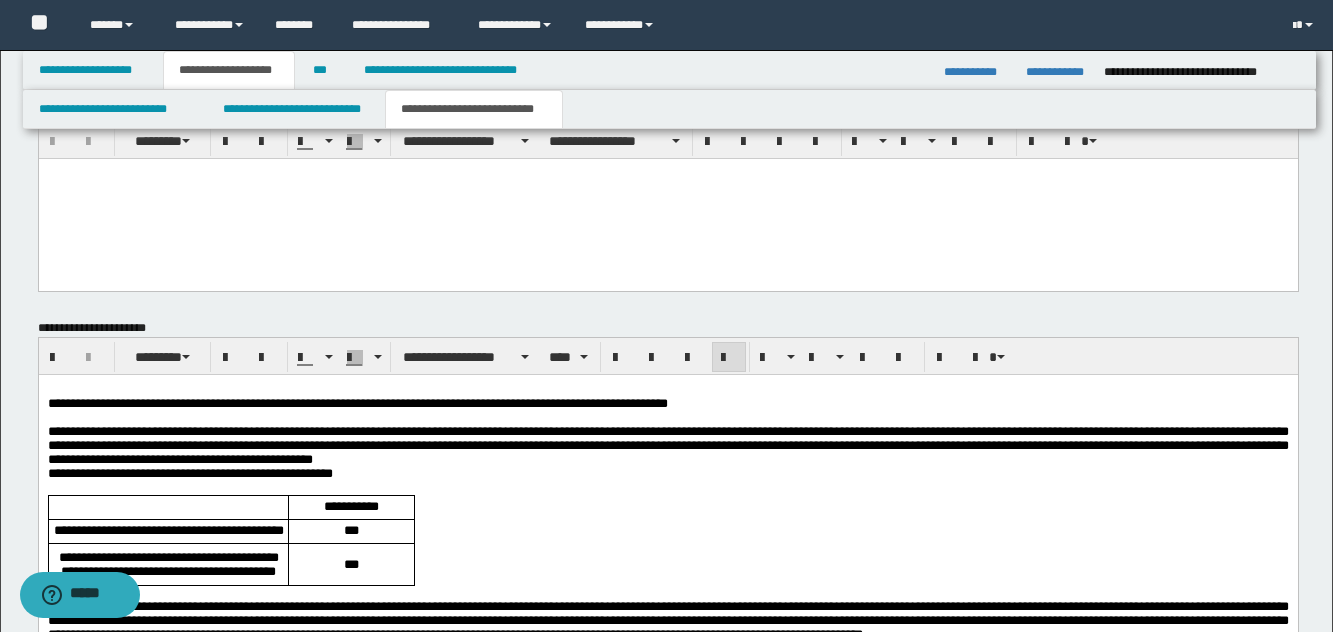 click on "**********" at bounding box center [667, 446] 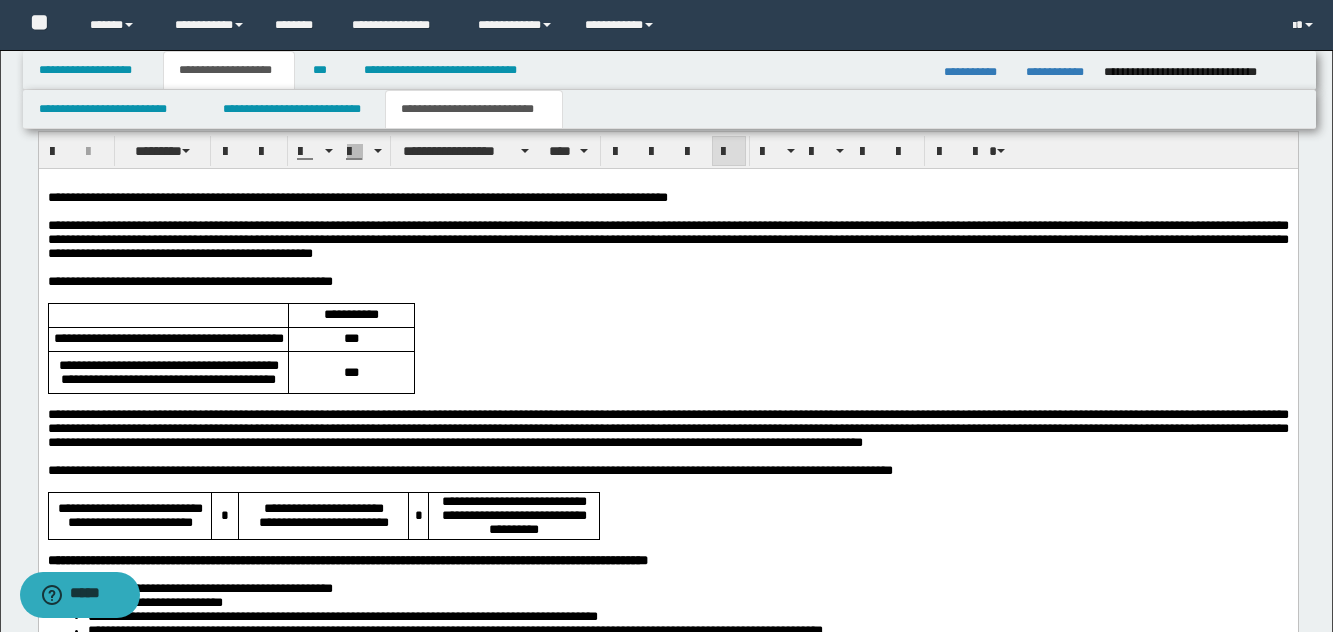 scroll, scrollTop: 1747, scrollLeft: 0, axis: vertical 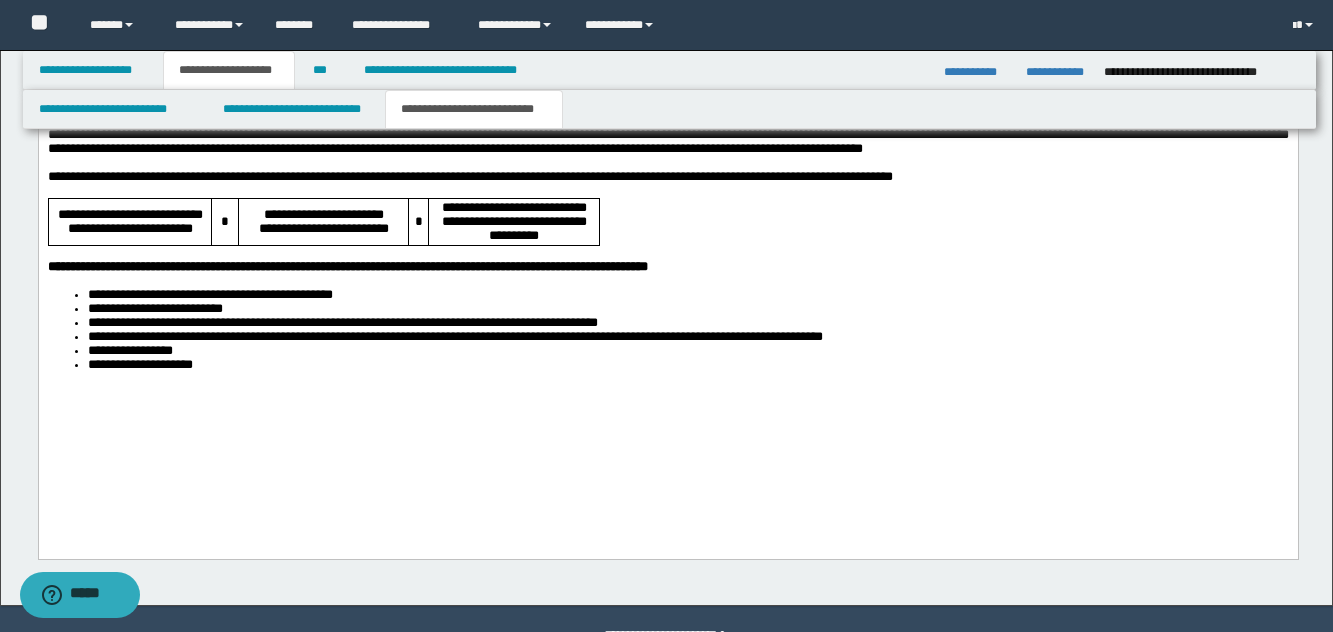 click on "**********" at bounding box center (667, 160) 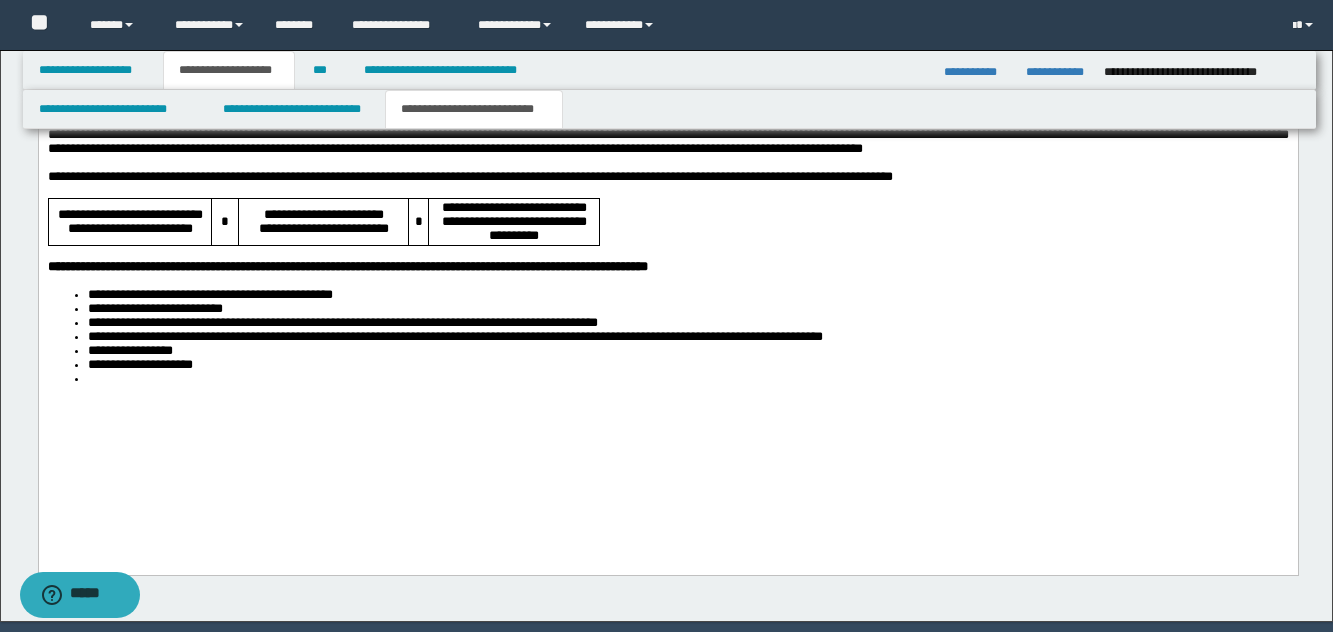 click on "**********" at bounding box center (667, 167) 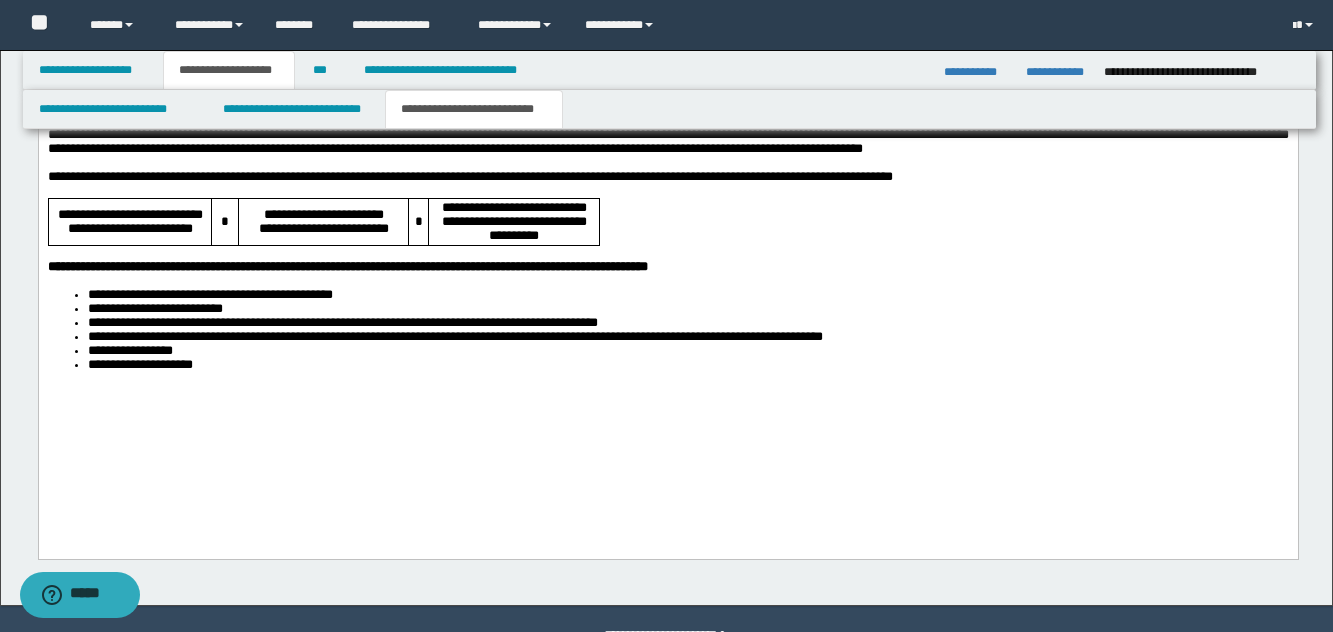 click on "**********" at bounding box center (667, 160) 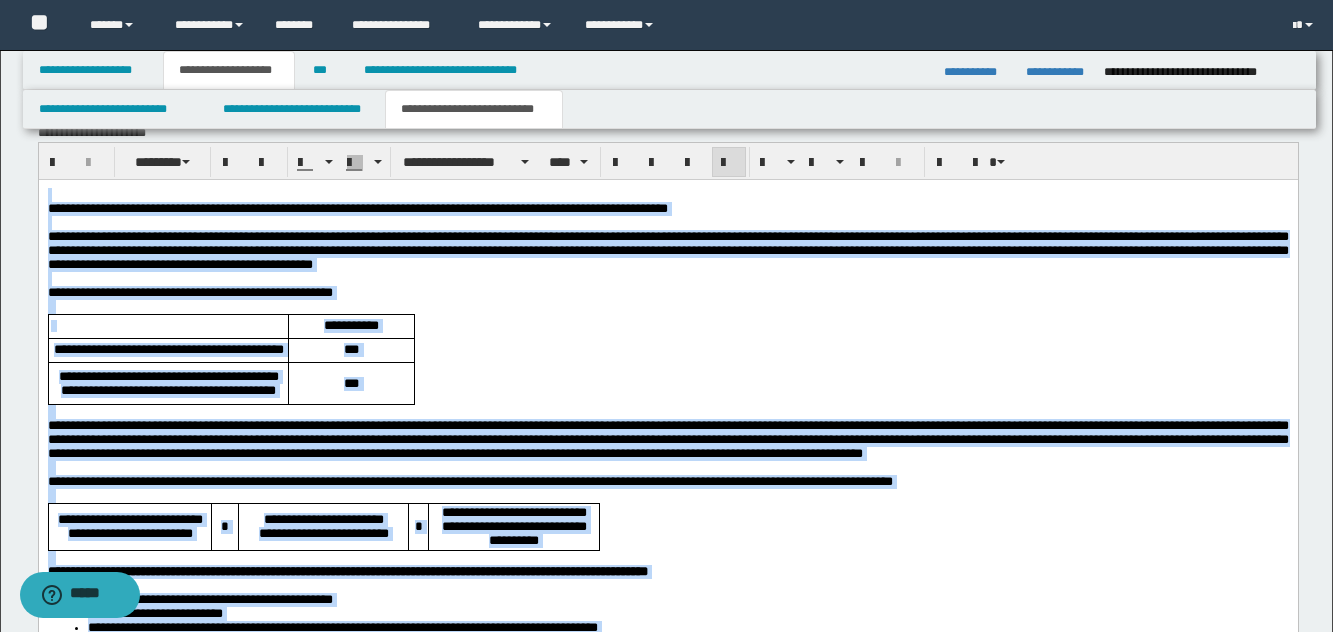 scroll, scrollTop: 1247, scrollLeft: 0, axis: vertical 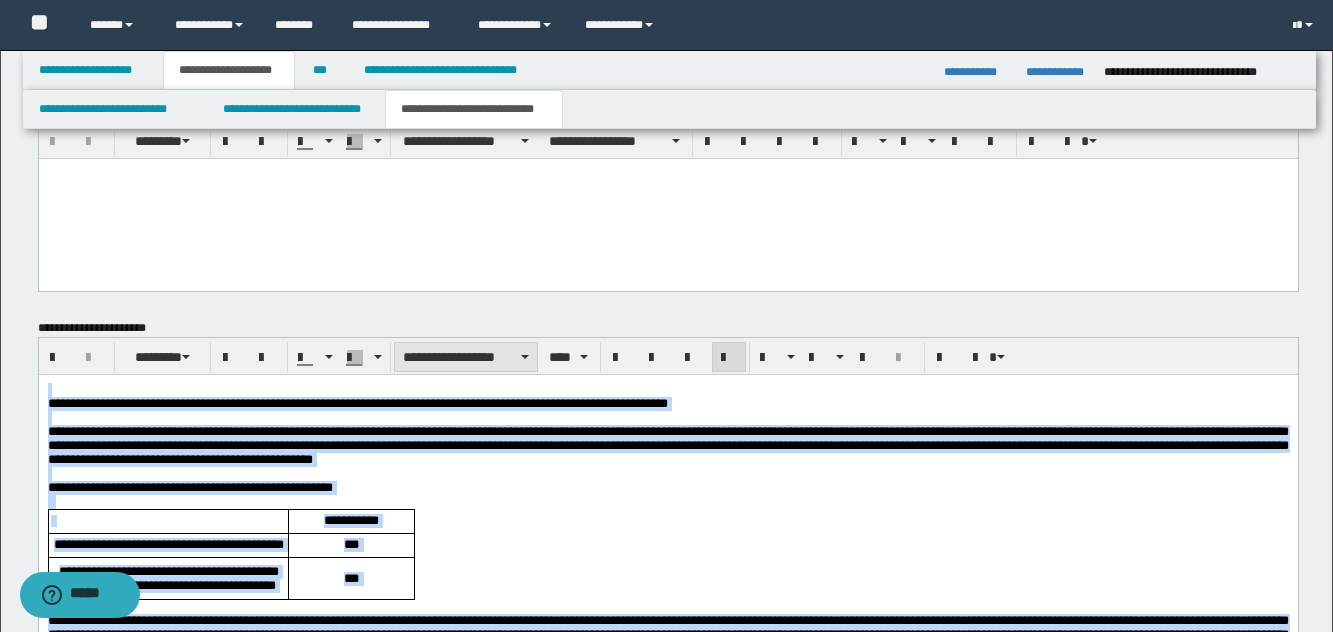 click on "**********" at bounding box center (466, 357) 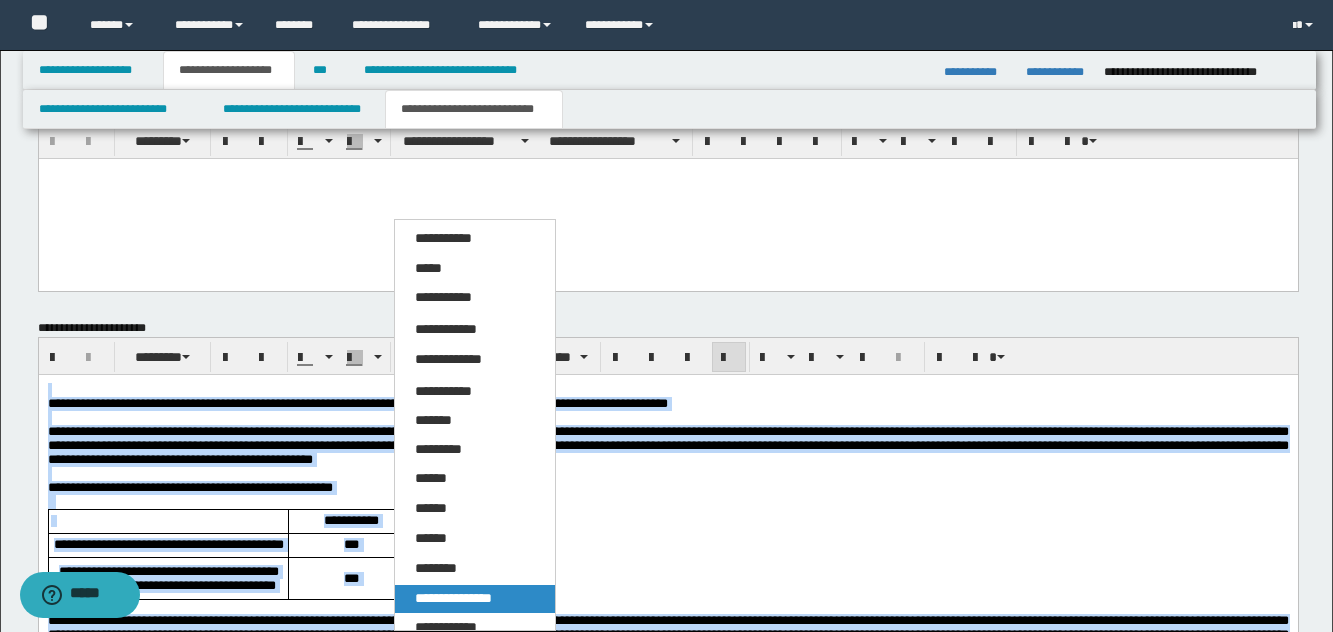 click on "**********" at bounding box center (453, 598) 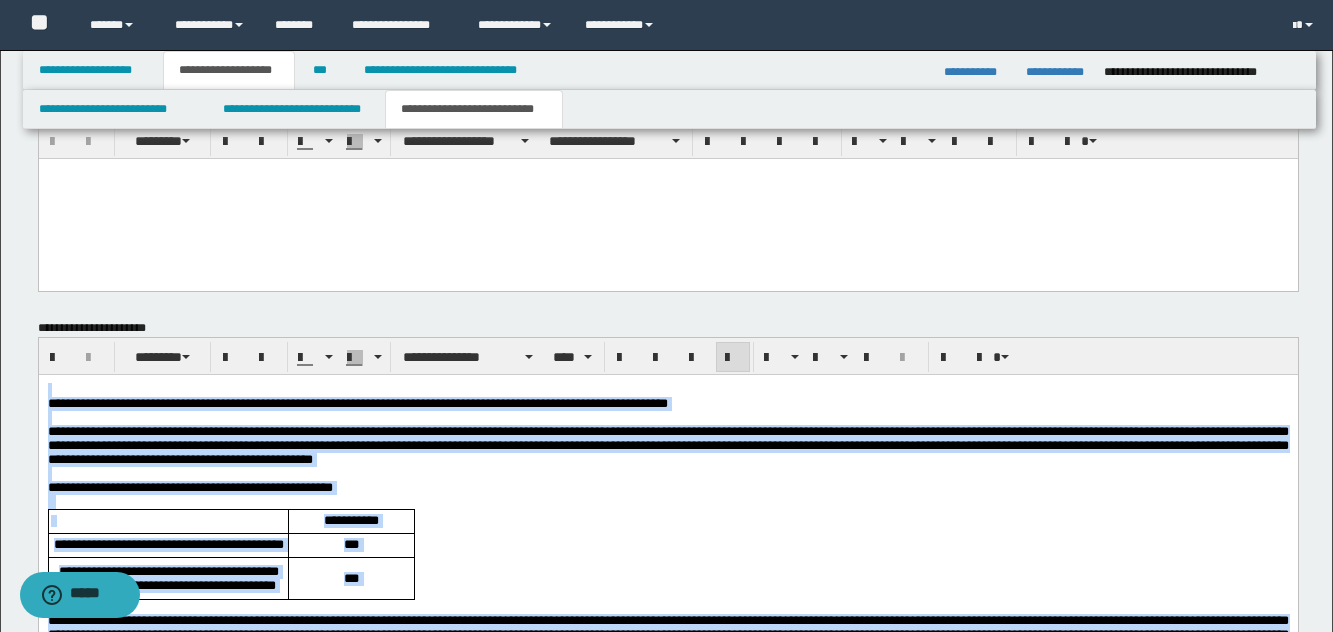click at bounding box center (733, 358) 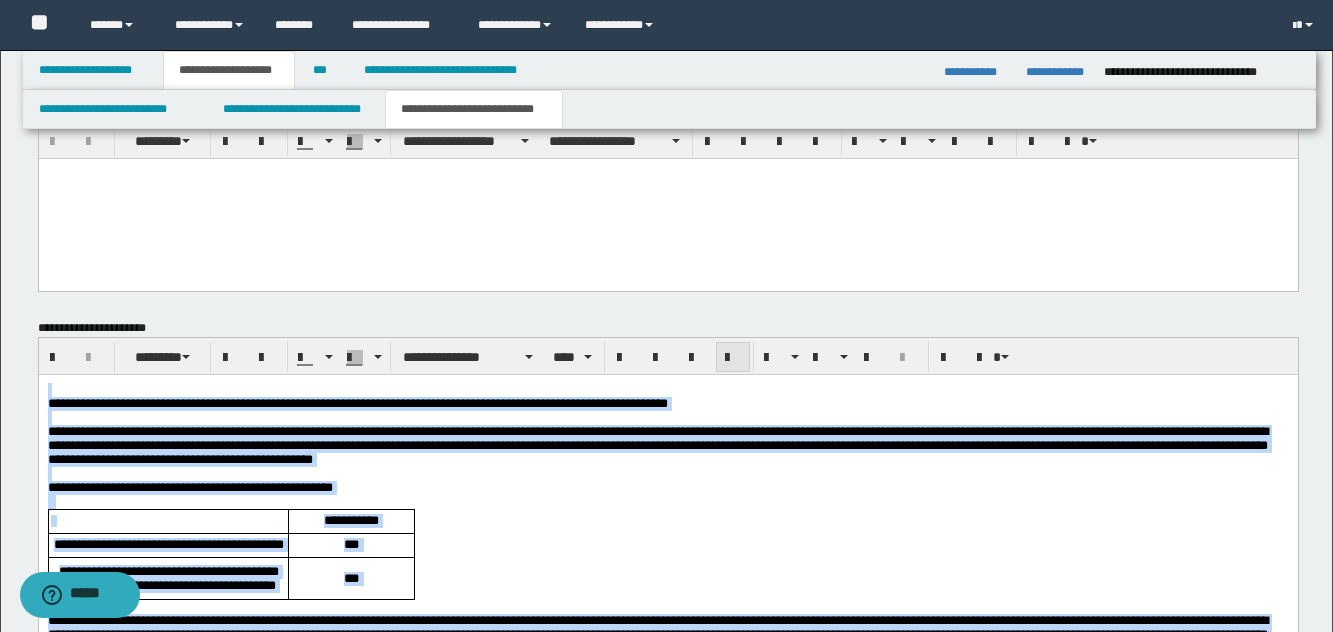 click at bounding box center (733, 358) 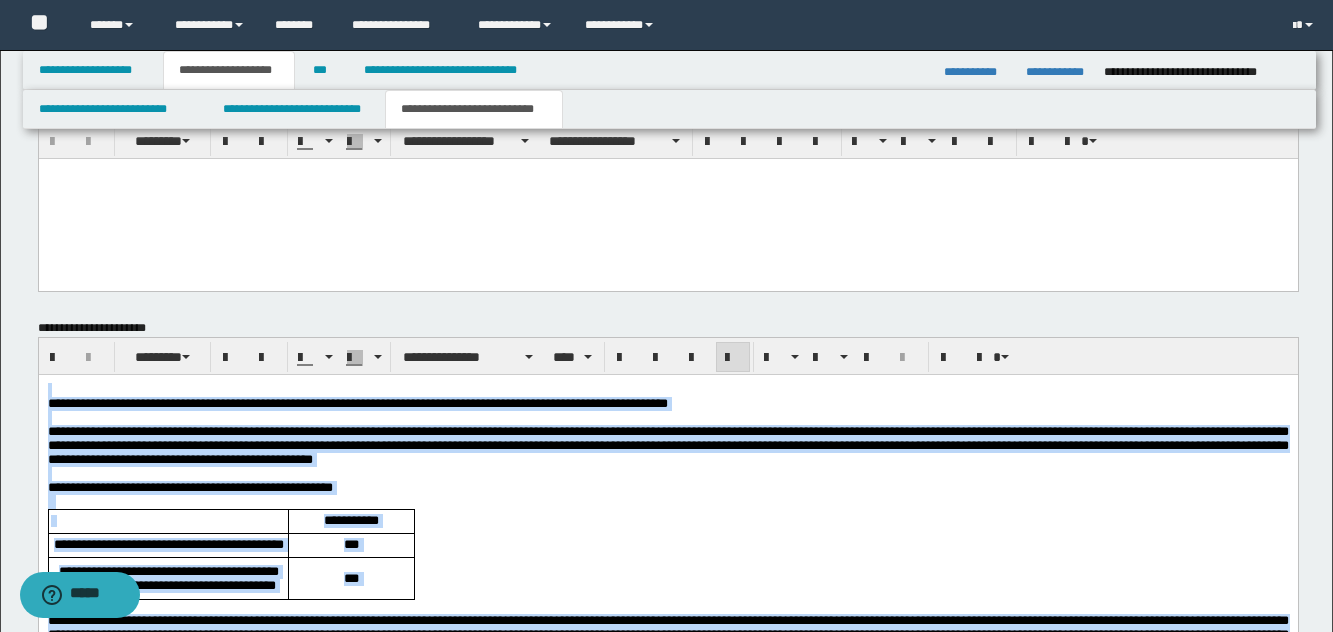 drag, startPoint x: 734, startPoint y: 396, endPoint x: 730, endPoint y: 452, distance: 56.142673 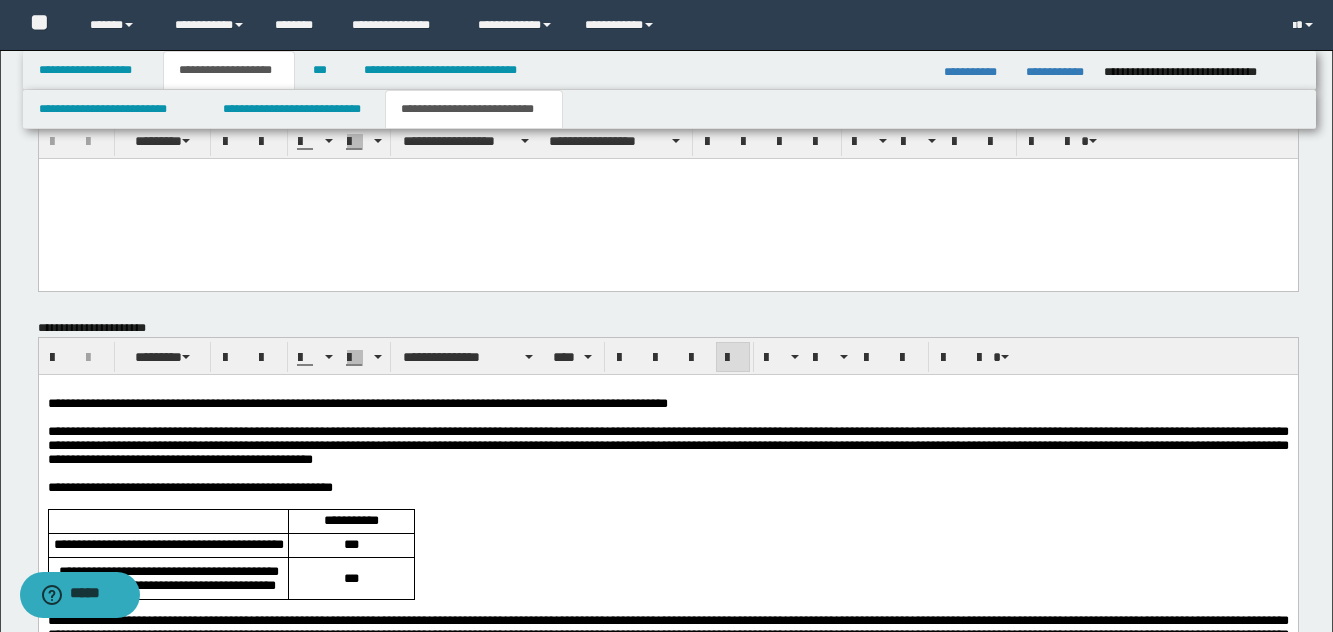 click at bounding box center (667, 502) 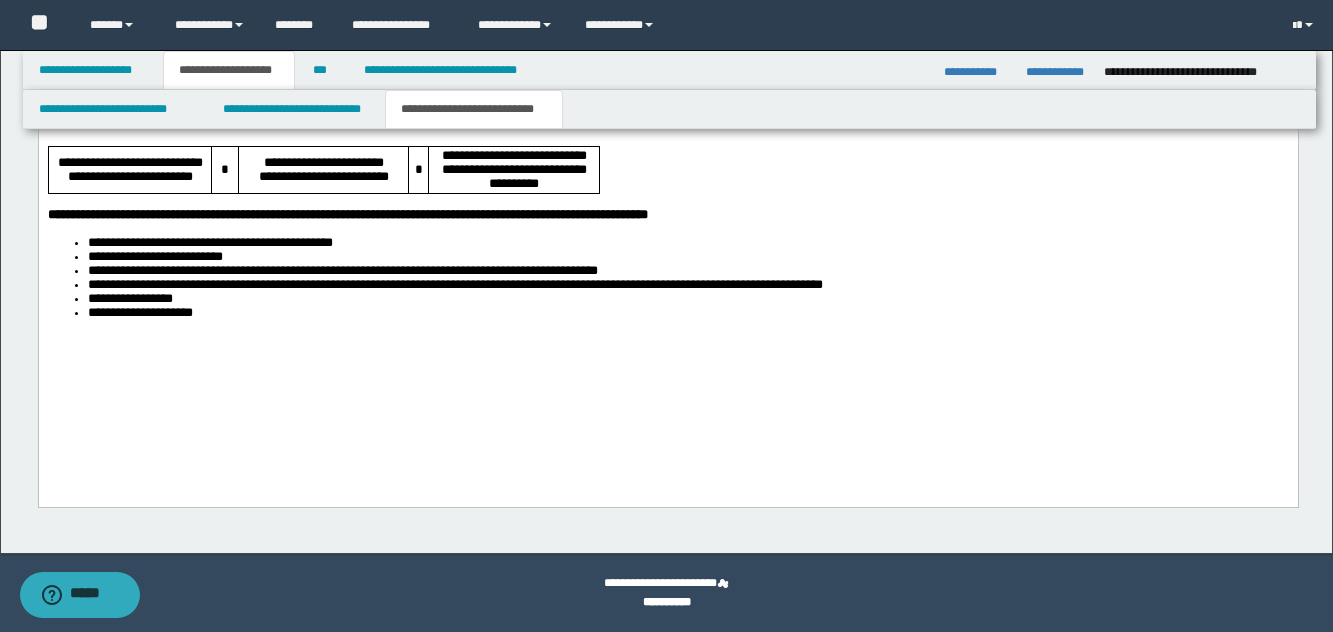 drag, startPoint x: 264, startPoint y: 446, endPoint x: 245, endPoint y: 442, distance: 19.416489 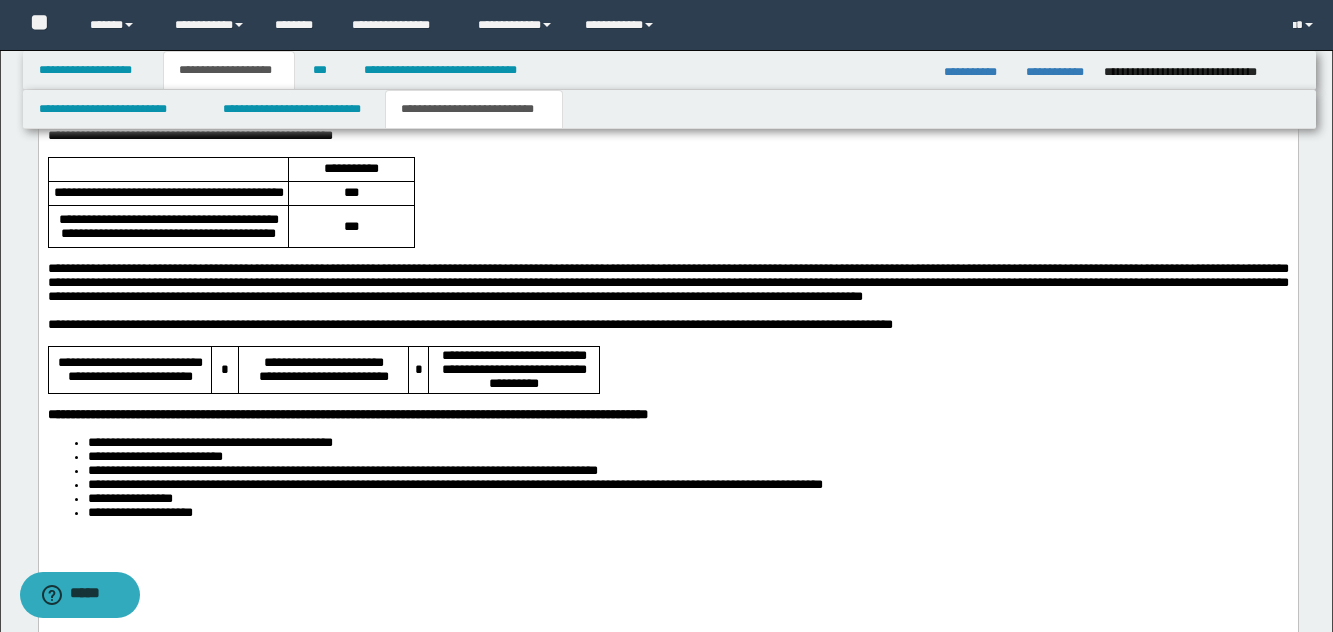 click on "**********" at bounding box center (667, 307) 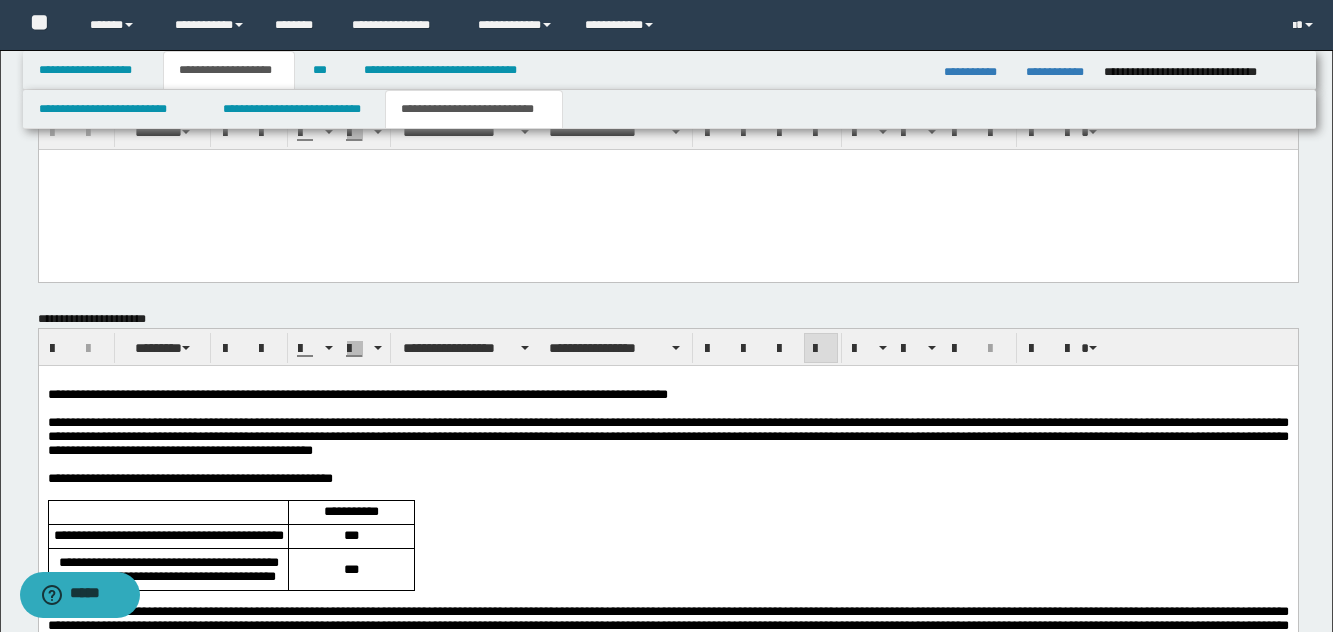 scroll, scrollTop: 1199, scrollLeft: 0, axis: vertical 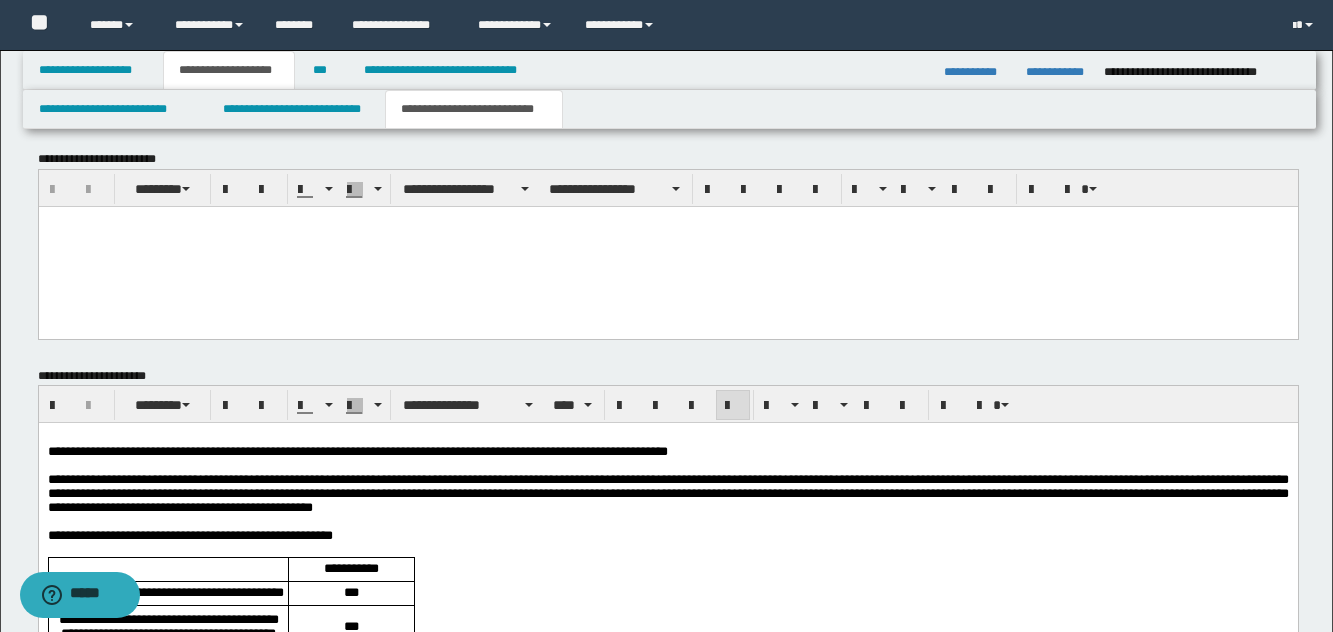 click on "**********" at bounding box center (667, 493) 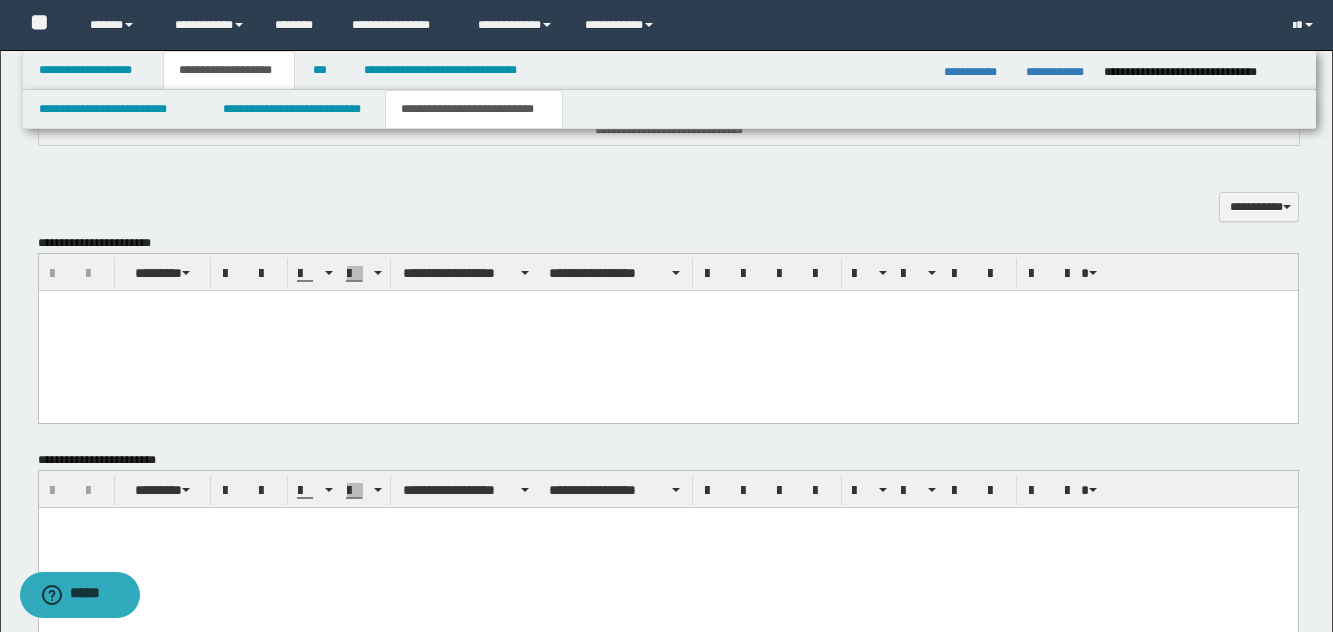 scroll, scrollTop: 699, scrollLeft: 0, axis: vertical 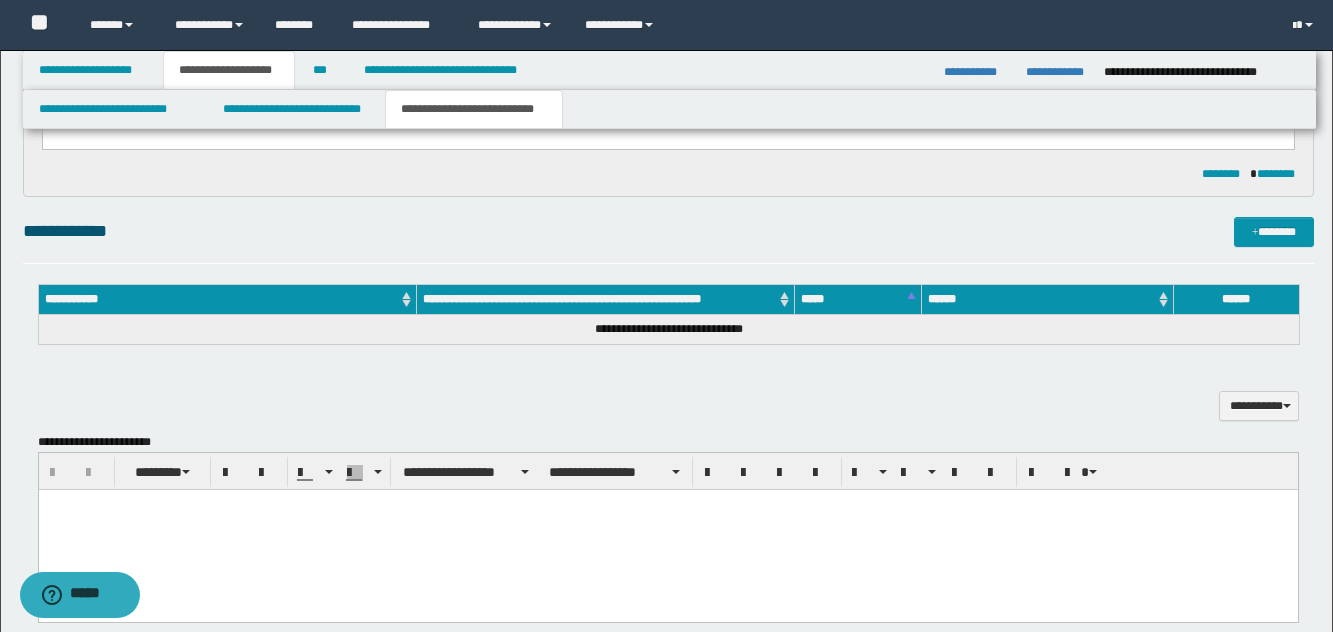 click at bounding box center [667, 529] 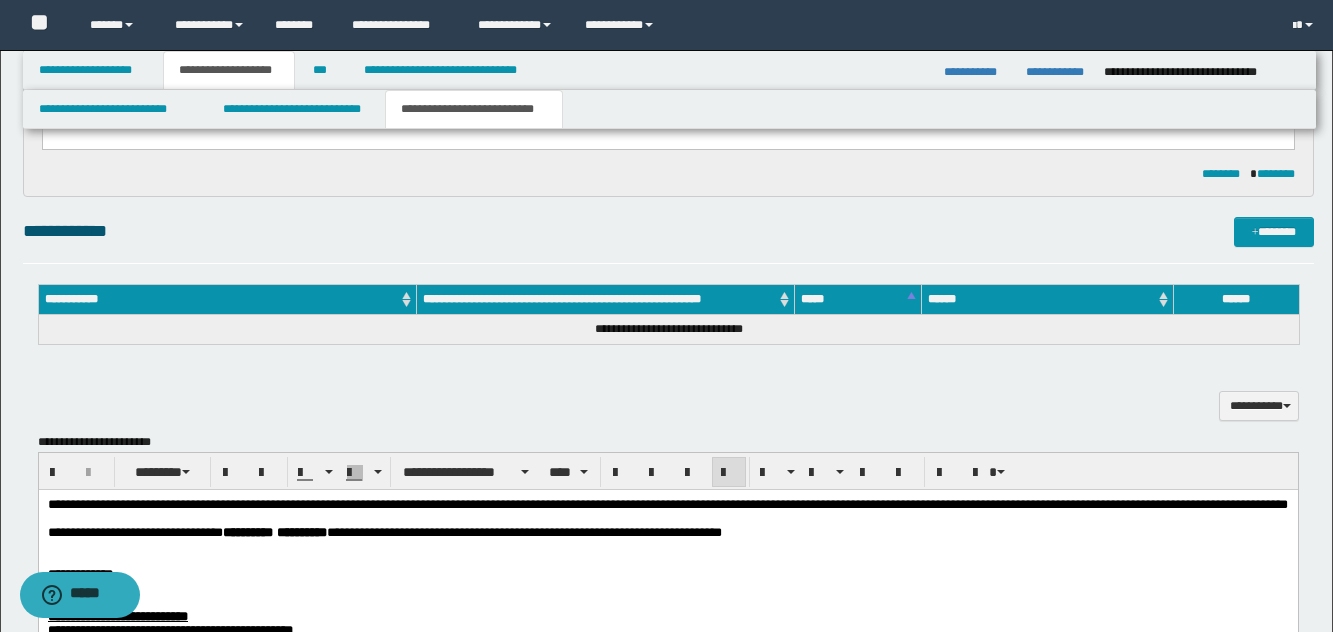 click on "**********" at bounding box center [667, 669] 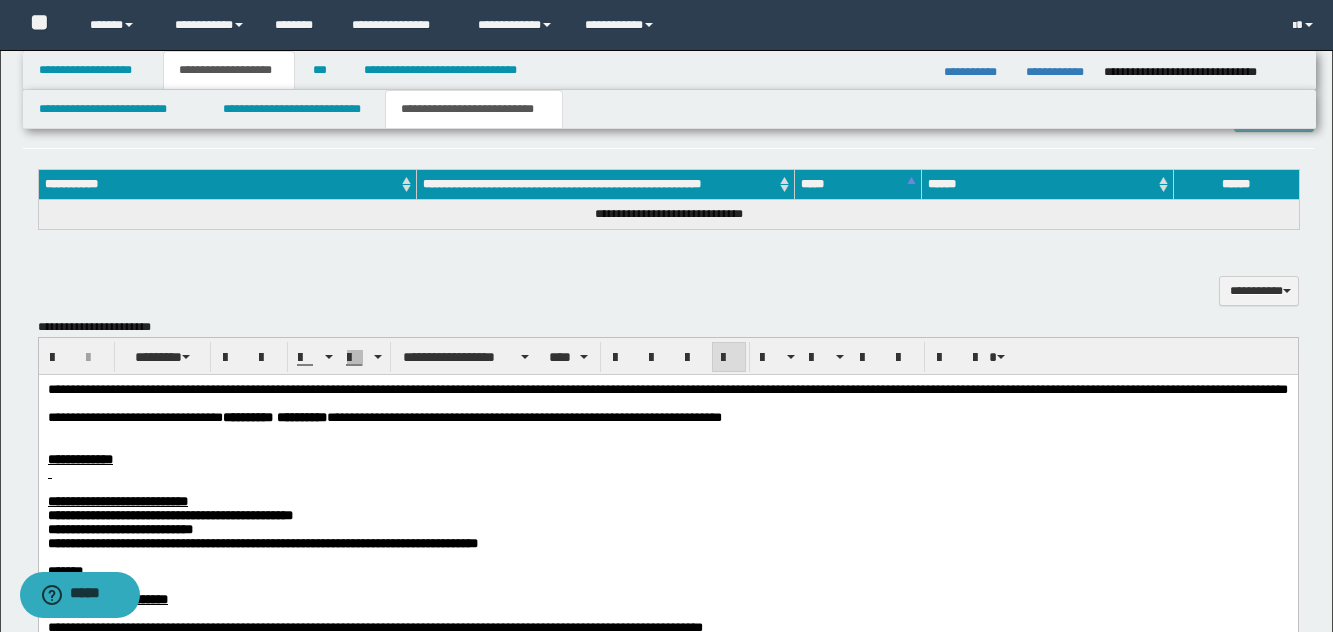 scroll, scrollTop: 999, scrollLeft: 0, axis: vertical 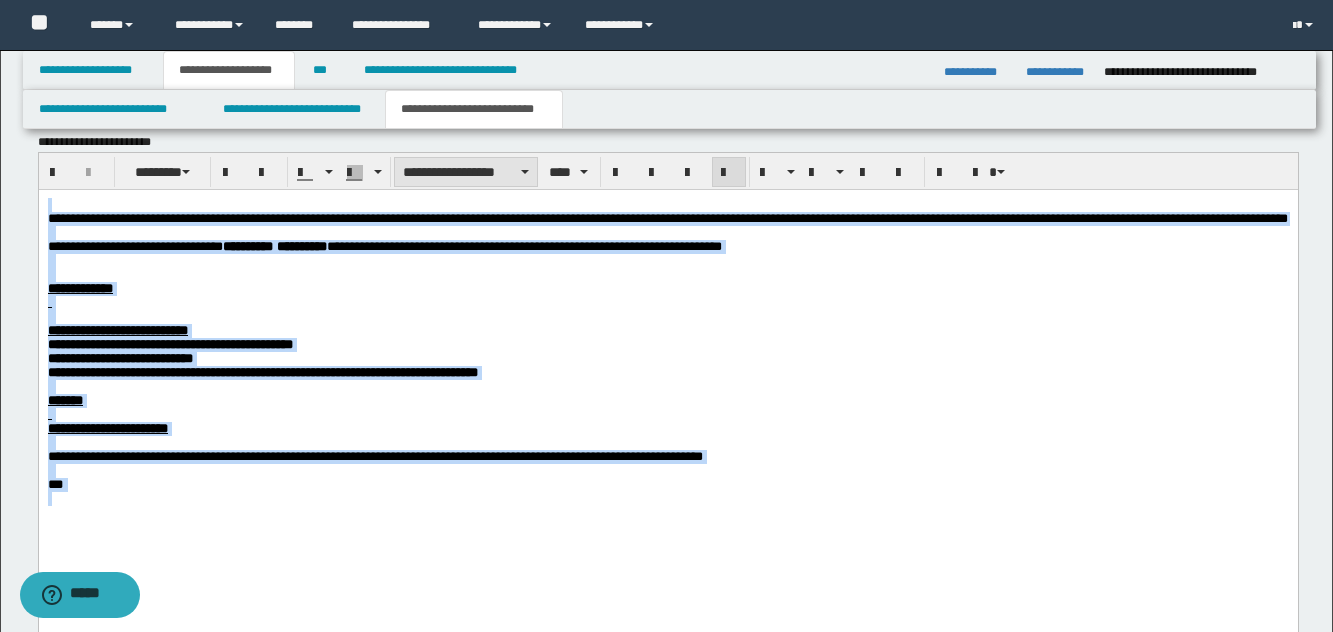 click on "**********" at bounding box center (466, 172) 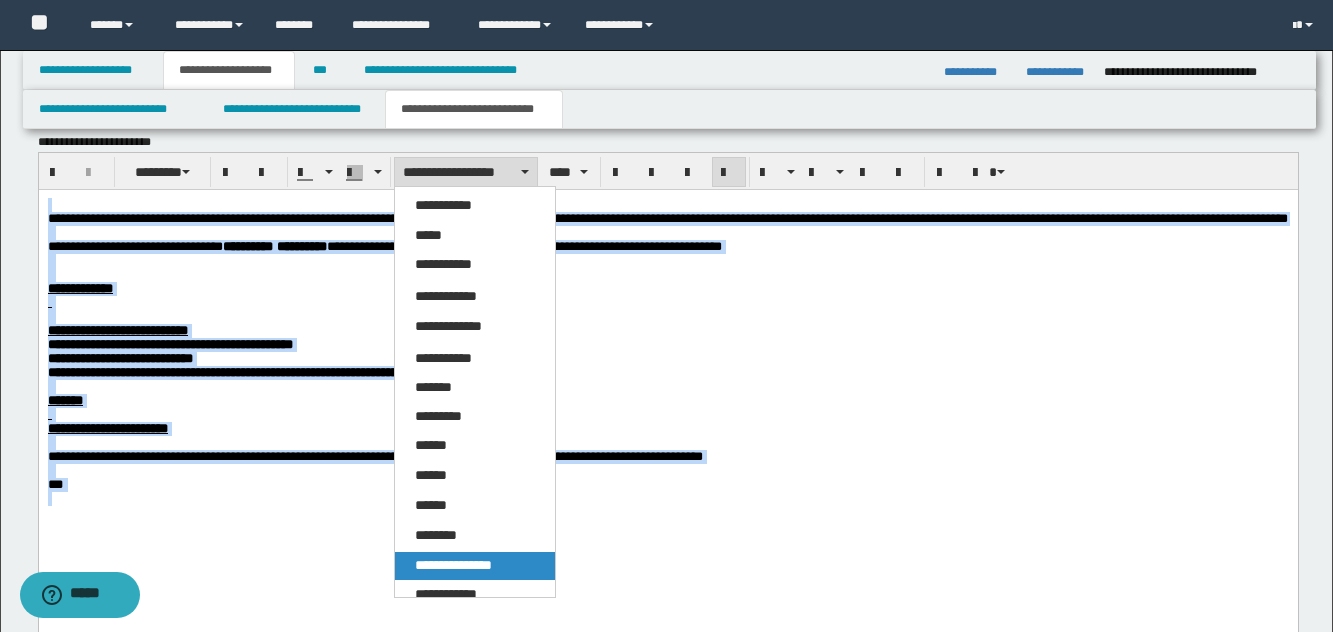 click on "**********" at bounding box center (453, 565) 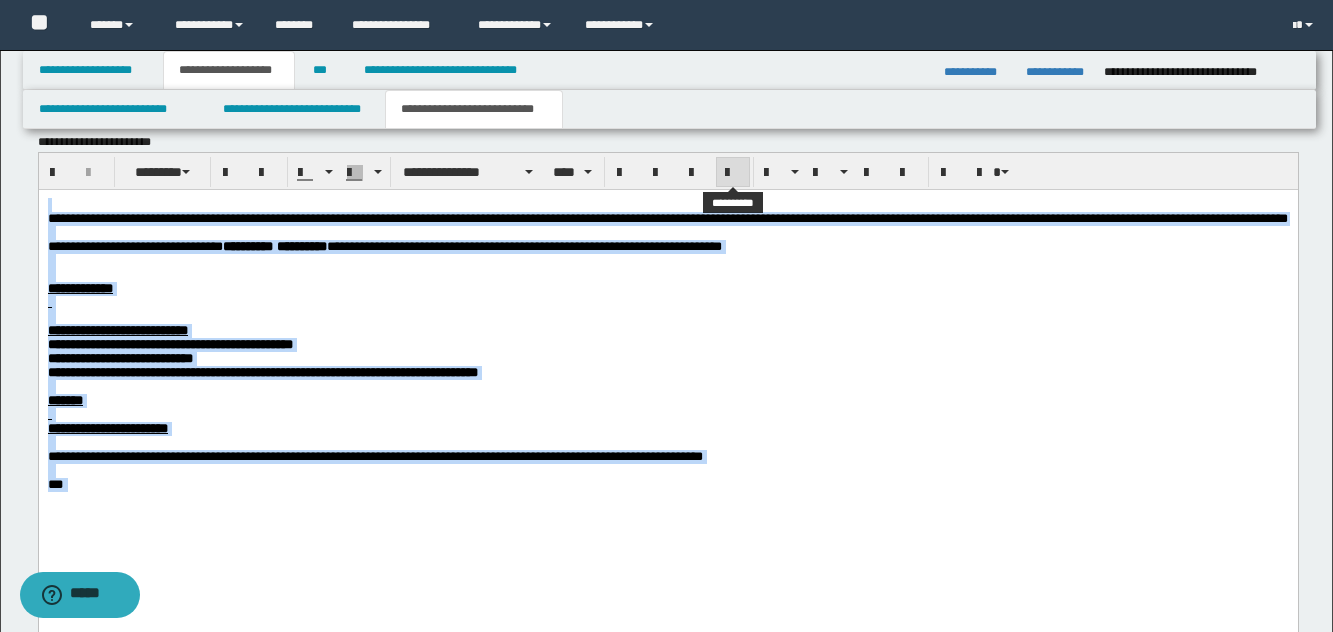 click at bounding box center (733, 173) 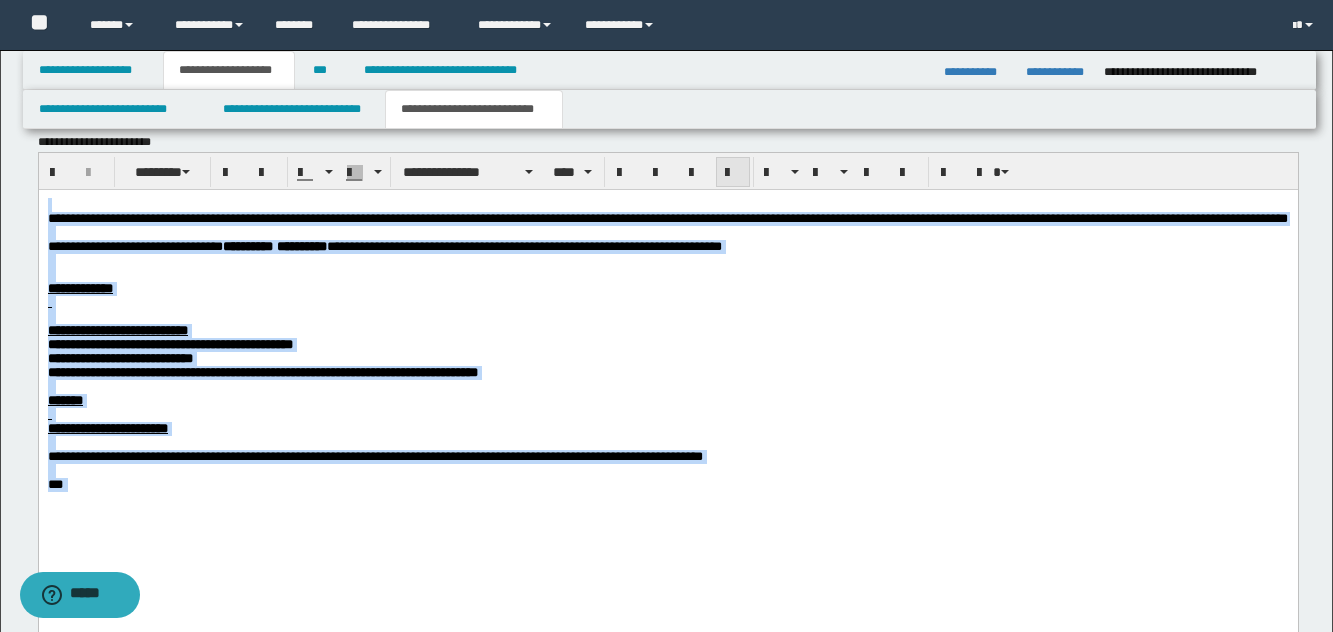 click at bounding box center [733, 173] 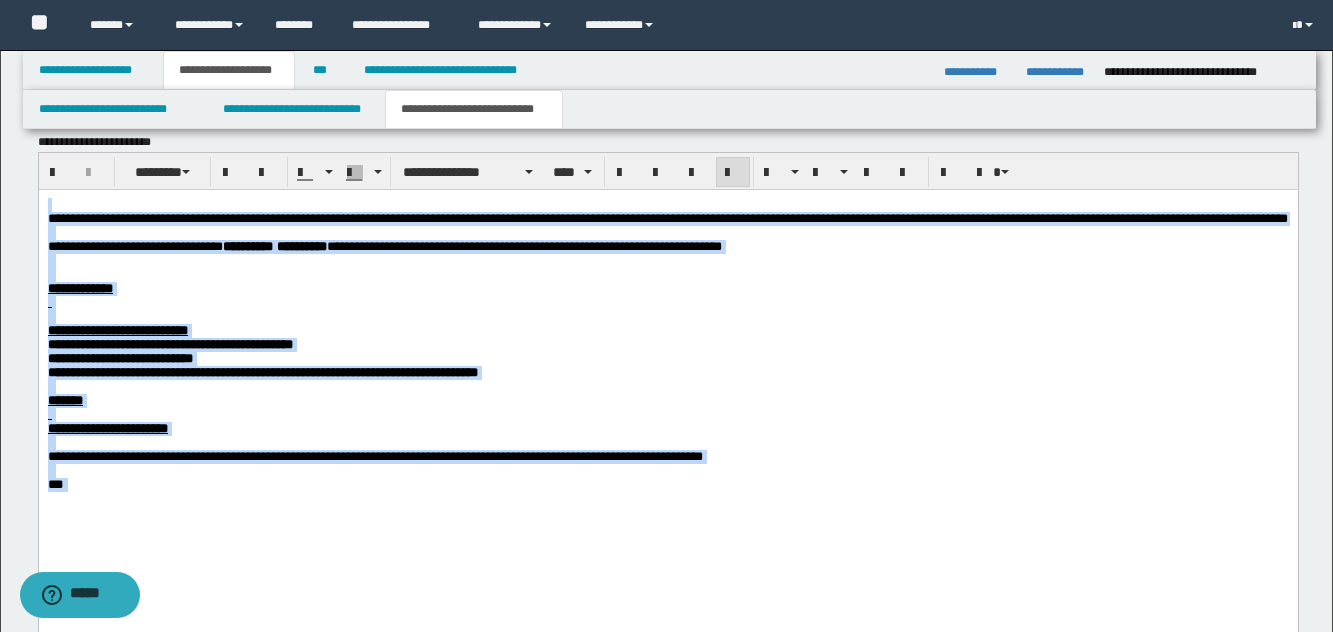 drag, startPoint x: 858, startPoint y: 375, endPoint x: 929, endPoint y: 517, distance: 158.76083 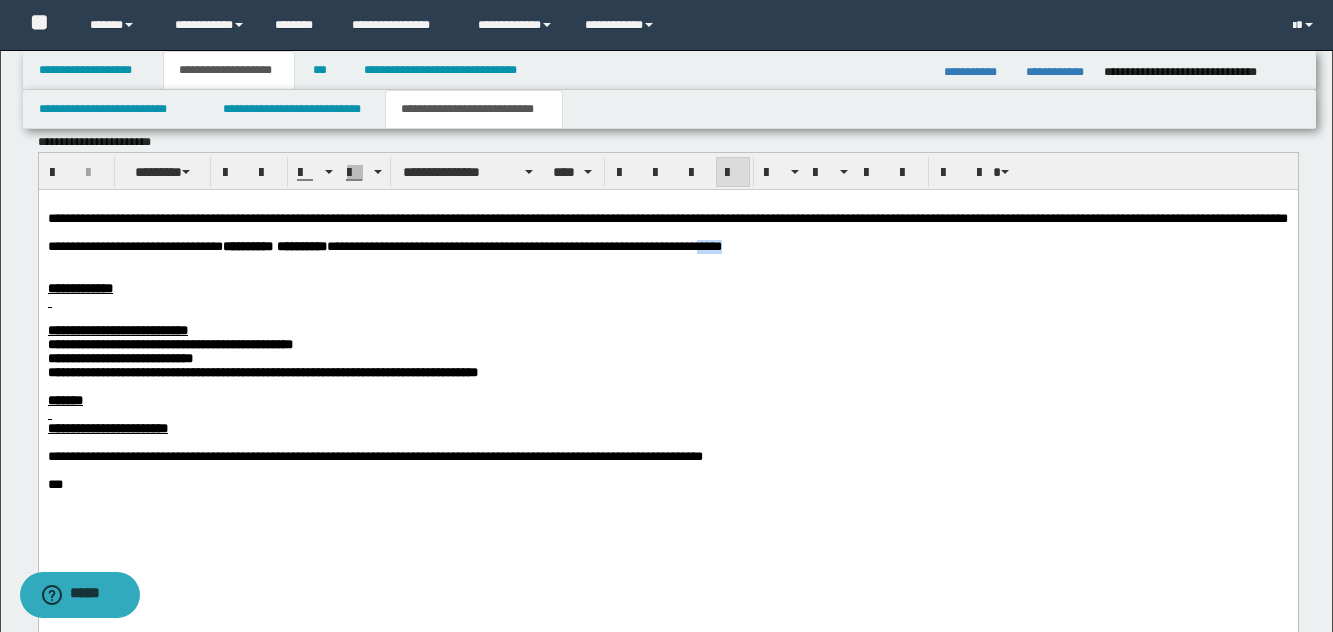 drag, startPoint x: 795, startPoint y: 264, endPoint x: 877, endPoint y: 272, distance: 82.38932 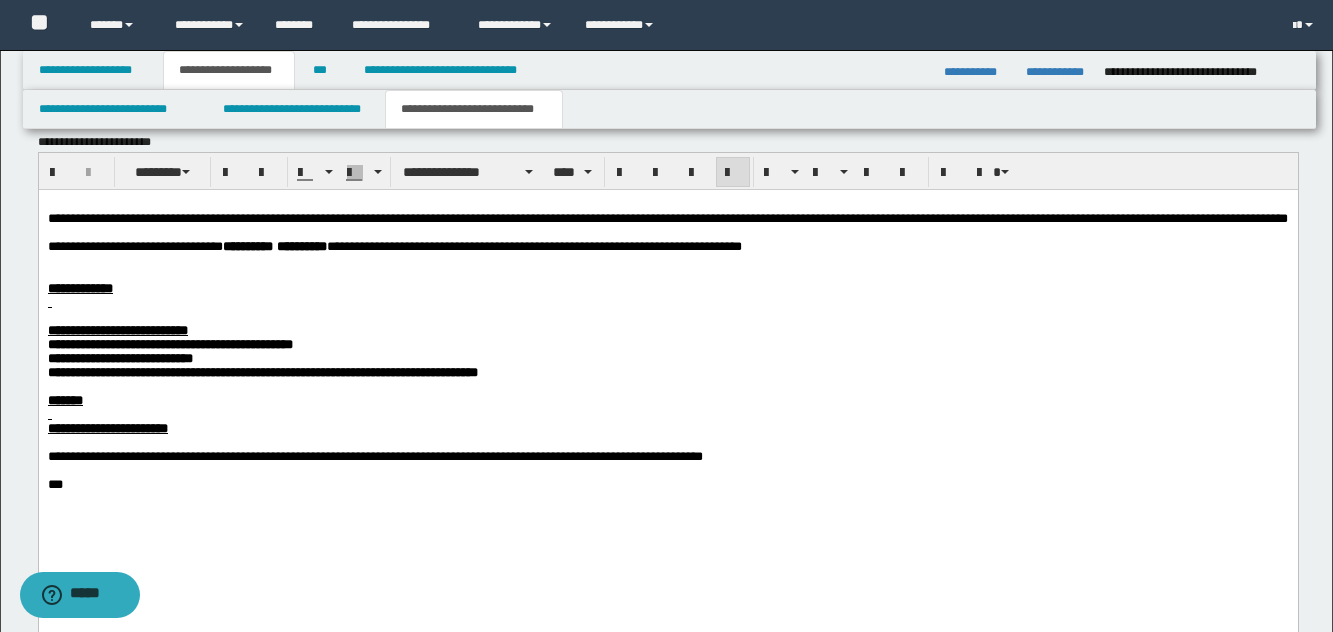 click on "**********" at bounding box center [667, 288] 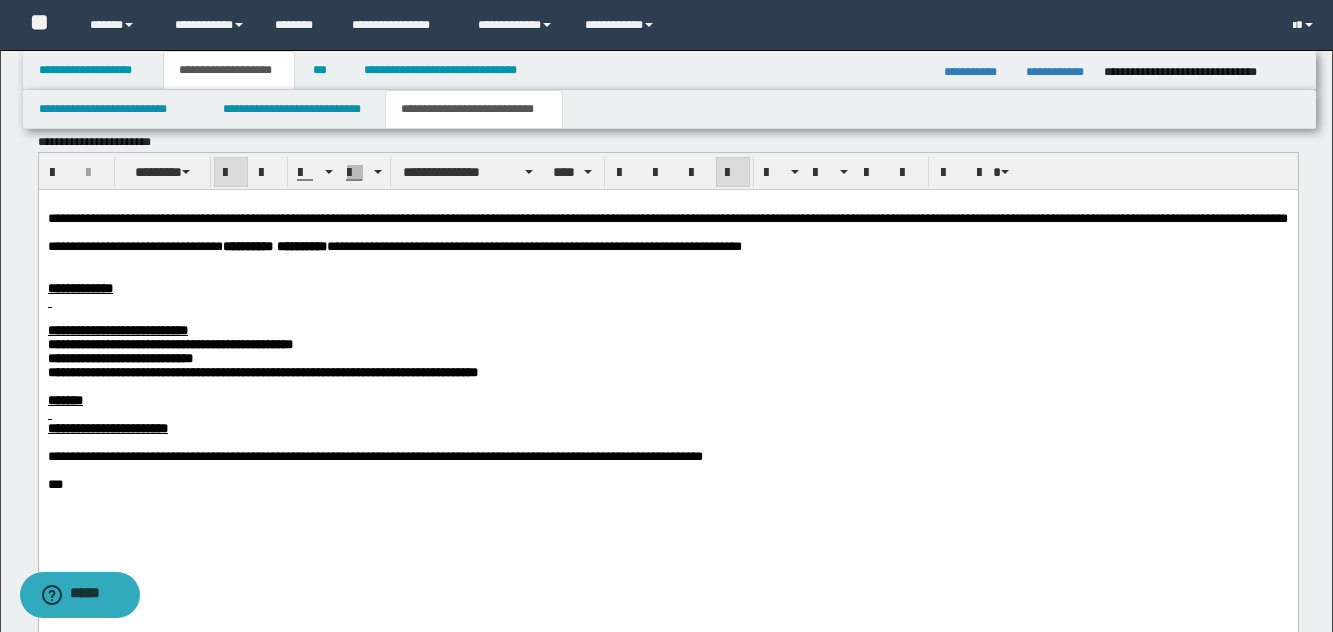 click on "**********" at bounding box center [667, 376] 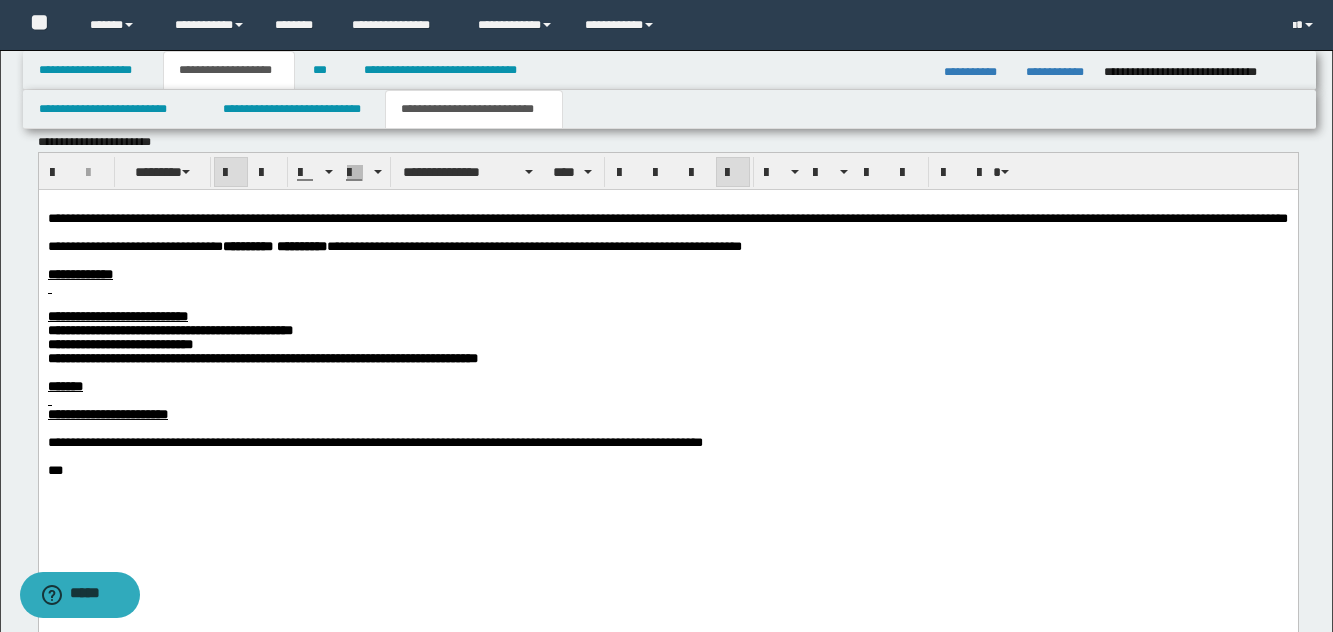 drag, startPoint x: 160, startPoint y: 358, endPoint x: 224, endPoint y: 387, distance: 70.26379 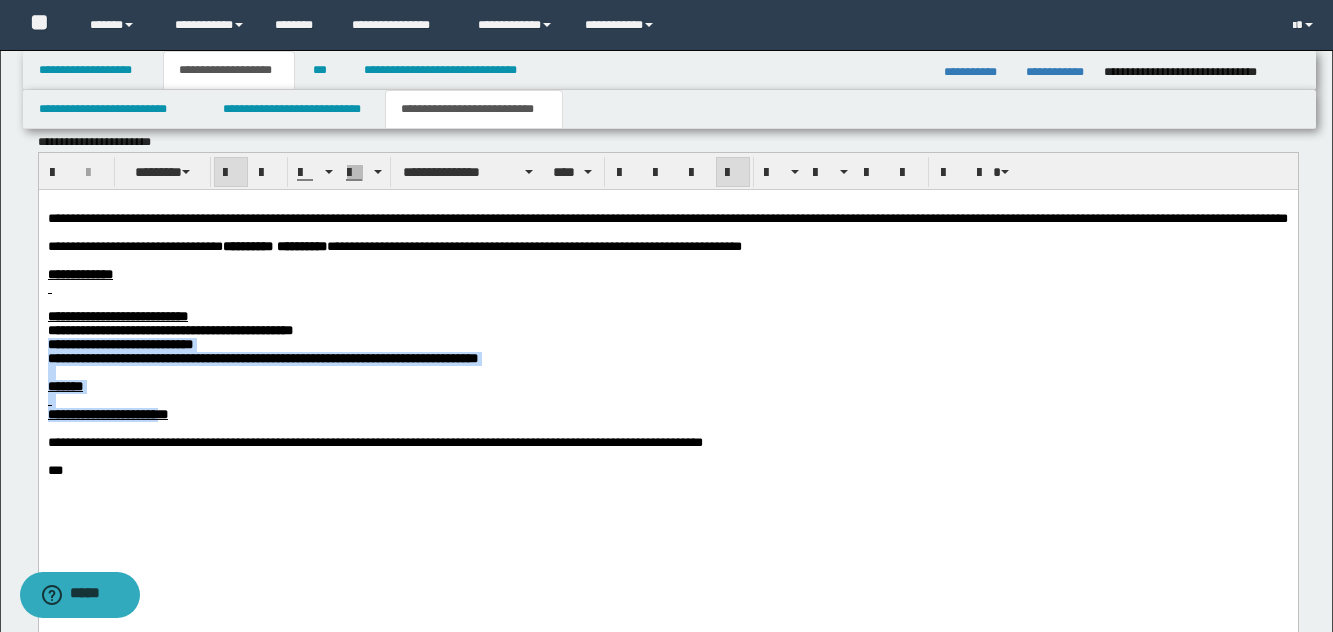 drag, startPoint x: 232, startPoint y: 468, endPoint x: 98, endPoint y: 386, distance: 157.0987 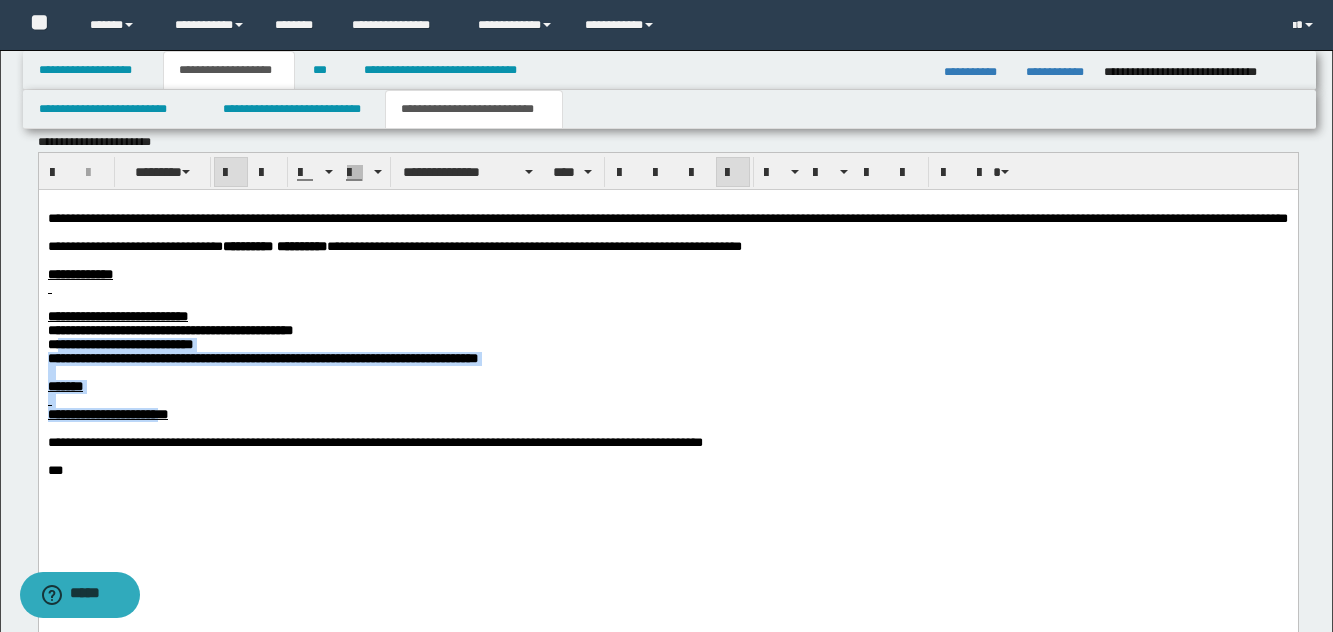 click at bounding box center (667, 372) 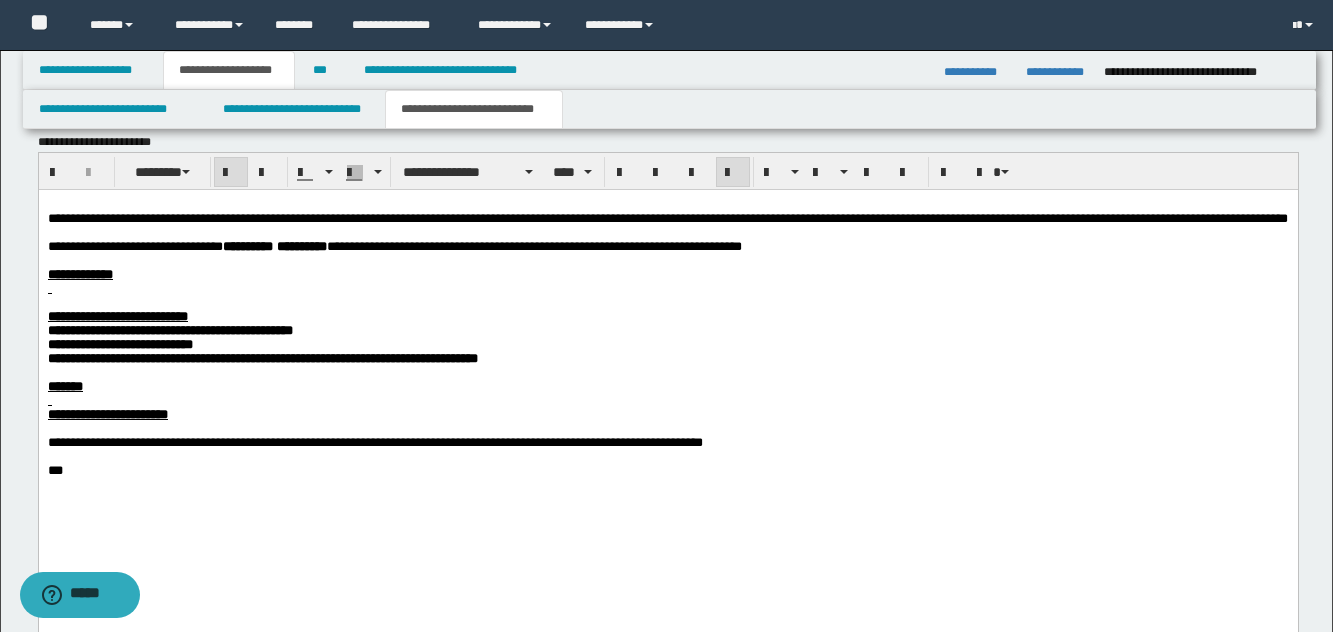 click on "**********" at bounding box center (667, 414) 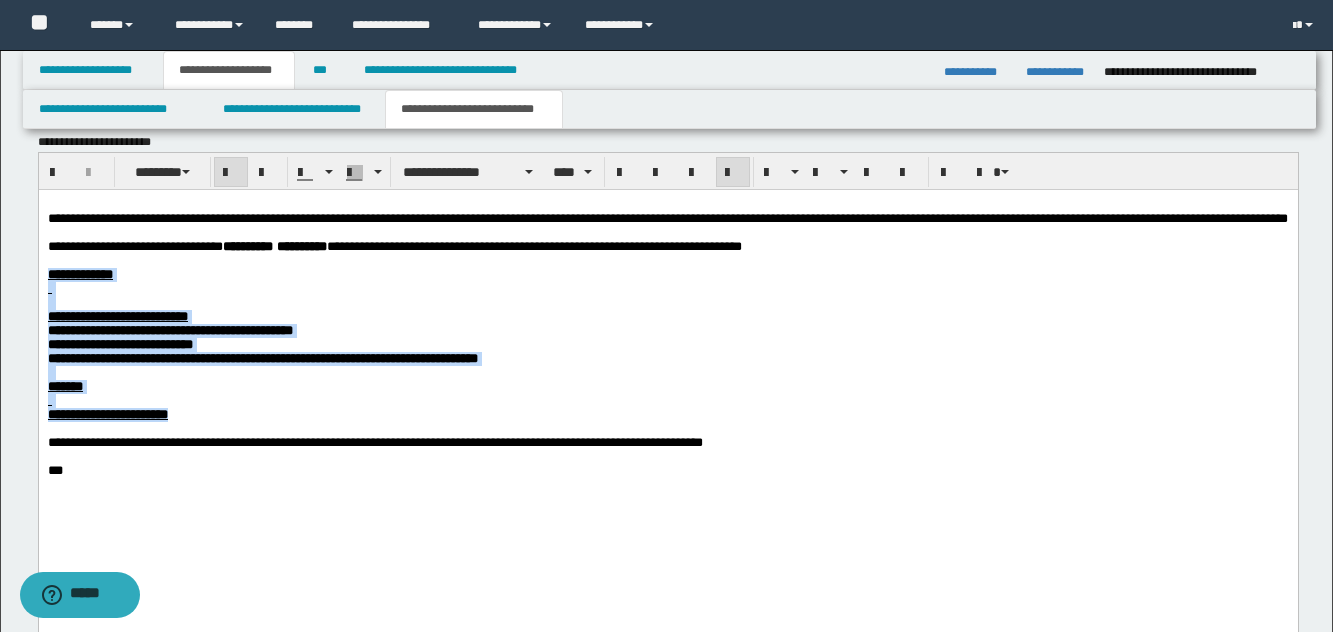 drag, startPoint x: 224, startPoint y: 455, endPoint x: 40, endPoint y: 293, distance: 245.15302 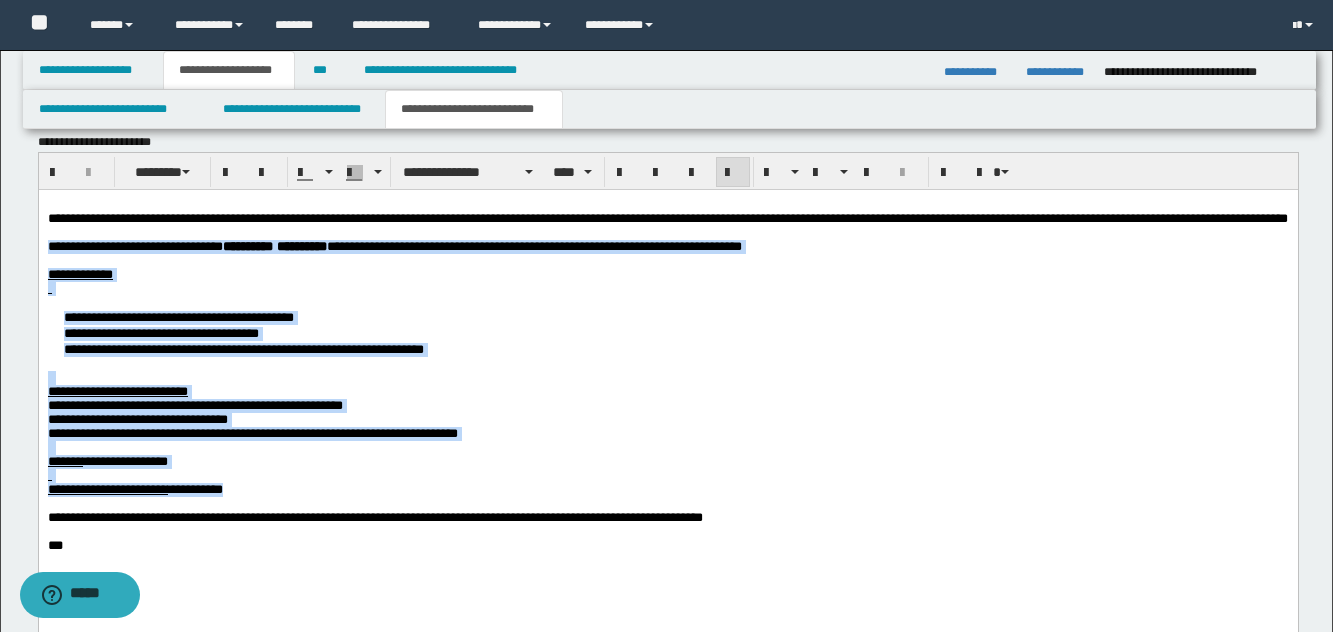 drag, startPoint x: 318, startPoint y: 531, endPoint x: 19, endPoint y: 275, distance: 393.62036 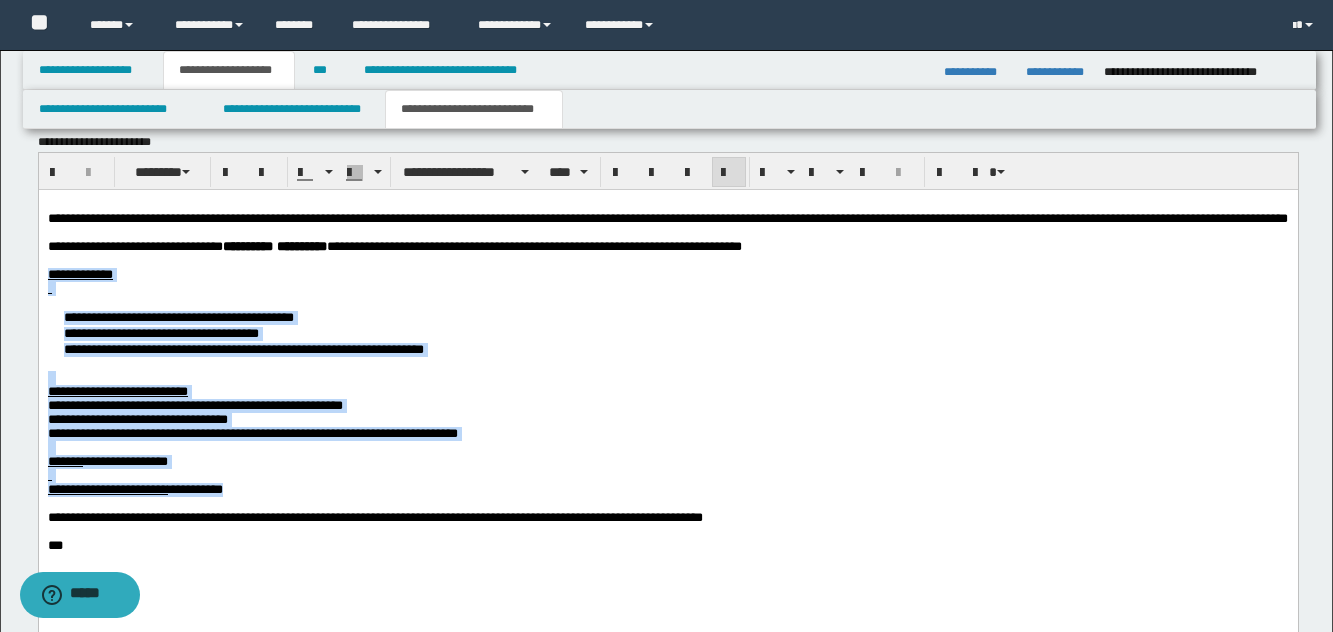 drag, startPoint x: 307, startPoint y: 532, endPoint x: 36, endPoint y: 294, distance: 360.67297 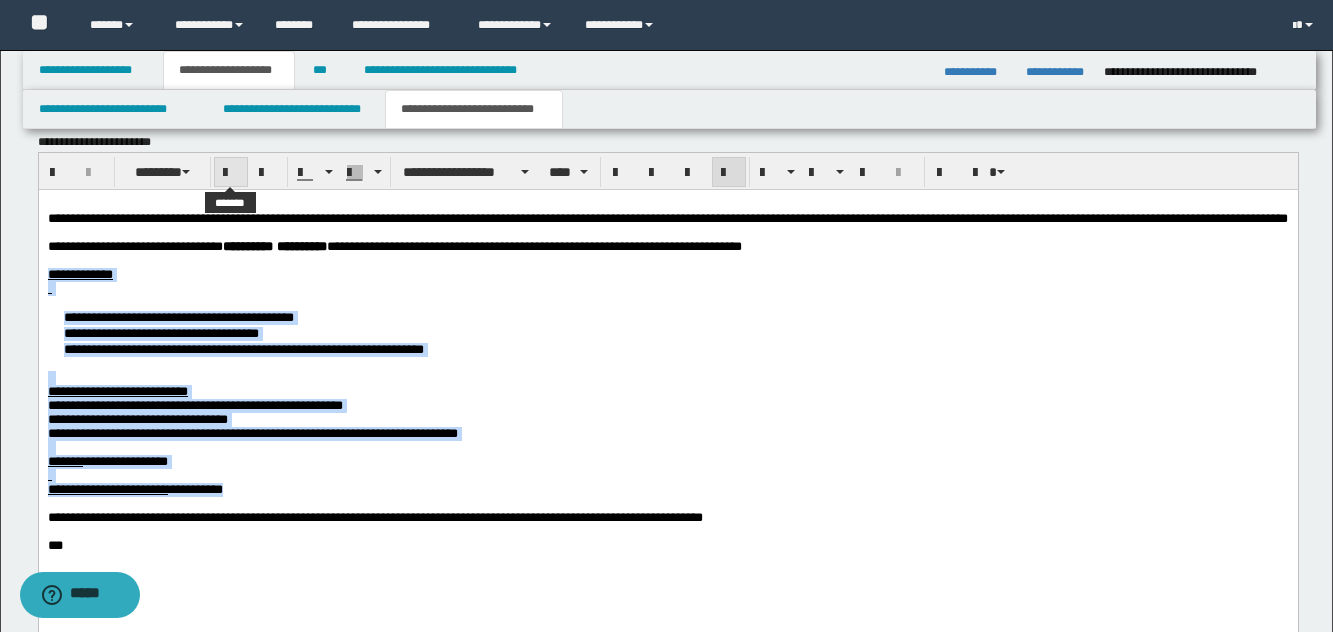 click at bounding box center [231, 173] 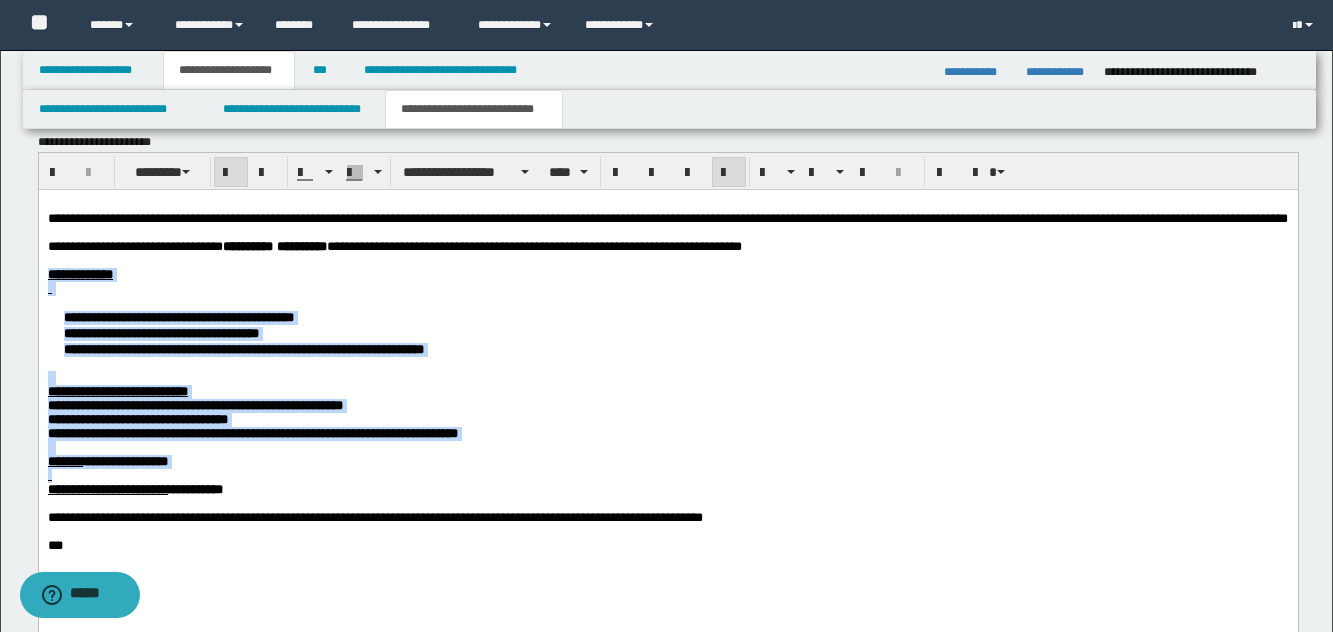 click on "**********" at bounding box center (160, 332) 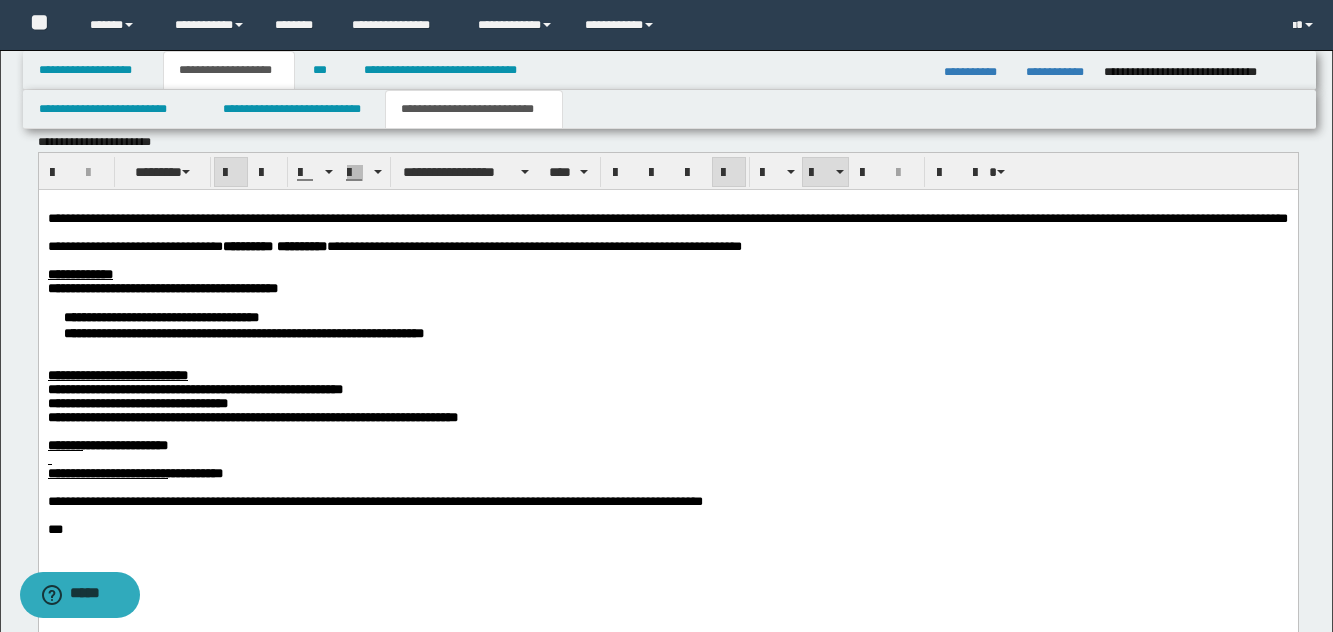 click on "**********" at bounding box center [667, 324] 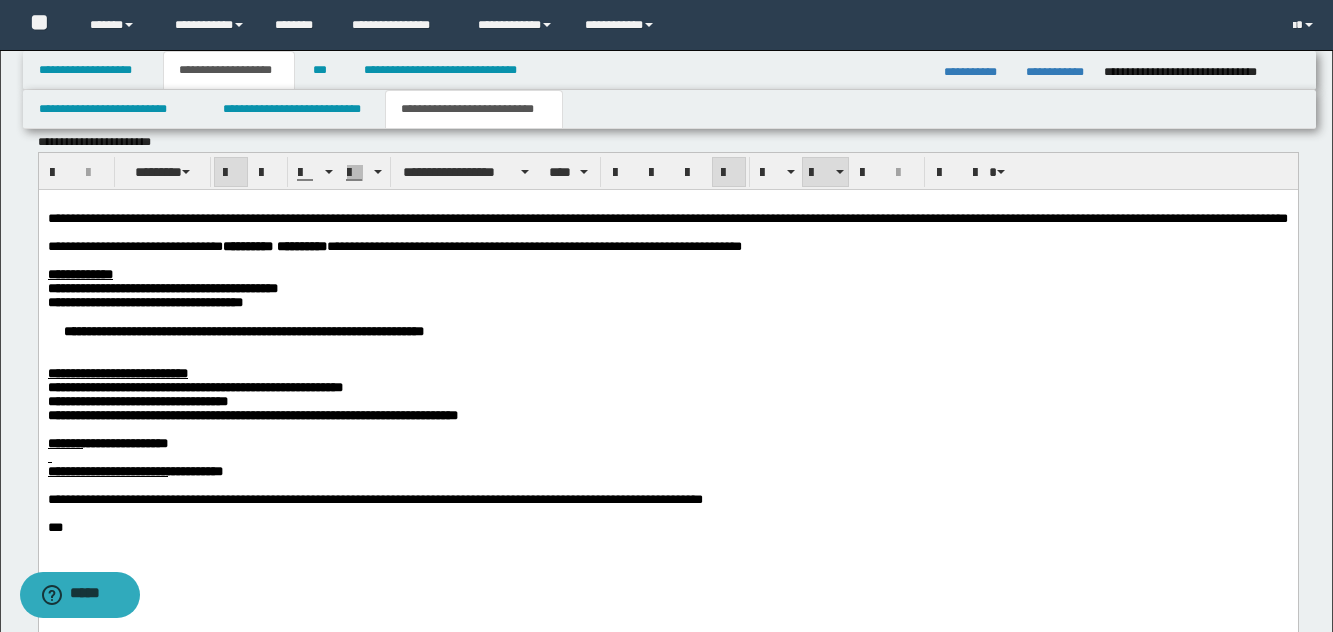 click on "**********" at bounding box center (667, 330) 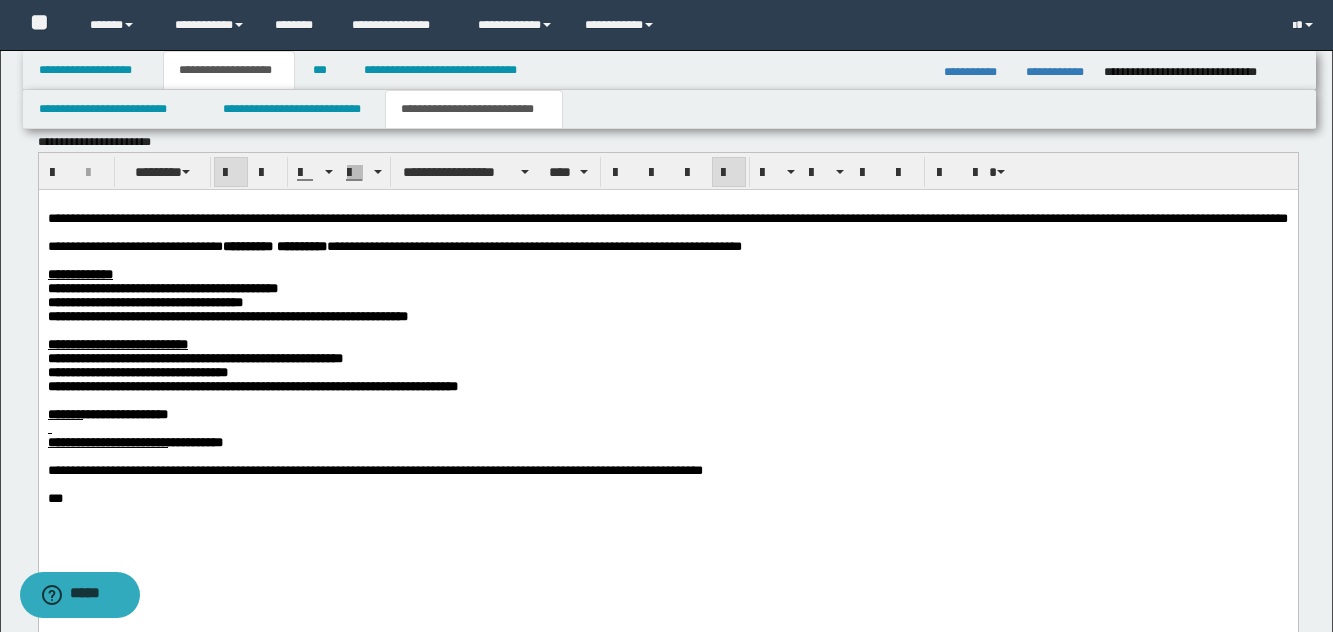 click on "**********" at bounding box center (117, 343) 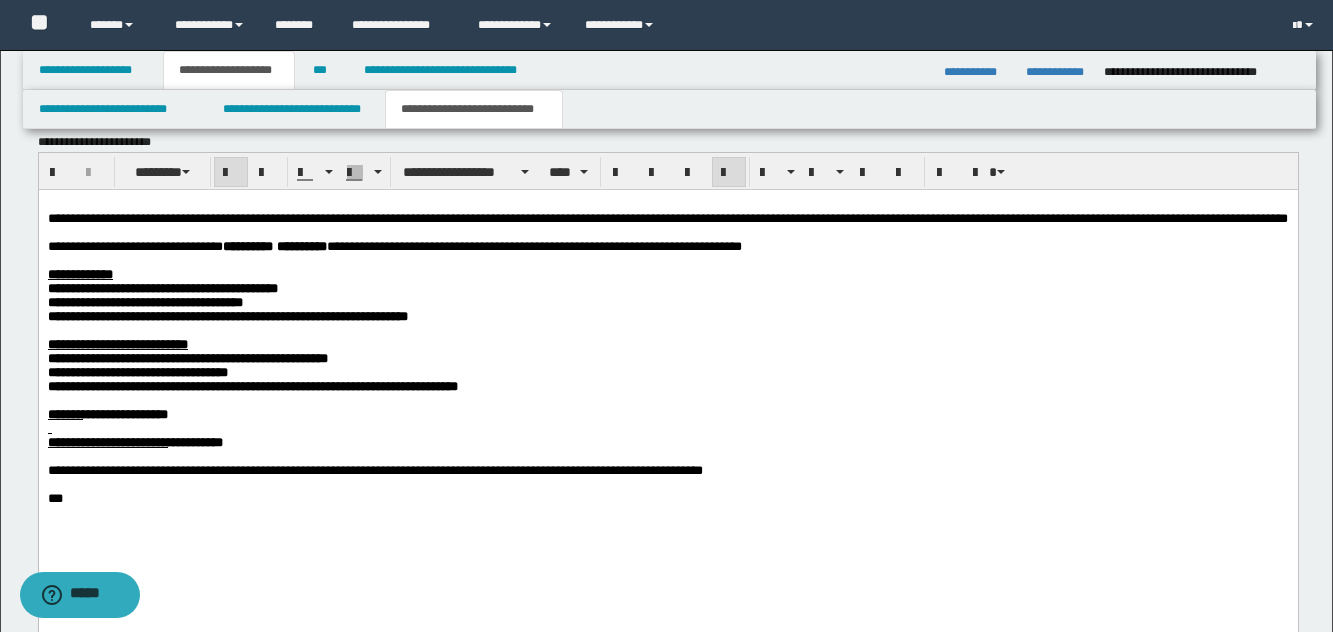 click on "**********" at bounding box center (252, 385) 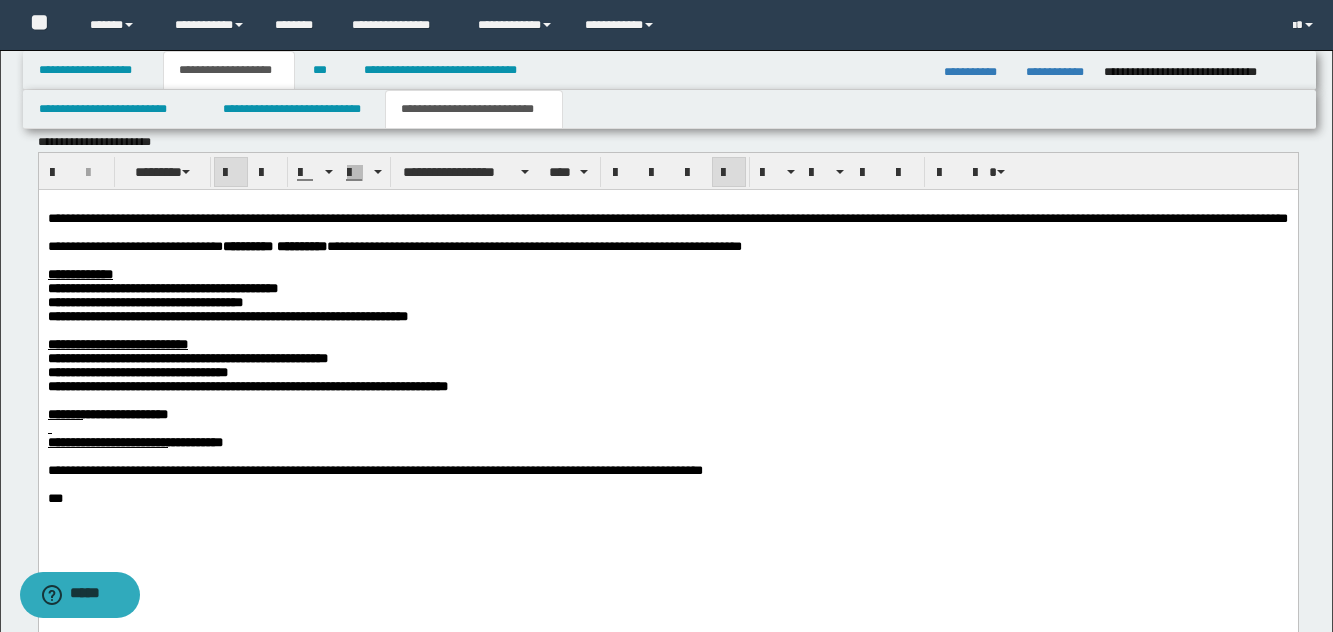 click on "**********" at bounding box center [667, 414] 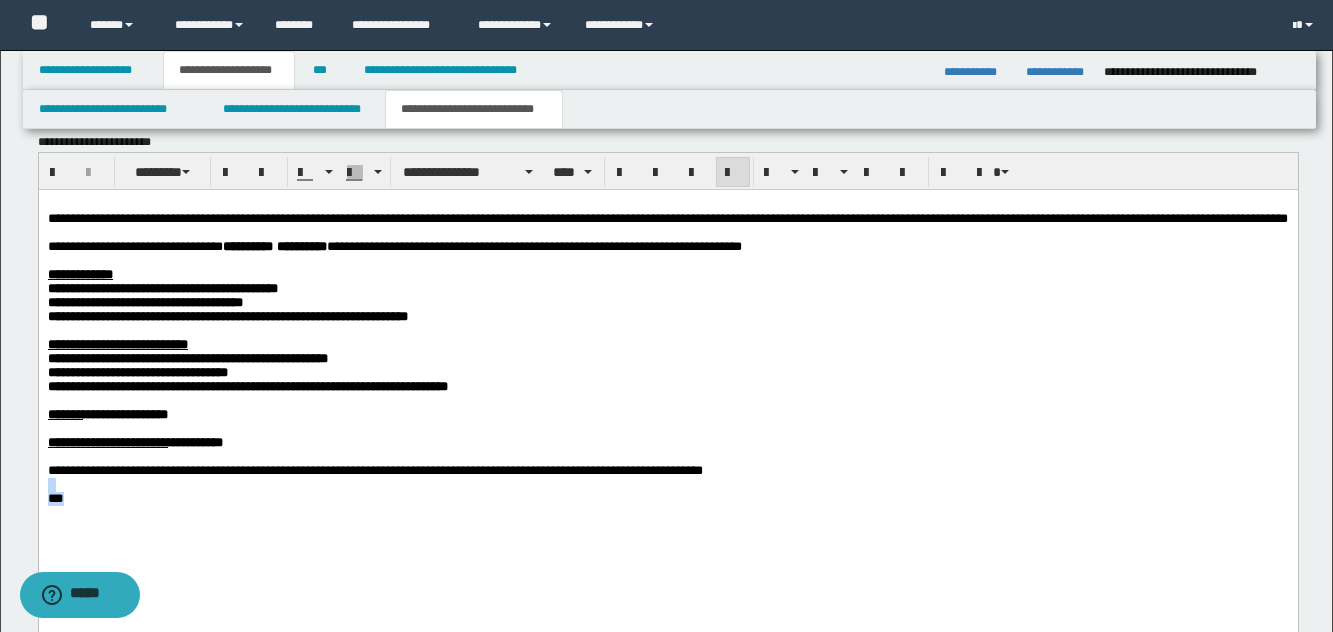 drag, startPoint x: 95, startPoint y: 552, endPoint x: 27, endPoint y: 545, distance: 68.359344 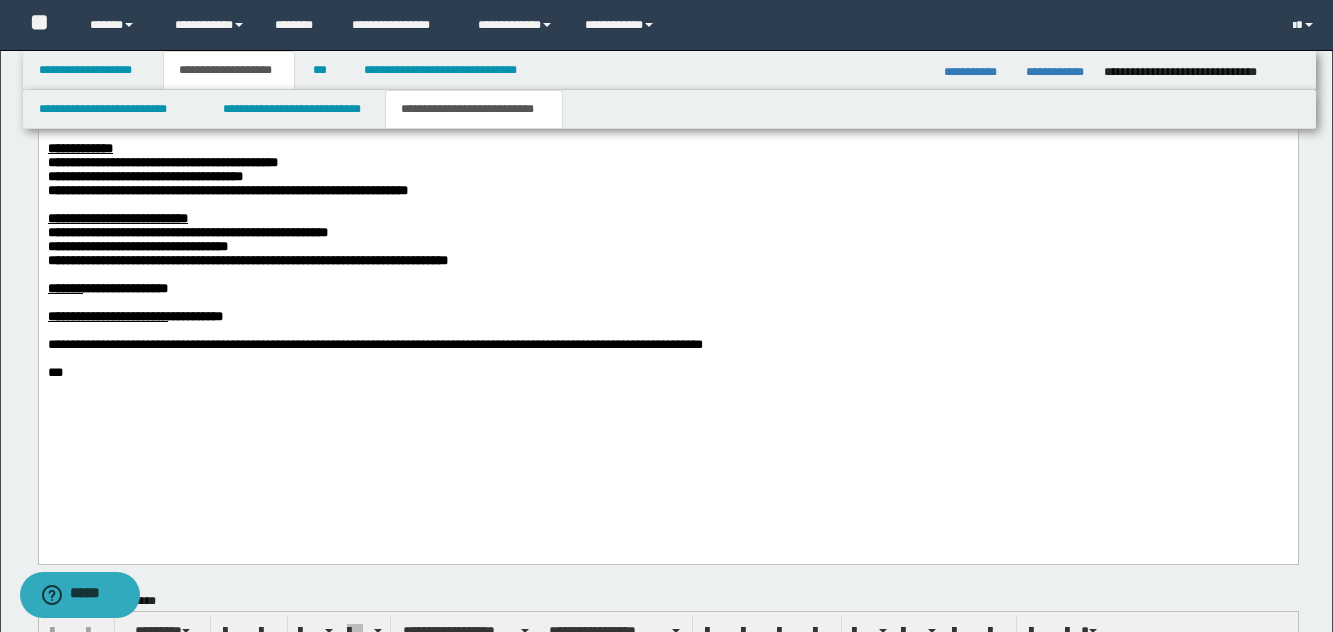 scroll, scrollTop: 1099, scrollLeft: 0, axis: vertical 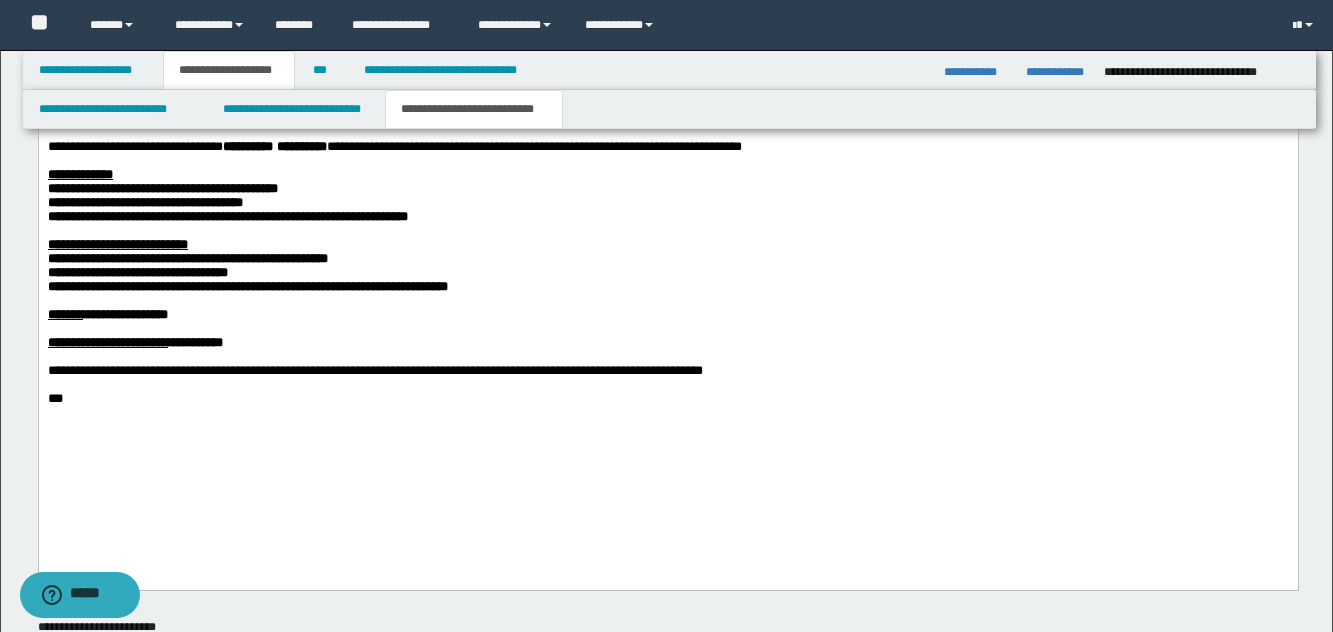 click at bounding box center (667, 412) 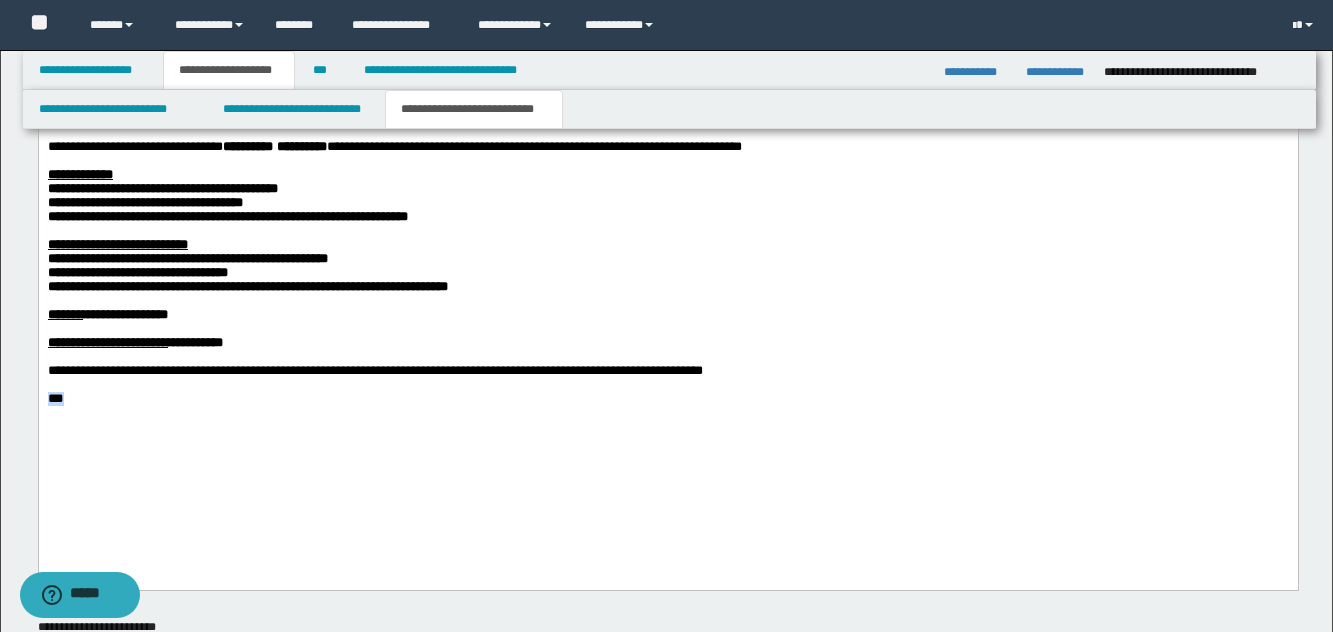 drag, startPoint x: 77, startPoint y: 459, endPoint x: 6, endPoint y: 459, distance: 71 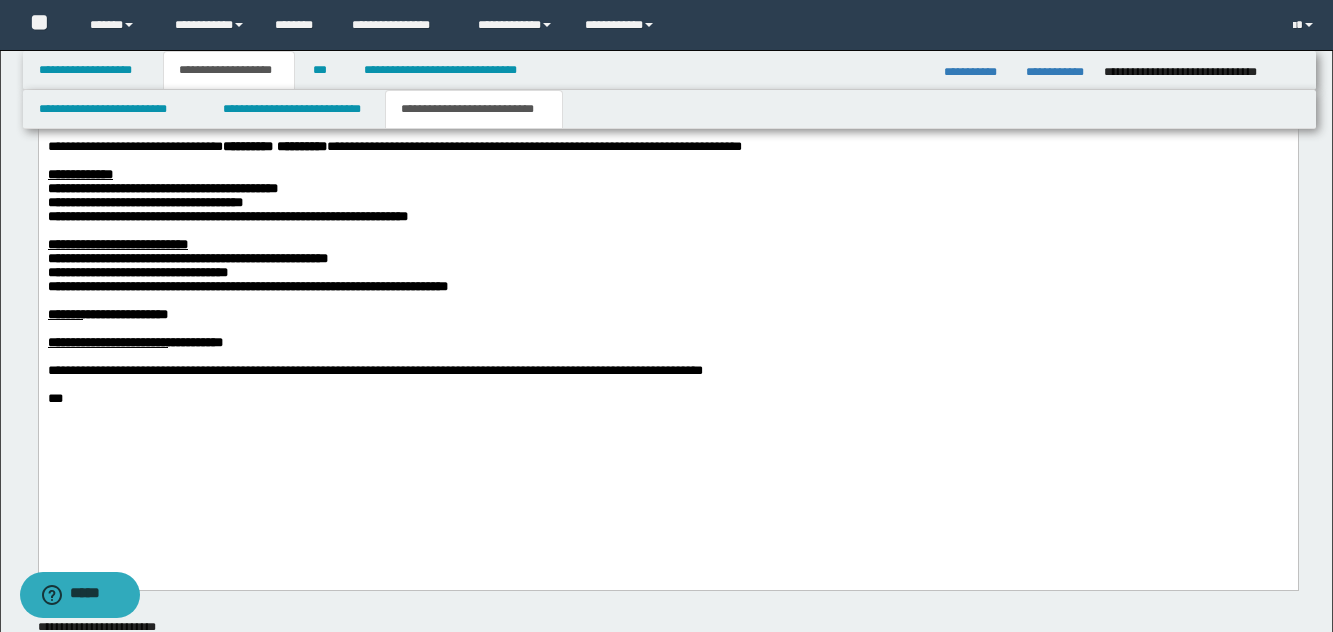 click on "**********" at bounding box center [667, 342] 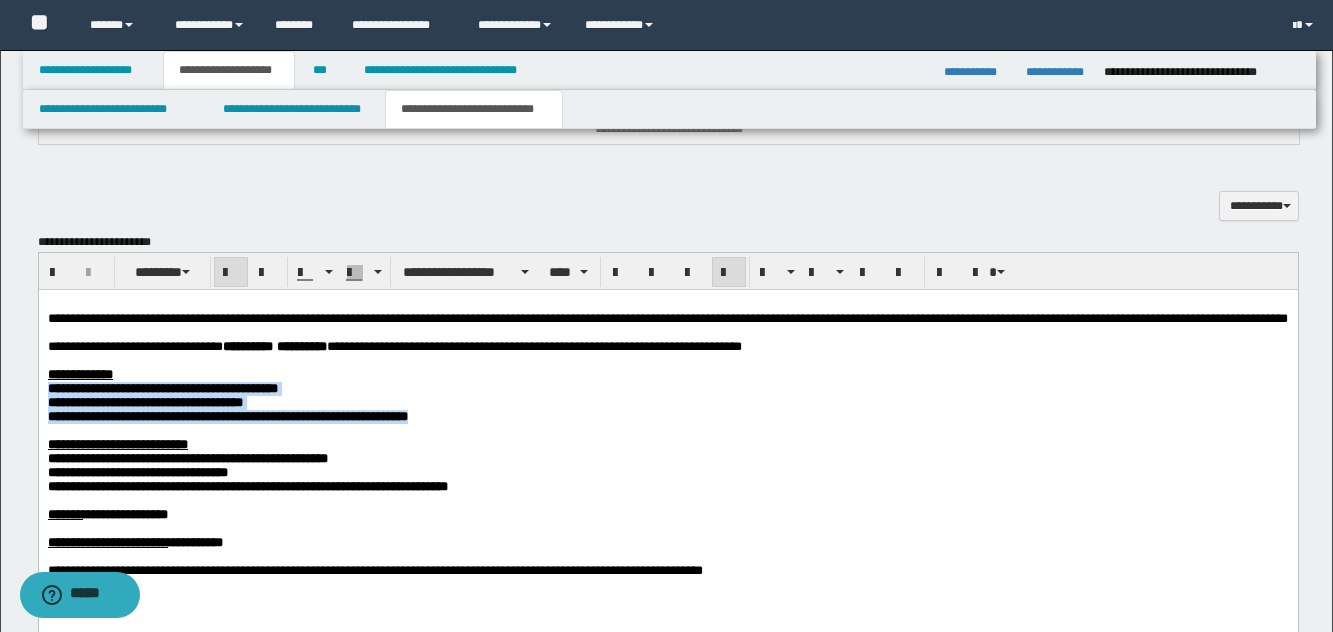 drag, startPoint x: 639, startPoint y: 455, endPoint x: 39, endPoint y: 416, distance: 601.2662 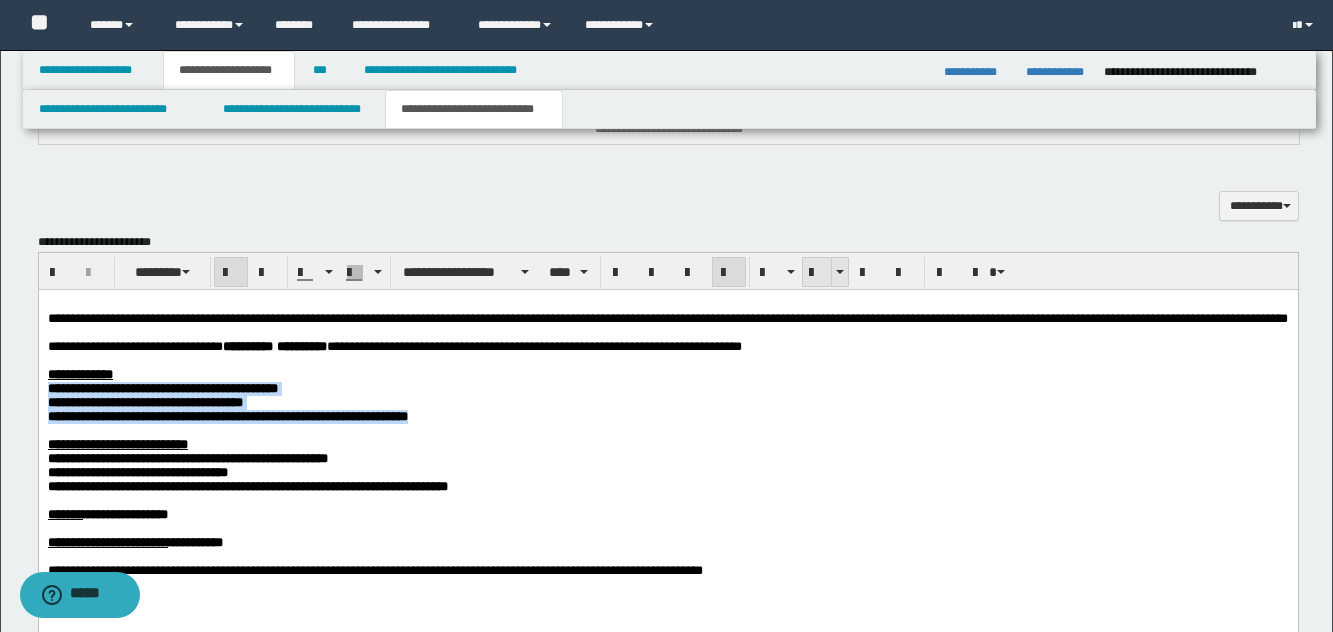 click at bounding box center (817, 273) 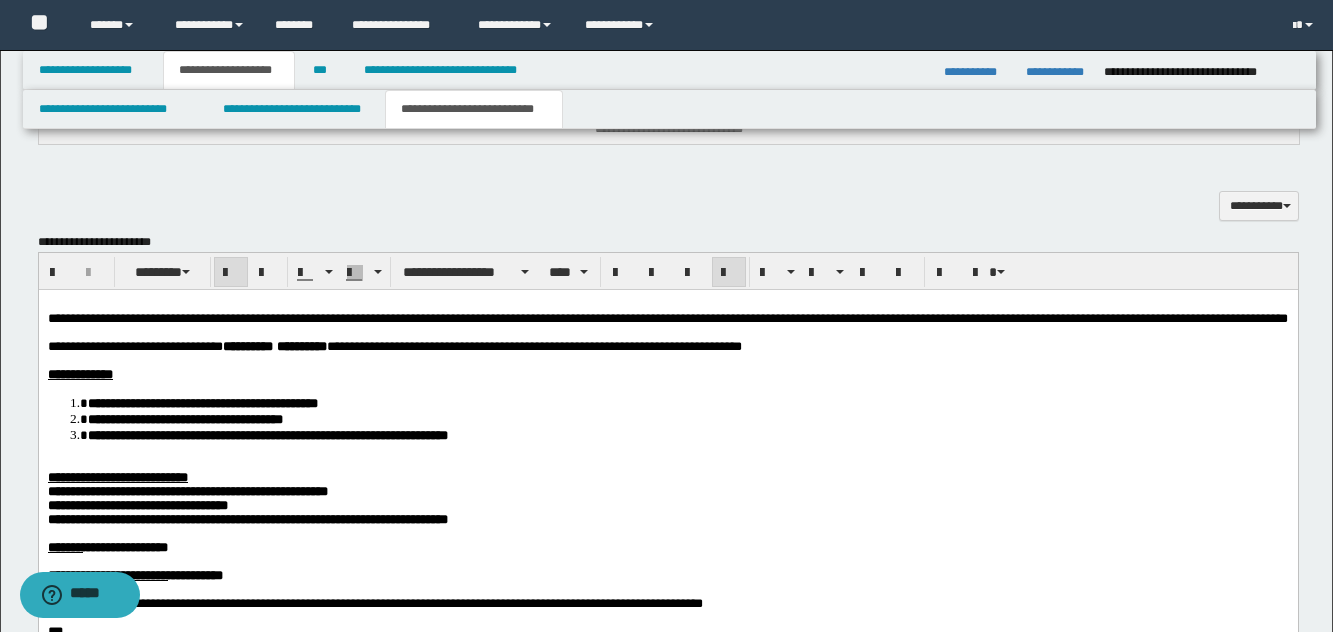 click on "**********" at bounding box center [667, 527] 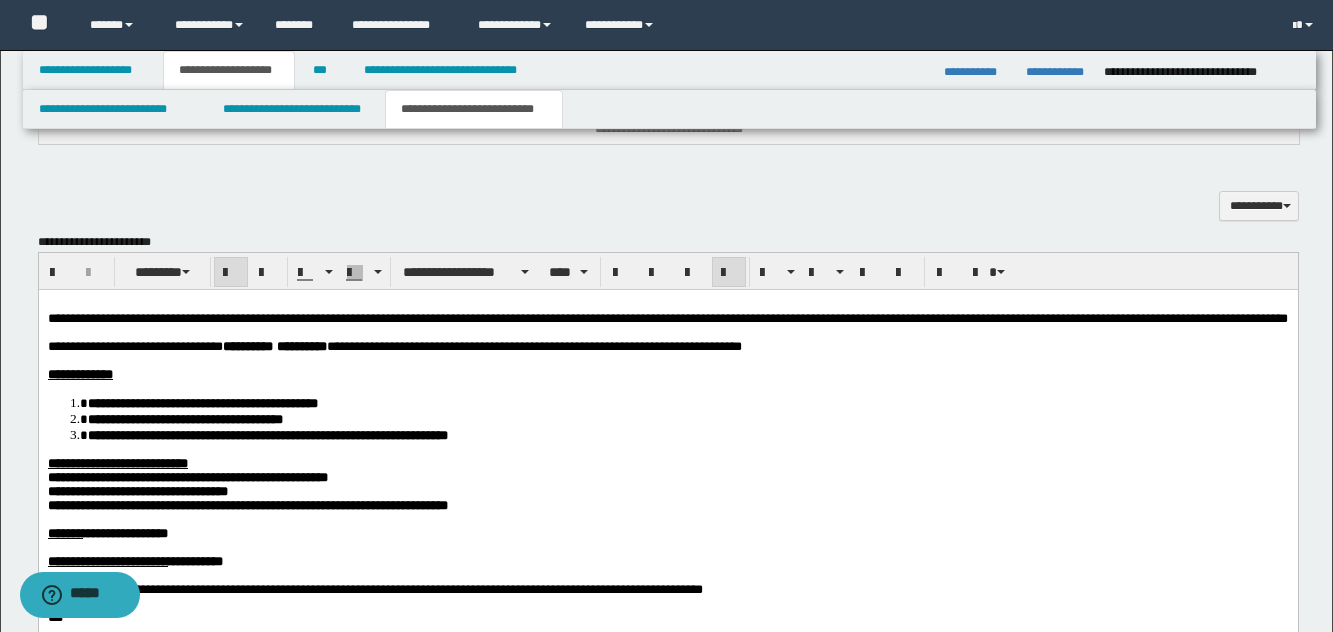 click on "**********" at bounding box center (187, 476) 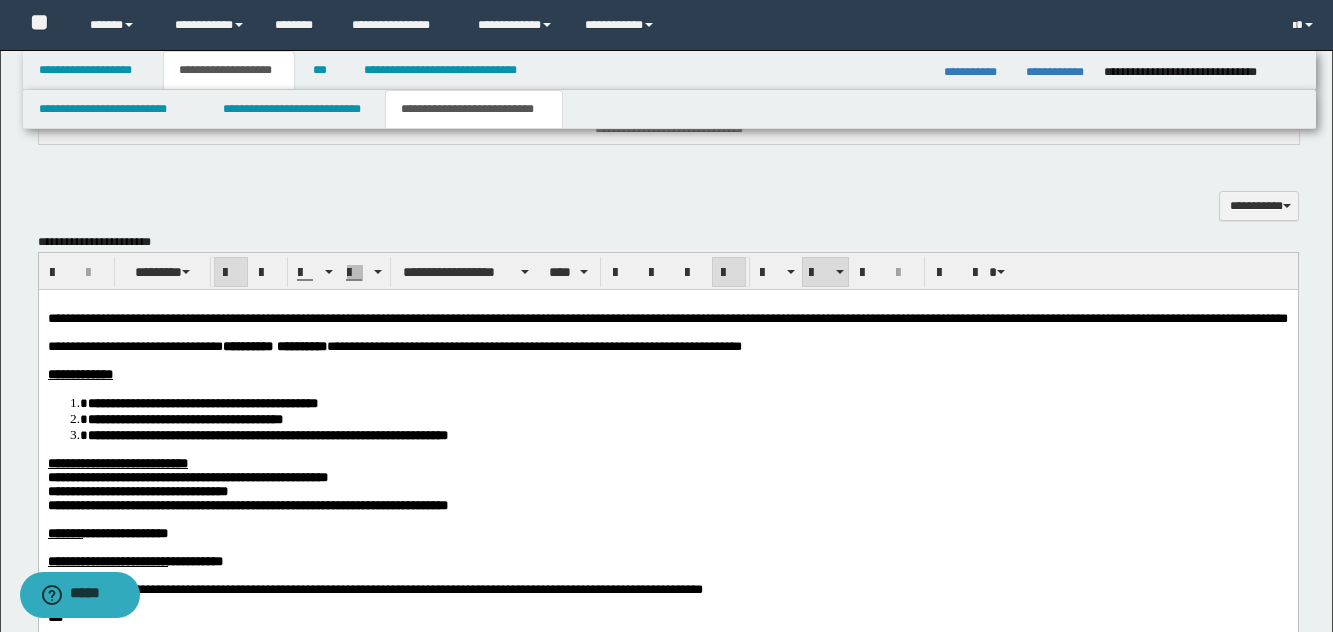 click on "**********" at bounding box center (533, 345) 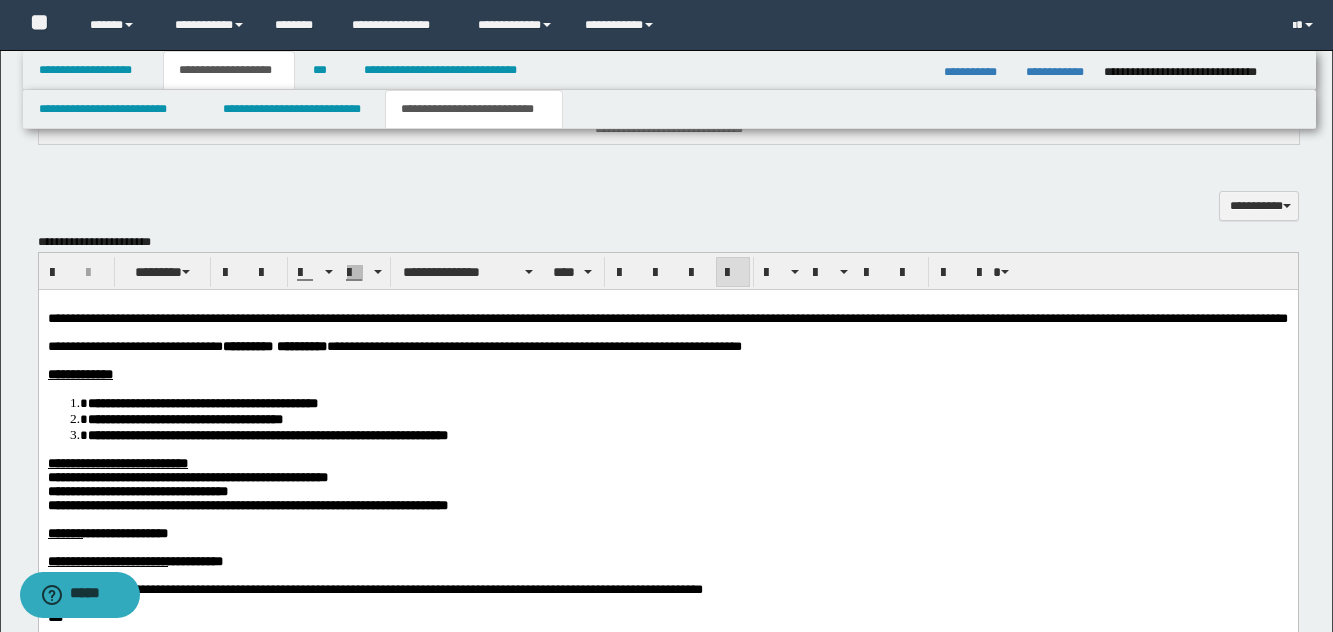 click on "**********" at bounding box center [533, 345] 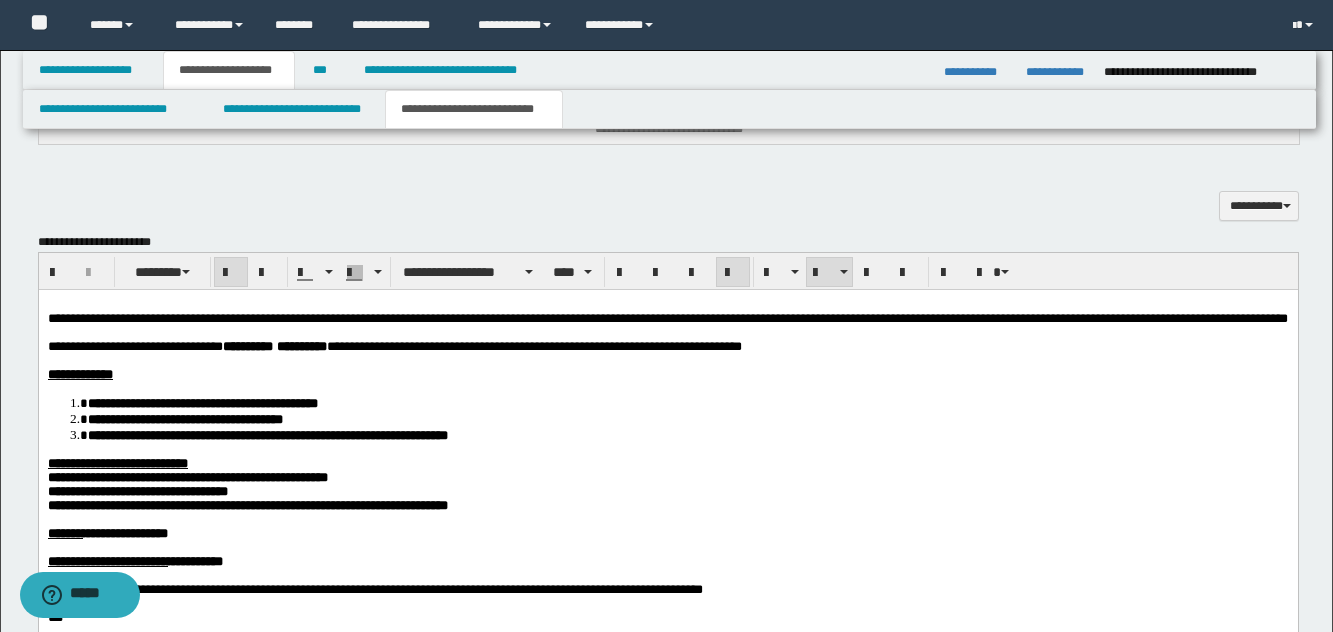 click on "**********" at bounding box center (267, 434) 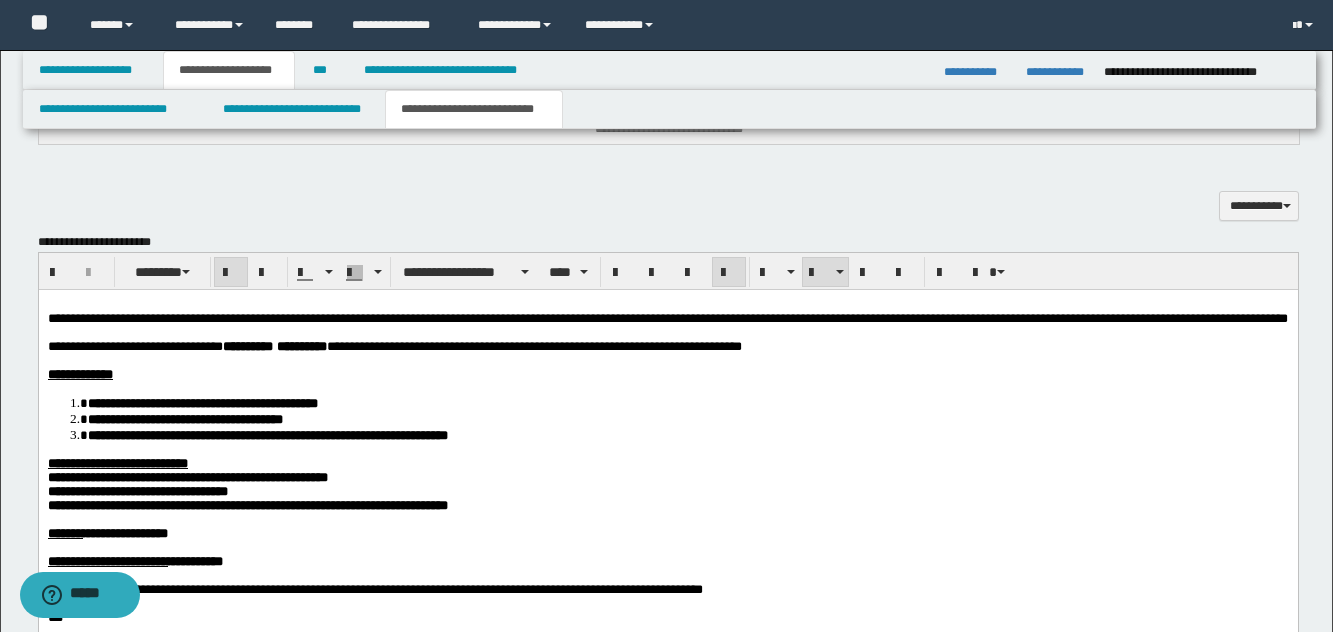 click on "**********" at bounding box center [667, 374] 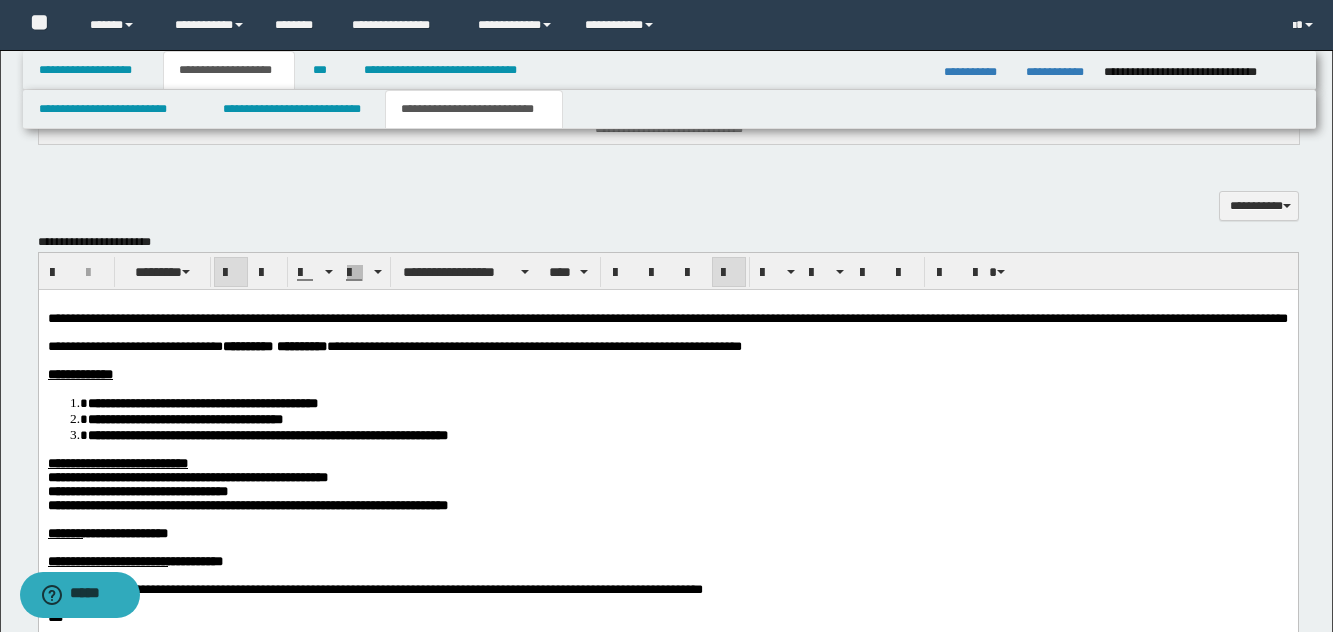 click on "**********" at bounding box center (667, 374) 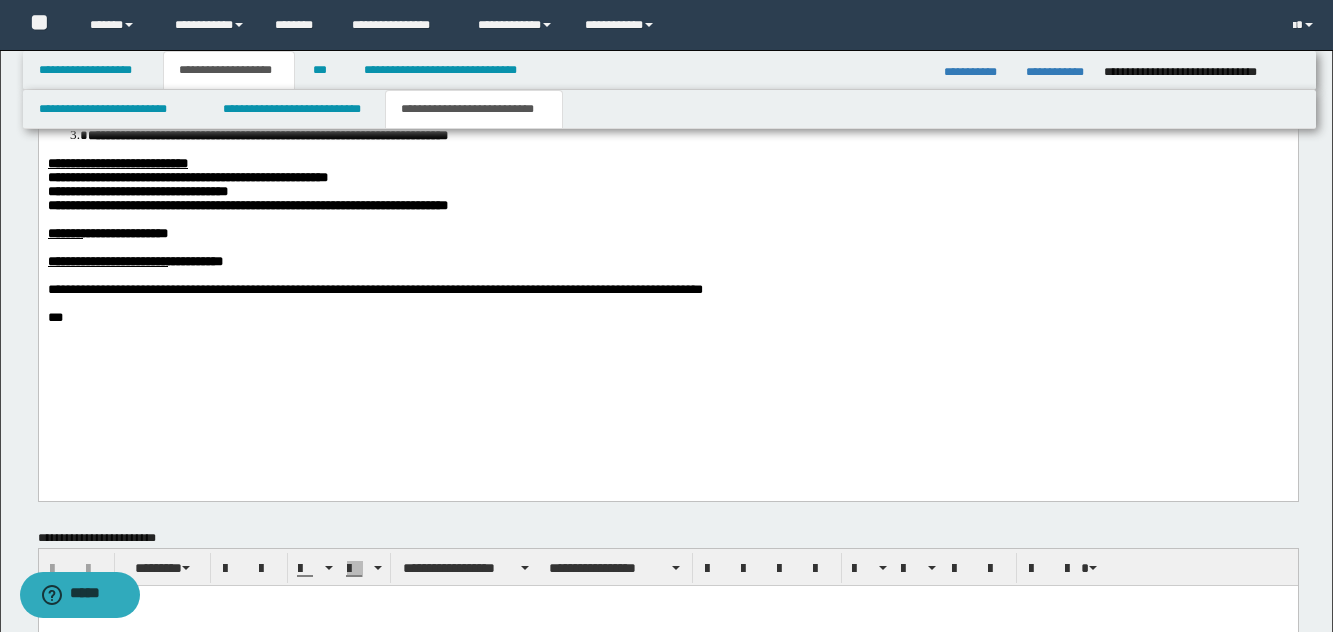 scroll, scrollTop: 1099, scrollLeft: 0, axis: vertical 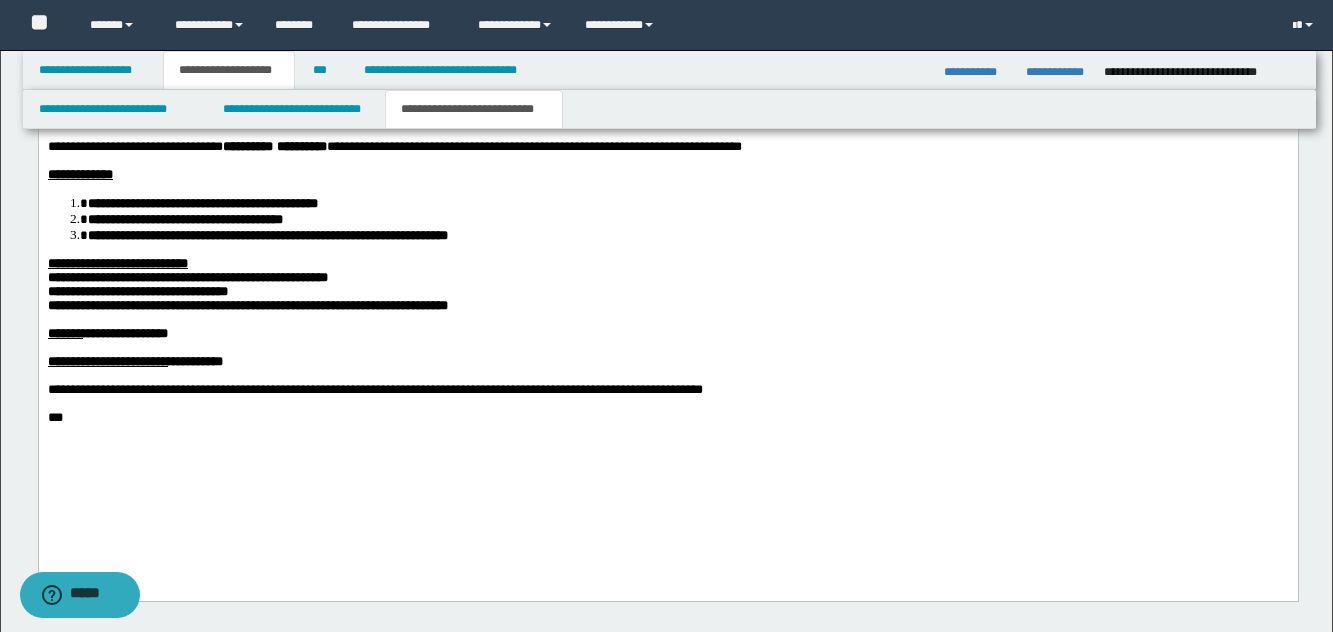 click at bounding box center [667, 431] 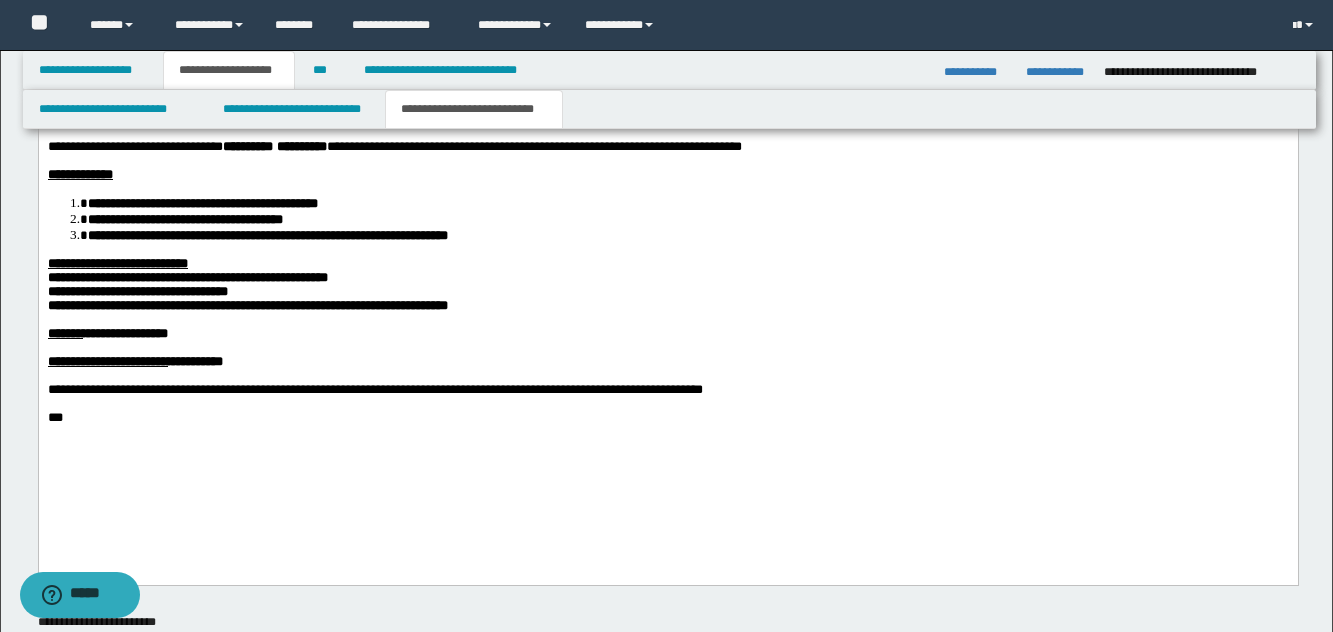 click on "**********" at bounding box center (667, 311) 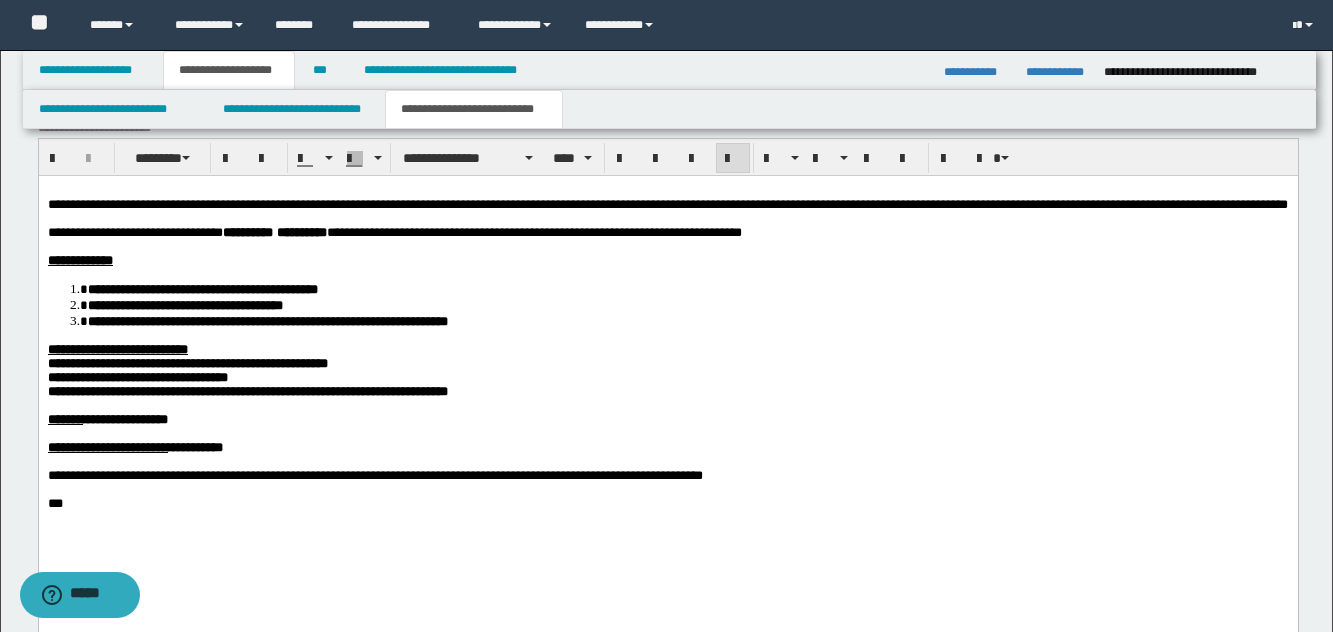 scroll, scrollTop: 899, scrollLeft: 0, axis: vertical 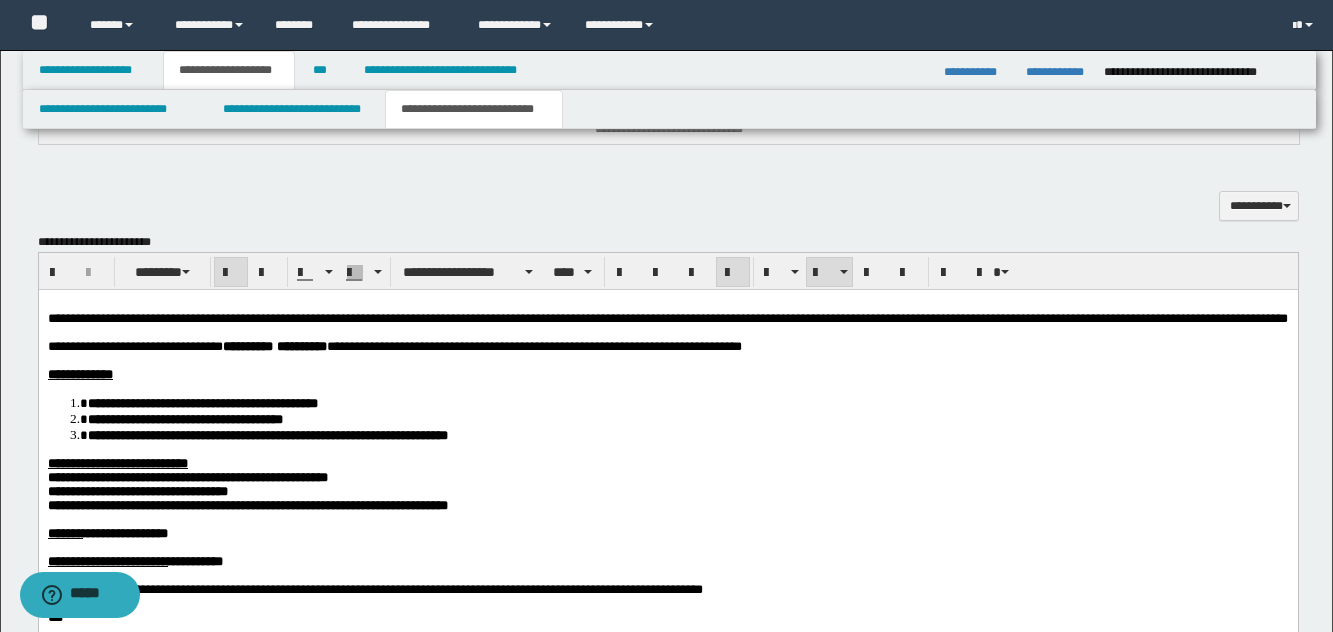 click on "**********" at bounding box center (184, 418) 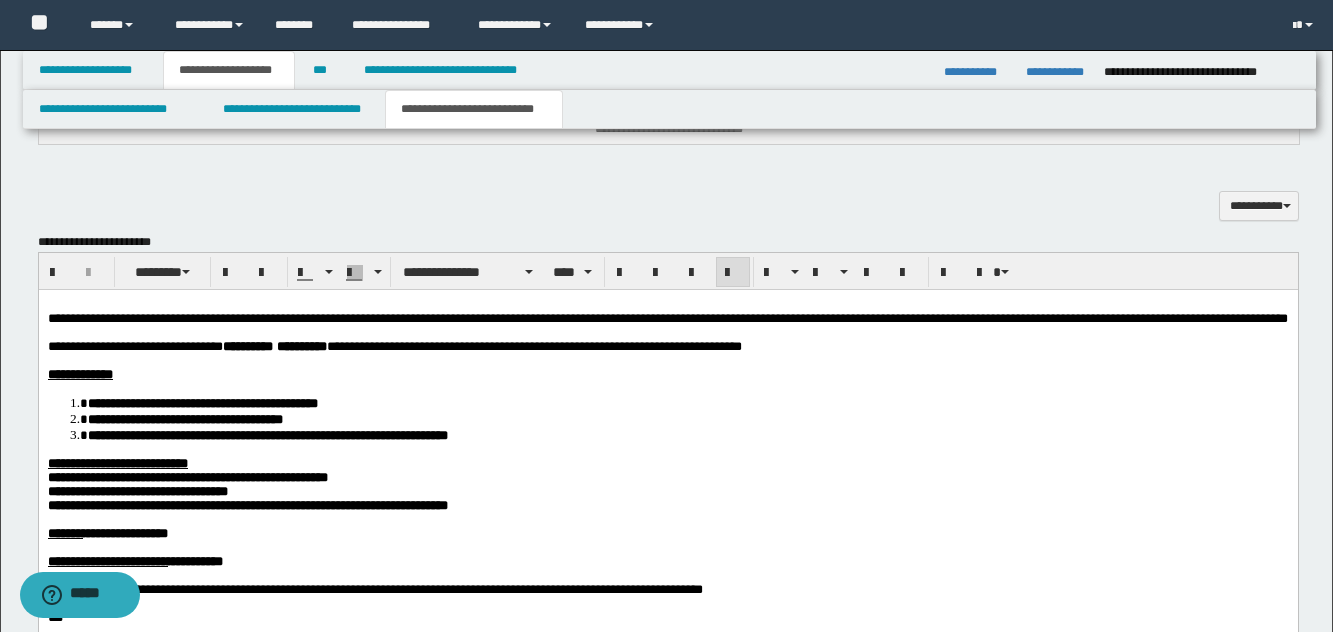 click at bounding box center (667, 332) 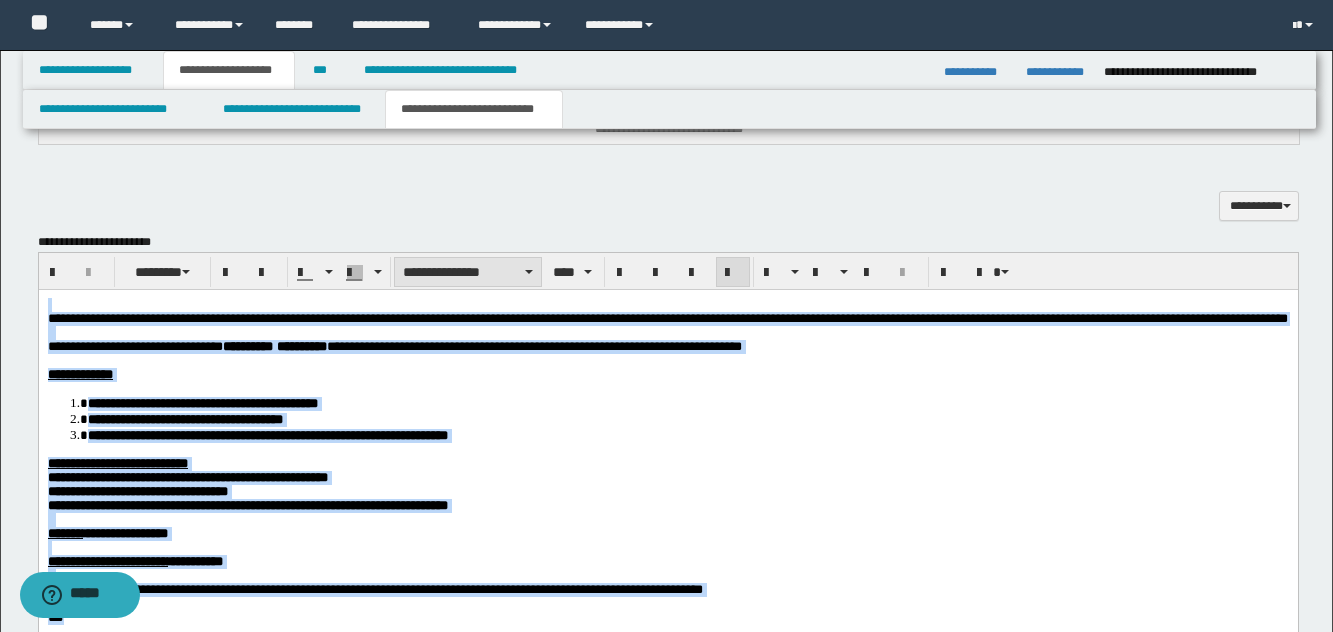 click on "**********" at bounding box center (468, 272) 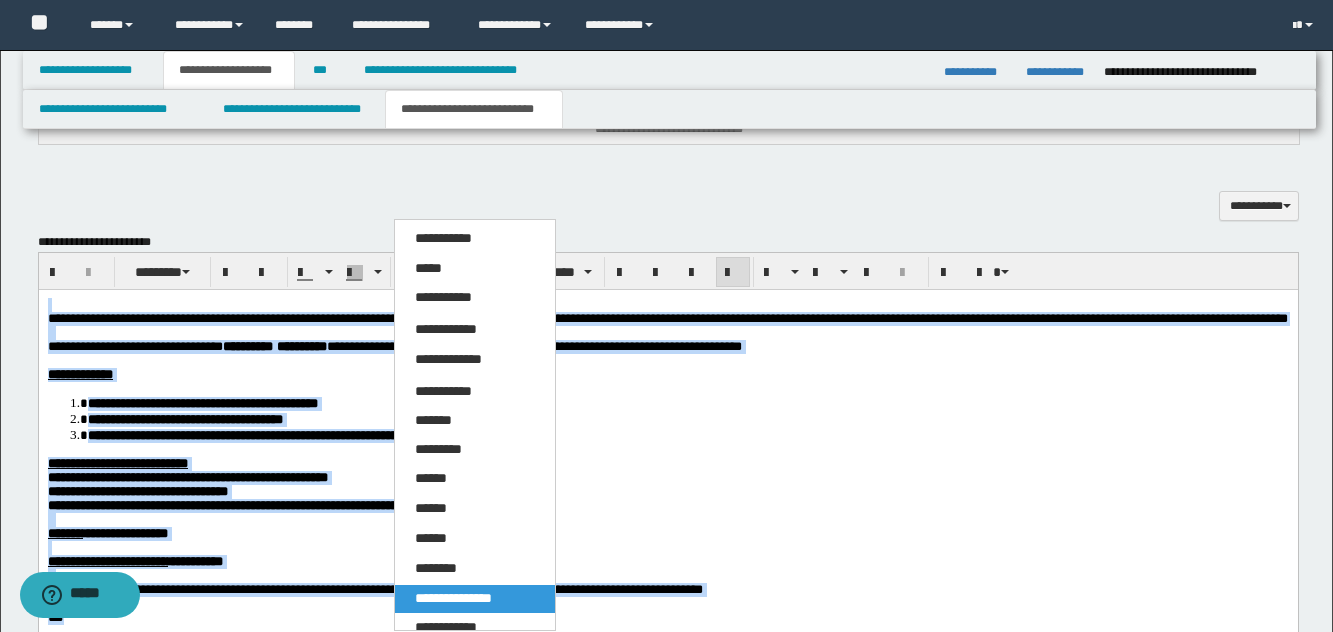 click on "**********" at bounding box center [667, 463] 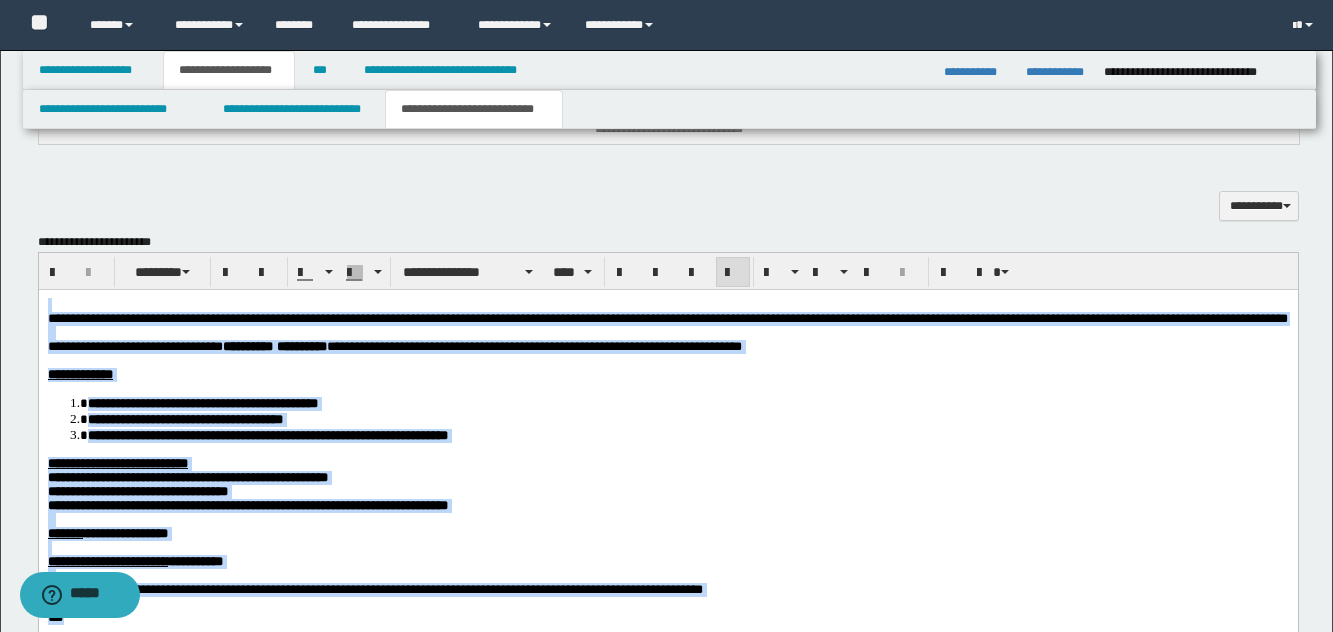 click on "**********" at bounding box center (687, 418) 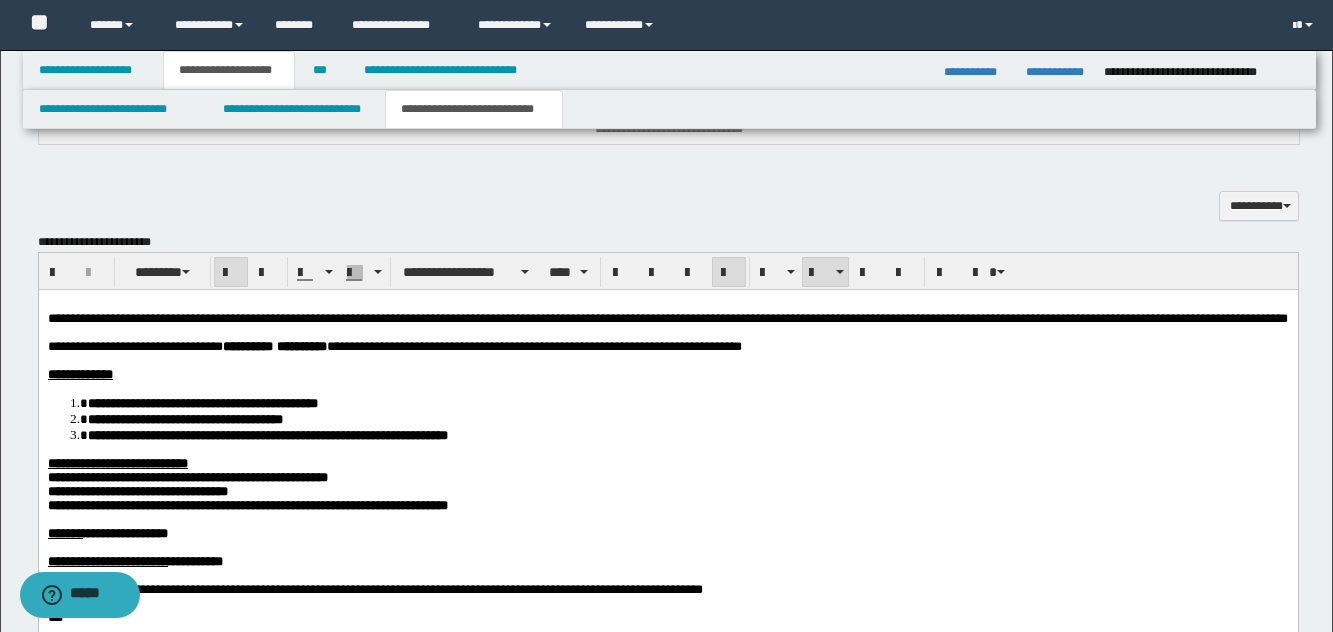 click on "**********" at bounding box center [687, 402] 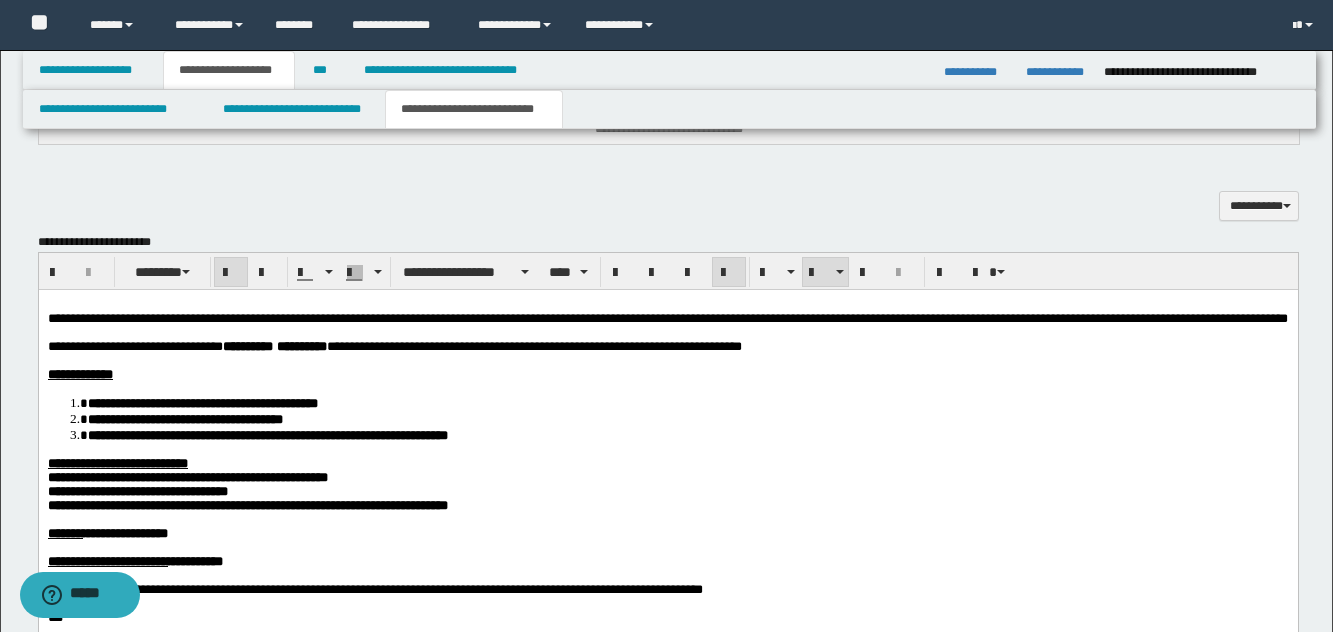 click on "**********" at bounding box center [687, 402] 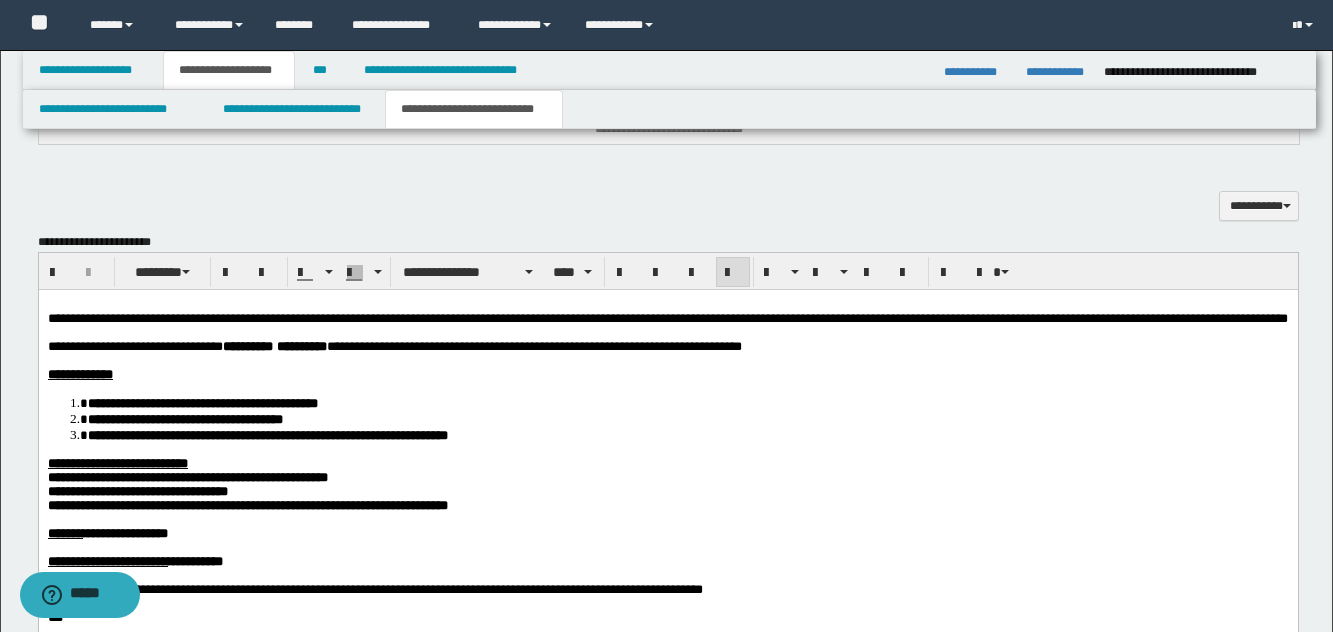 click at bounding box center [667, 332] 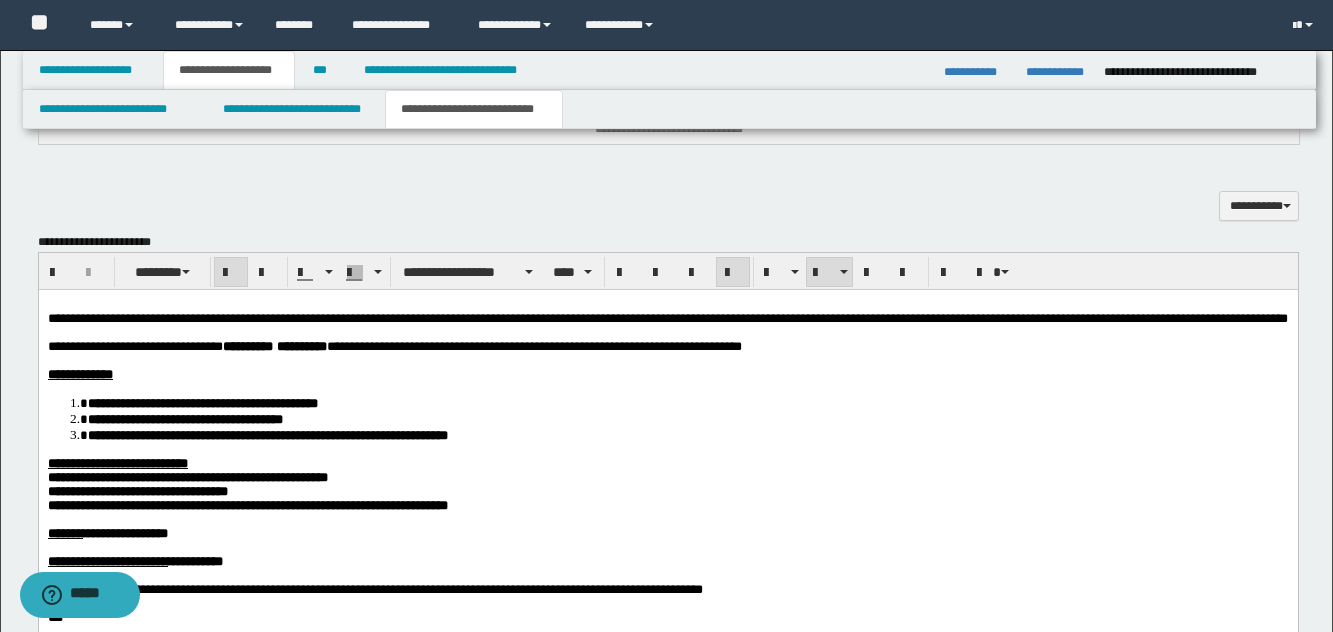 click on "**********" at bounding box center [267, 434] 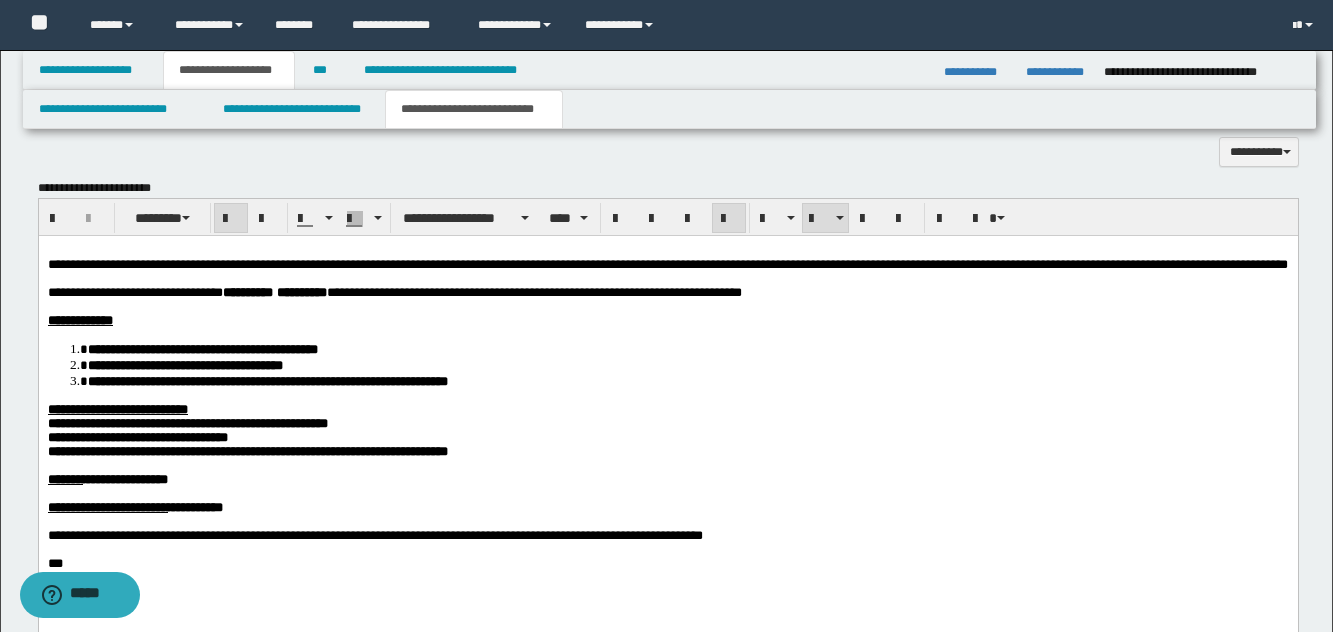 scroll, scrollTop: 999, scrollLeft: 0, axis: vertical 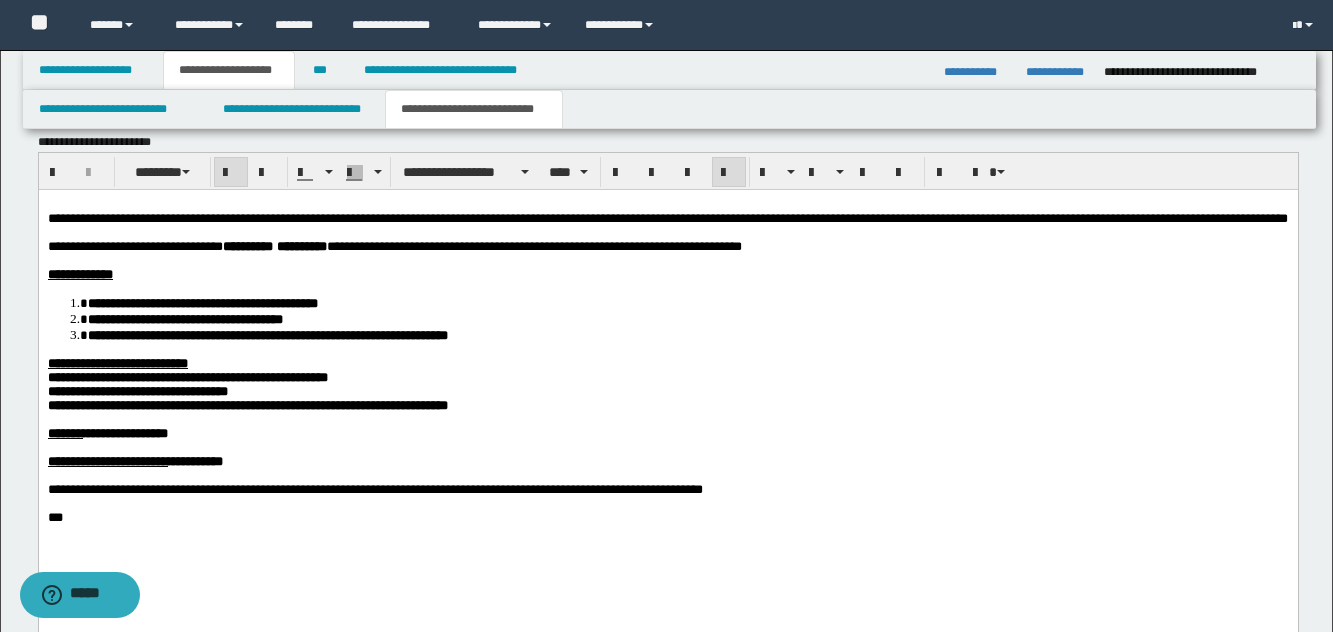 click on "**********" at bounding box center [667, 433] 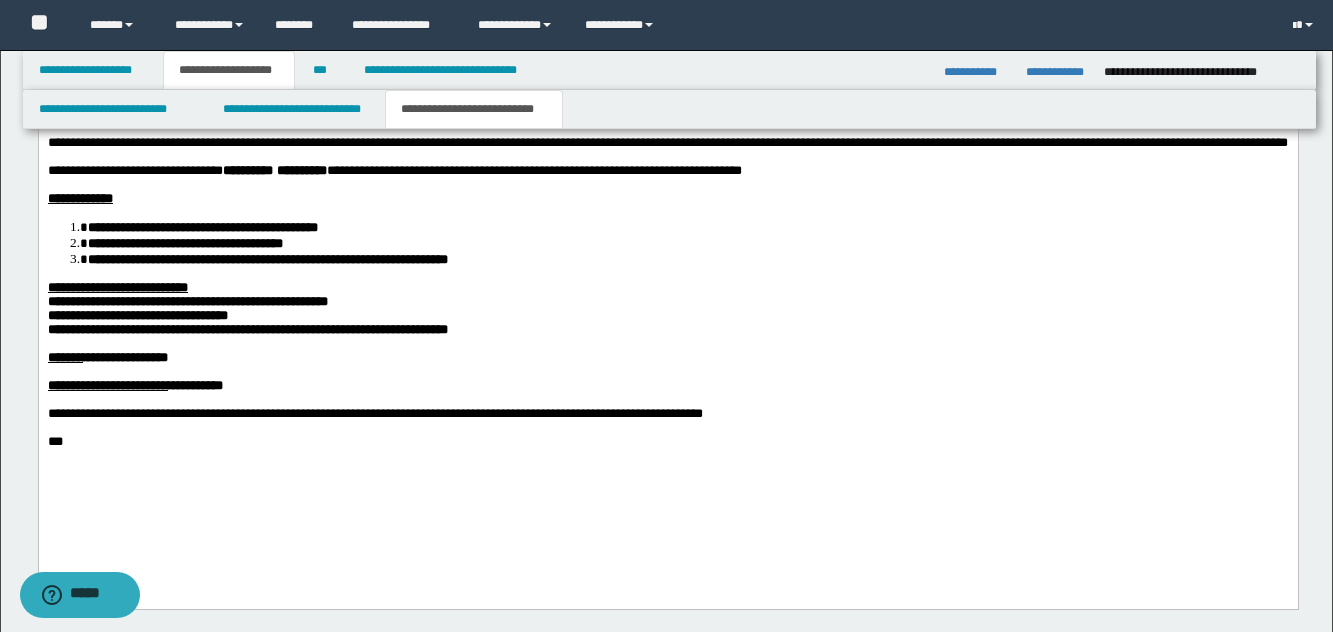 scroll, scrollTop: 1199, scrollLeft: 0, axis: vertical 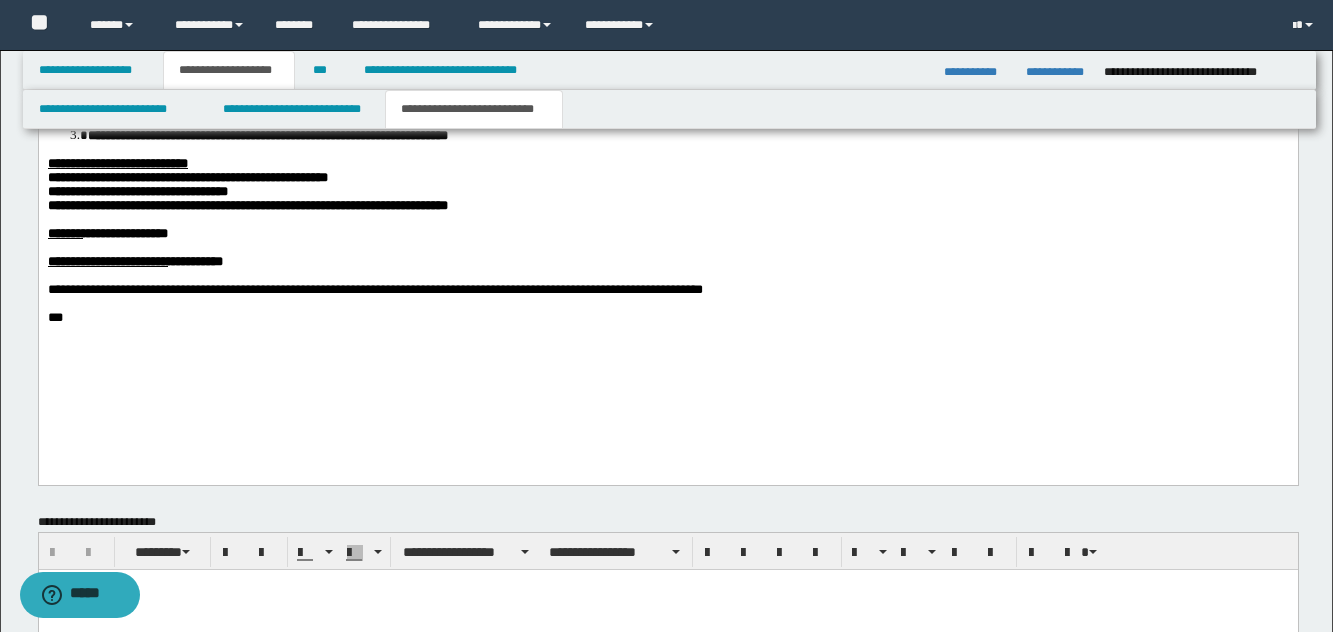 click on "**********" at bounding box center (667, 212) 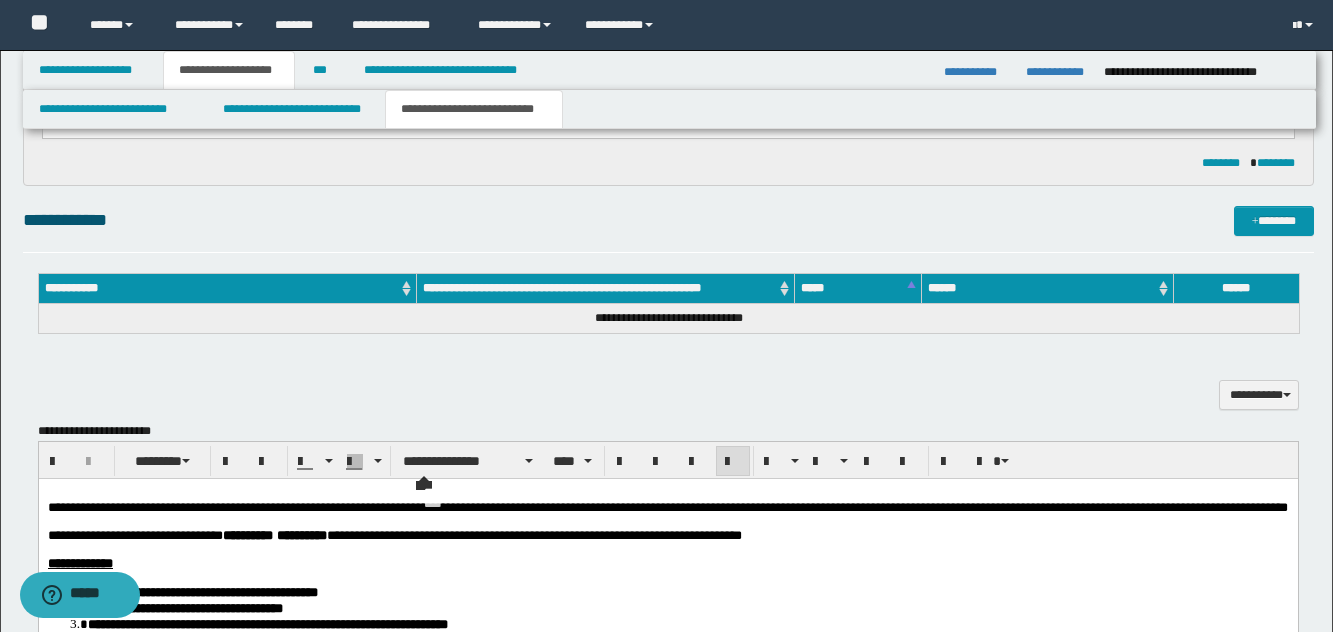 scroll, scrollTop: 699, scrollLeft: 0, axis: vertical 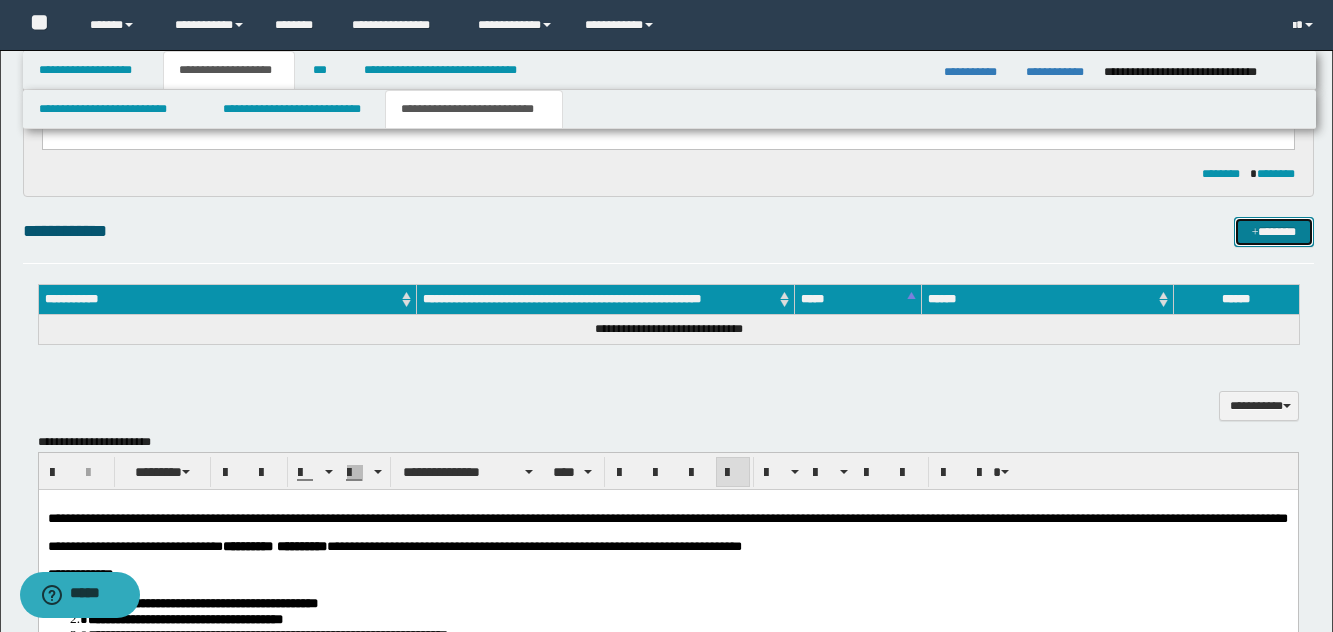 click on "*******" at bounding box center (1274, 232) 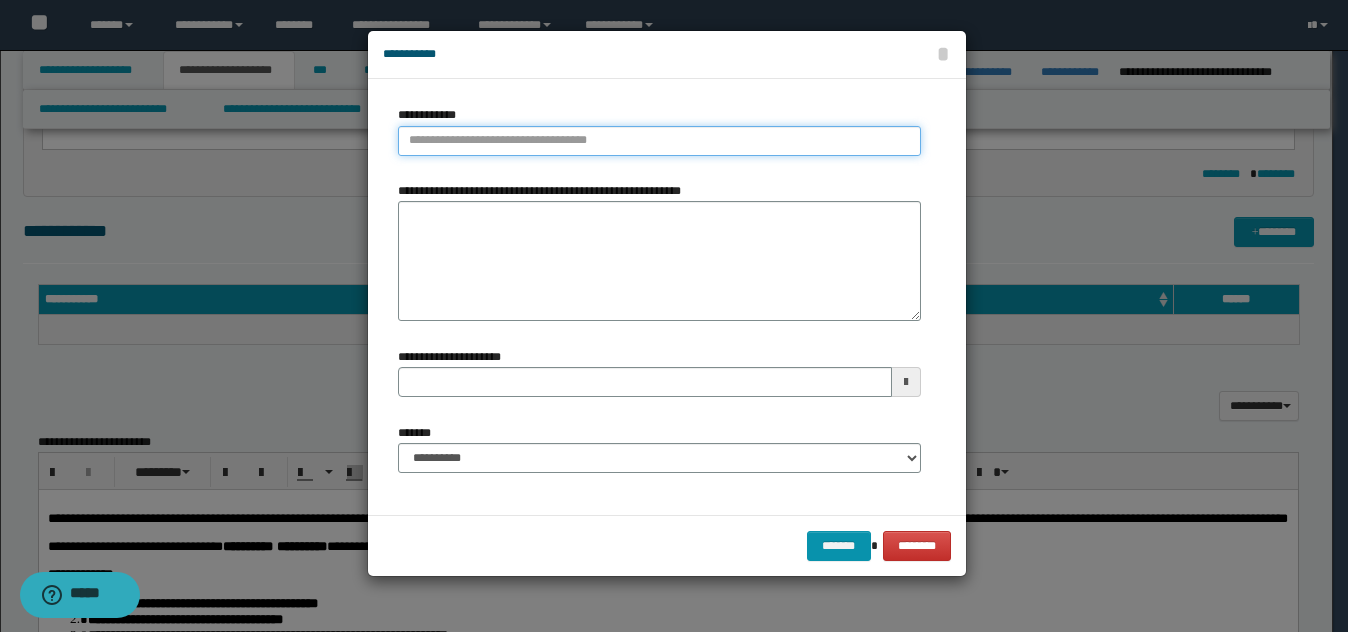 click on "**********" at bounding box center (659, 141) 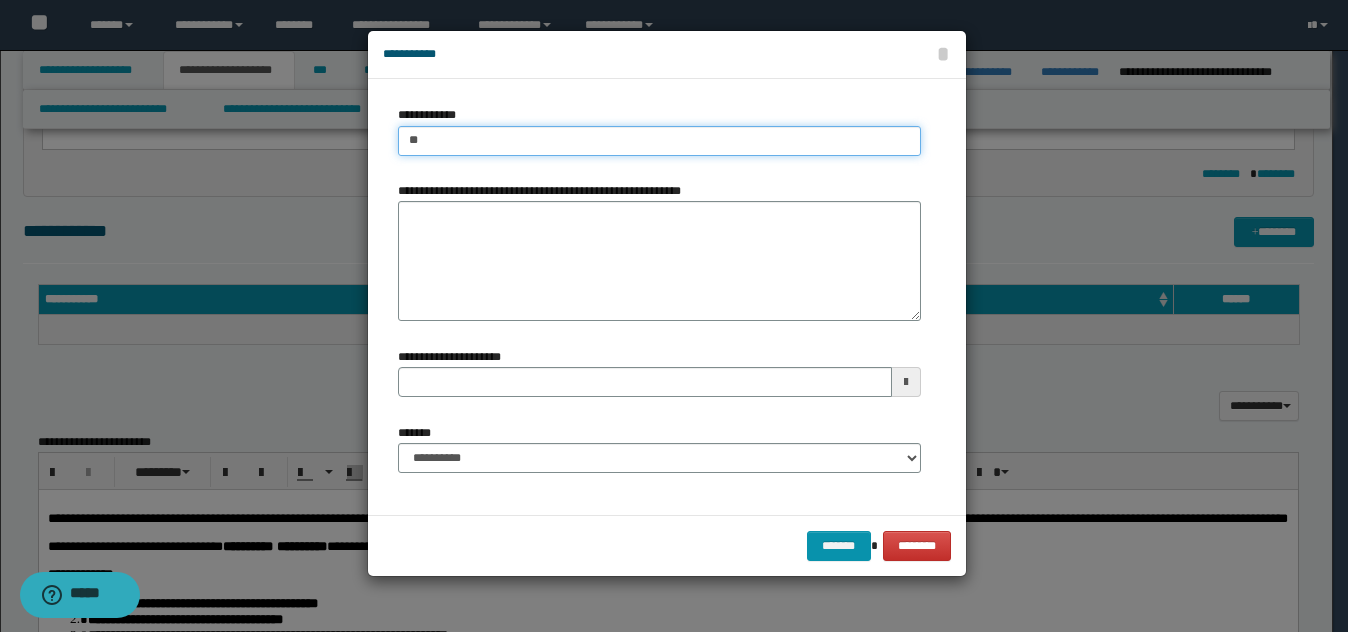 type on "***" 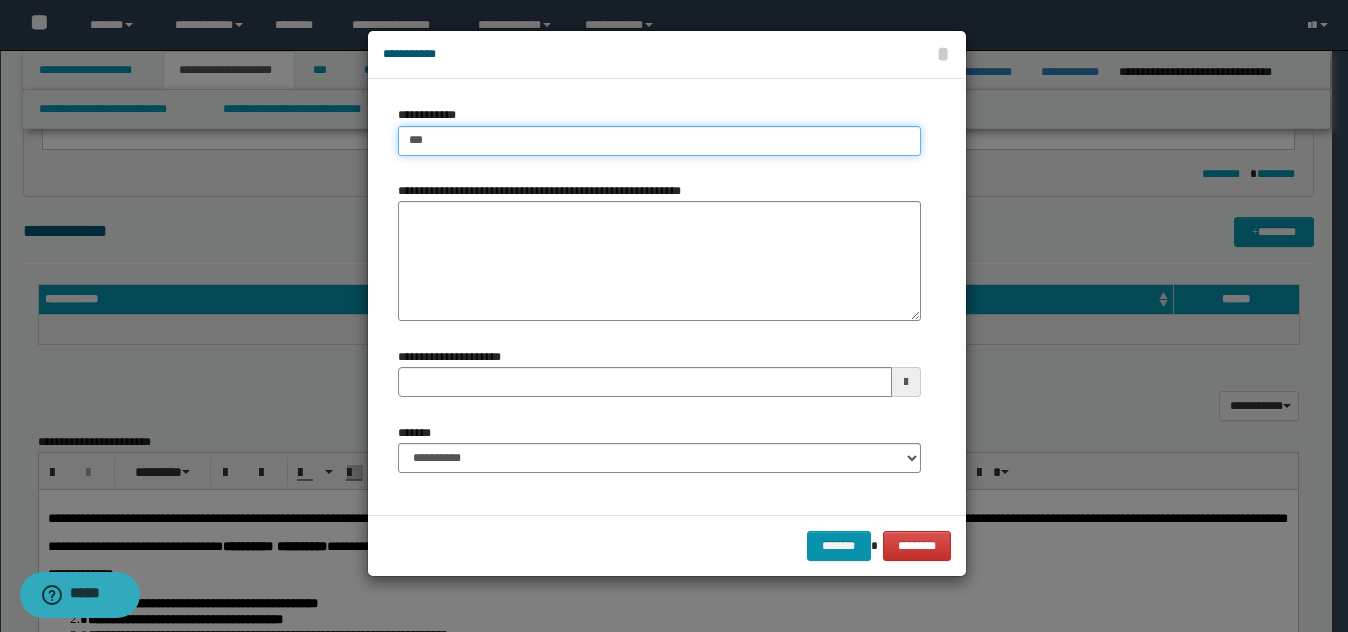 type on "***" 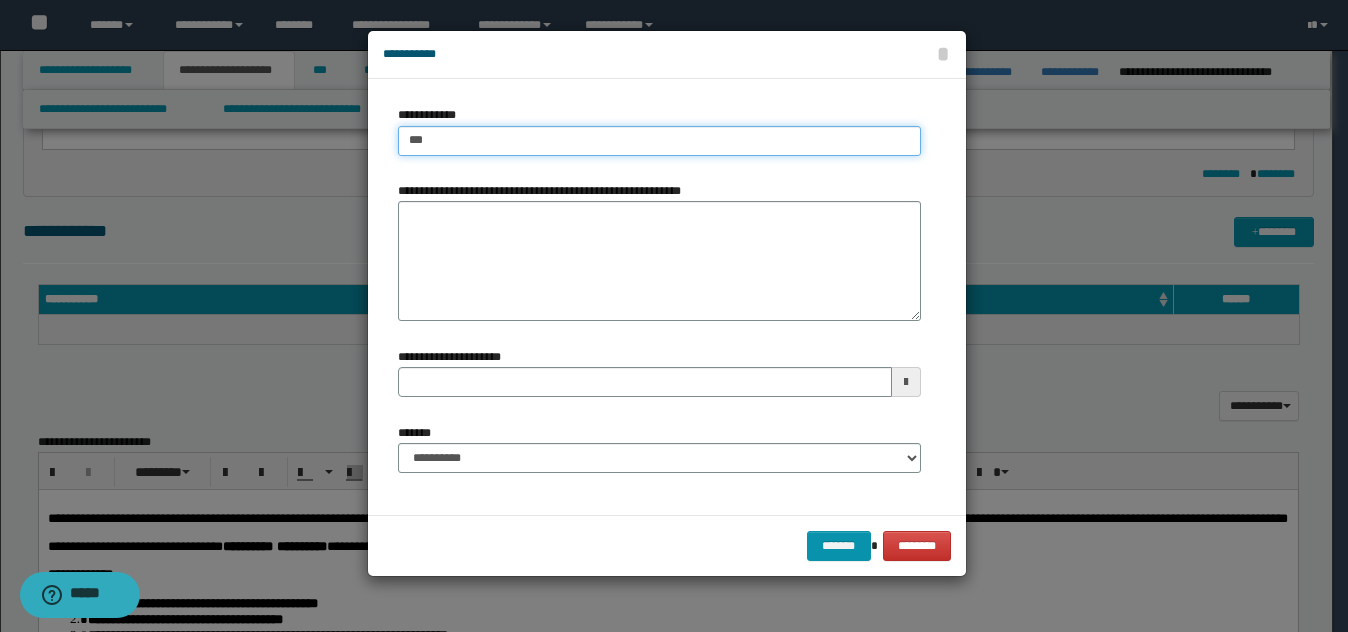 type 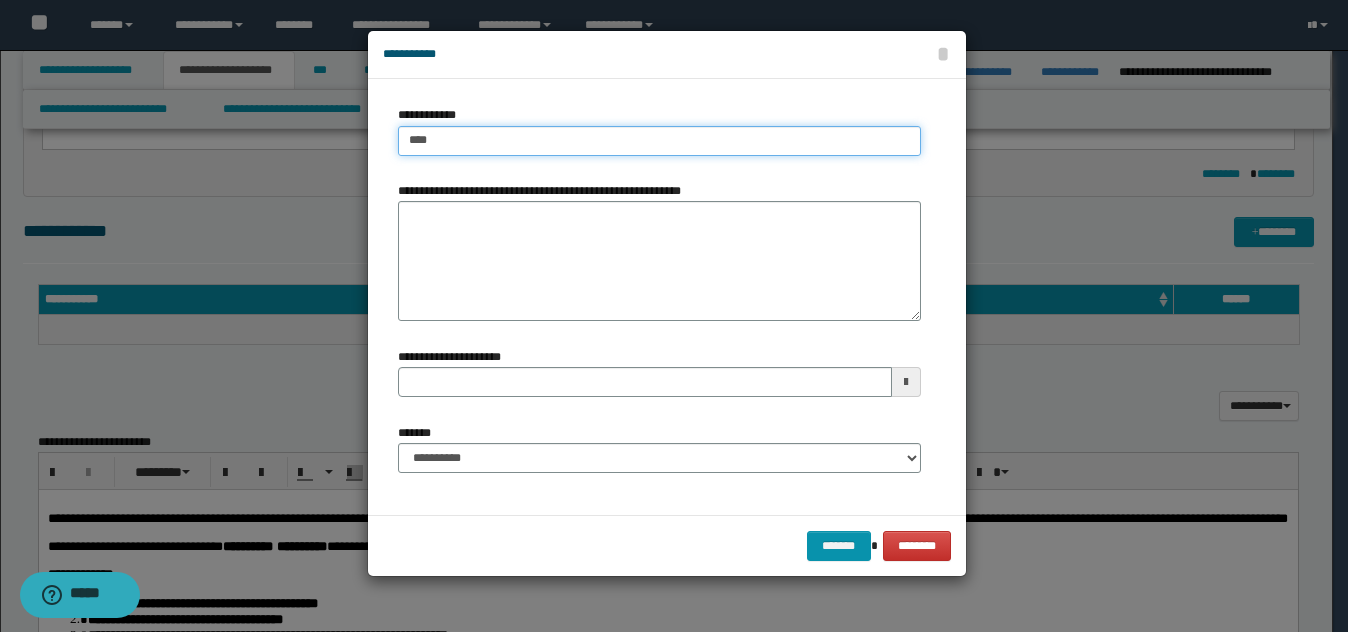type on "****" 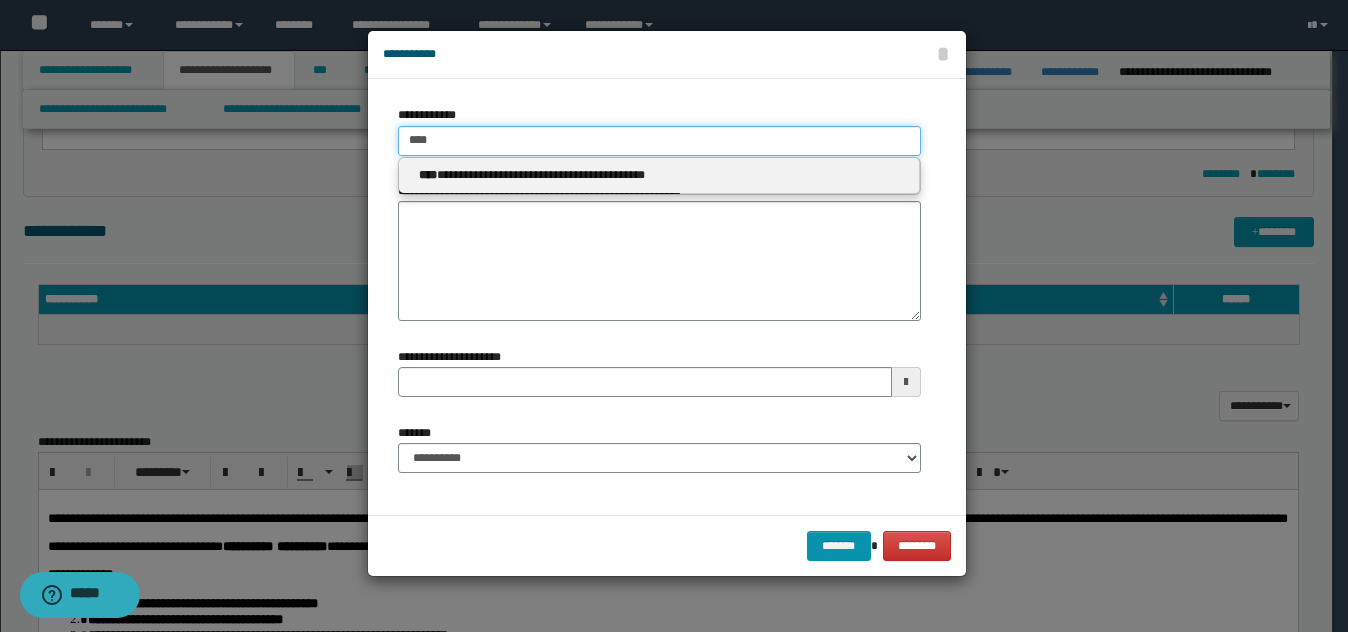 type on "****" 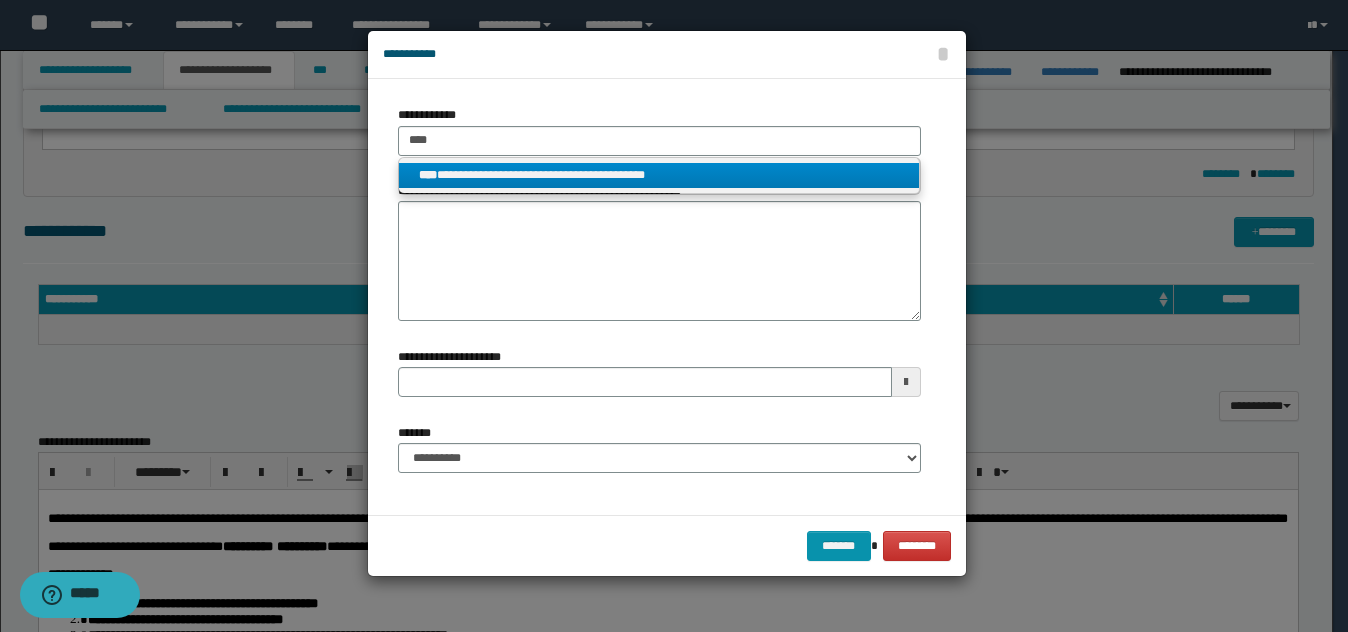 click on "**********" at bounding box center [659, 175] 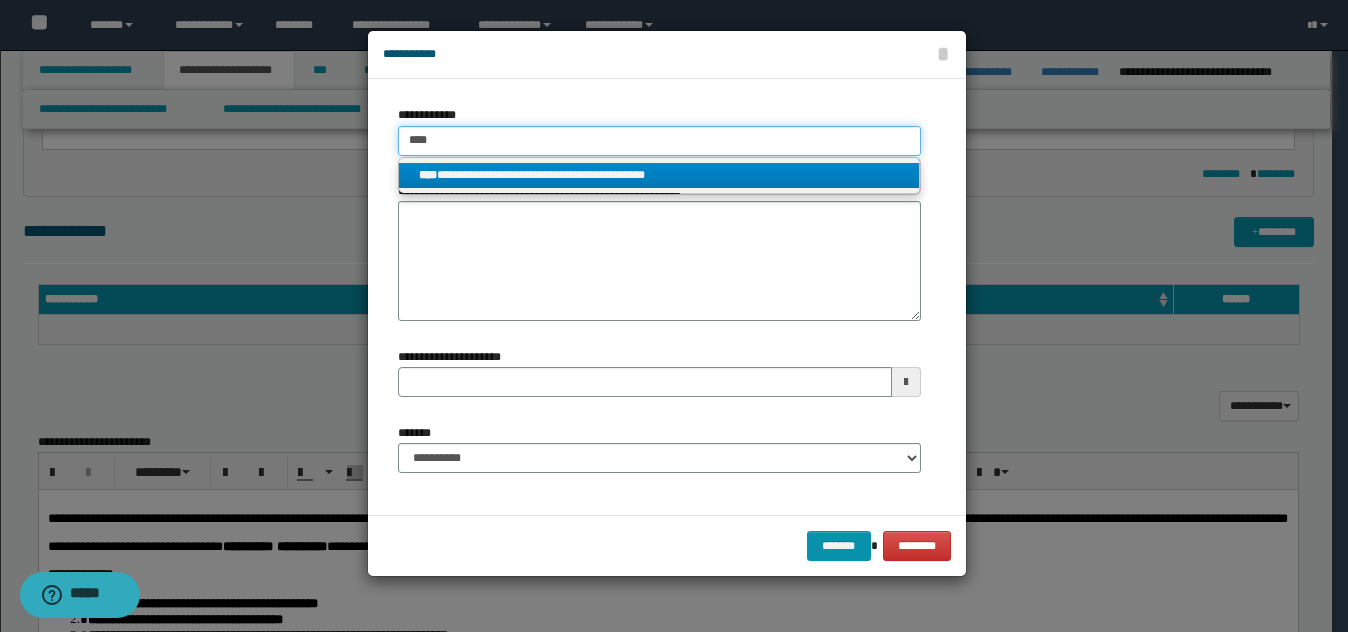 type 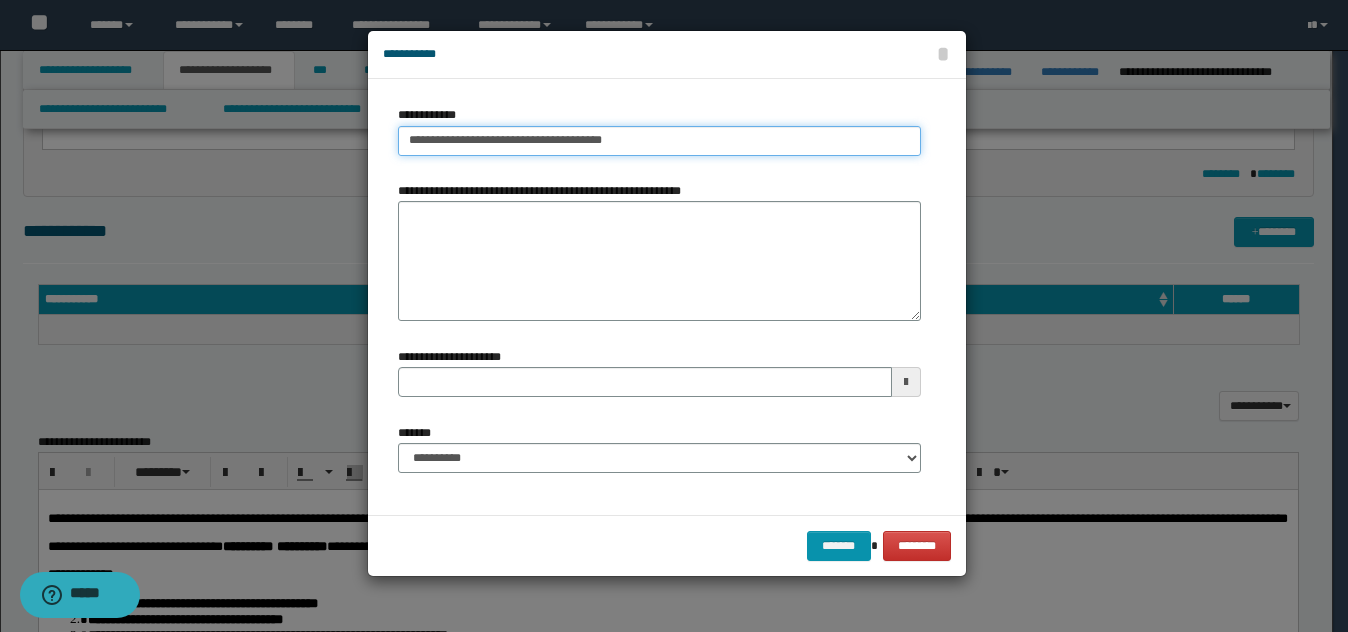 type on "**********" 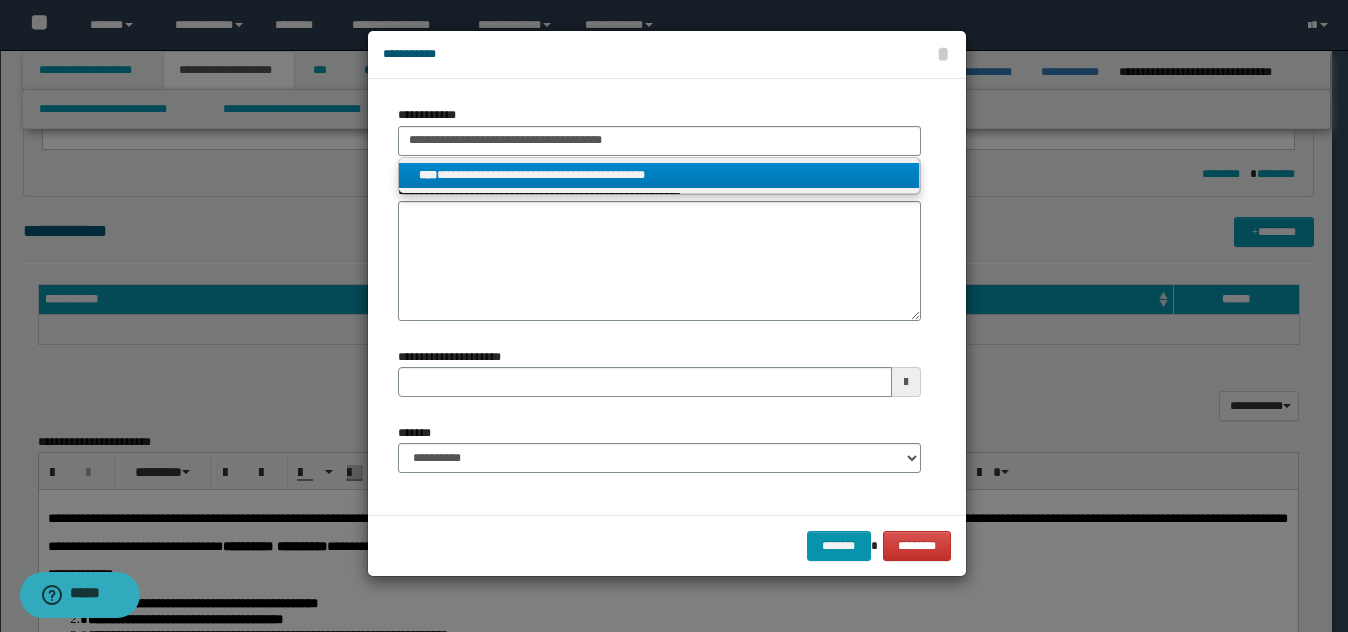 drag, startPoint x: 466, startPoint y: 178, endPoint x: 487, endPoint y: 203, distance: 32.649654 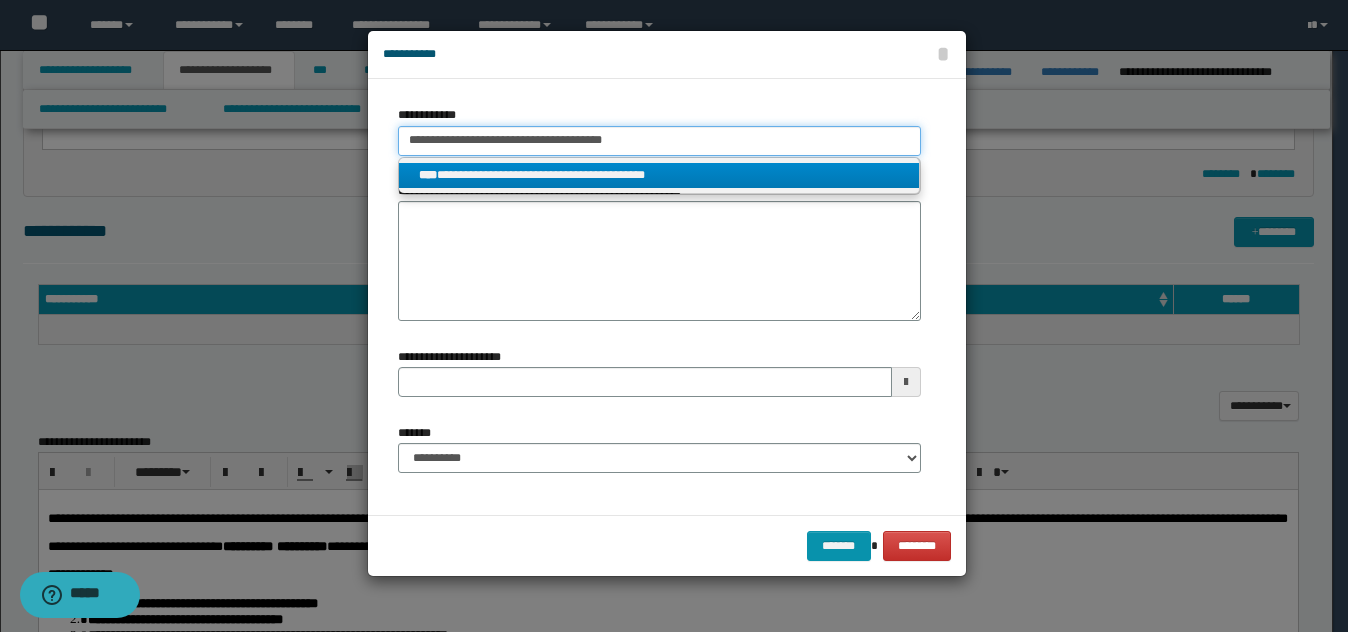 type 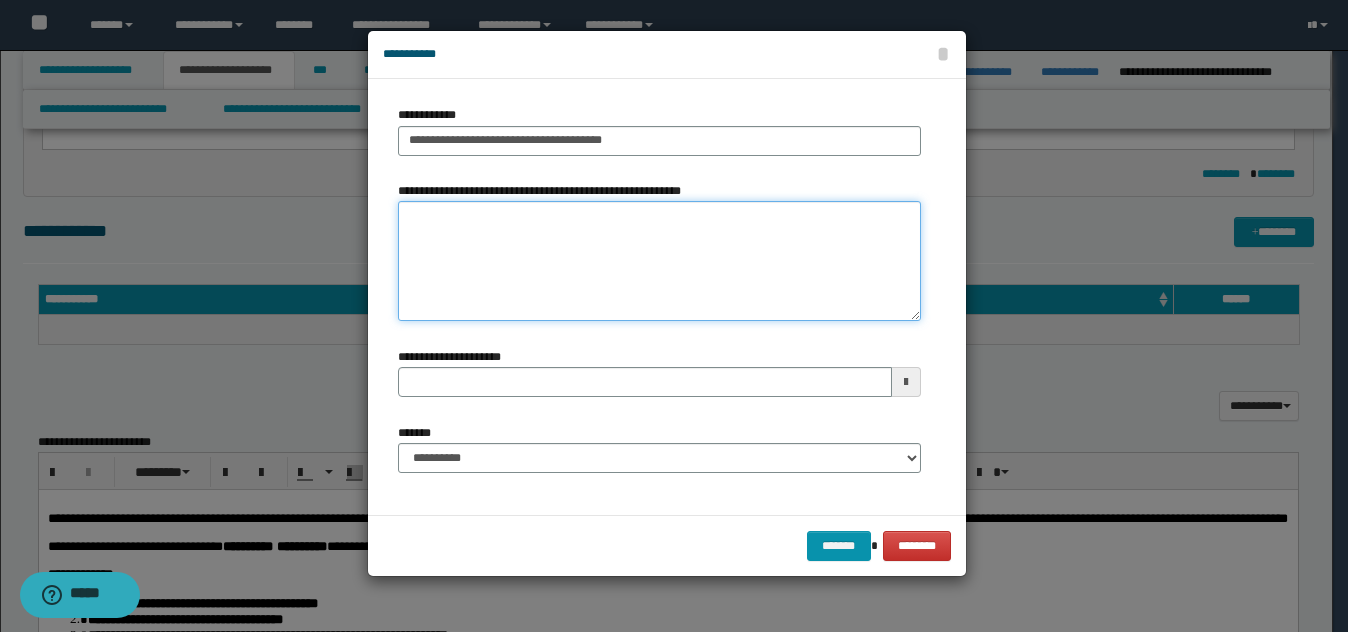 click on "**********" at bounding box center [659, 261] 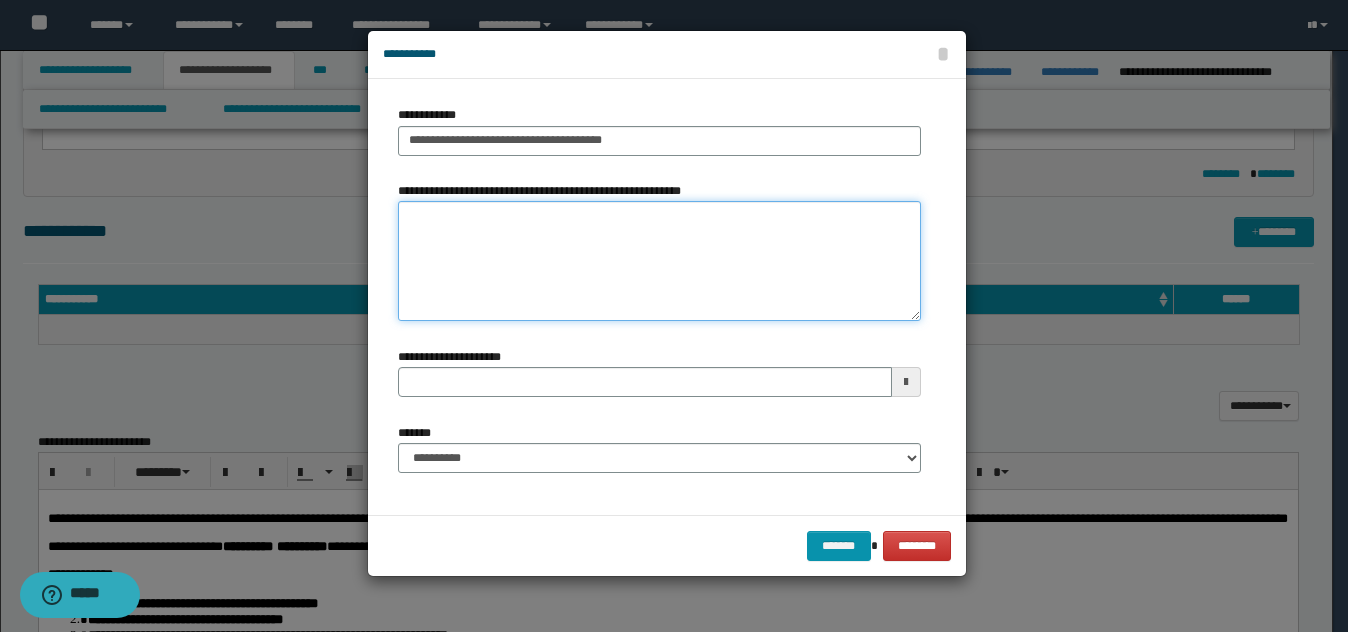 type 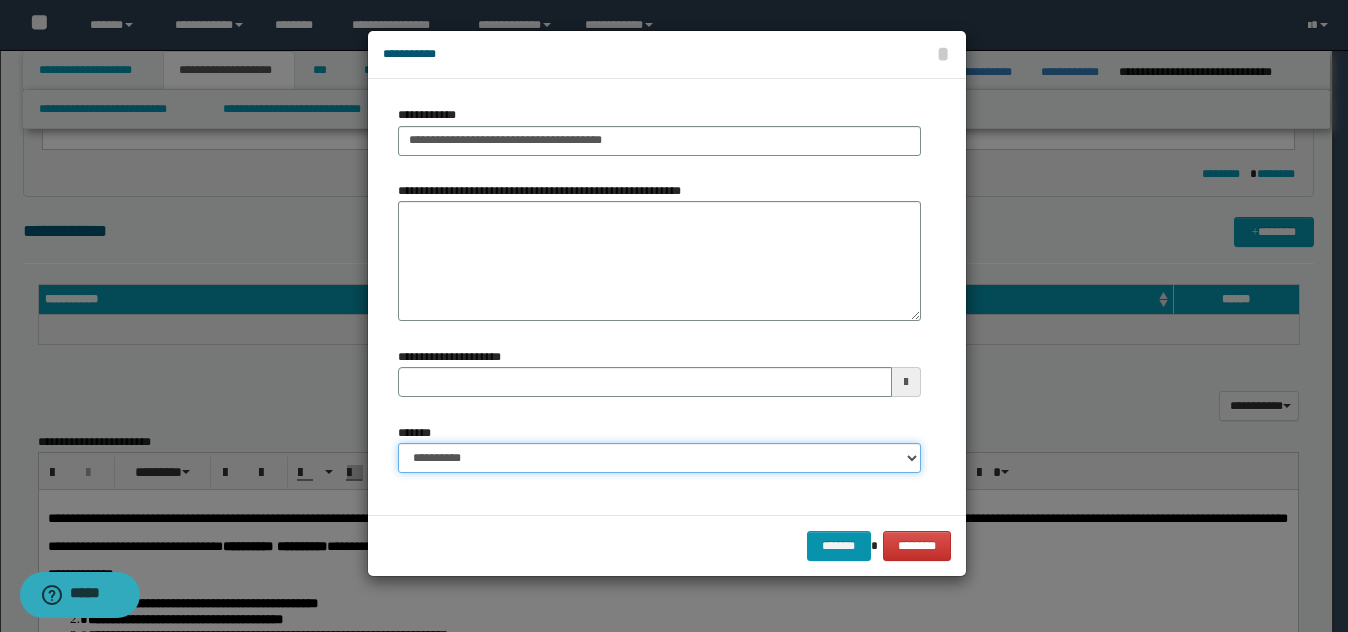 click on "**********" at bounding box center (659, 458) 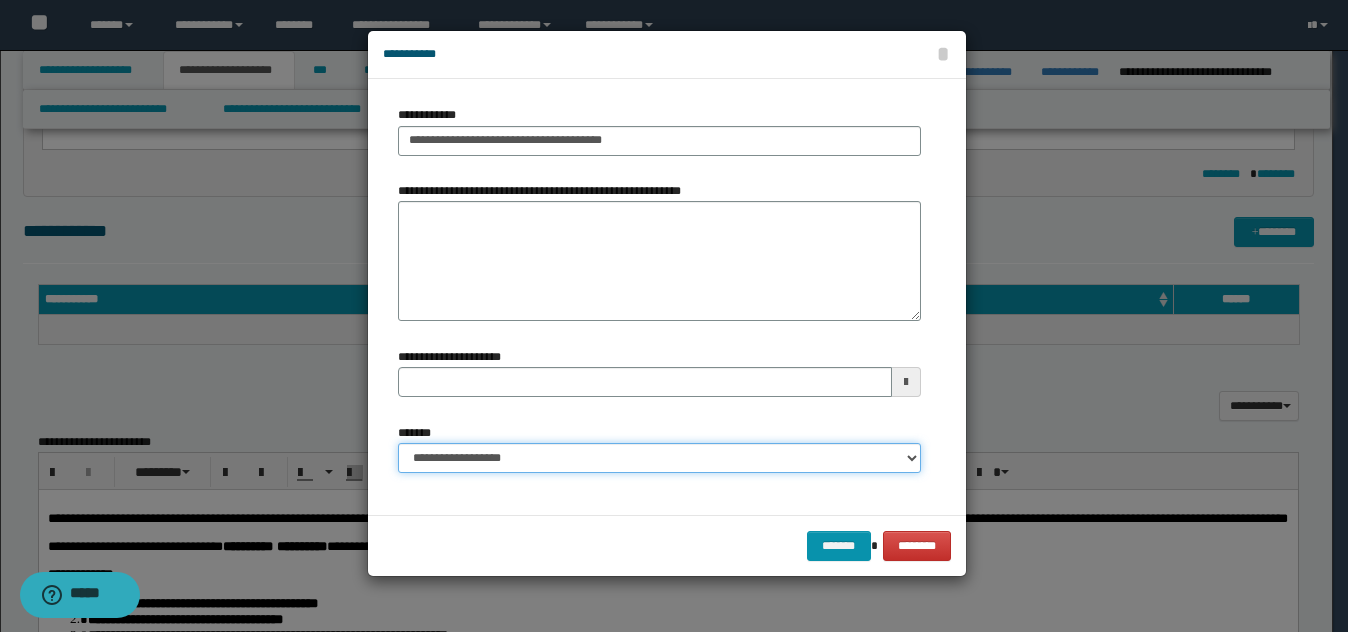 type 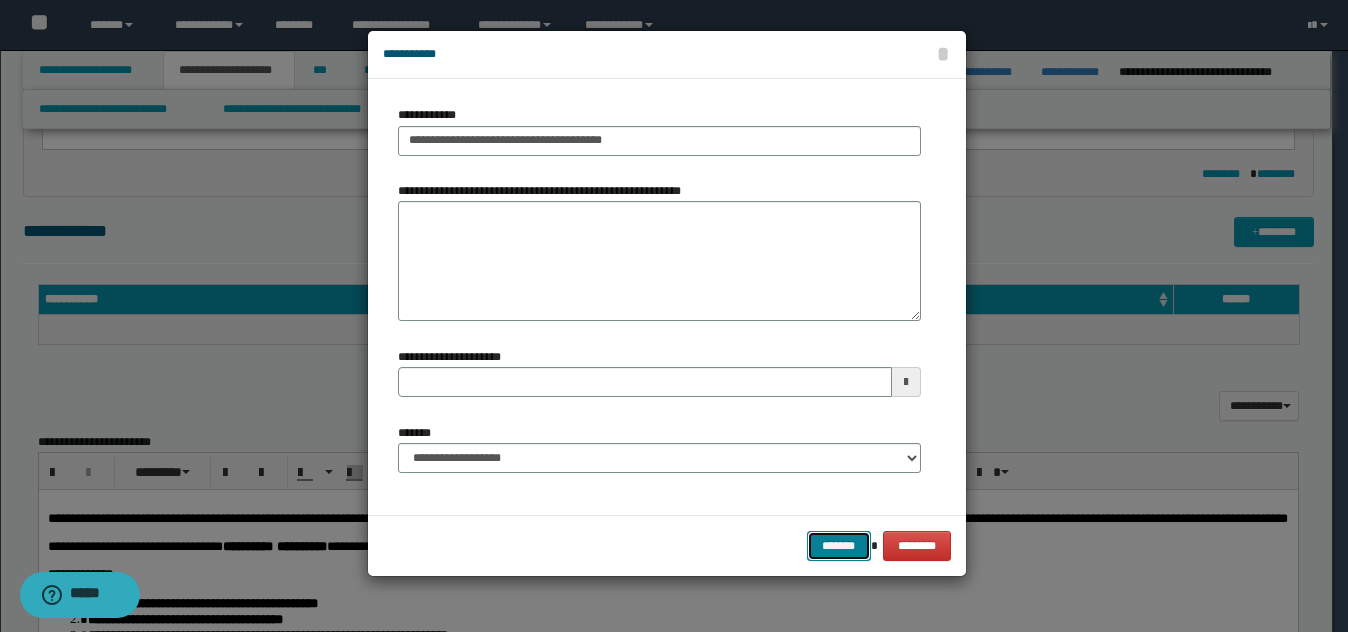 click on "*******" at bounding box center (839, 546) 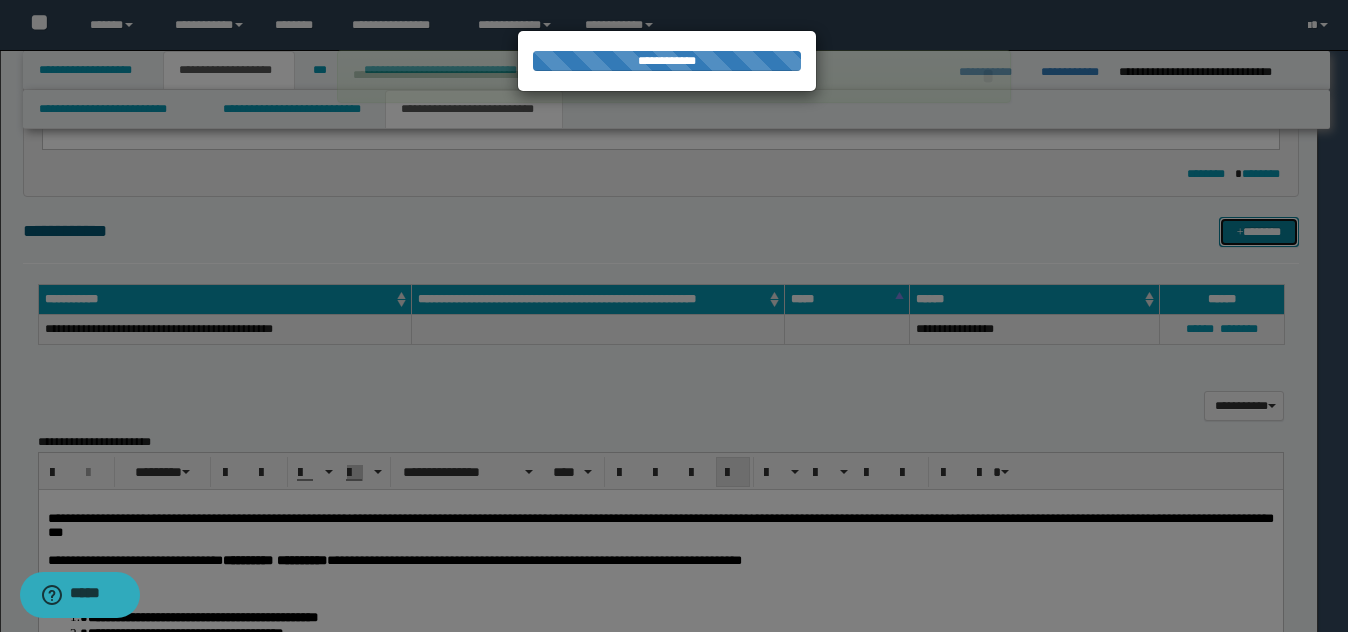 type 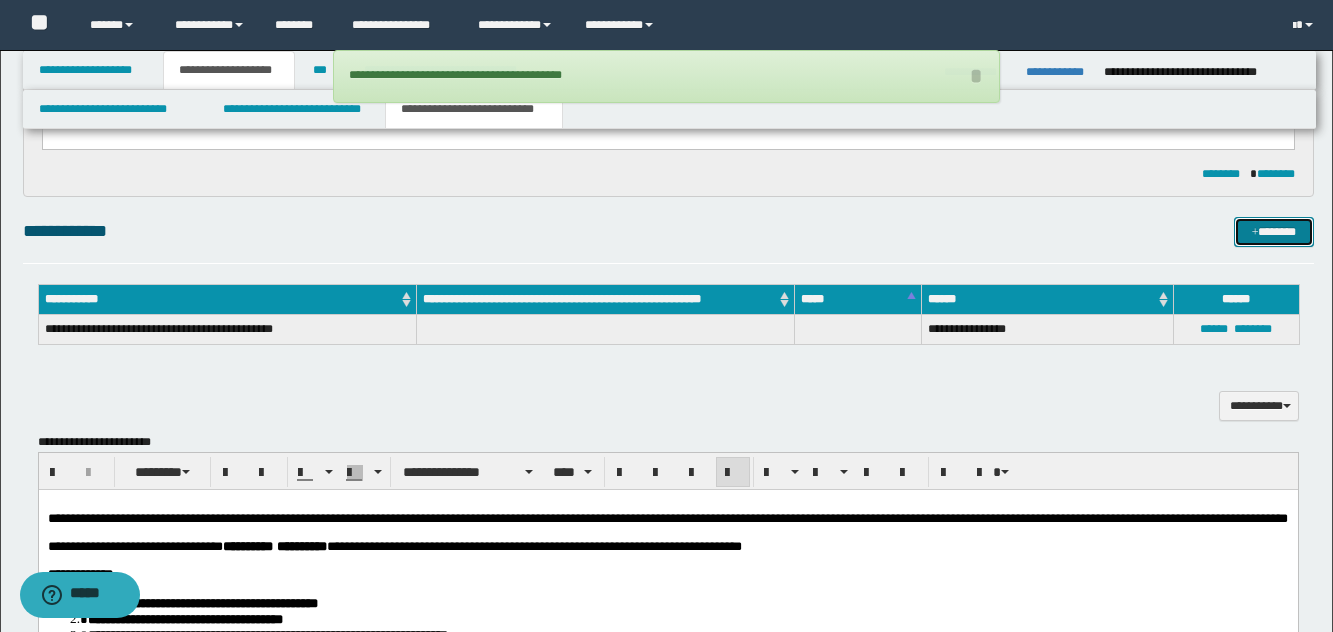 click on "*******" at bounding box center (1274, 232) 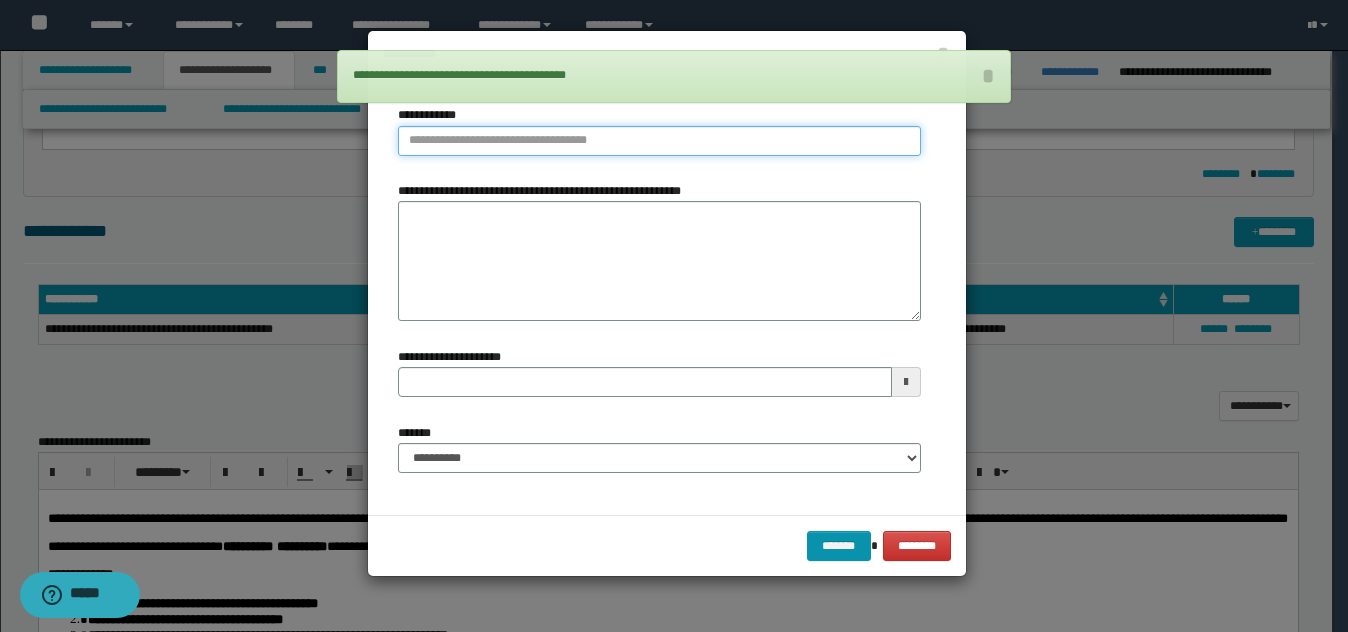type on "**********" 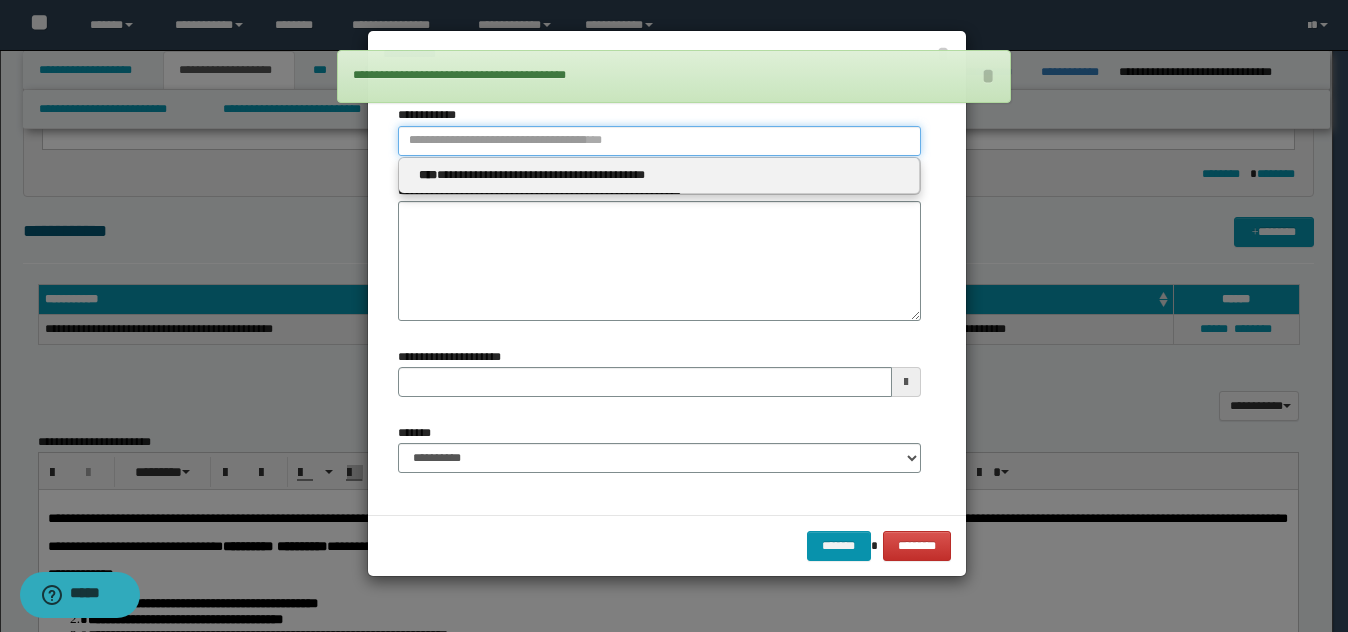 click on "**********" at bounding box center (659, 141) 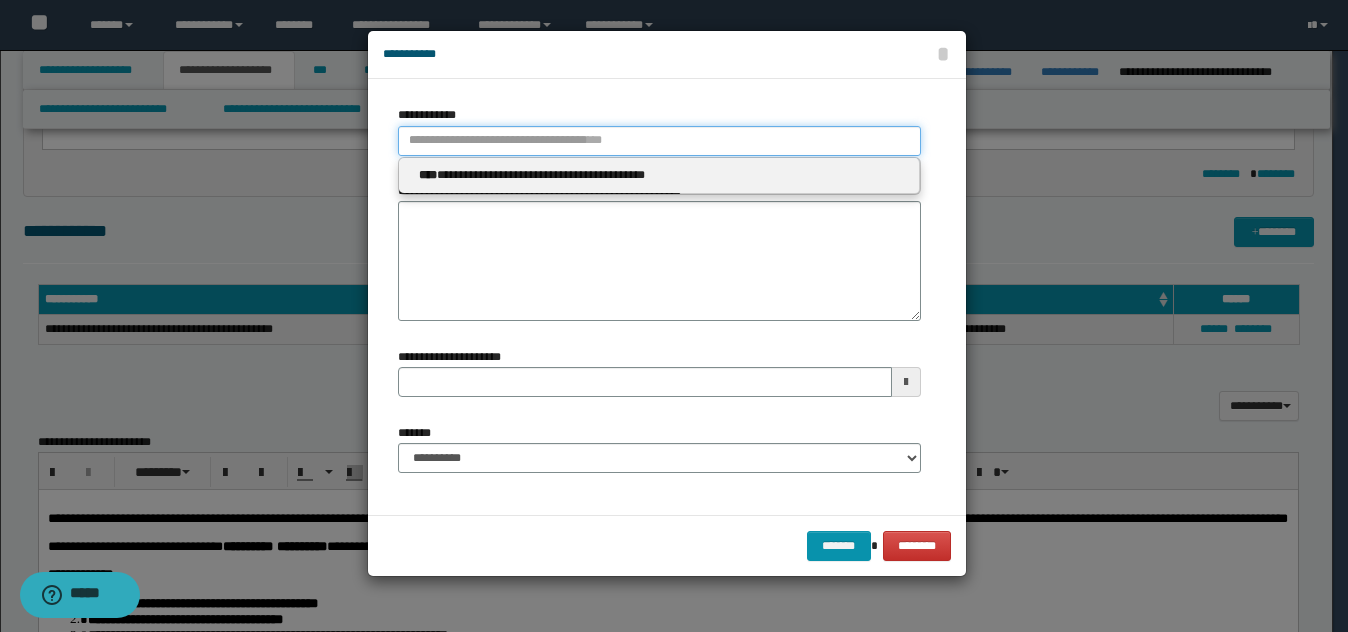 click on "**********" at bounding box center [659, 141] 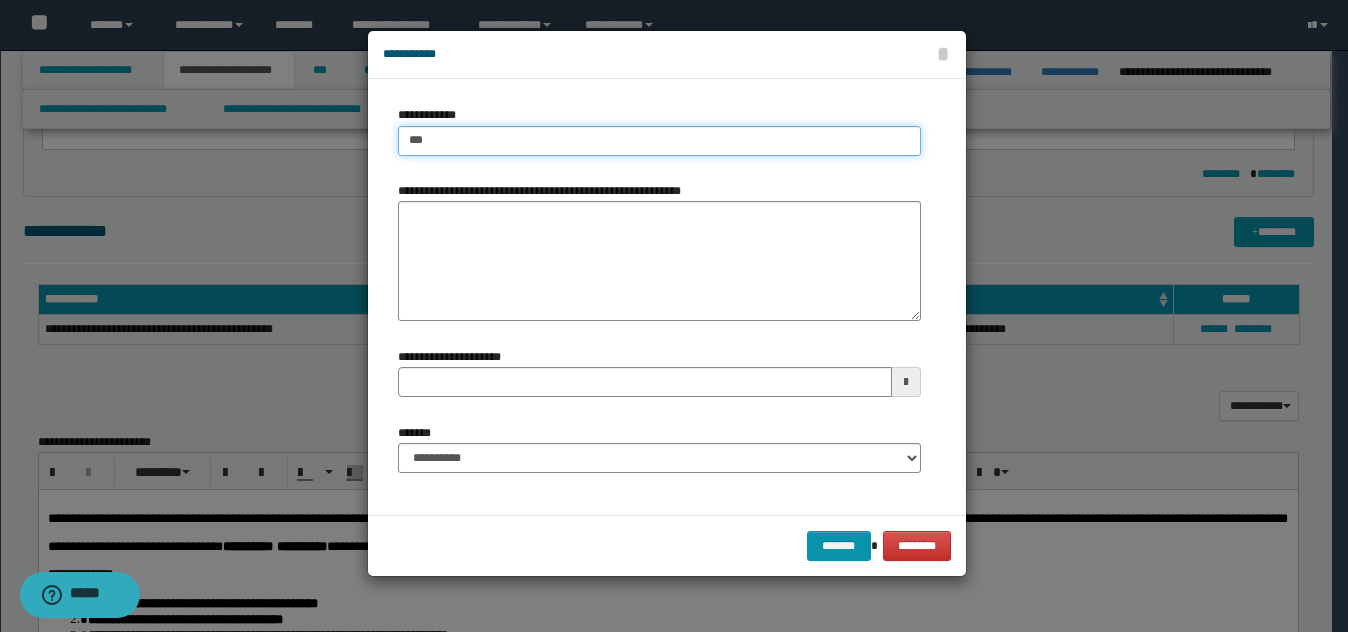 type on "****" 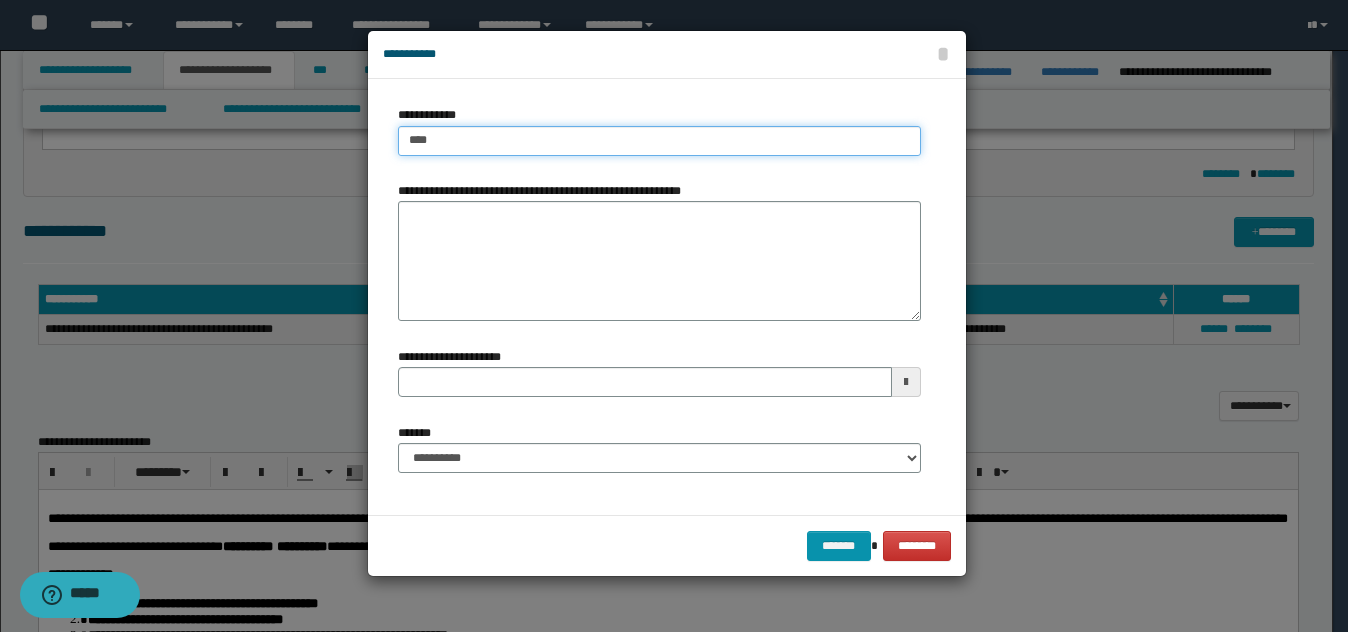 type on "****" 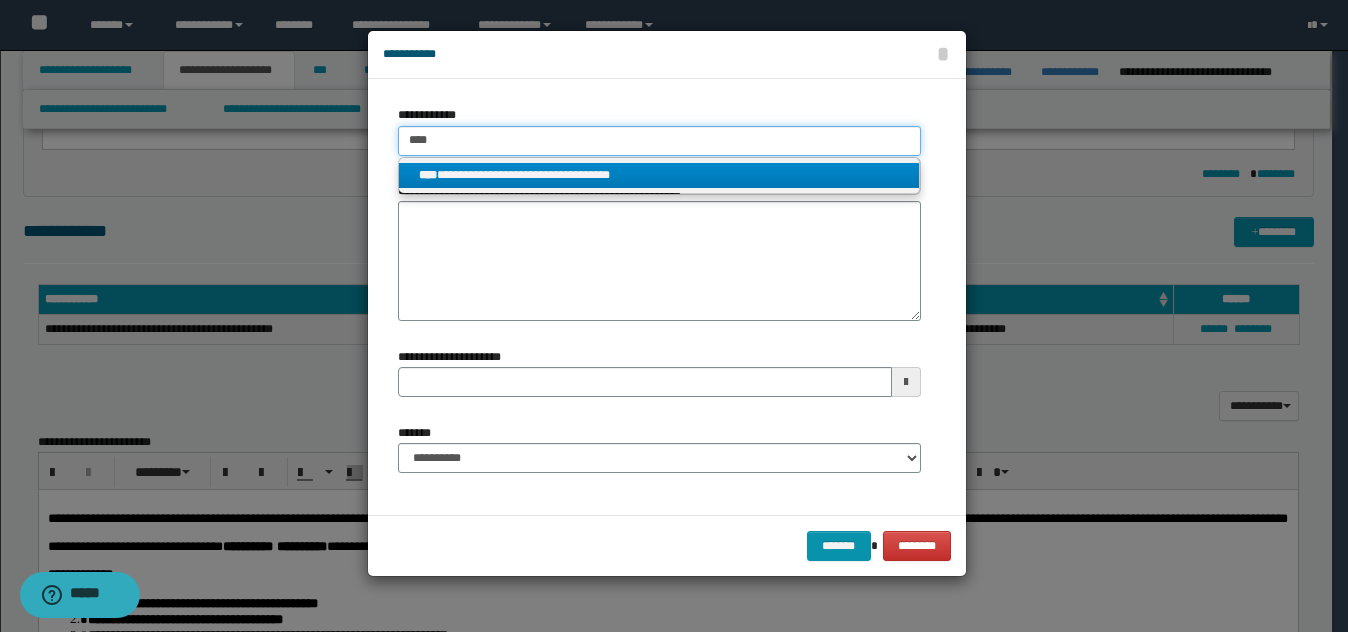 type on "****" 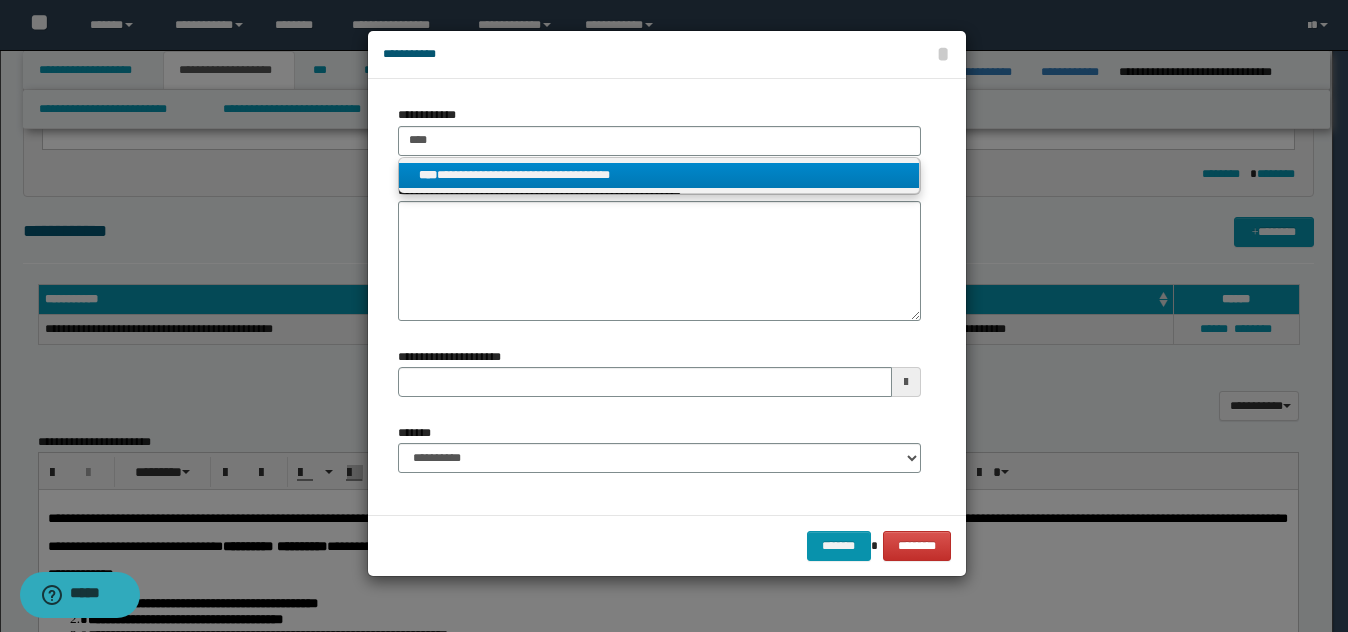 click on "**********" at bounding box center [659, 175] 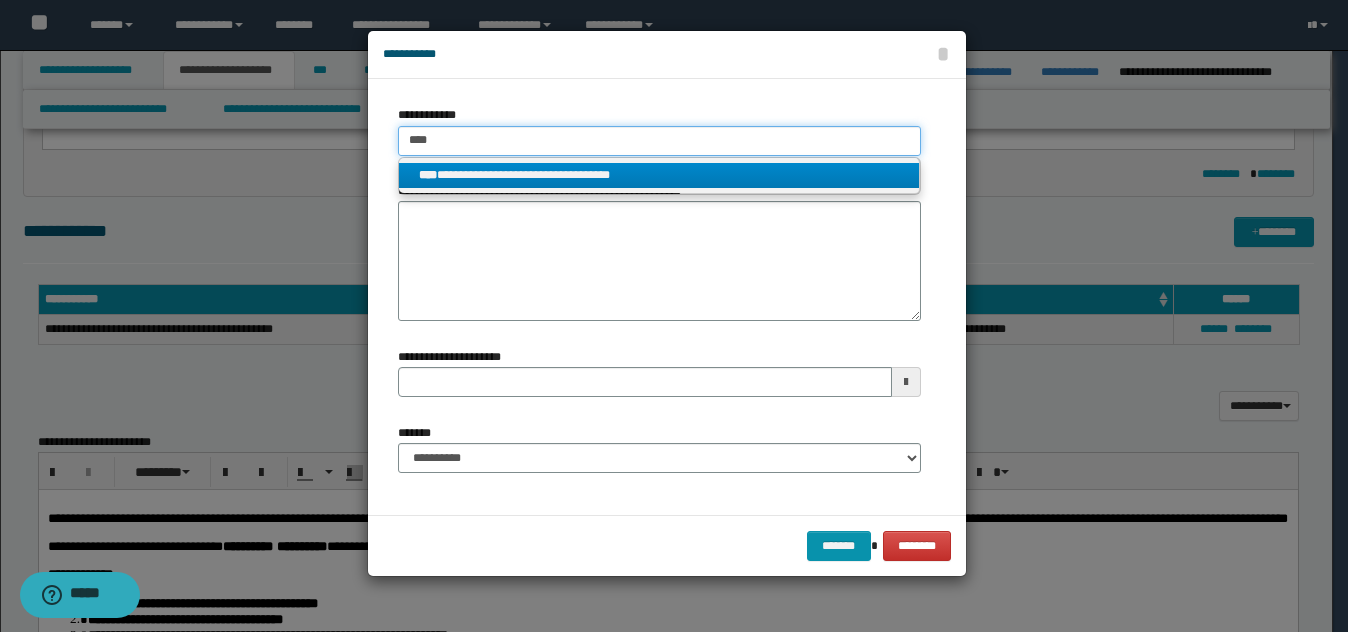 type 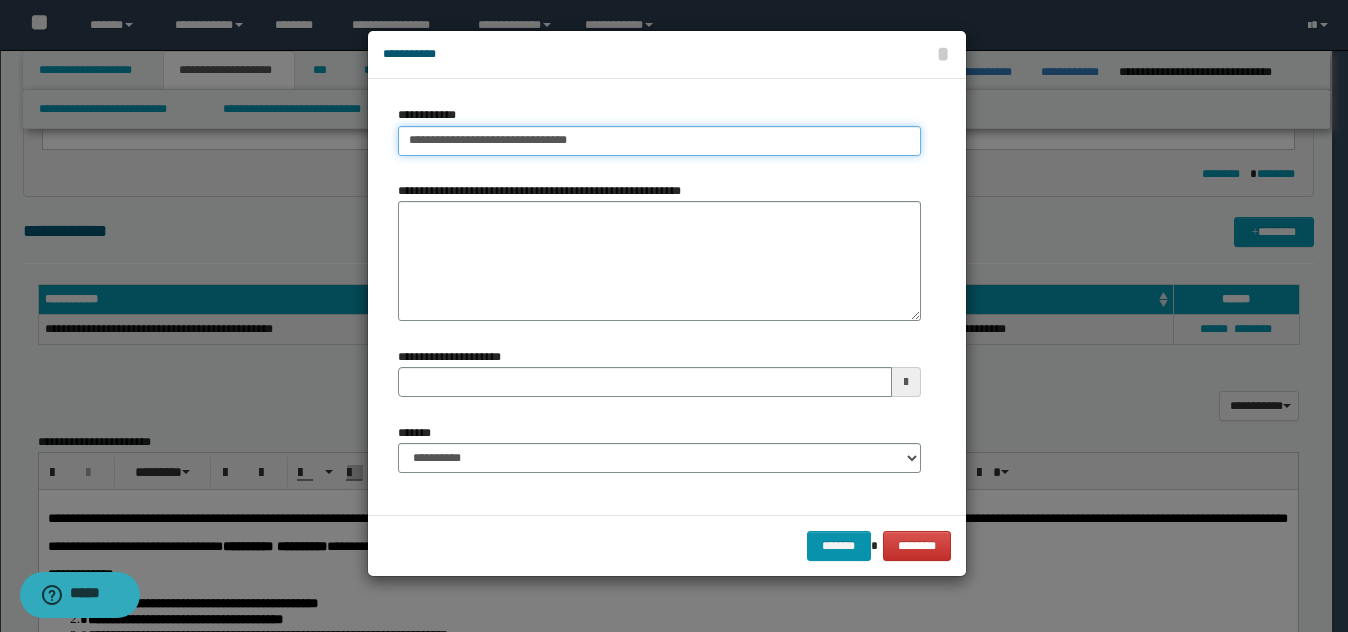 type on "**********" 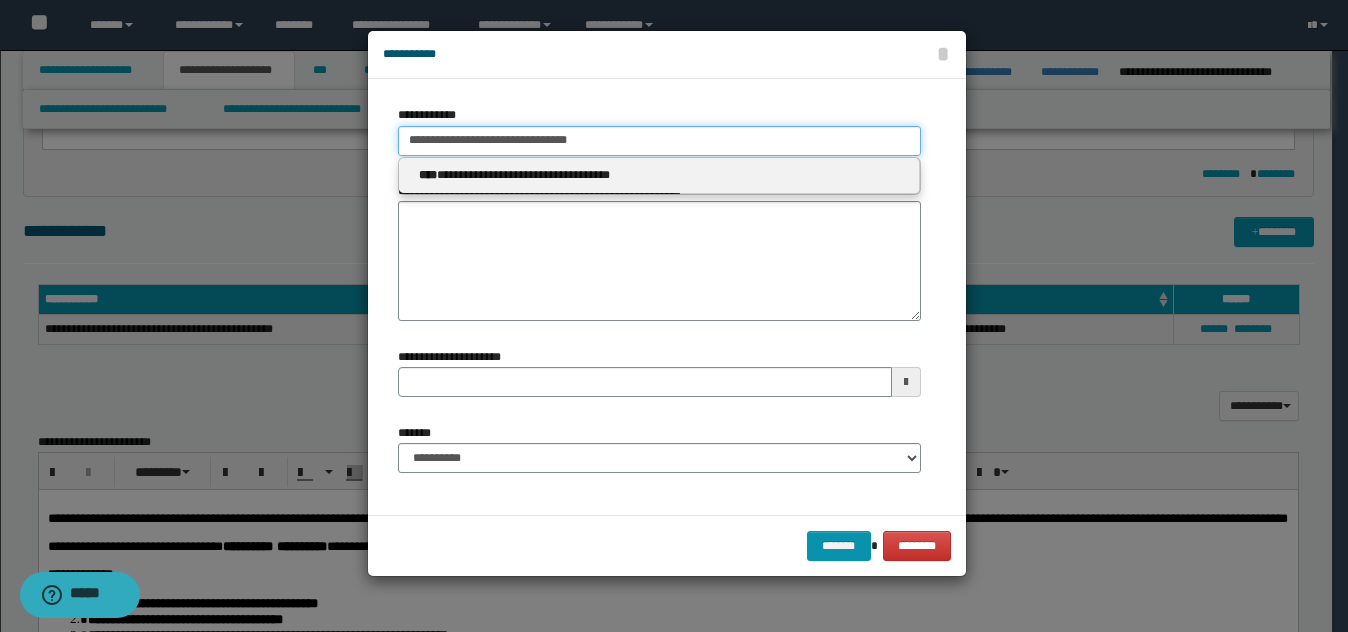 type 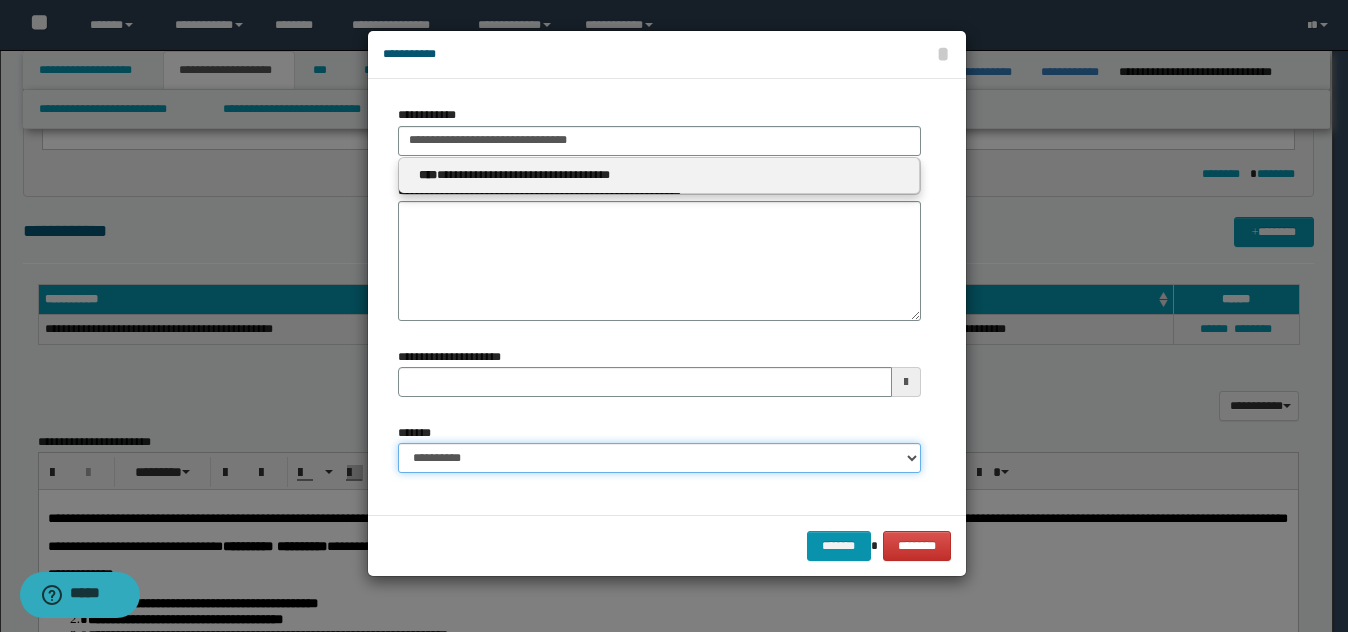 type 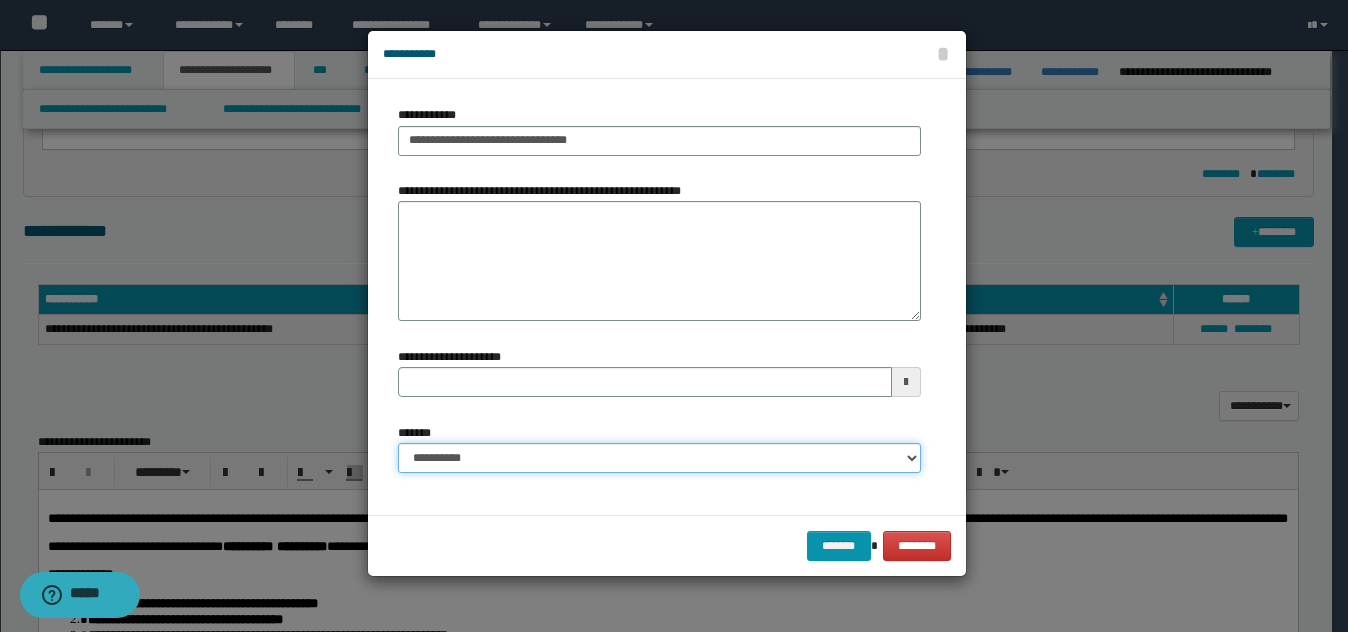 drag, startPoint x: 554, startPoint y: 458, endPoint x: 547, endPoint y: 445, distance: 14.764823 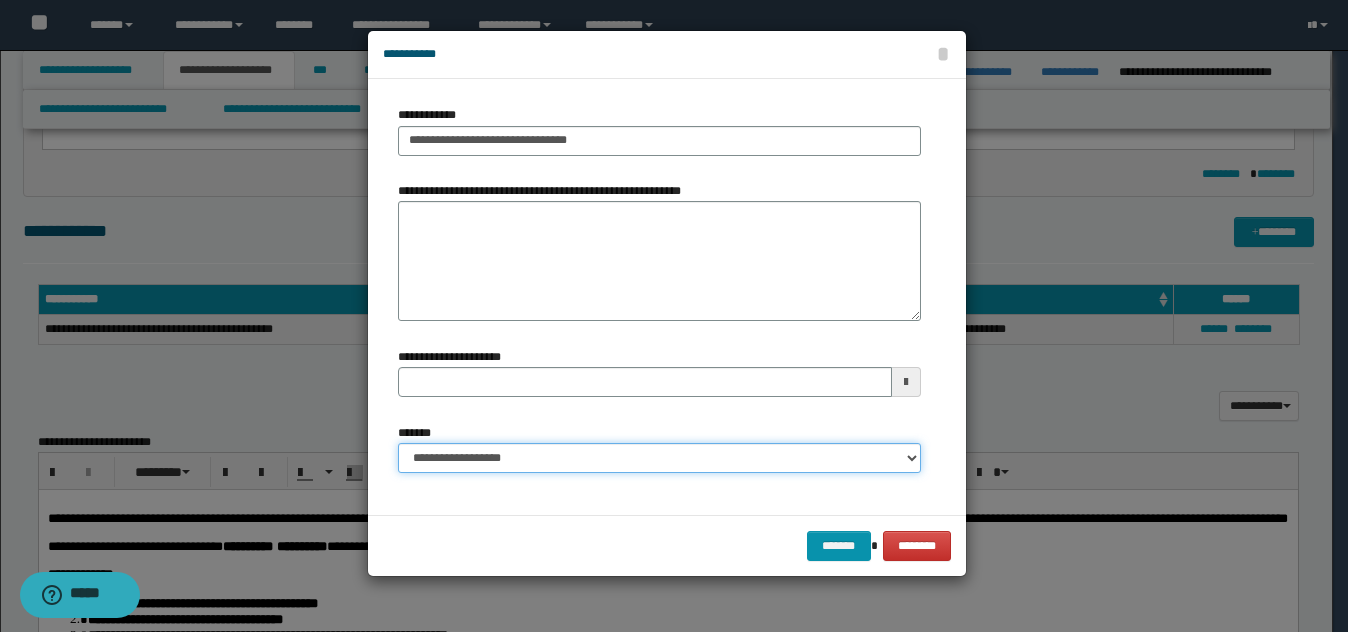 type 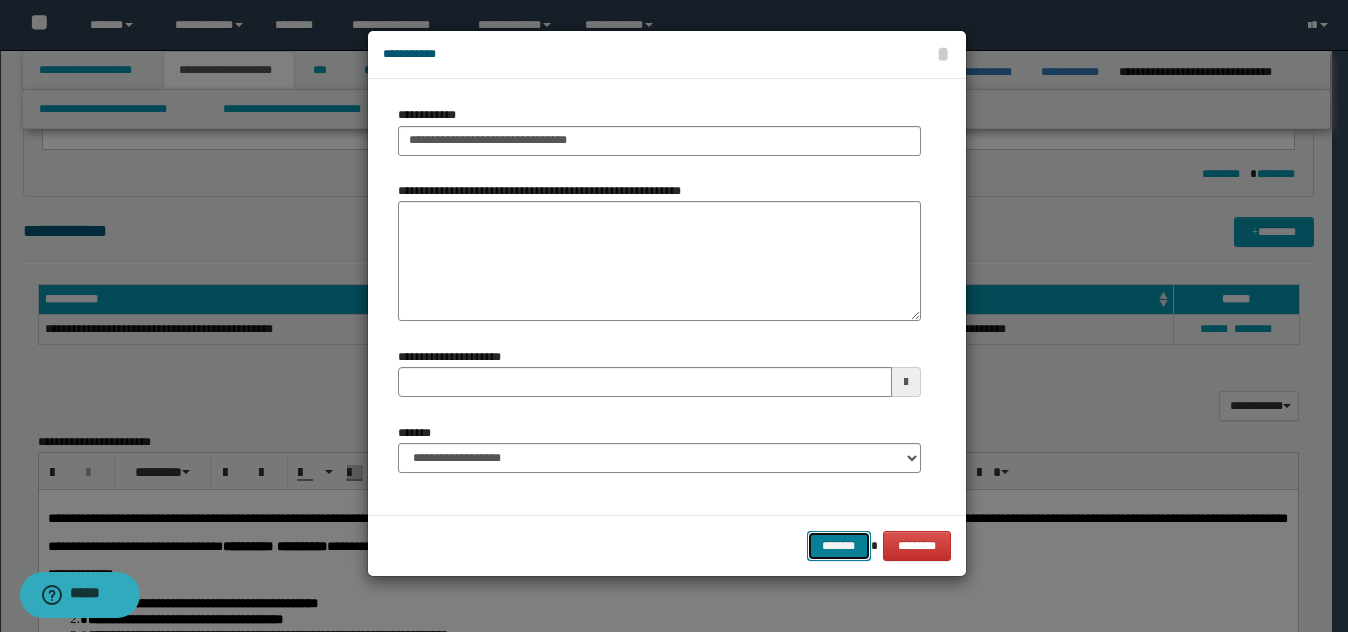 click on "*******" at bounding box center (839, 546) 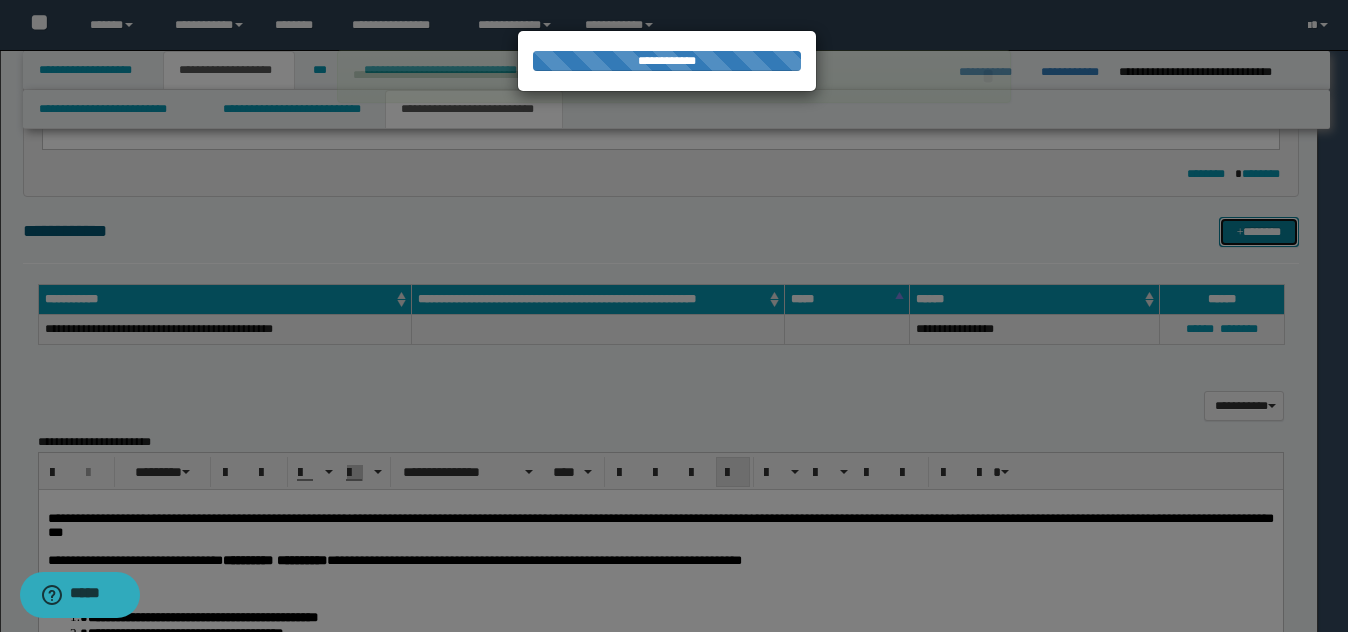 type 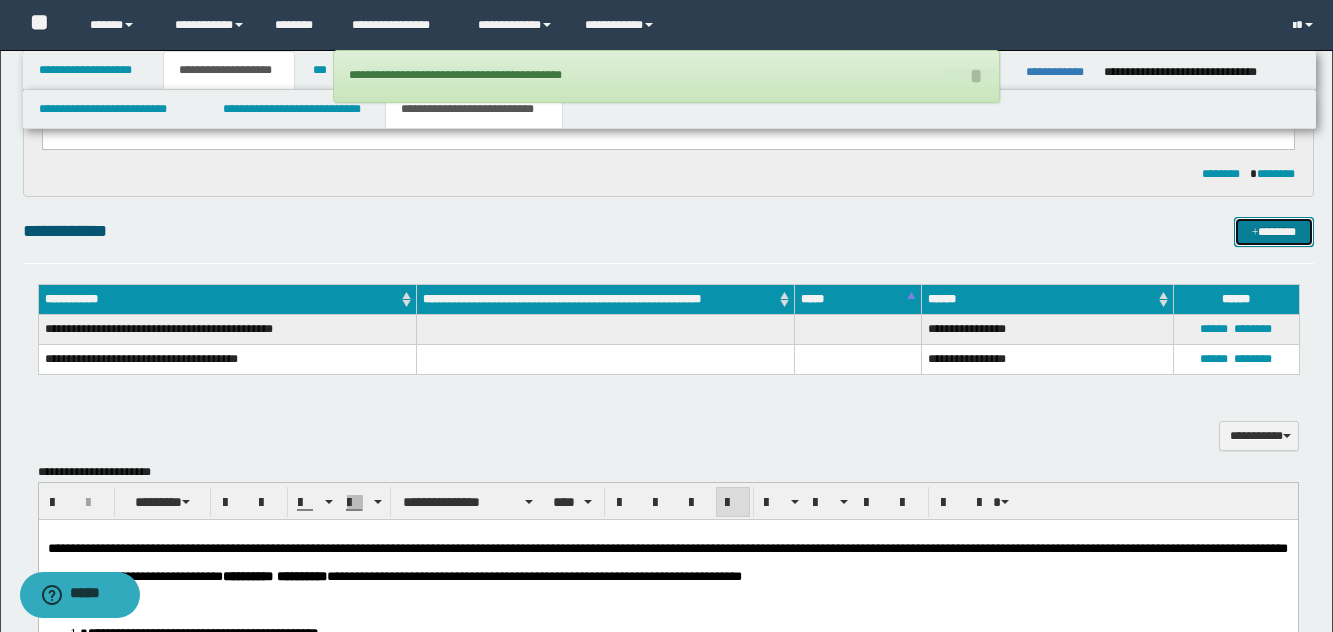 click on "*******" at bounding box center [1274, 232] 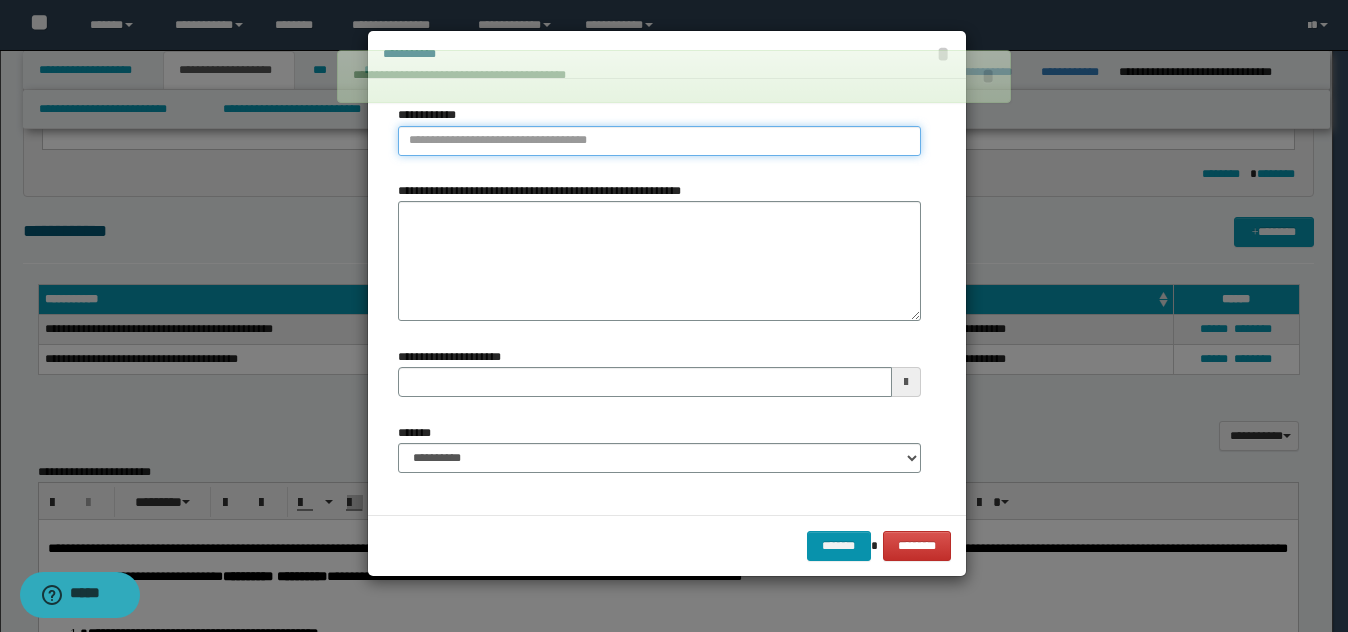 type on "**********" 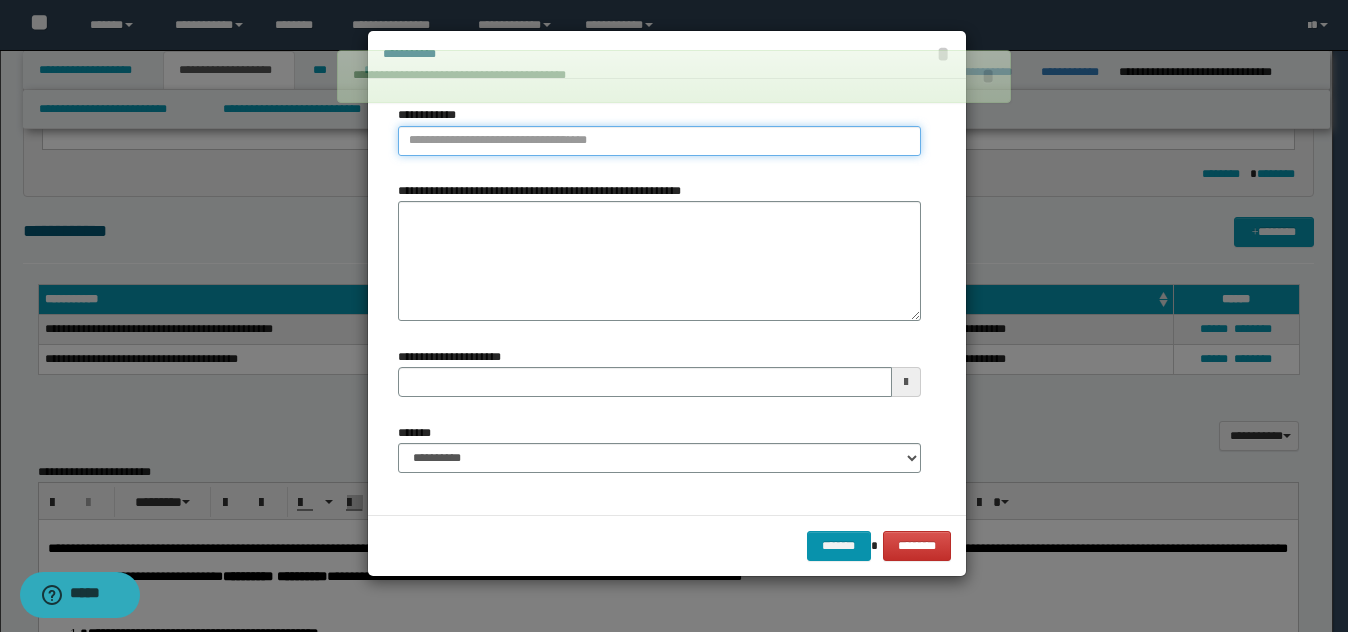 drag, startPoint x: 520, startPoint y: 126, endPoint x: 515, endPoint y: 140, distance: 14.866069 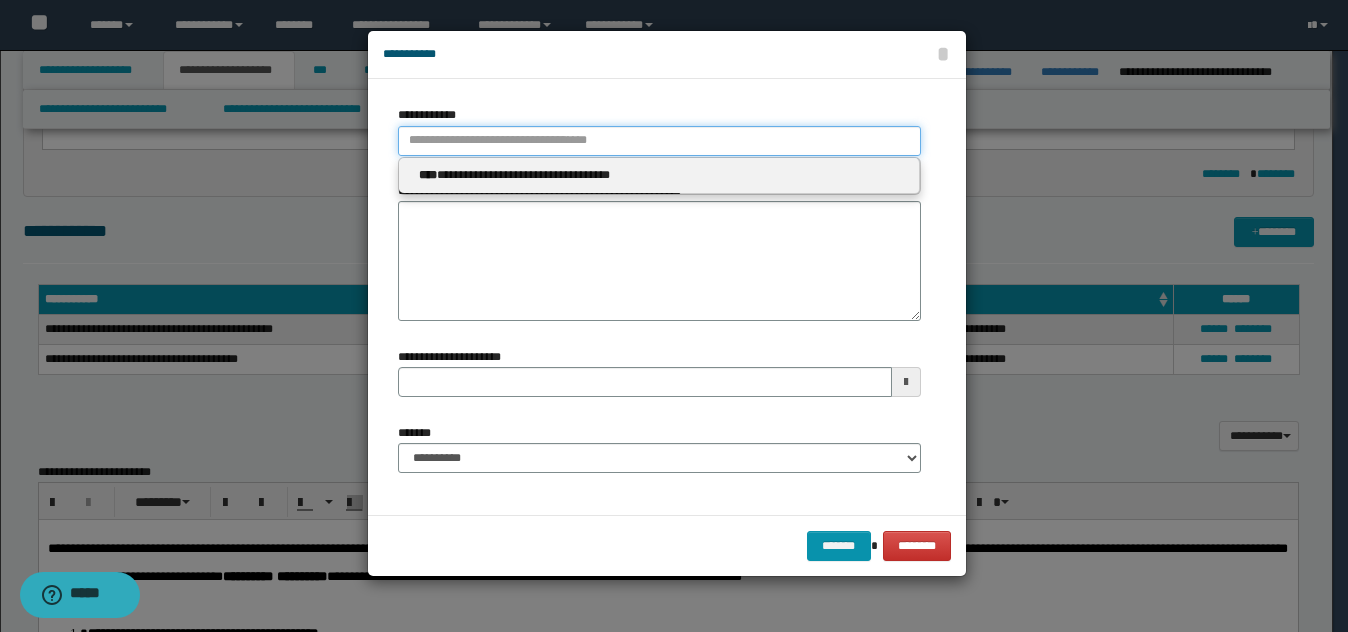 type 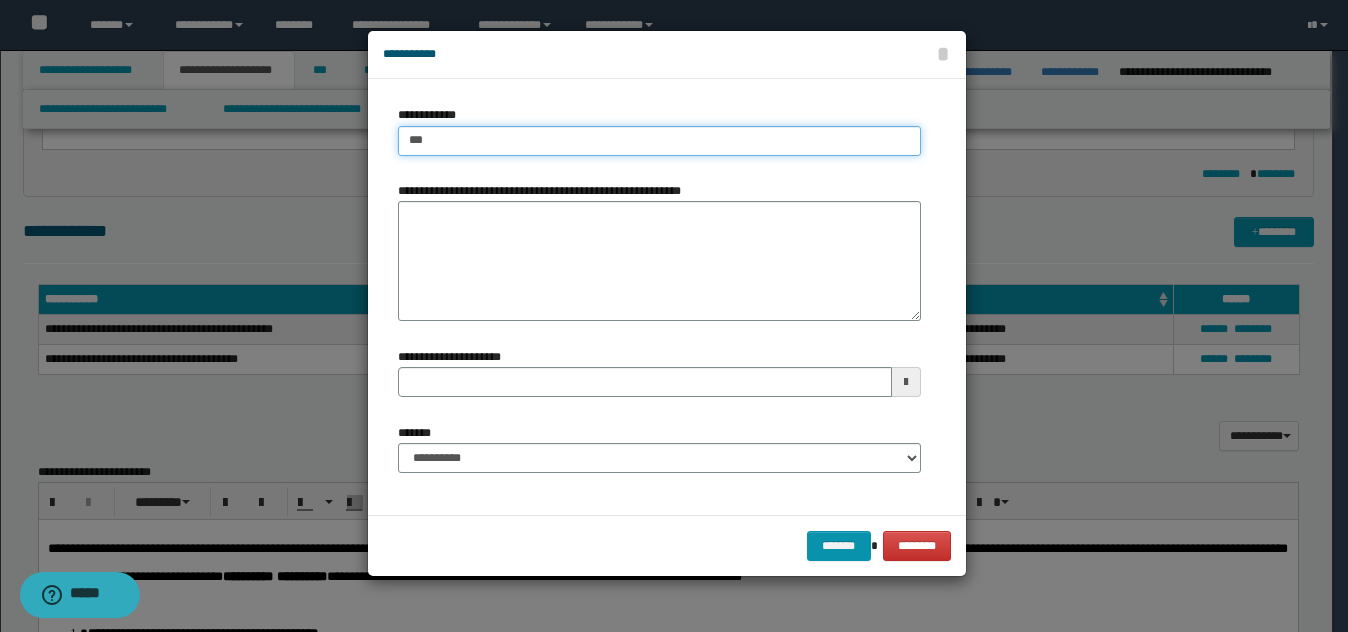 type on "****" 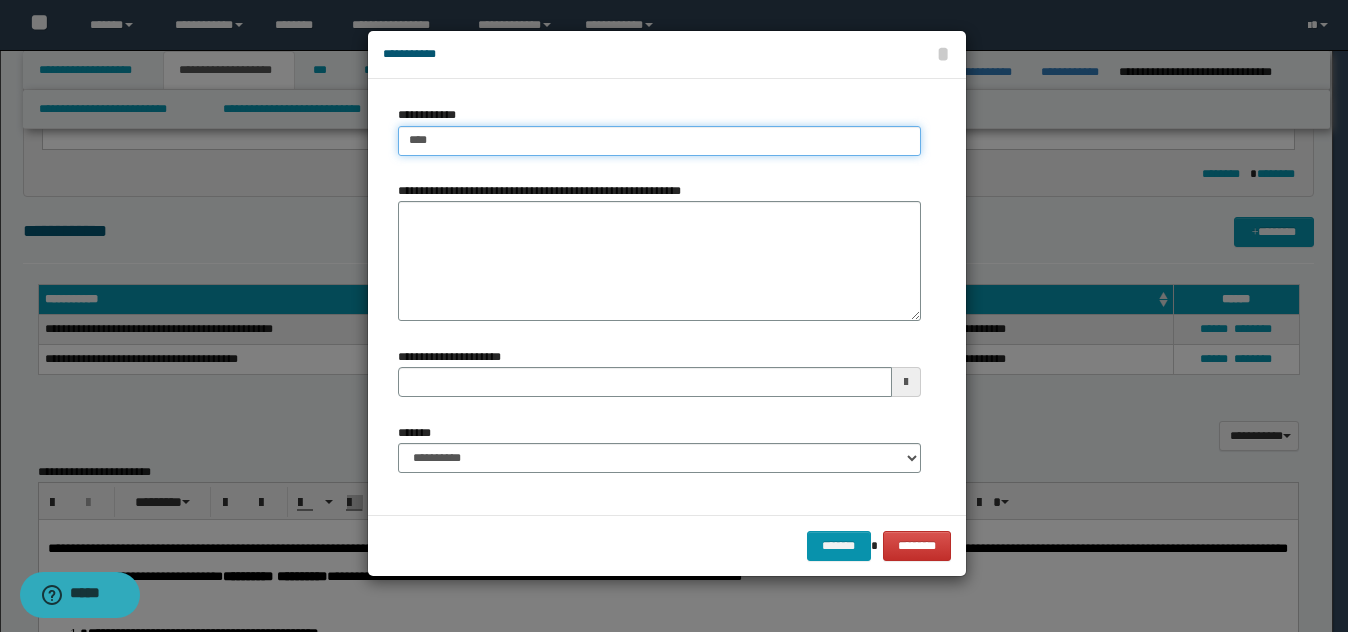 type on "****" 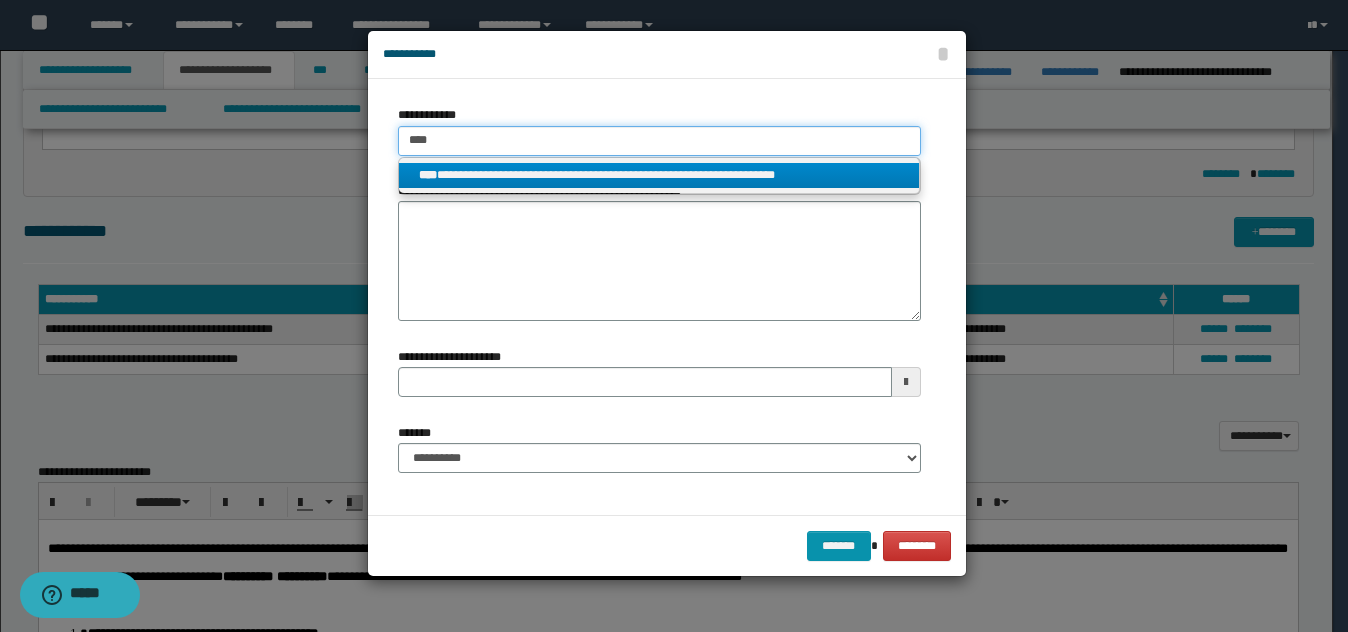 type on "****" 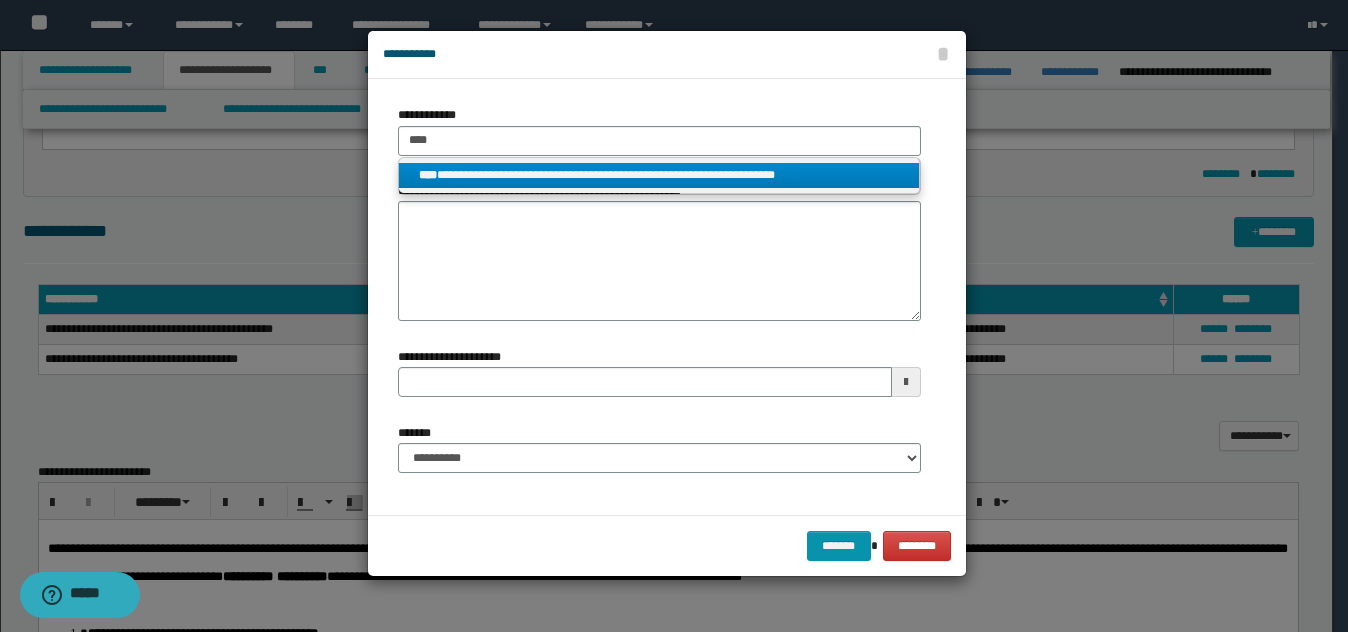 click on "**********" at bounding box center [659, 175] 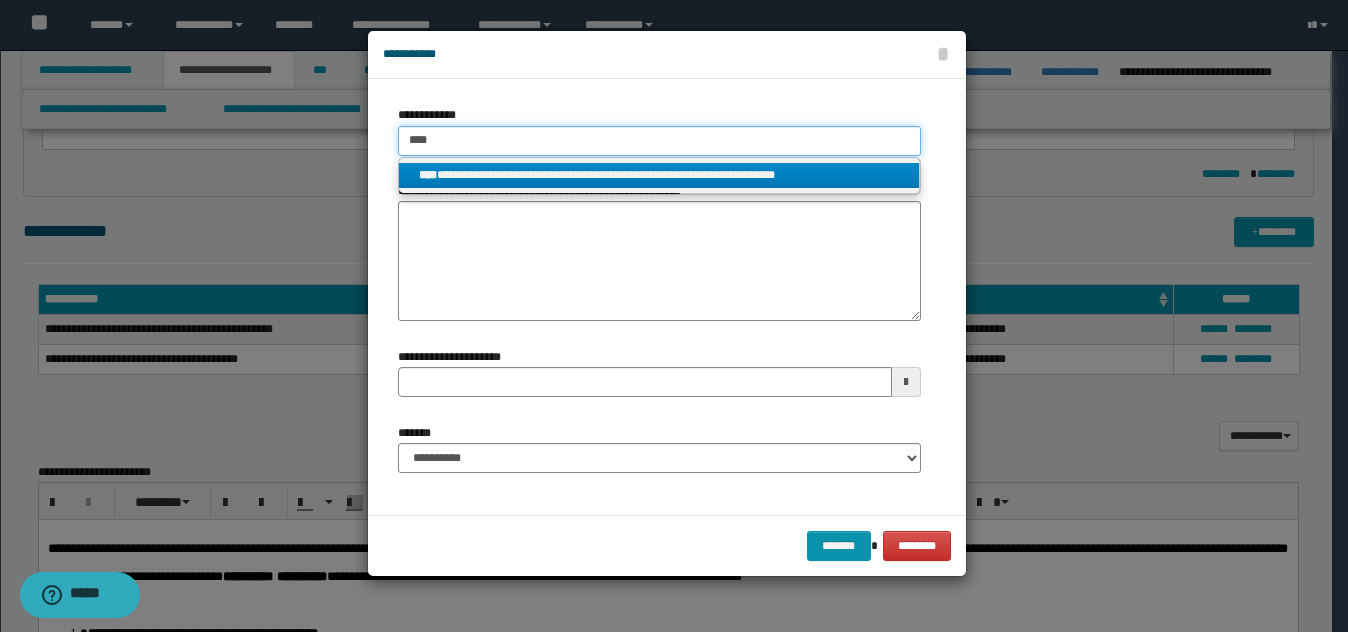 type 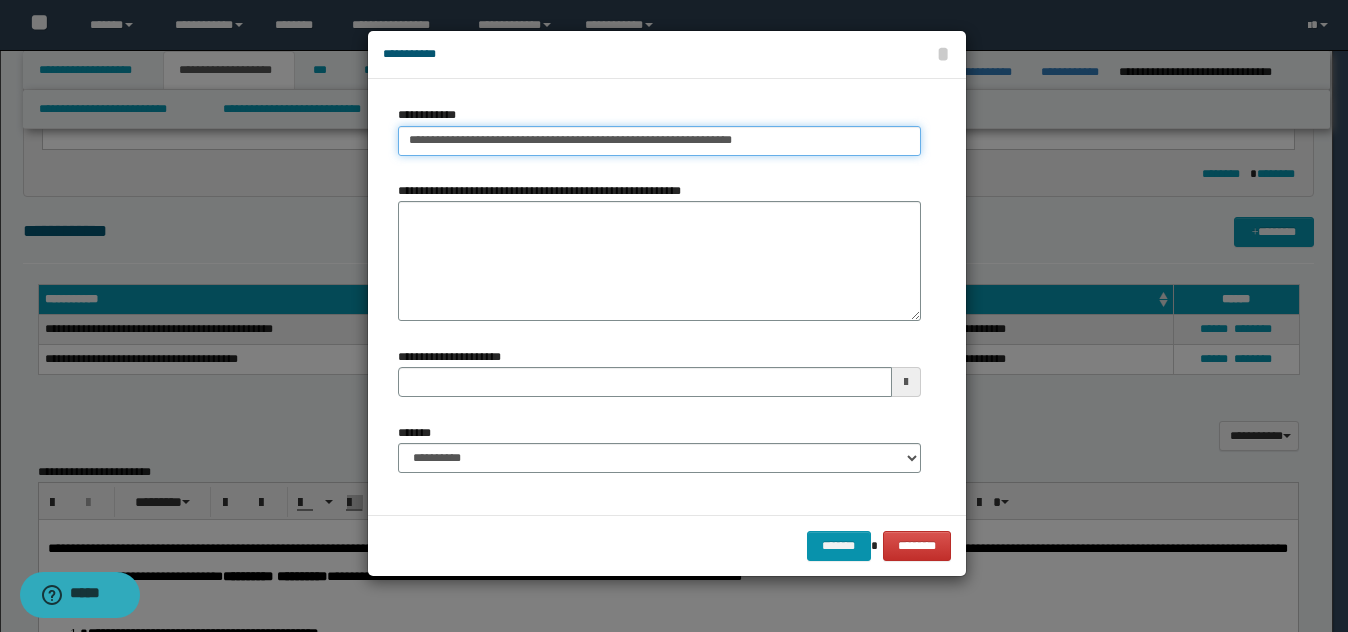 type on "**********" 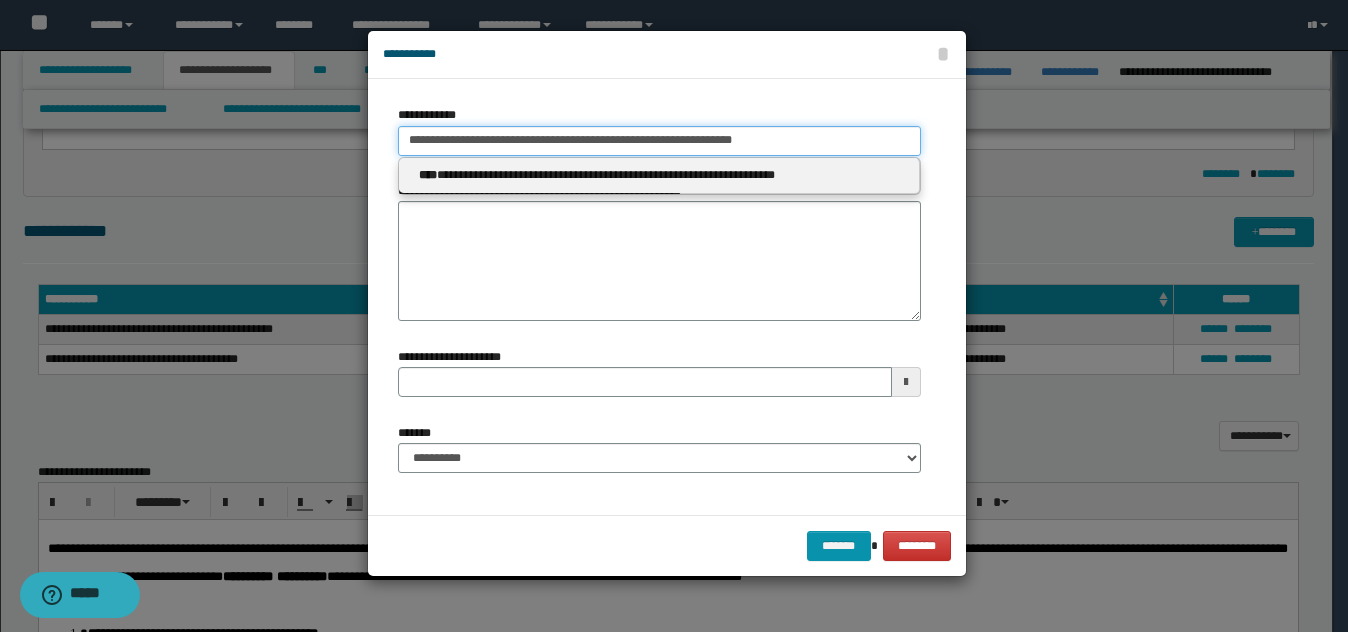 type 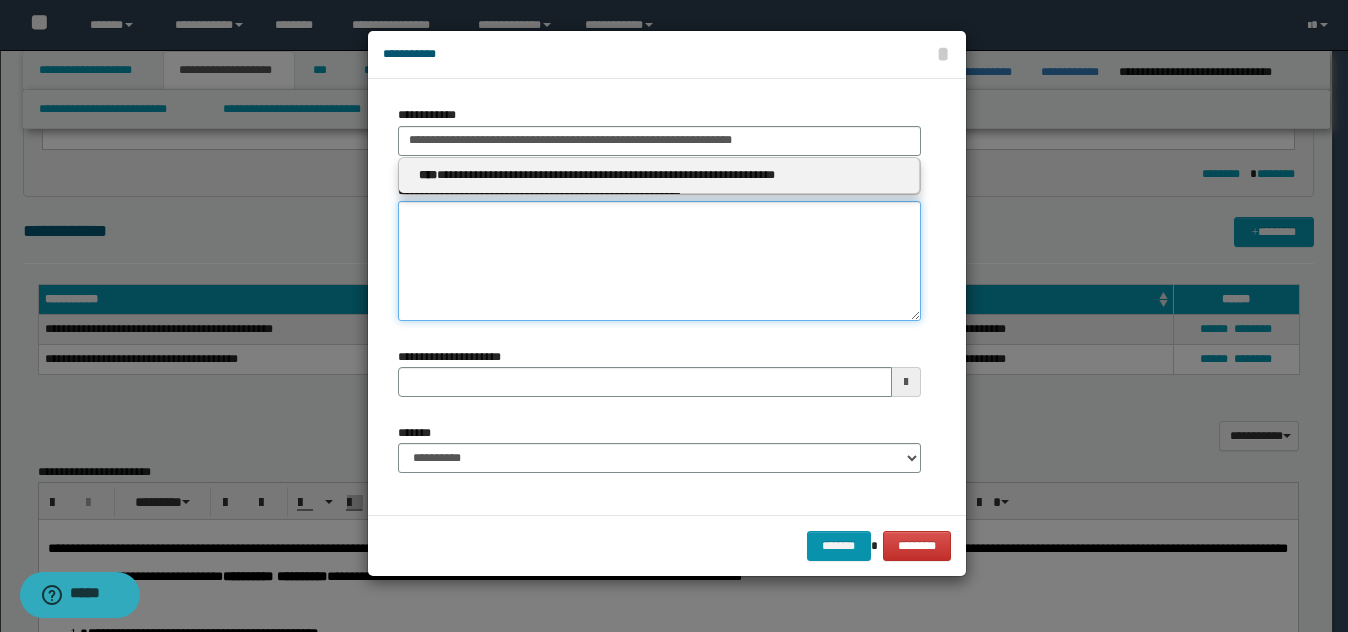 type 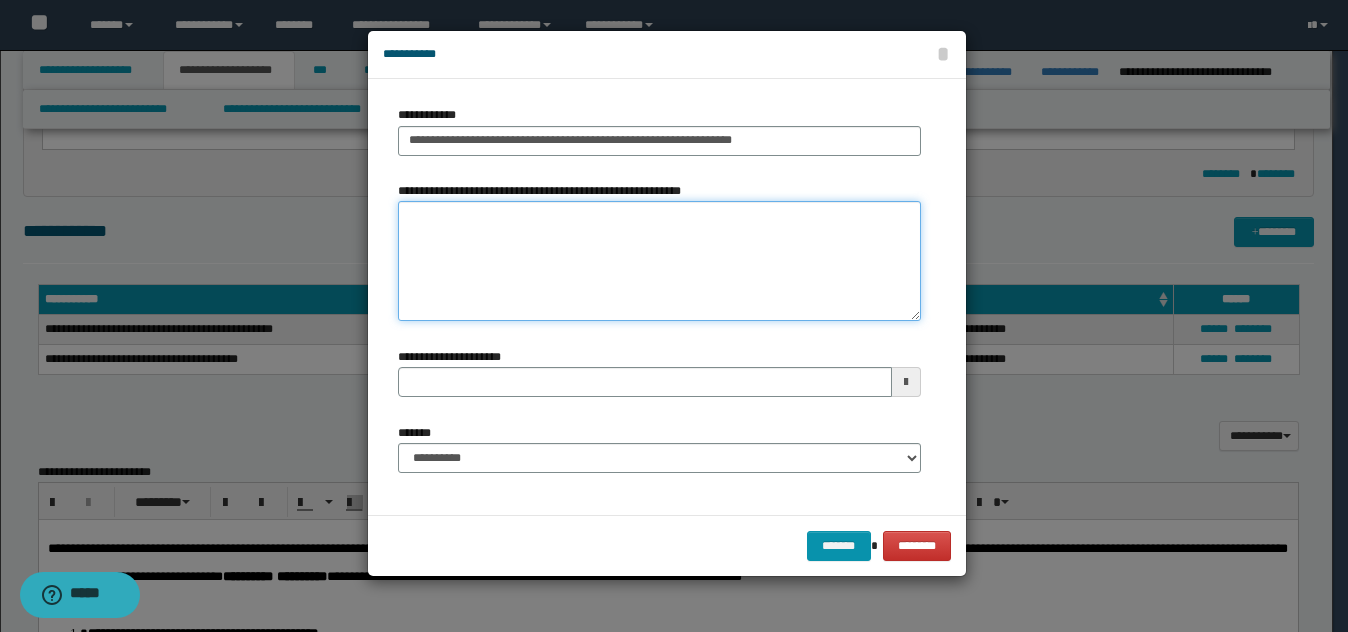 click on "**********" at bounding box center [659, 261] 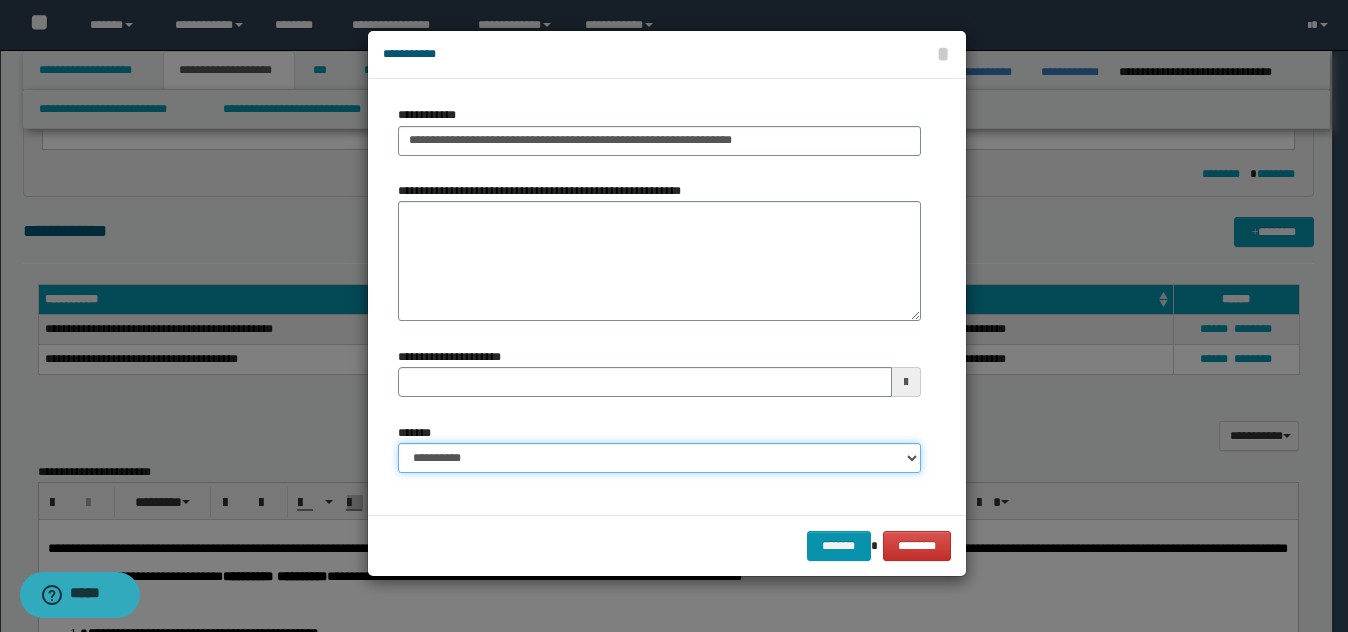 click on "**********" at bounding box center (659, 458) 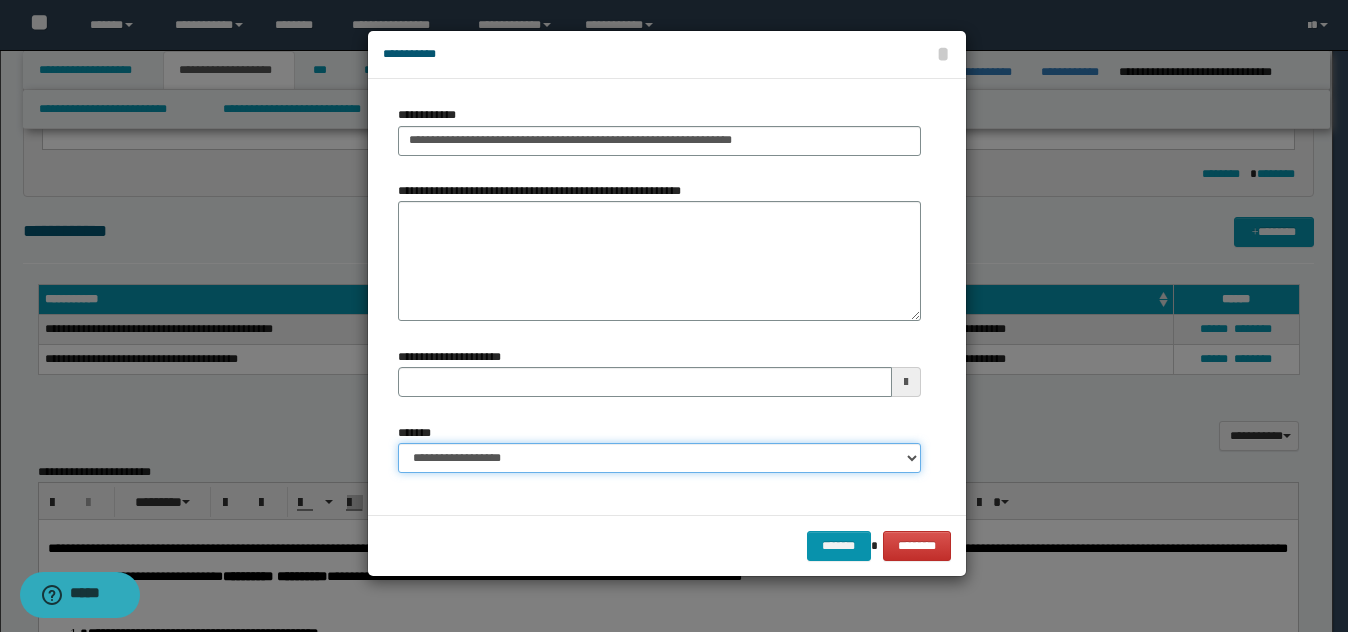type 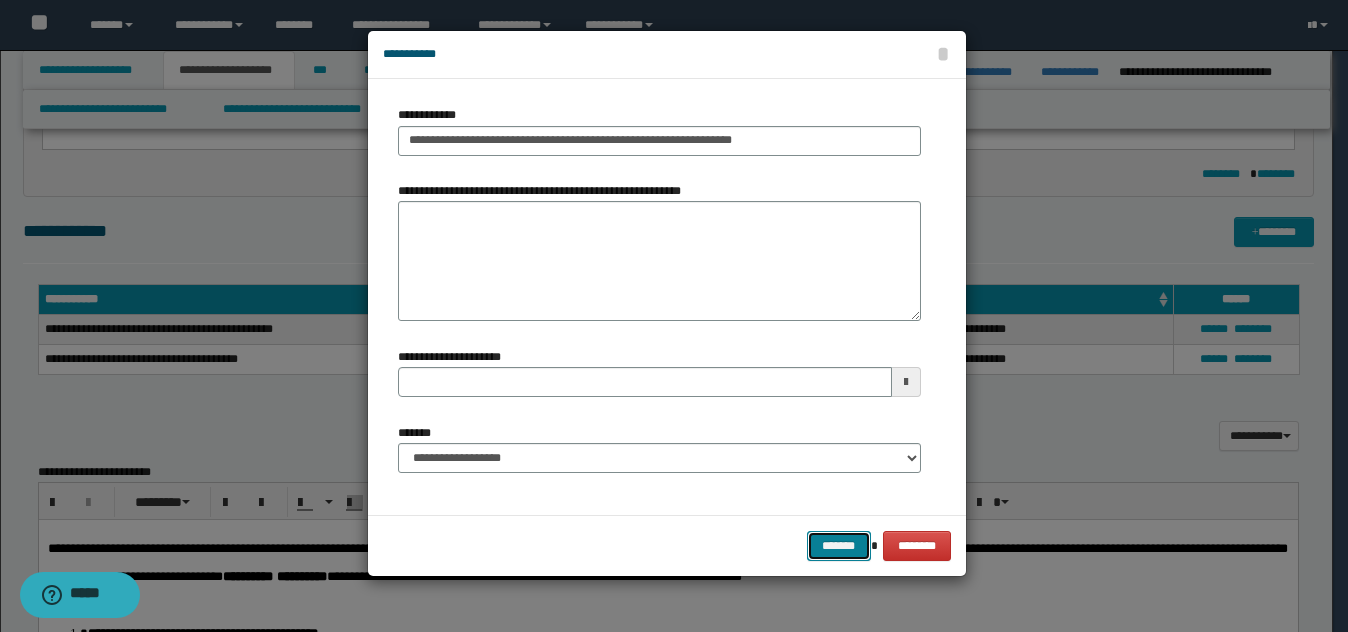 click on "*******" at bounding box center (839, 546) 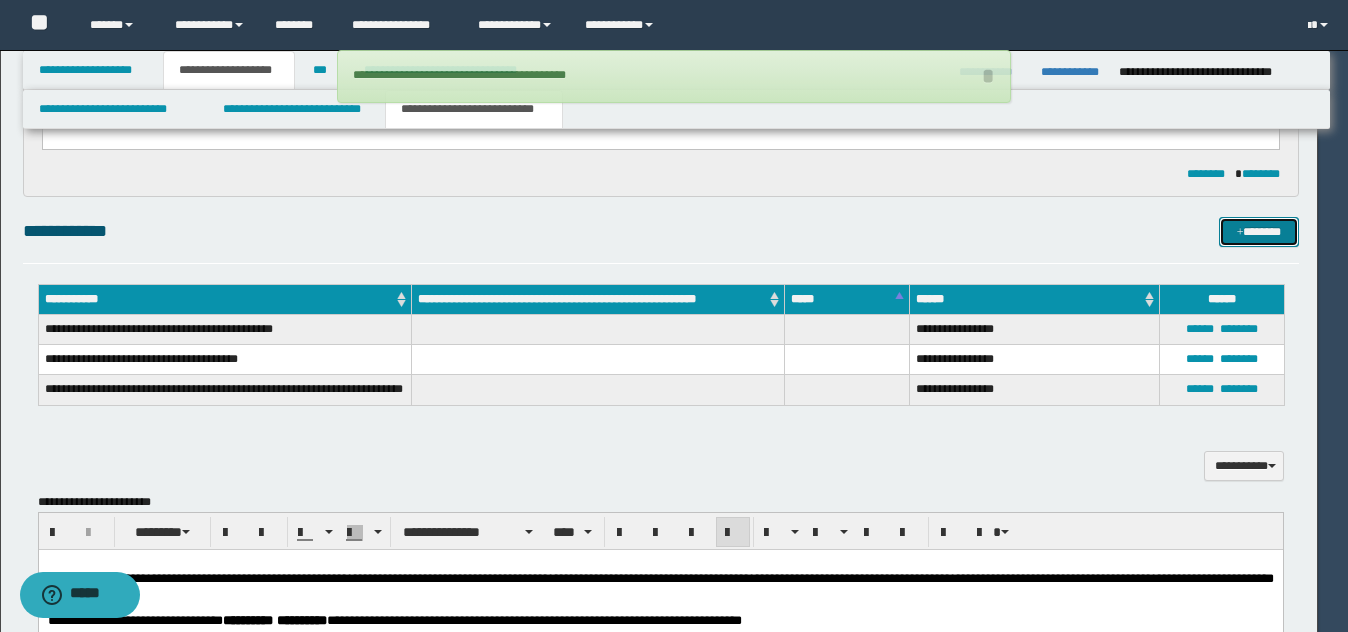 click on "**********" at bounding box center (661, 738) 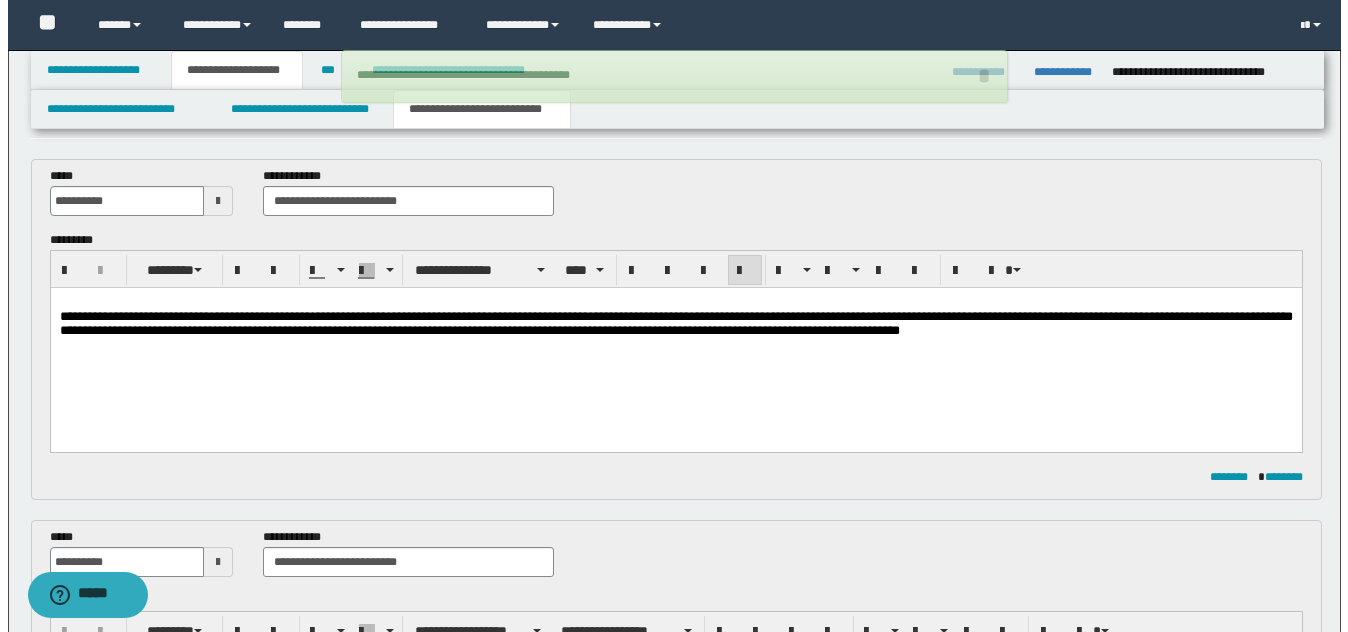 scroll, scrollTop: 0, scrollLeft: 0, axis: both 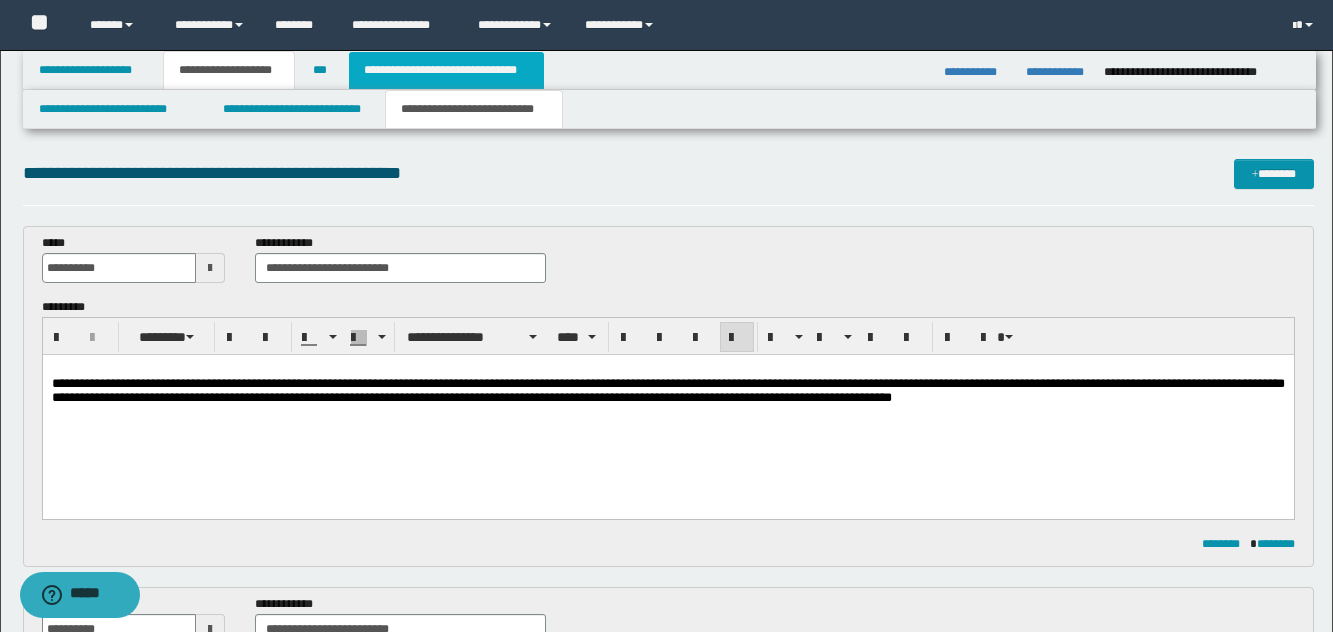 click on "**********" at bounding box center (446, 70) 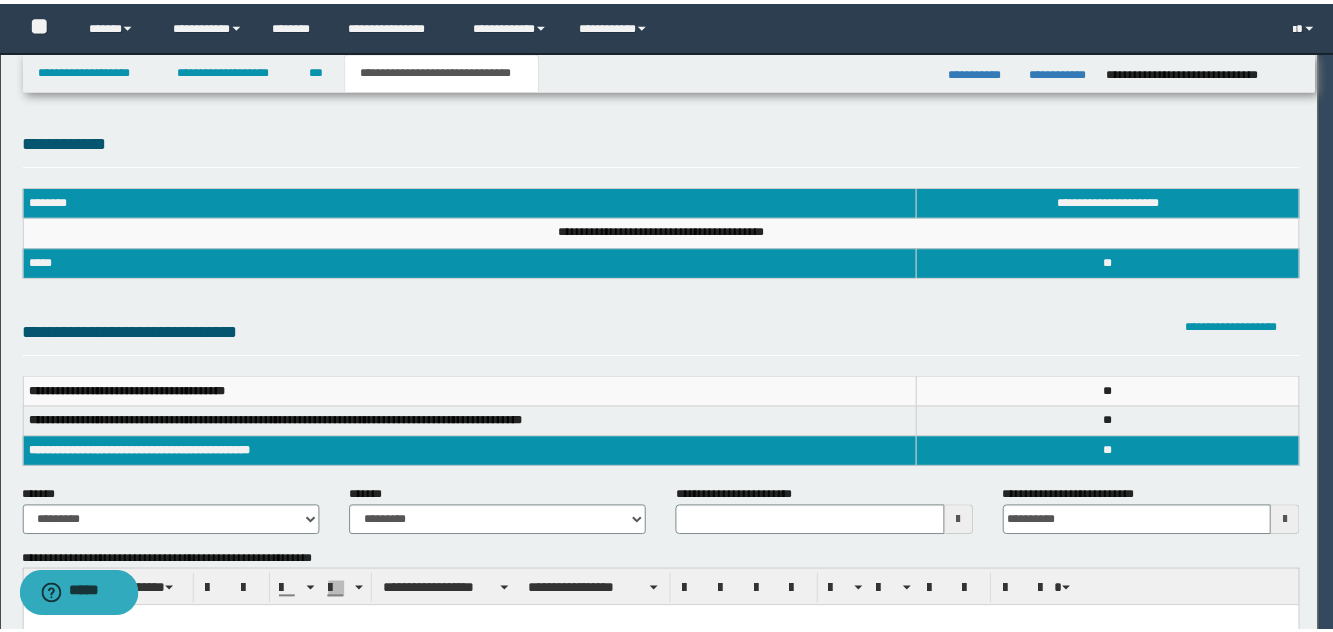 scroll, scrollTop: 0, scrollLeft: 0, axis: both 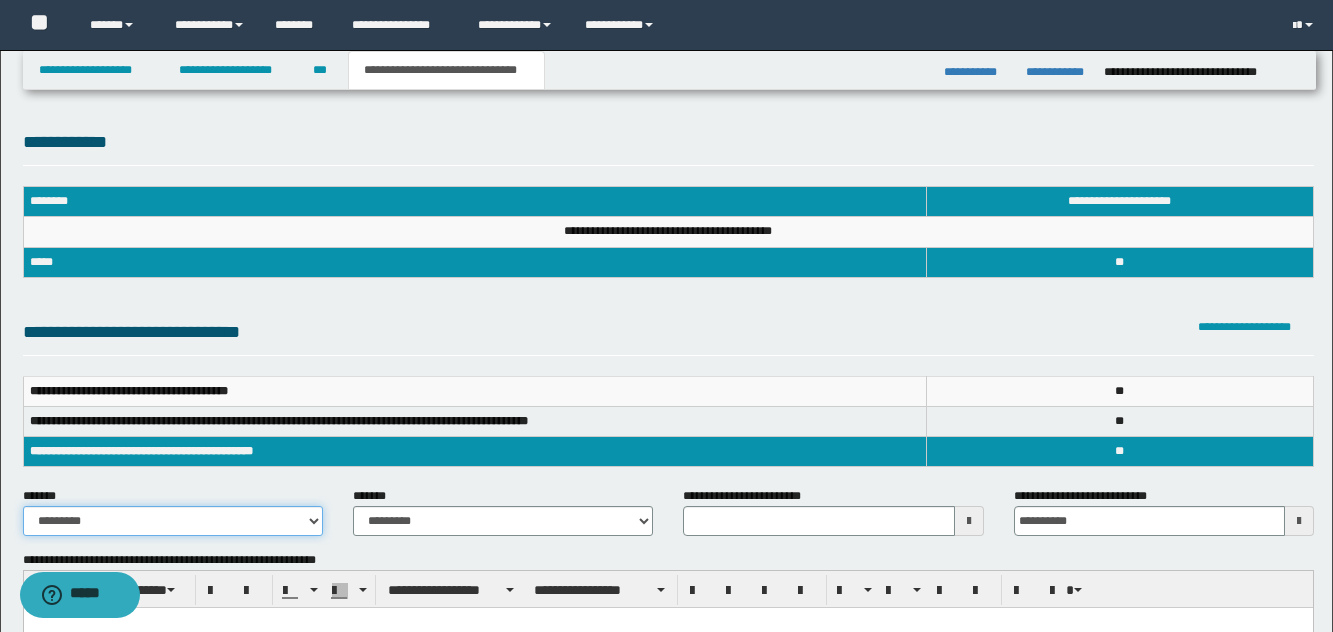 click on "**********" at bounding box center (173, 521) 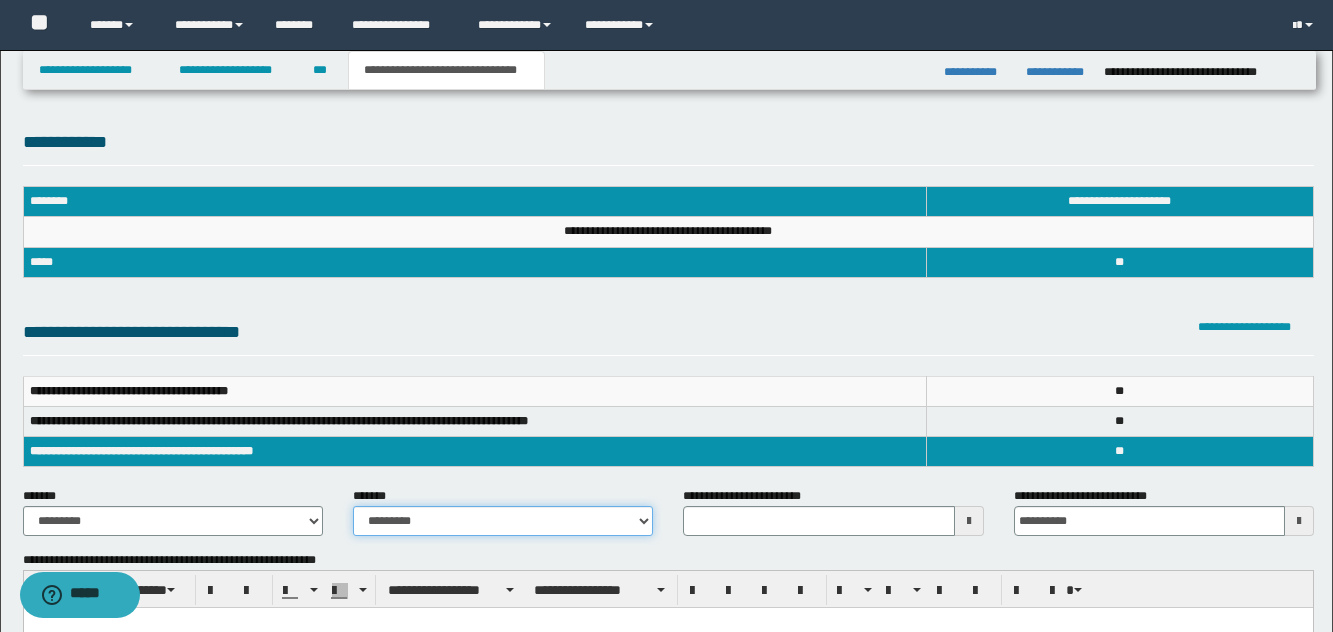 click on "**********" at bounding box center (503, 521) 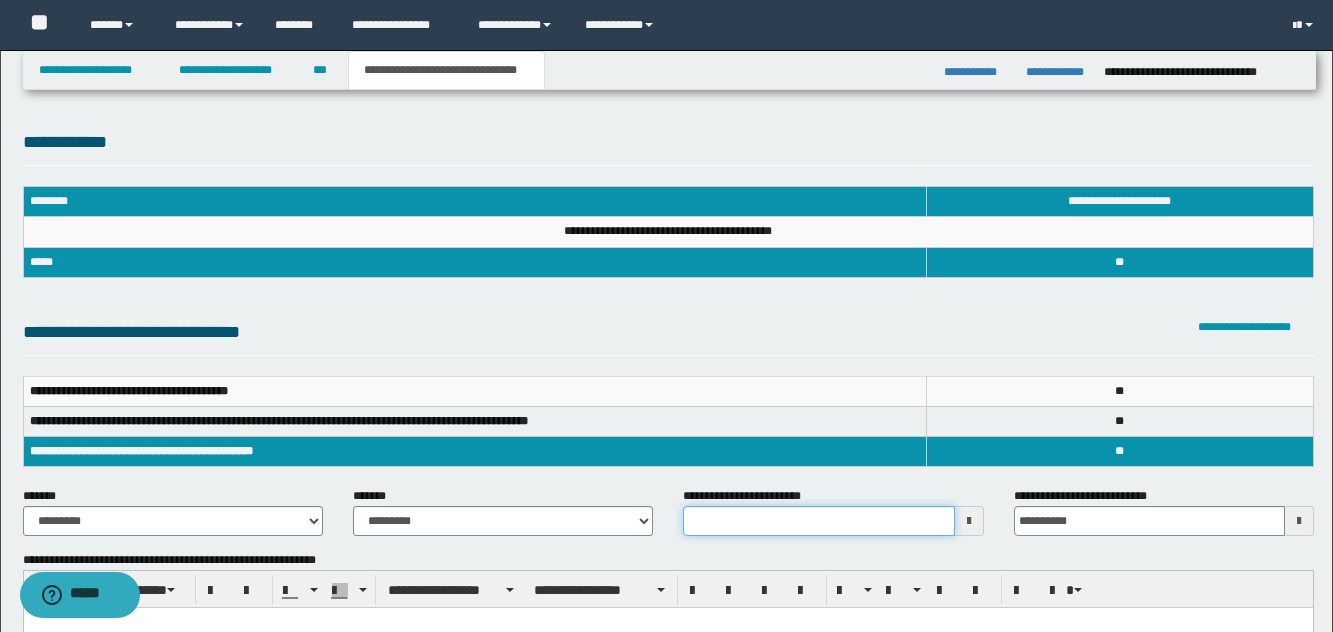 drag, startPoint x: 741, startPoint y: 523, endPoint x: 819, endPoint y: 554, distance: 83.9345 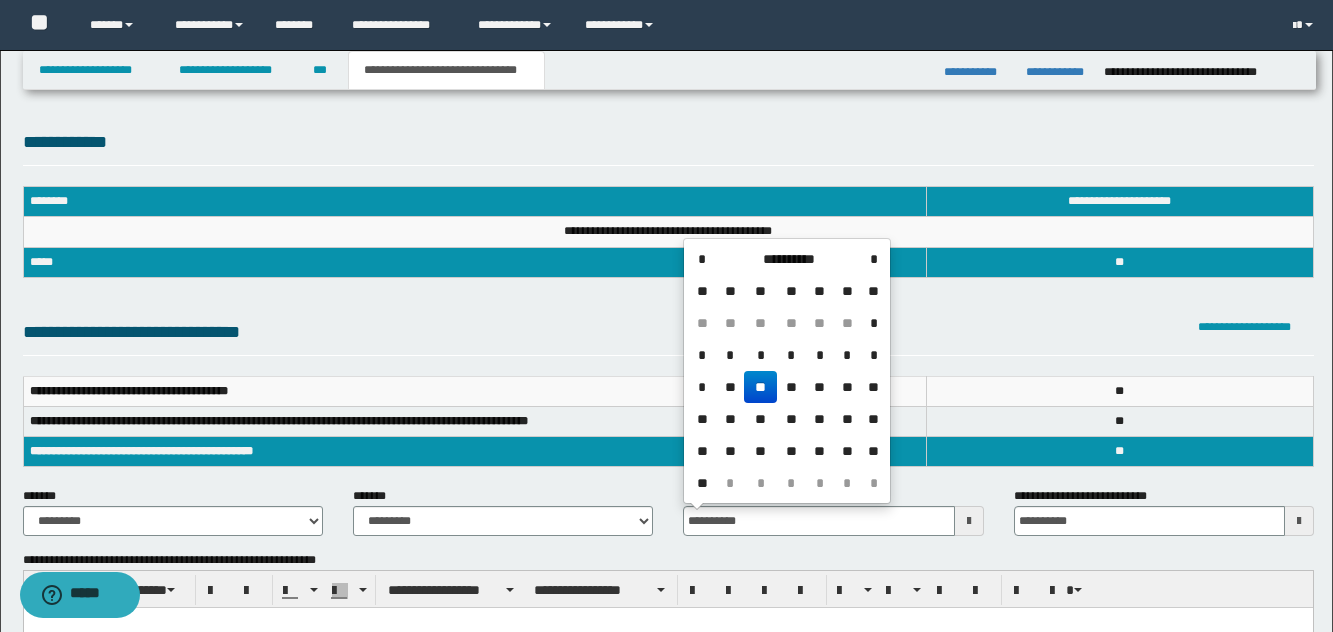 click on "**" at bounding box center (760, 387) 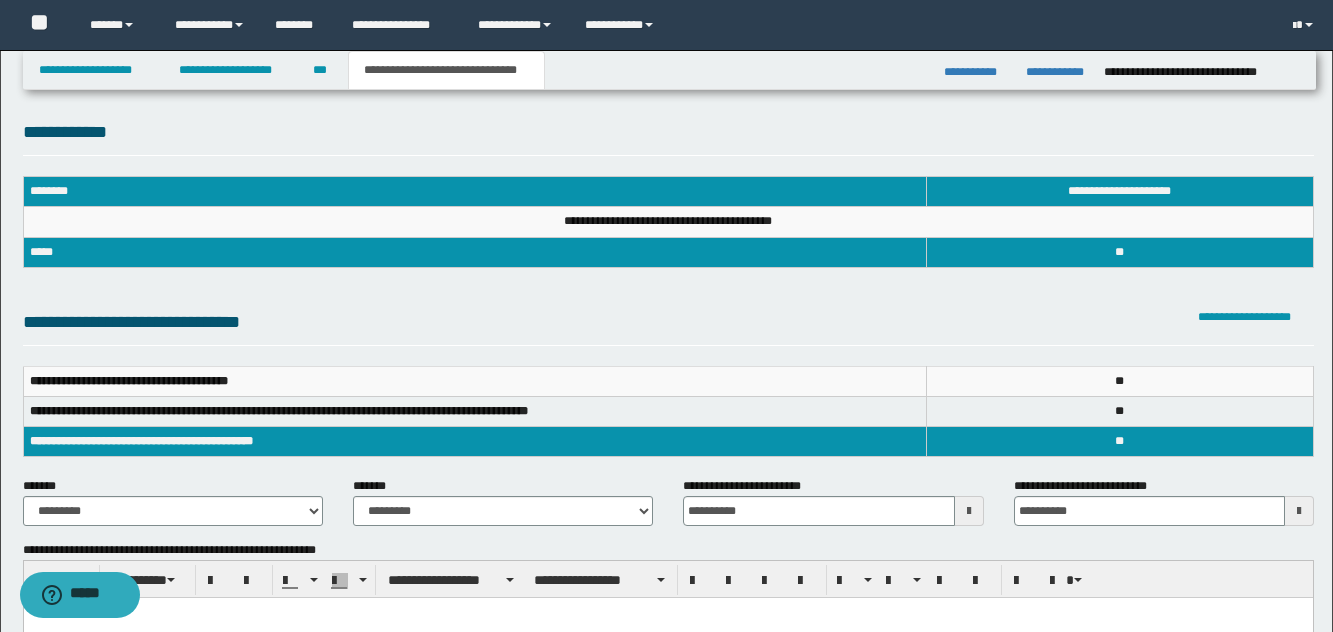 scroll, scrollTop: 0, scrollLeft: 0, axis: both 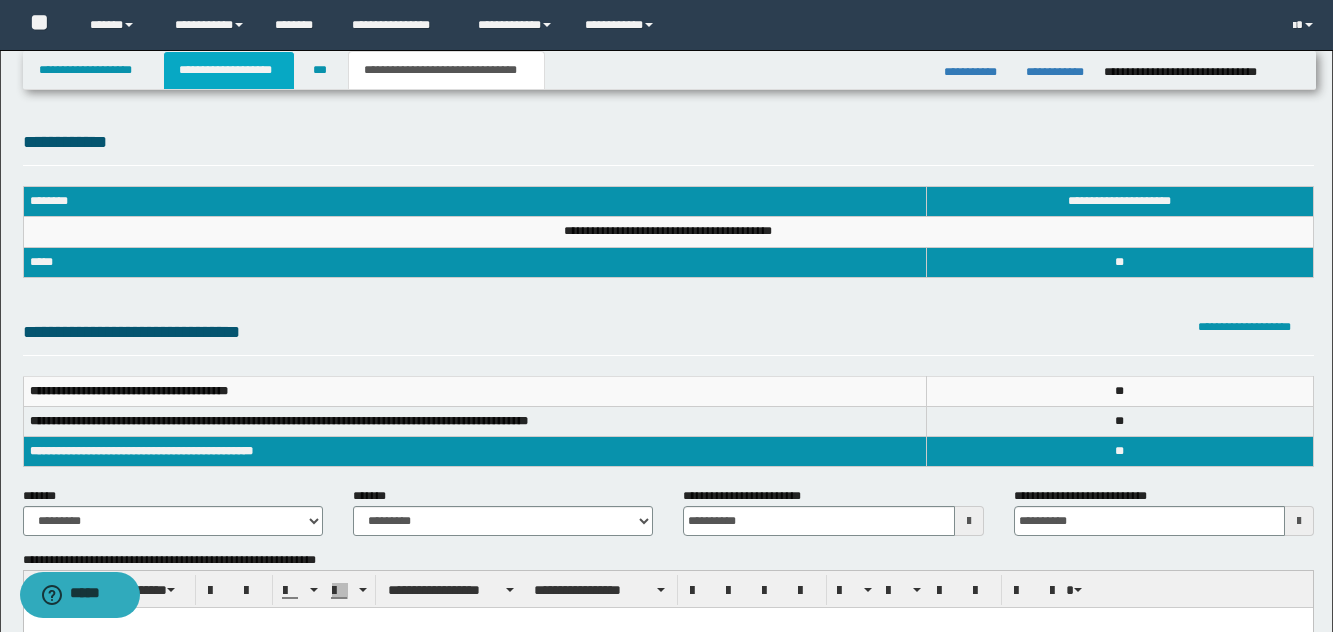 click on "**********" at bounding box center (229, 70) 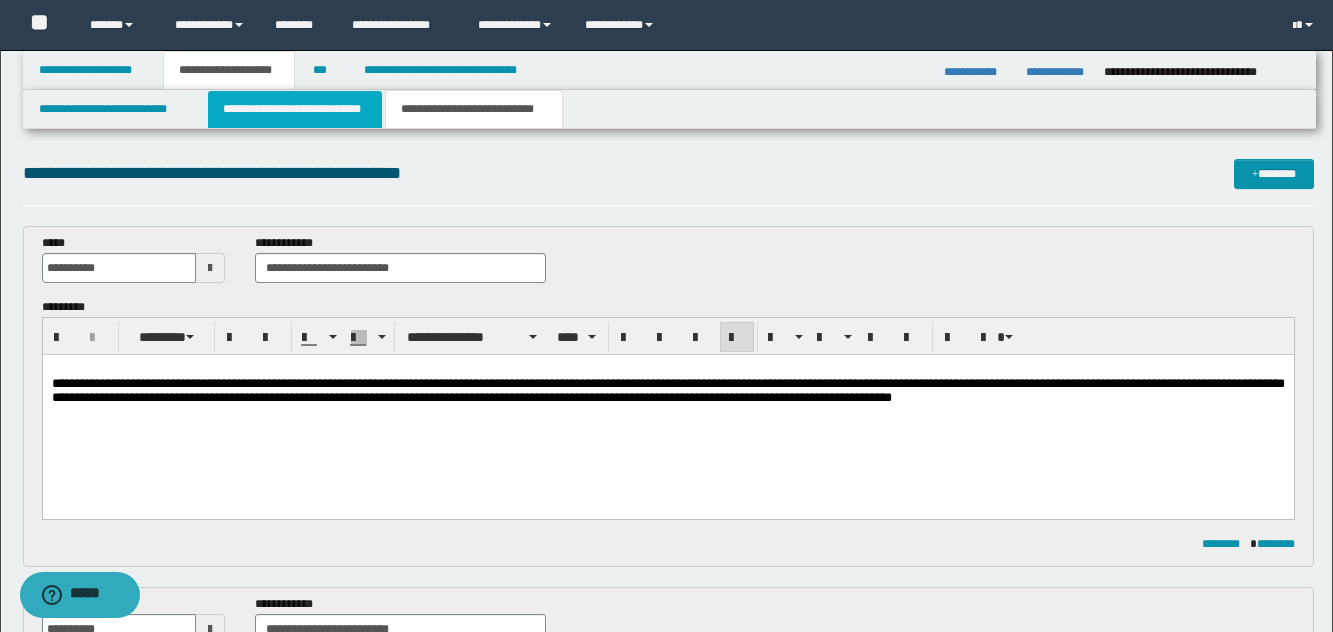 click on "**********" at bounding box center (295, 109) 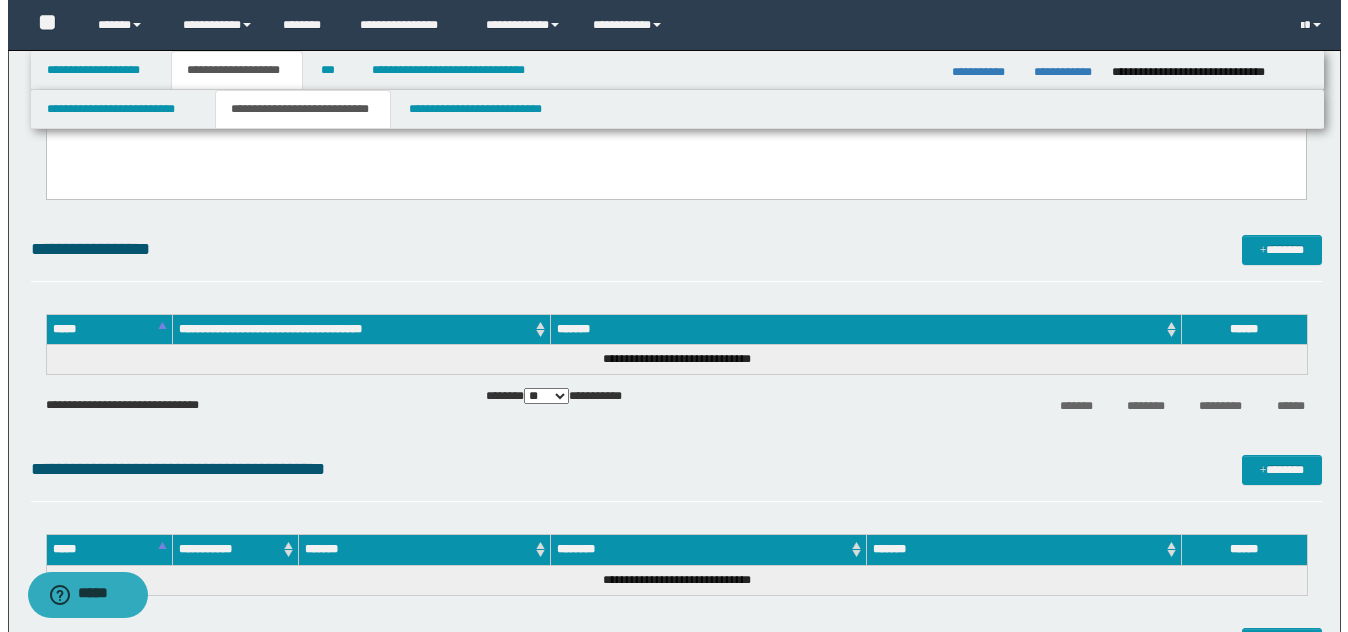 scroll, scrollTop: 1500, scrollLeft: 0, axis: vertical 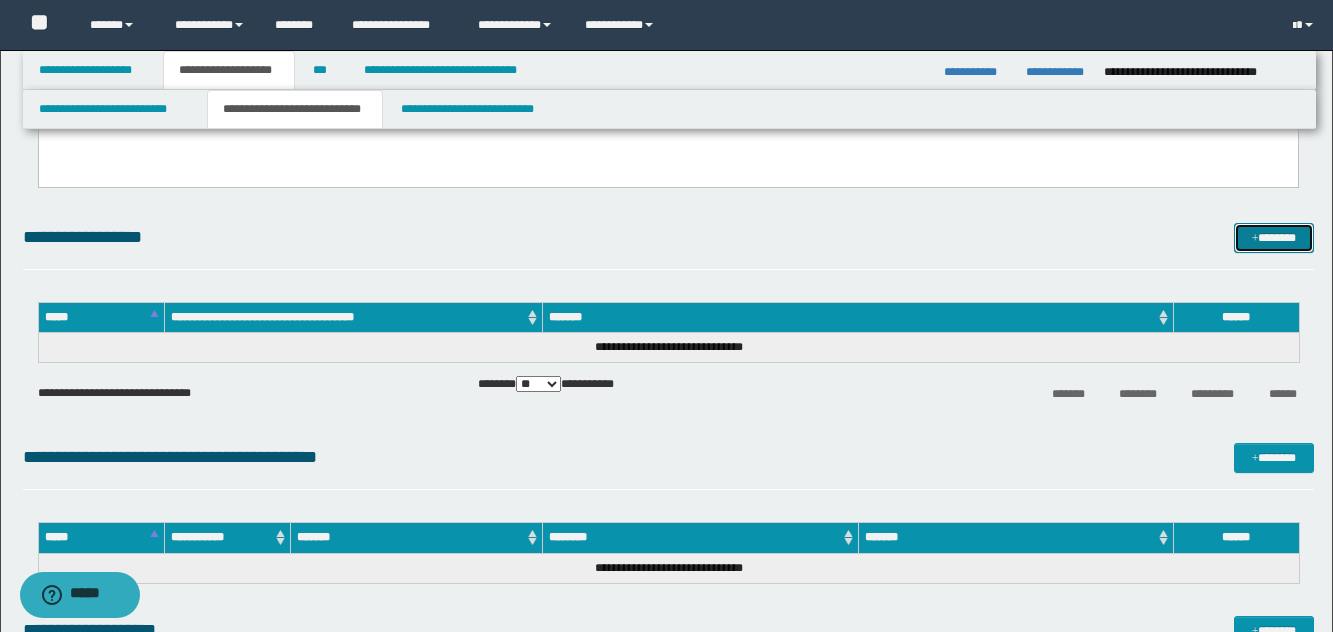 drag, startPoint x: 1292, startPoint y: 245, endPoint x: 1195, endPoint y: 327, distance: 127.01575 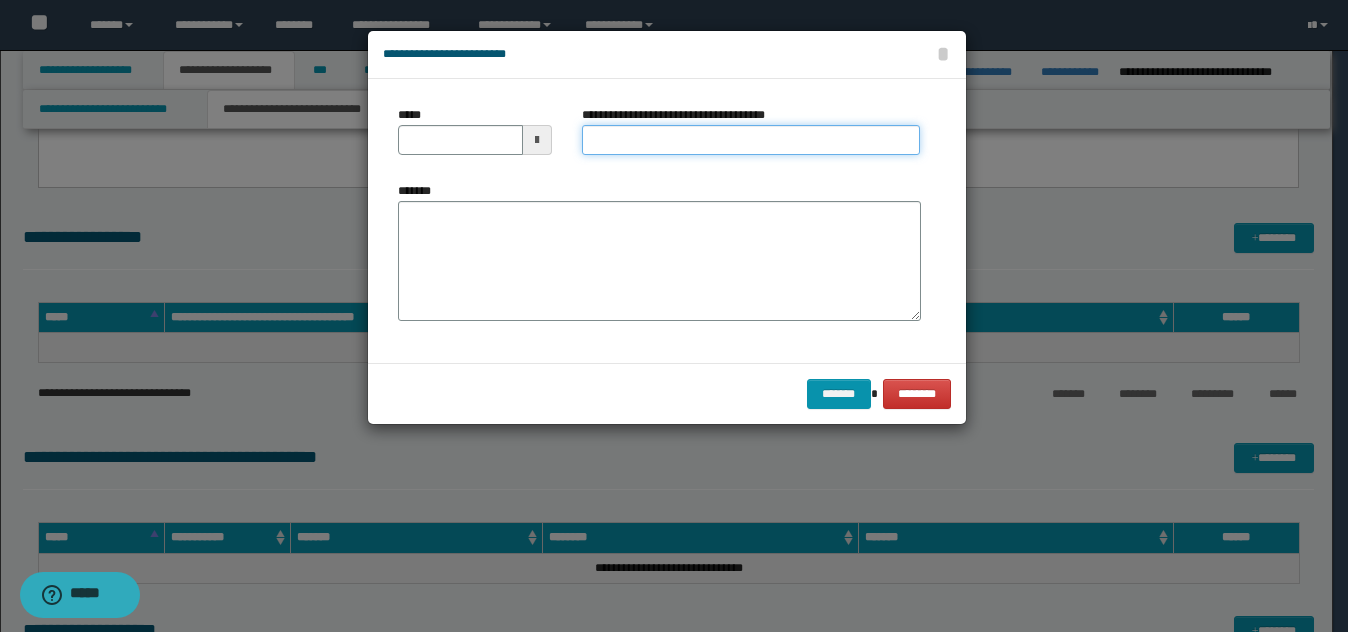 click on "**********" at bounding box center (751, 140) 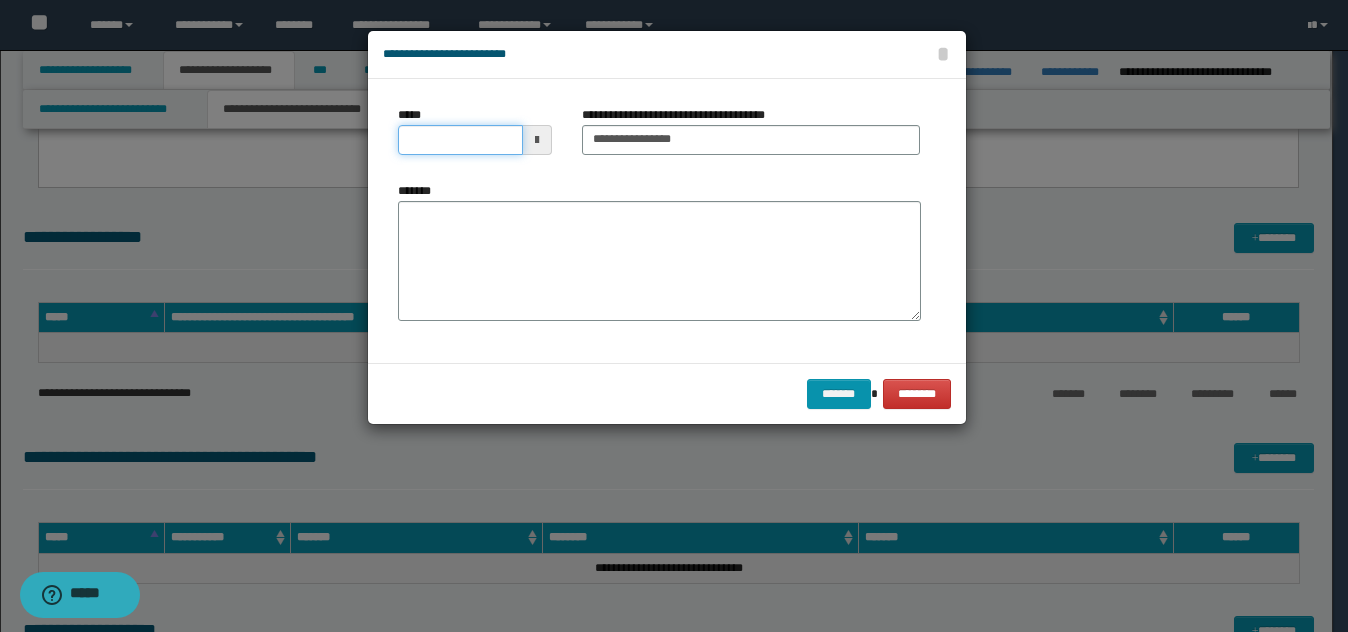 click on "*****" at bounding box center [460, 140] 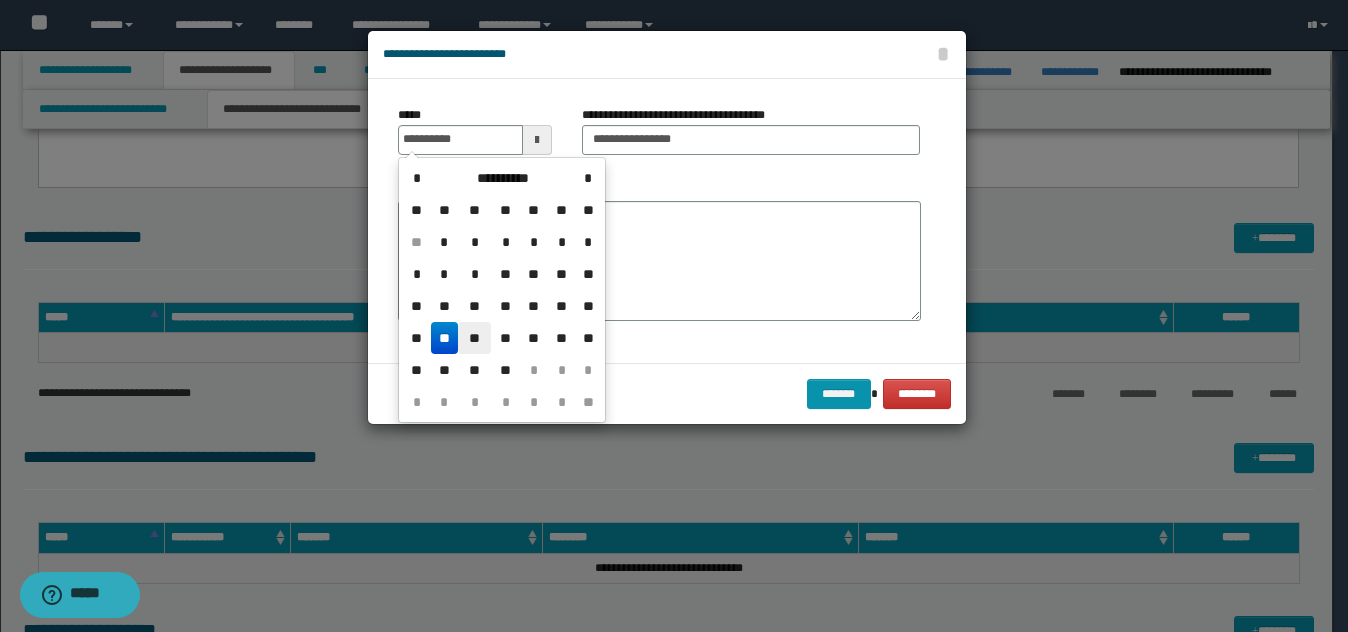 click on "**" at bounding box center [474, 338] 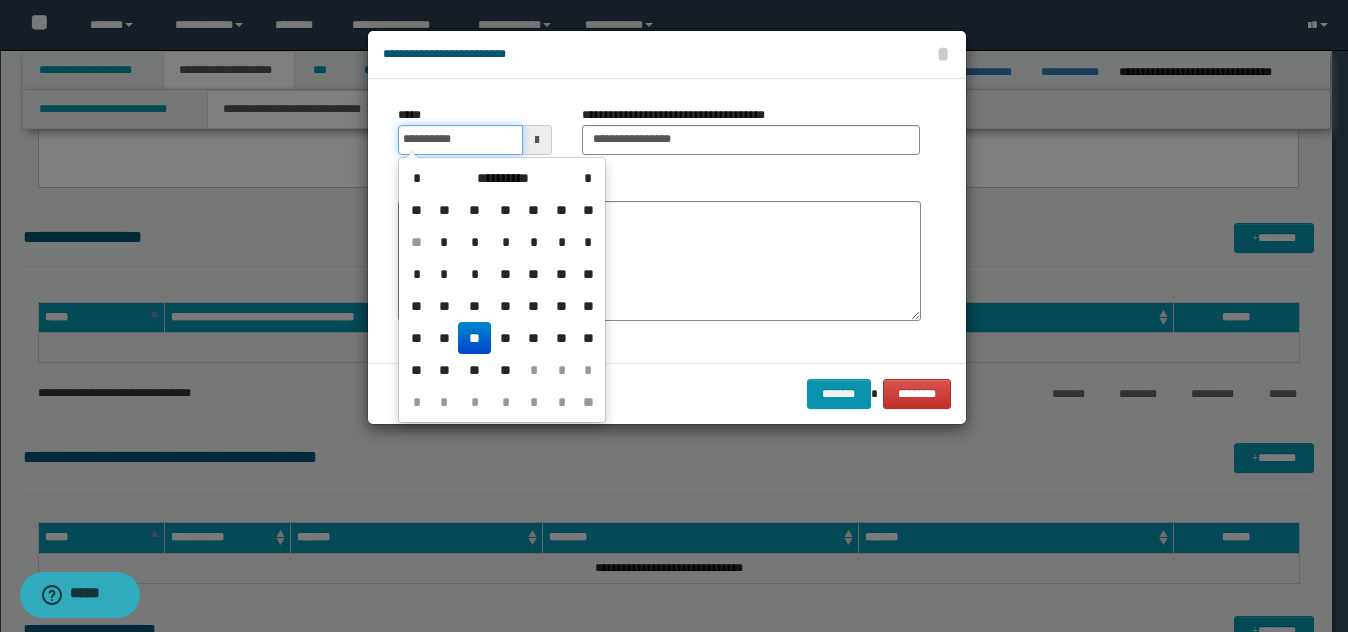 drag, startPoint x: 480, startPoint y: 138, endPoint x: 344, endPoint y: 139, distance: 136.00368 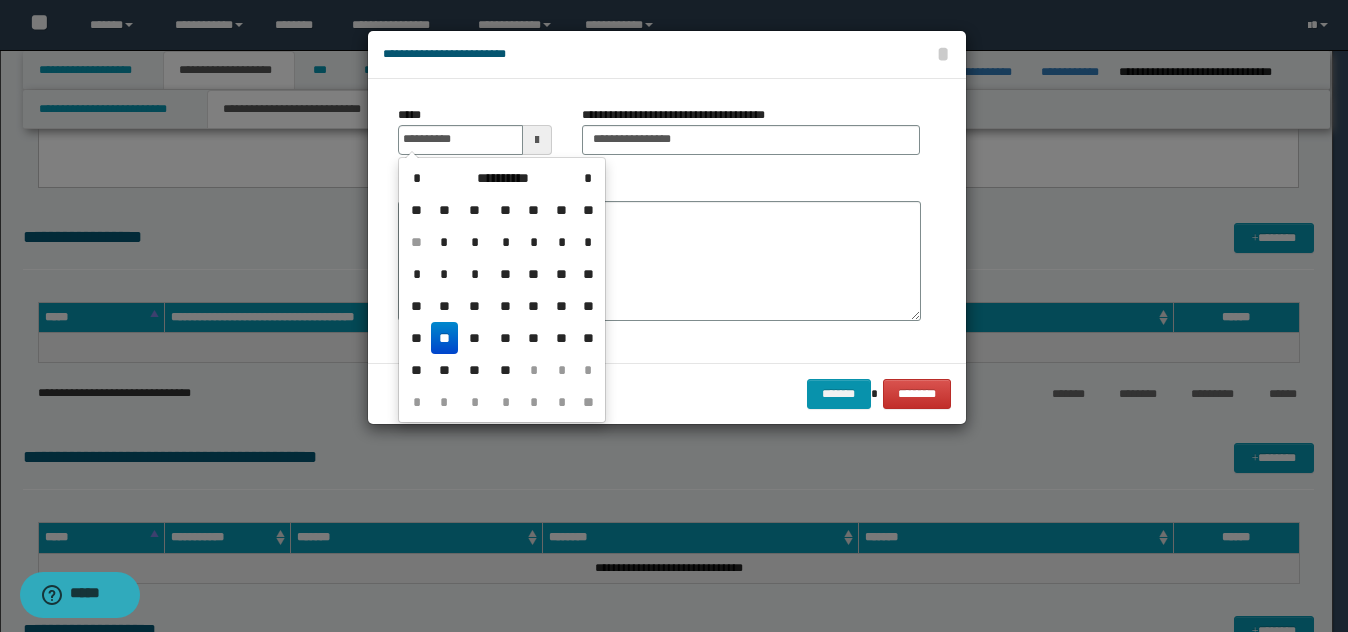 click on "**" at bounding box center (445, 338) 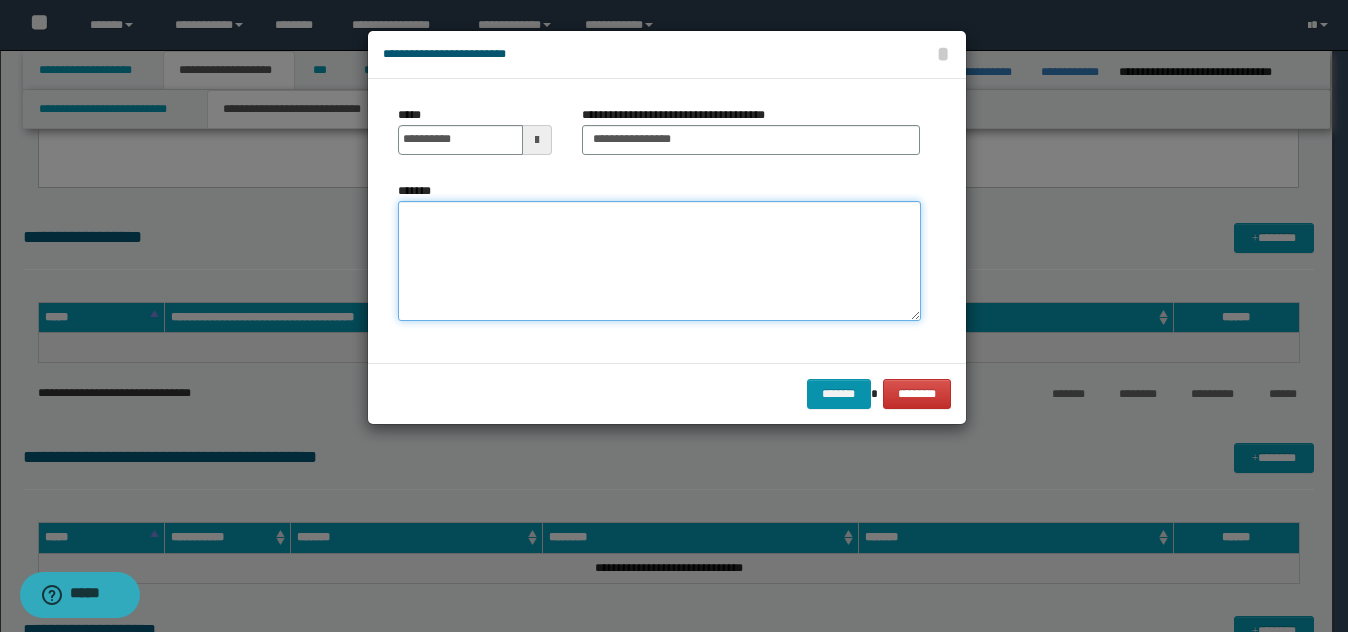 click on "*******" at bounding box center (659, 261) 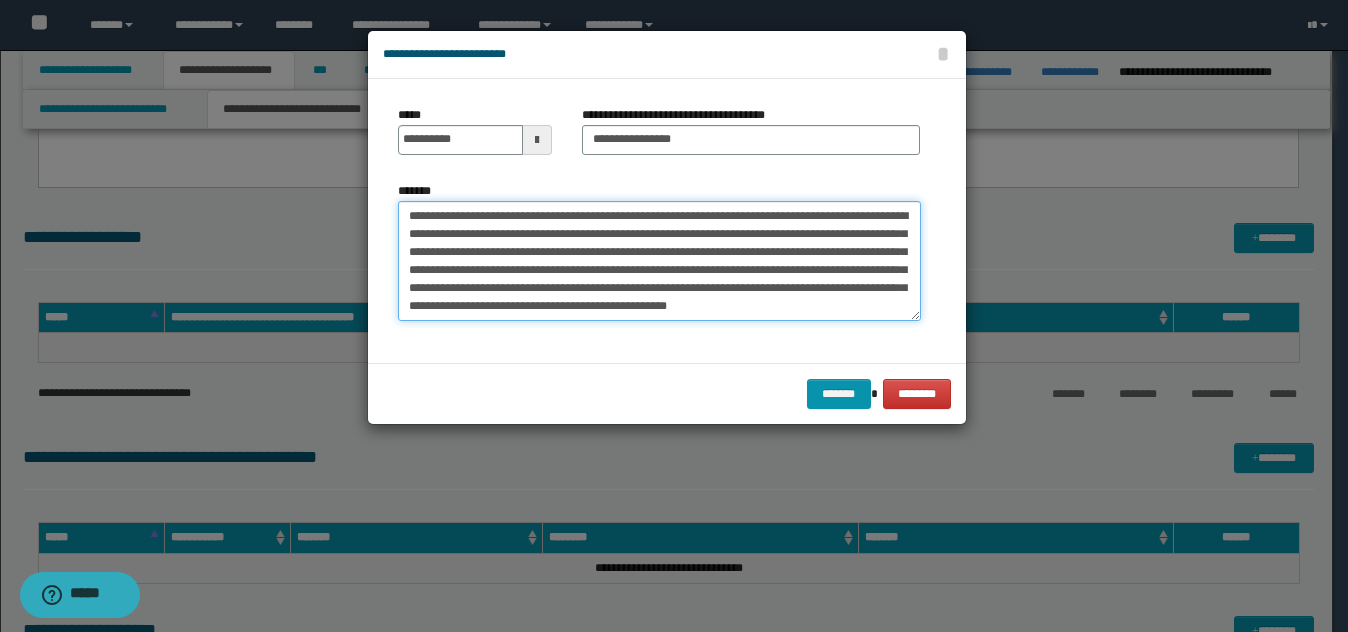 scroll, scrollTop: 12, scrollLeft: 0, axis: vertical 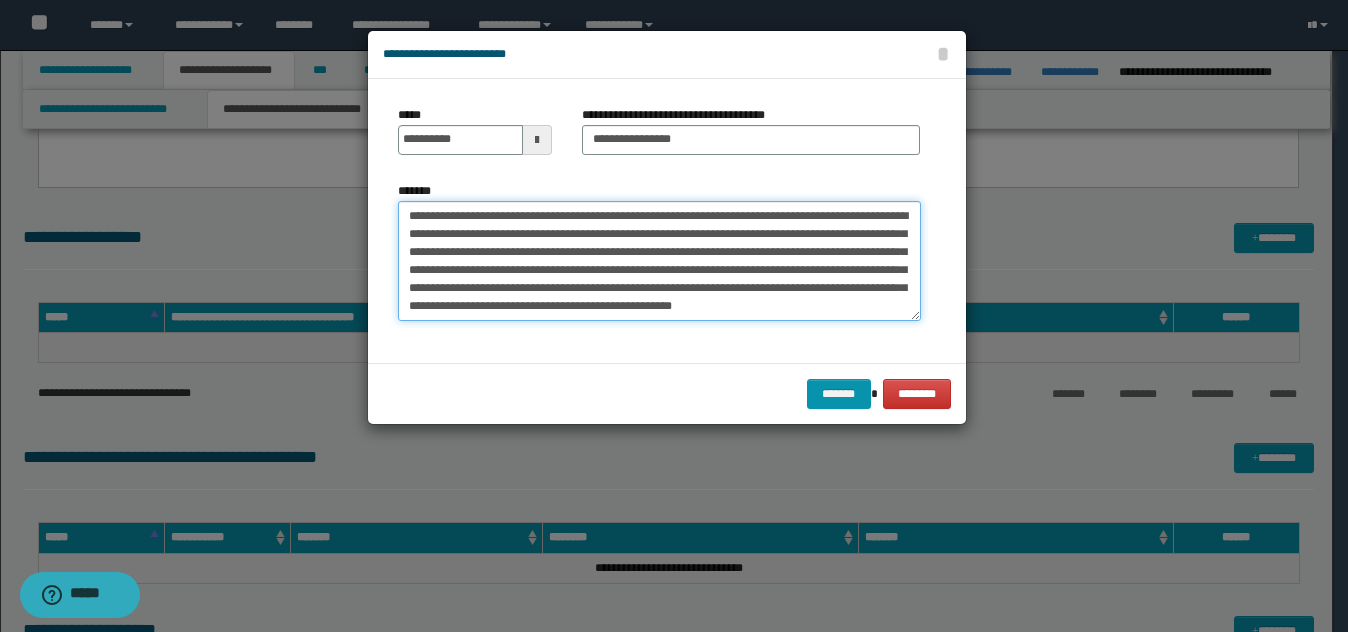 click on "**********" at bounding box center (659, 261) 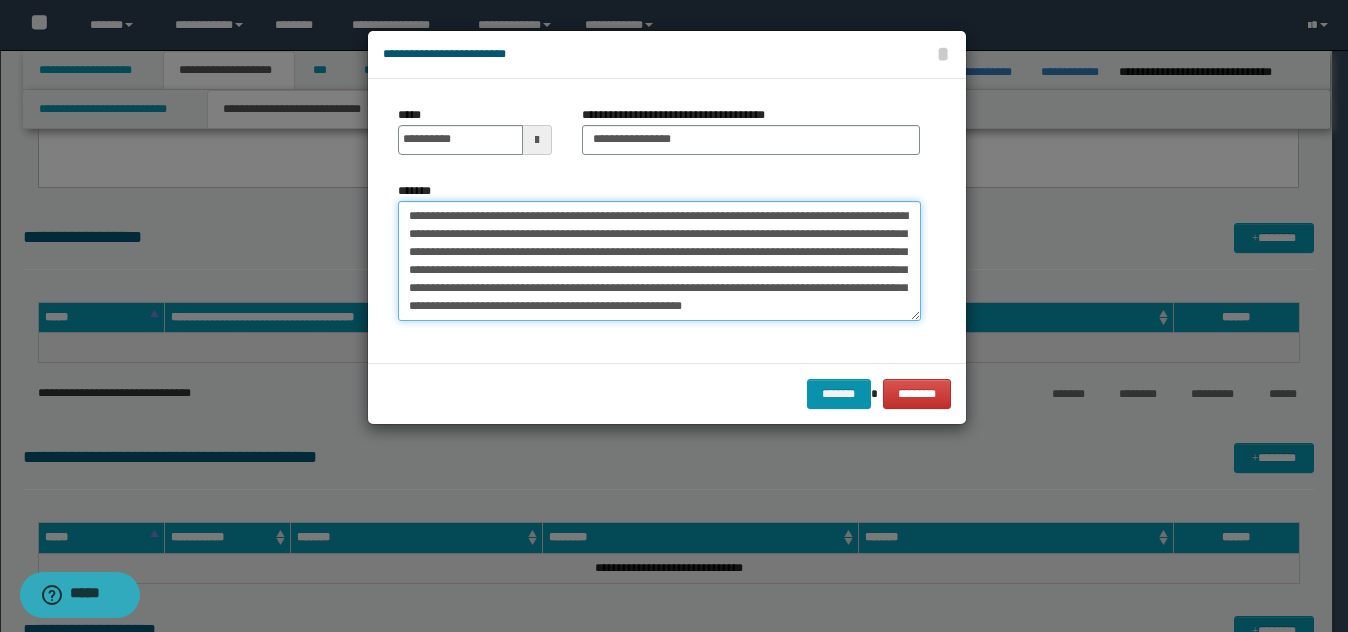 drag, startPoint x: 523, startPoint y: 282, endPoint x: 537, endPoint y: 304, distance: 26.076809 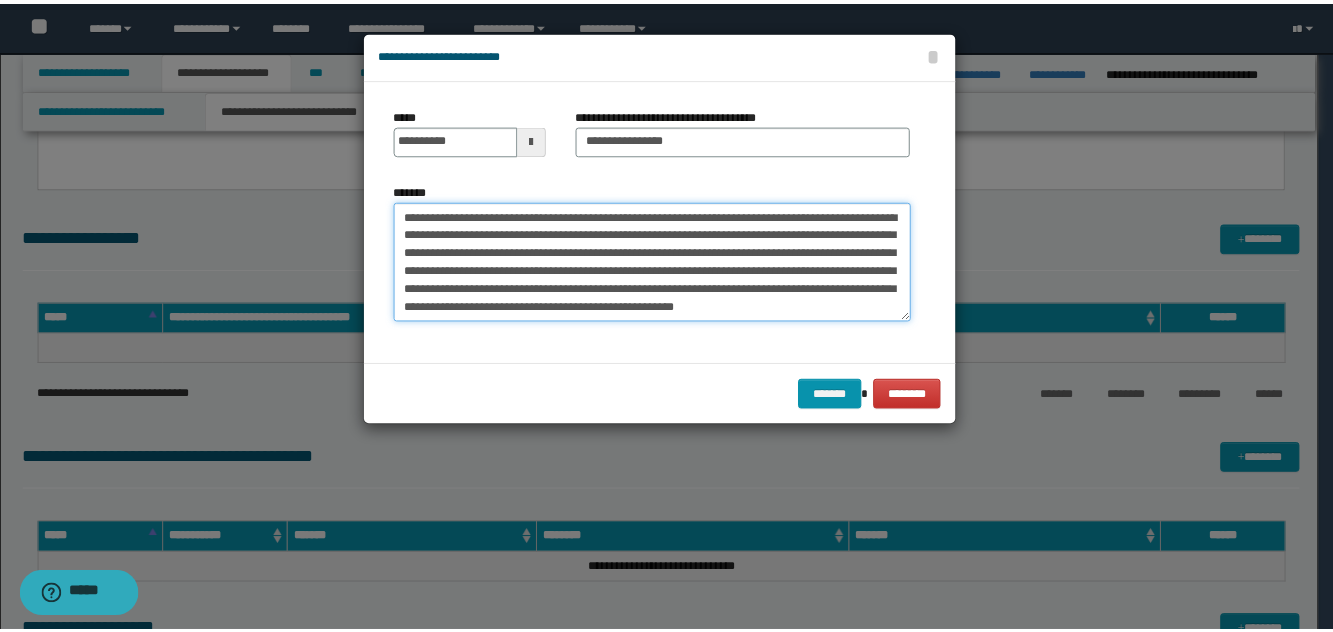 scroll, scrollTop: 0, scrollLeft: 0, axis: both 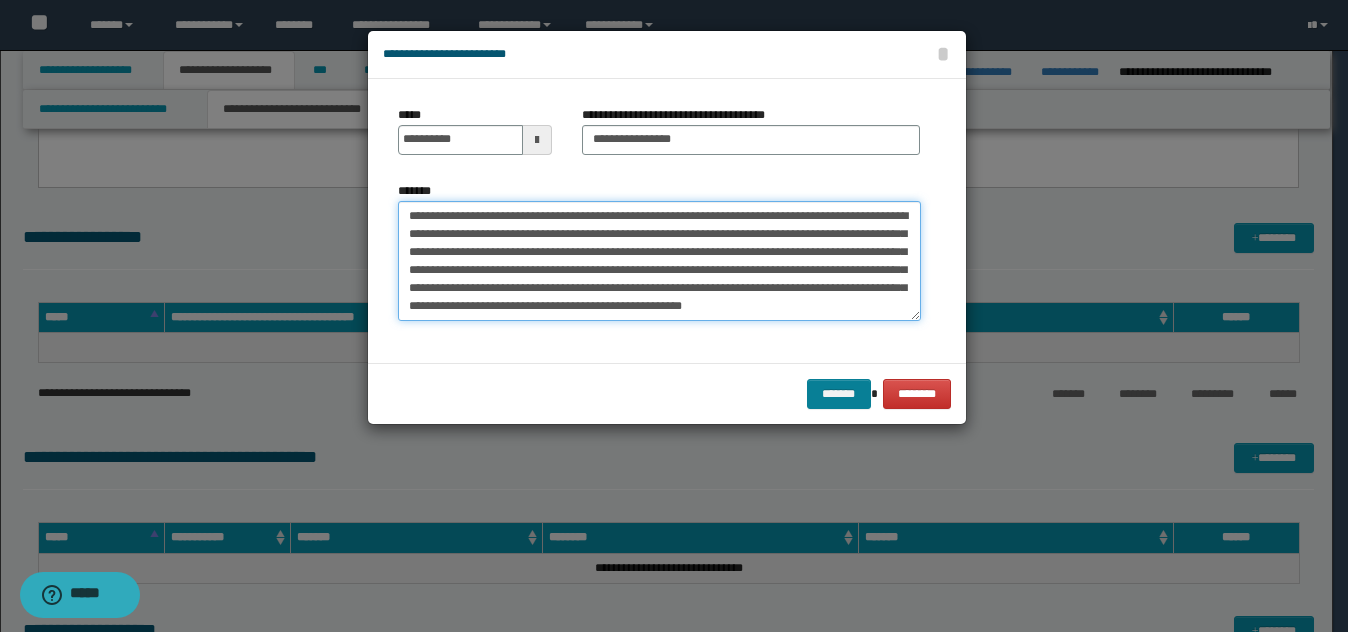type on "**********" 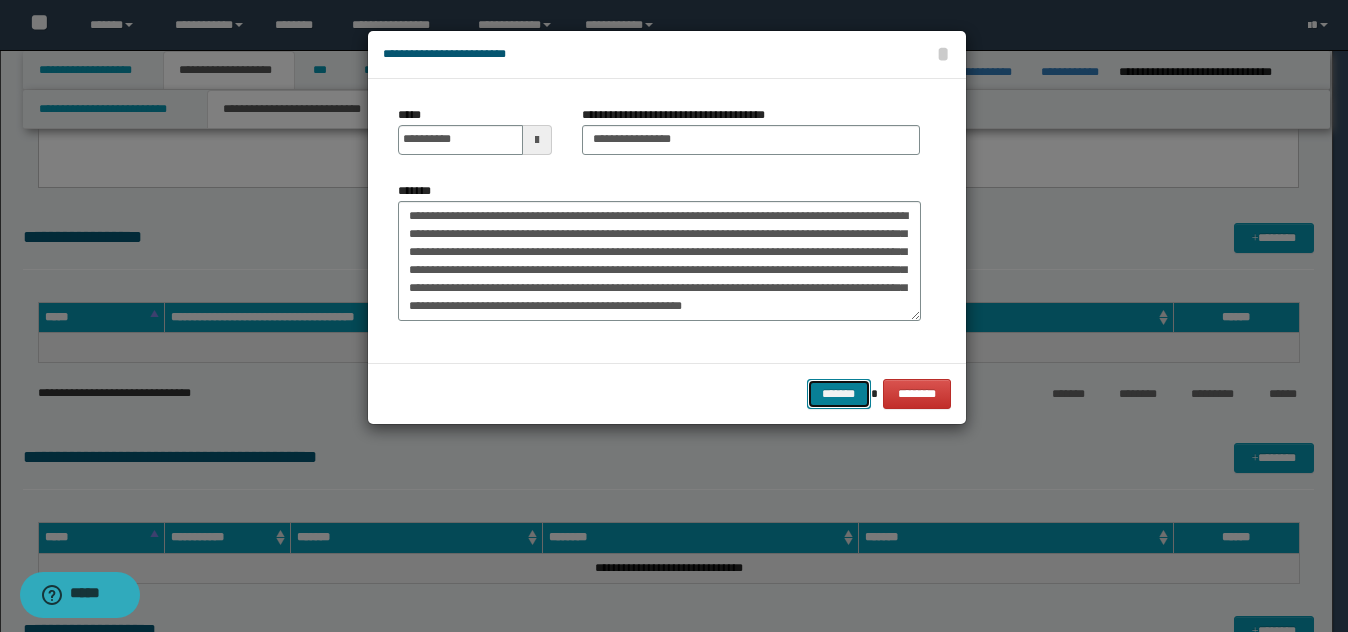 click on "*******" at bounding box center (839, 394) 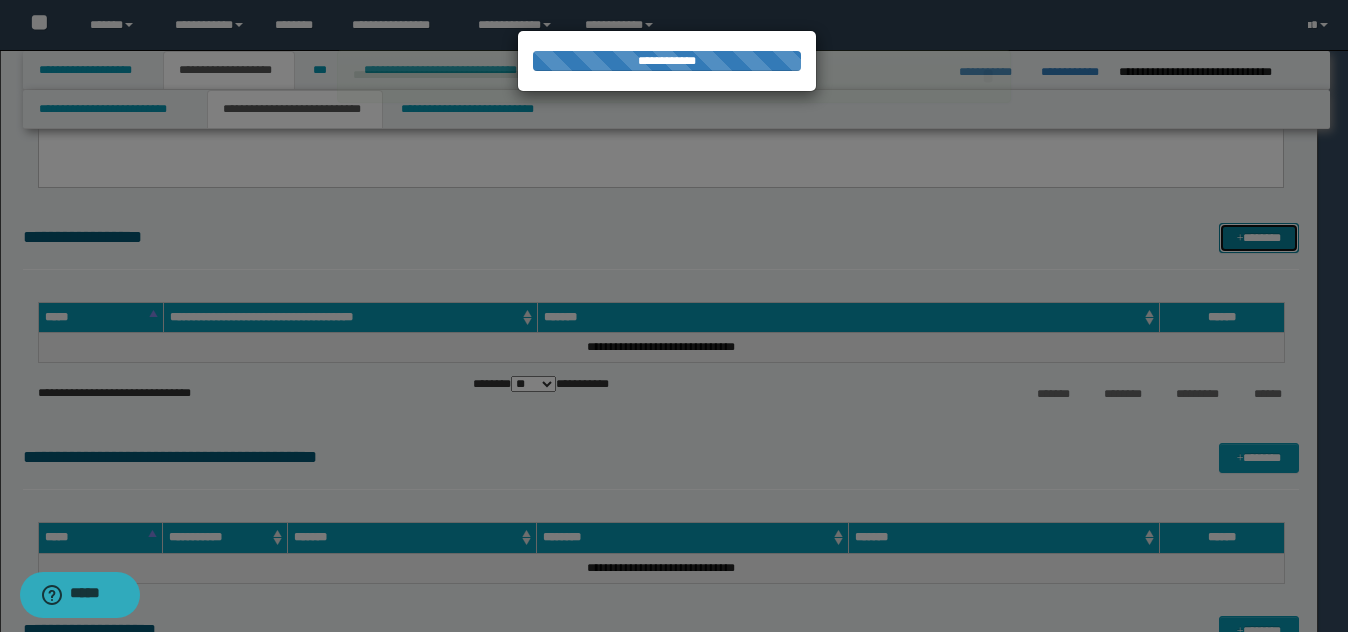 type 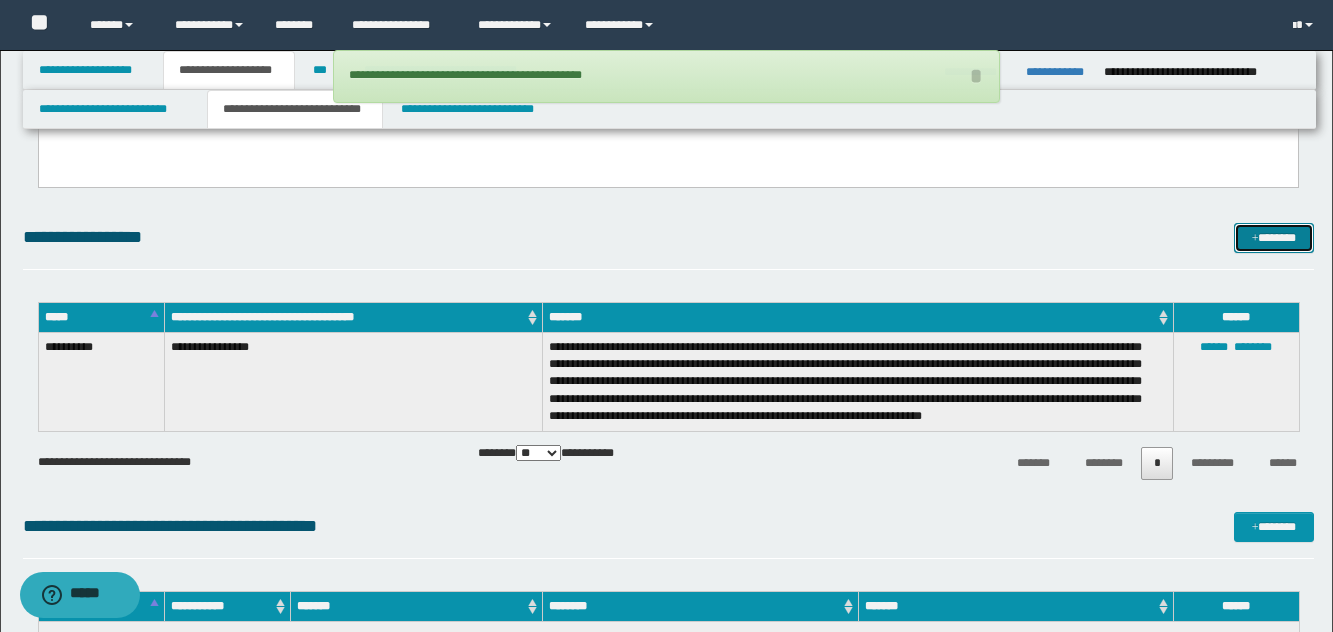 click on "*******" at bounding box center (1274, 238) 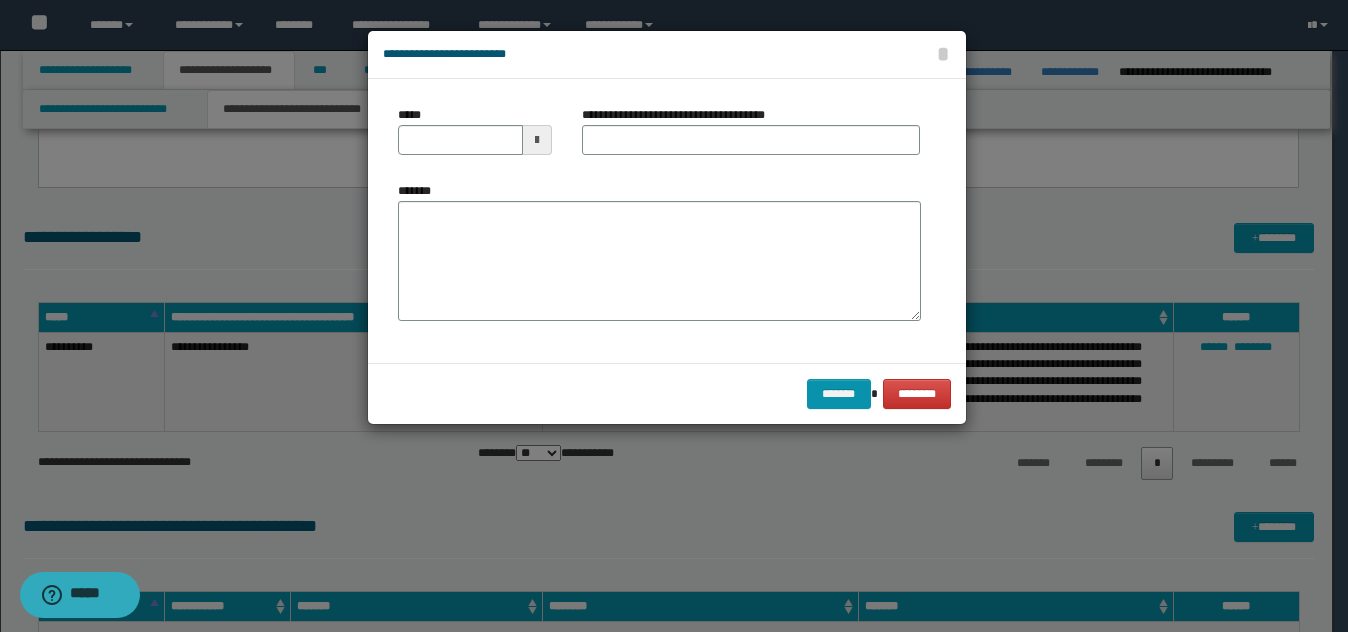 drag, startPoint x: 1079, startPoint y: 278, endPoint x: 890, endPoint y: 248, distance: 191.36613 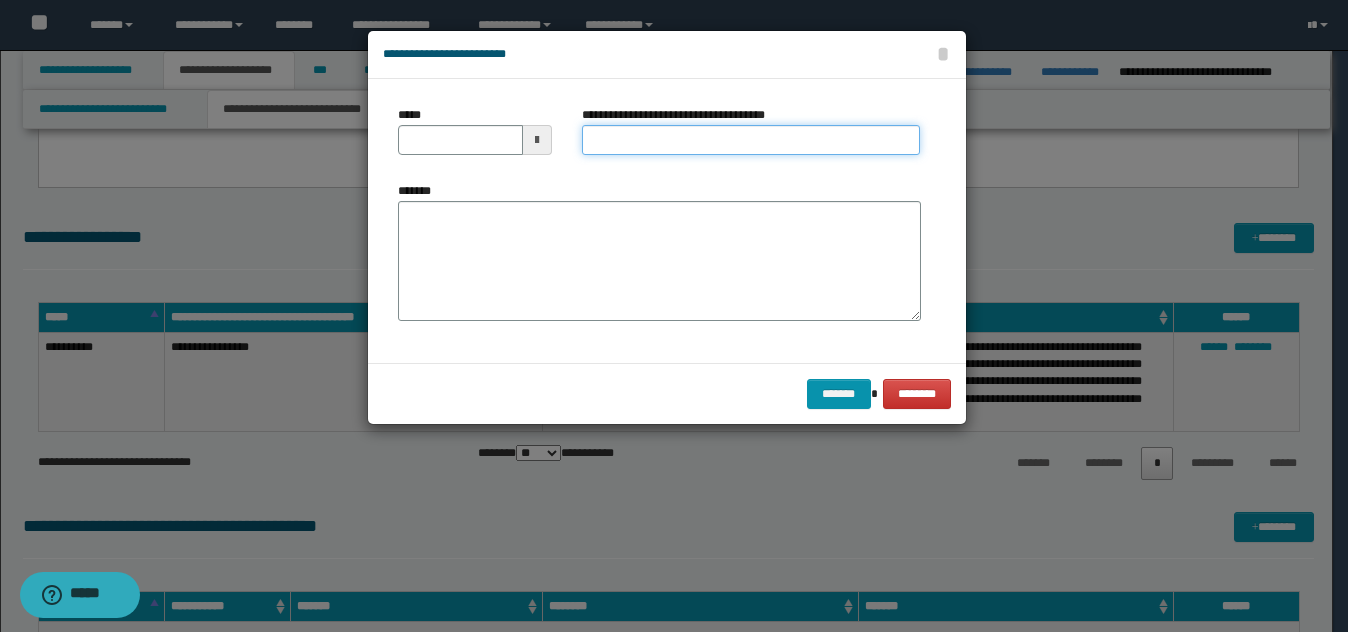 click on "**********" at bounding box center [751, 140] 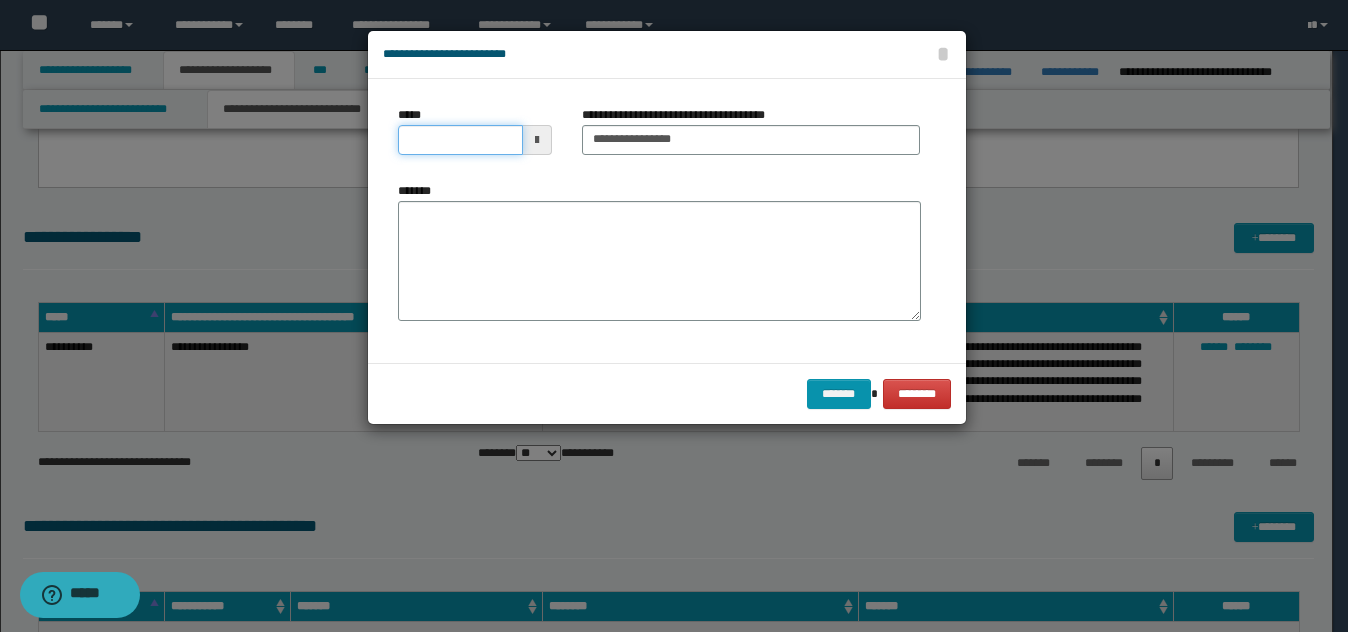 click on "*****" at bounding box center [460, 140] 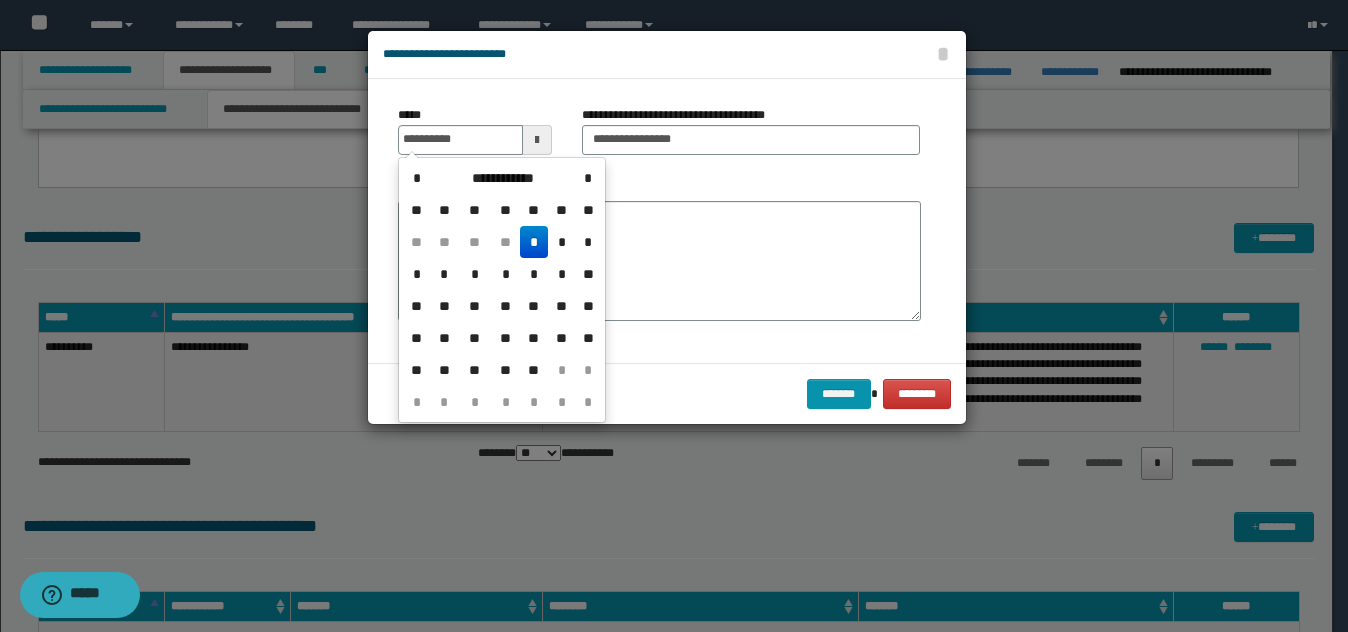 click on "*" at bounding box center (534, 242) 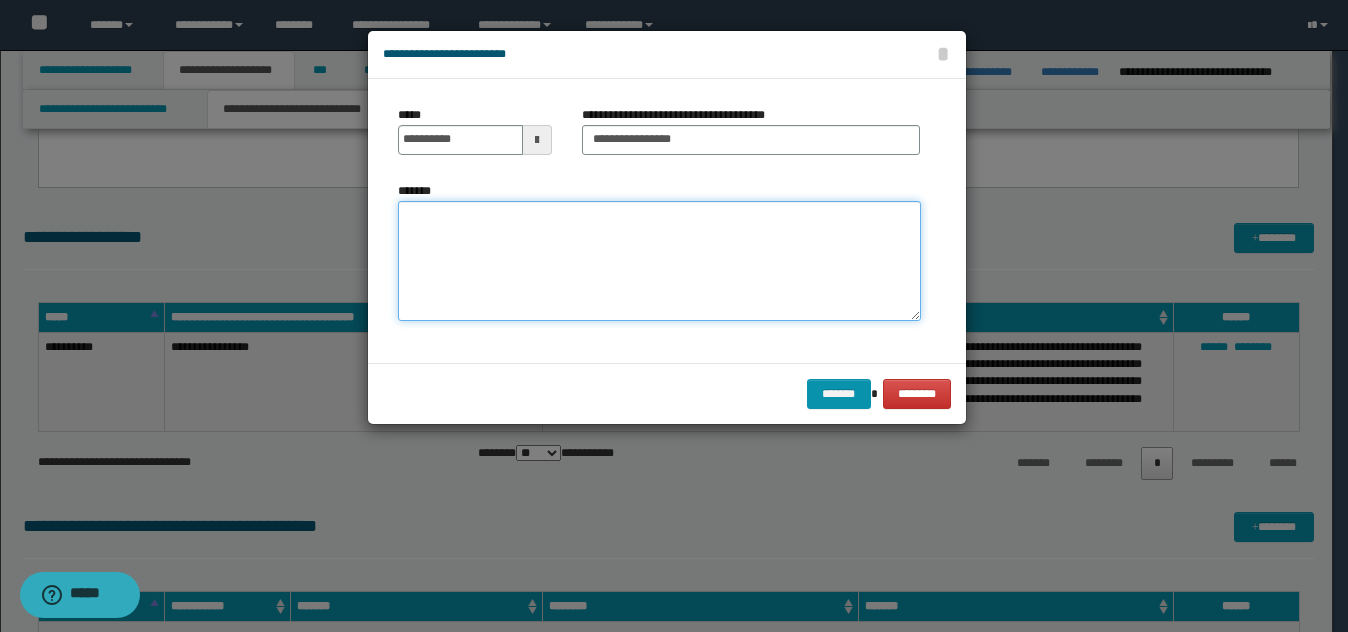 click on "*******" at bounding box center (659, 261) 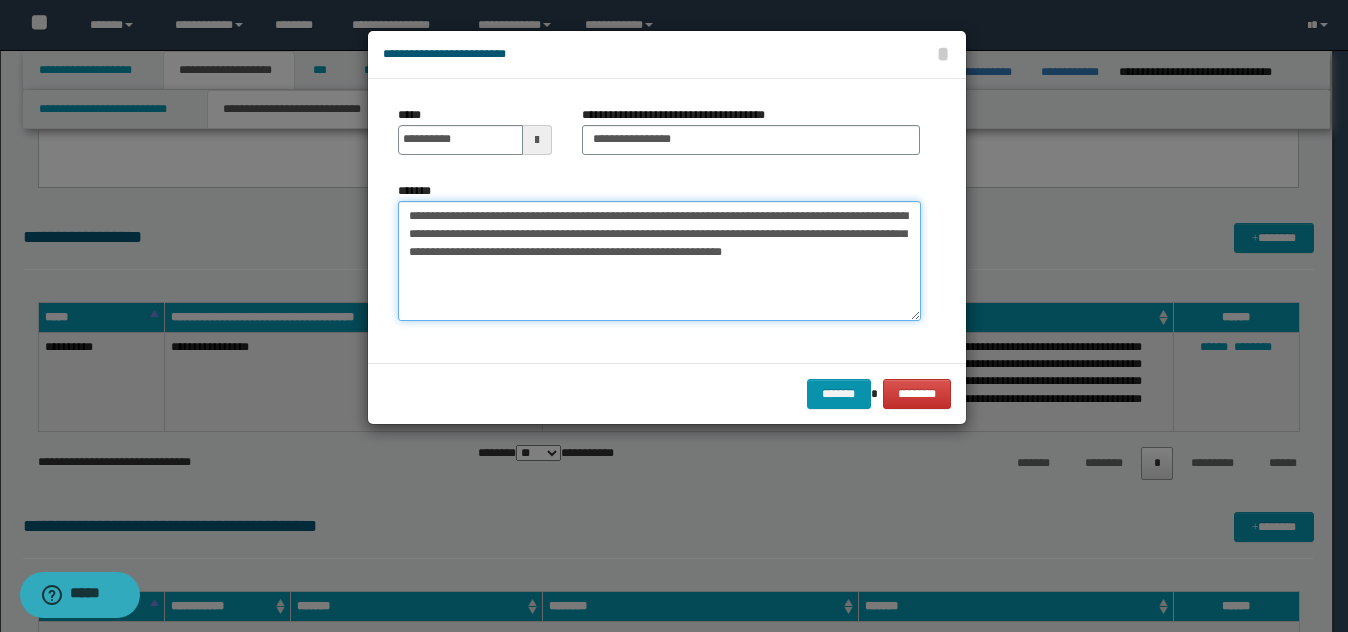 click on "**********" at bounding box center [659, 261] 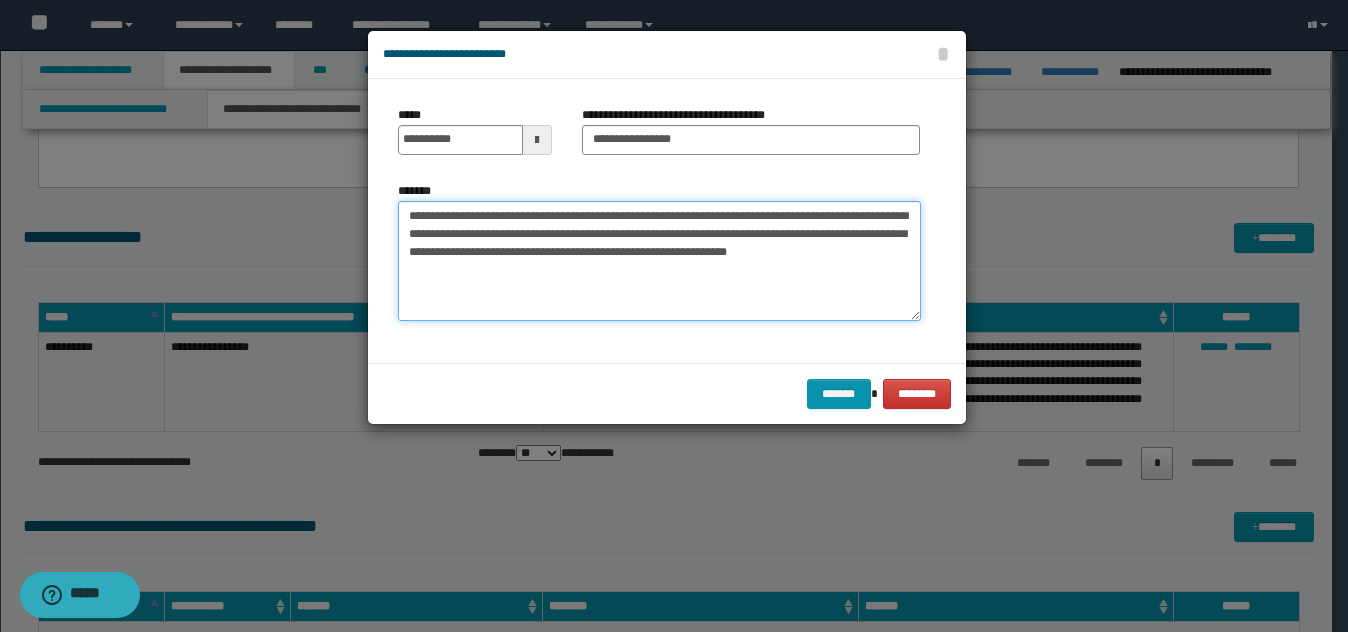 click on "**********" at bounding box center [659, 261] 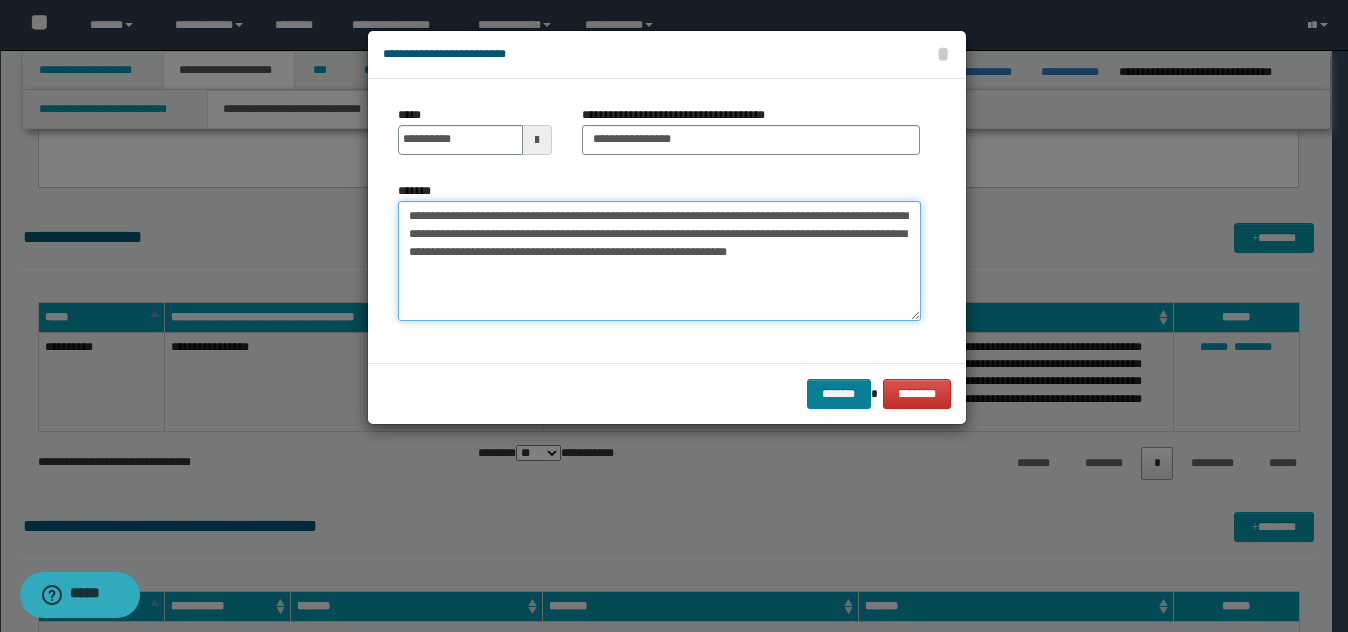 type on "**********" 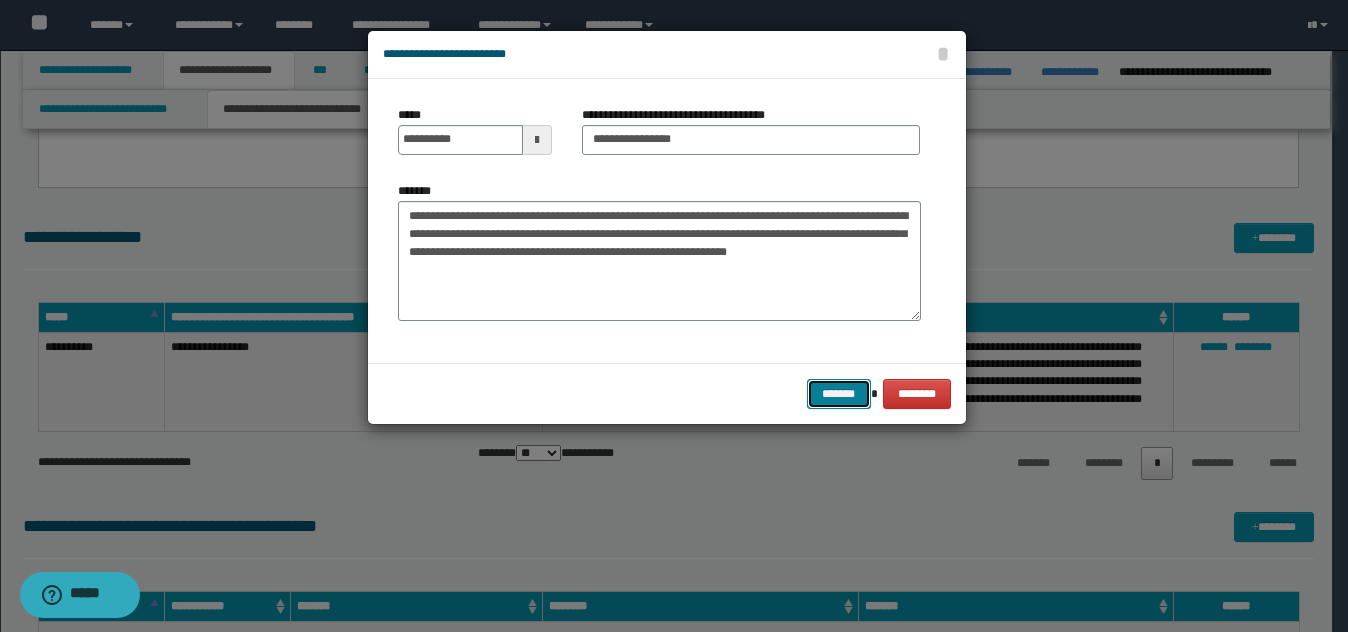 drag, startPoint x: 842, startPoint y: 389, endPoint x: 848, endPoint y: 459, distance: 70.256676 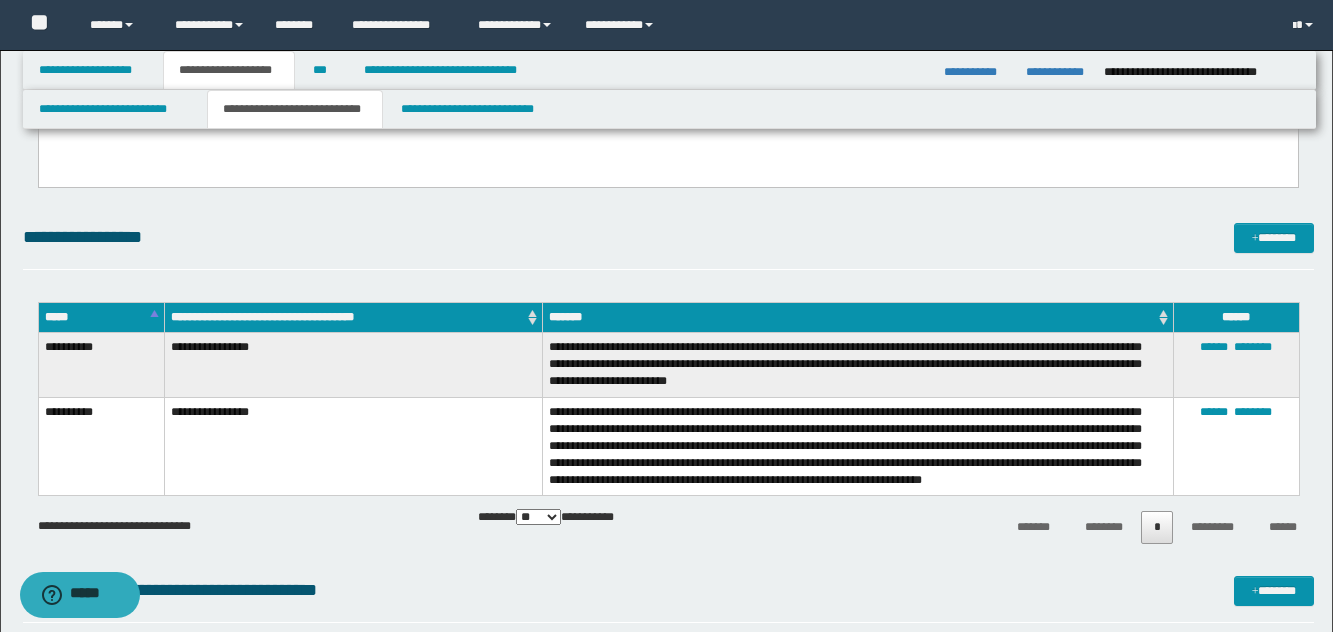 drag, startPoint x: 273, startPoint y: 232, endPoint x: 397, endPoint y: 257, distance: 126.495056 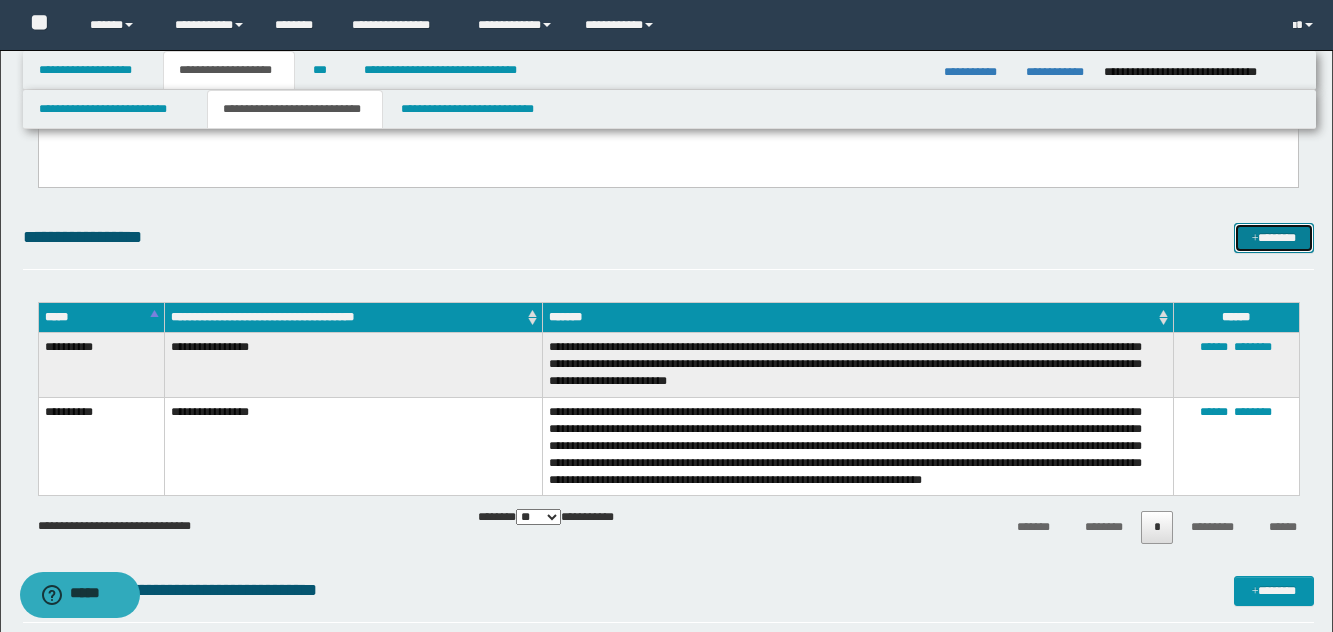 click on "*******" at bounding box center [1274, 238] 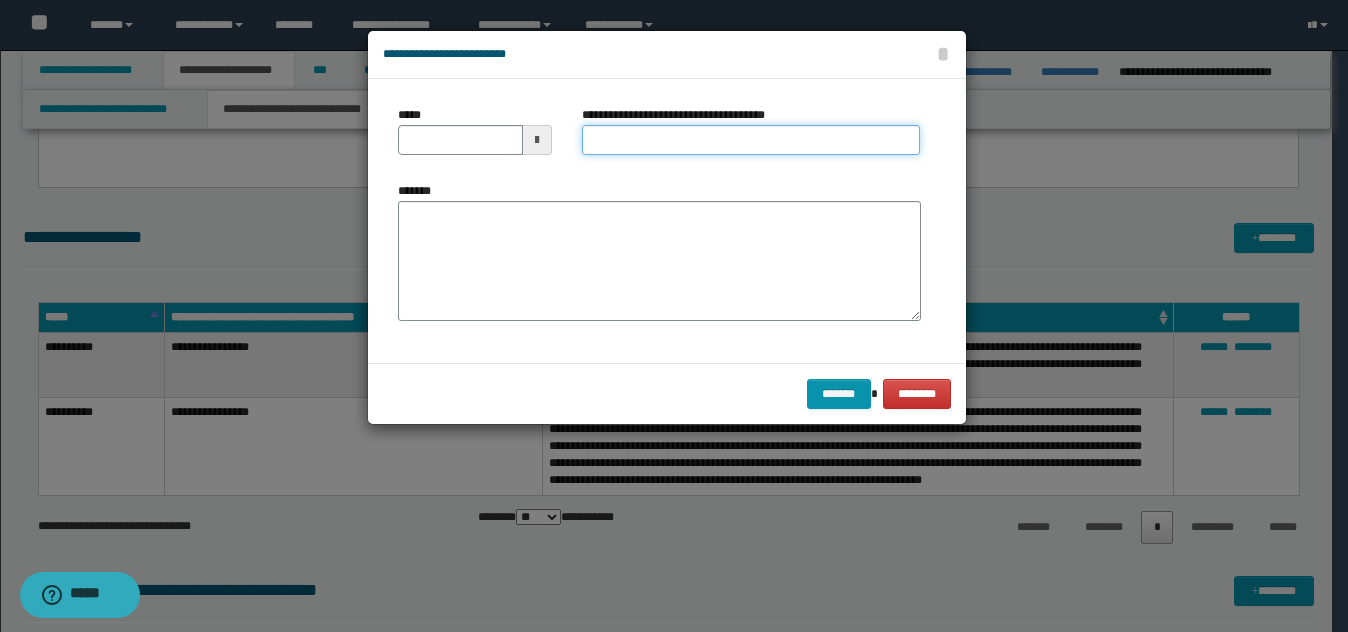 click on "**********" at bounding box center [751, 140] 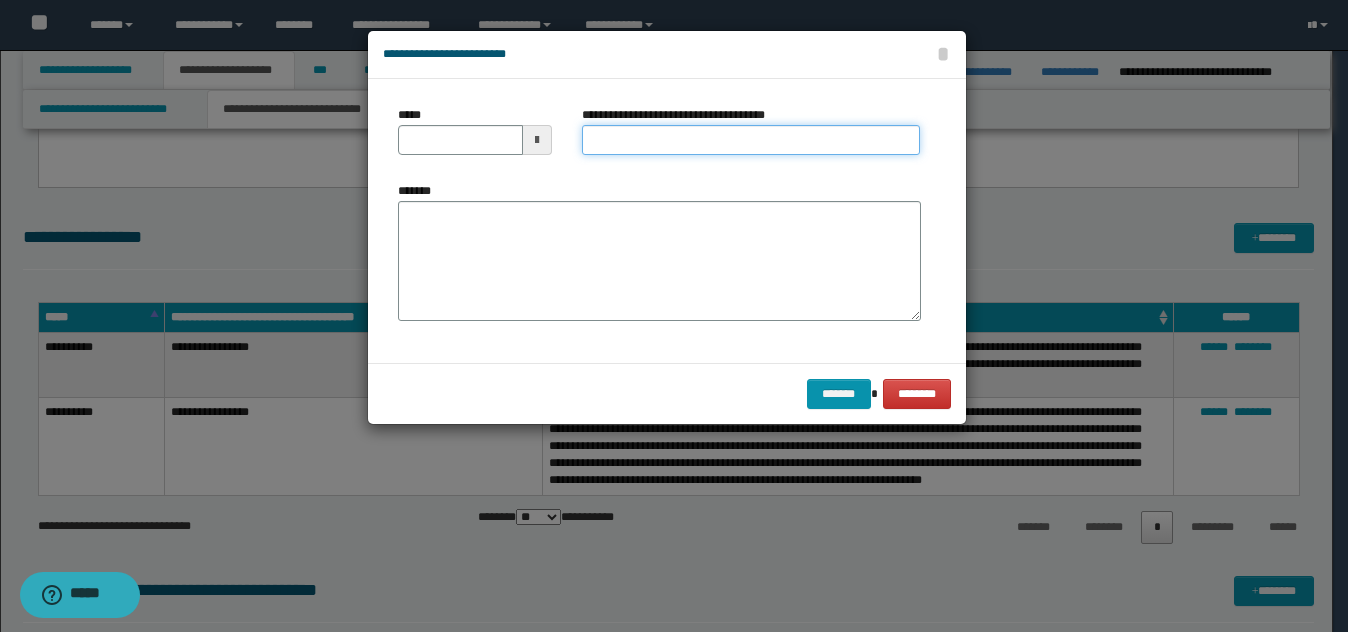 click on "**********" at bounding box center [751, 140] 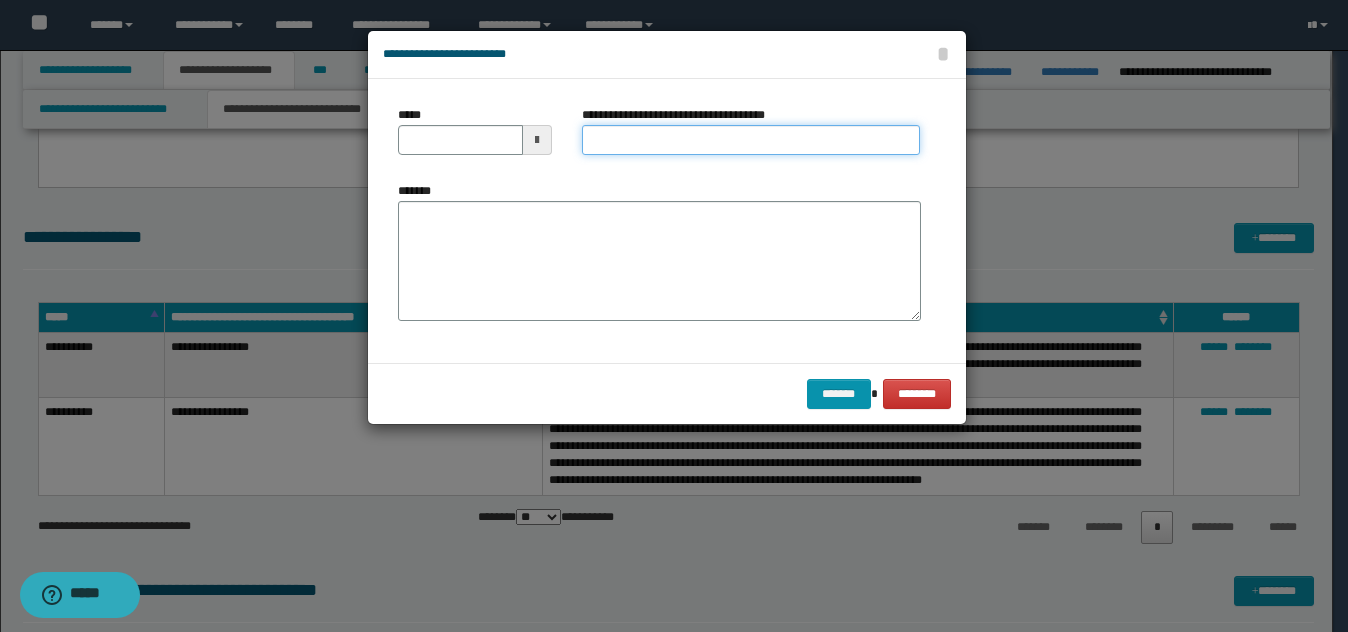 type on "**********" 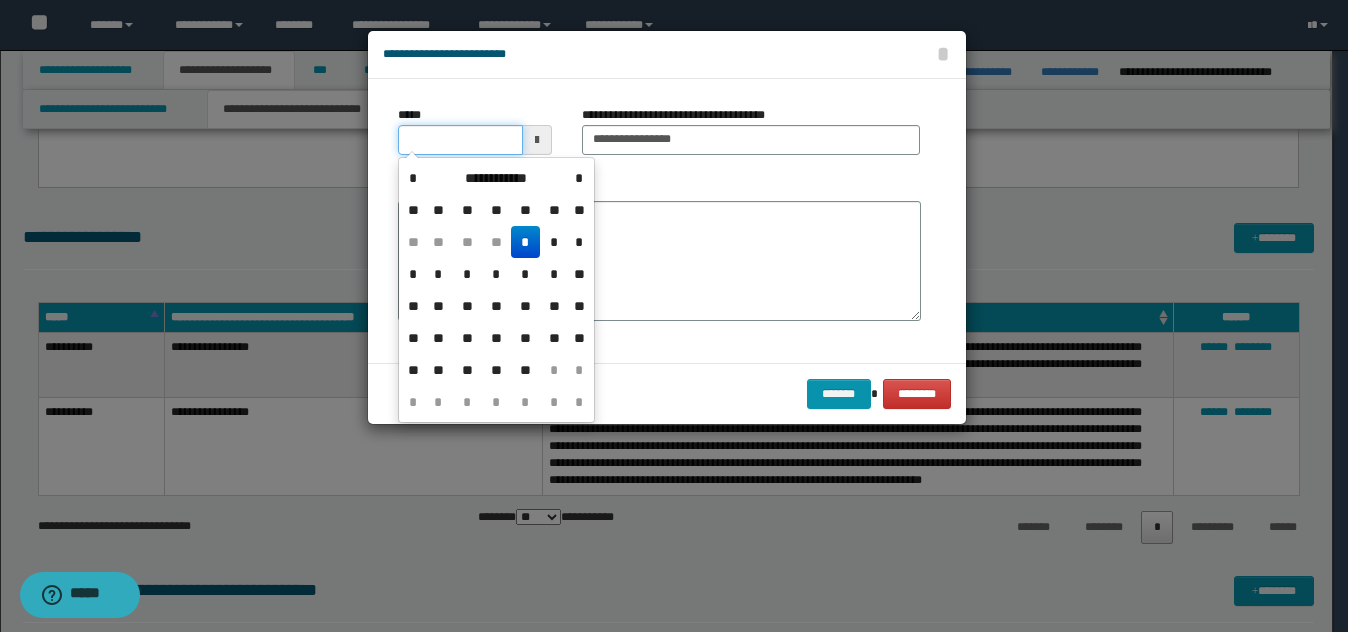 click on "*****" at bounding box center (460, 140) 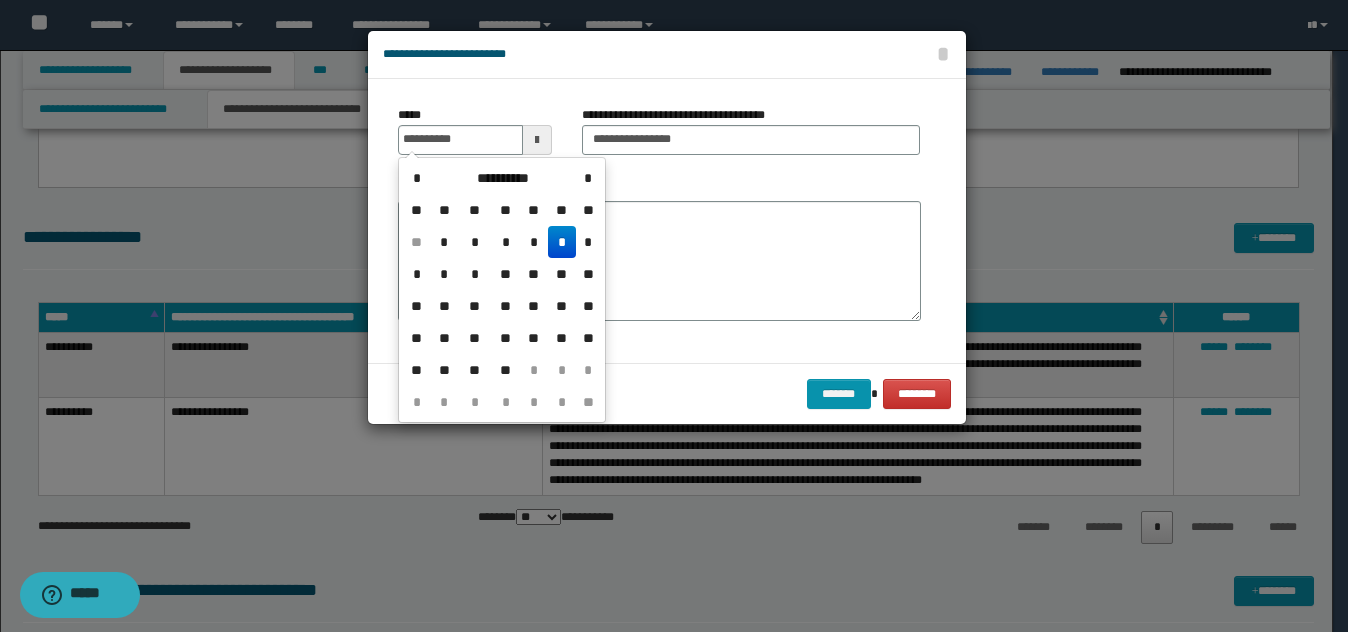 click on "*" at bounding box center [562, 242] 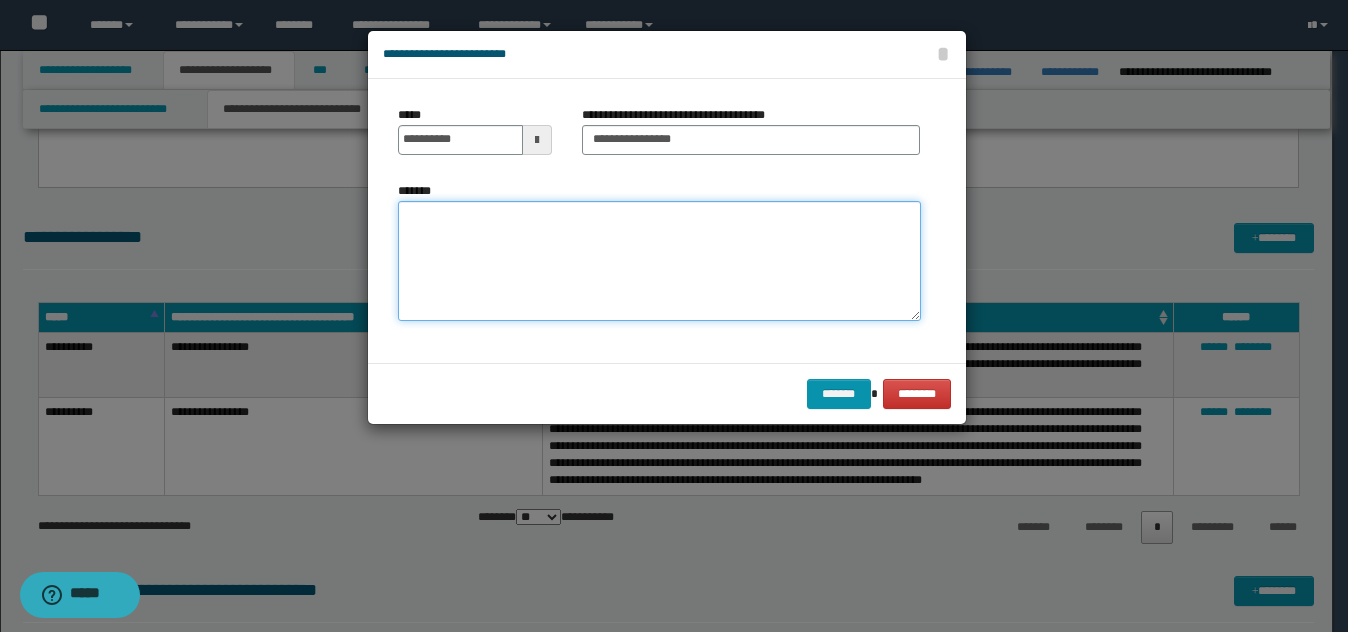 click on "*******" at bounding box center [659, 261] 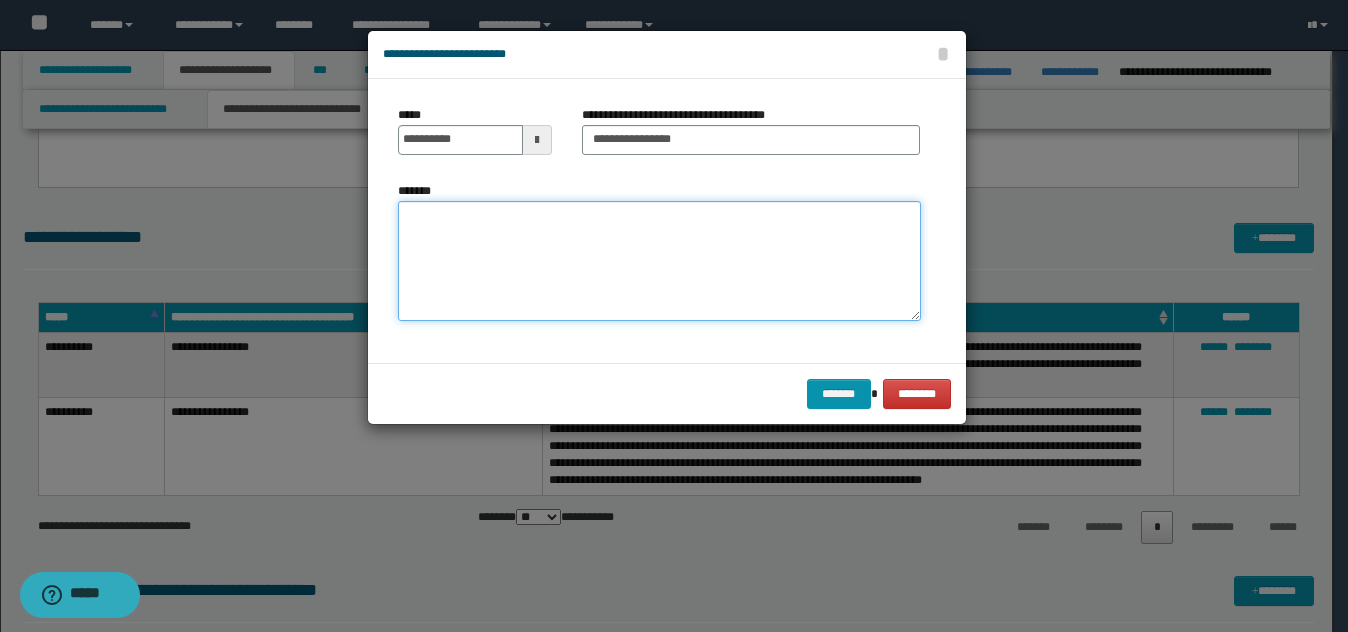 paste on "**********" 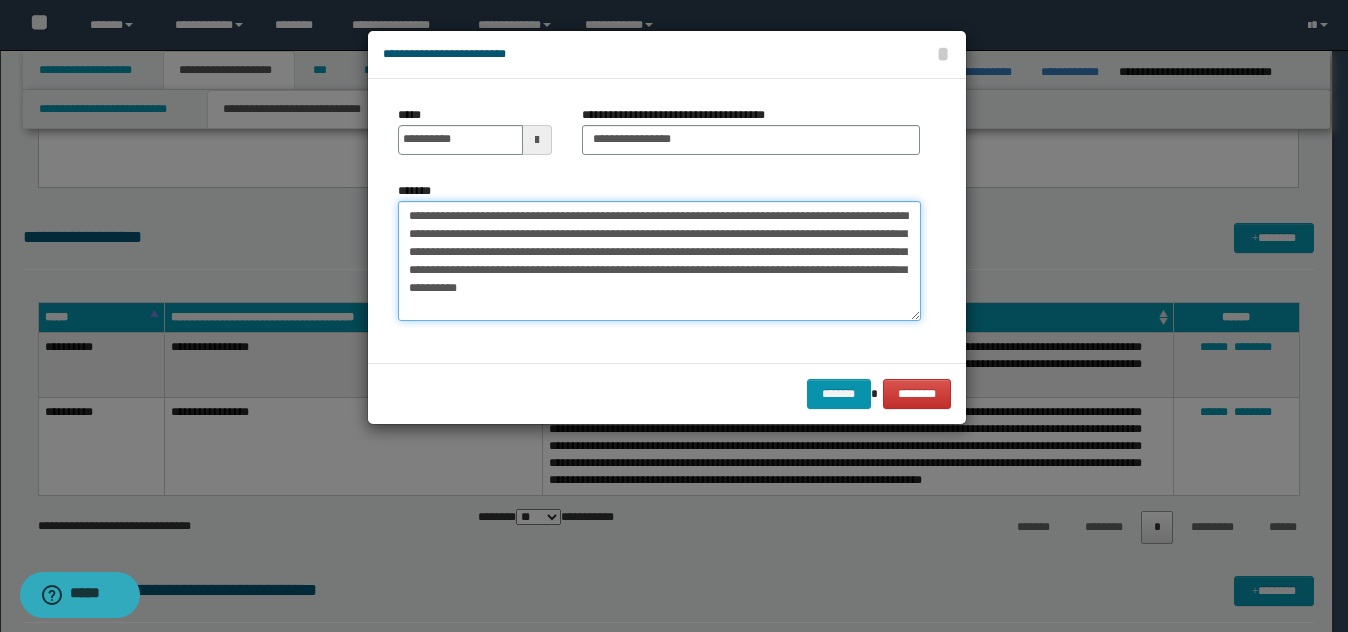 drag, startPoint x: 423, startPoint y: 220, endPoint x: 381, endPoint y: 219, distance: 42.0119 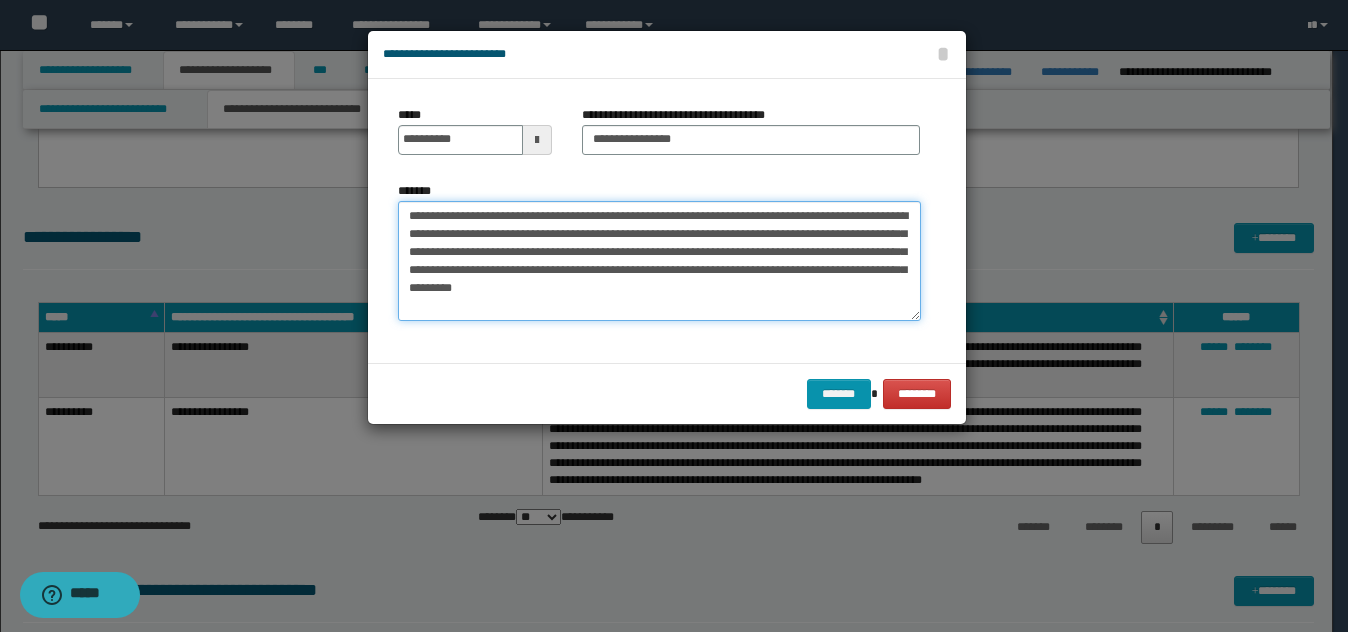 drag, startPoint x: 530, startPoint y: 247, endPoint x: 549, endPoint y: 250, distance: 19.235384 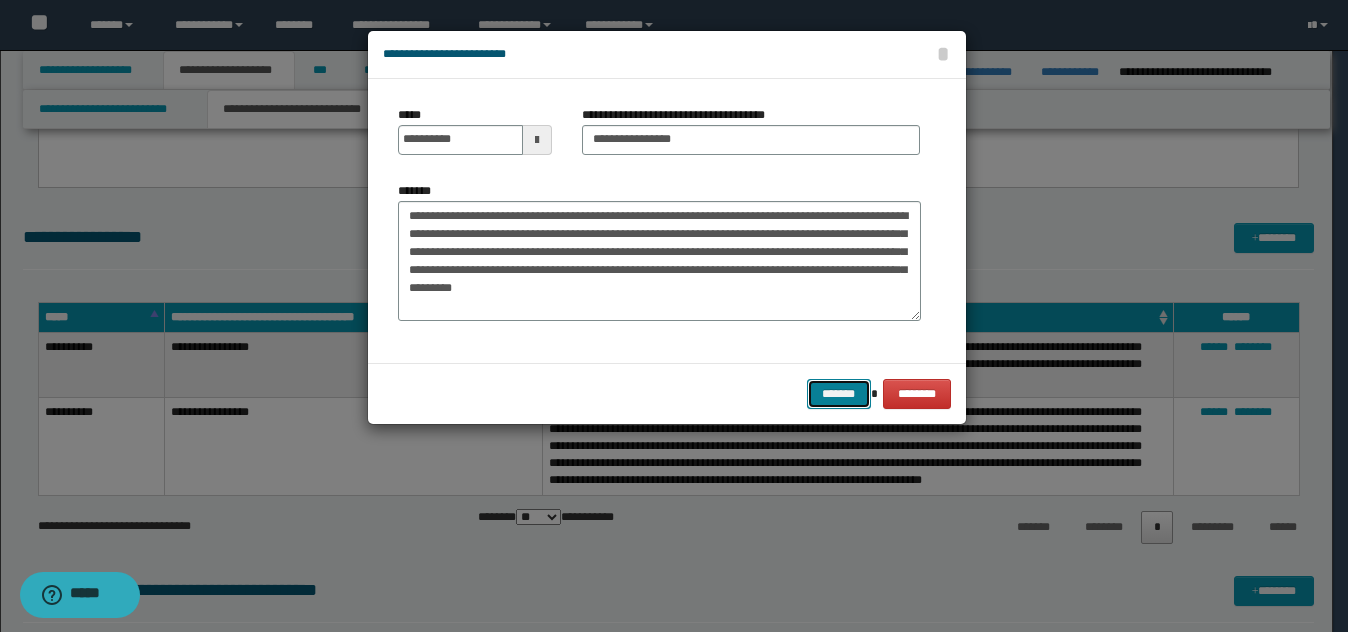 click on "*******" at bounding box center (839, 394) 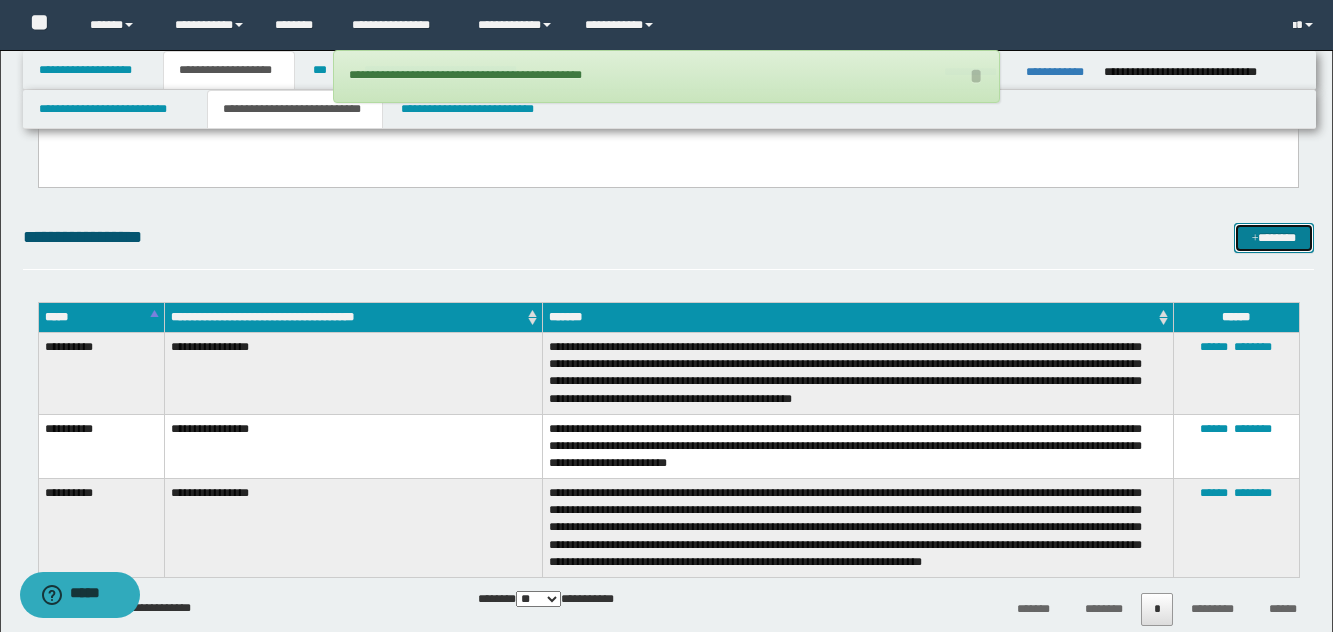 click on "*******" at bounding box center (1274, 238) 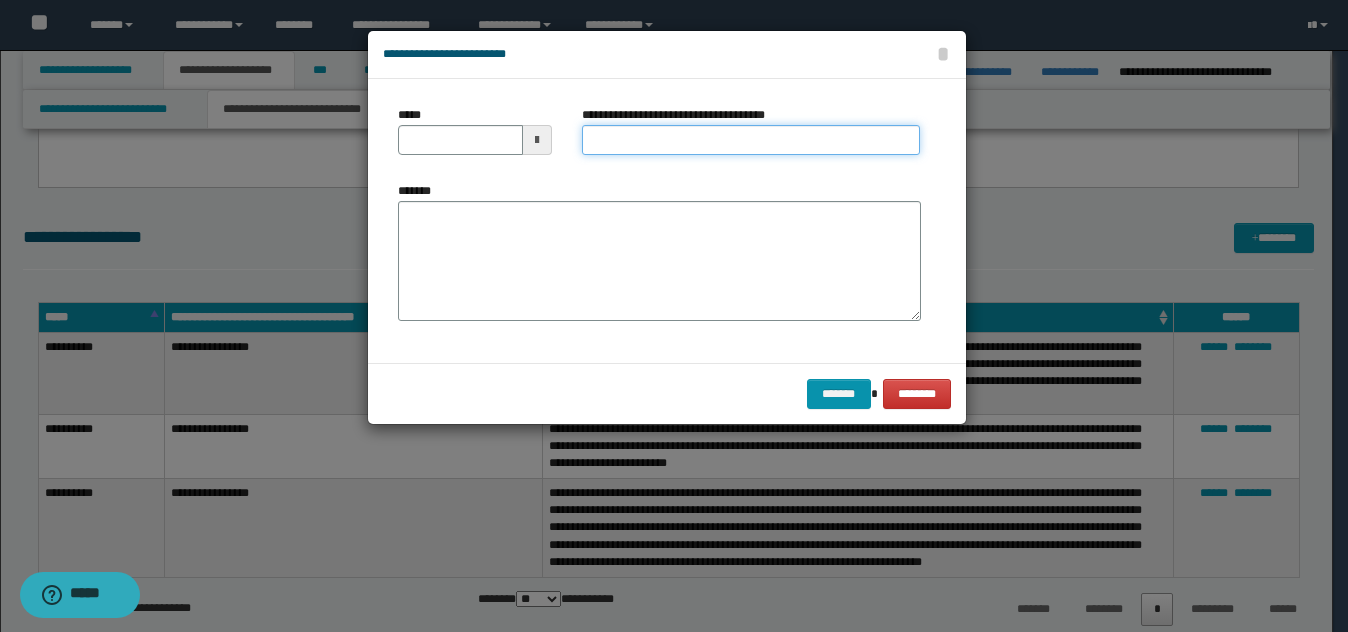 click on "**********" at bounding box center [751, 140] 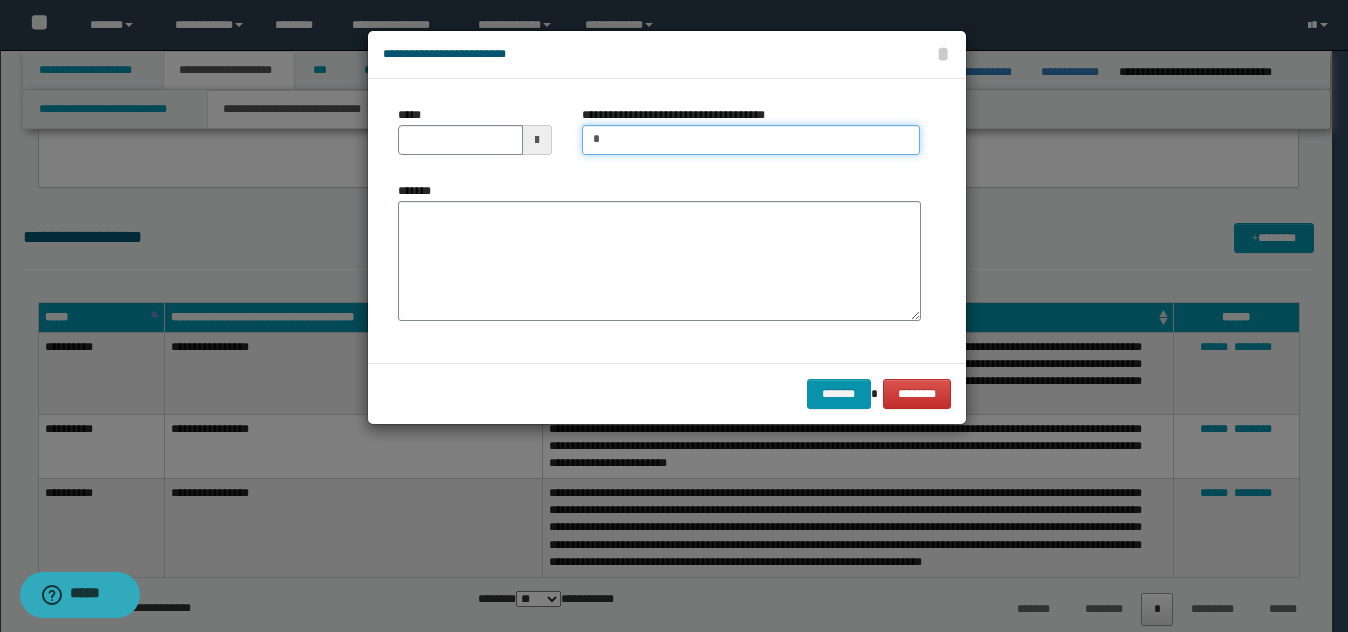 type on "**********" 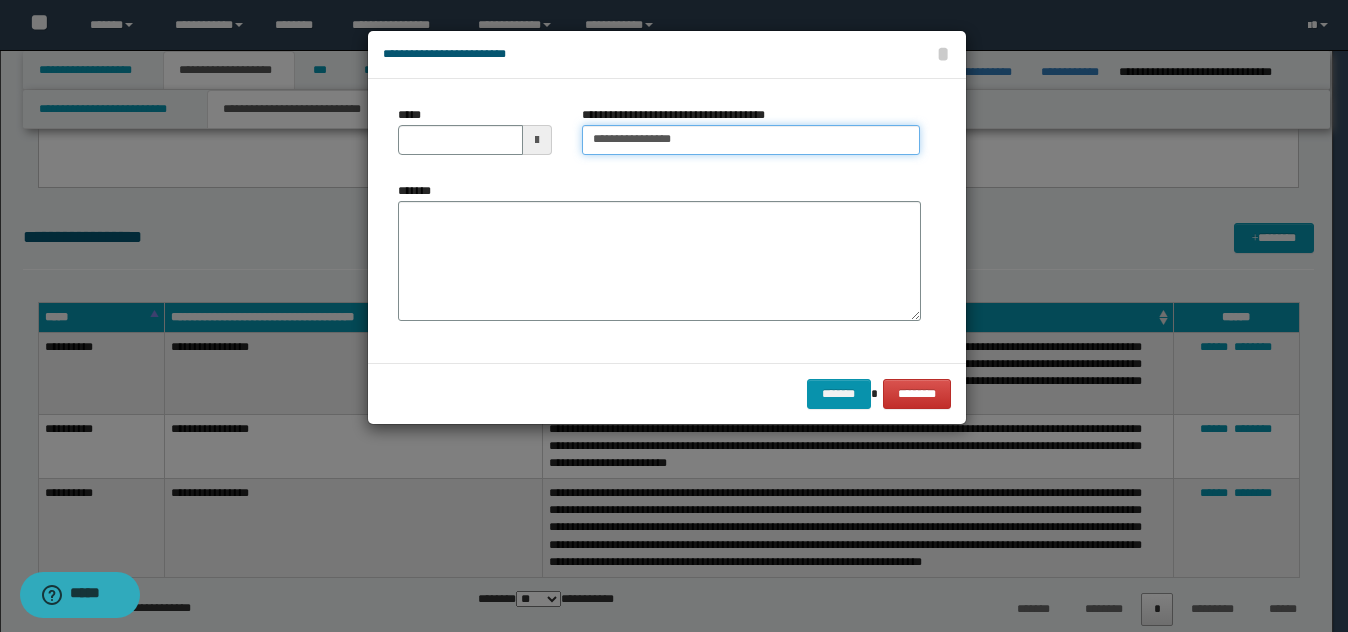 type 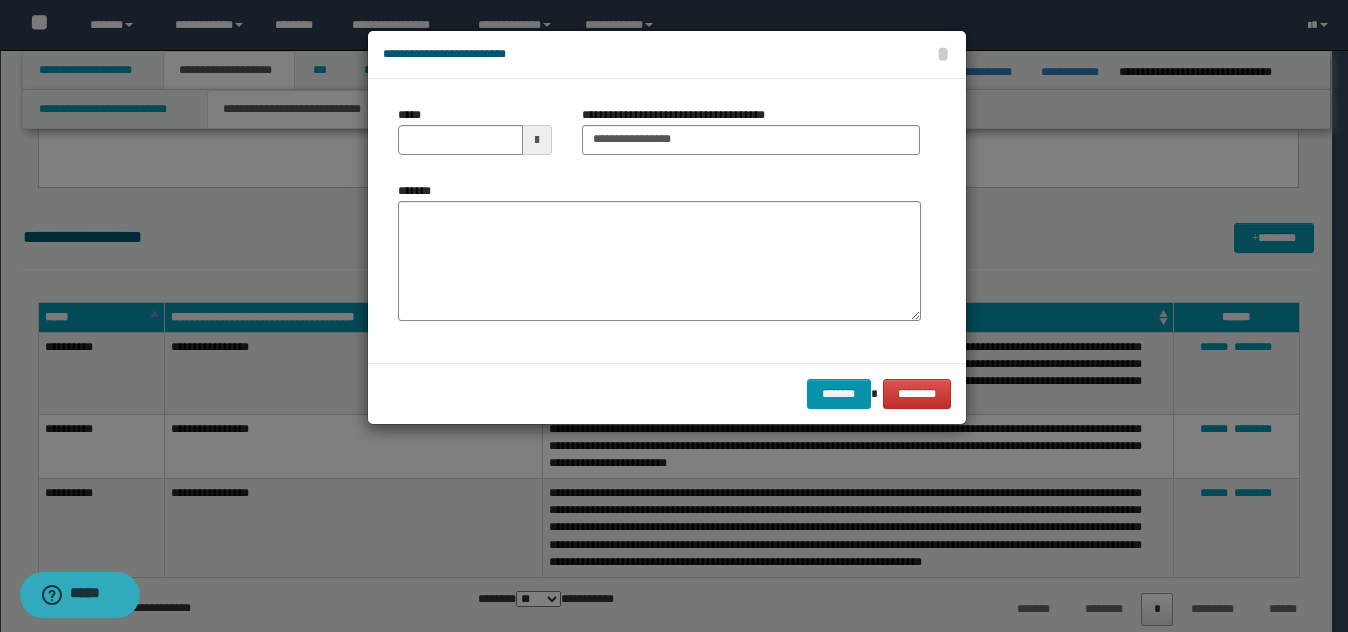 click at bounding box center (674, 316) 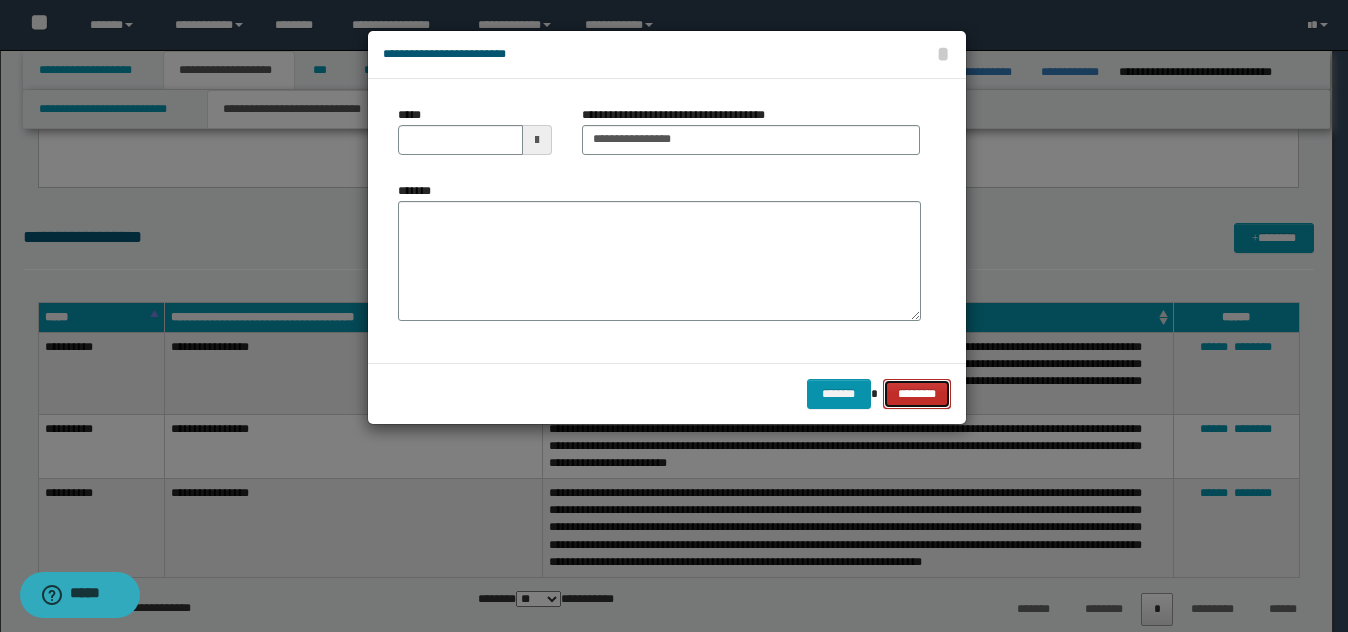 click on "********" at bounding box center [916, 394] 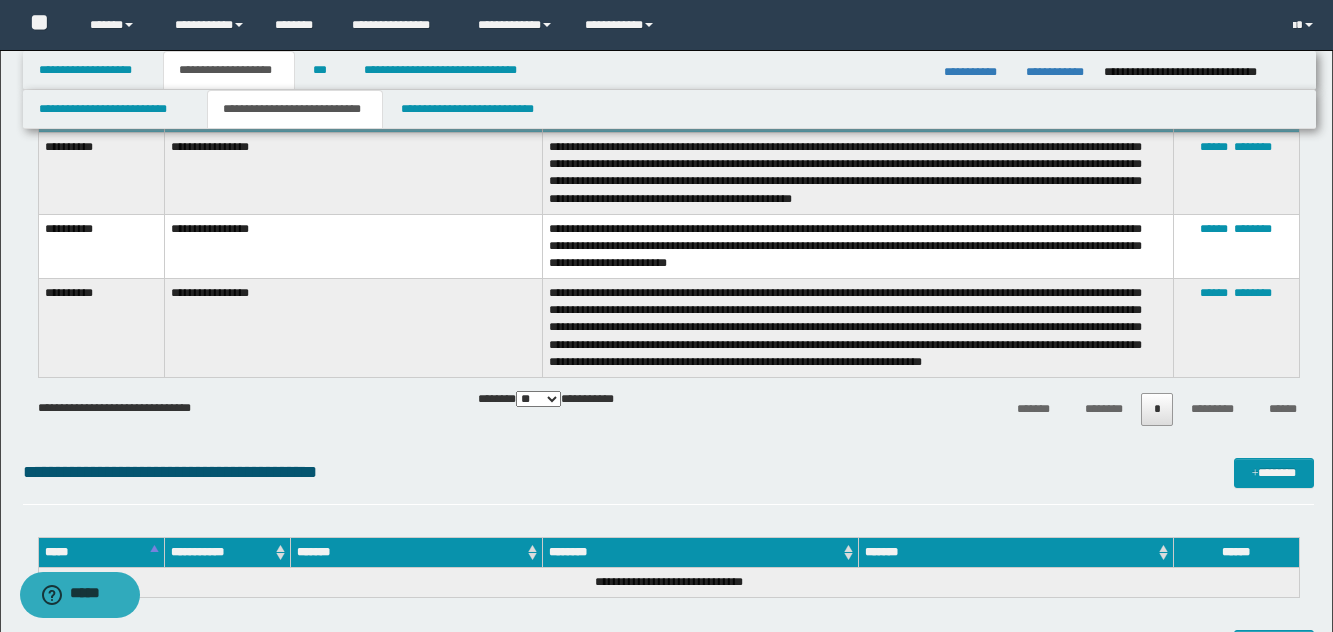 scroll, scrollTop: 1600, scrollLeft: 0, axis: vertical 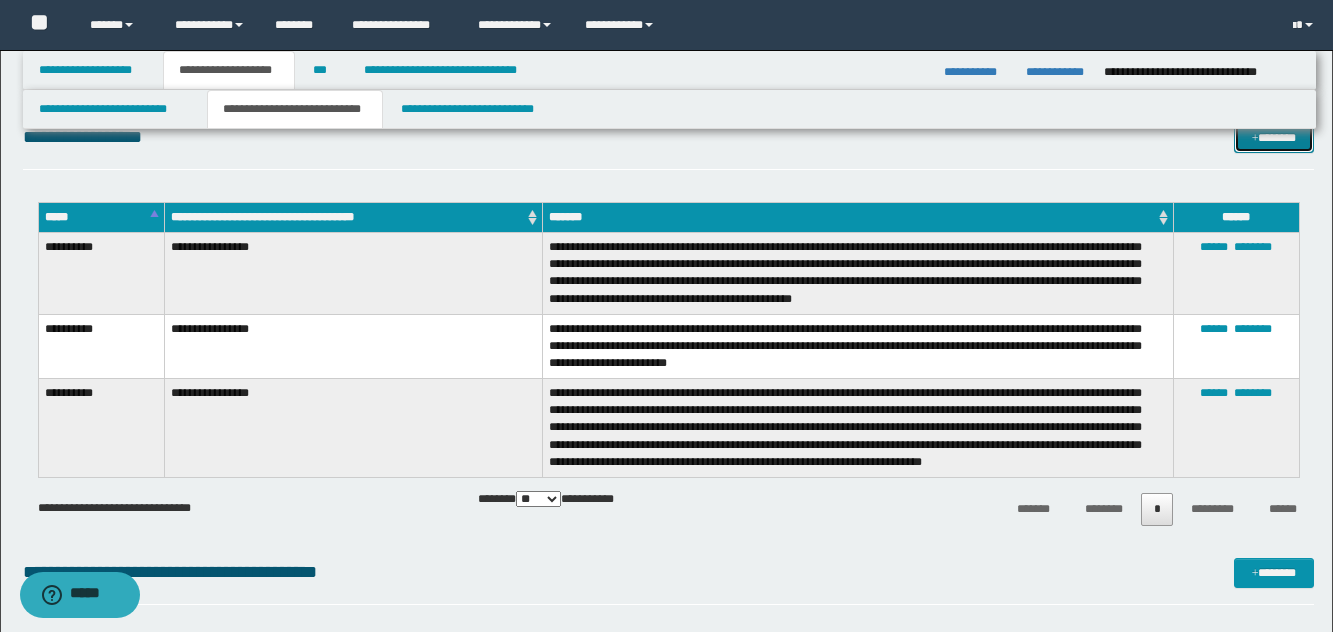 click on "*******" at bounding box center (1274, 138) 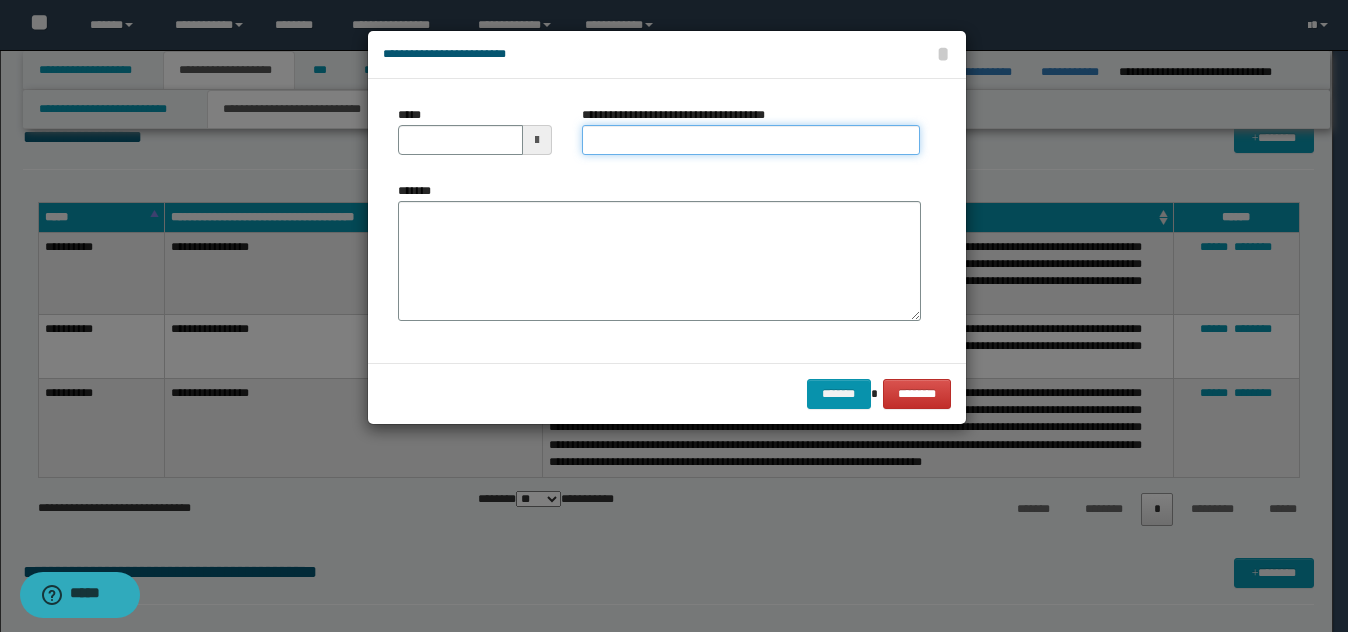 click on "**********" at bounding box center (751, 140) 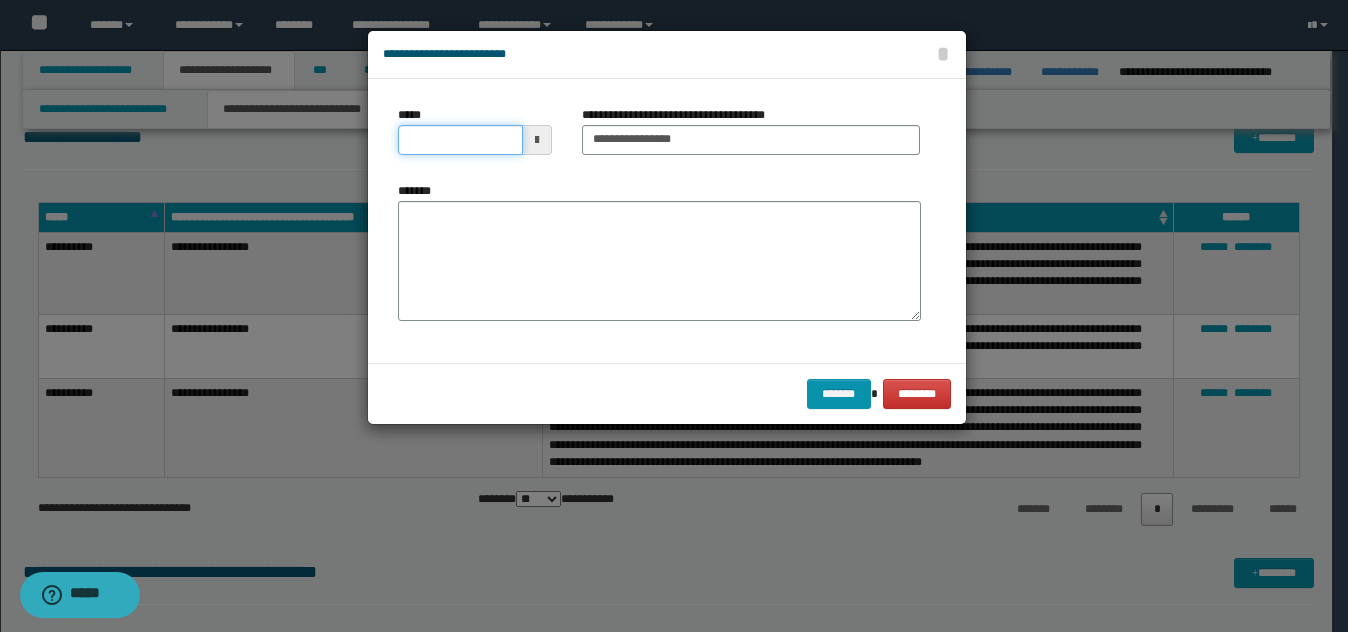 click on "*****" at bounding box center (460, 140) 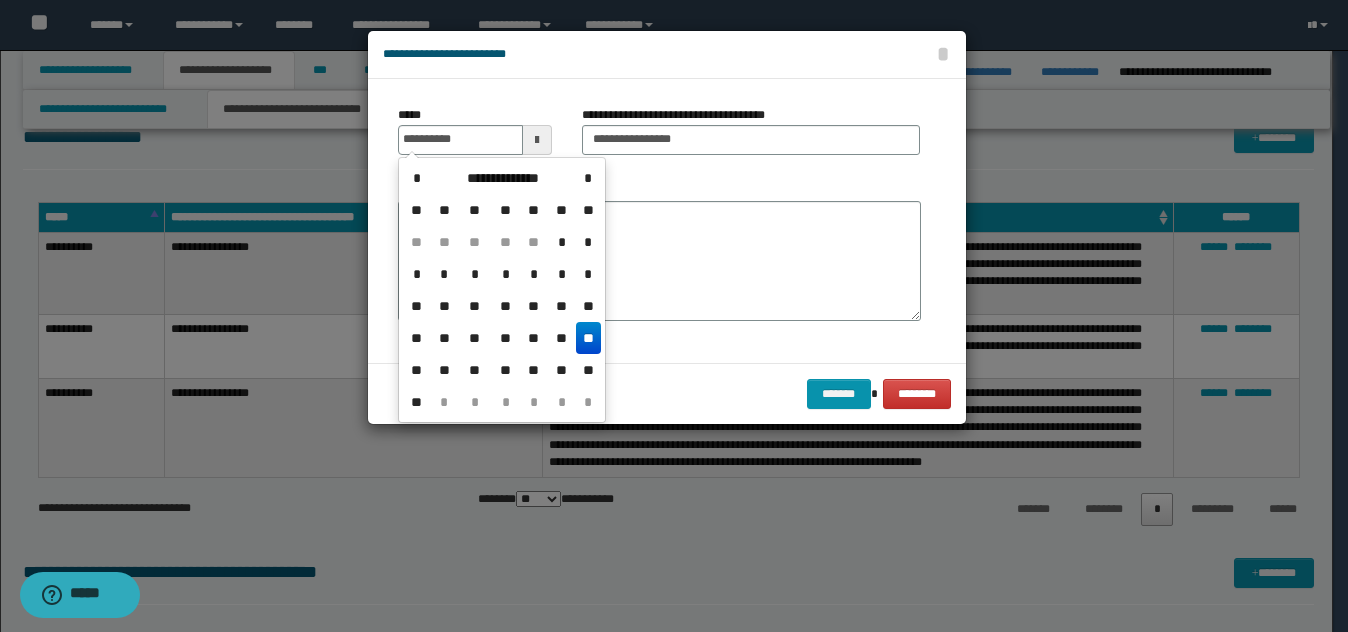 click on "**" at bounding box center (588, 338) 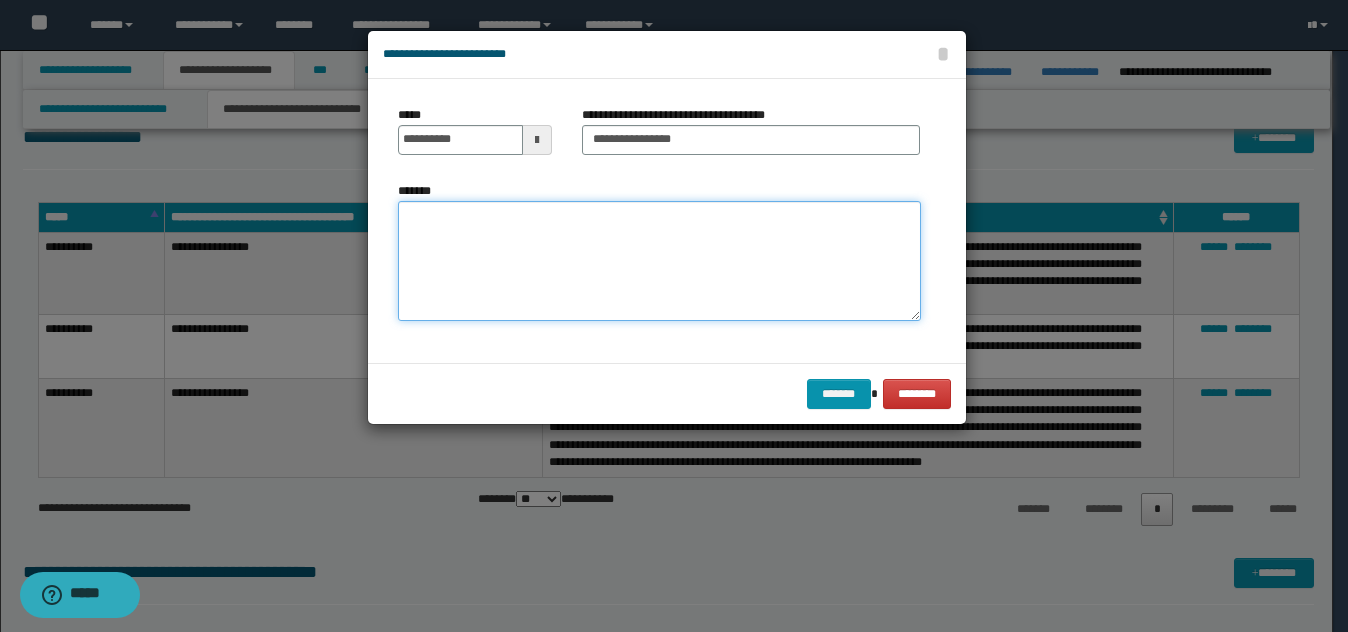 click on "*******" at bounding box center [659, 261] 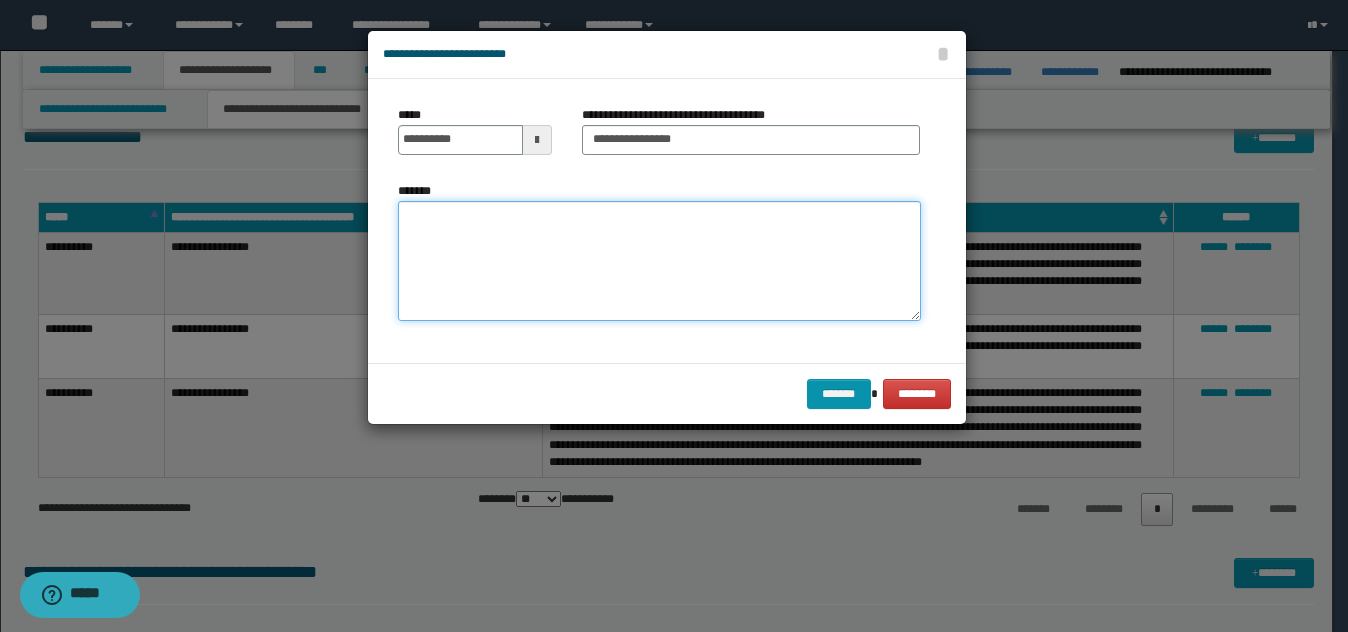click on "*******" at bounding box center [659, 261] 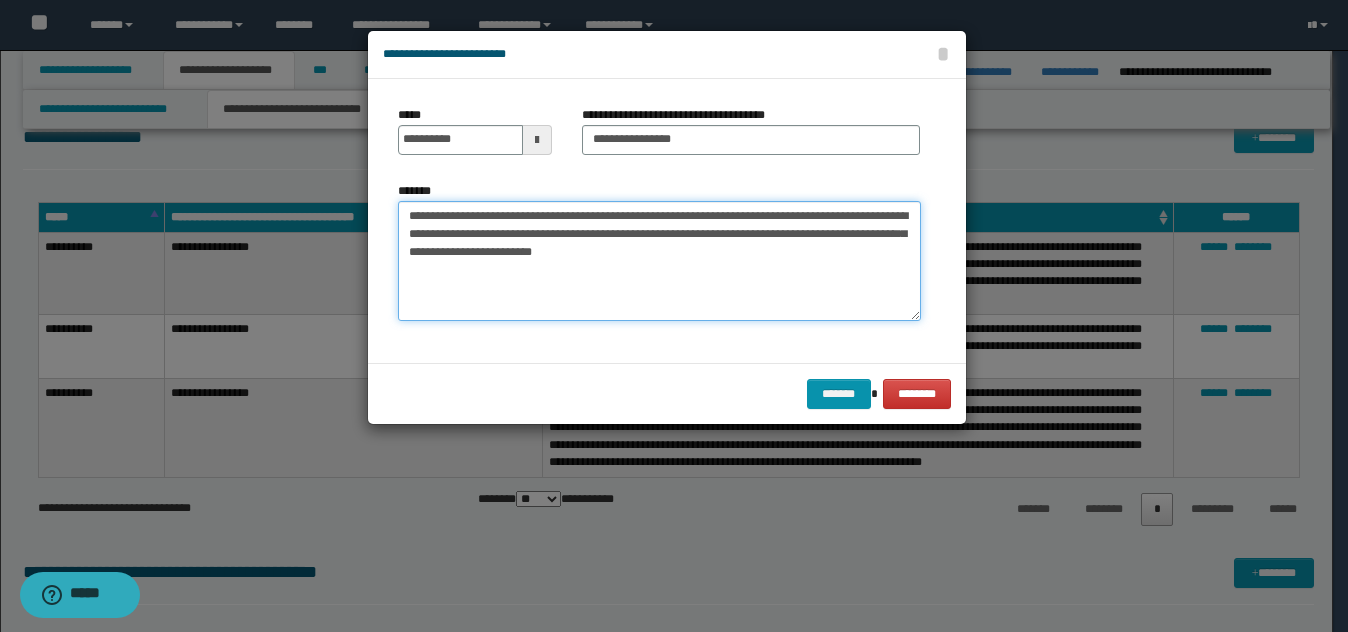click on "**********" at bounding box center (659, 261) 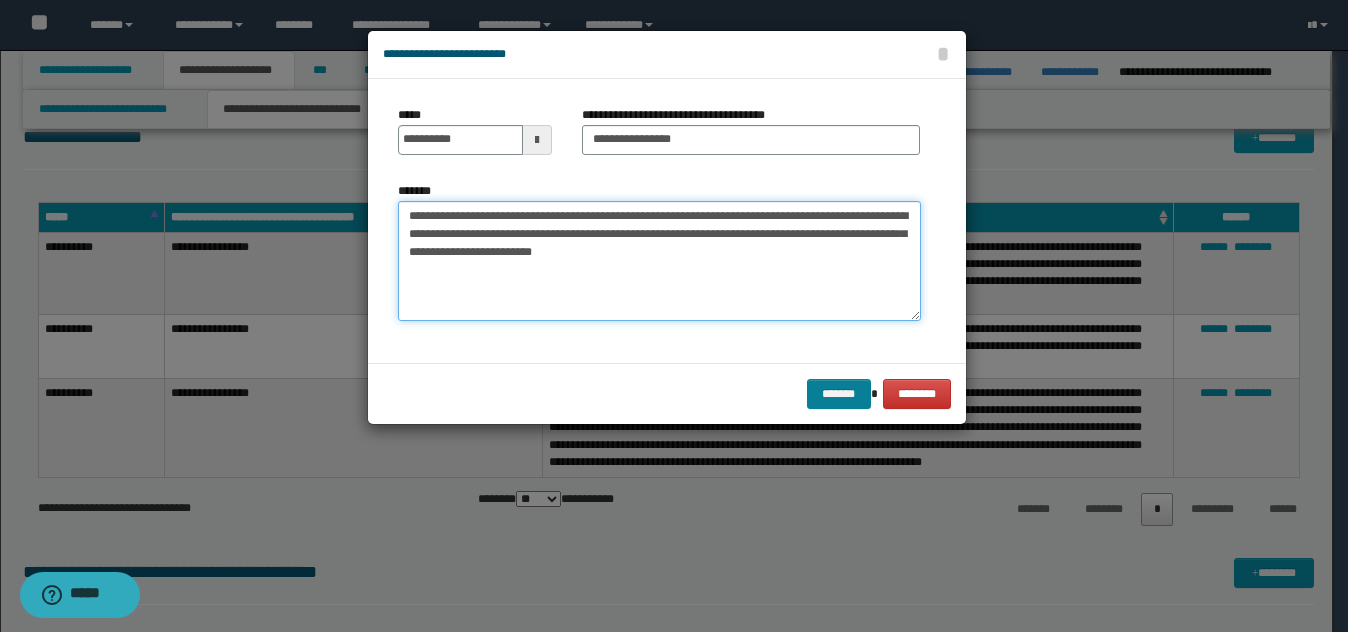 type on "**********" 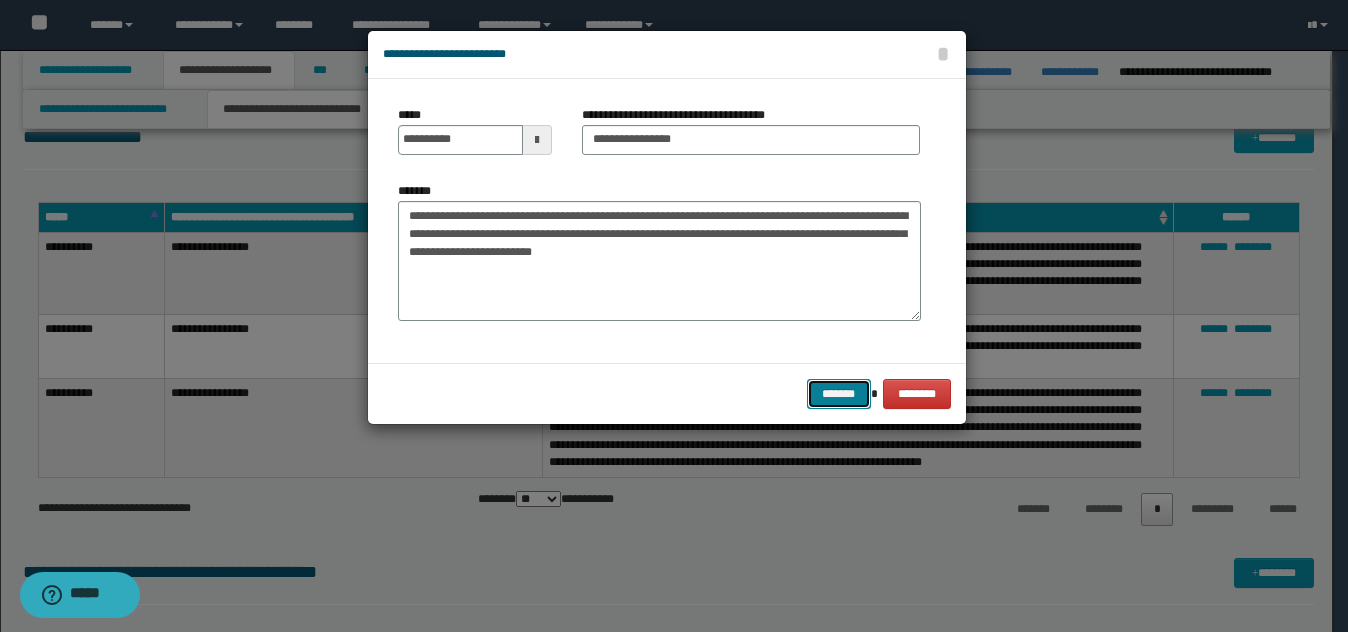 click on "*******" at bounding box center [839, 394] 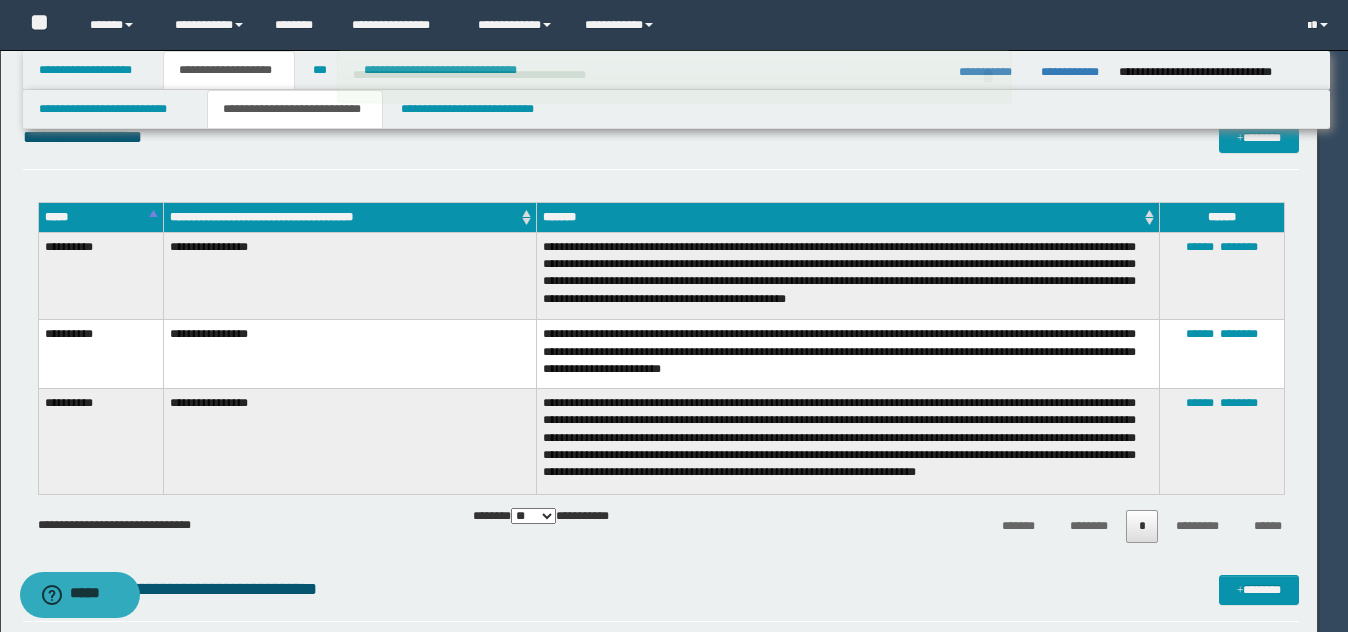 type 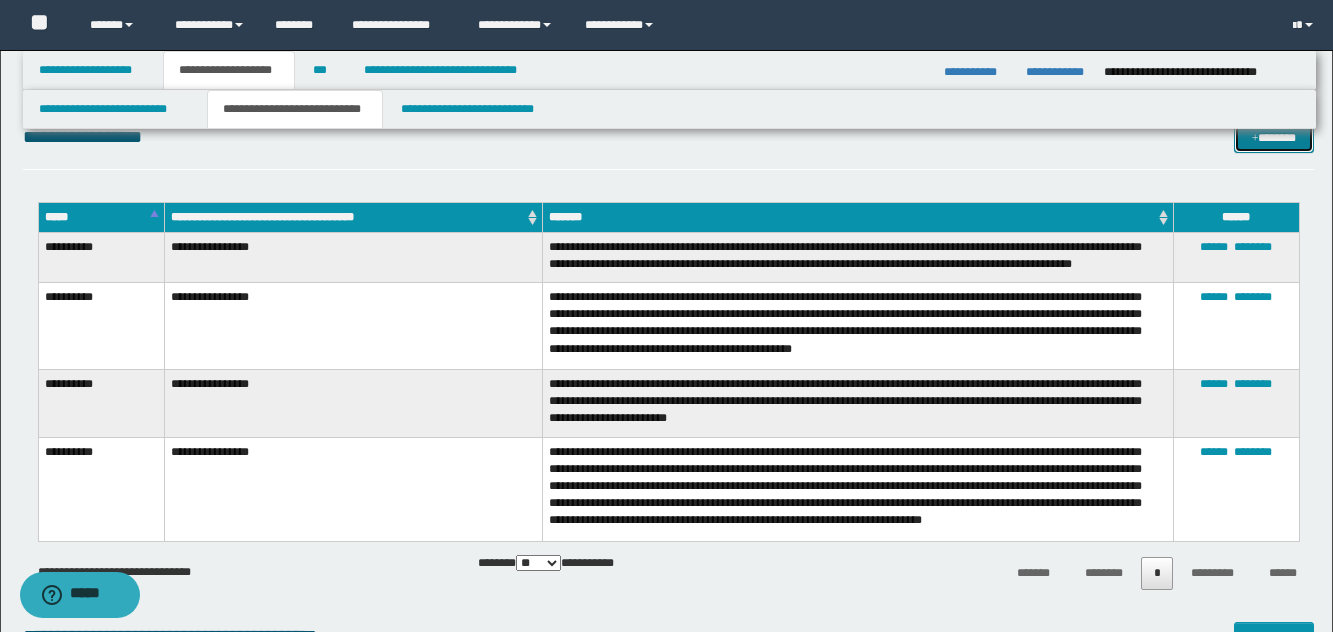 click at bounding box center (1255, 139) 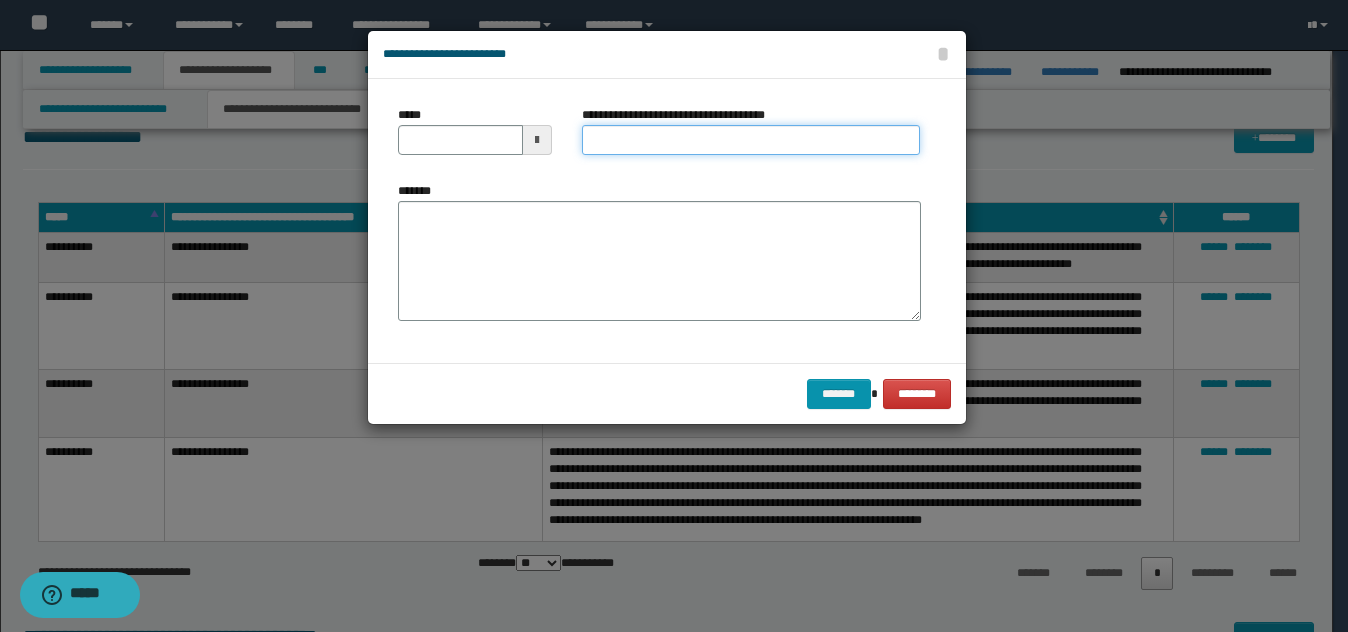 click on "**********" at bounding box center [751, 140] 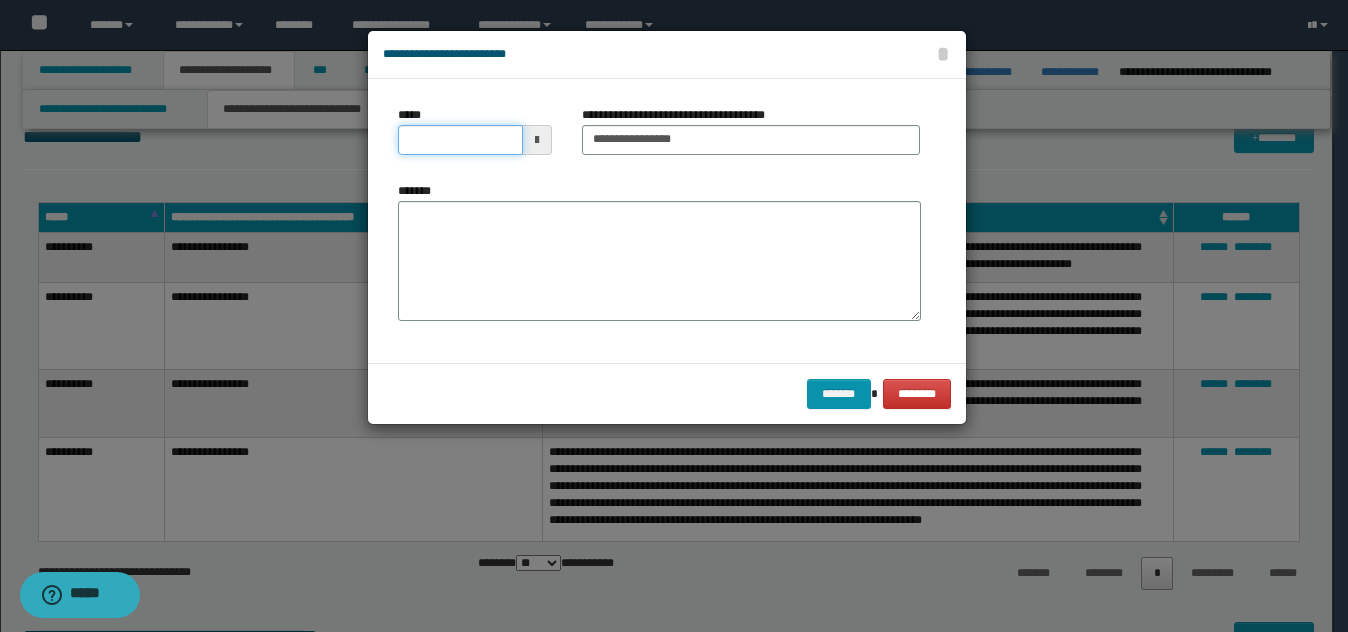click on "*****" at bounding box center [460, 140] 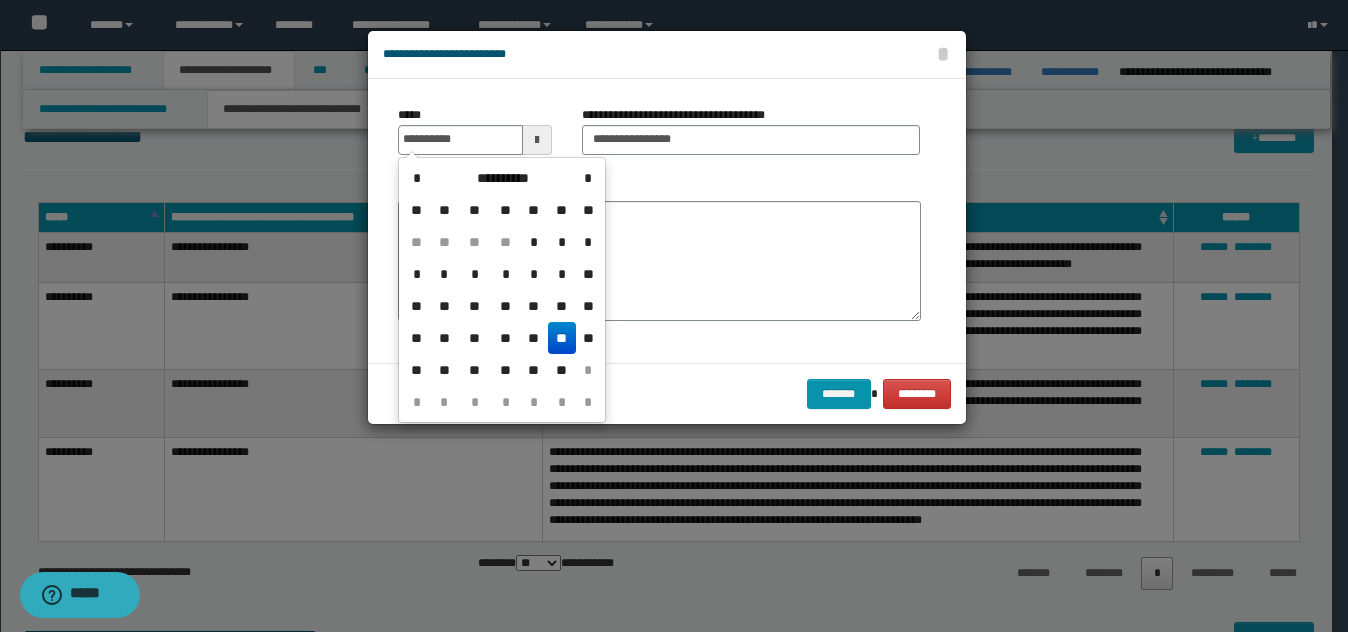 click on "**" at bounding box center (562, 338) 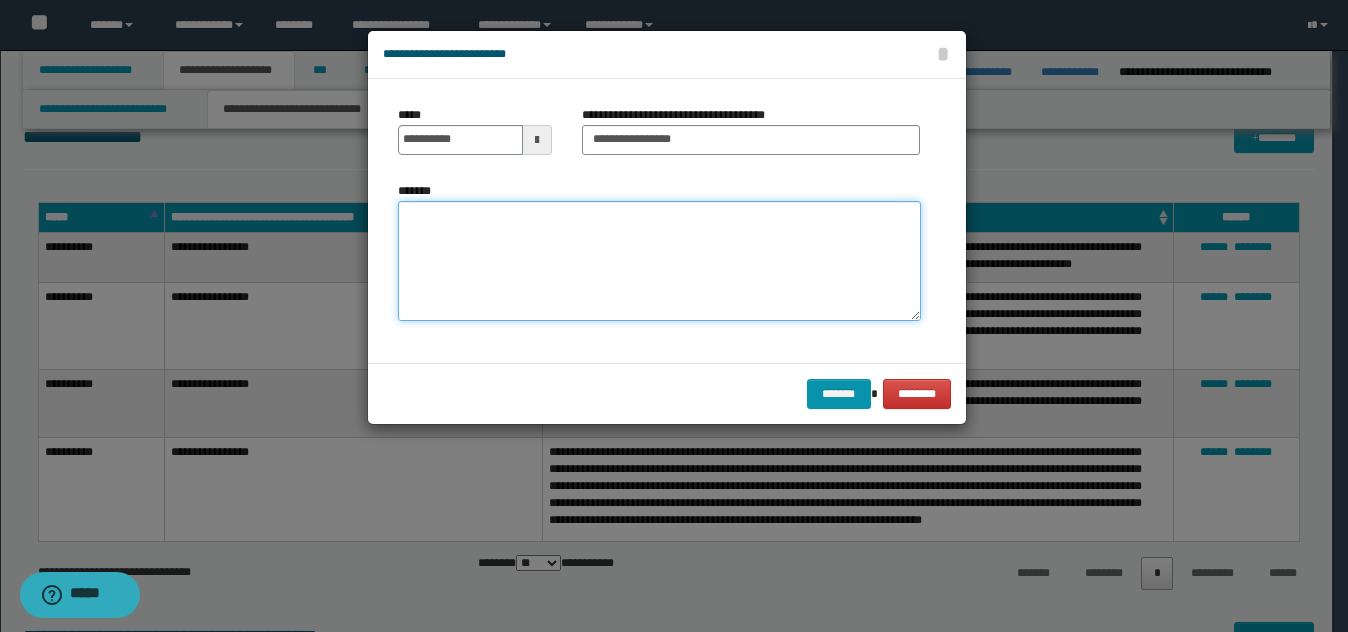 click on "*******" at bounding box center [659, 261] 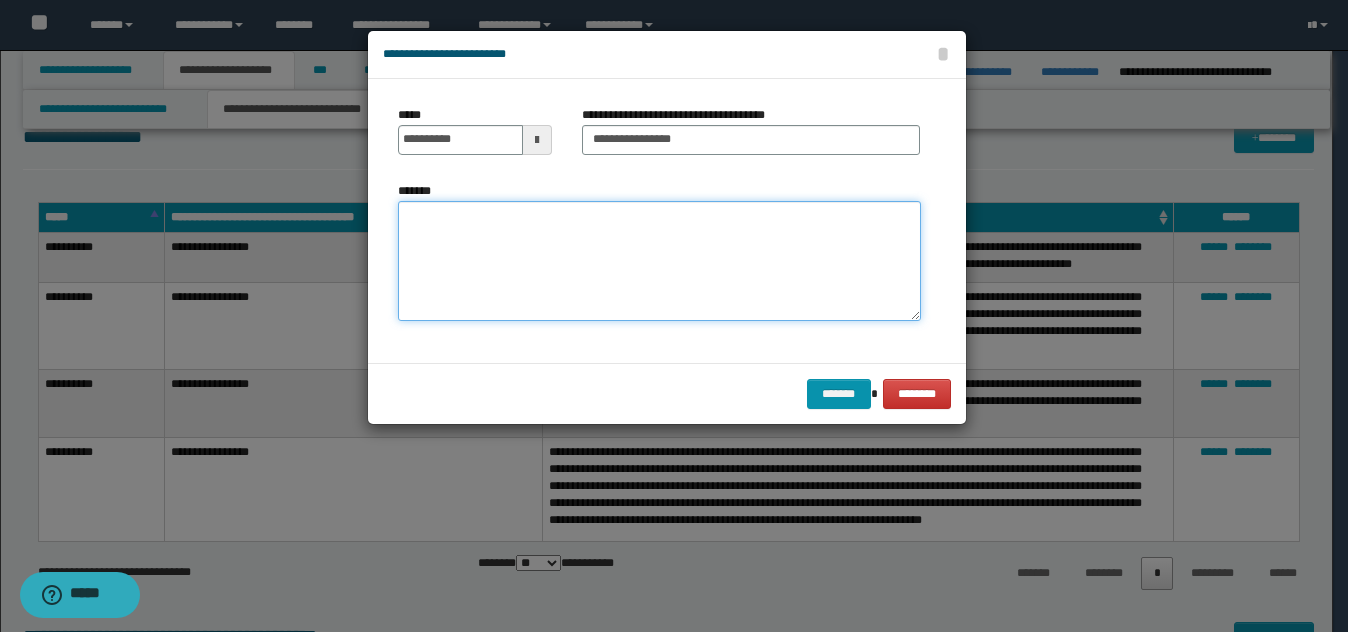 paste on "**********" 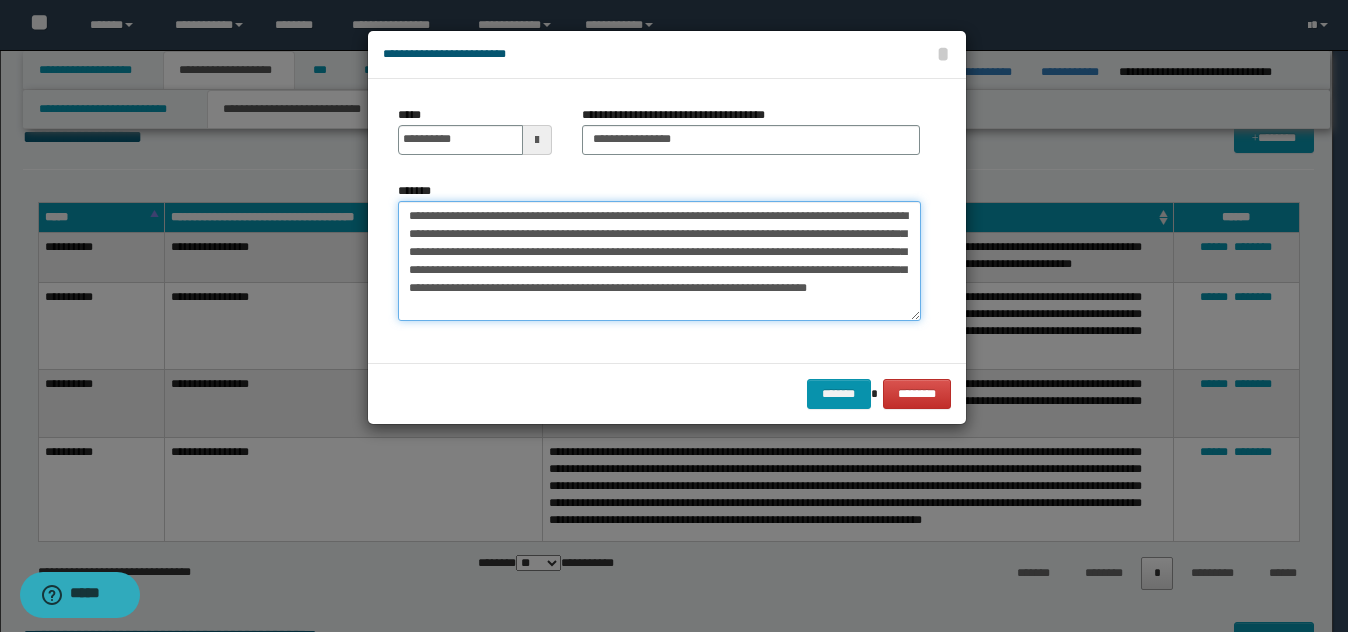 drag, startPoint x: 495, startPoint y: 257, endPoint x: 530, endPoint y: 256, distance: 35.014282 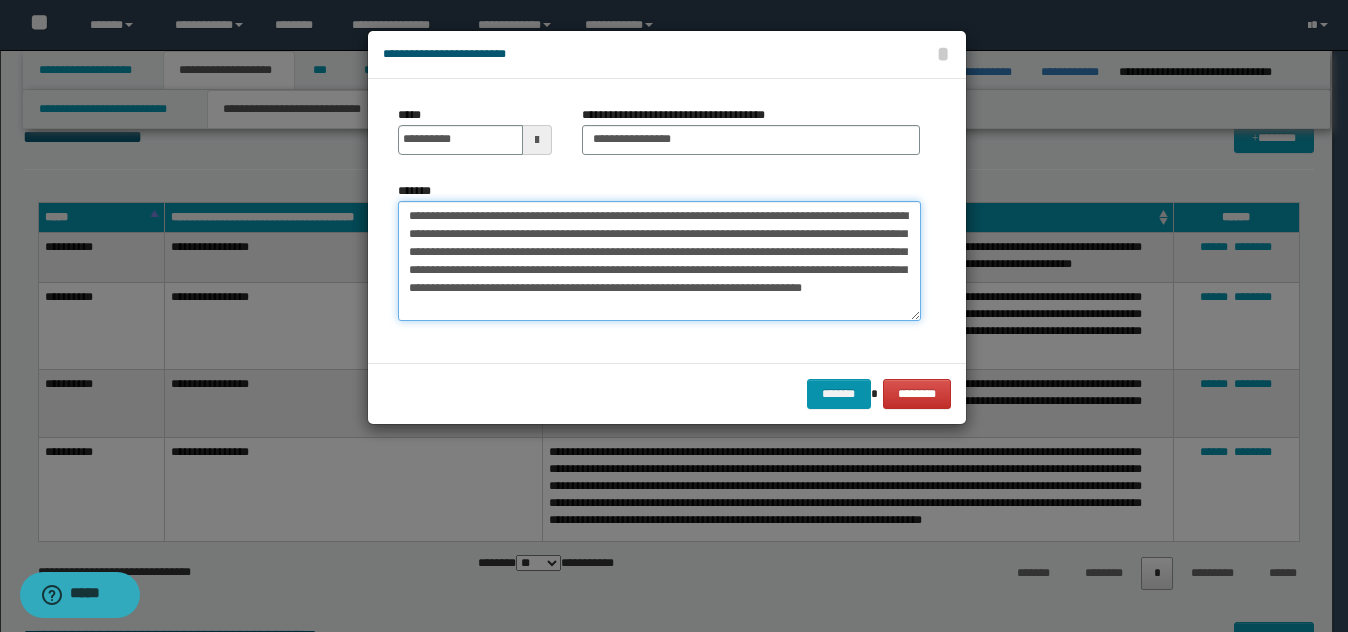 drag, startPoint x: 532, startPoint y: 297, endPoint x: 548, endPoint y: 300, distance: 16.27882 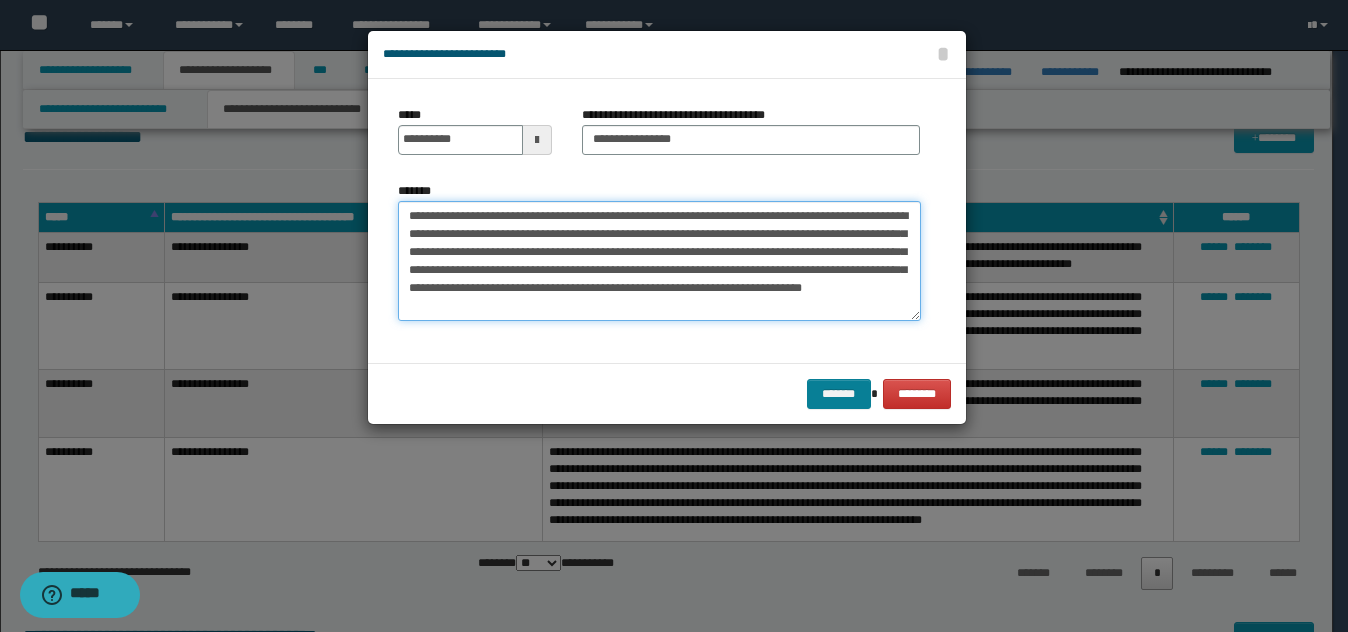 type on "**********" 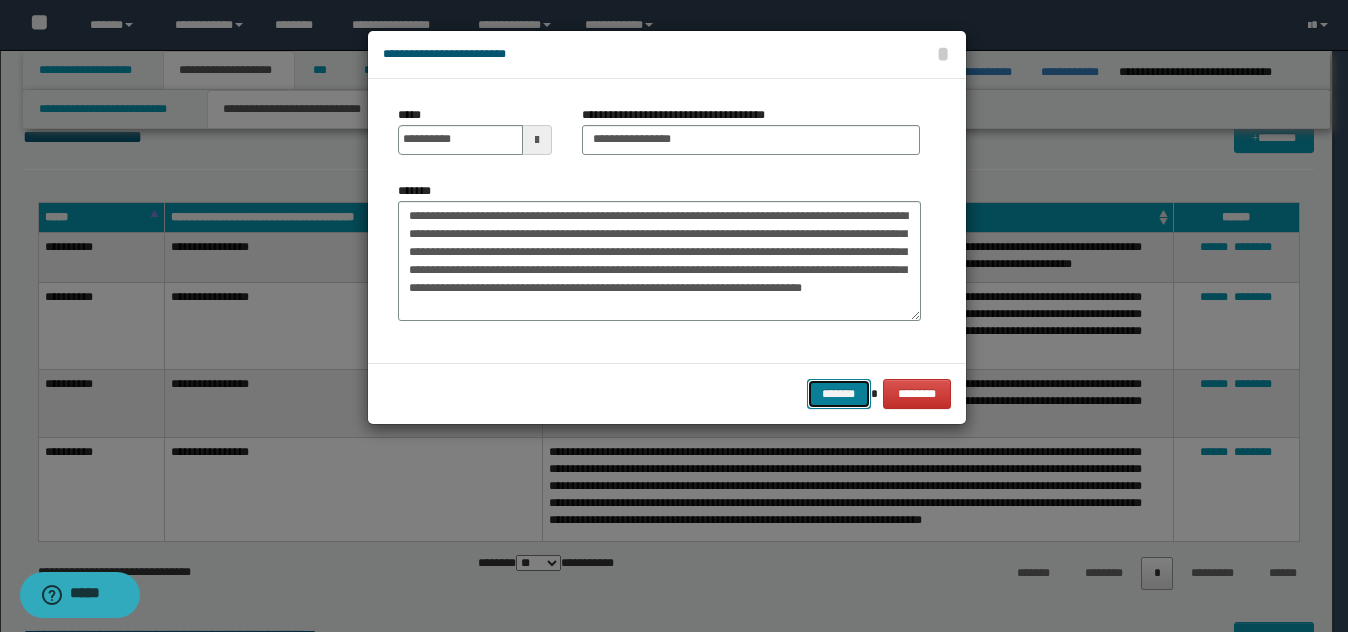 click on "*******" at bounding box center [839, 394] 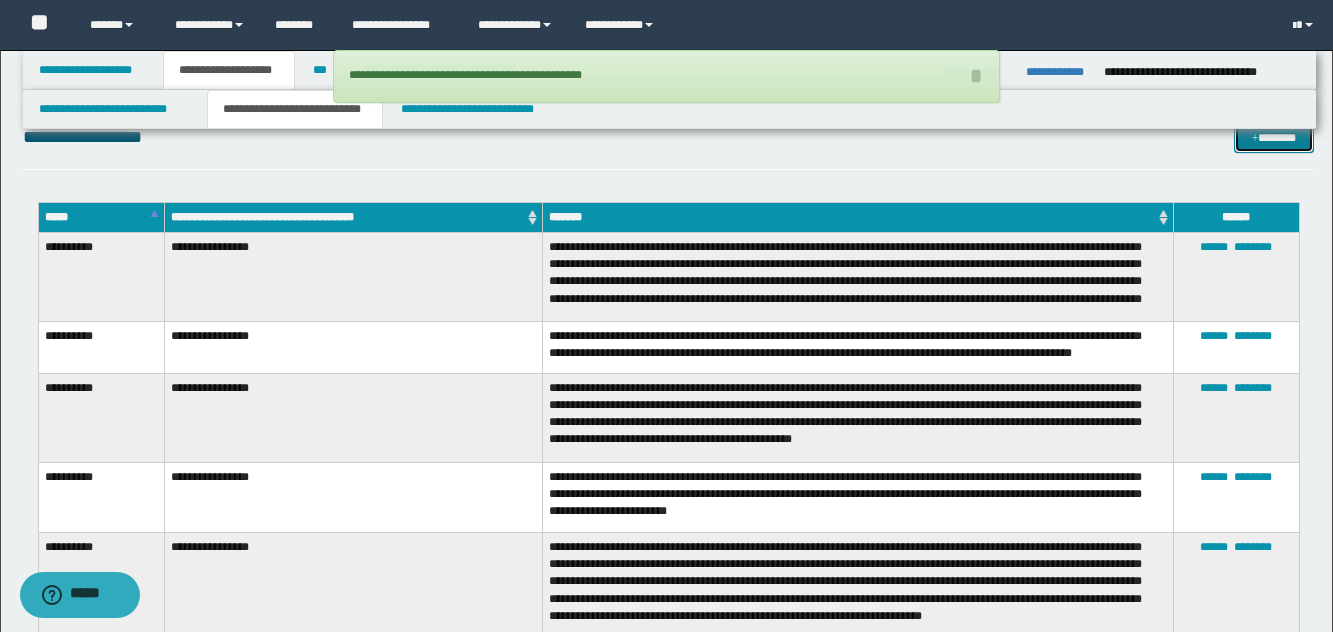 click on "*******" at bounding box center (1274, 138) 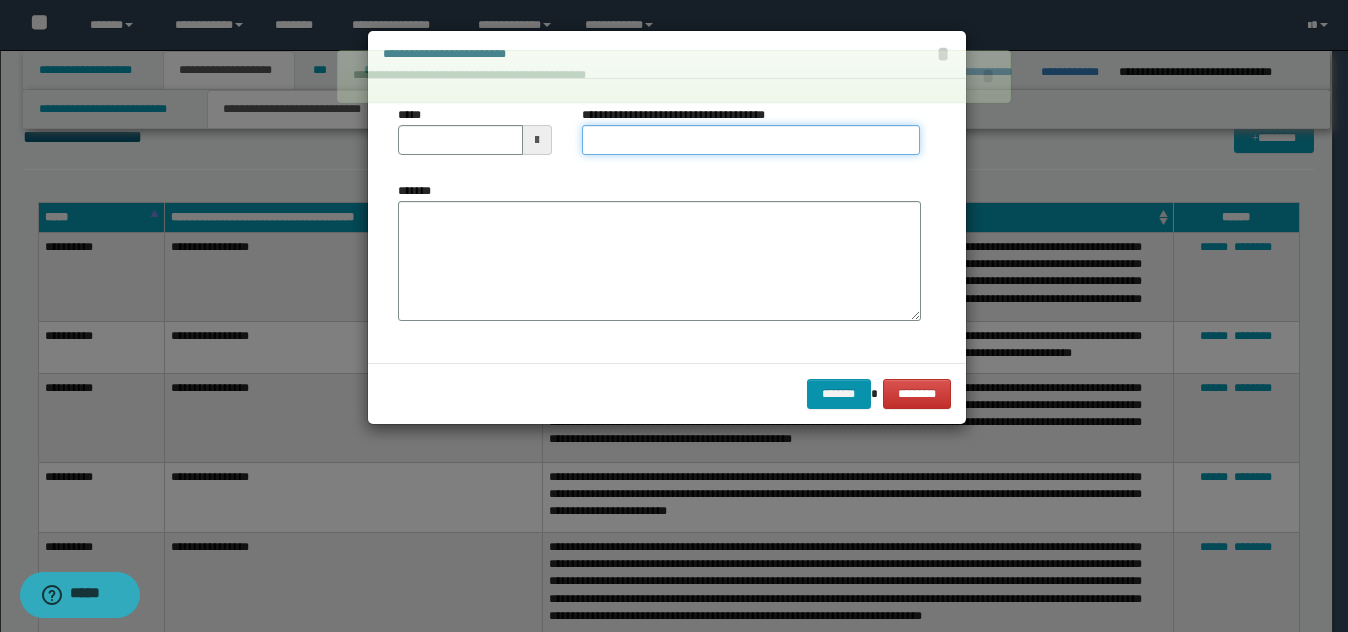 click on "**********" at bounding box center (751, 140) 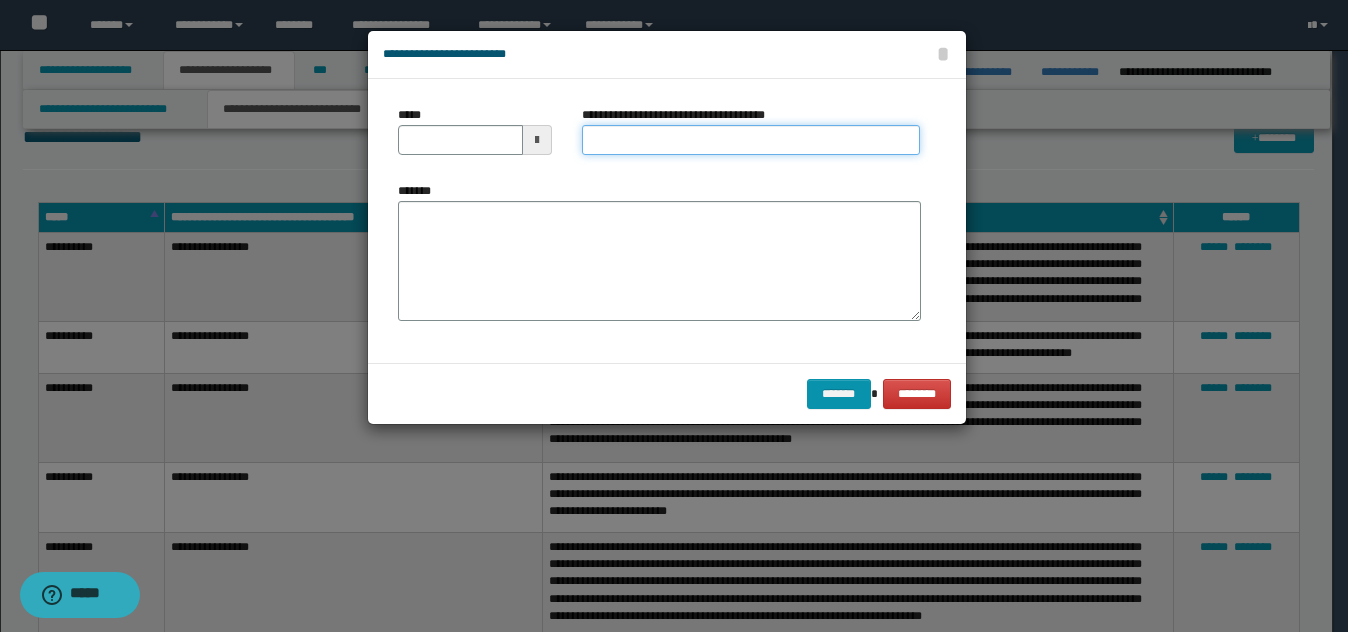 type on "**********" 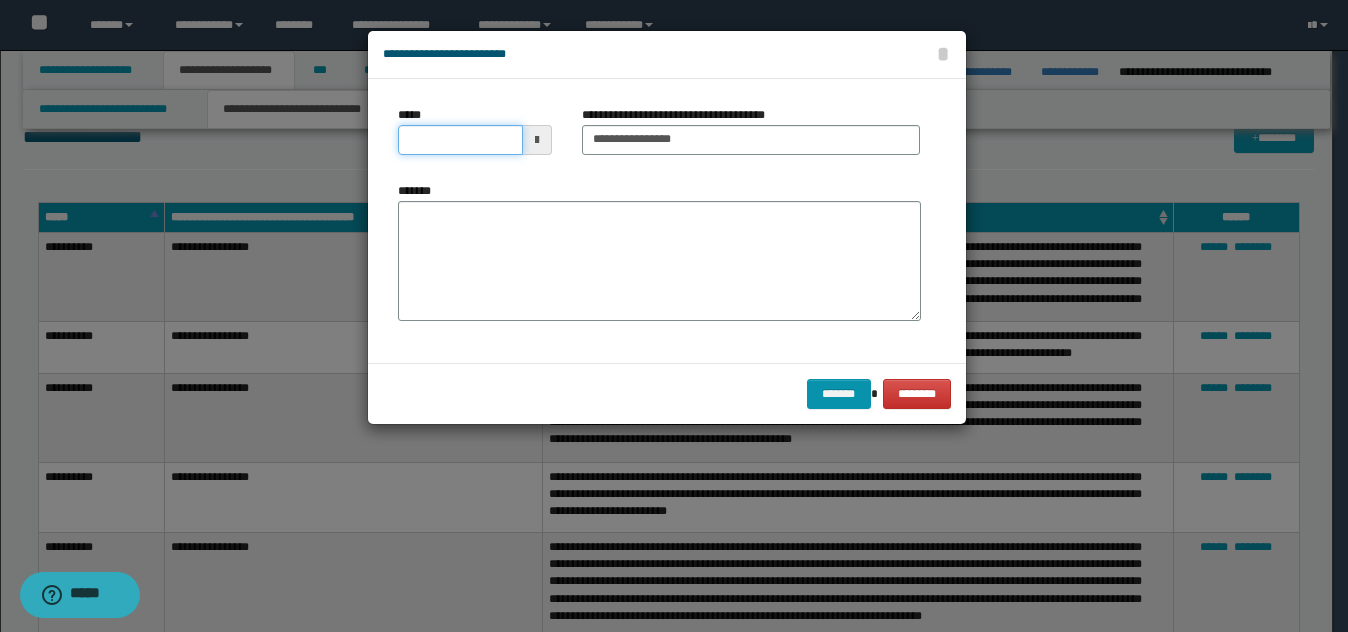 click on "*****" at bounding box center [460, 140] 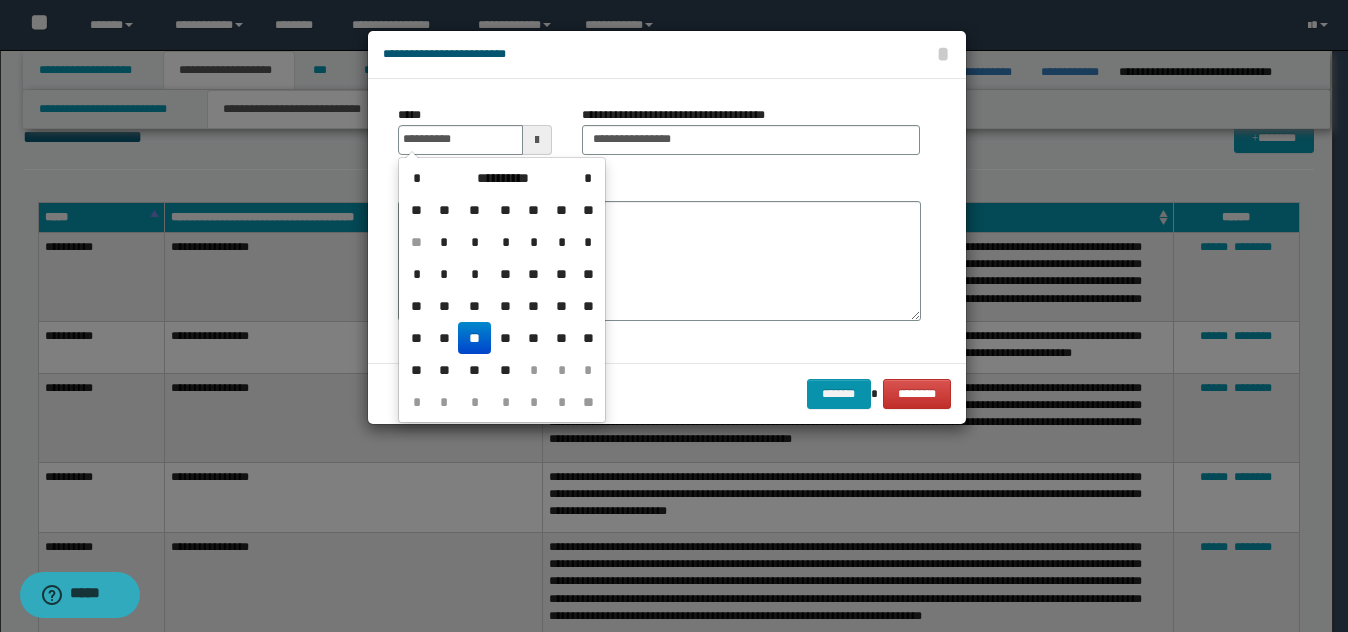 click on "**" at bounding box center [474, 338] 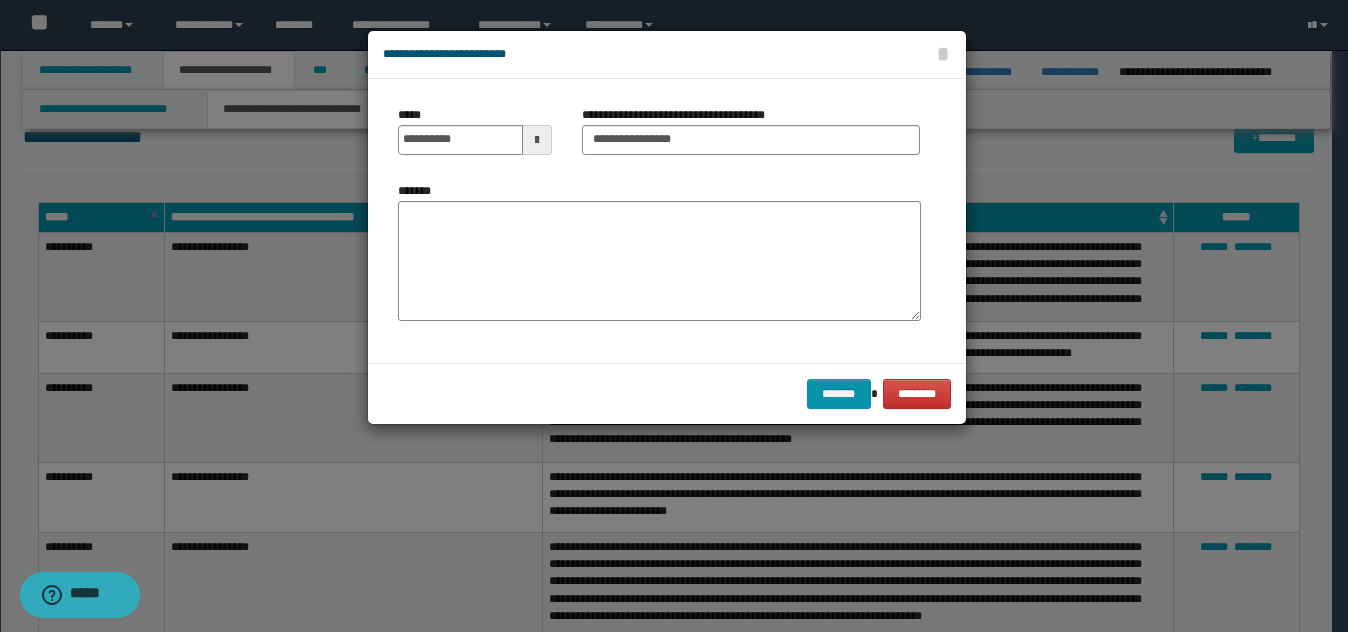 type on "**********" 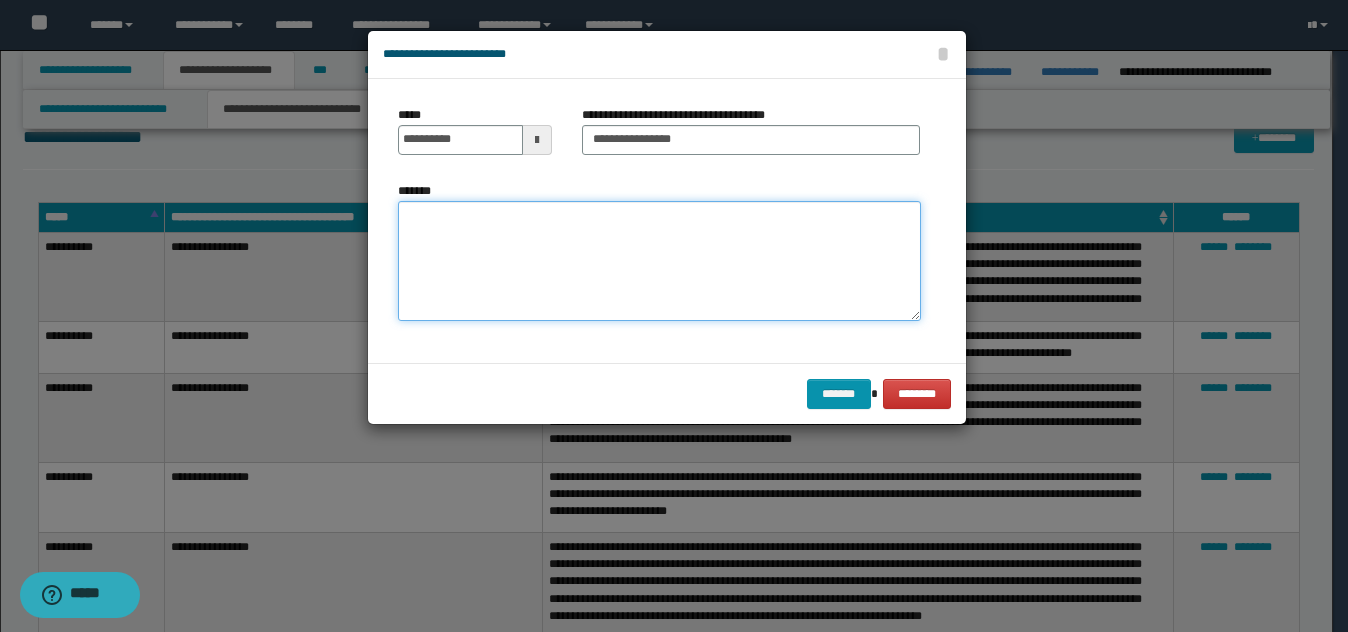 click on "*******" at bounding box center [659, 261] 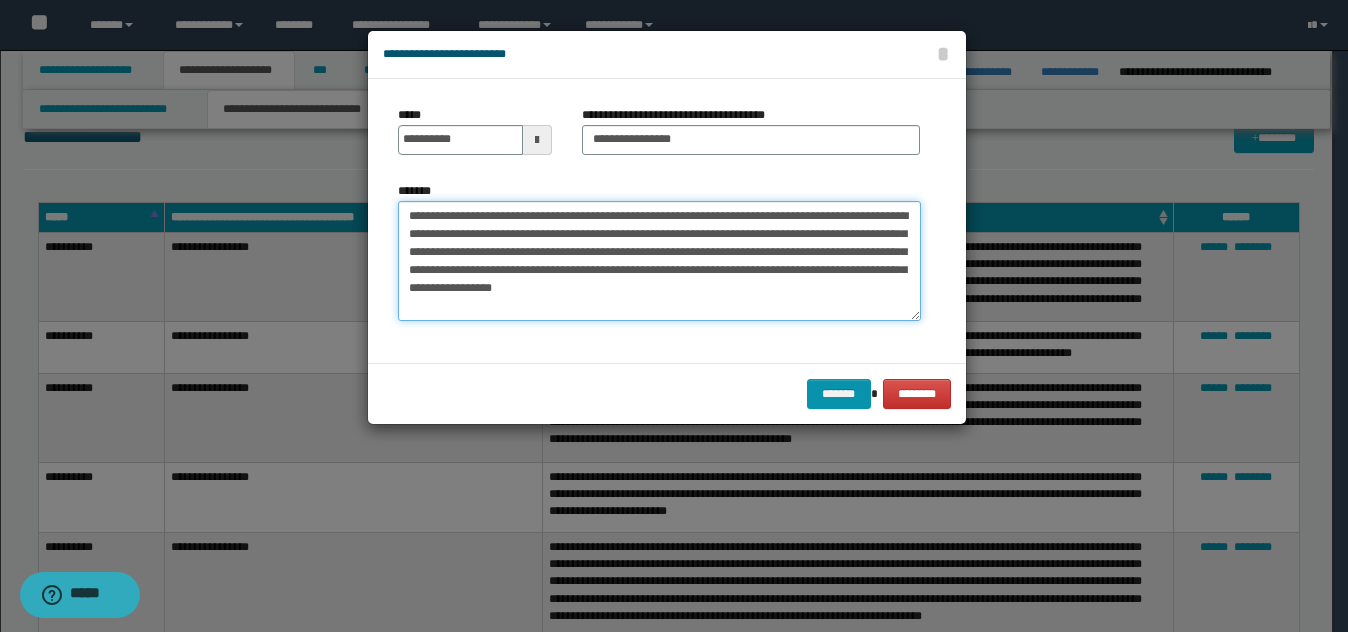 click on "**********" at bounding box center (659, 261) 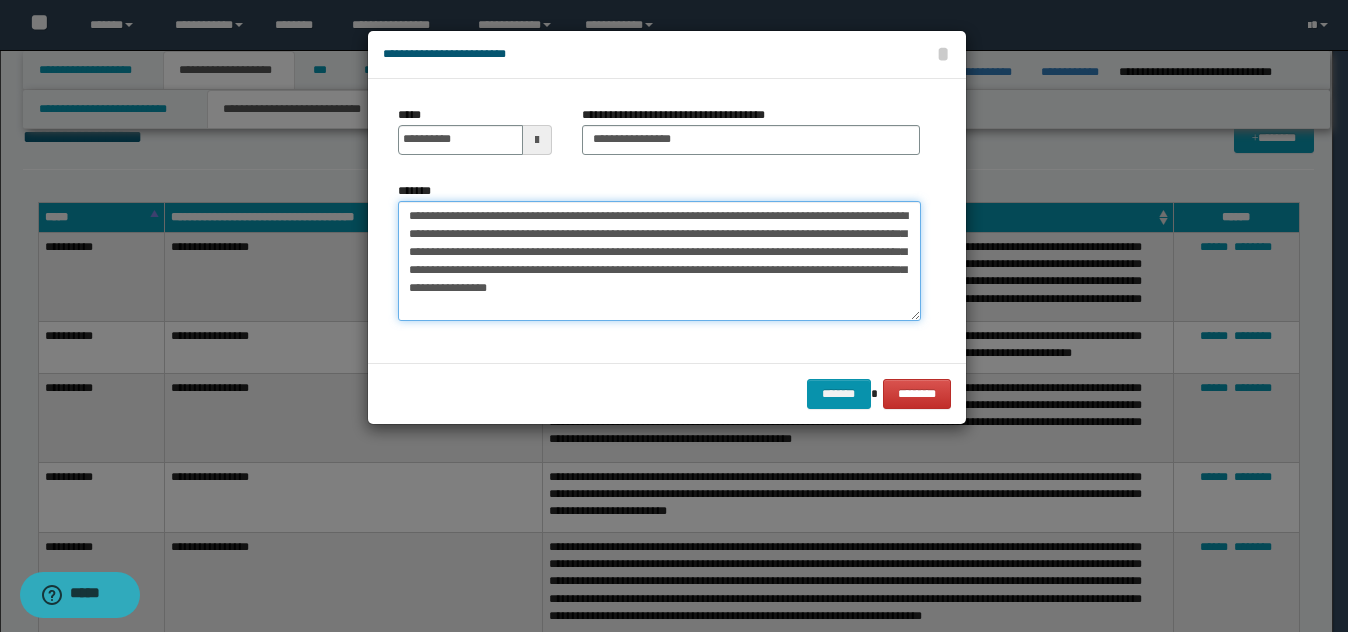 click on "**********" at bounding box center (659, 261) 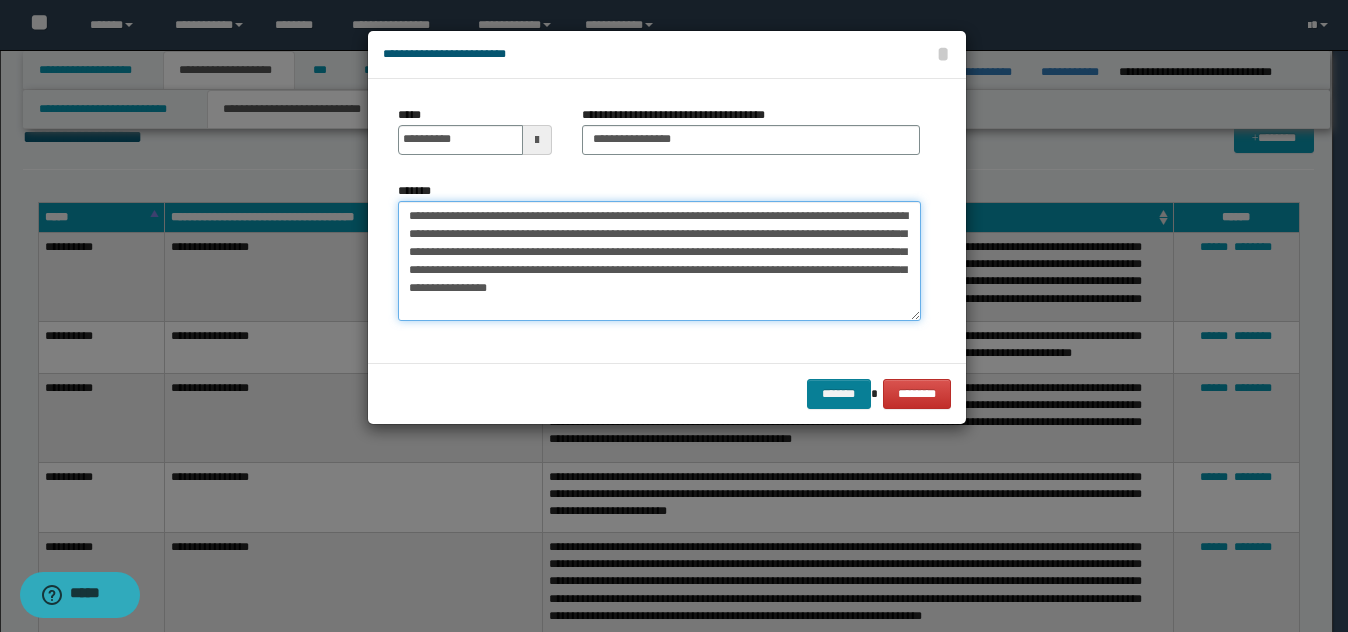 type on "**********" 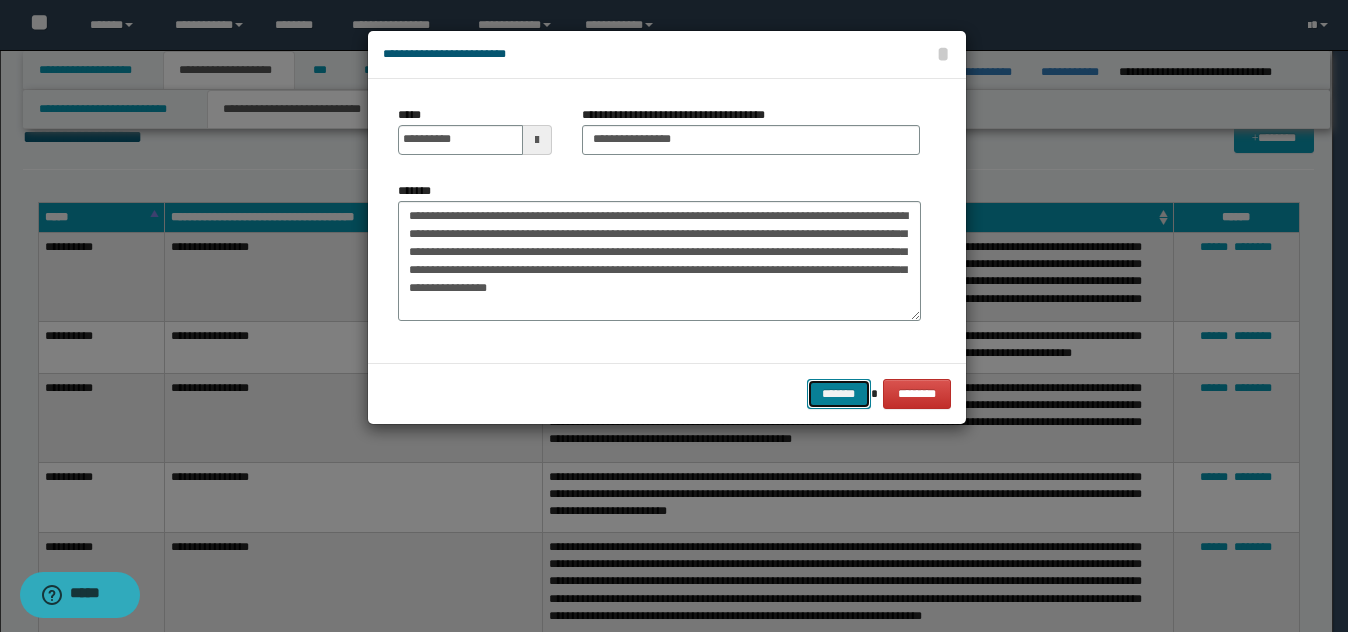 click on "*******" at bounding box center (839, 394) 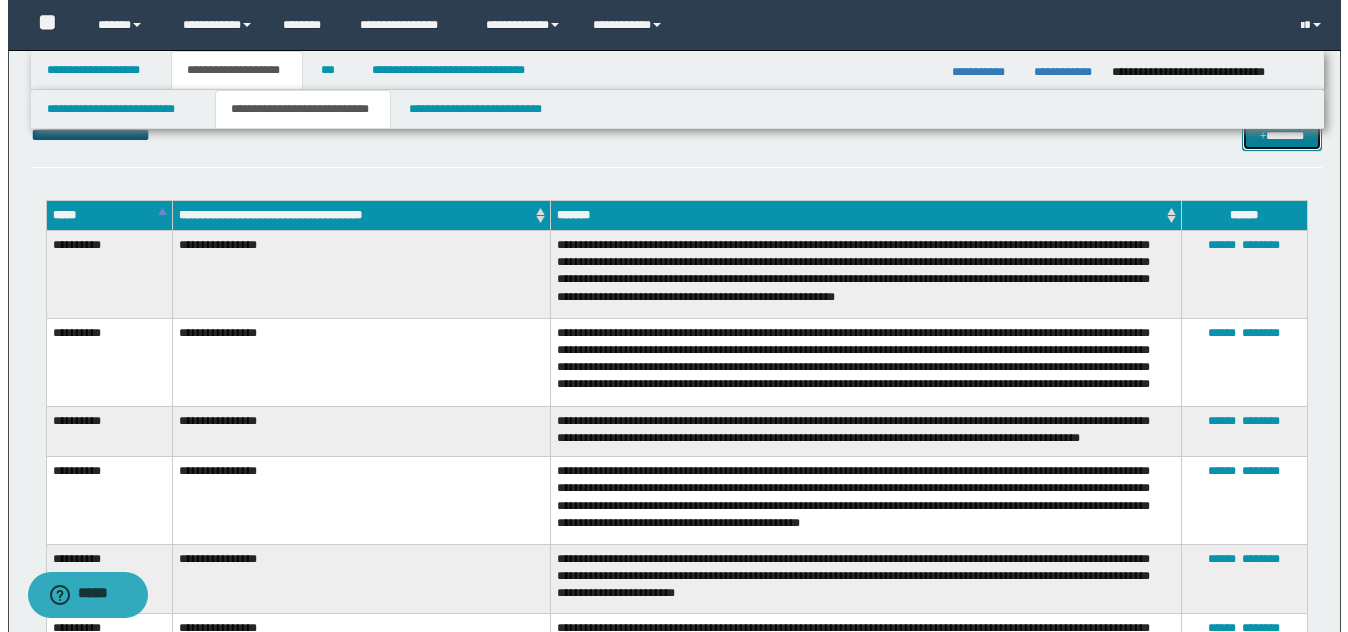scroll, scrollTop: 1600, scrollLeft: 0, axis: vertical 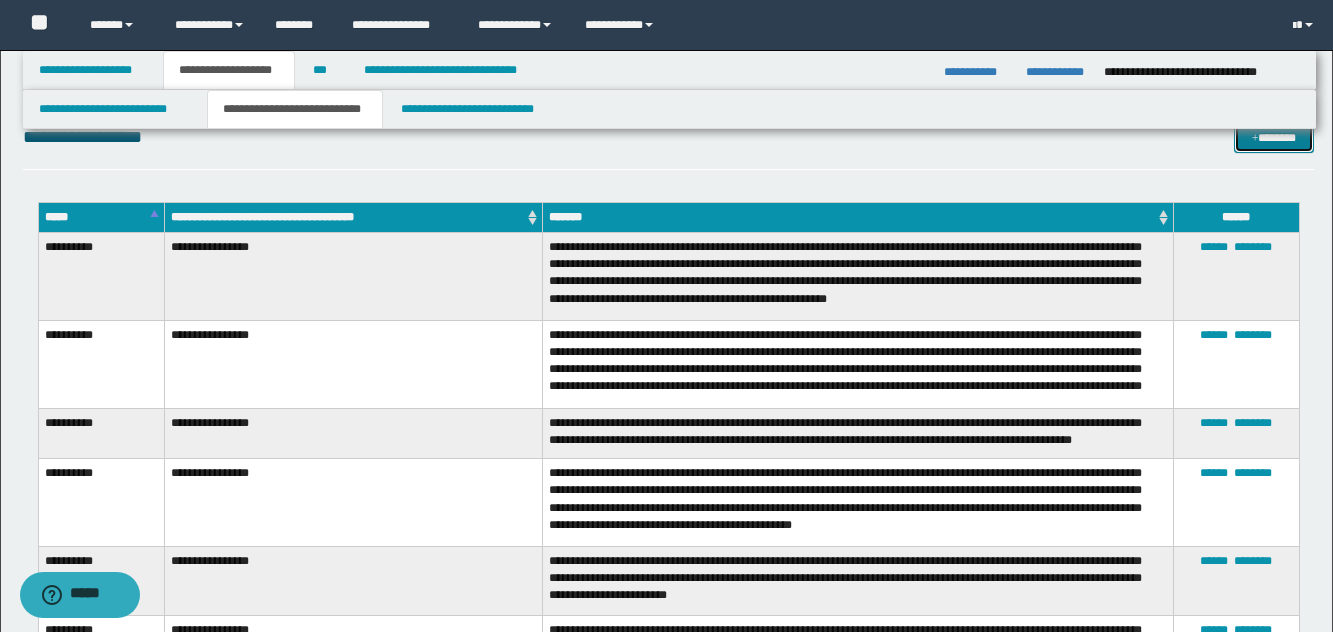 click on "*******" at bounding box center (1274, 138) 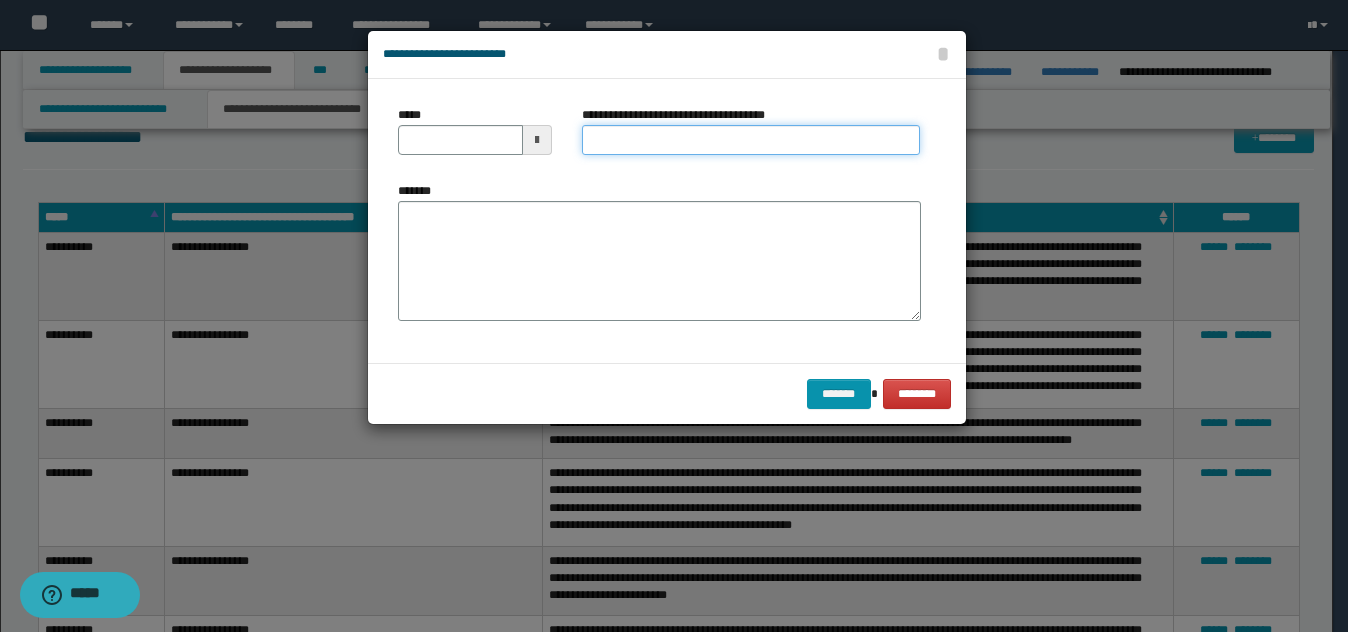 click on "**********" at bounding box center (751, 140) 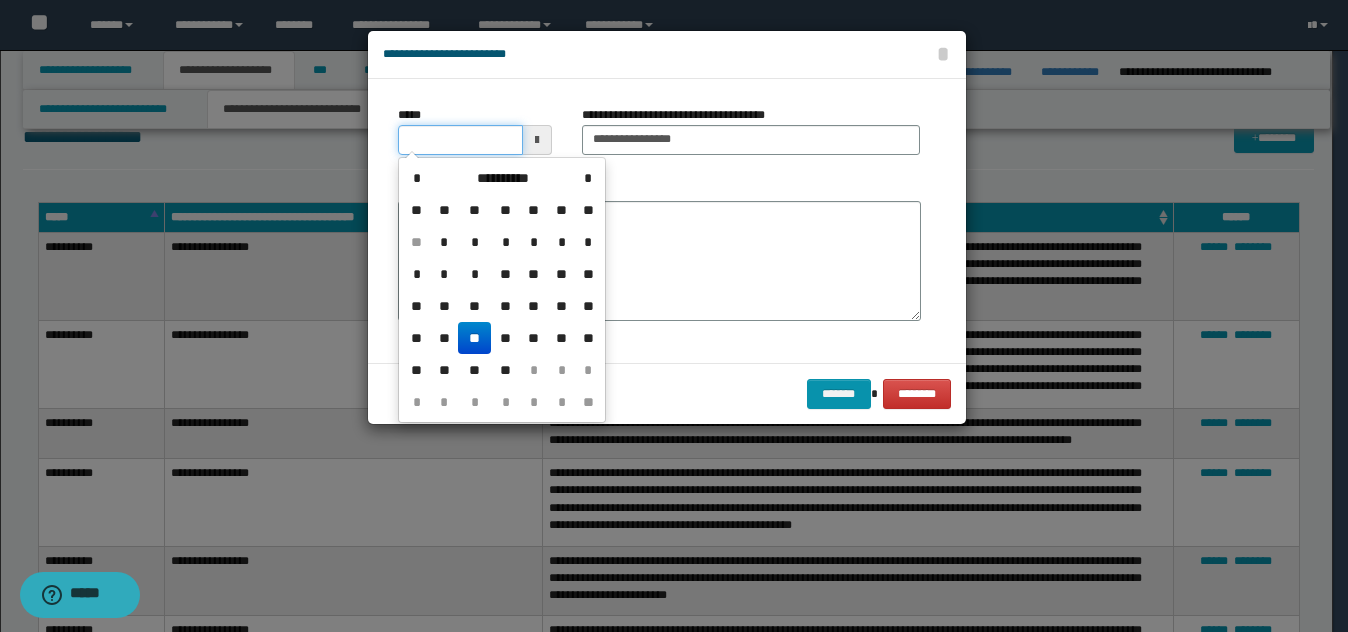 click on "*****" at bounding box center [460, 140] 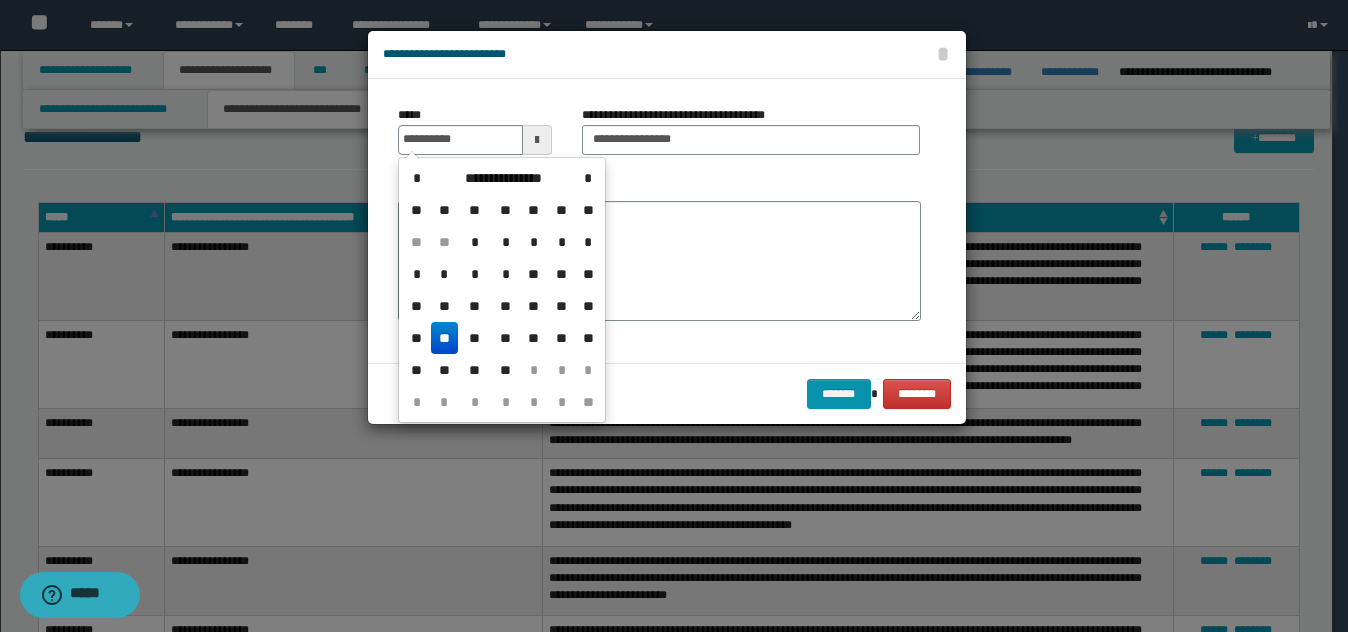 click on "**" at bounding box center (445, 338) 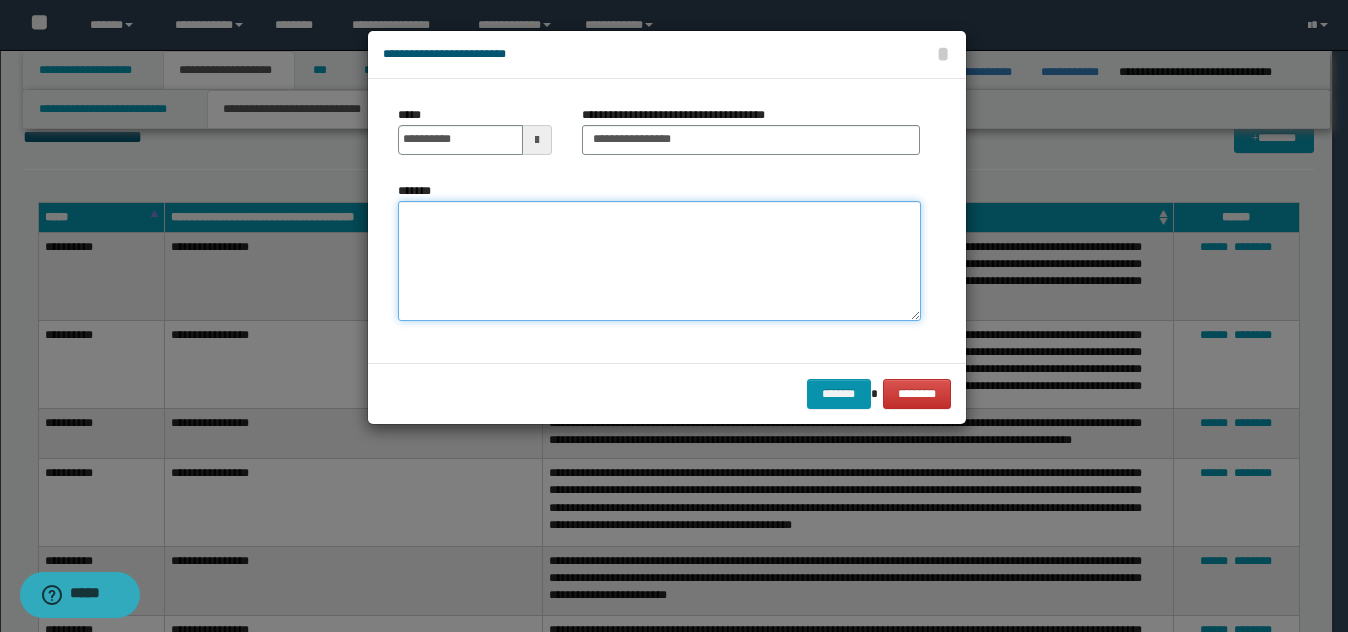 click on "*******" at bounding box center (659, 261) 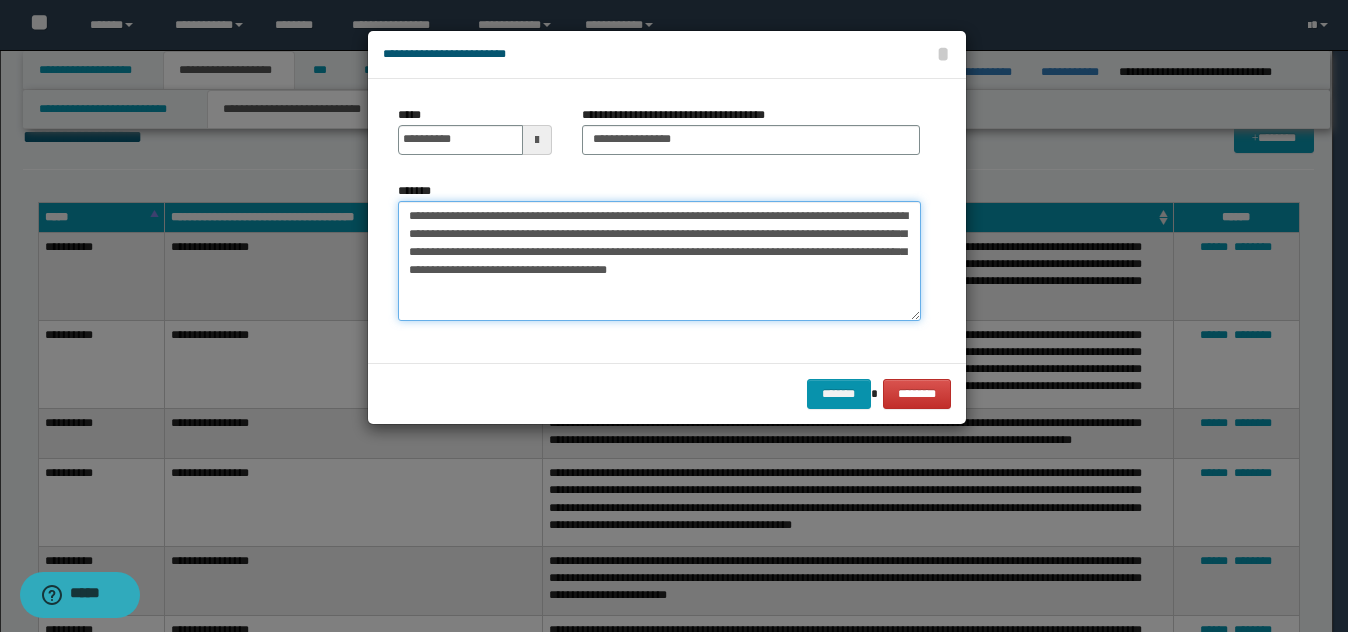 click on "**********" at bounding box center (659, 261) 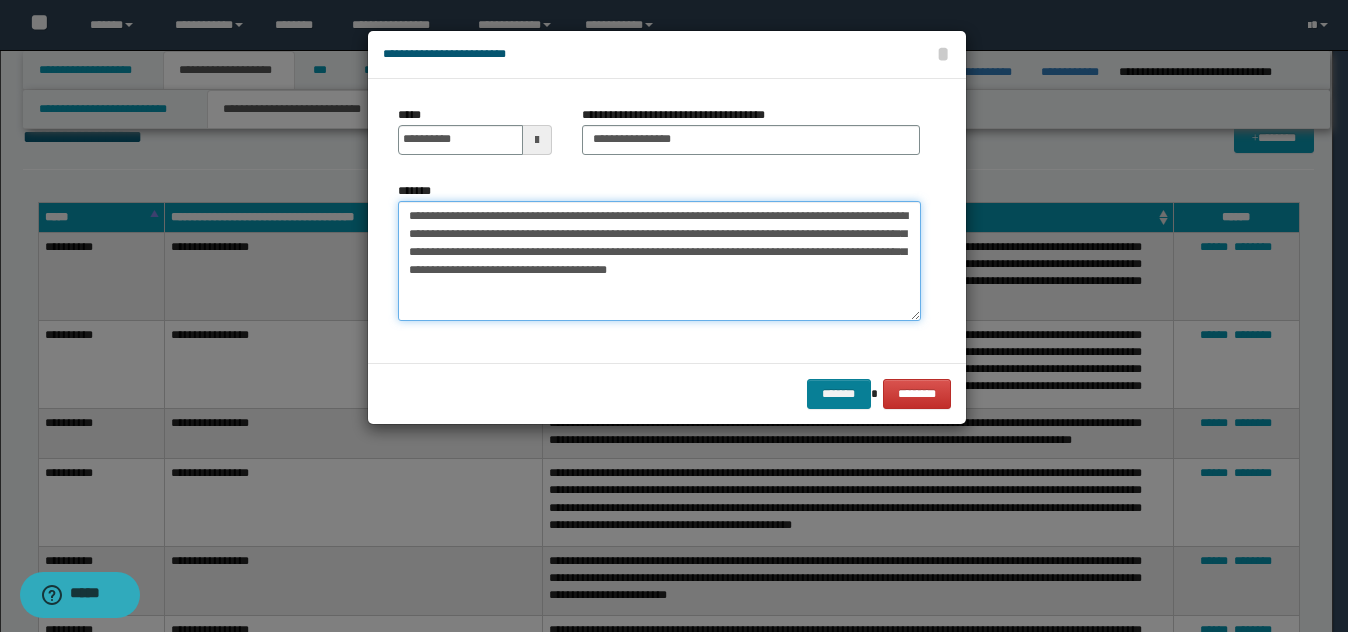 type on "**********" 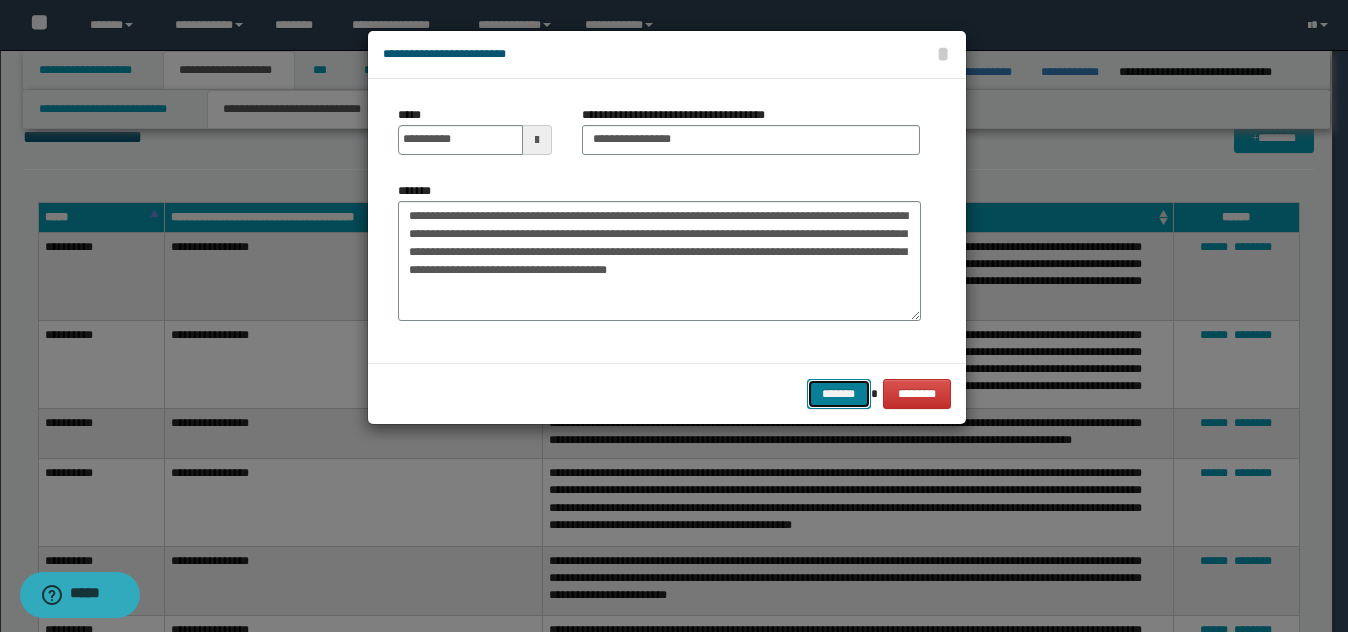 click on "*******" at bounding box center [839, 394] 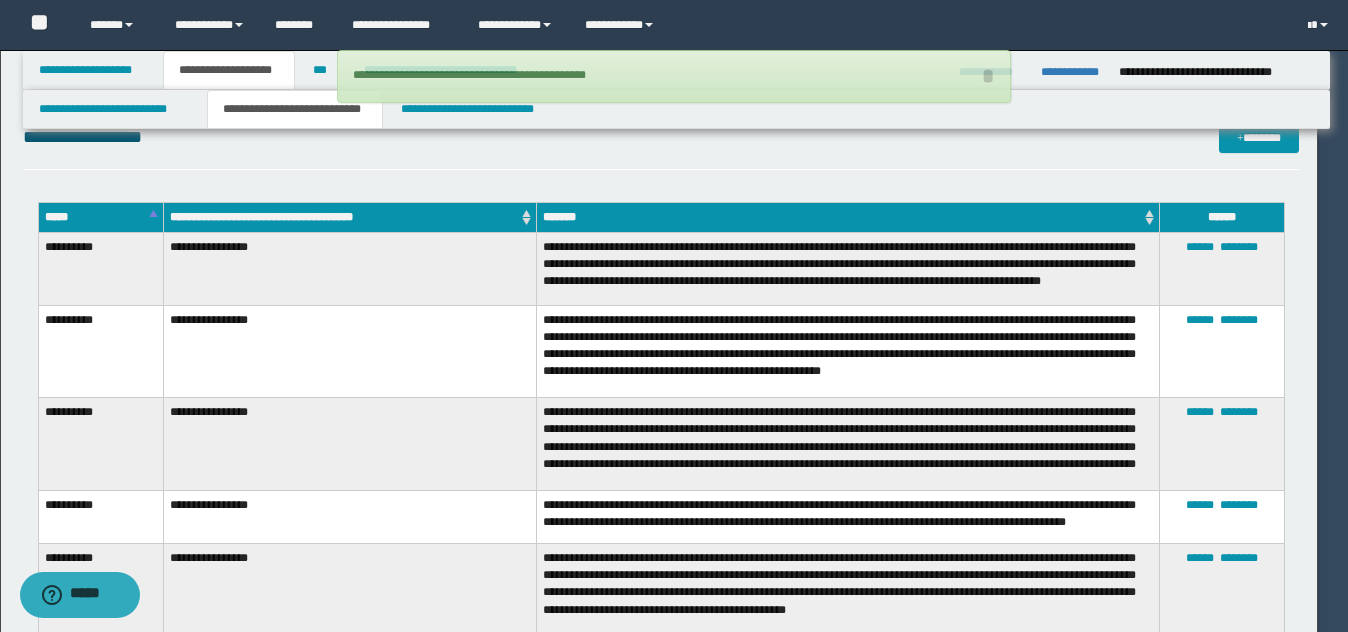 type 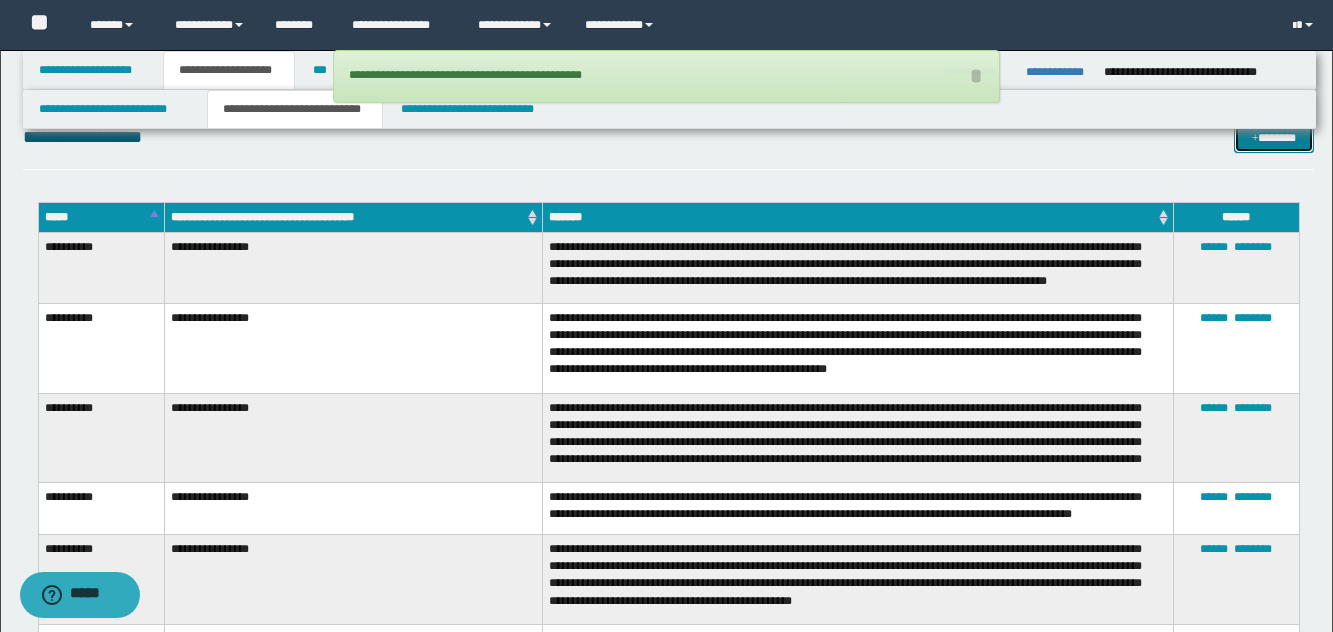 click at bounding box center [1255, 139] 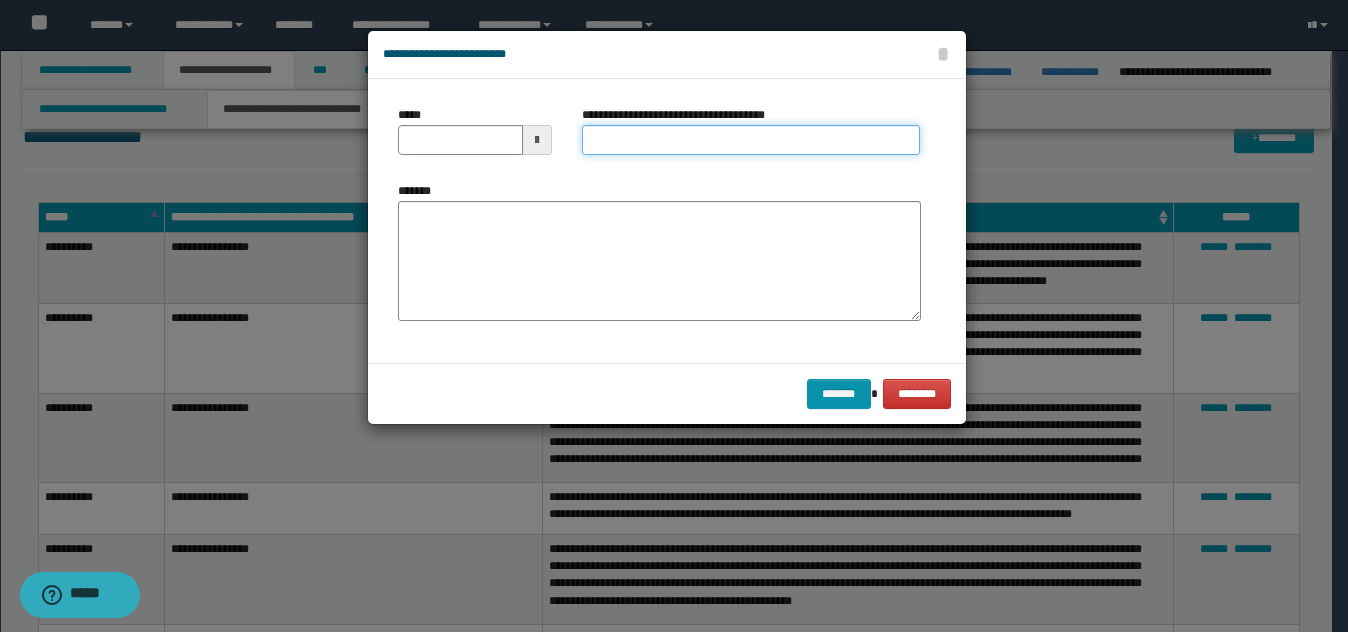 click on "**********" at bounding box center (751, 140) 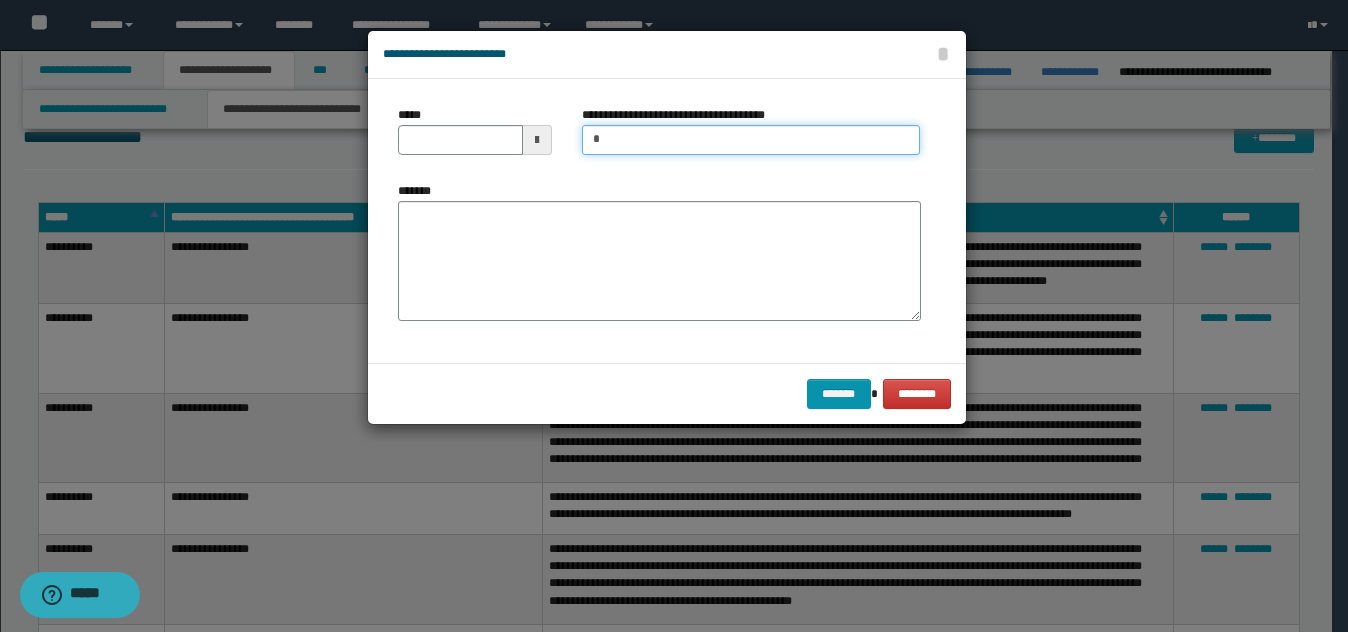 click on "*" at bounding box center (751, 140) 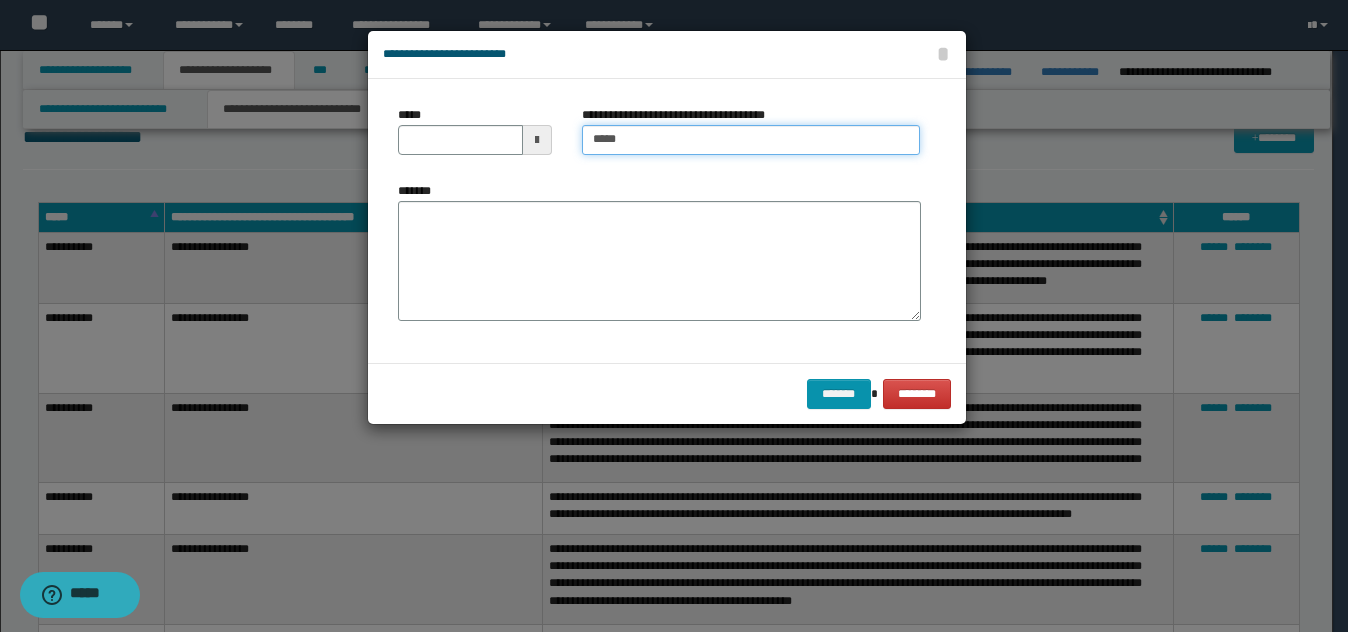 type on "**********" 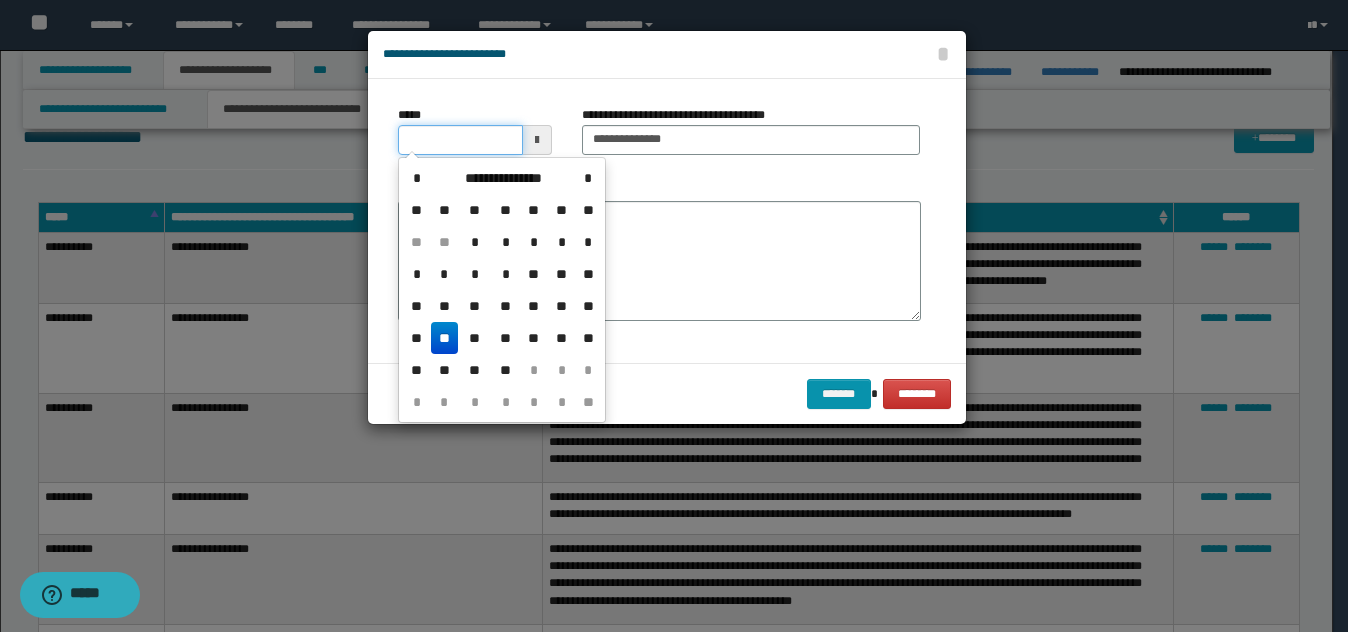 click on "*****" at bounding box center [460, 140] 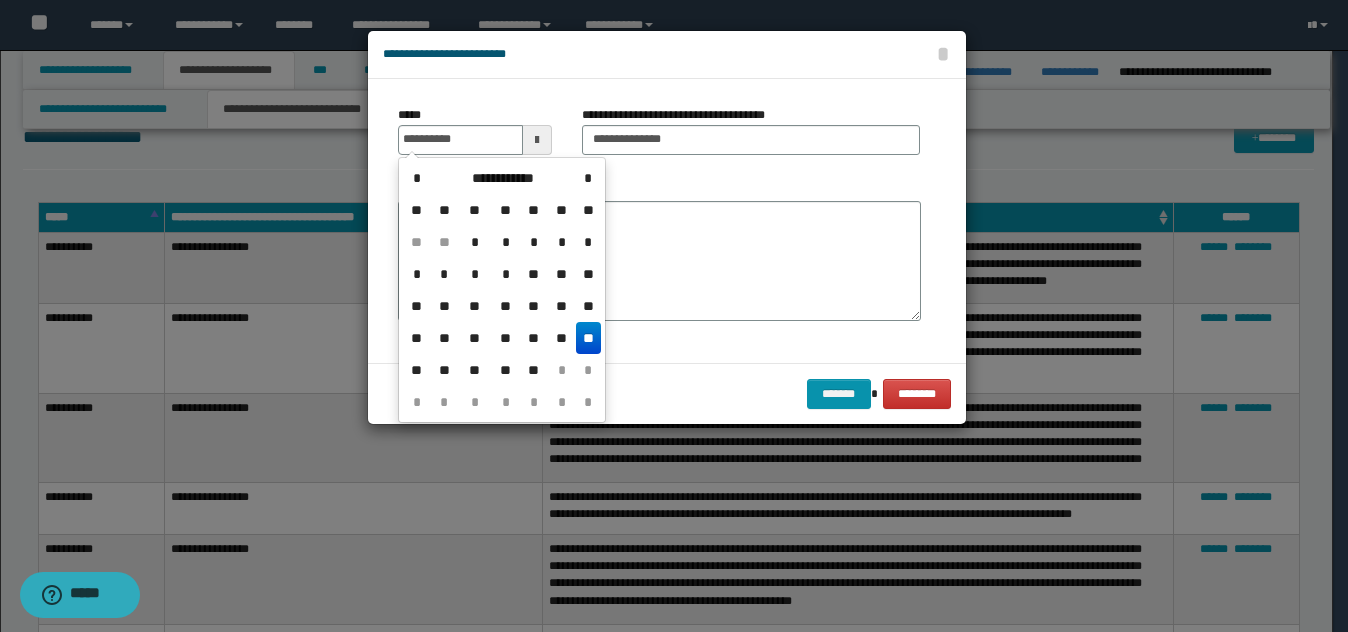 click on "**" at bounding box center (588, 338) 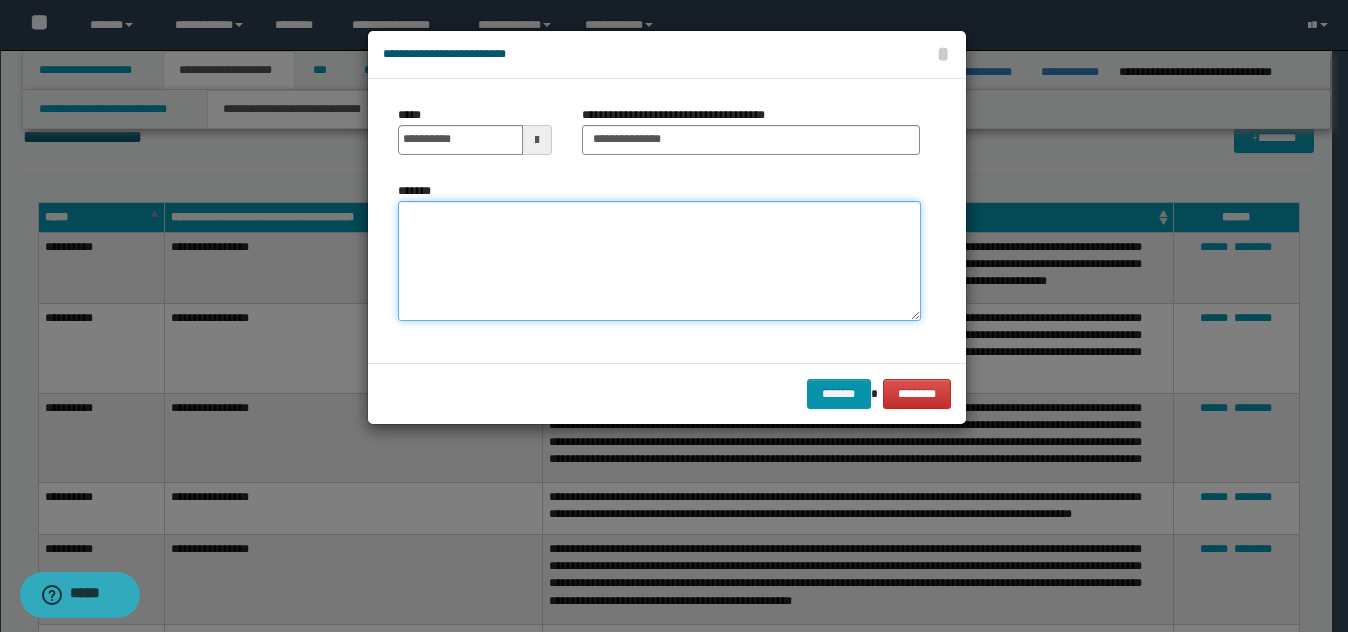 click on "*******" at bounding box center [659, 261] 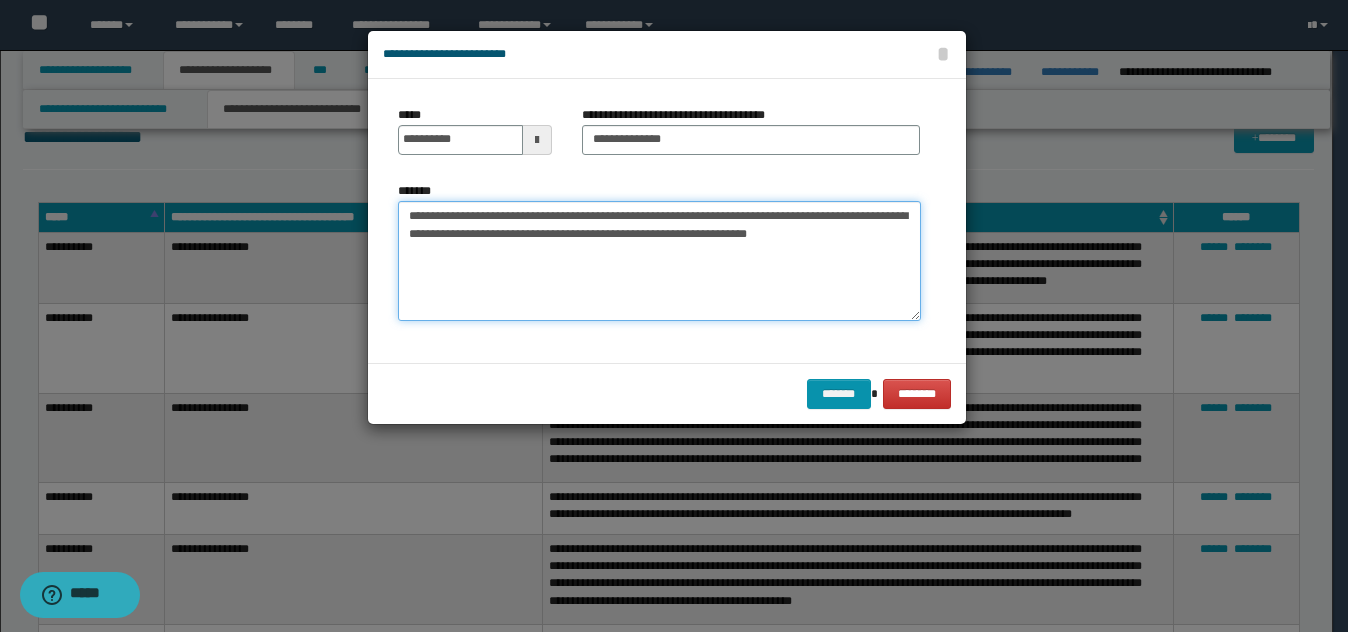 click on "**********" at bounding box center [659, 261] 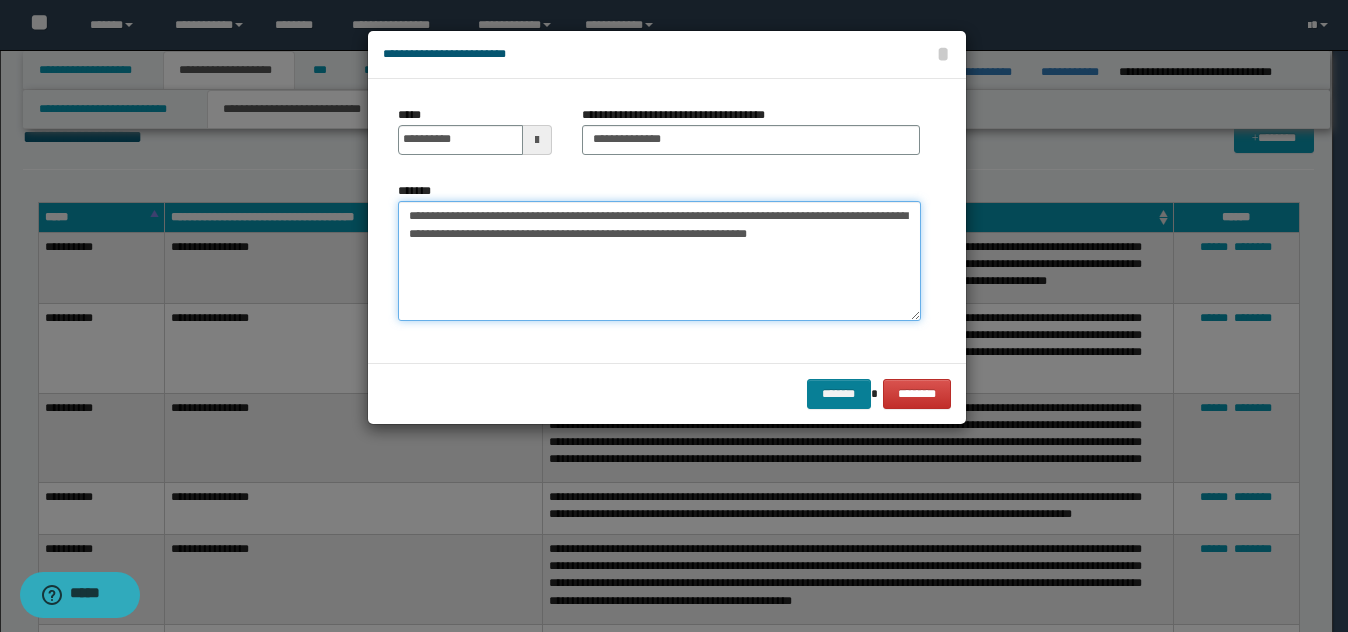 type on "**********" 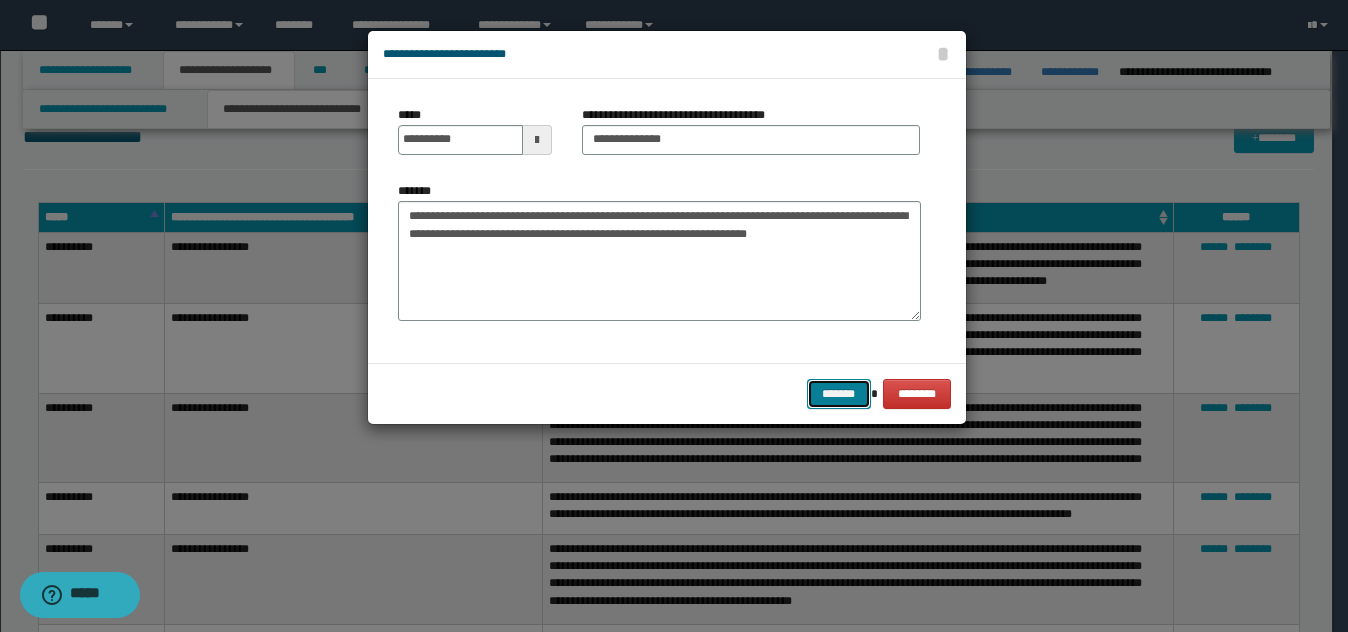 click on "*******" at bounding box center [839, 394] 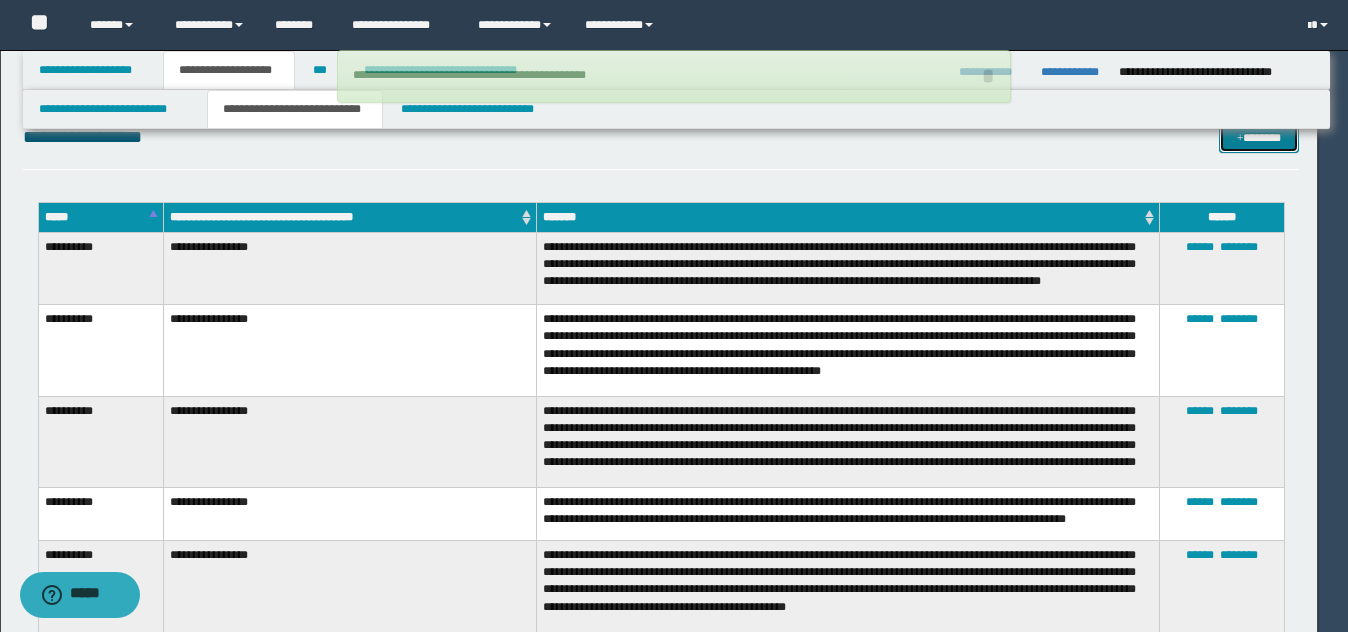 type 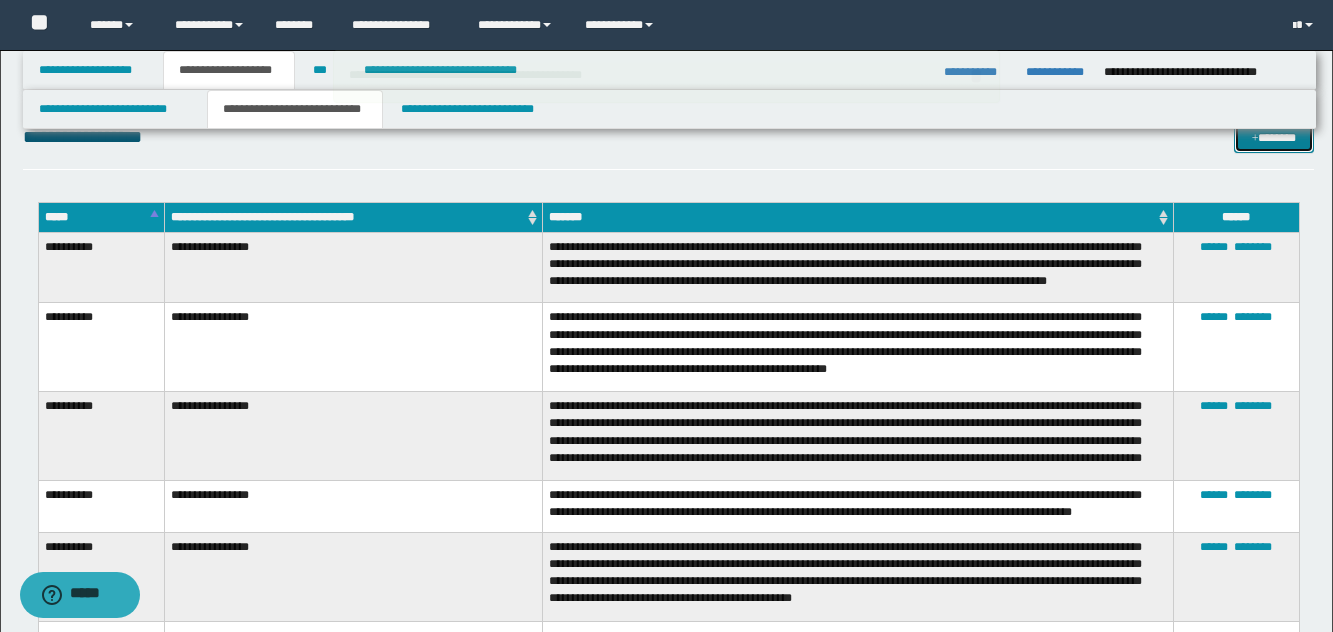 click on "*******" at bounding box center (1274, 138) 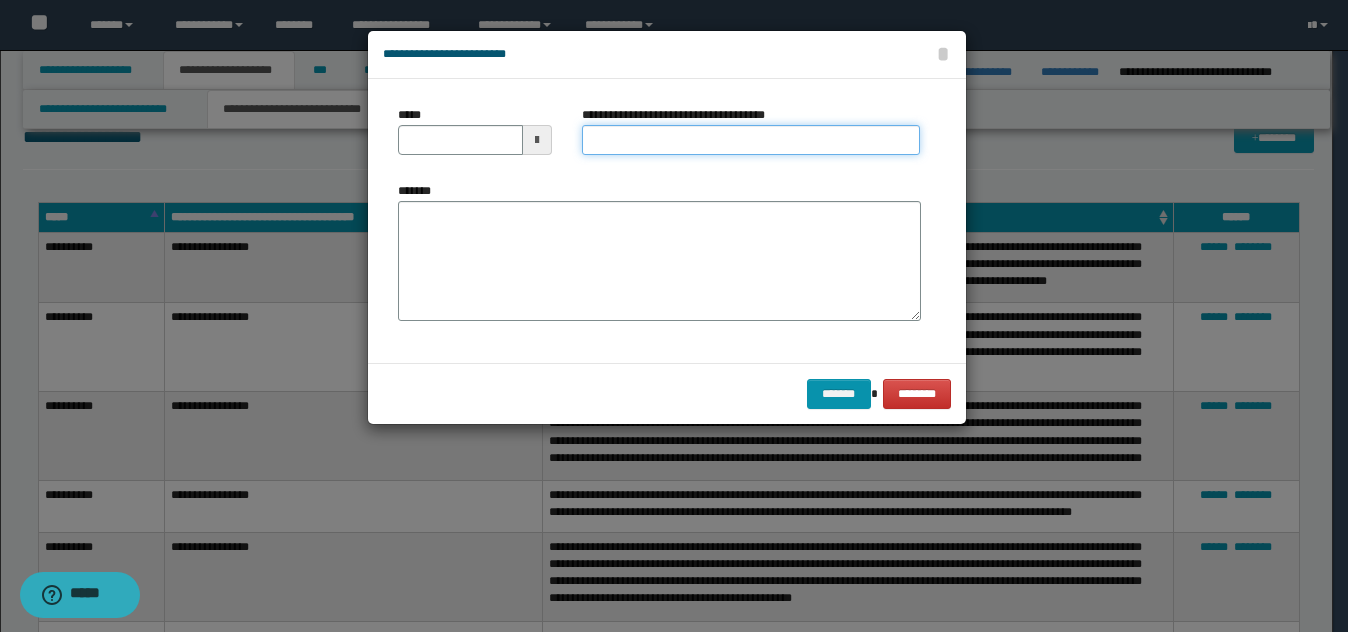 click on "**********" at bounding box center (751, 140) 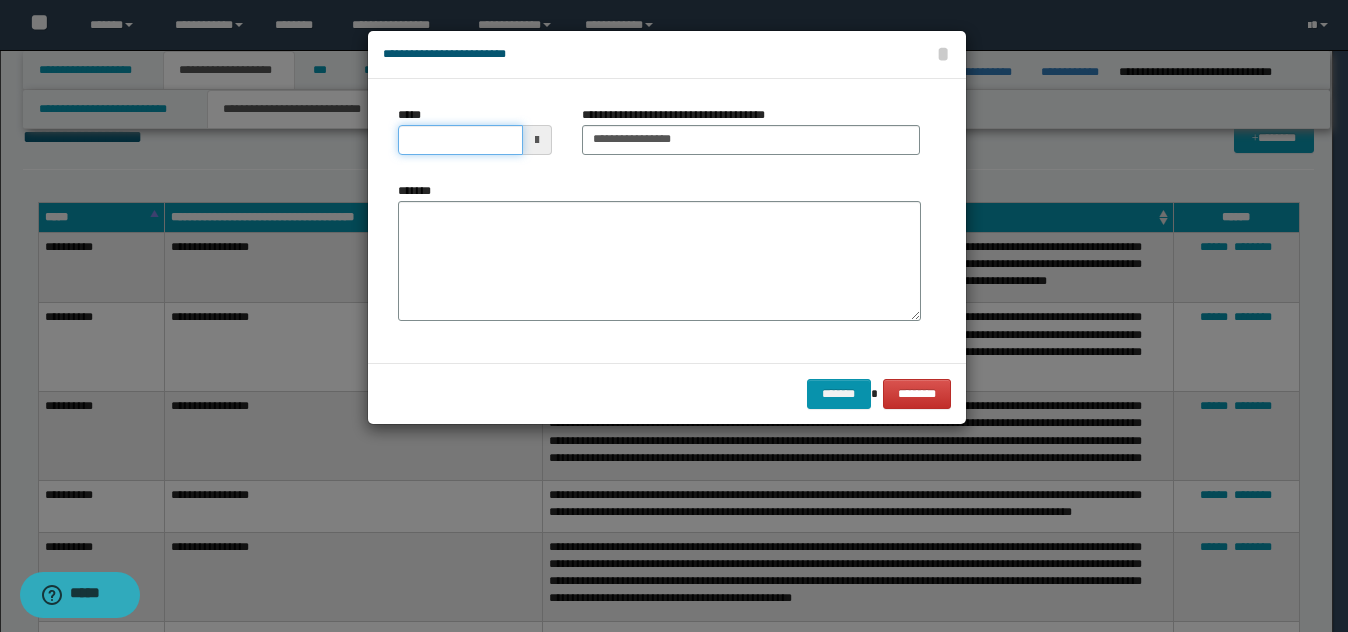 click on "*****" at bounding box center (460, 140) 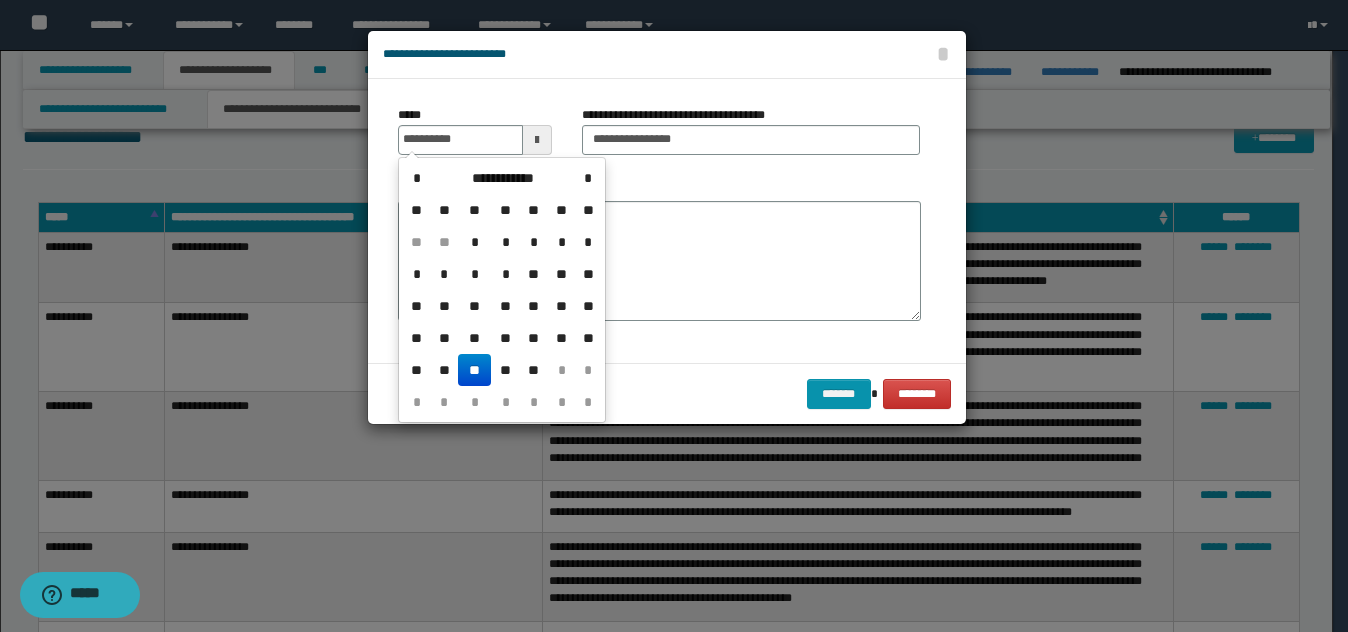 click on "**" at bounding box center (474, 370) 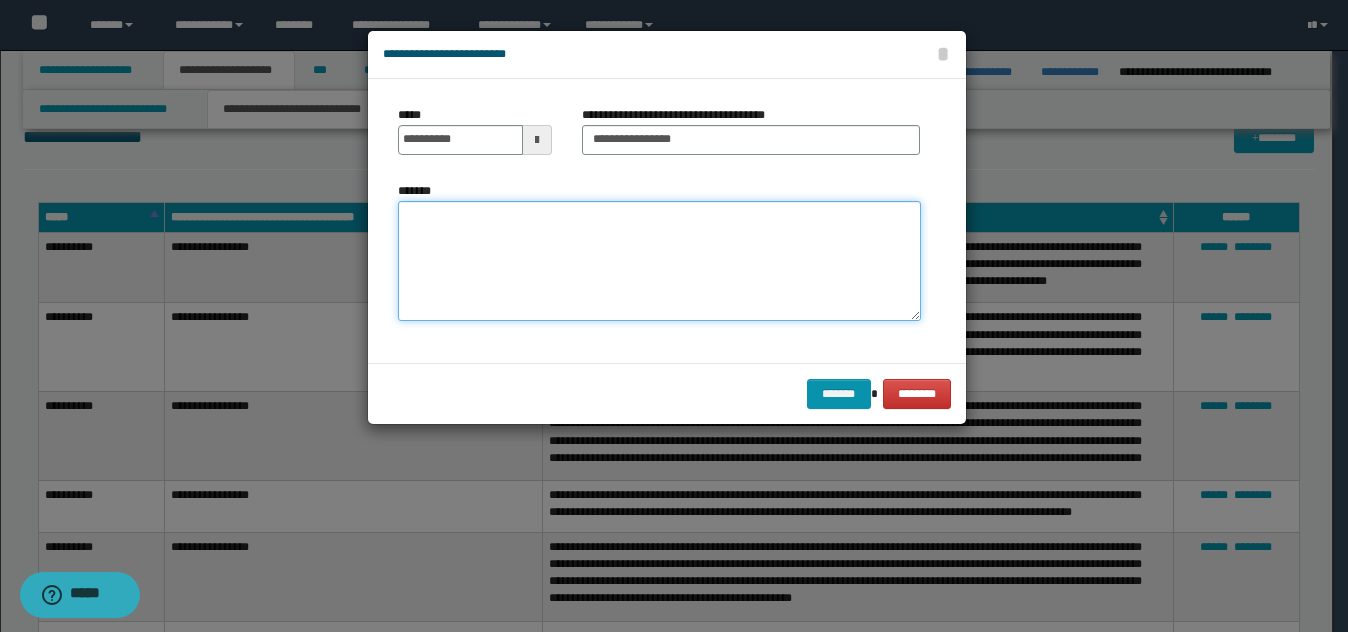 click on "*******" at bounding box center (659, 261) 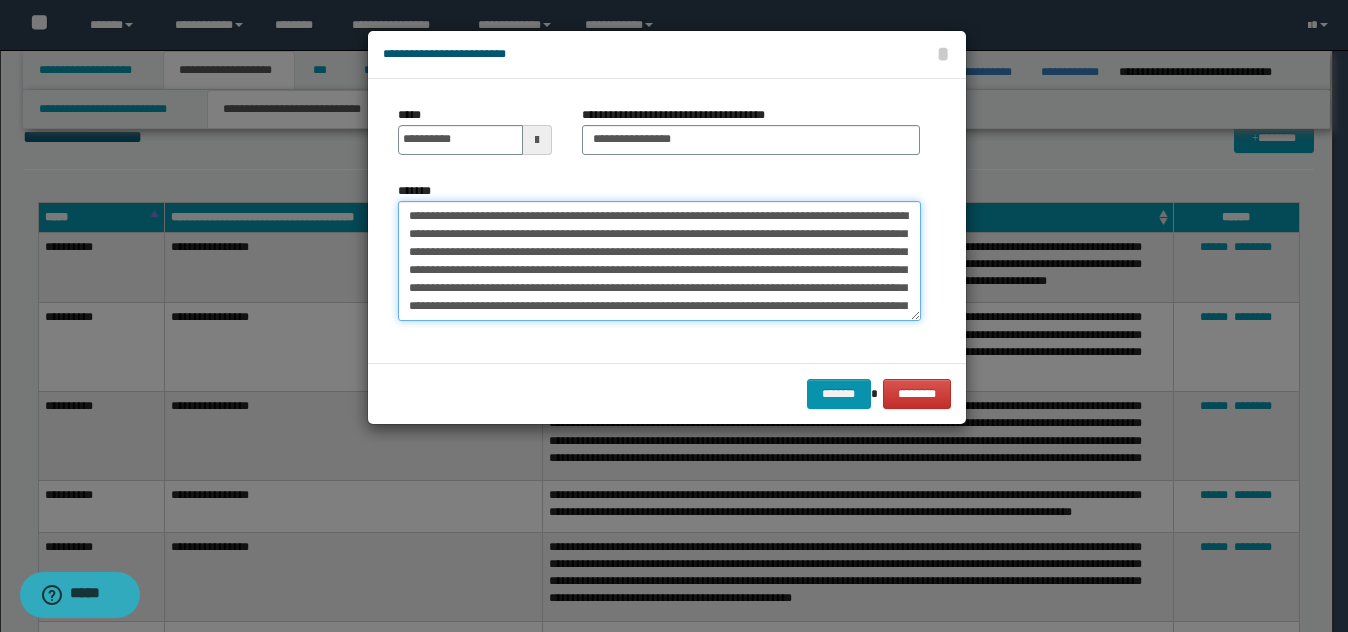 scroll, scrollTop: 30, scrollLeft: 0, axis: vertical 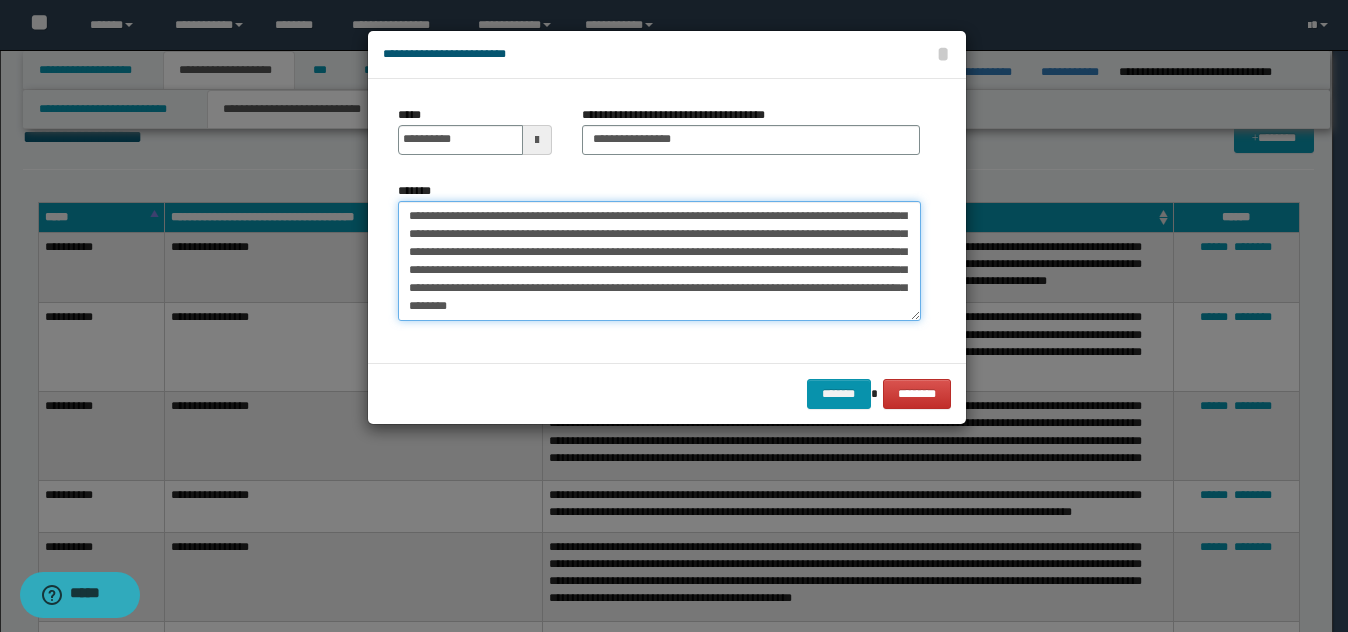 click on "**********" at bounding box center (659, 261) 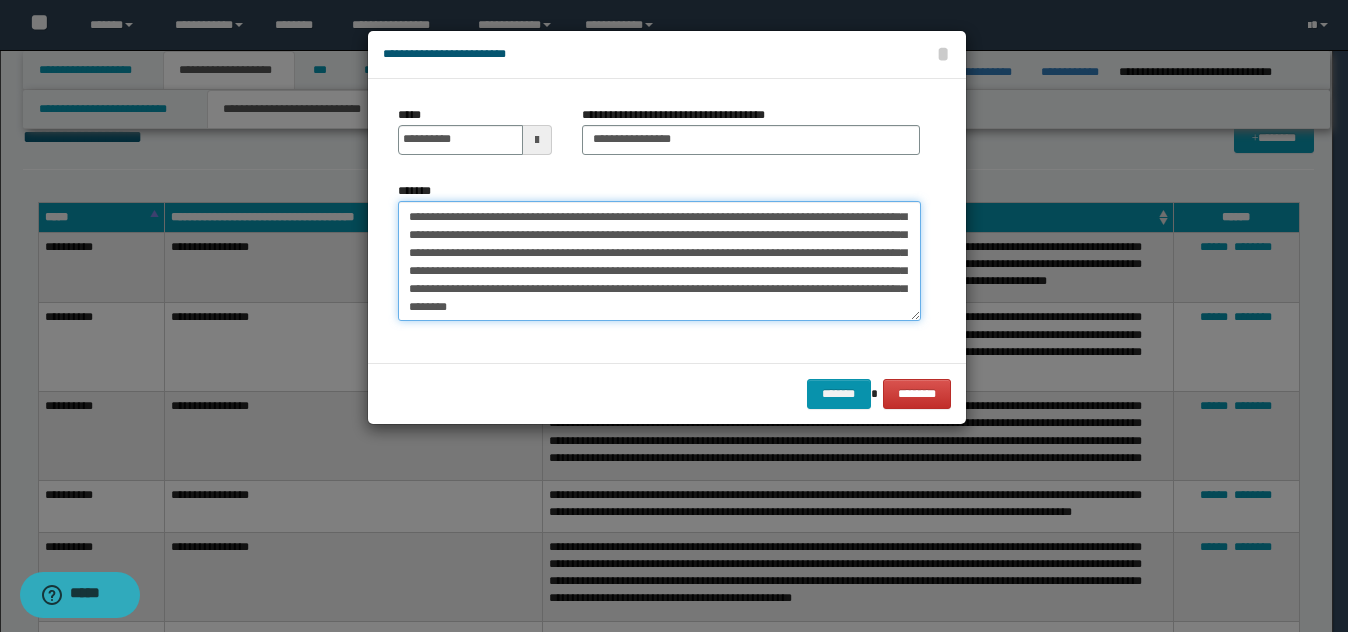 scroll, scrollTop: 0, scrollLeft: 0, axis: both 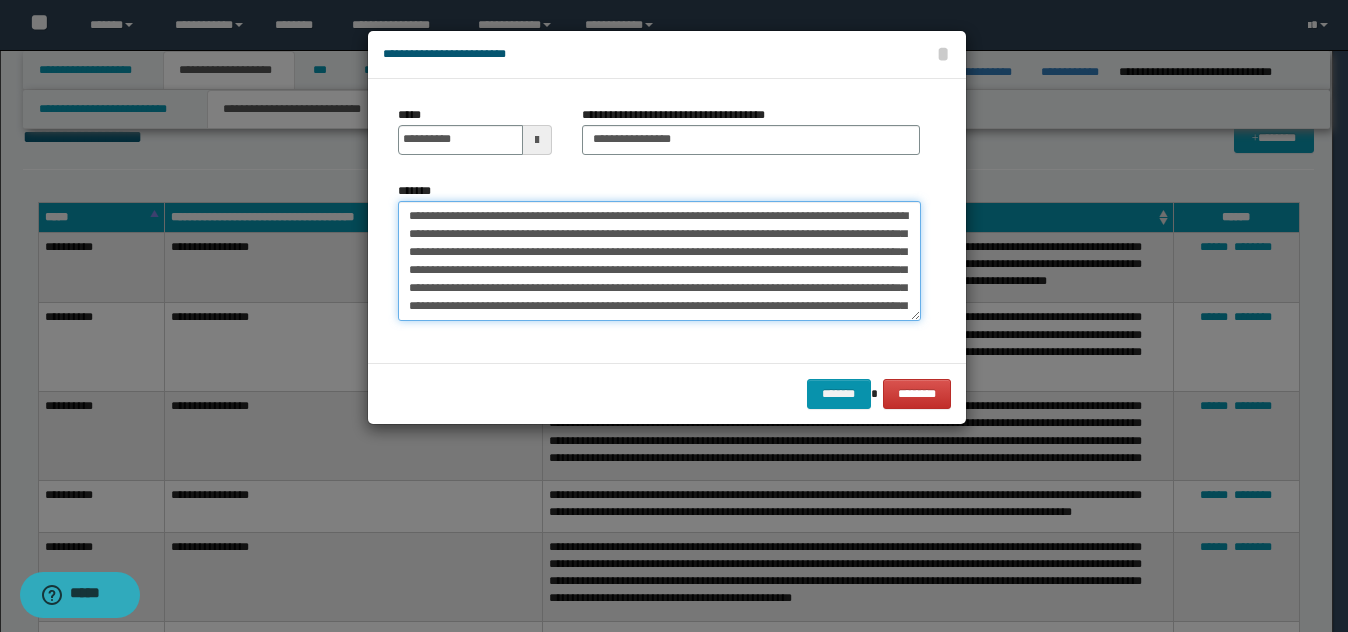 click on "**********" at bounding box center [659, 261] 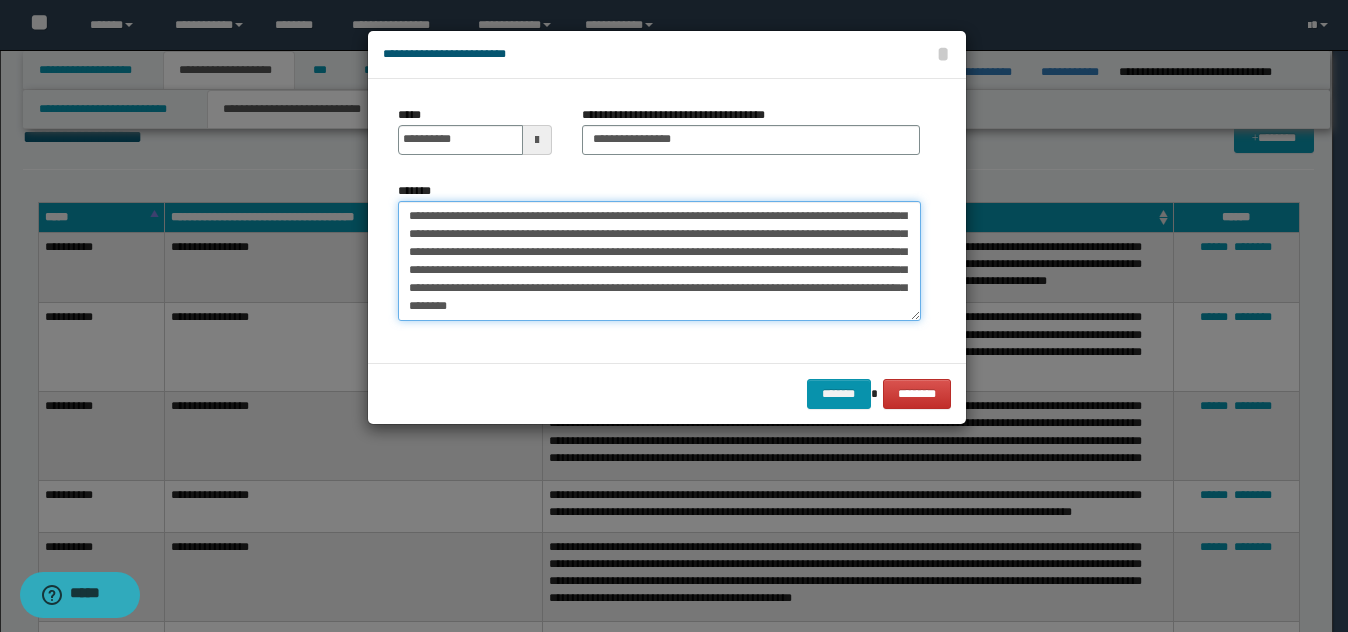 click on "**********" at bounding box center (659, 261) 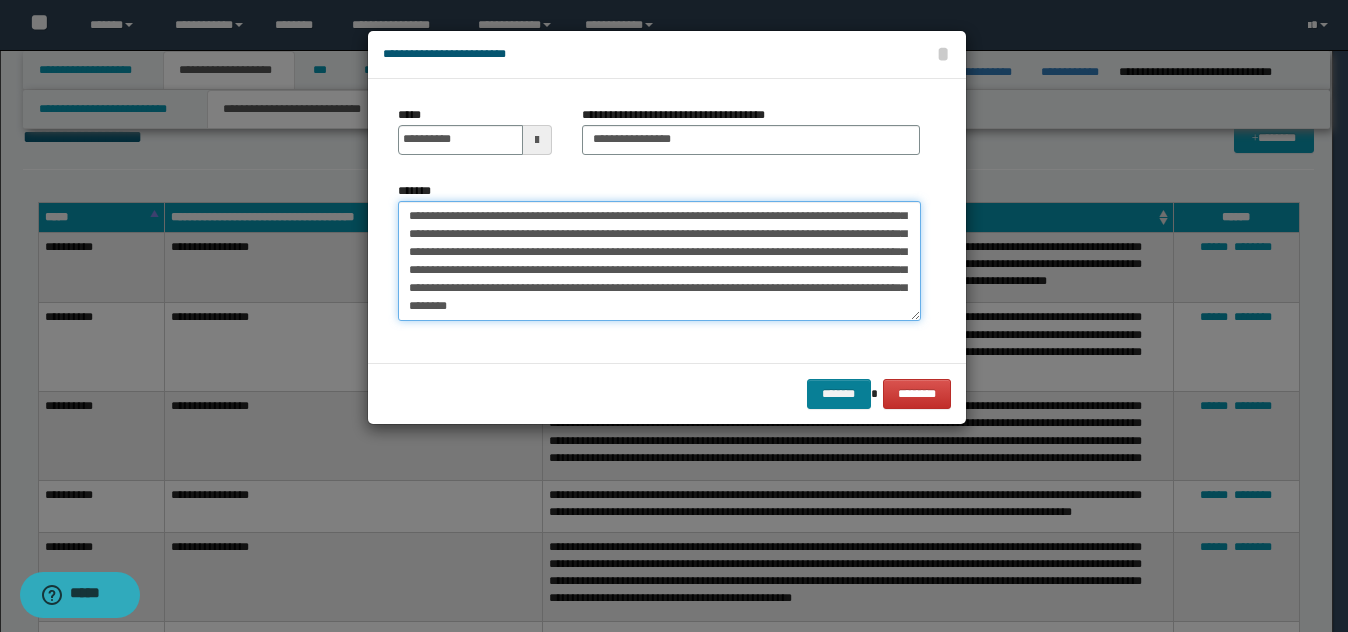 type on "**********" 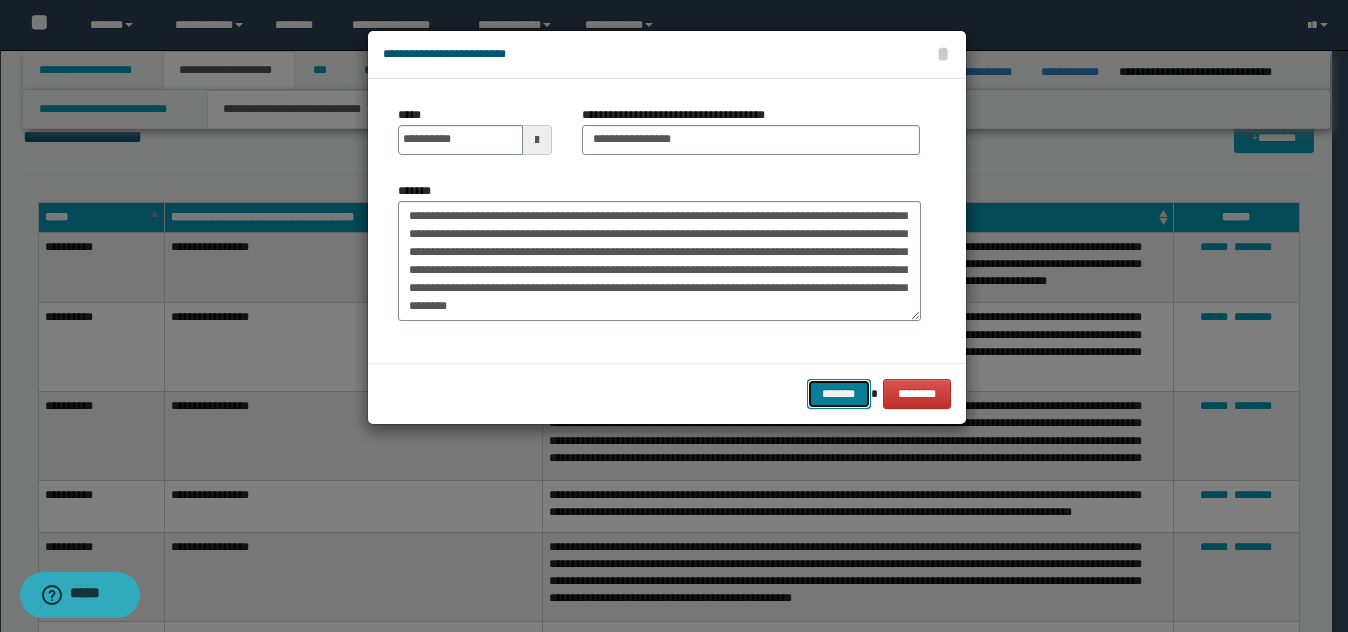 click on "*******" at bounding box center (839, 394) 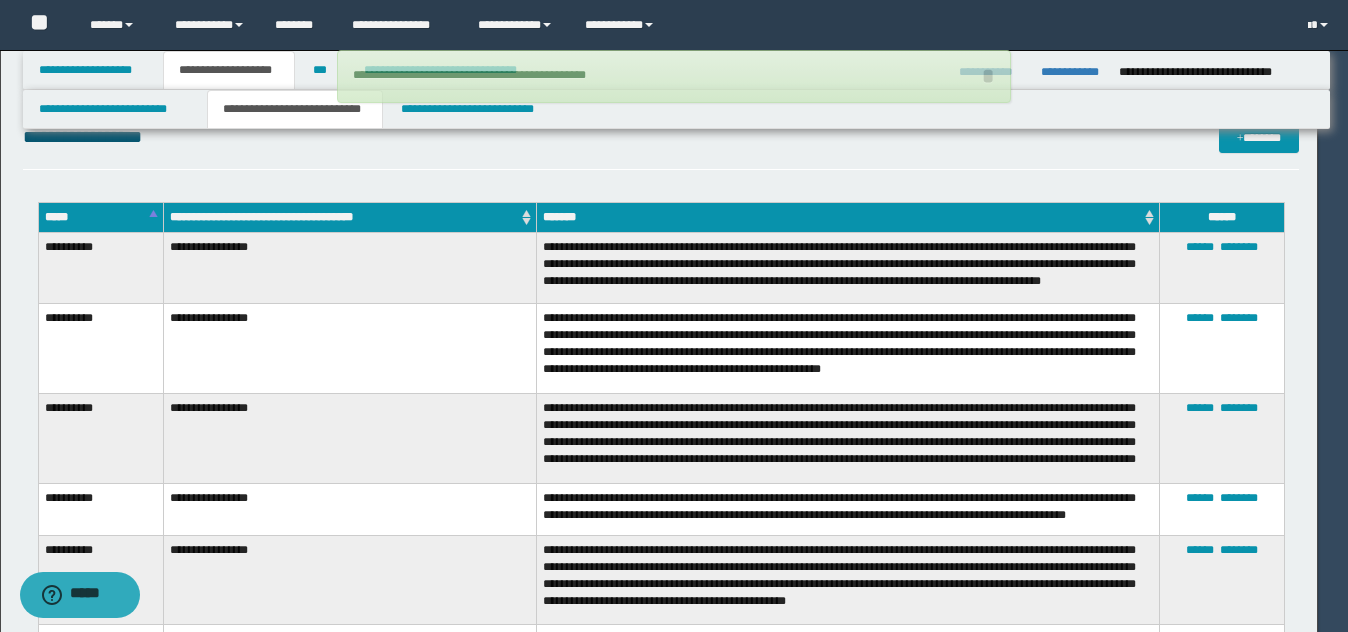 type 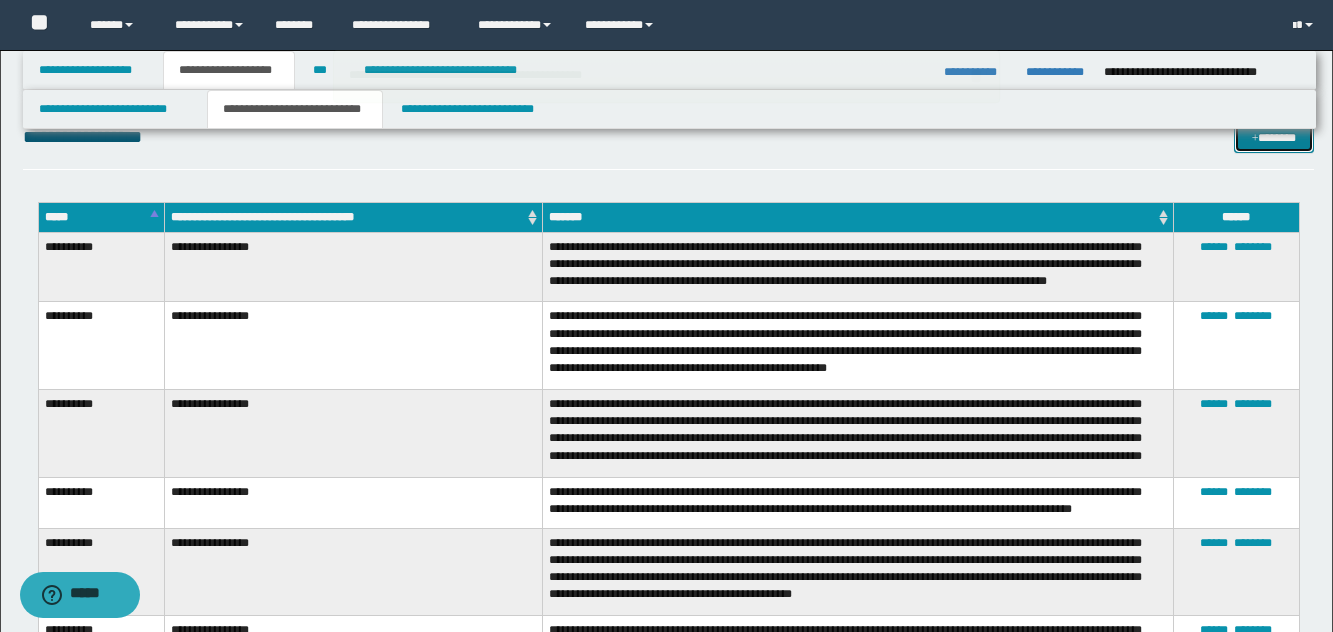 click on "*******" at bounding box center (1274, 138) 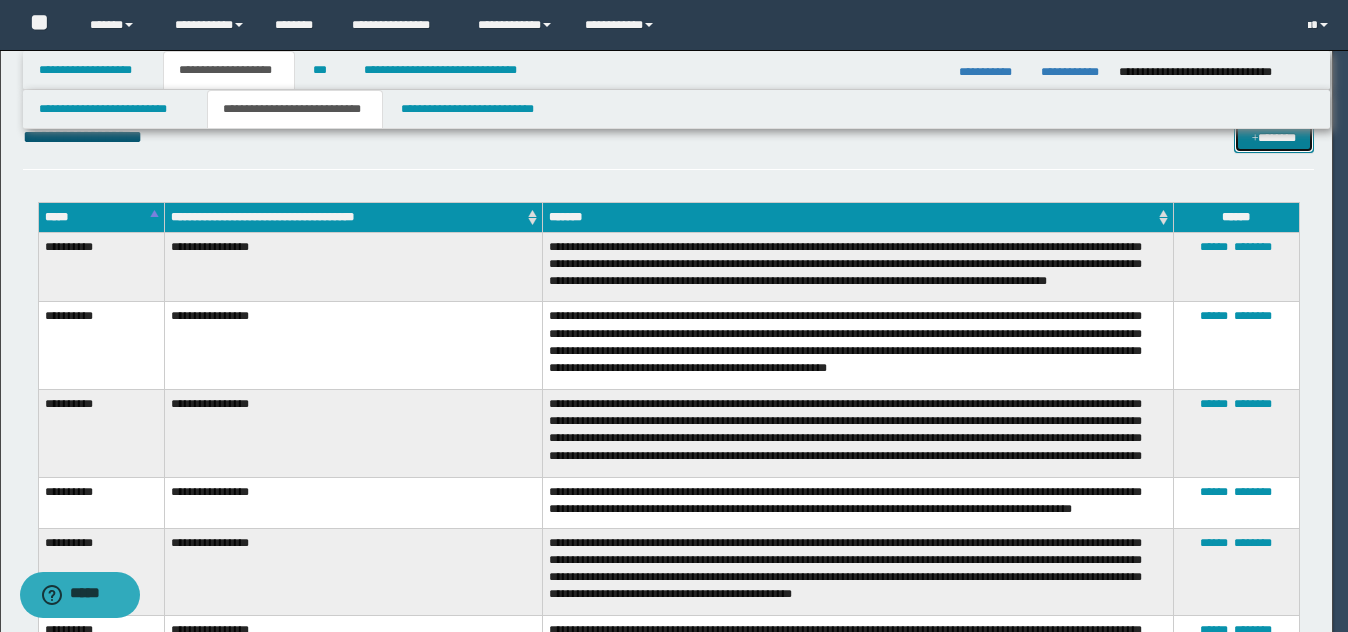 scroll, scrollTop: 0, scrollLeft: 0, axis: both 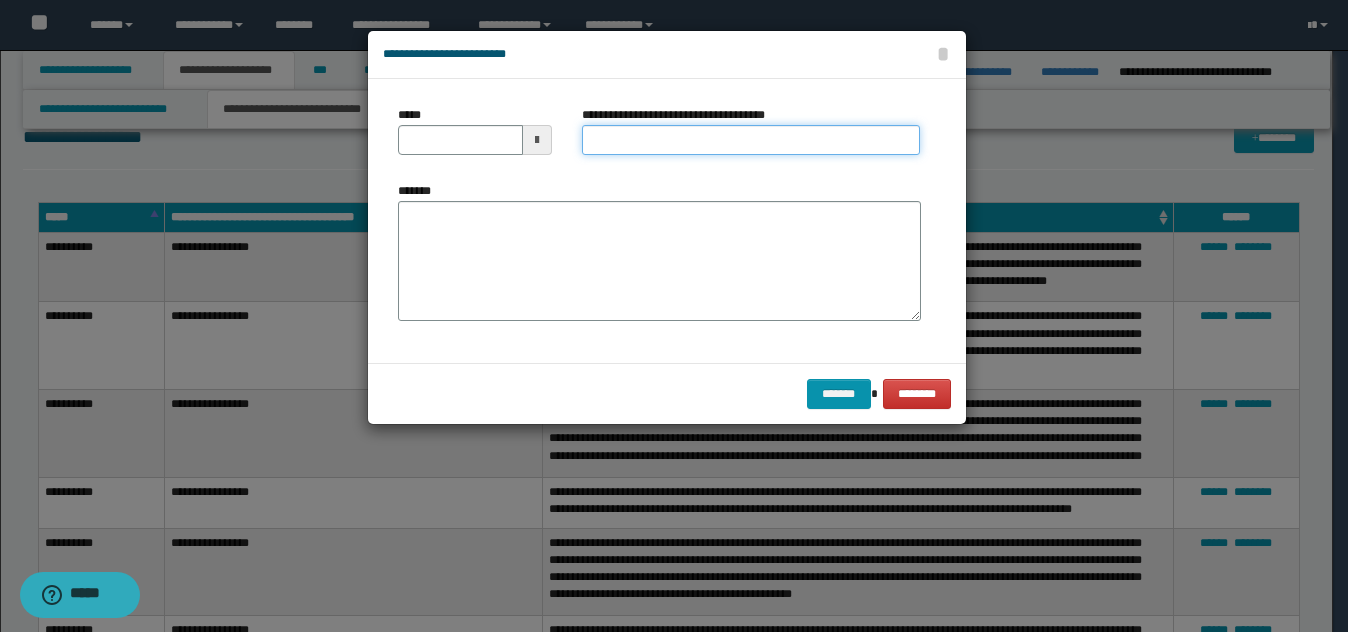 click on "**********" at bounding box center [751, 140] 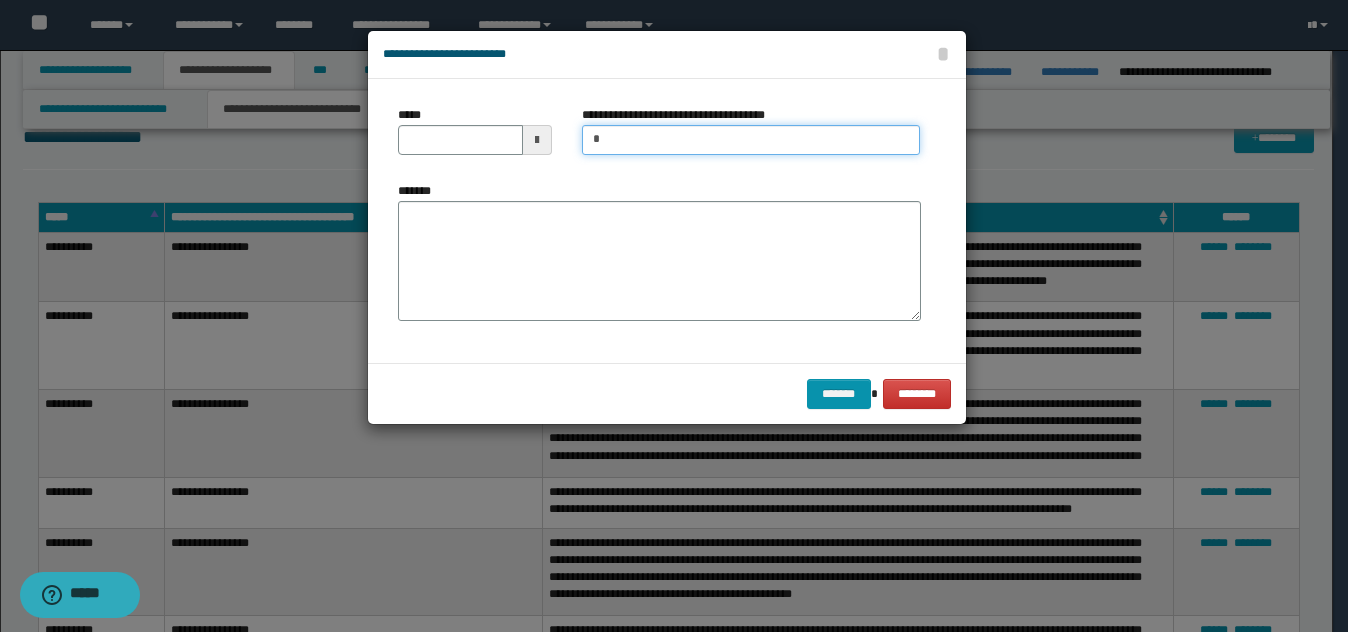type on "**********" 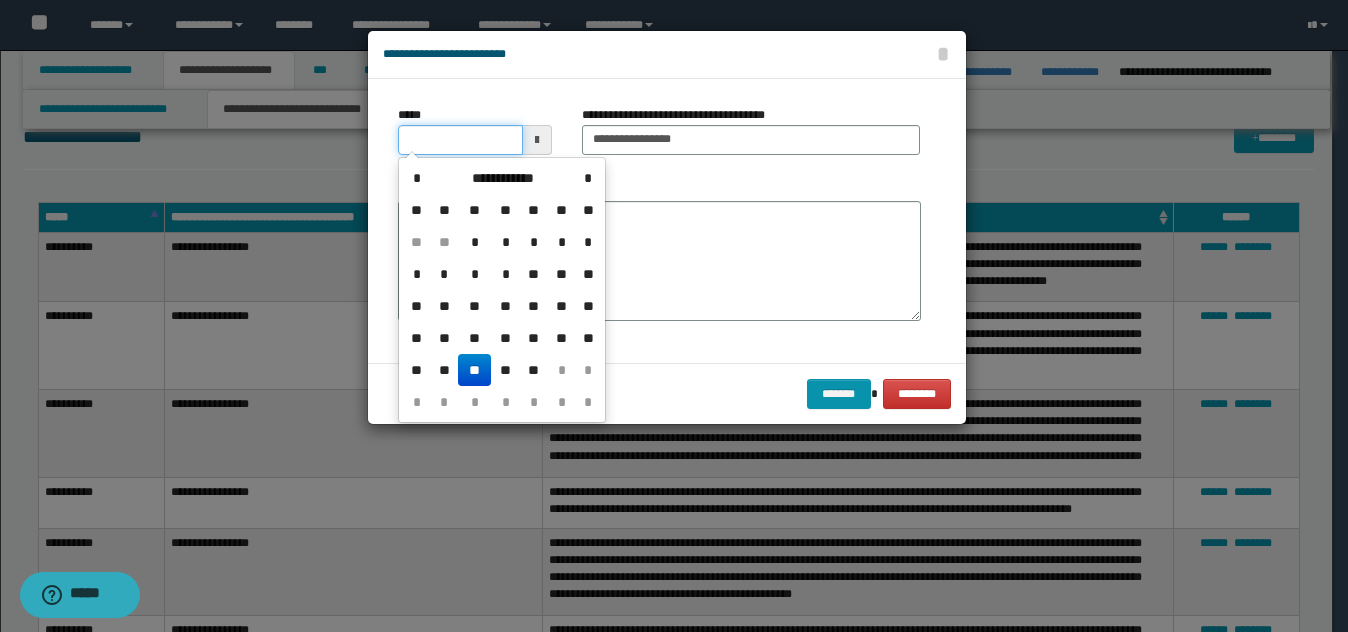 click on "*****" at bounding box center [460, 140] 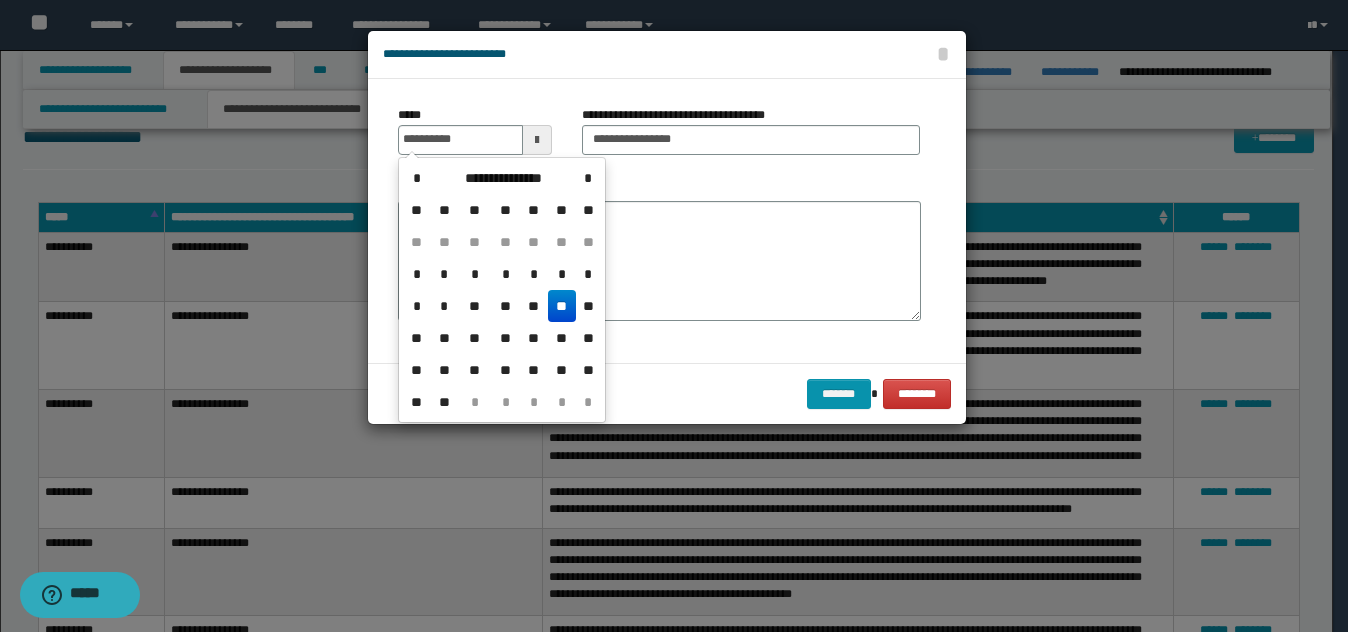click on "**" at bounding box center (562, 306) 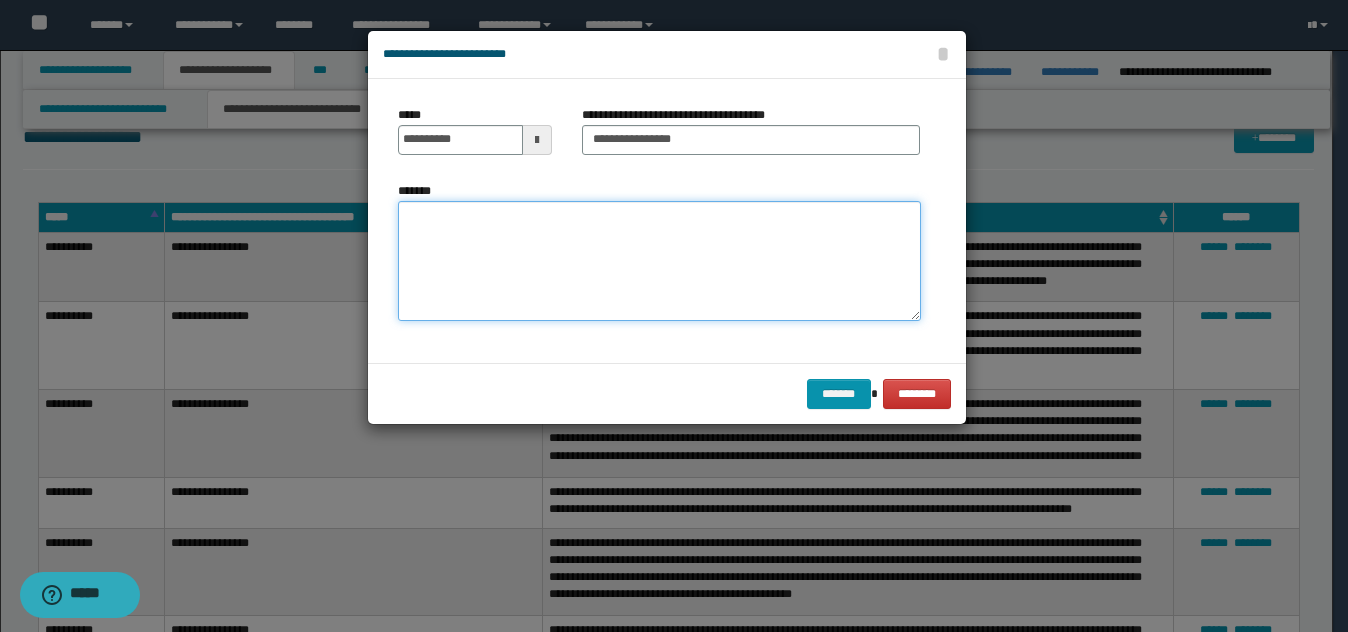click on "*******" at bounding box center [659, 261] 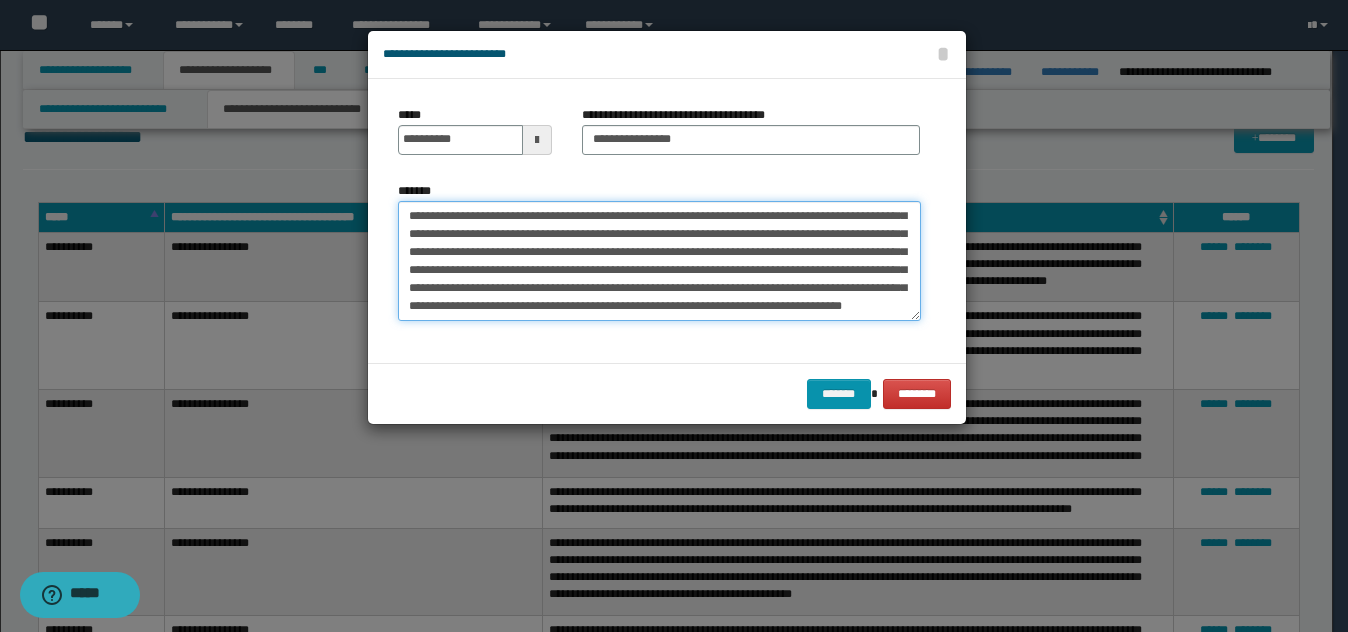 click on "*******" at bounding box center [659, 261] 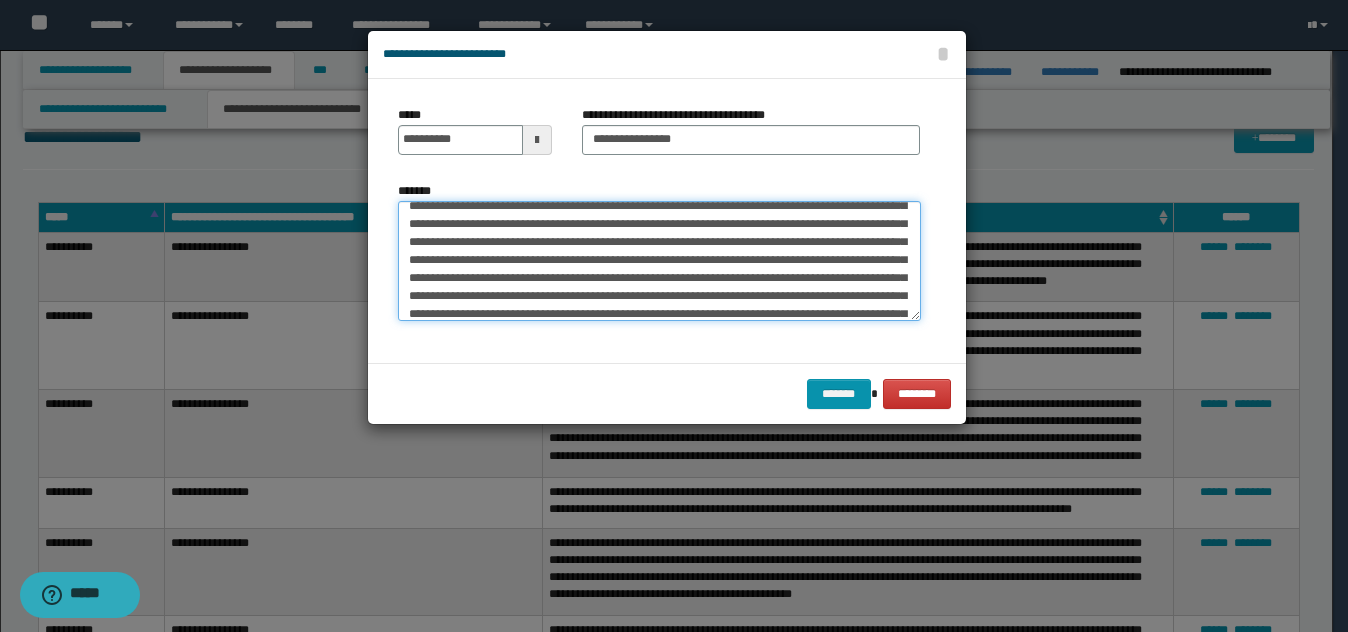 click on "*******" at bounding box center [659, 261] 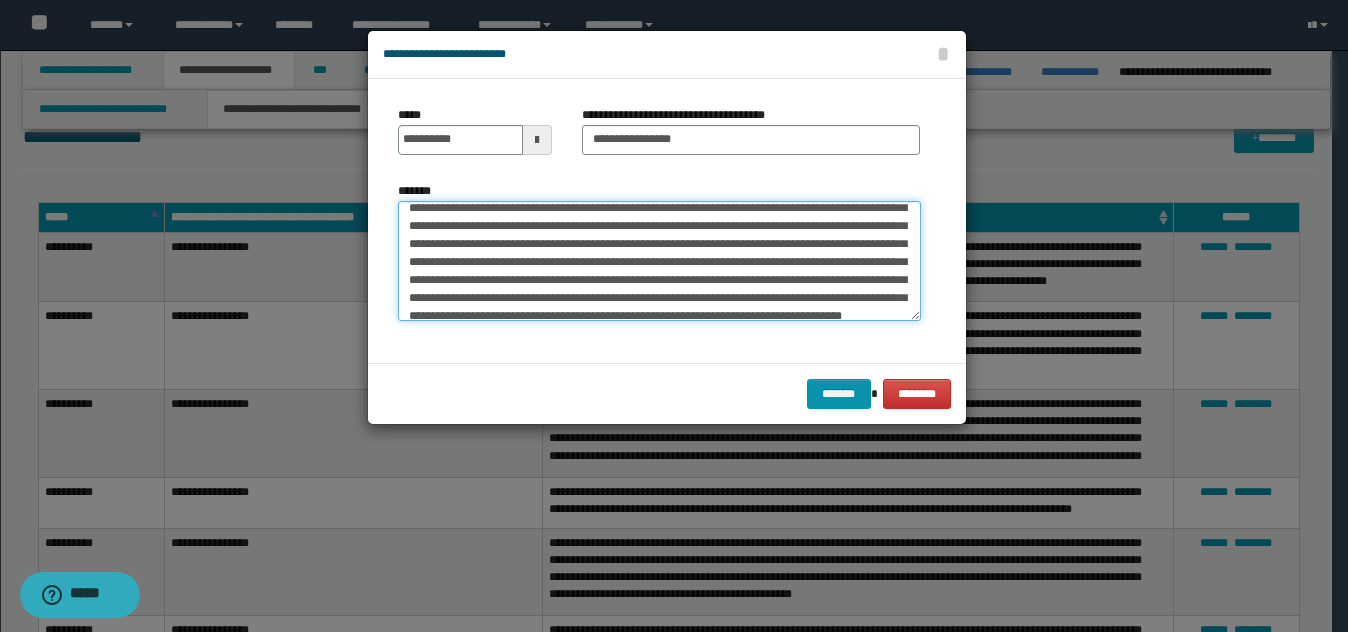 scroll, scrollTop: 200, scrollLeft: 0, axis: vertical 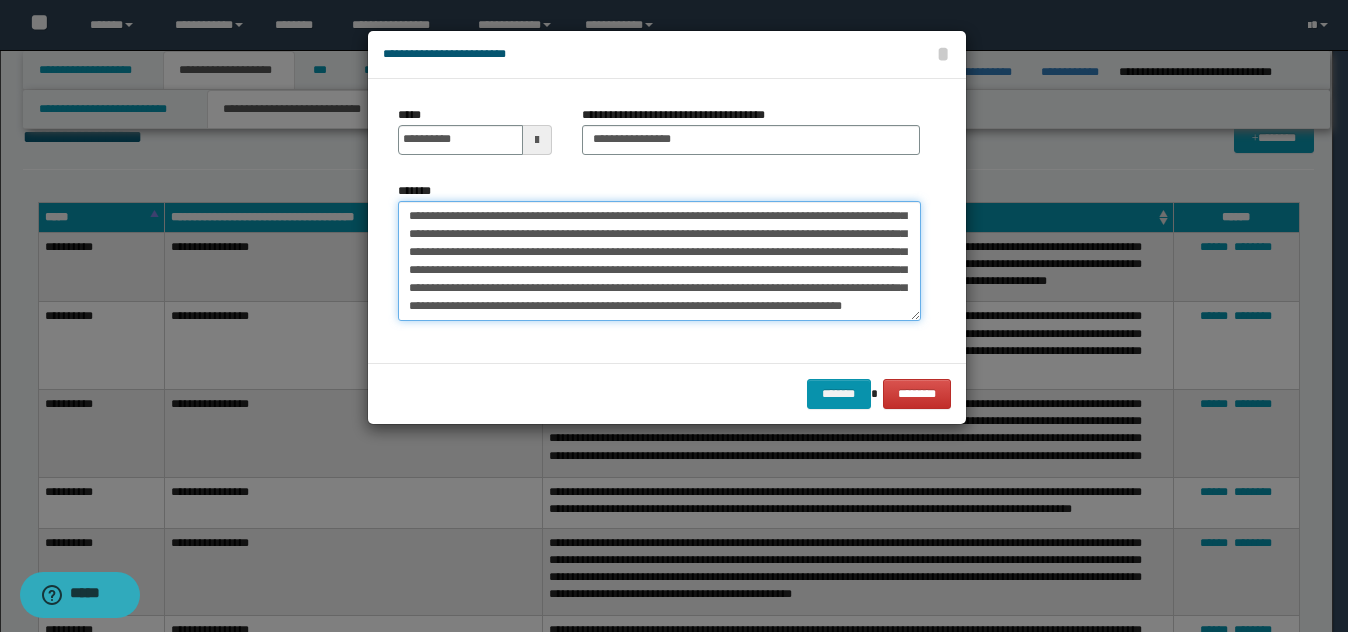 click on "*******" at bounding box center [659, 261] 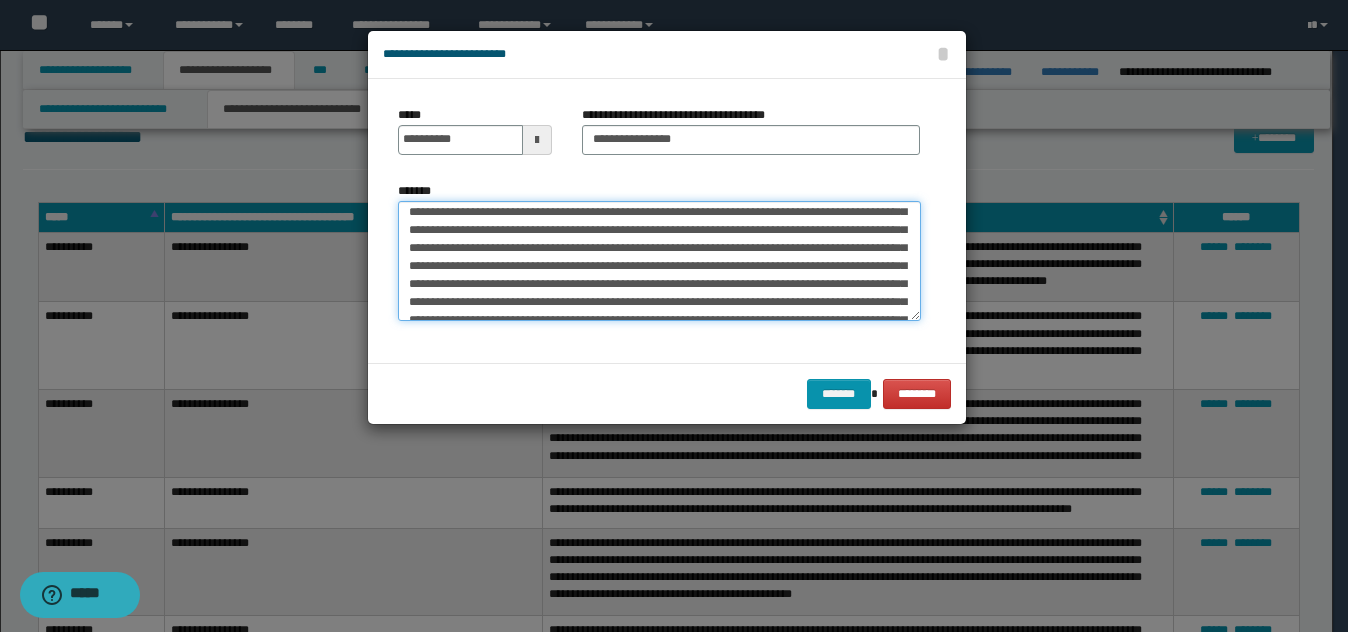 scroll, scrollTop: 100, scrollLeft: 0, axis: vertical 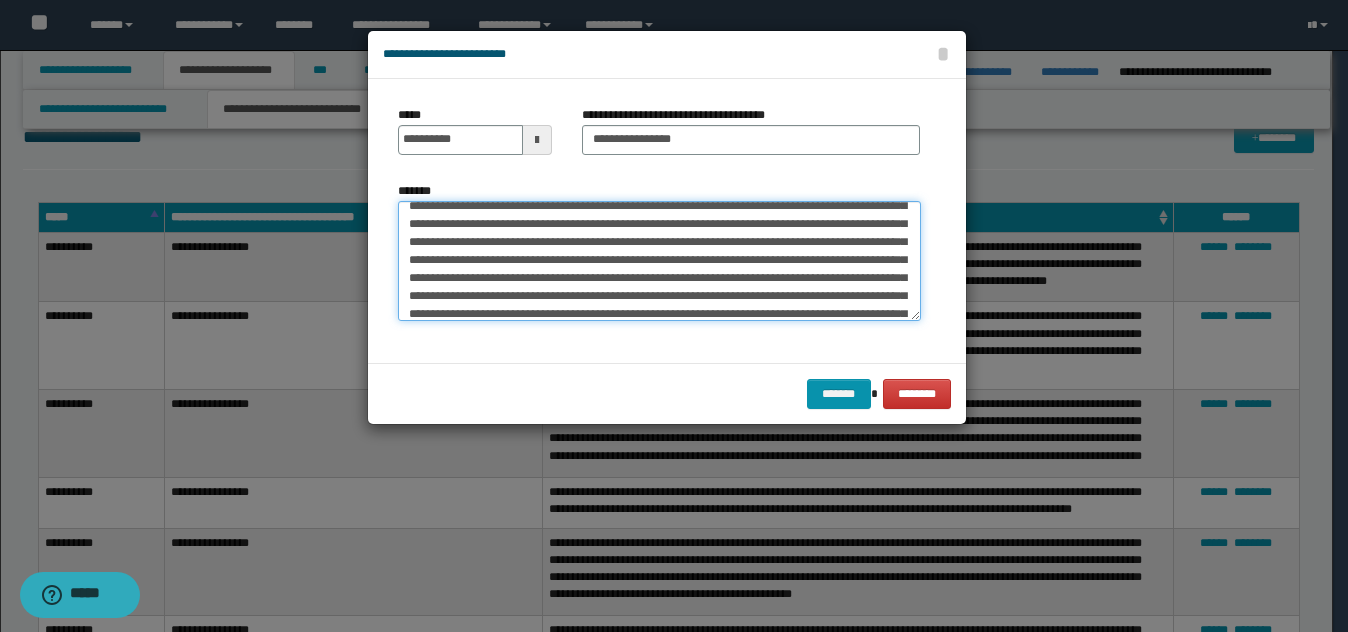 drag, startPoint x: 659, startPoint y: 223, endPoint x: 683, endPoint y: 223, distance: 24 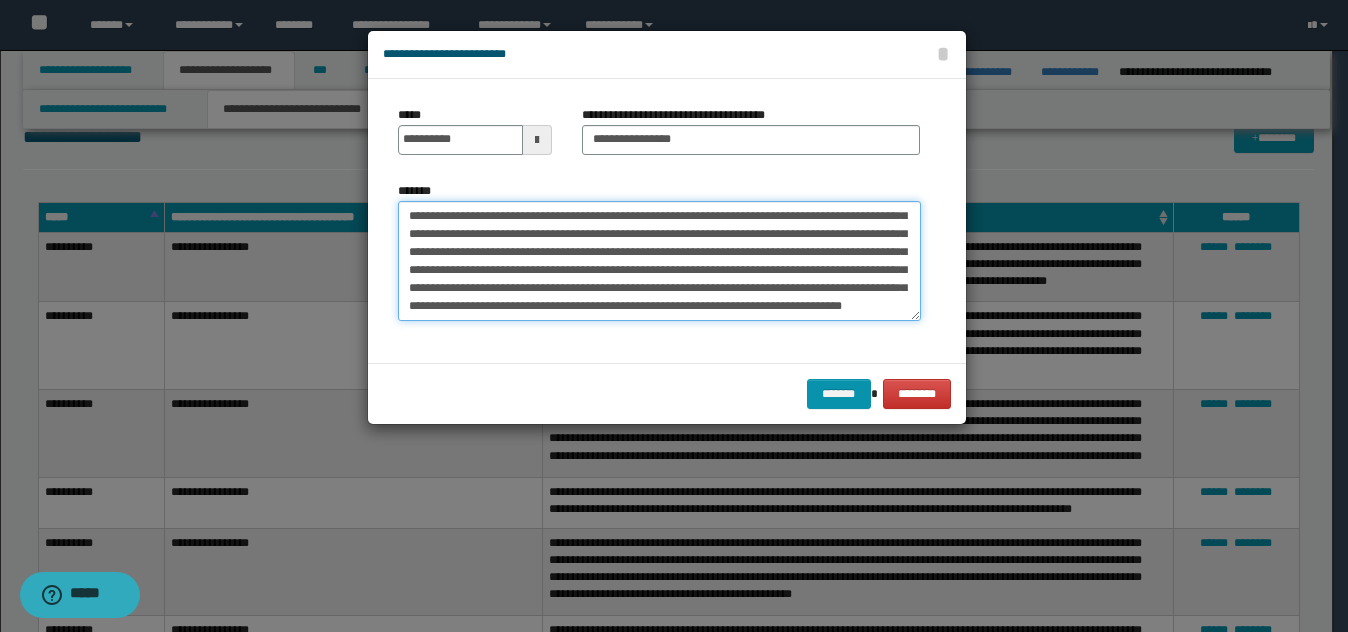 scroll, scrollTop: 252, scrollLeft: 0, axis: vertical 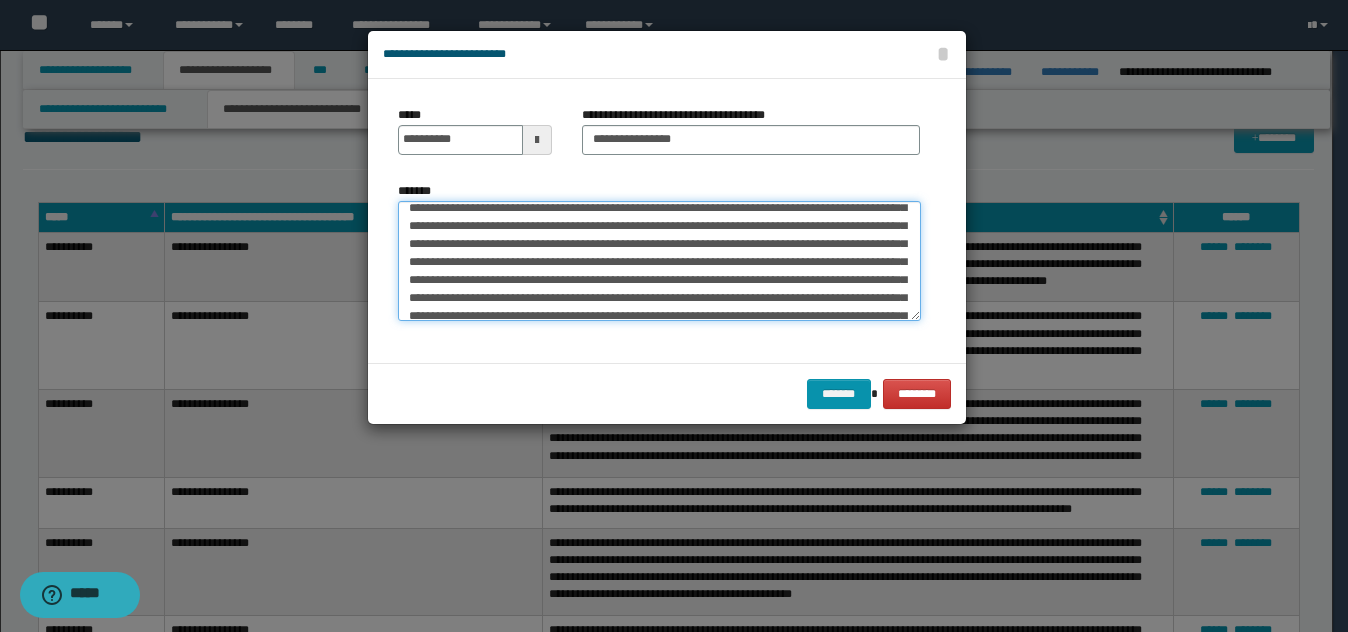 drag, startPoint x: 767, startPoint y: 242, endPoint x: 777, endPoint y: 245, distance: 10.440307 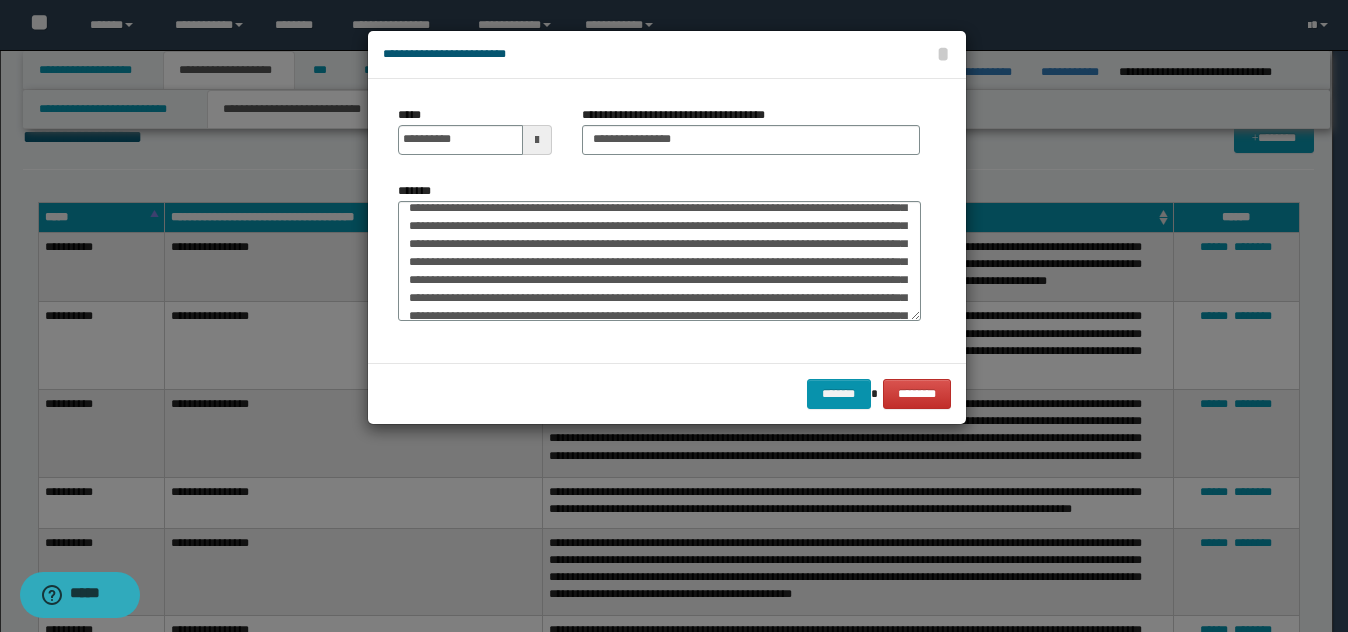 click at bounding box center [674, 316] 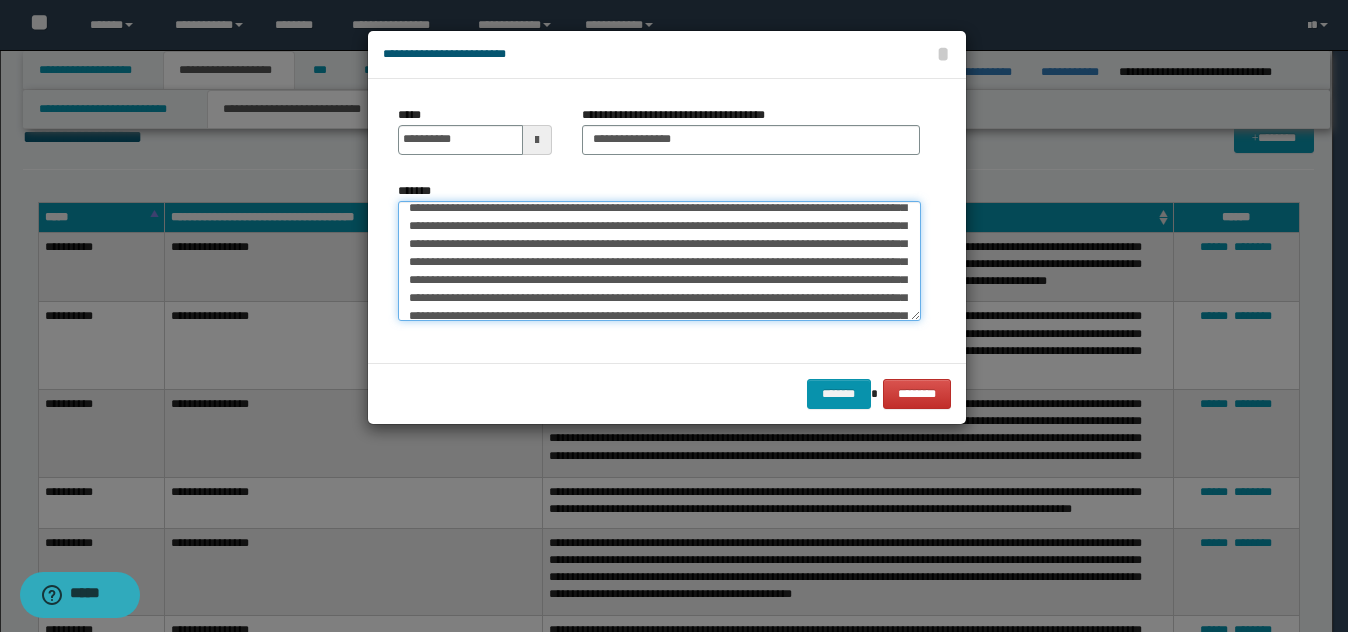 click on "*******" at bounding box center [659, 261] 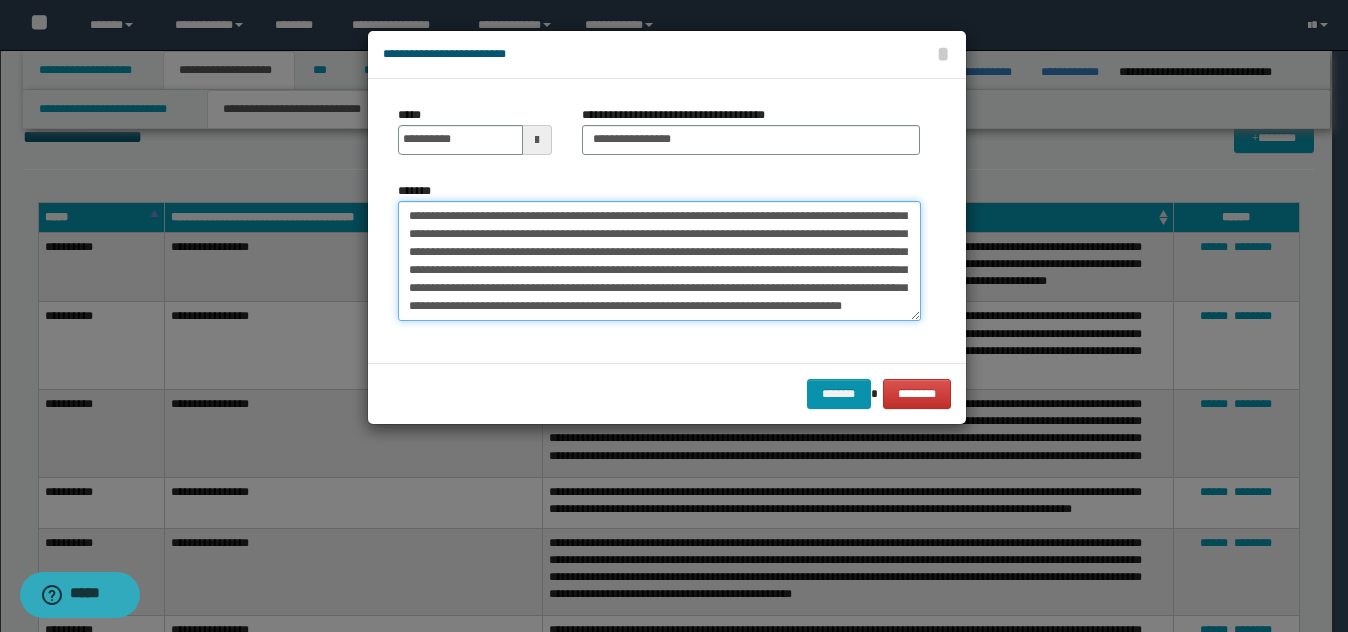 scroll, scrollTop: 252, scrollLeft: 0, axis: vertical 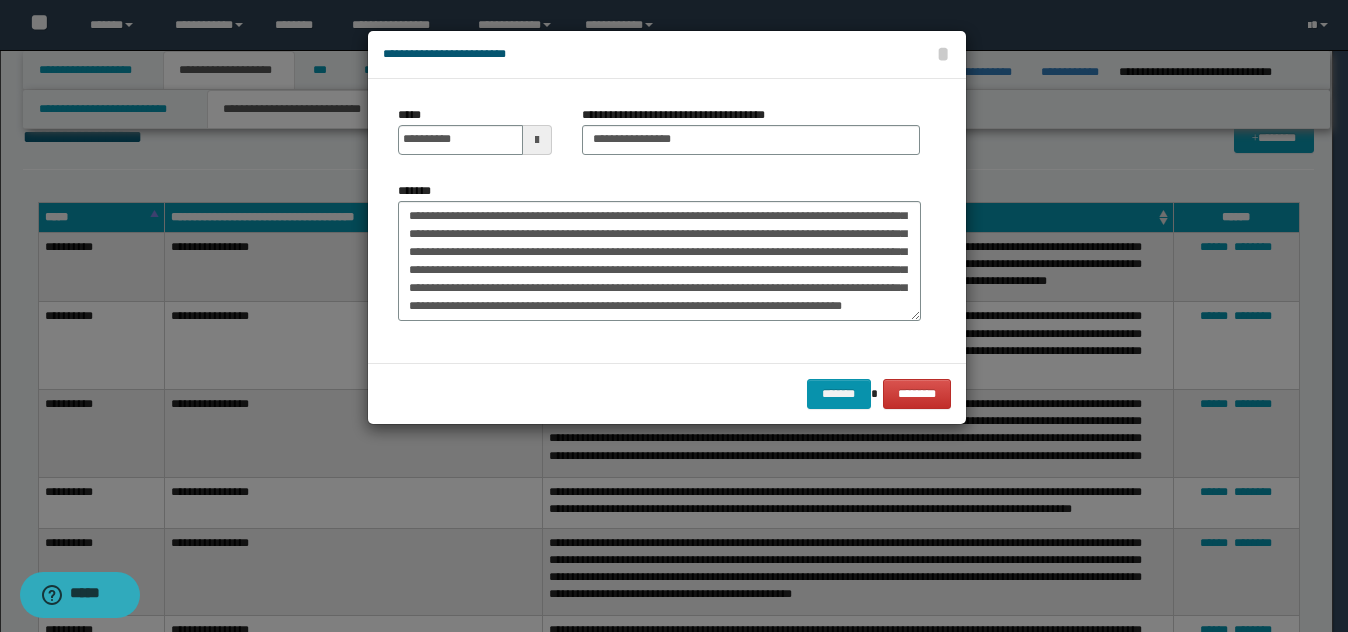 click at bounding box center (674, 316) 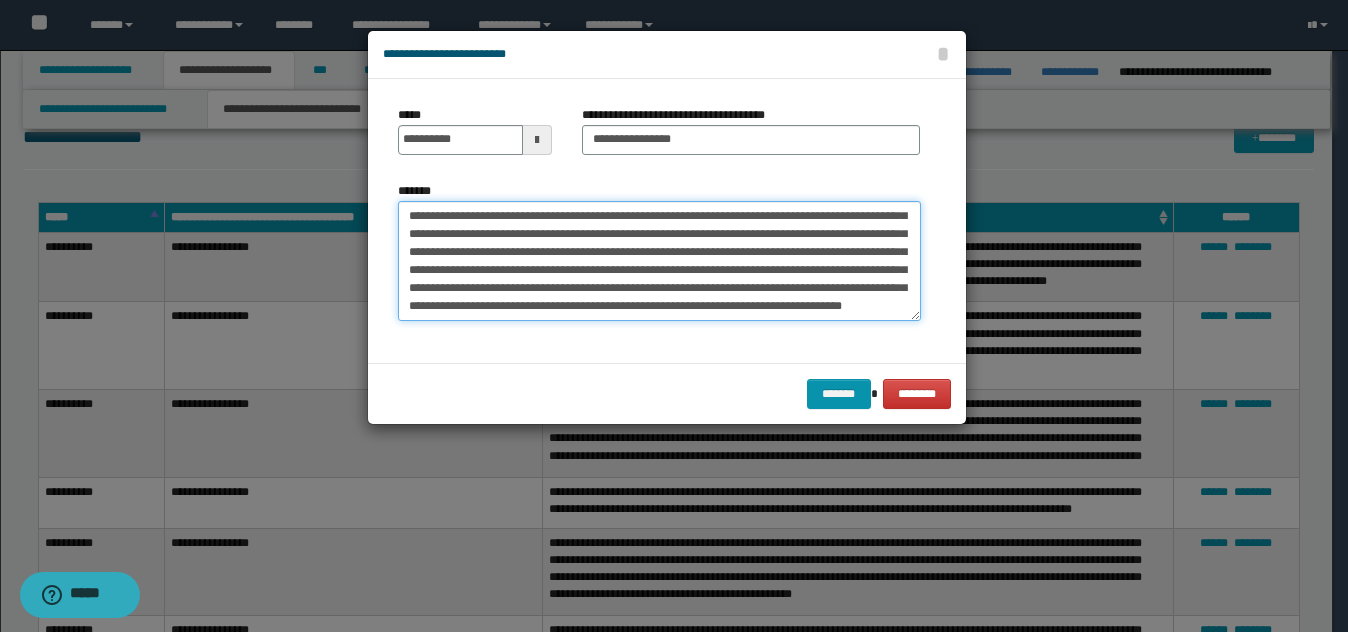click on "*******" at bounding box center [659, 261] 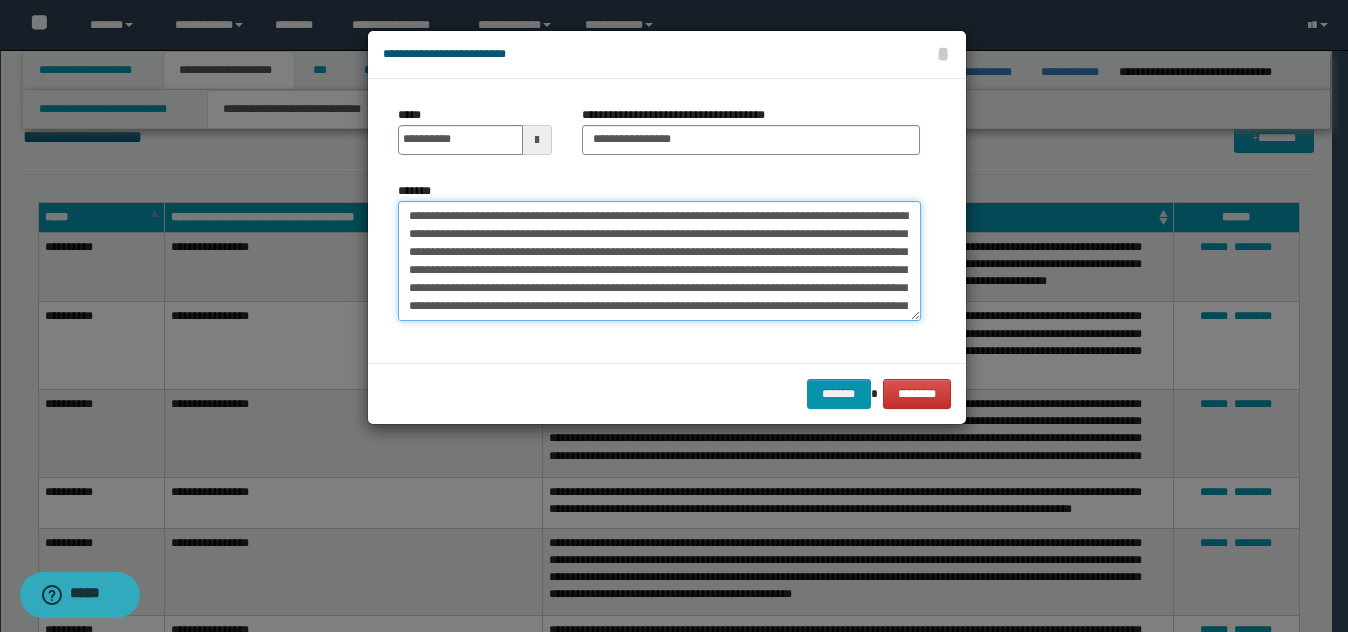click on "*******" at bounding box center (659, 261) 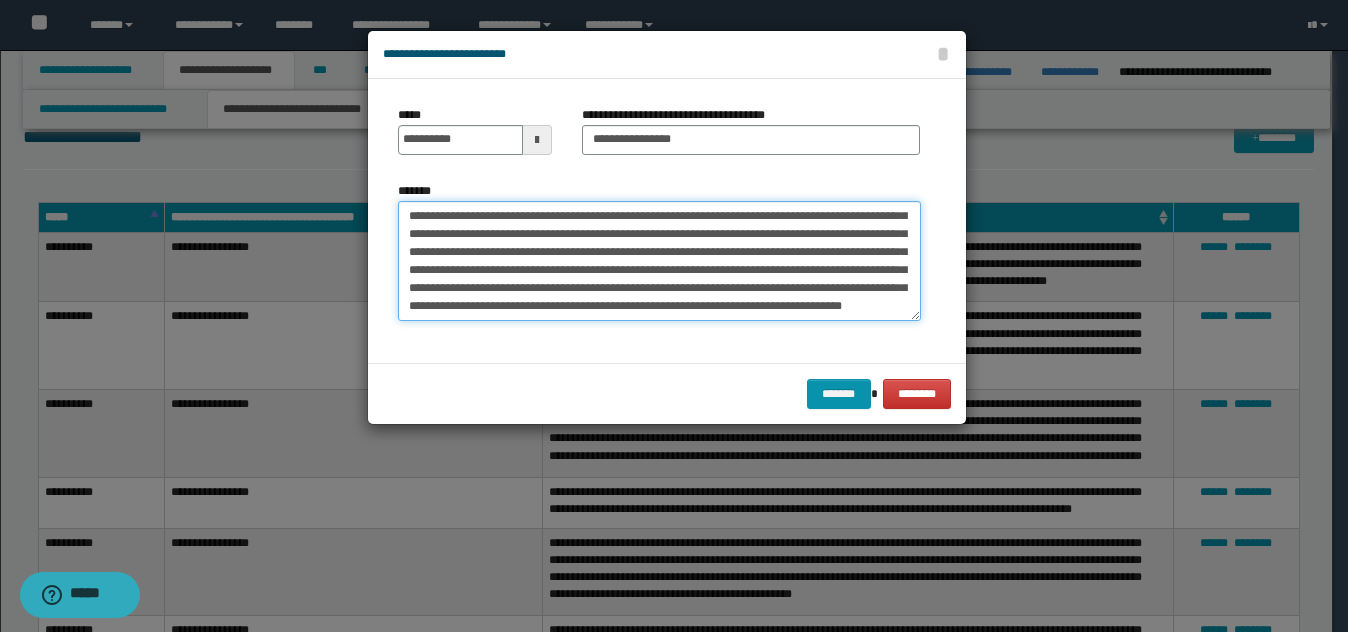 scroll, scrollTop: 252, scrollLeft: 0, axis: vertical 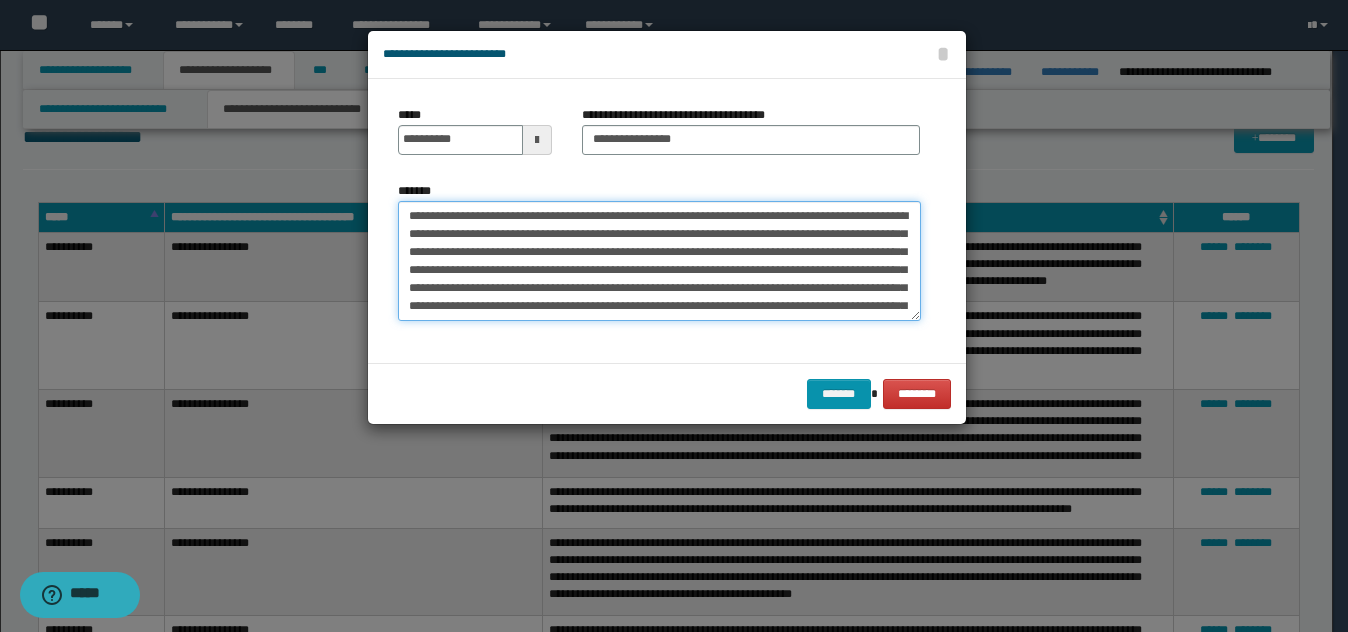 click on "*******" at bounding box center [659, 261] 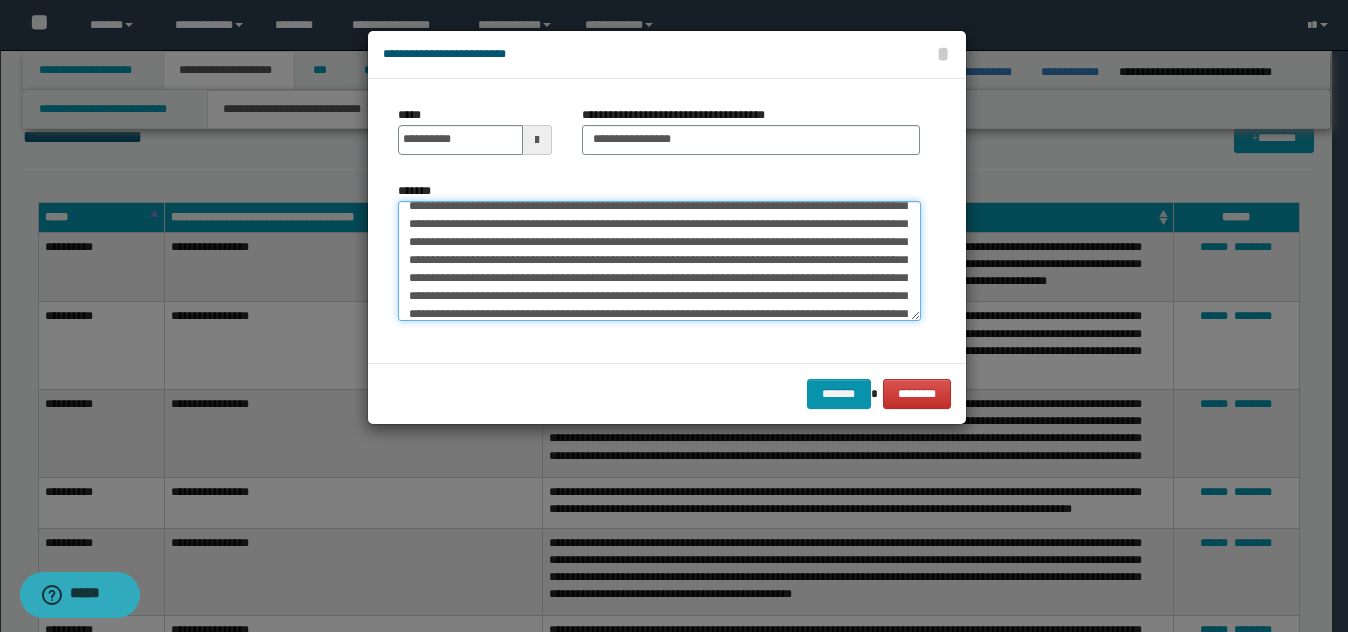 scroll, scrollTop: 252, scrollLeft: 0, axis: vertical 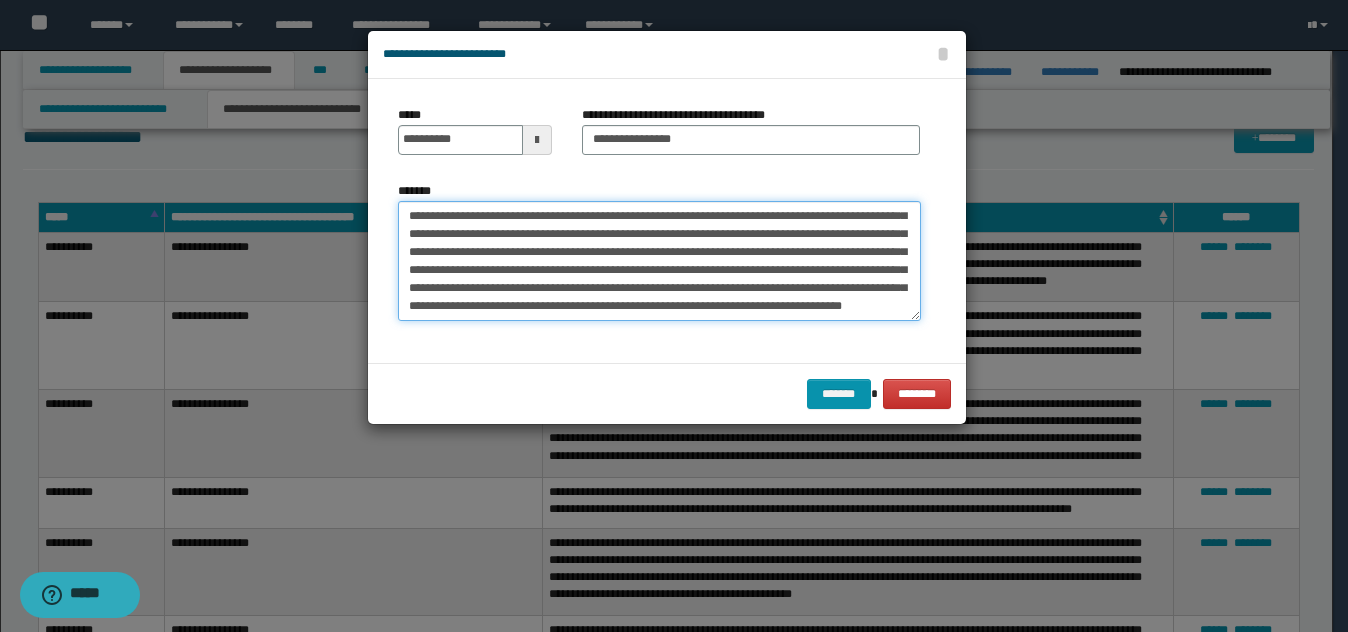 click on "*******" at bounding box center [659, 261] 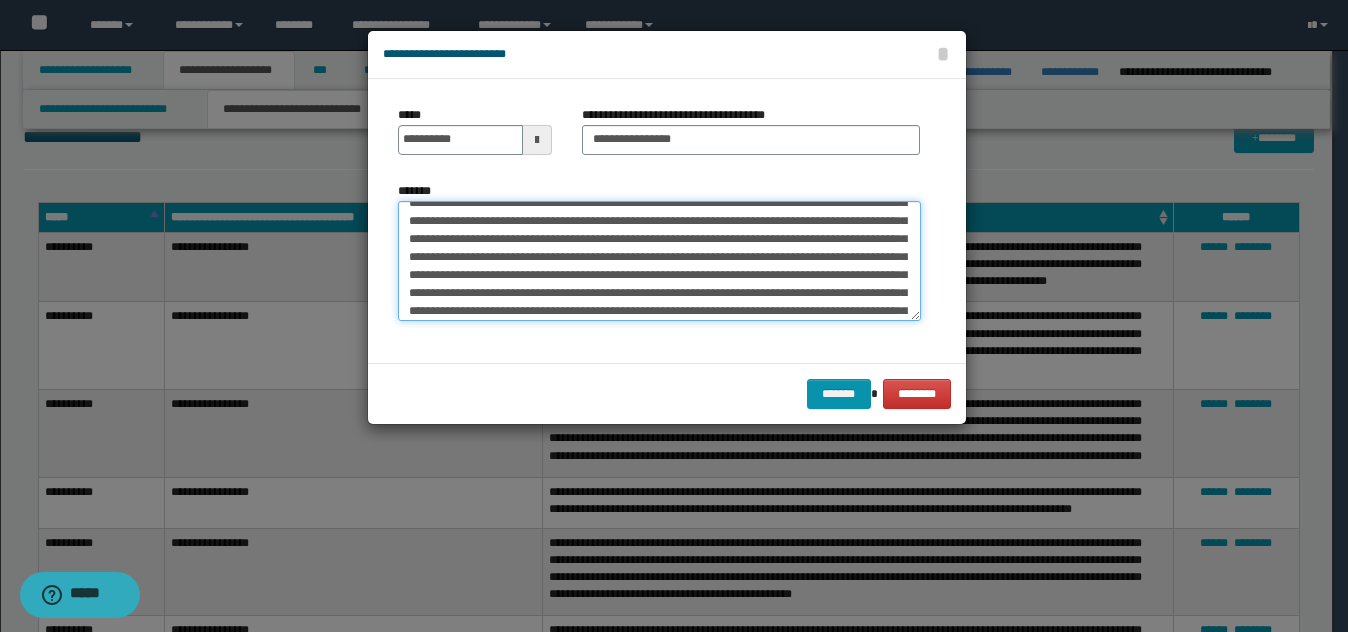 scroll, scrollTop: 0, scrollLeft: 0, axis: both 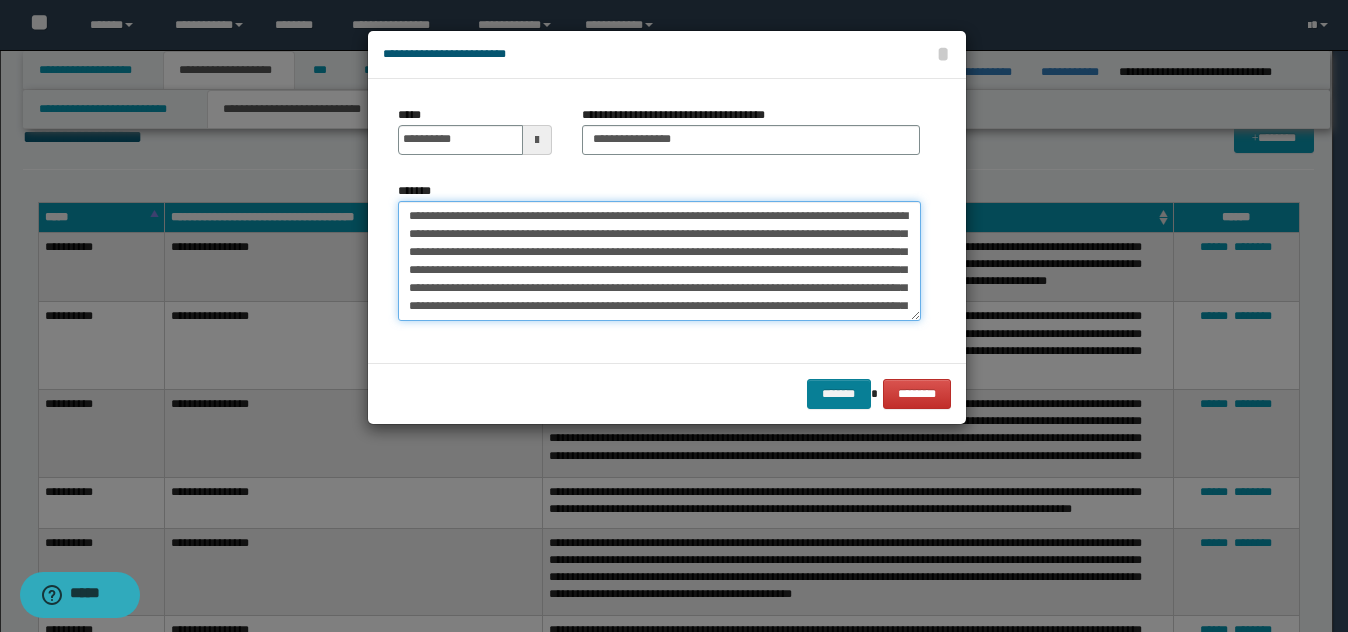 type on "**********" 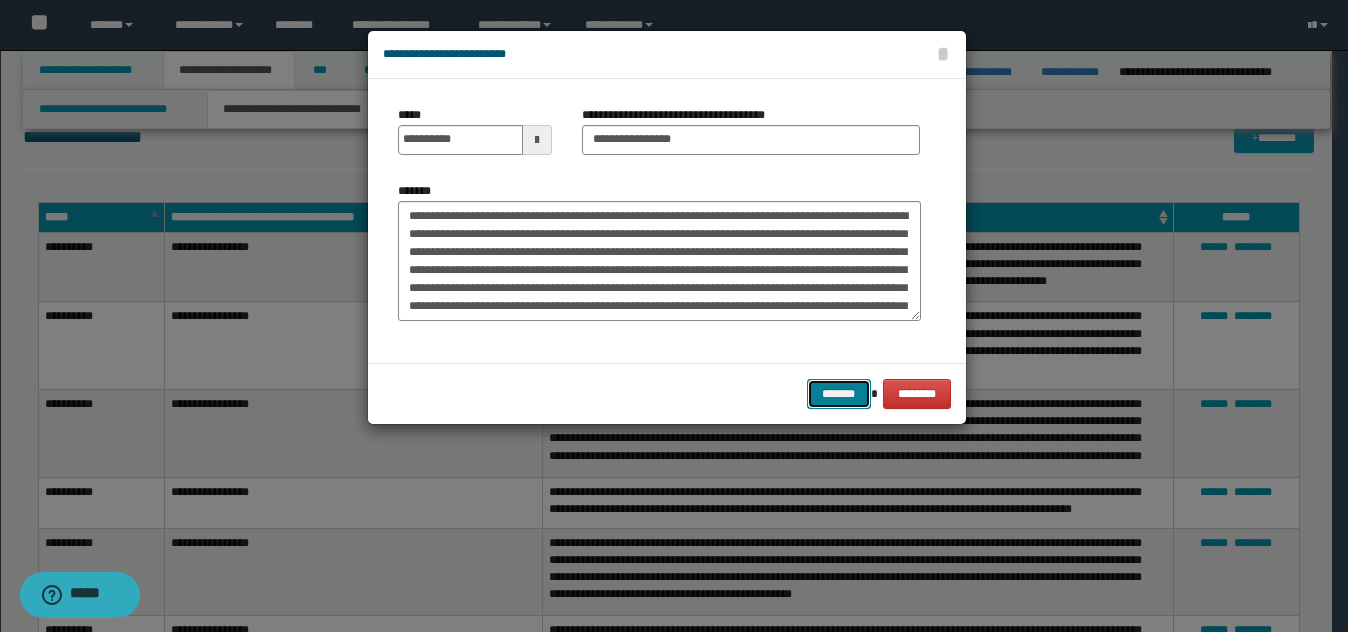 click on "*******" at bounding box center [839, 394] 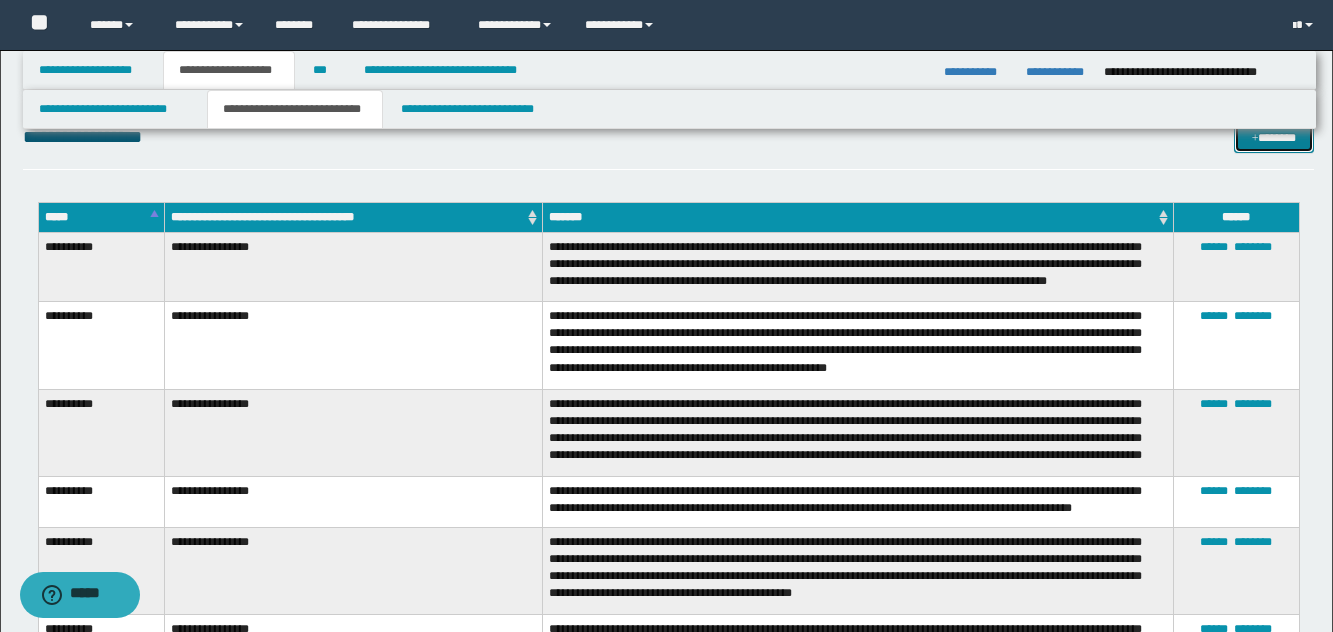 click on "*******" at bounding box center [1274, 138] 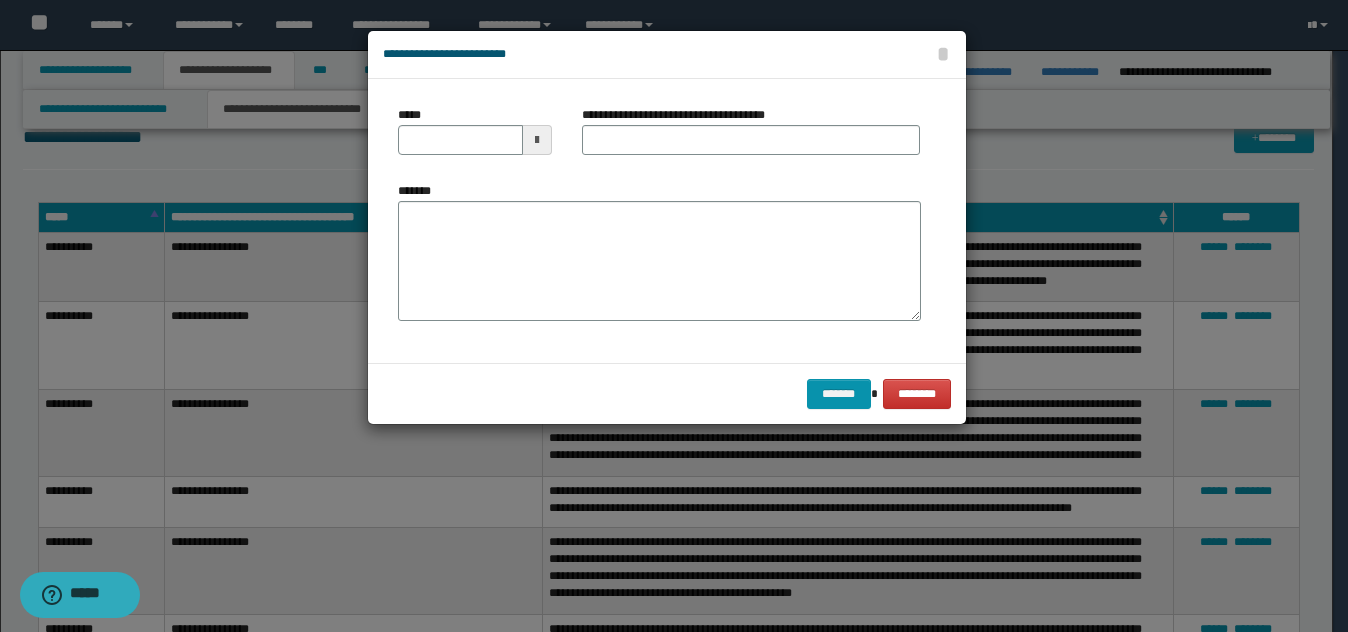 click on "**********" at bounding box center (681, 115) 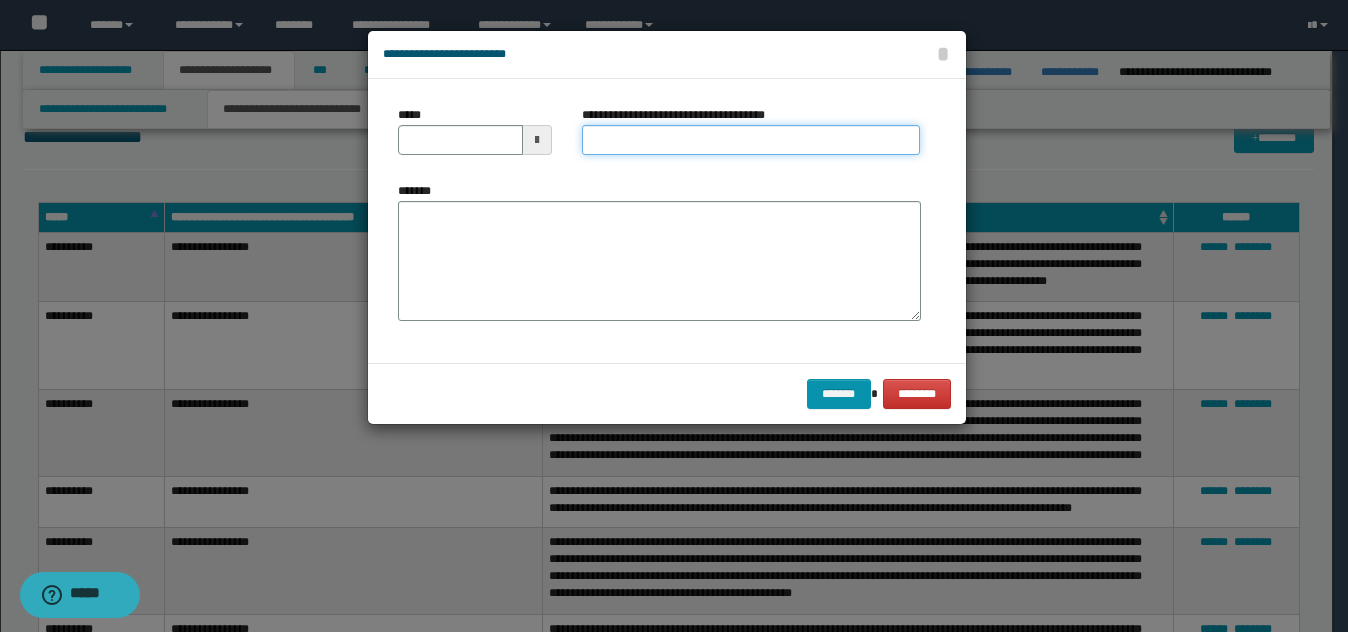 click on "**********" at bounding box center (751, 140) 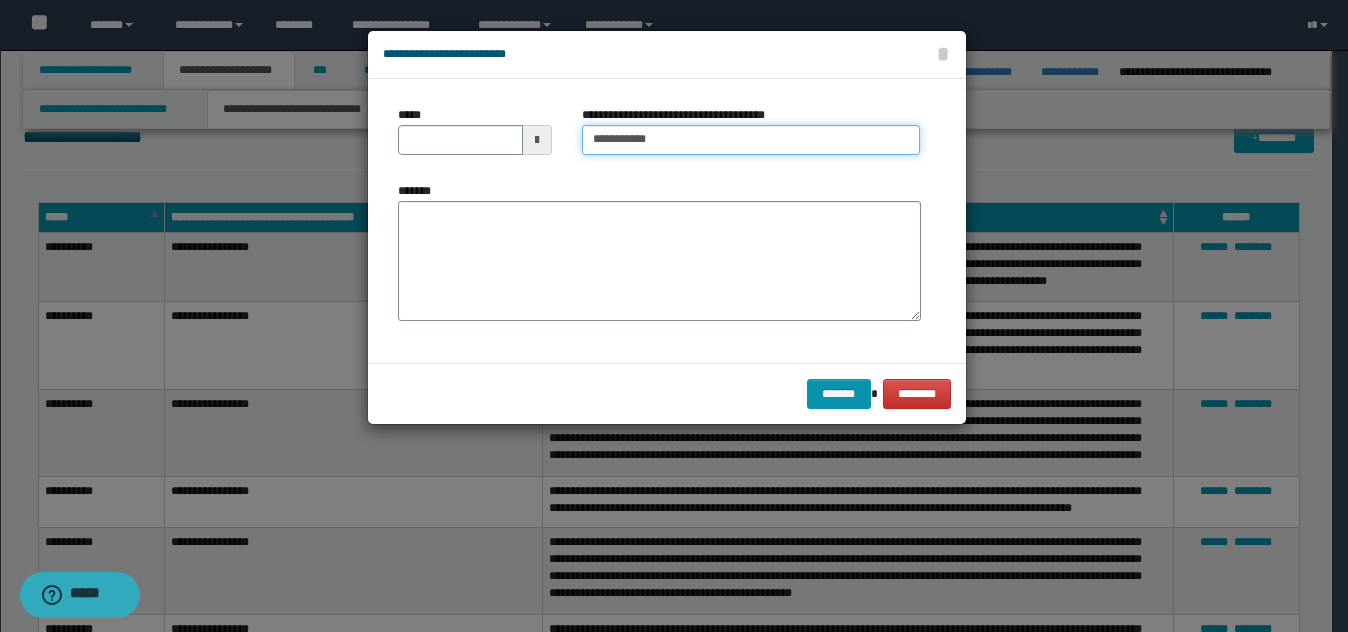 click on "**********" at bounding box center [751, 140] 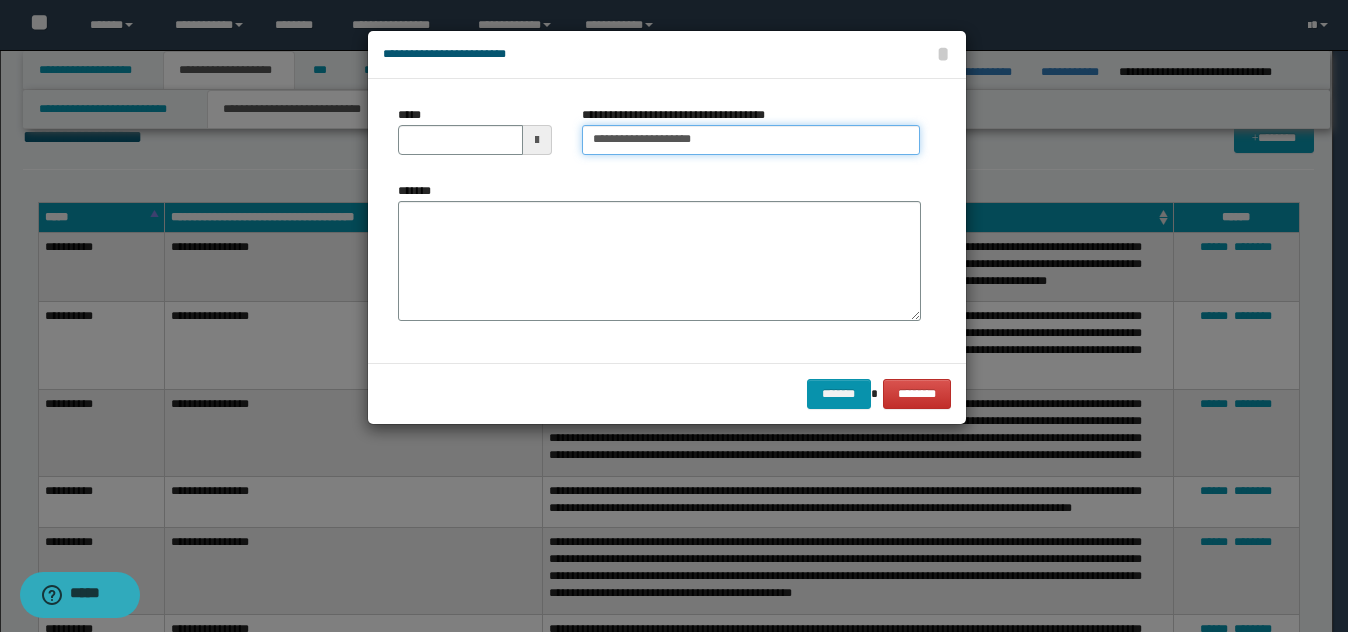 type on "**********" 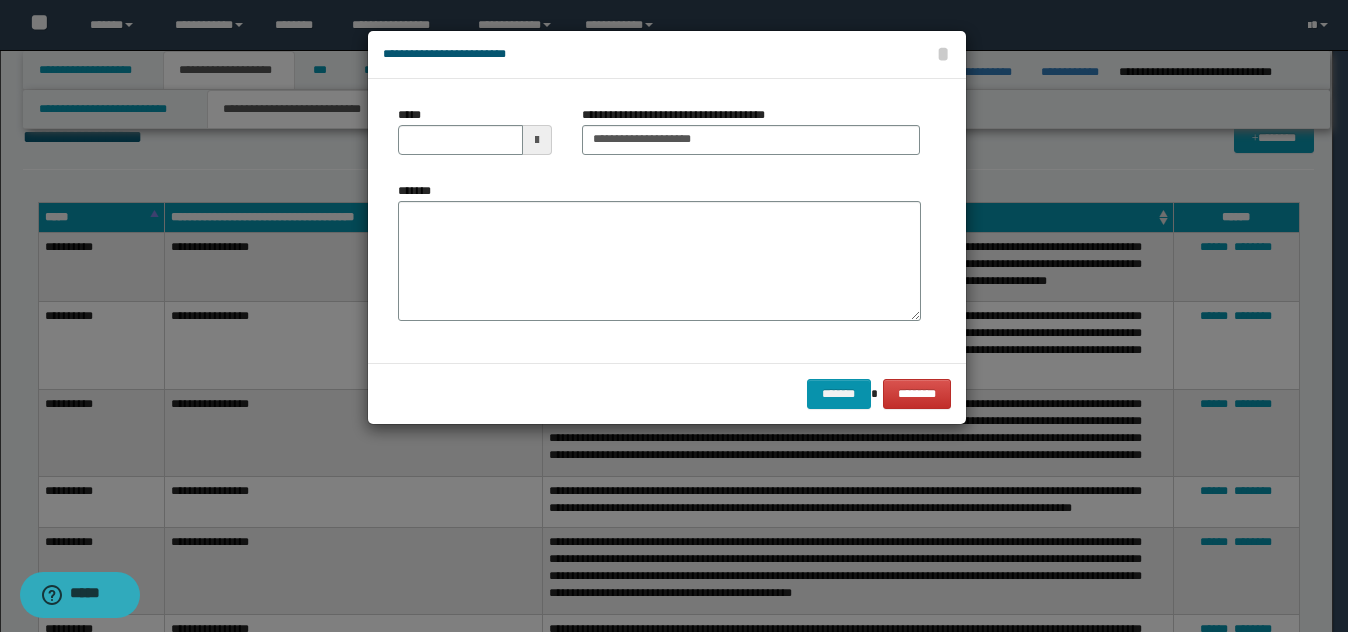 click on "*******" at bounding box center [659, 251] 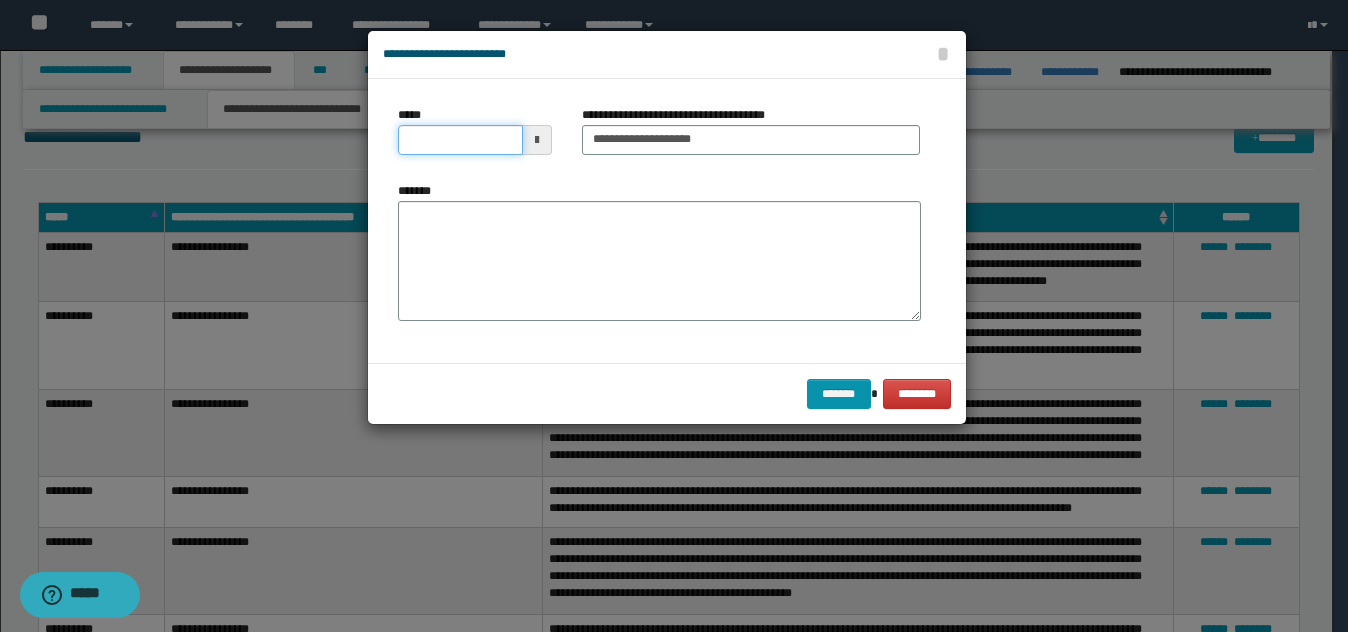 click on "*****" at bounding box center (460, 140) 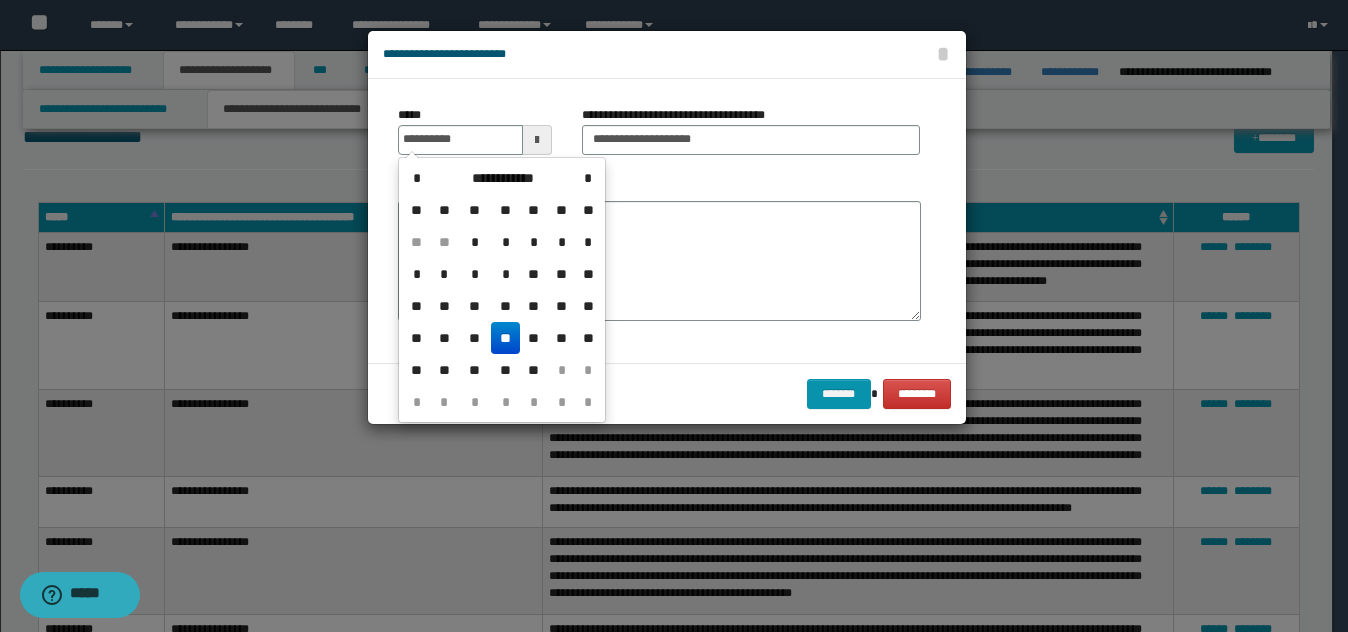 click on "**" at bounding box center [505, 338] 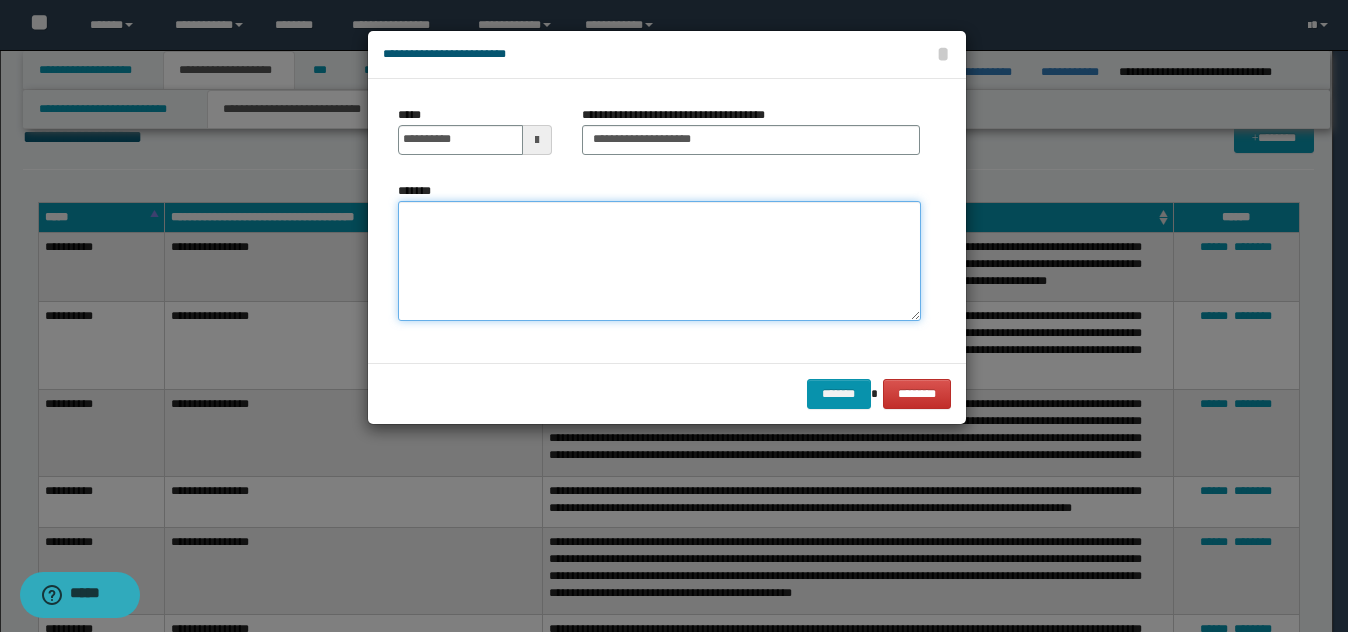 click on "*******" at bounding box center (659, 261) 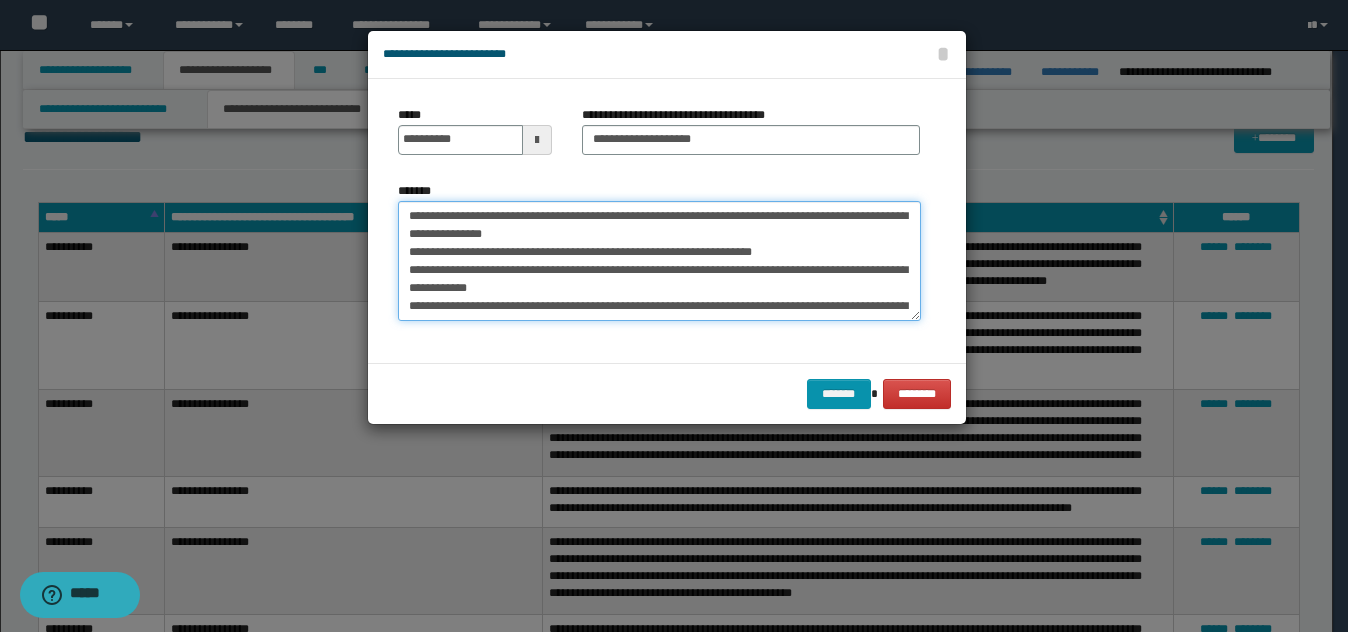 scroll, scrollTop: 228, scrollLeft: 0, axis: vertical 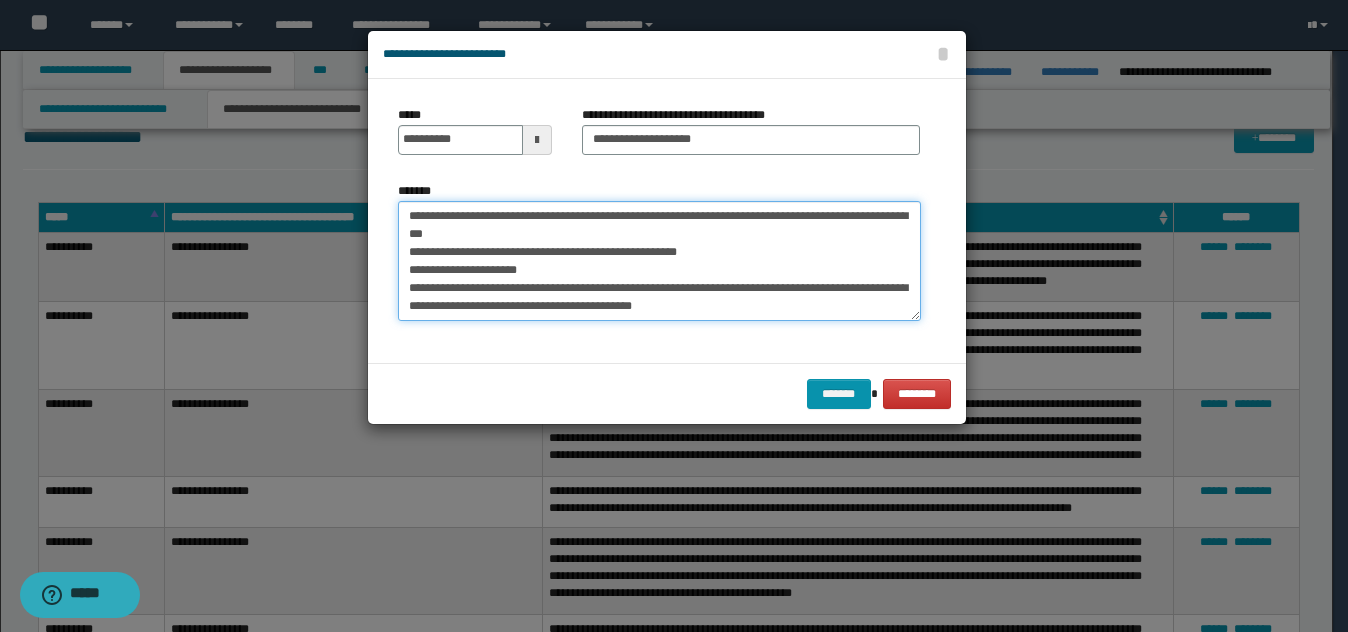 drag, startPoint x: 493, startPoint y: 254, endPoint x: 548, endPoint y: 268, distance: 56.753853 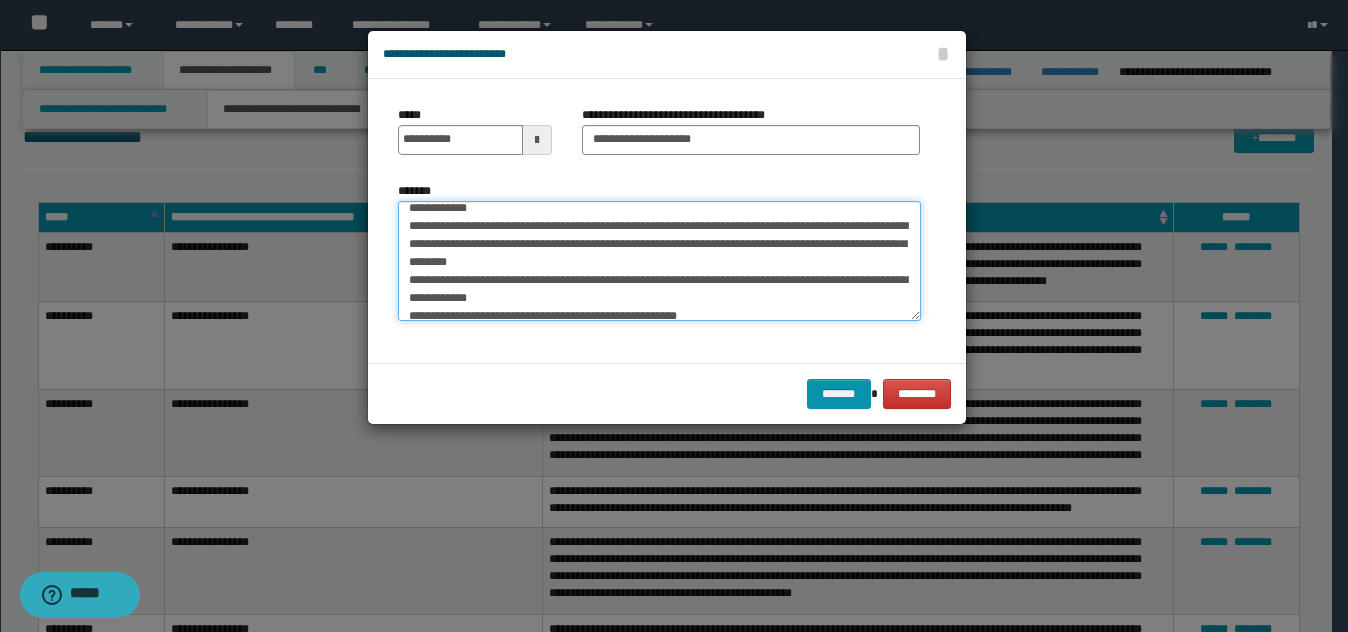 scroll, scrollTop: 234, scrollLeft: 0, axis: vertical 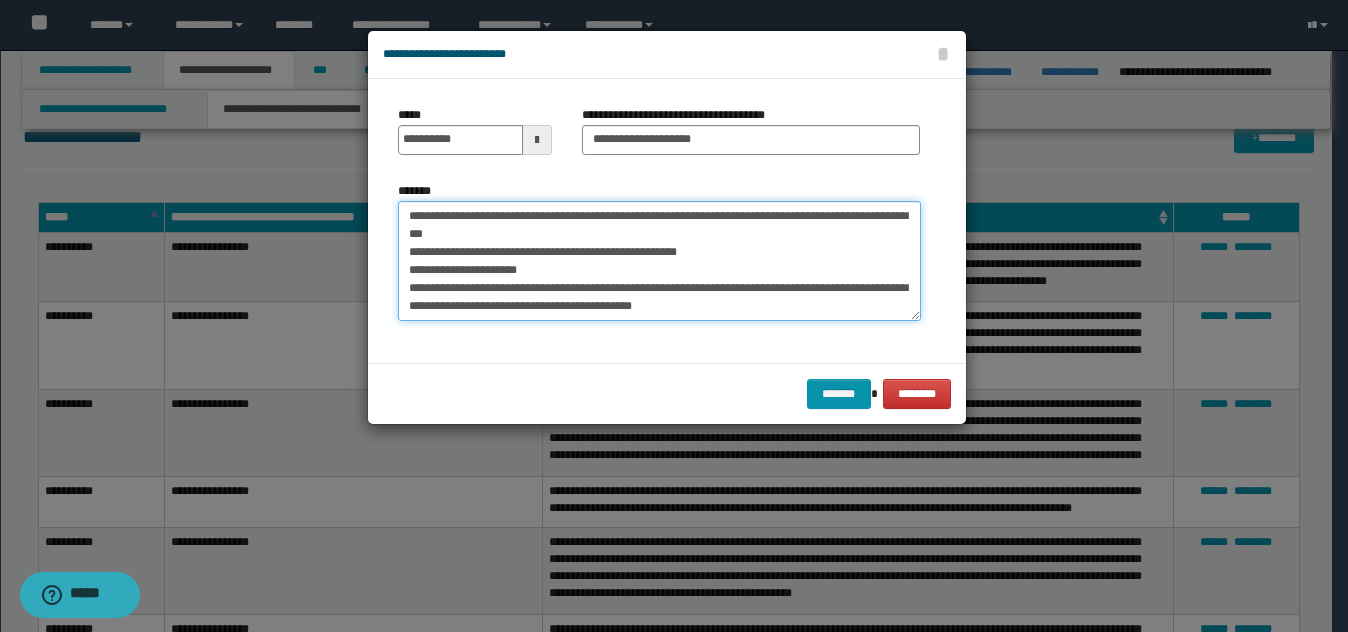 click on "*******" at bounding box center (659, 261) 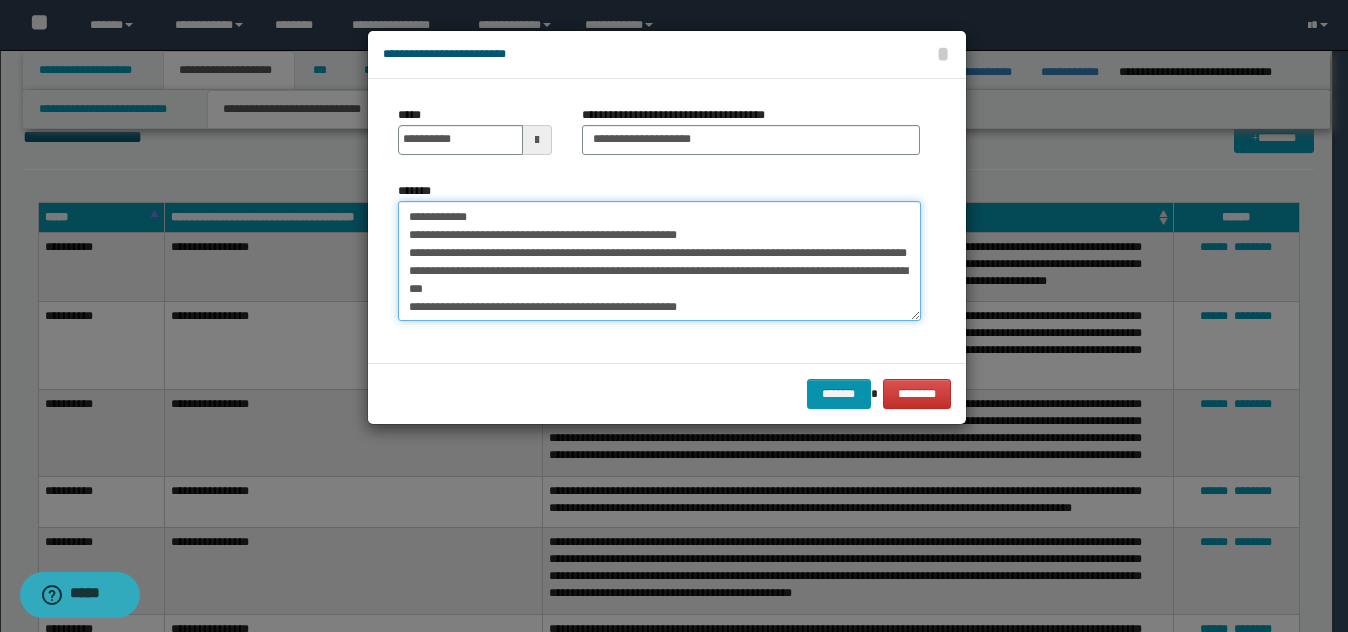 scroll, scrollTop: 0, scrollLeft: 0, axis: both 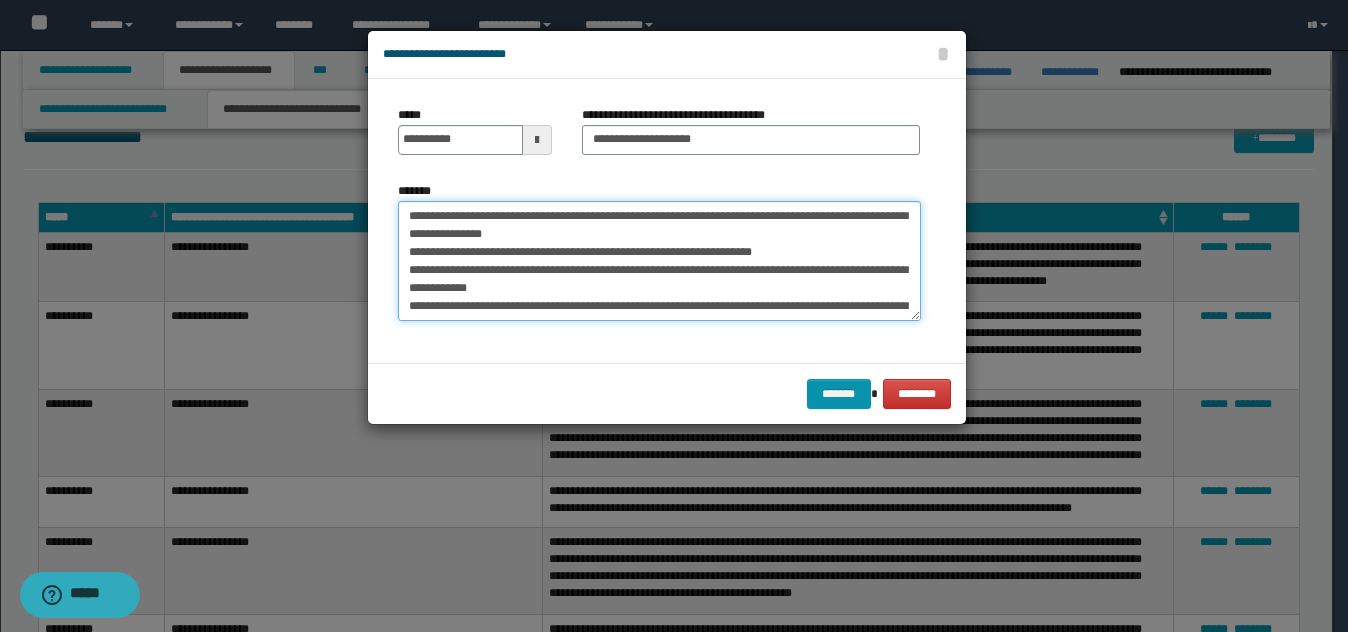 click on "*******" at bounding box center [659, 261] 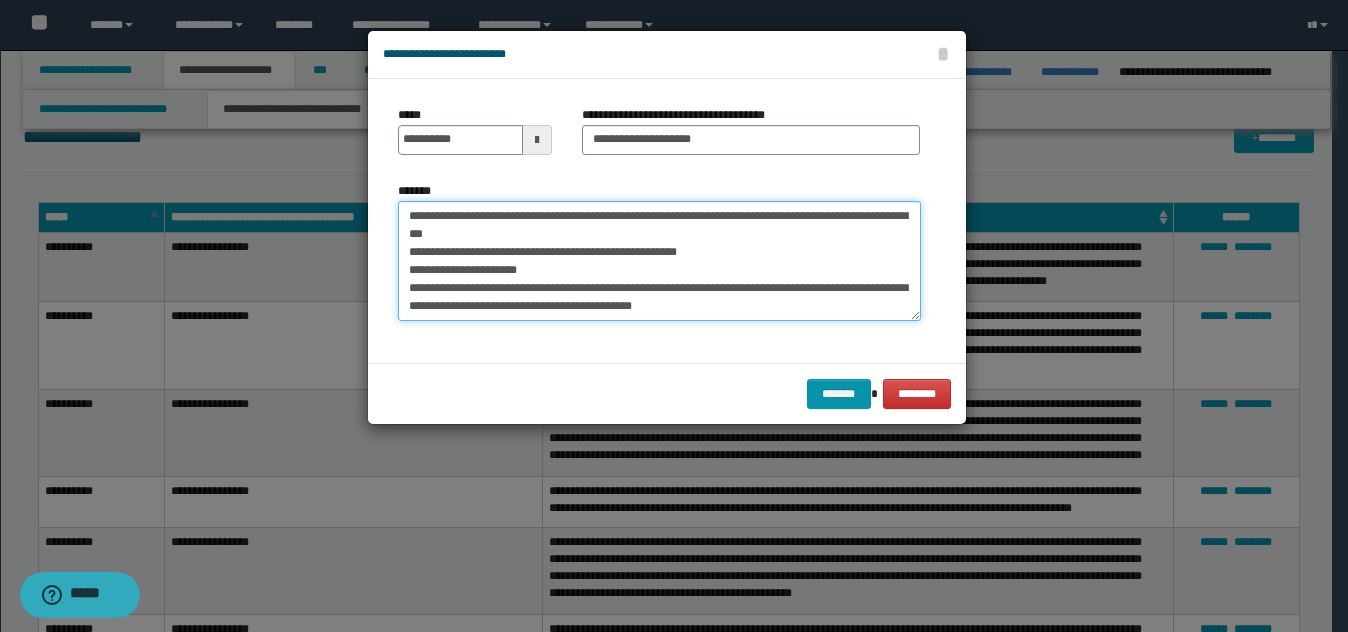 scroll, scrollTop: 234, scrollLeft: 0, axis: vertical 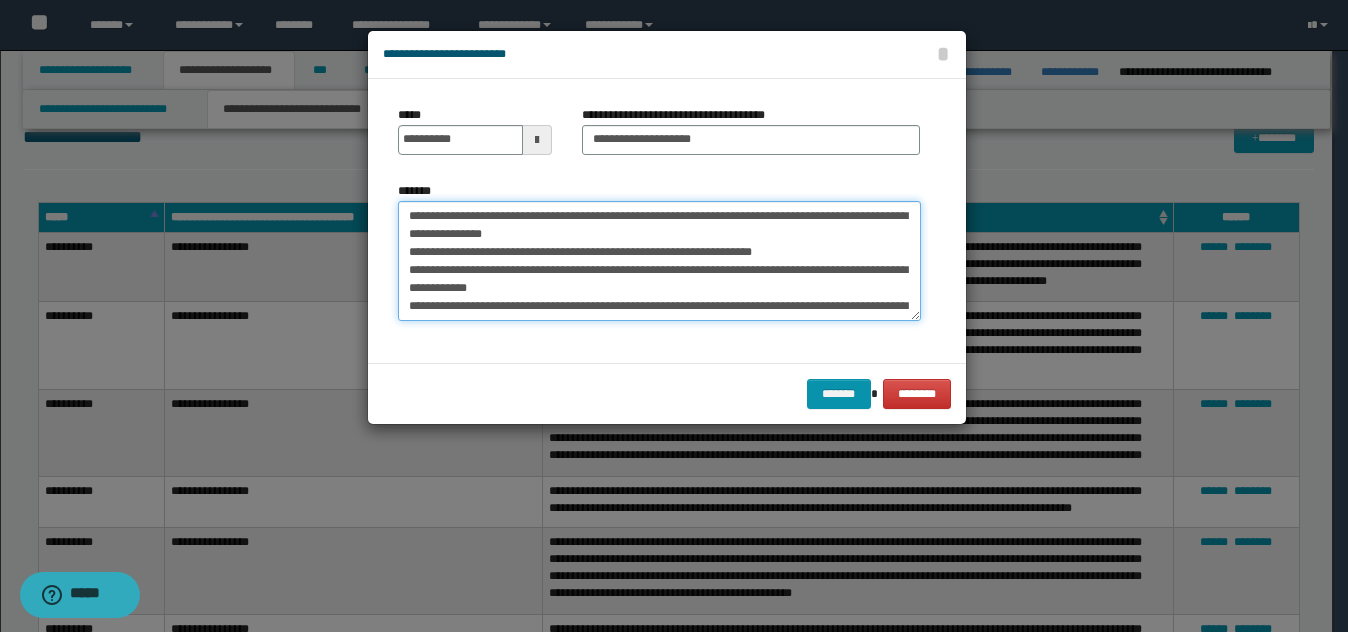click on "*******" at bounding box center [659, 261] 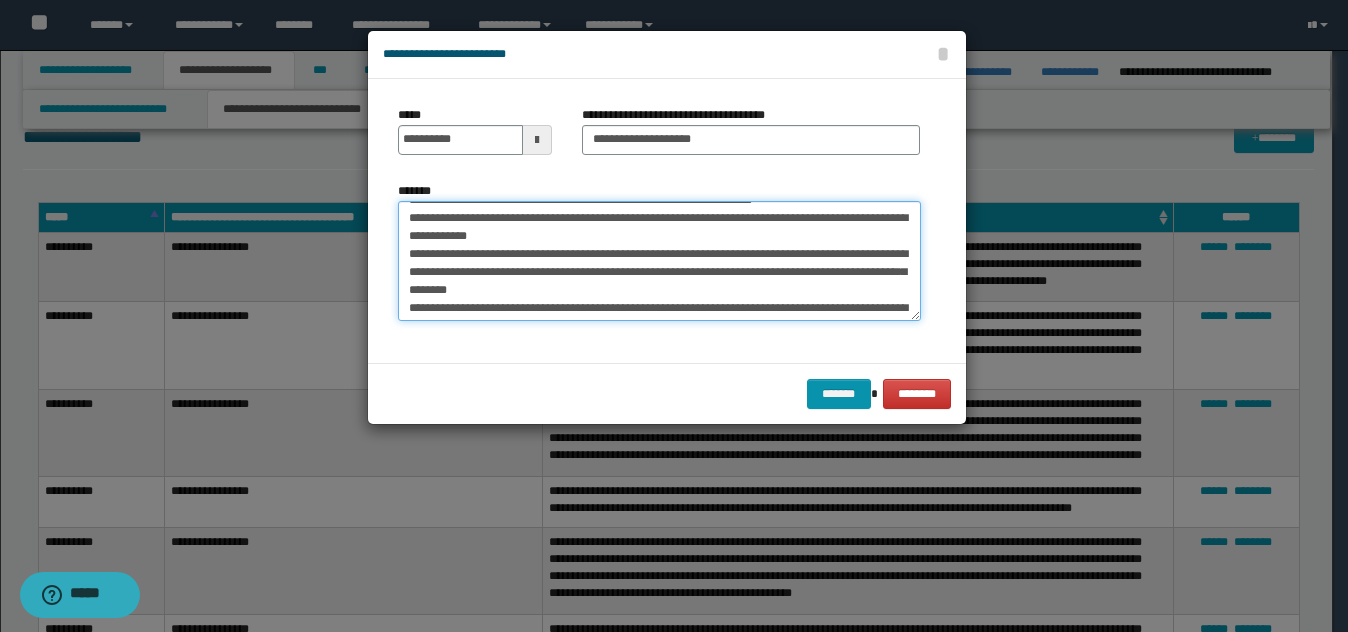 scroll, scrollTop: 100, scrollLeft: 0, axis: vertical 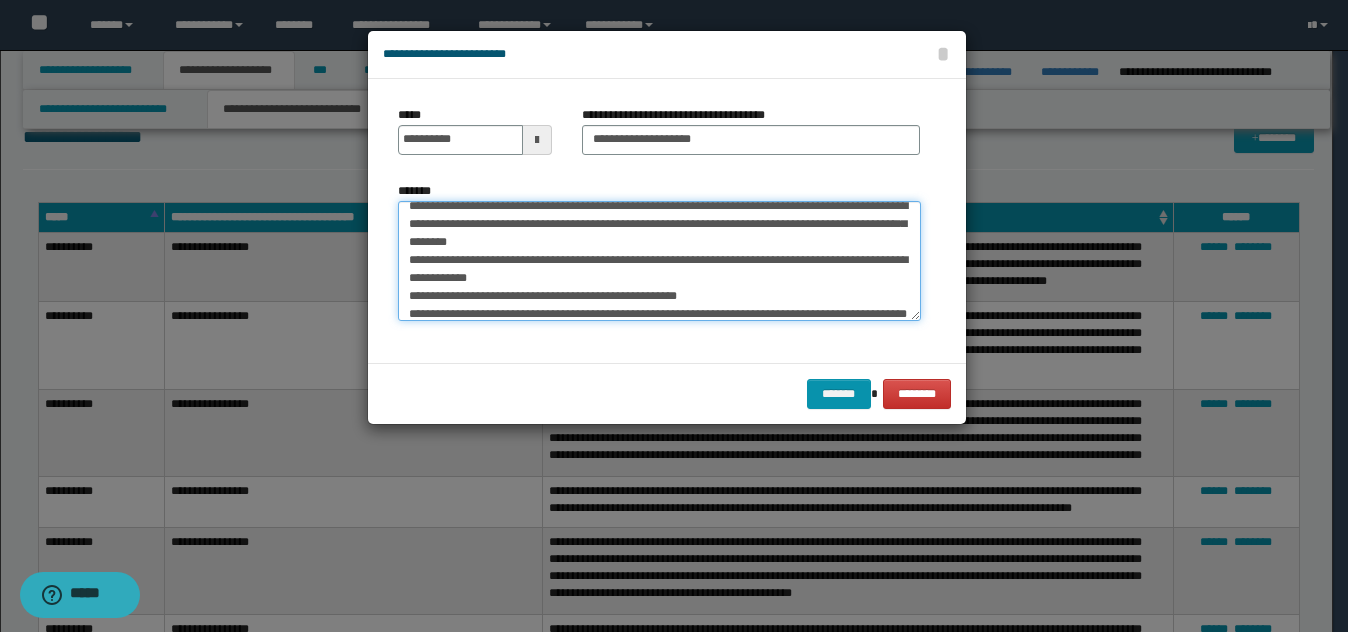 click on "*******" at bounding box center [659, 261] 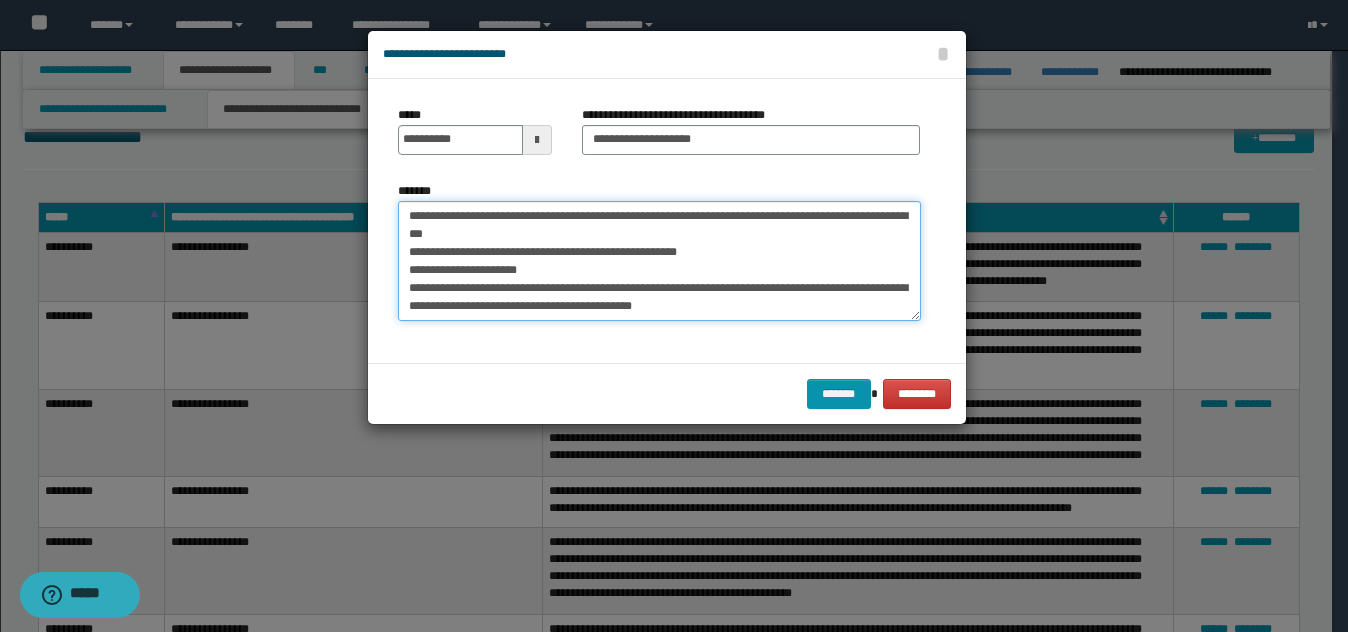 scroll, scrollTop: 234, scrollLeft: 0, axis: vertical 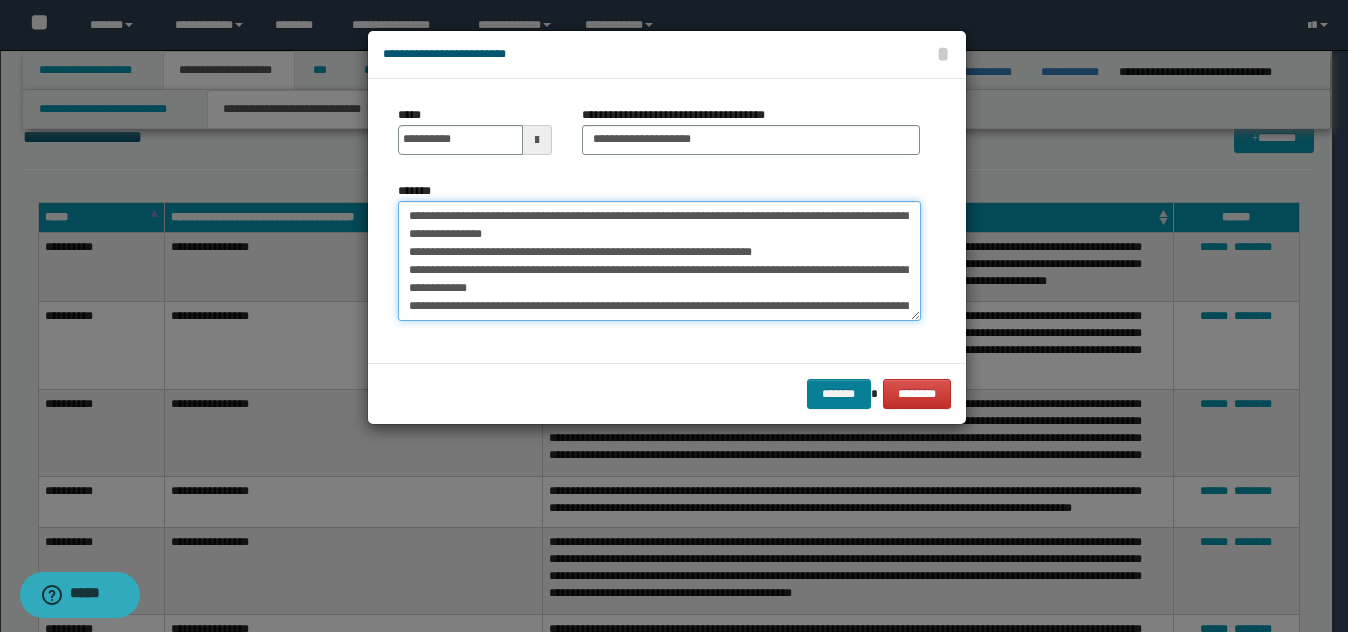 type on "**********" 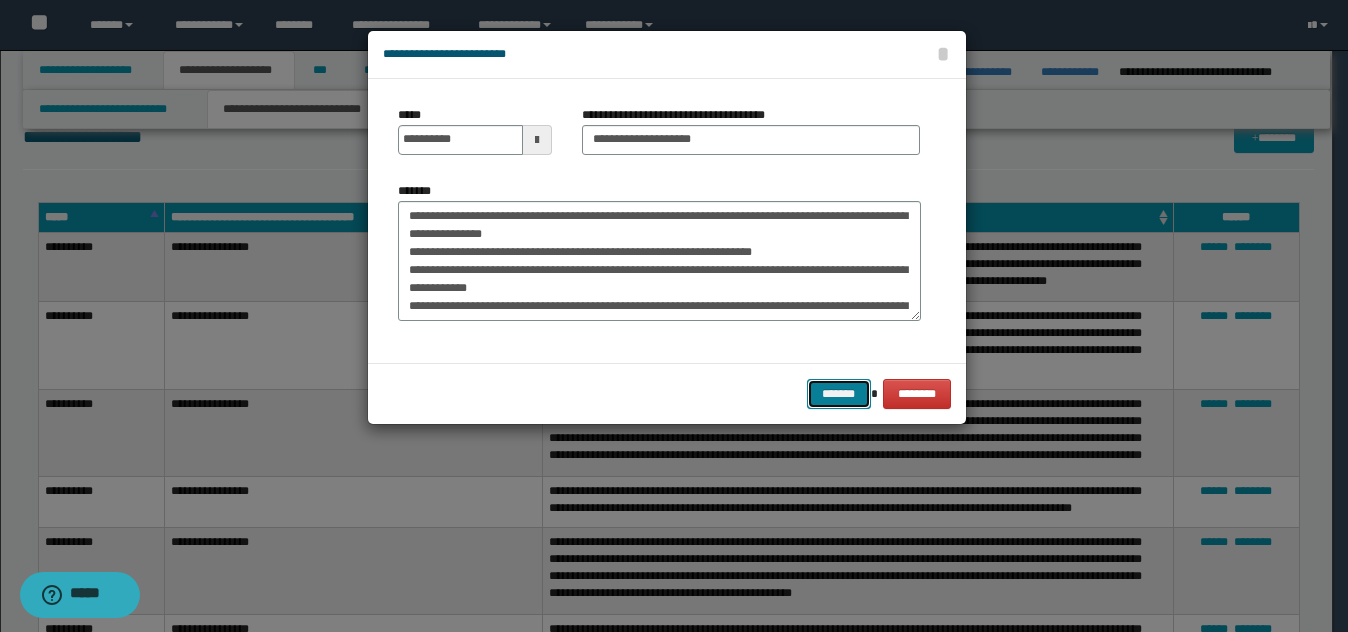 click on "*******" at bounding box center [839, 394] 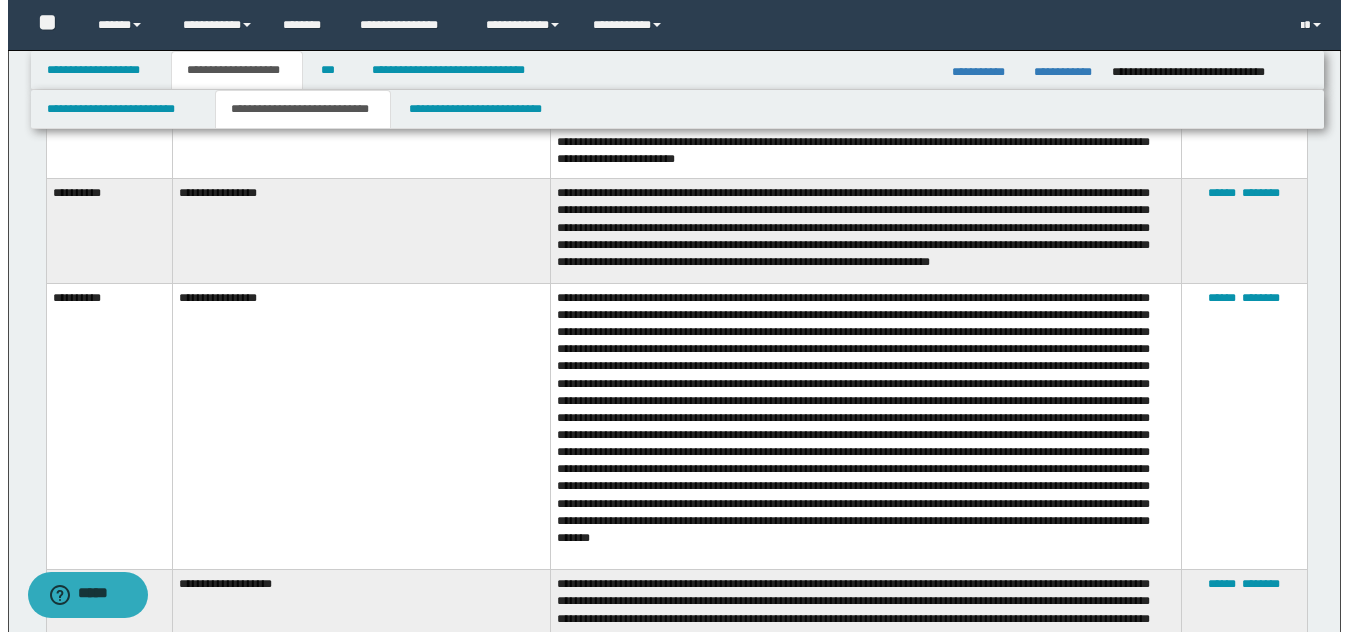 scroll, scrollTop: 2200, scrollLeft: 0, axis: vertical 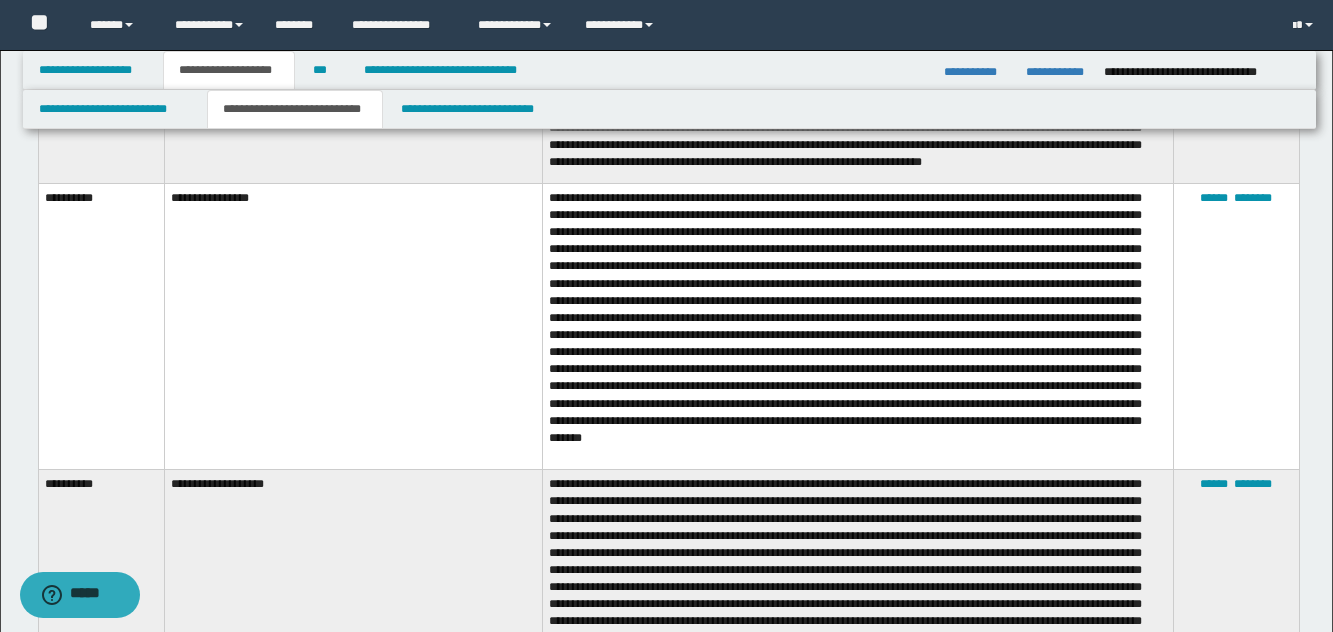 click at bounding box center [858, 326] 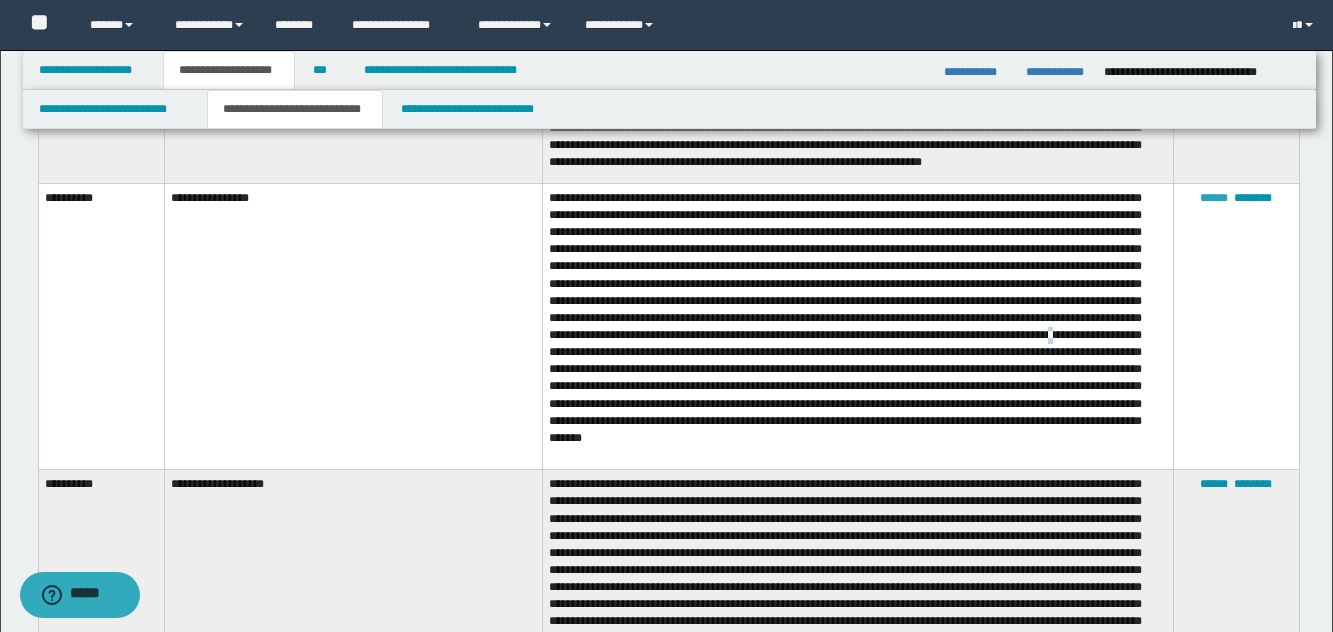 click on "******" at bounding box center [1214, 198] 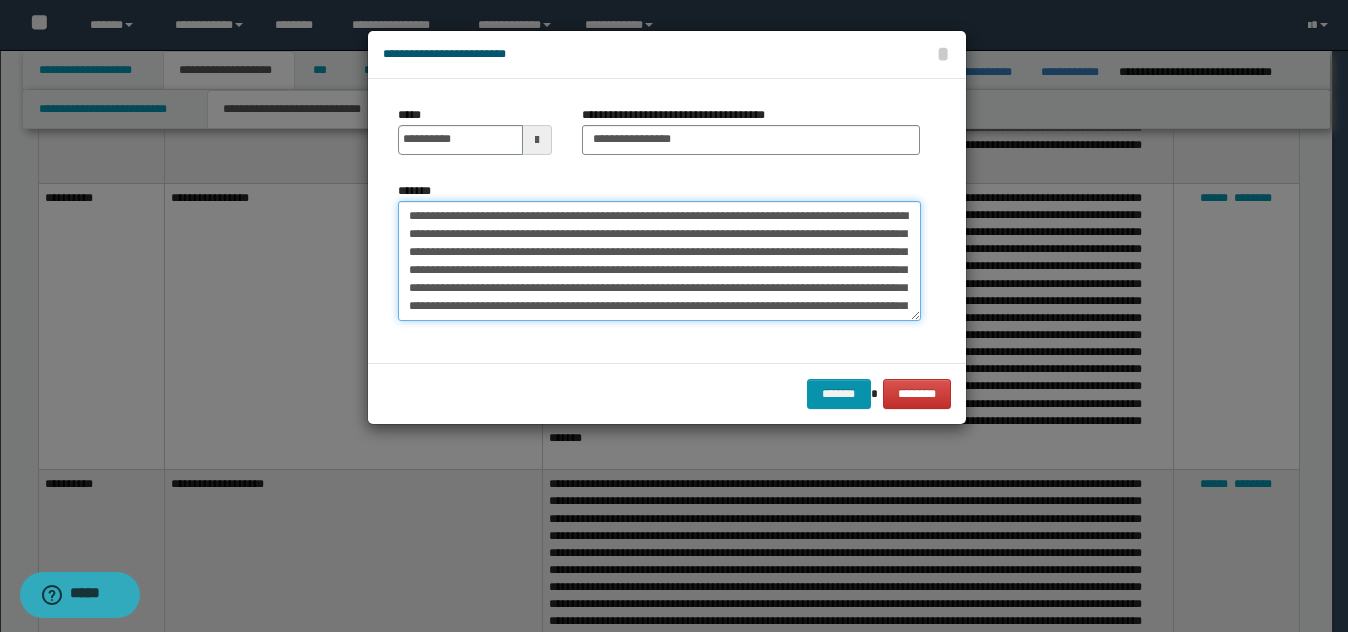 click on "*******" at bounding box center [659, 261] 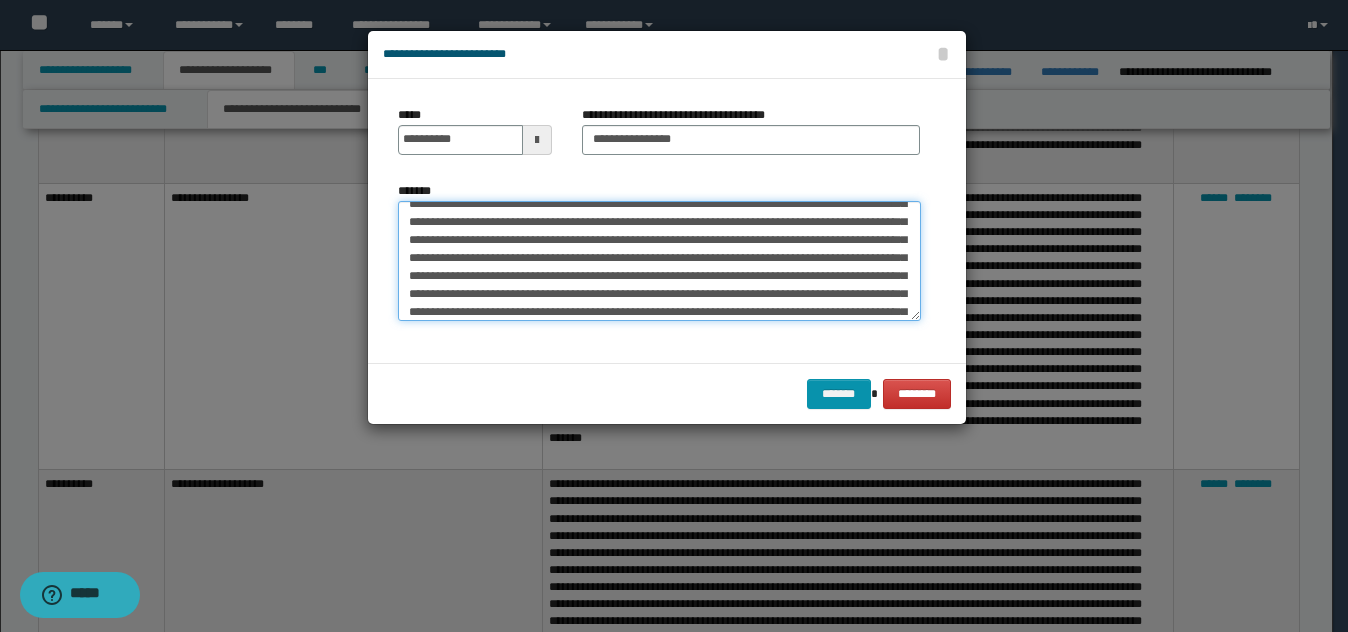 scroll, scrollTop: 252, scrollLeft: 0, axis: vertical 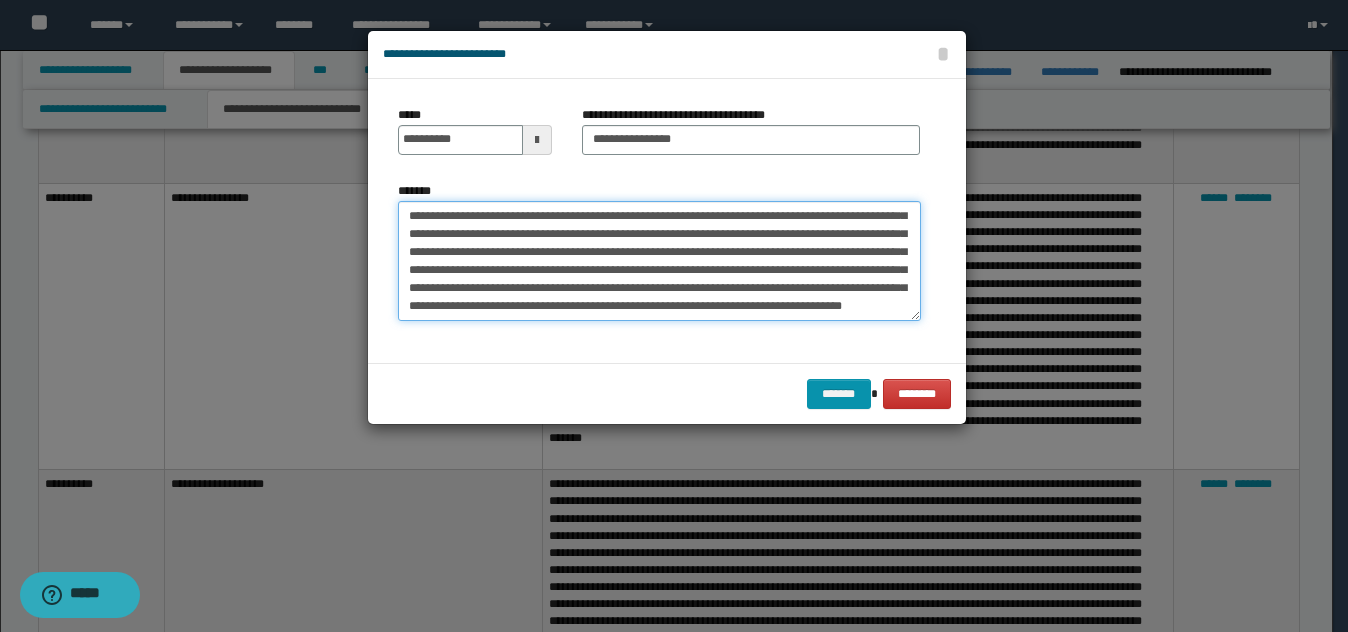 click on "*******" at bounding box center [659, 261] 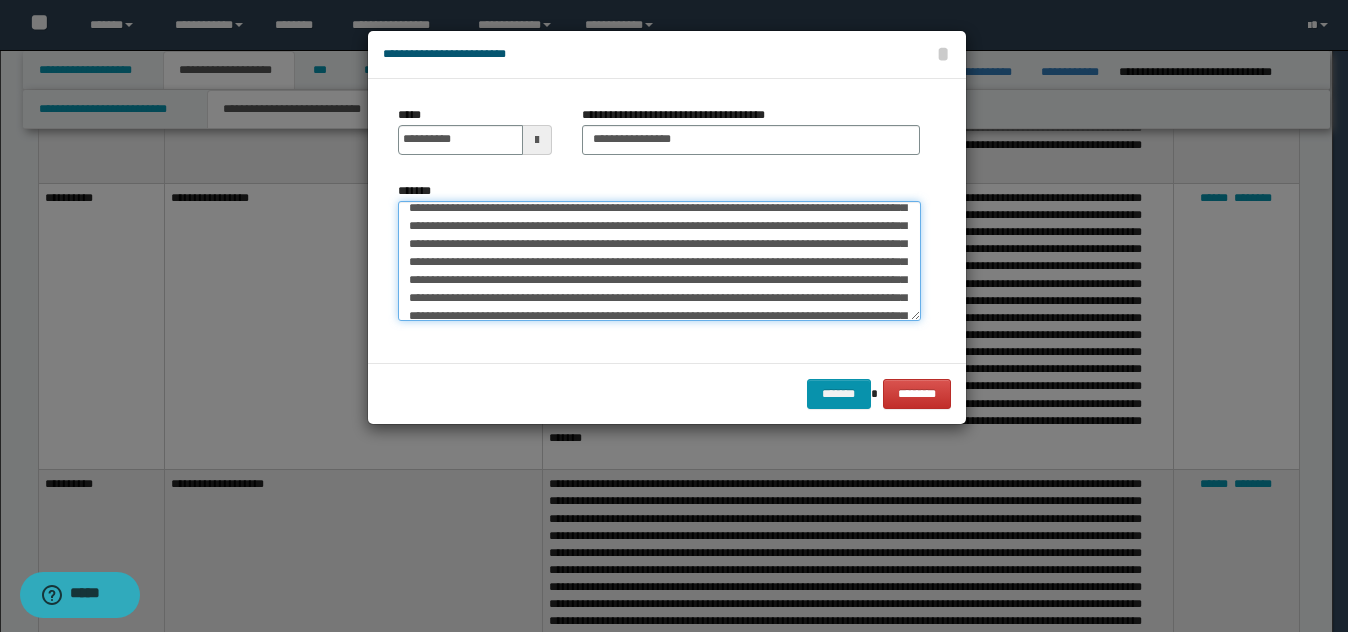 click on "*******" at bounding box center (659, 261) 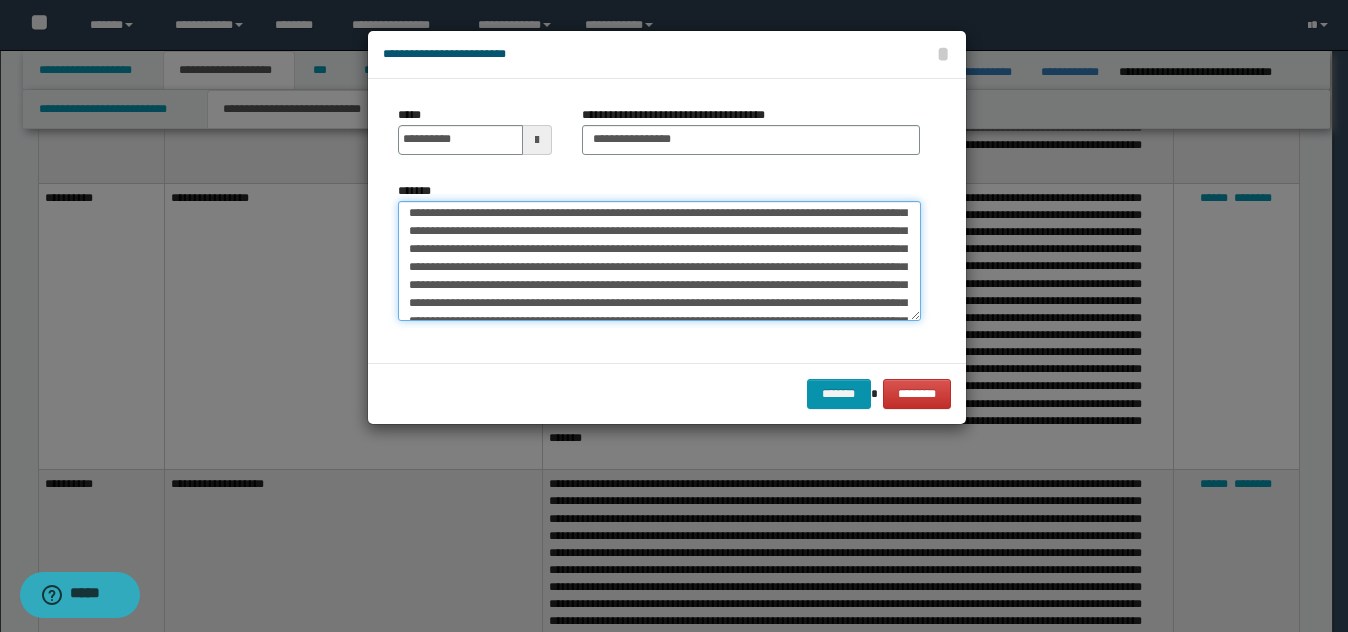 scroll, scrollTop: 0, scrollLeft: 0, axis: both 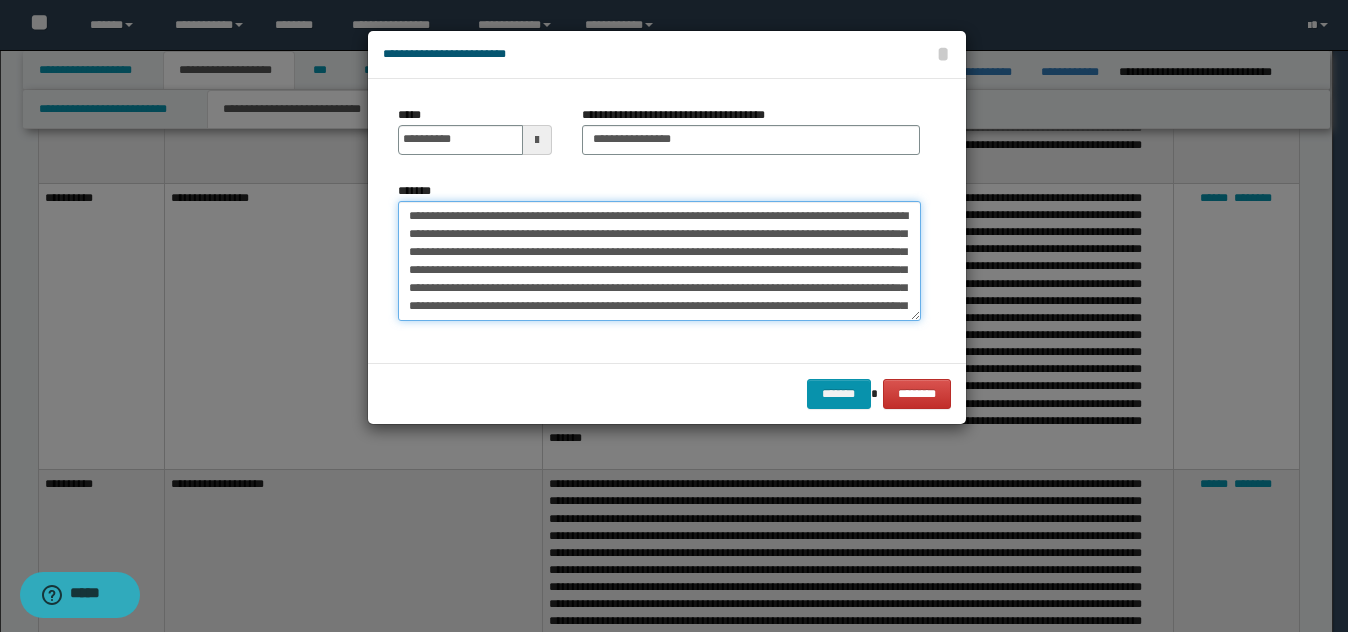 drag, startPoint x: 812, startPoint y: 211, endPoint x: 796, endPoint y: 210, distance: 16.03122 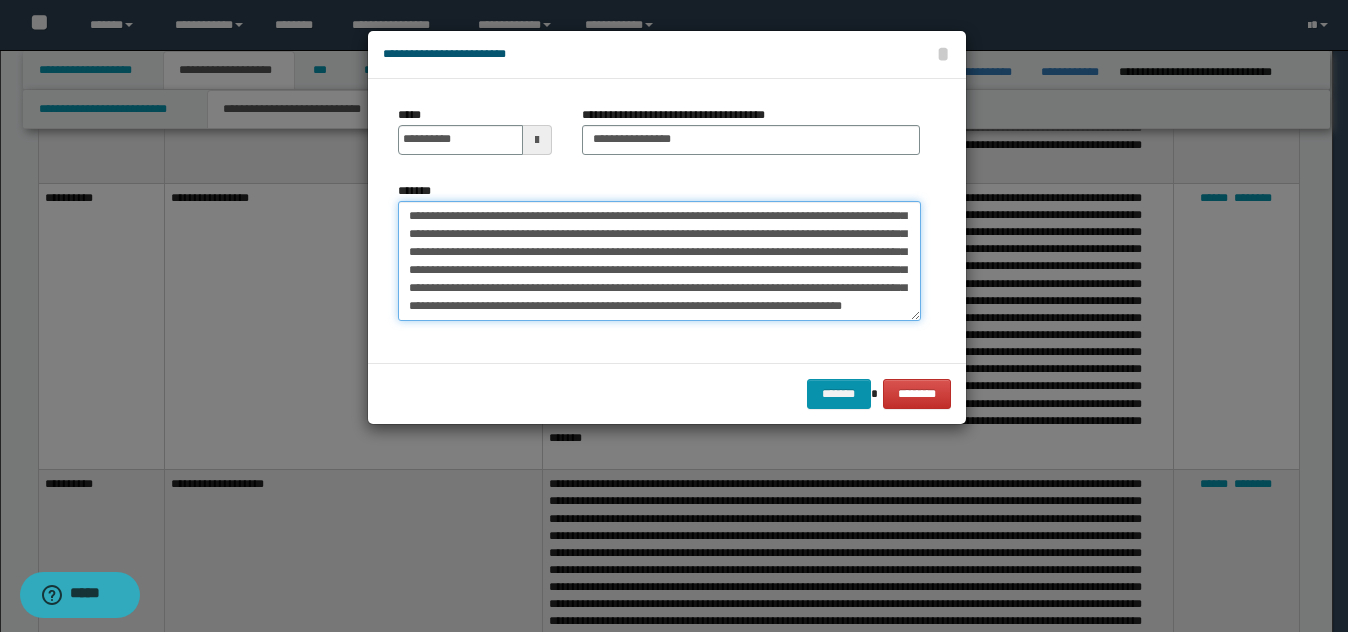 click on "*******" at bounding box center (659, 261) 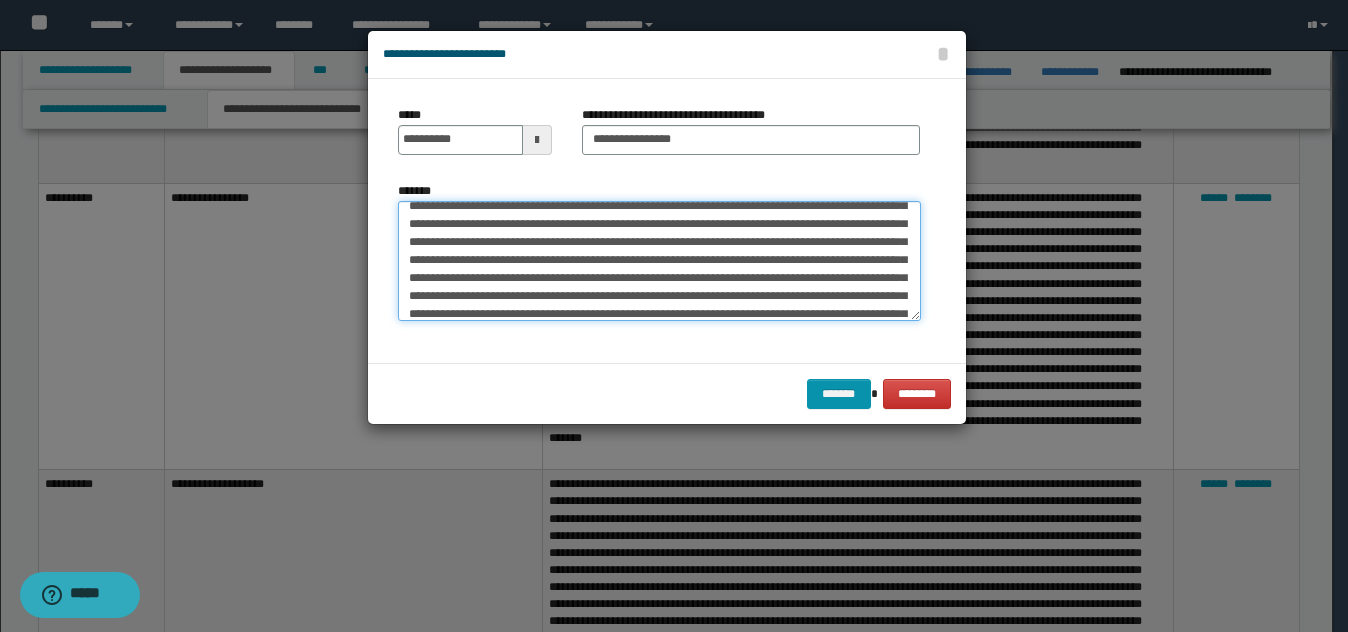 drag, startPoint x: 793, startPoint y: 259, endPoint x: 811, endPoint y: 259, distance: 18 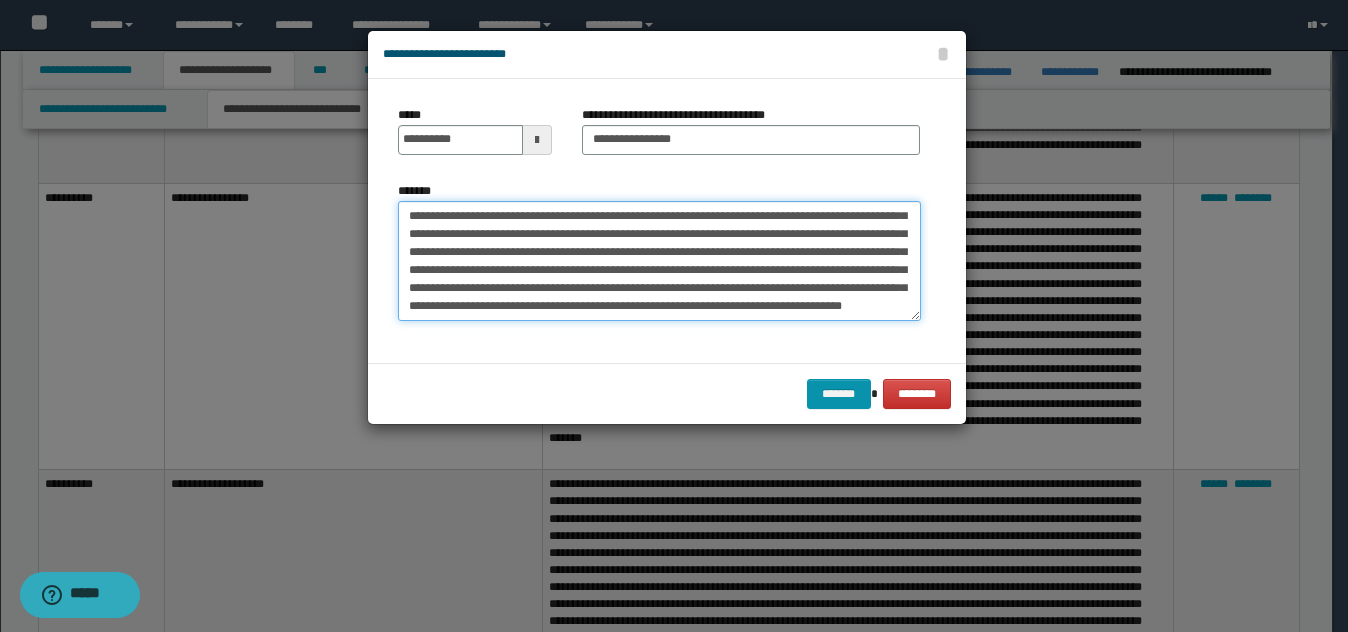 scroll, scrollTop: 252, scrollLeft: 0, axis: vertical 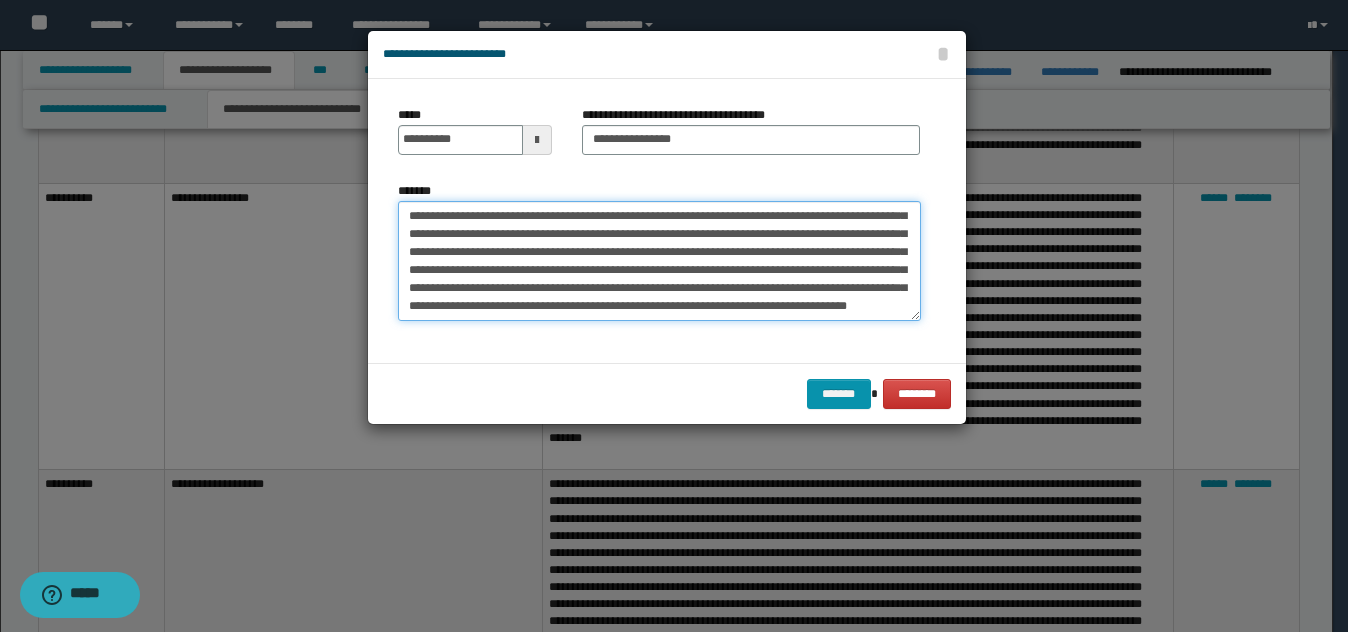 click on "*******" at bounding box center (659, 261) 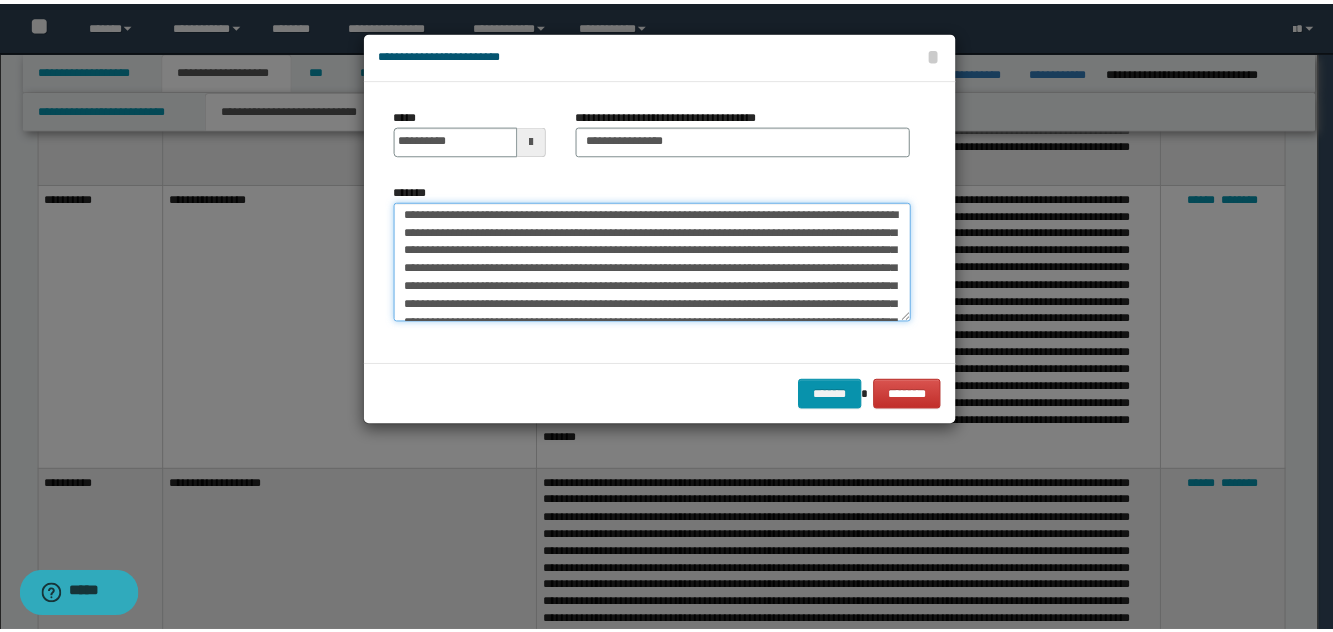 scroll, scrollTop: 0, scrollLeft: 0, axis: both 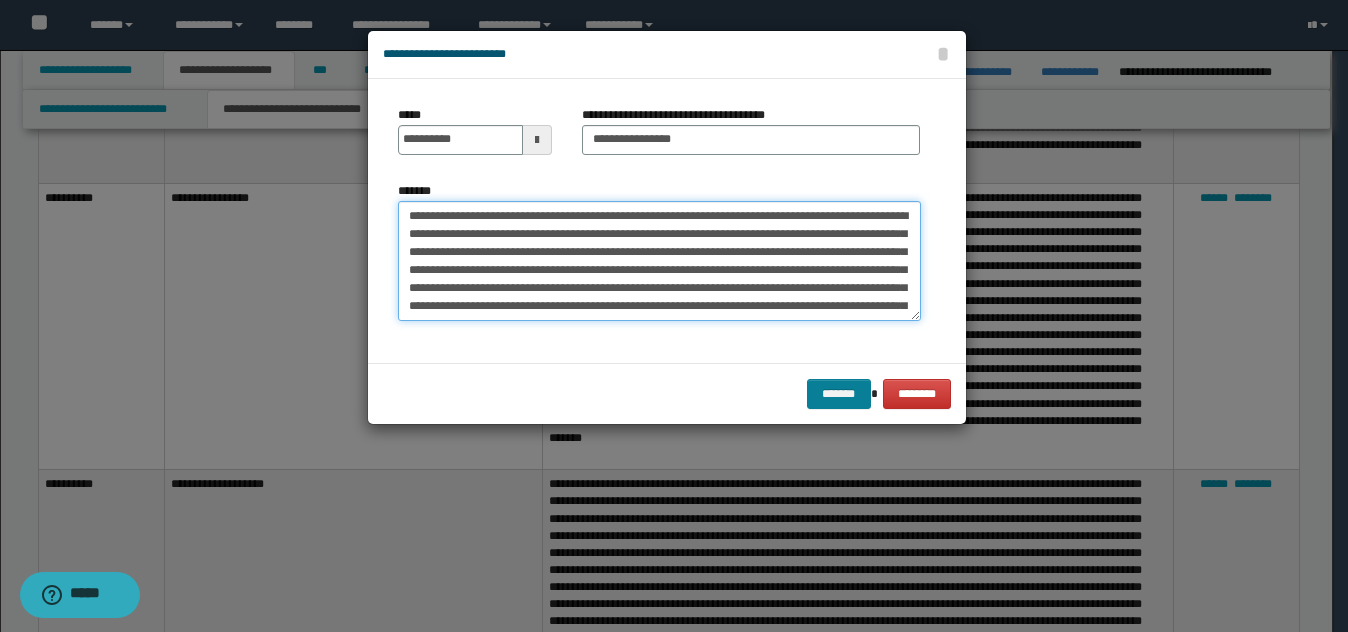 type on "**********" 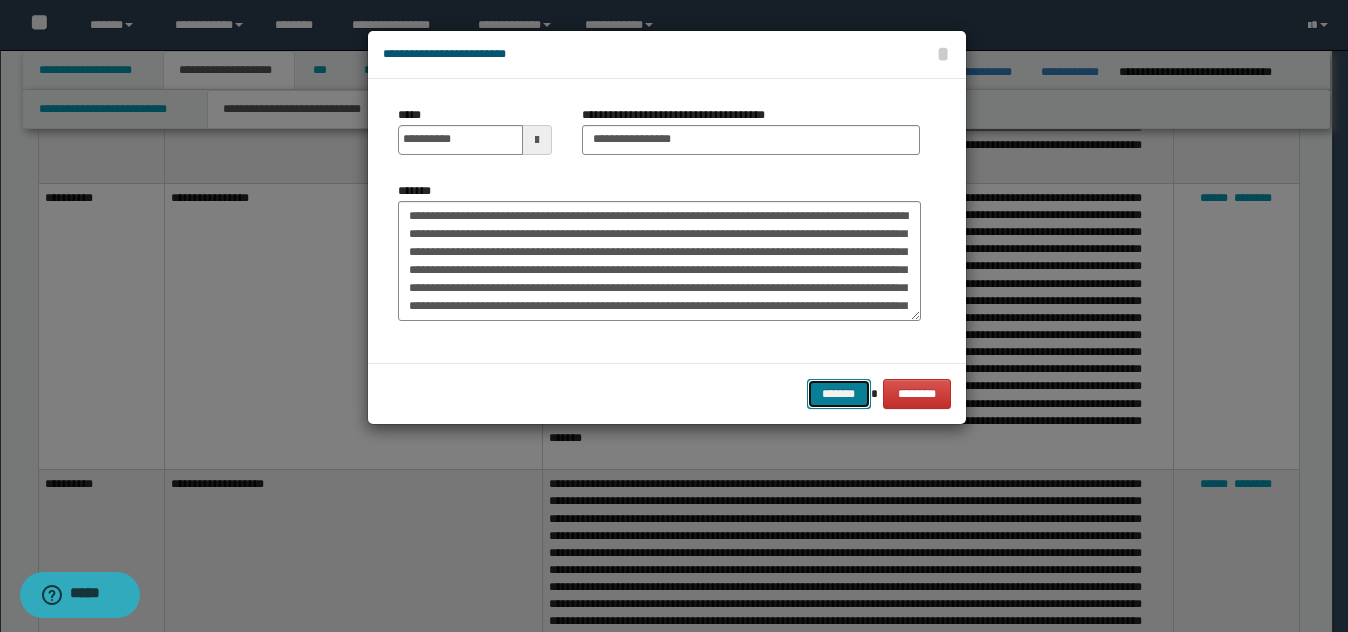 click on "*******" at bounding box center [839, 394] 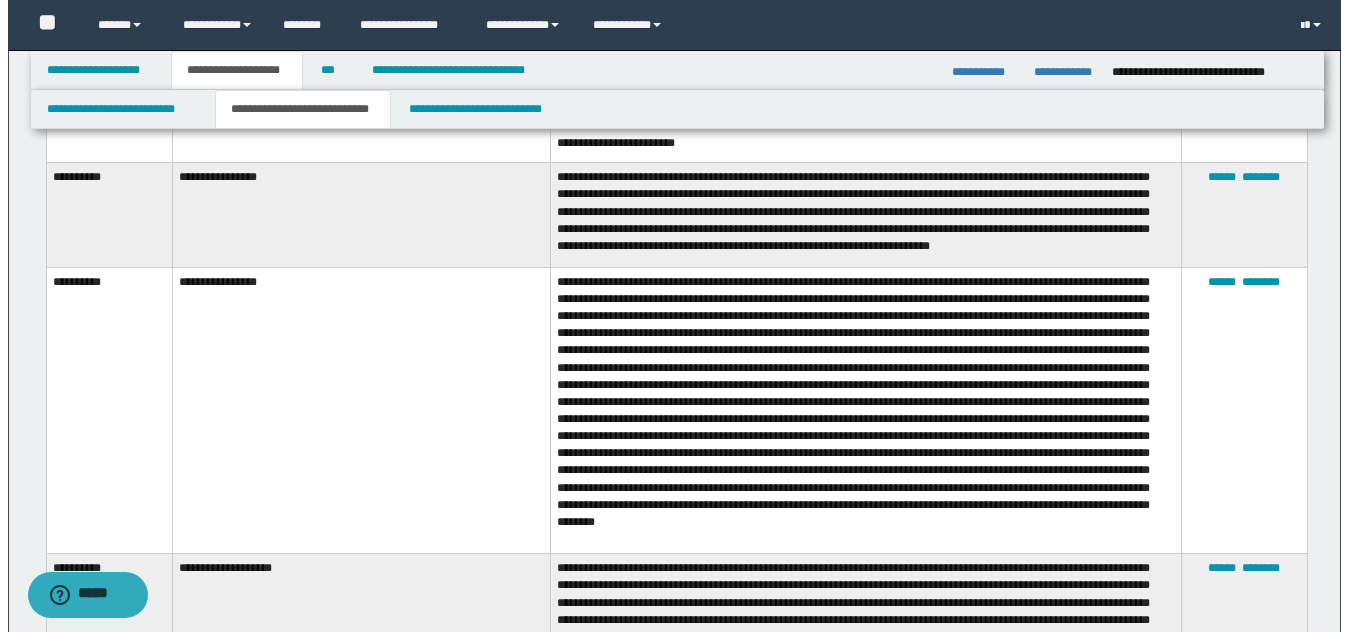 scroll, scrollTop: 2100, scrollLeft: 0, axis: vertical 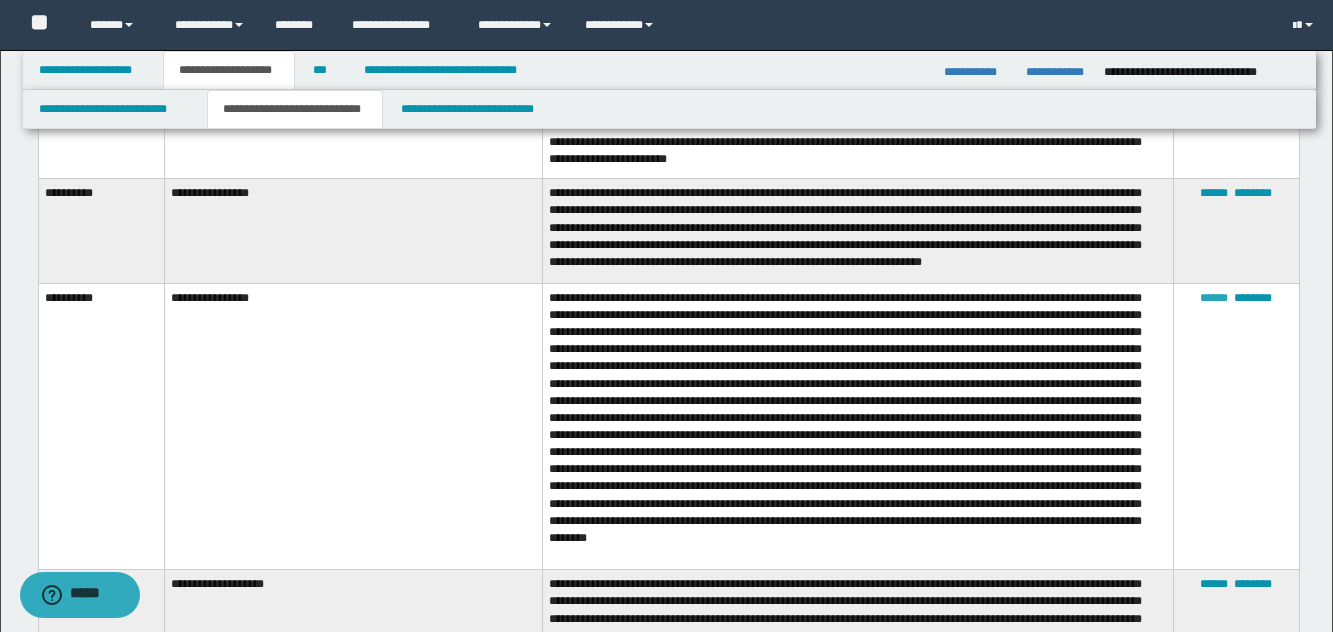 click on "******" at bounding box center [1214, 298] 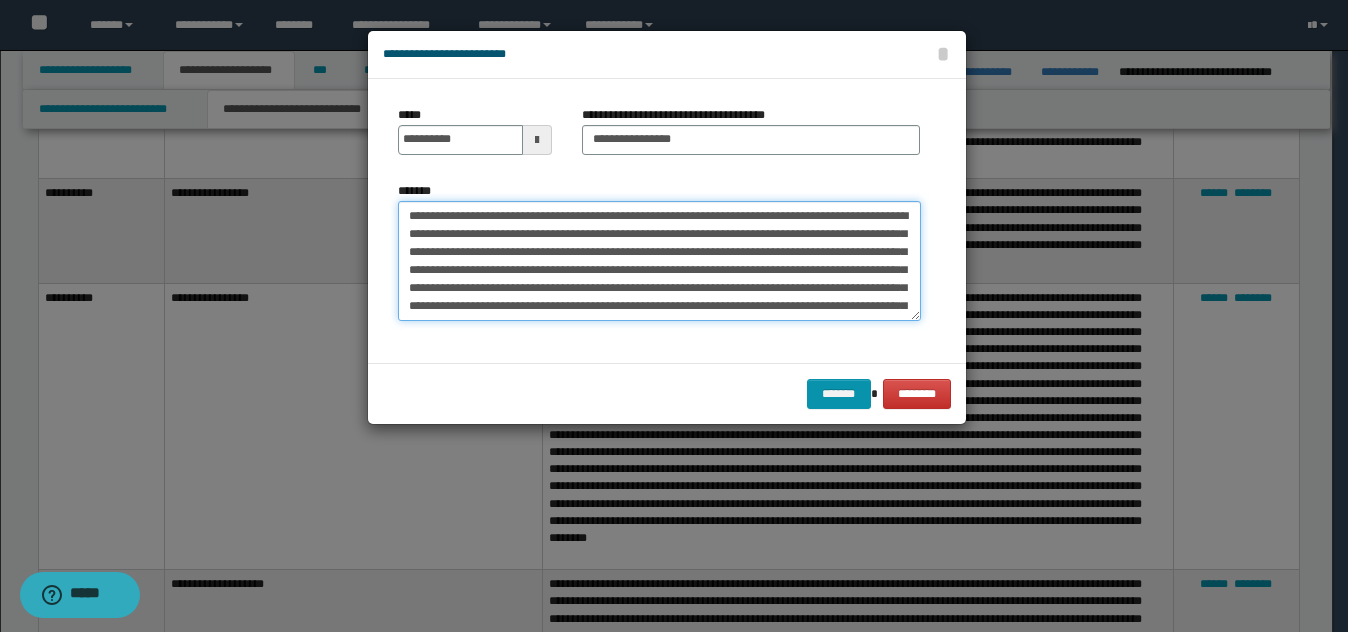 click on "*******" at bounding box center [659, 261] 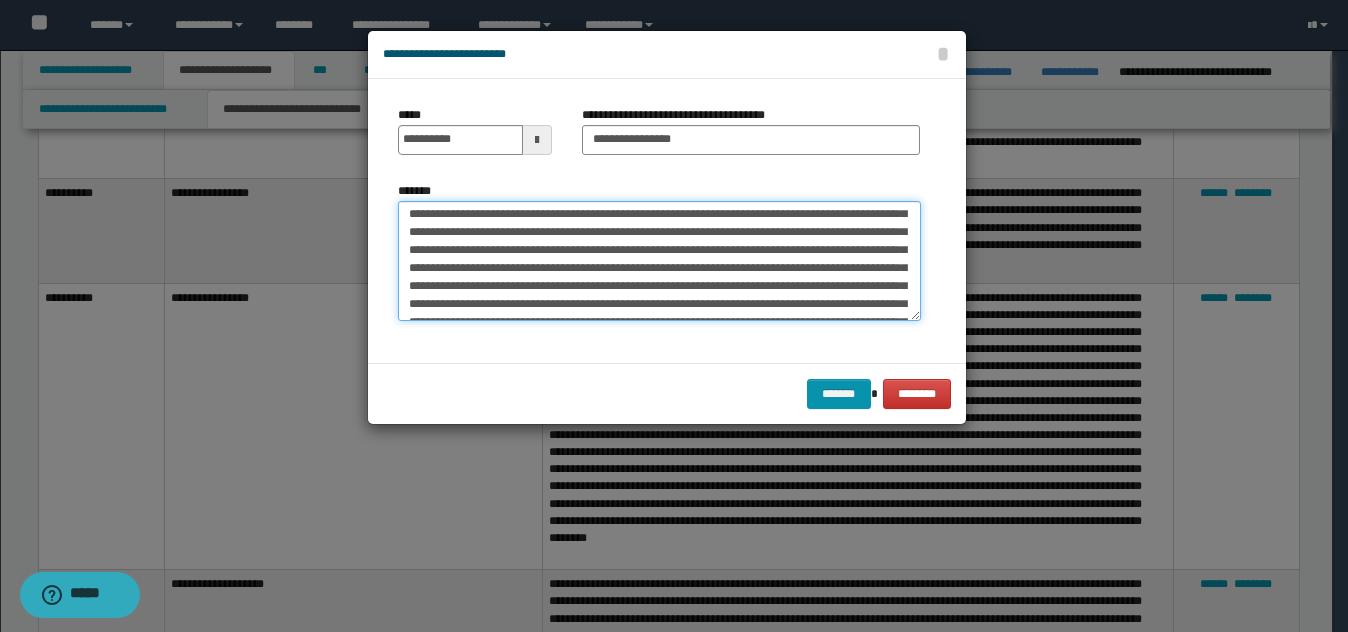 scroll, scrollTop: 200, scrollLeft: 0, axis: vertical 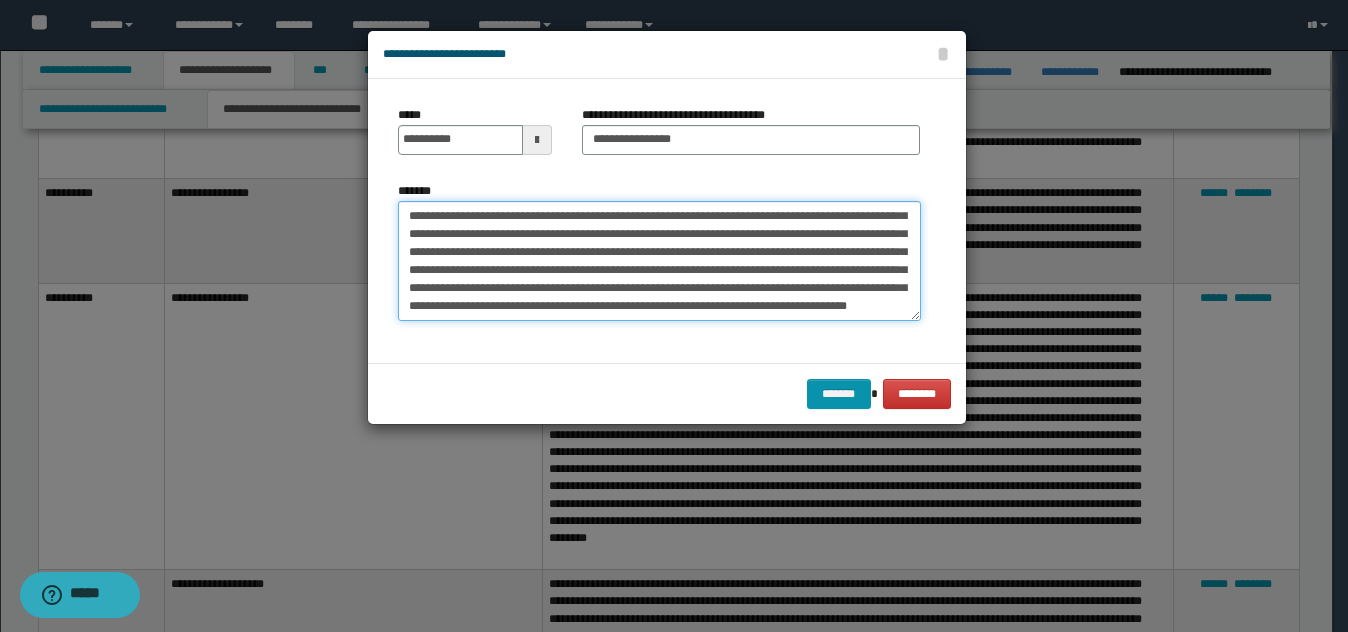 click on "*******" at bounding box center (659, 261) 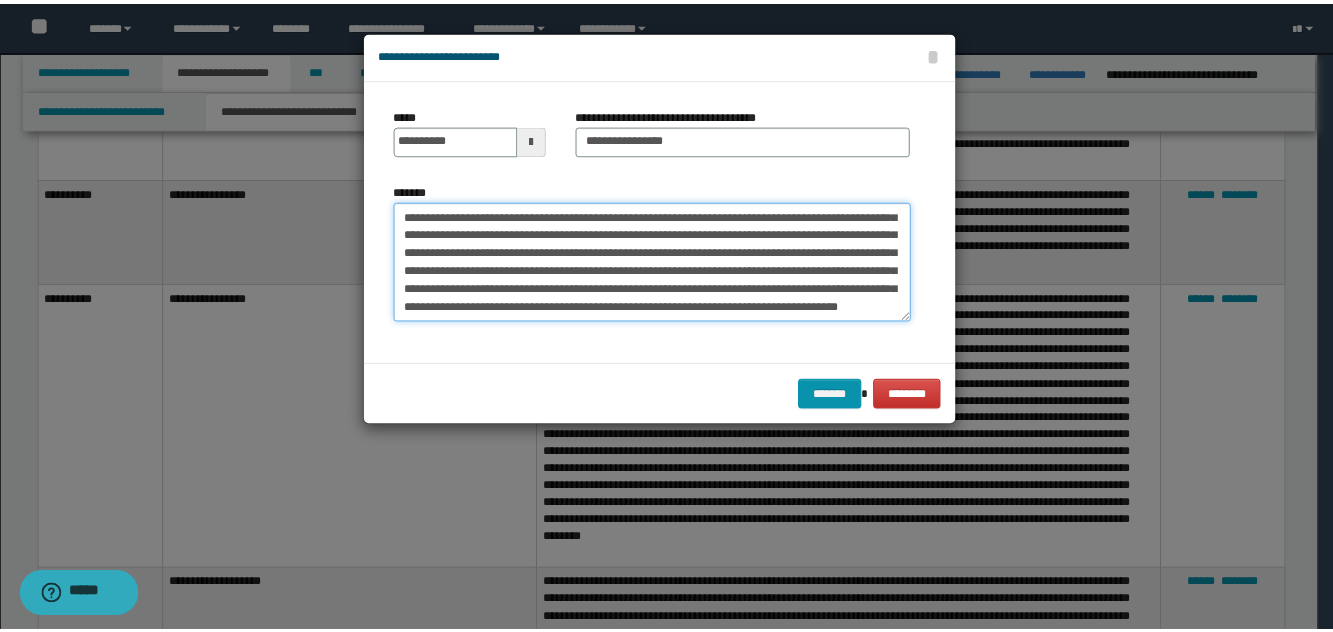 scroll, scrollTop: 252, scrollLeft: 0, axis: vertical 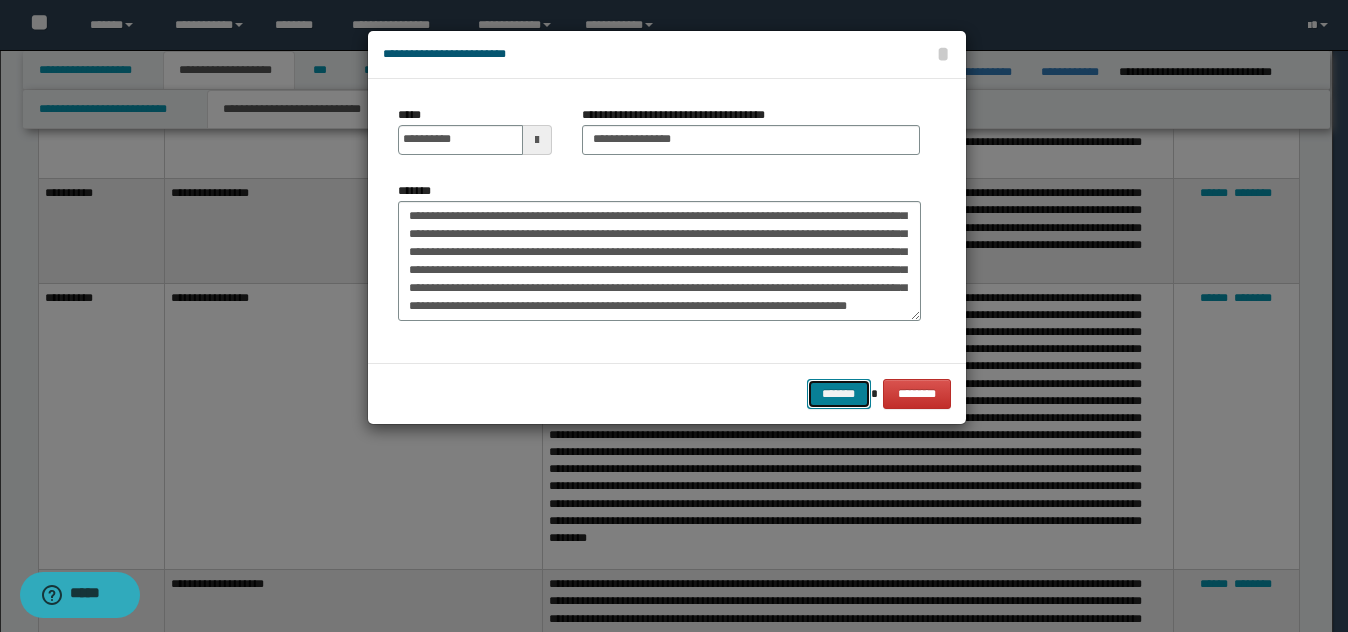 click on "*******" at bounding box center (839, 394) 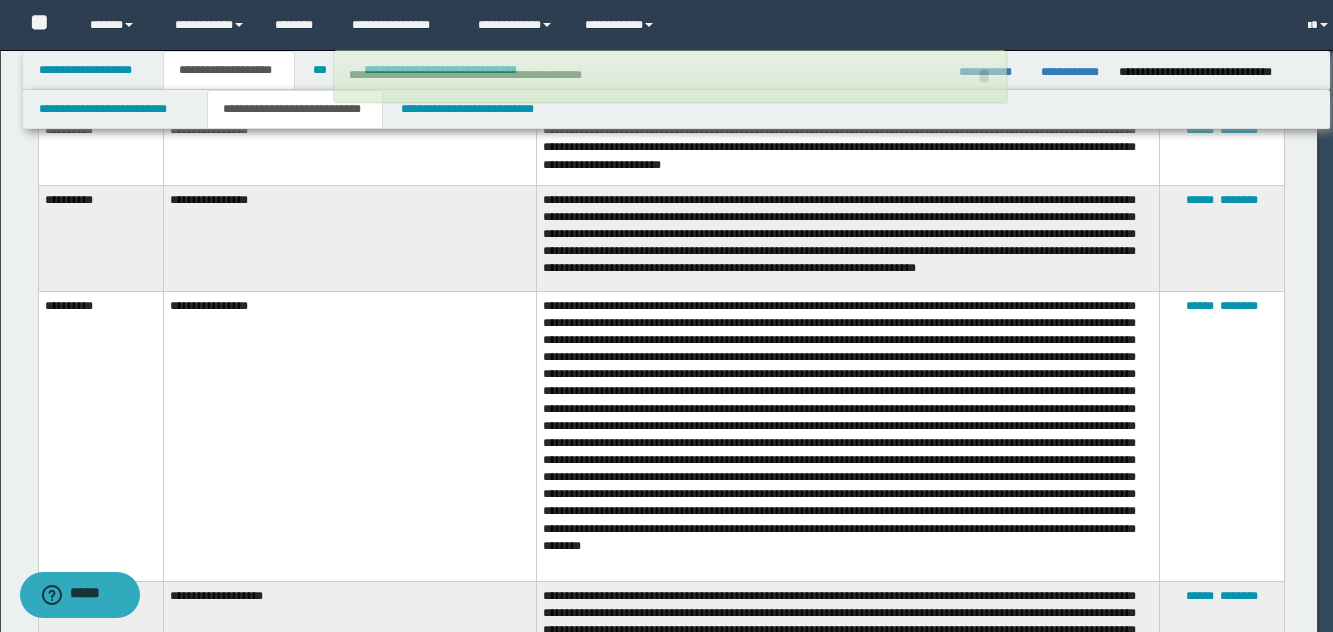 click at bounding box center (848, 436) 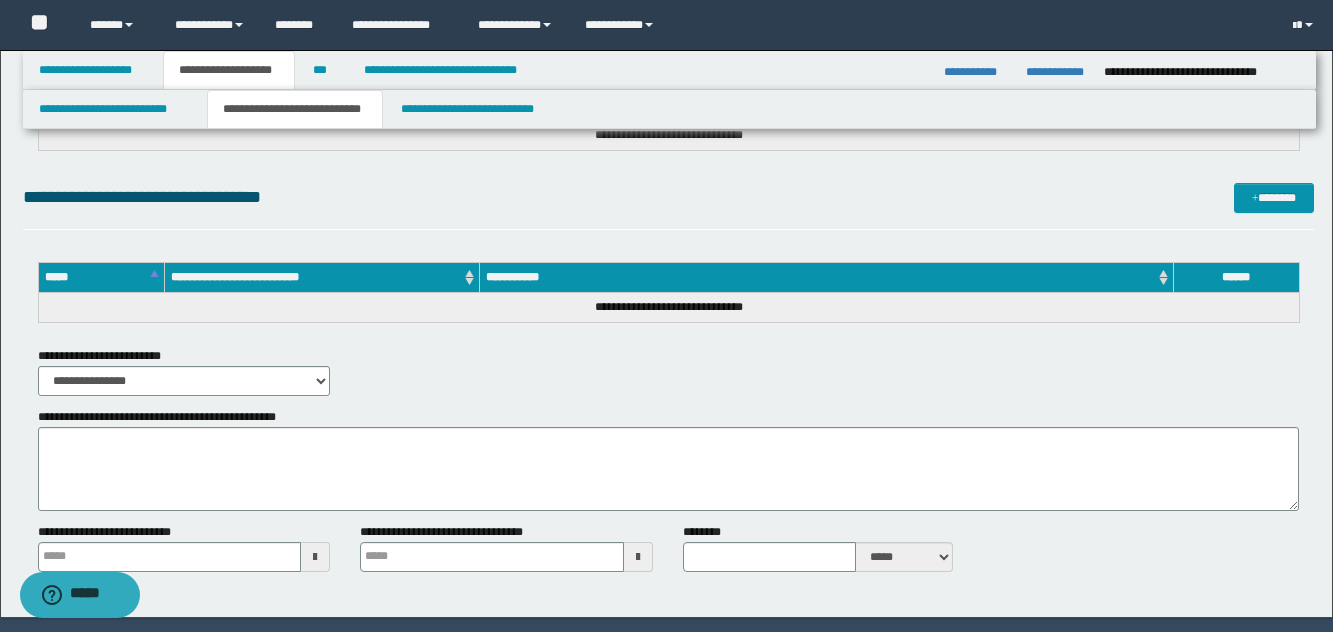 scroll, scrollTop: 3345, scrollLeft: 0, axis: vertical 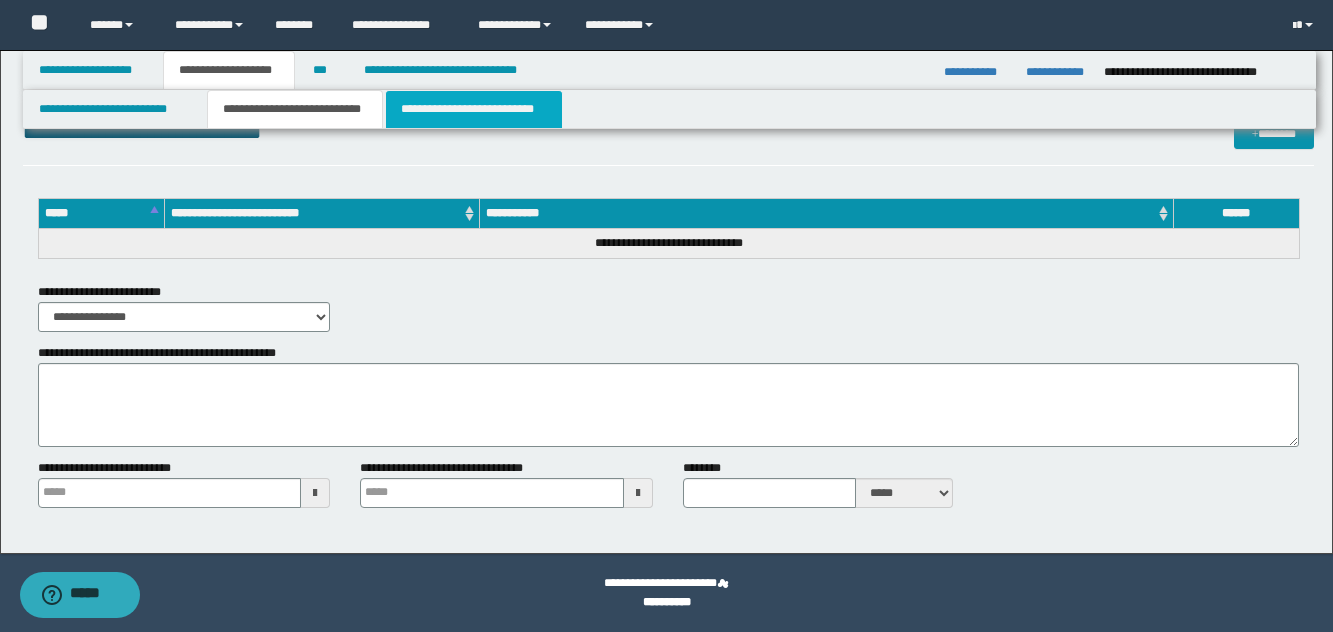 click on "**********" at bounding box center [474, 109] 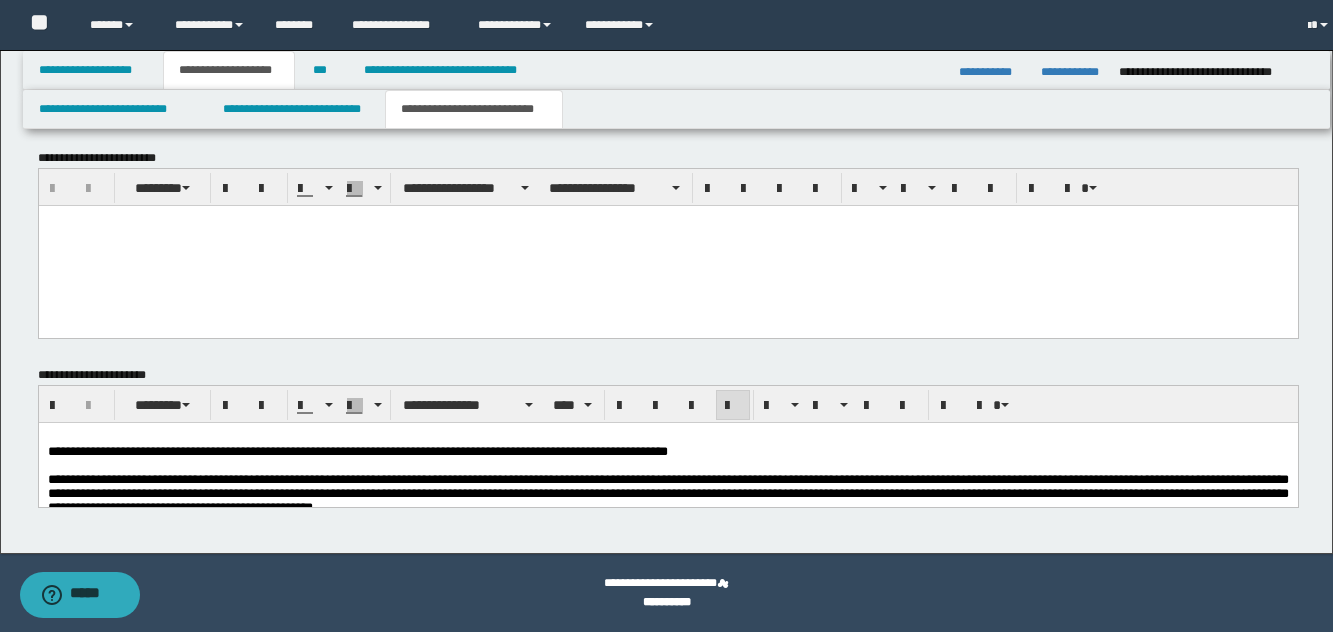 scroll, scrollTop: 1640, scrollLeft: 0, axis: vertical 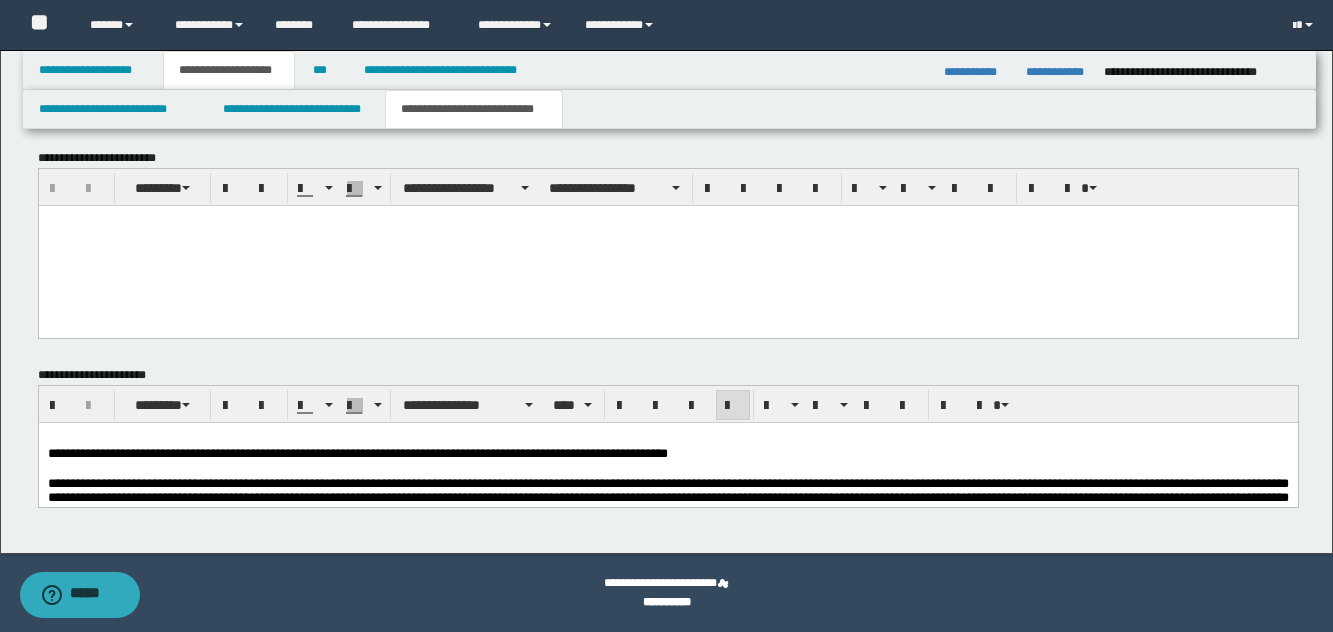 click at bounding box center [667, 468] 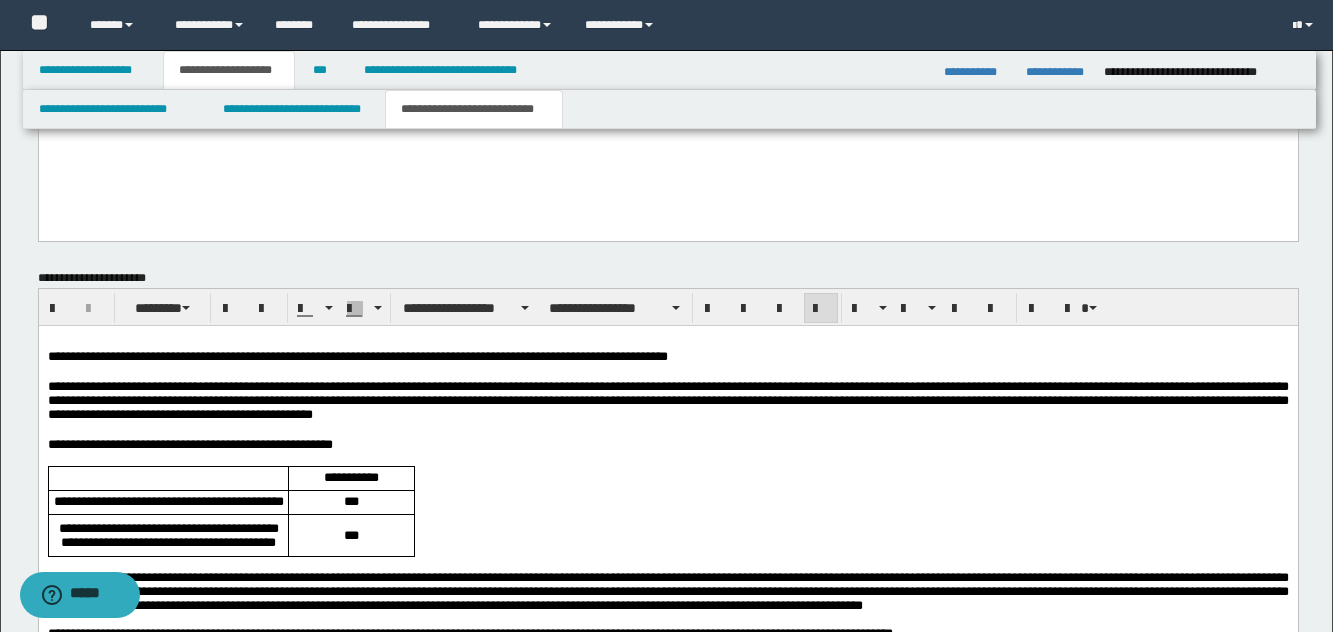 scroll, scrollTop: 1840, scrollLeft: 0, axis: vertical 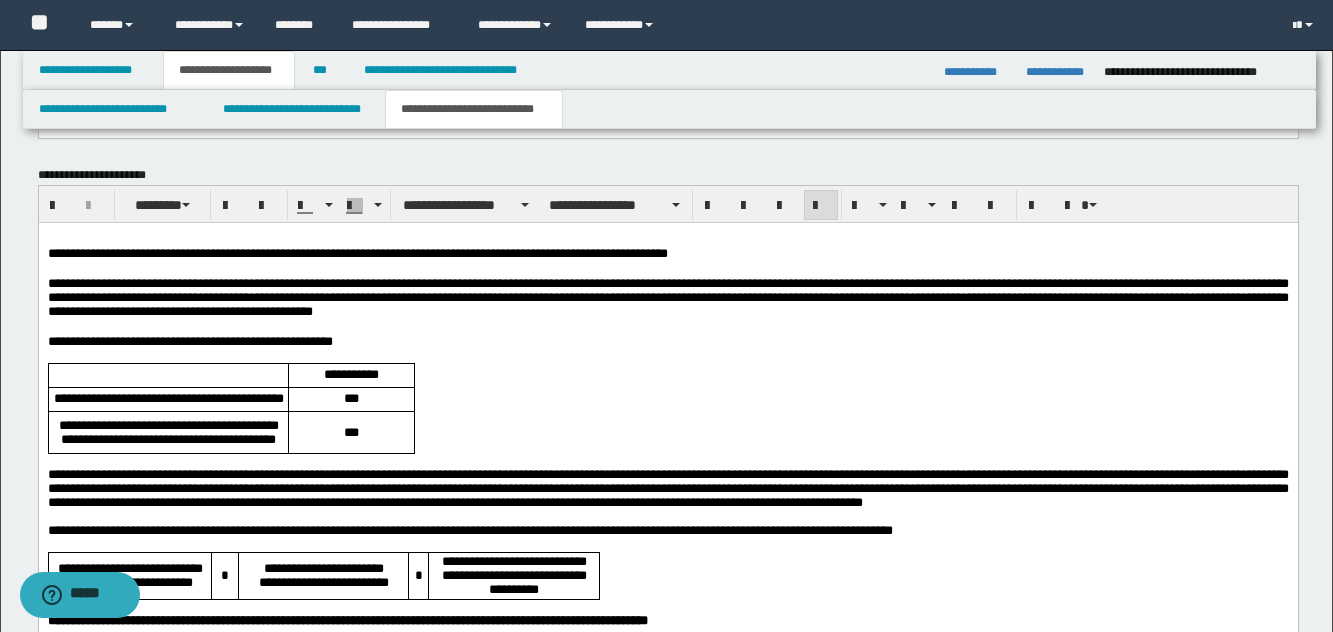click at bounding box center (667, 355) 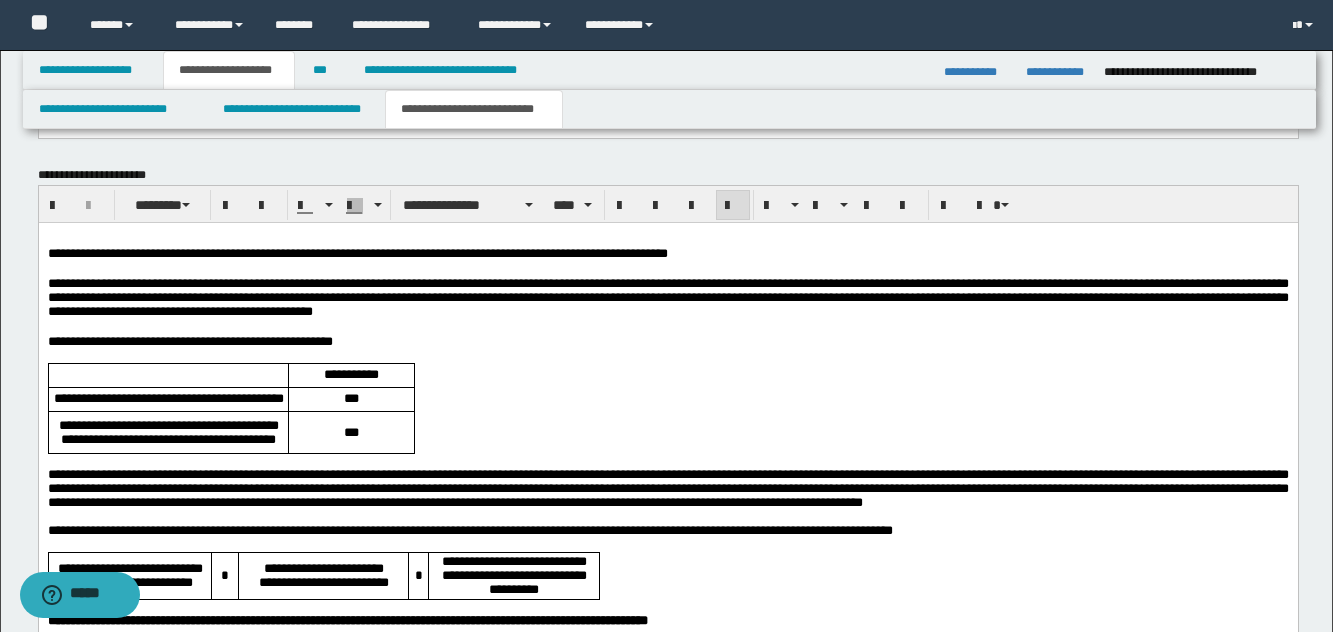 click on "**********" at bounding box center [667, 296] 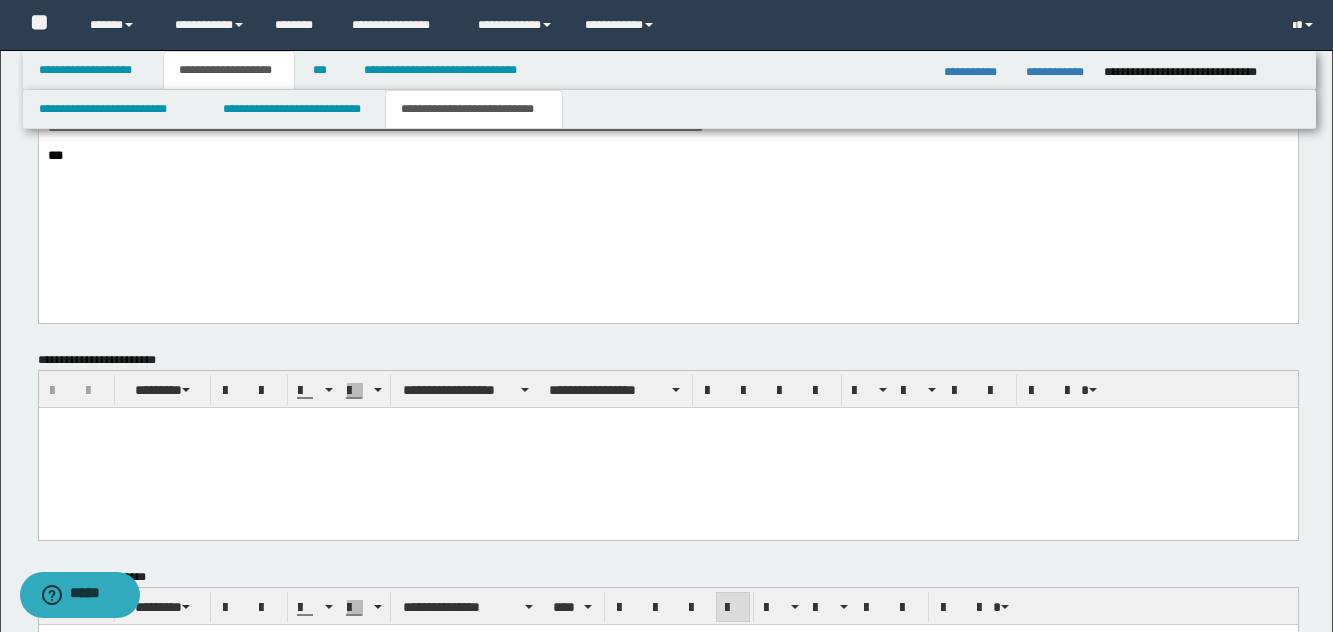 scroll, scrollTop: 1240, scrollLeft: 0, axis: vertical 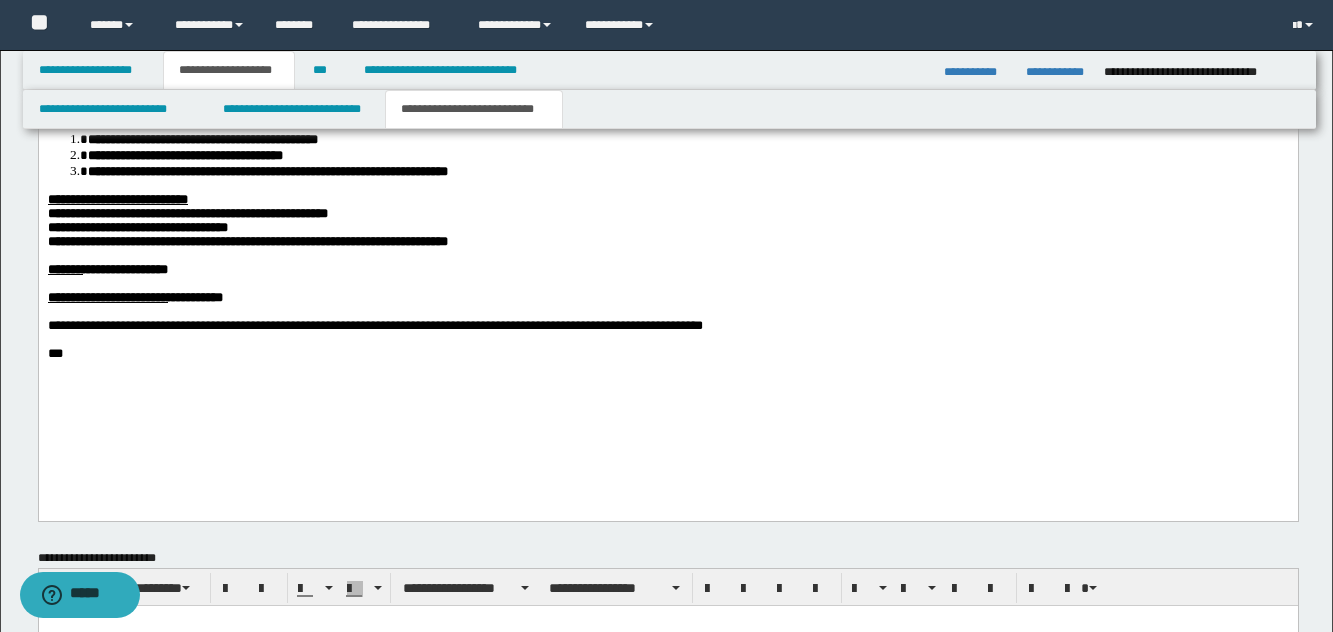 click on "**********" at bounding box center (374, 325) 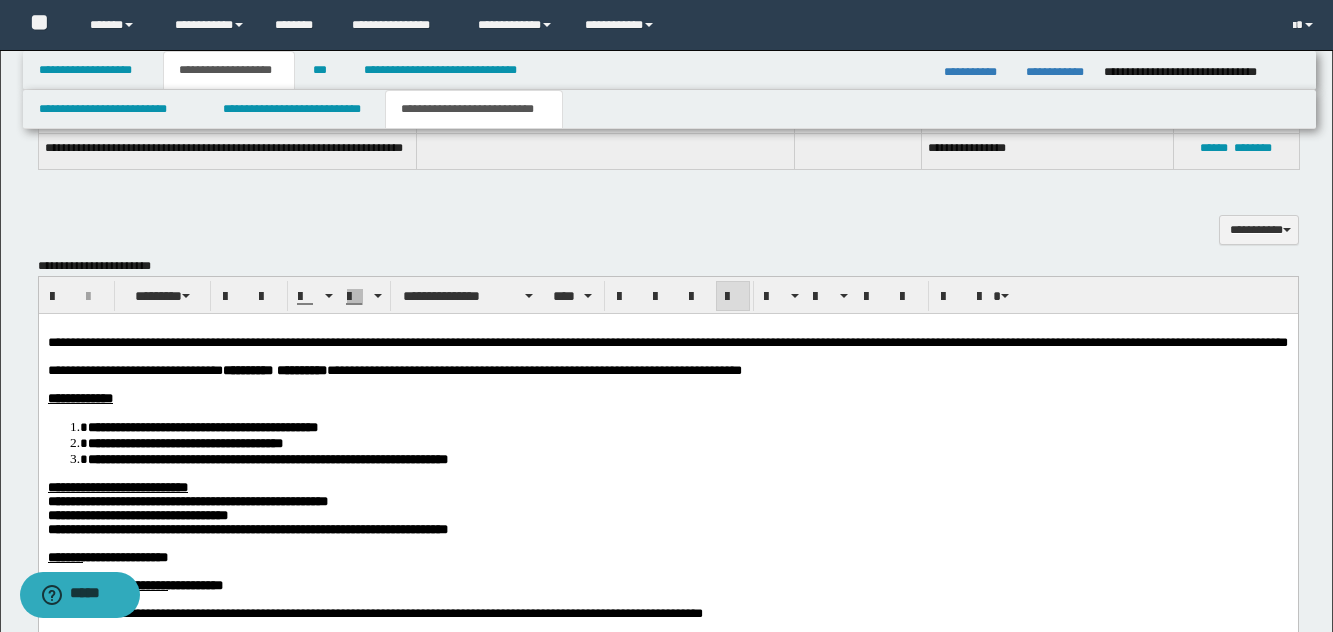 scroll, scrollTop: 940, scrollLeft: 0, axis: vertical 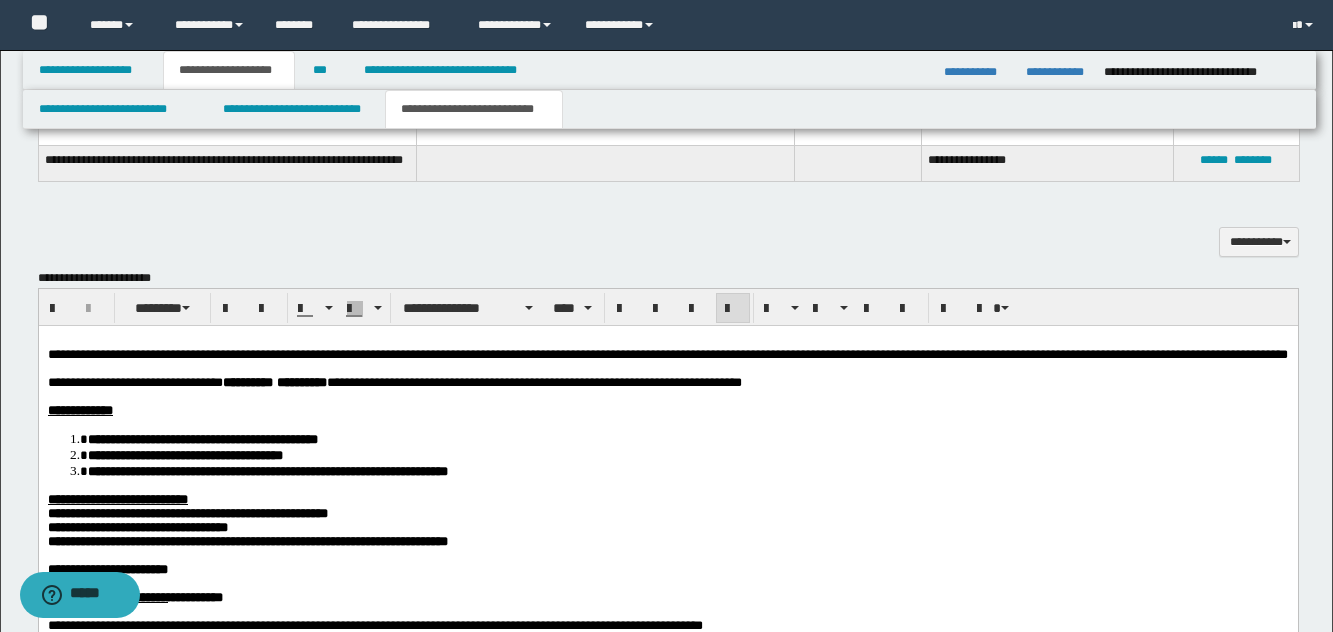 click at bounding box center [667, 369] 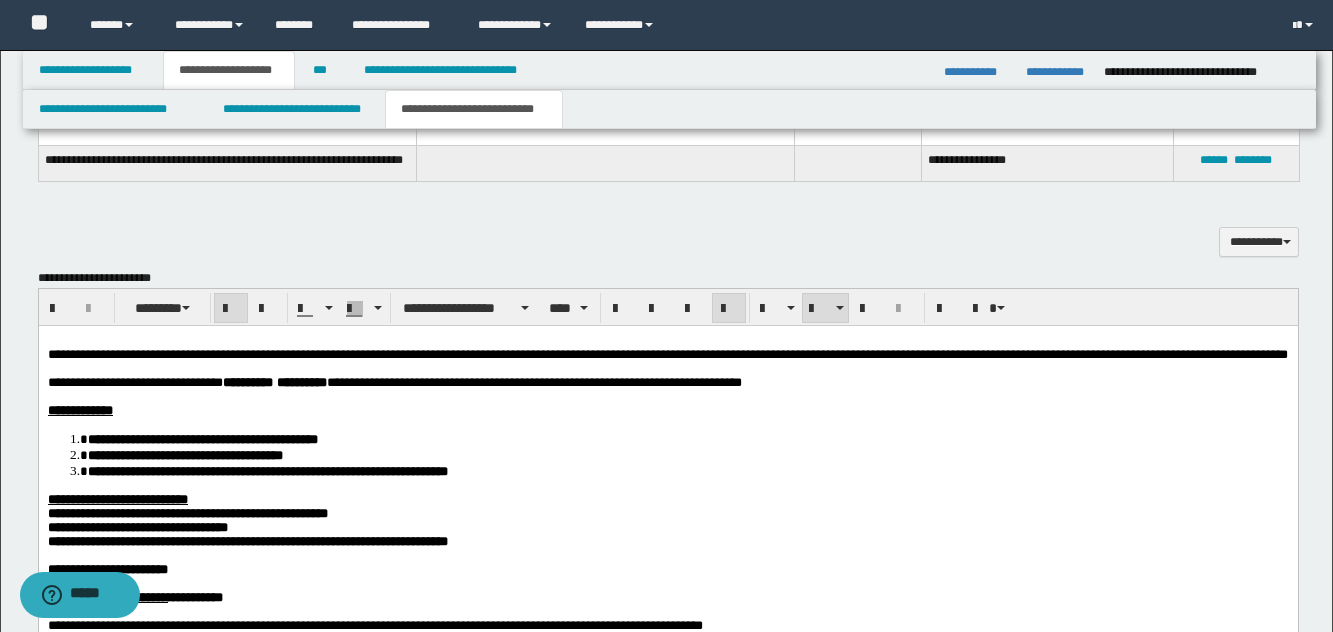 click on "**********" at bounding box center (687, 455) 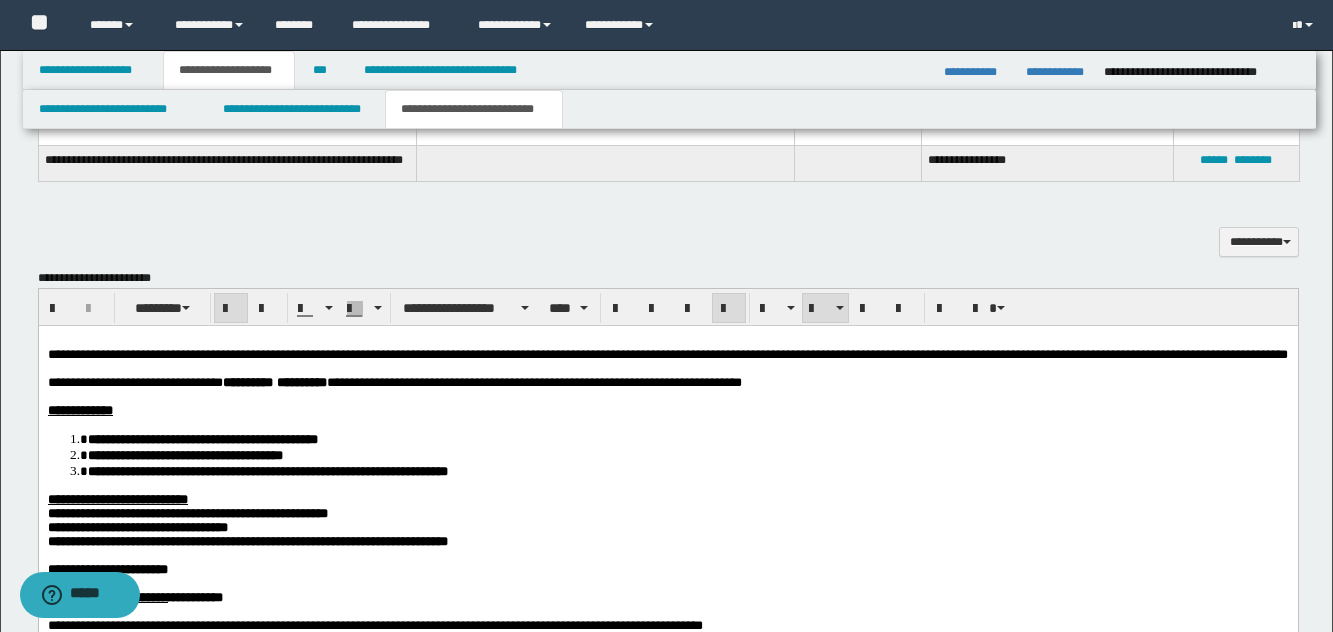 click on "**********" at bounding box center (687, 455) 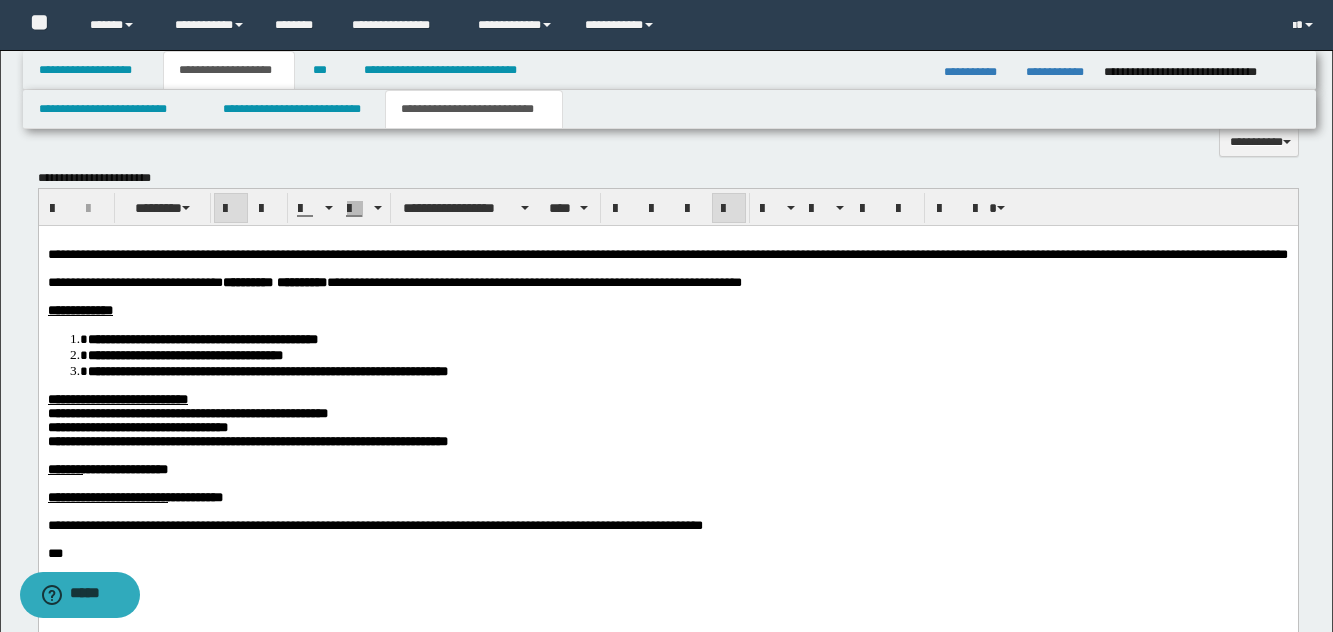 click on "**********" at bounding box center (667, 442) 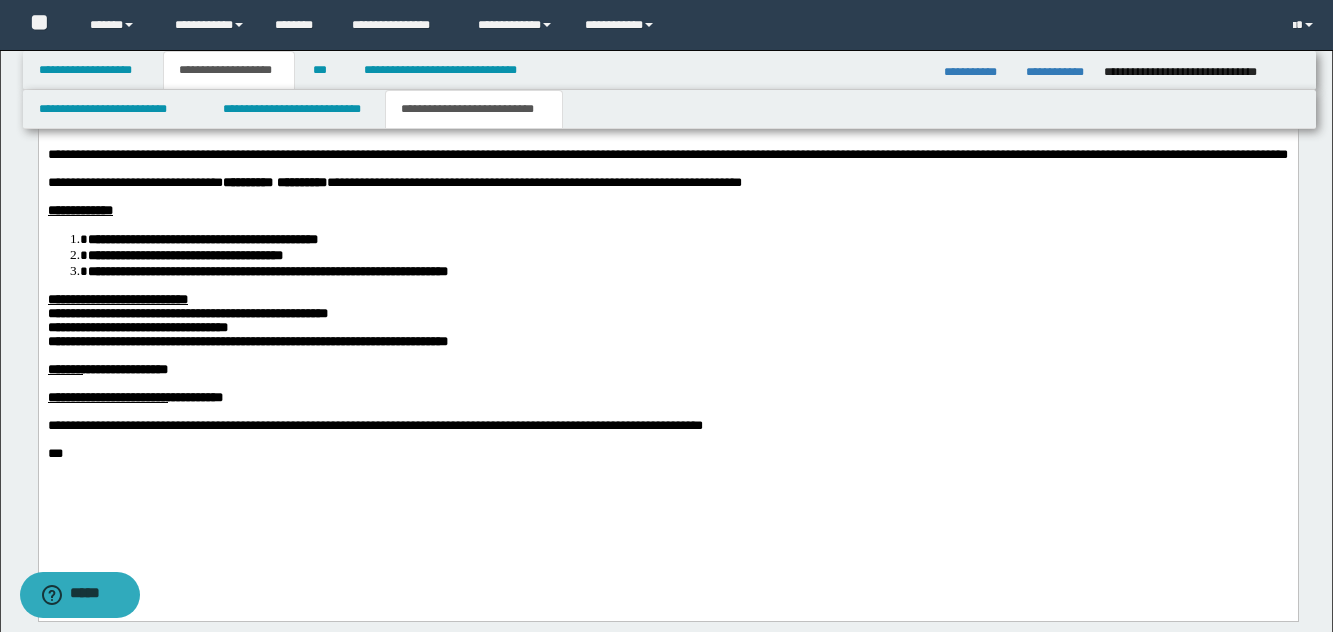 click on "**********" at bounding box center [374, 425] 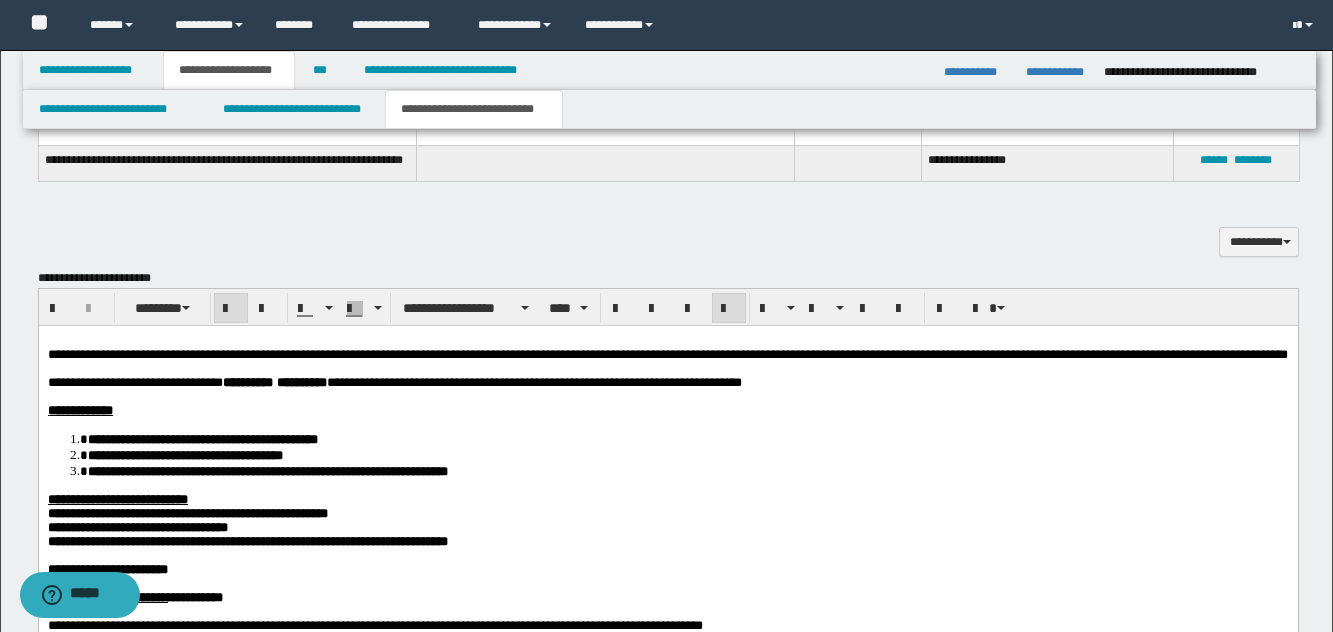 click on "**********" at bounding box center (687, 439) 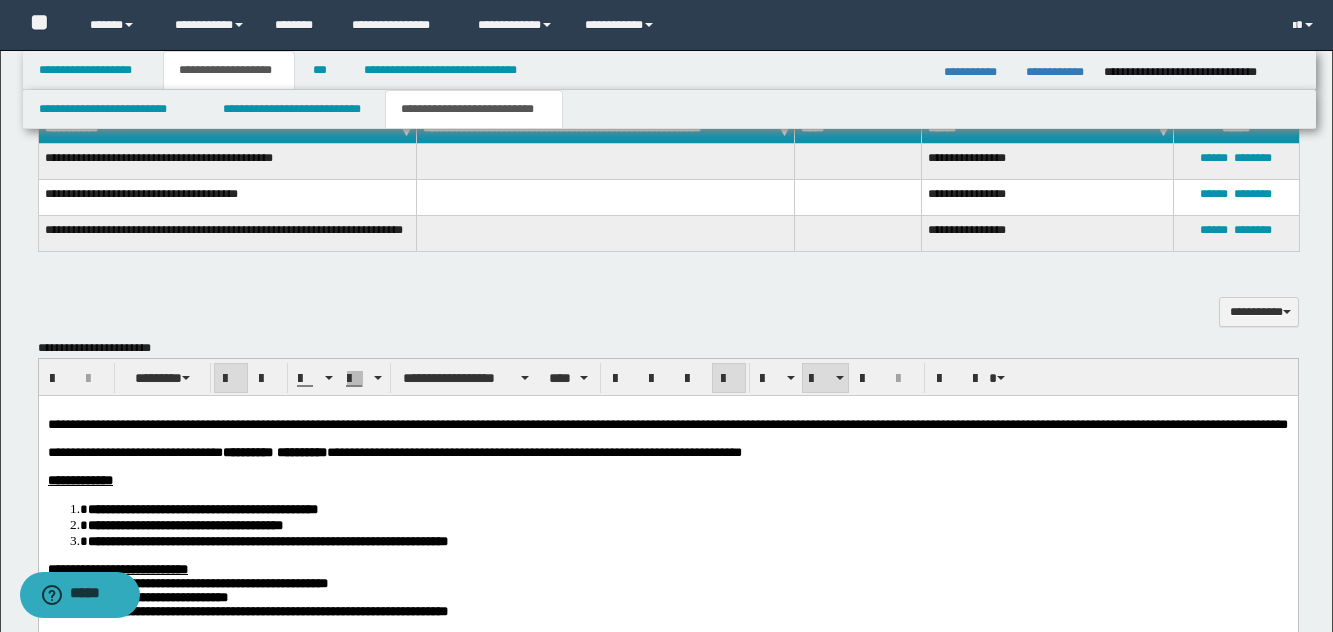 scroll, scrollTop: 740, scrollLeft: 0, axis: vertical 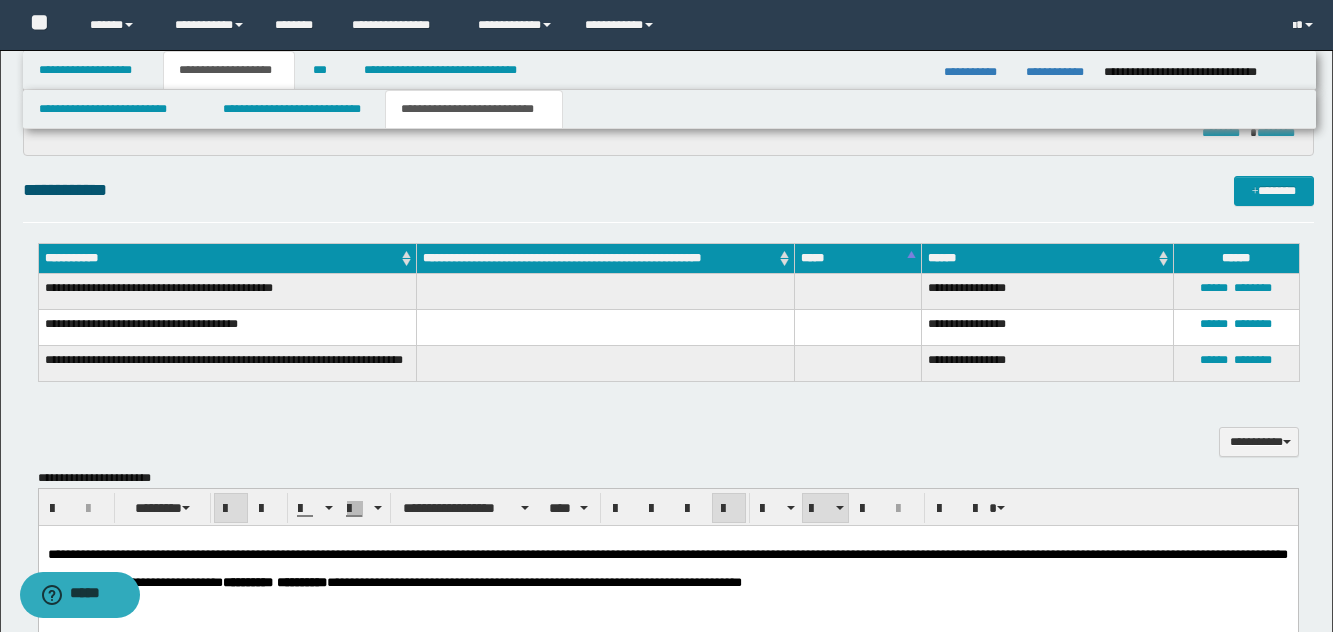 click on "**********" at bounding box center [668, 432] 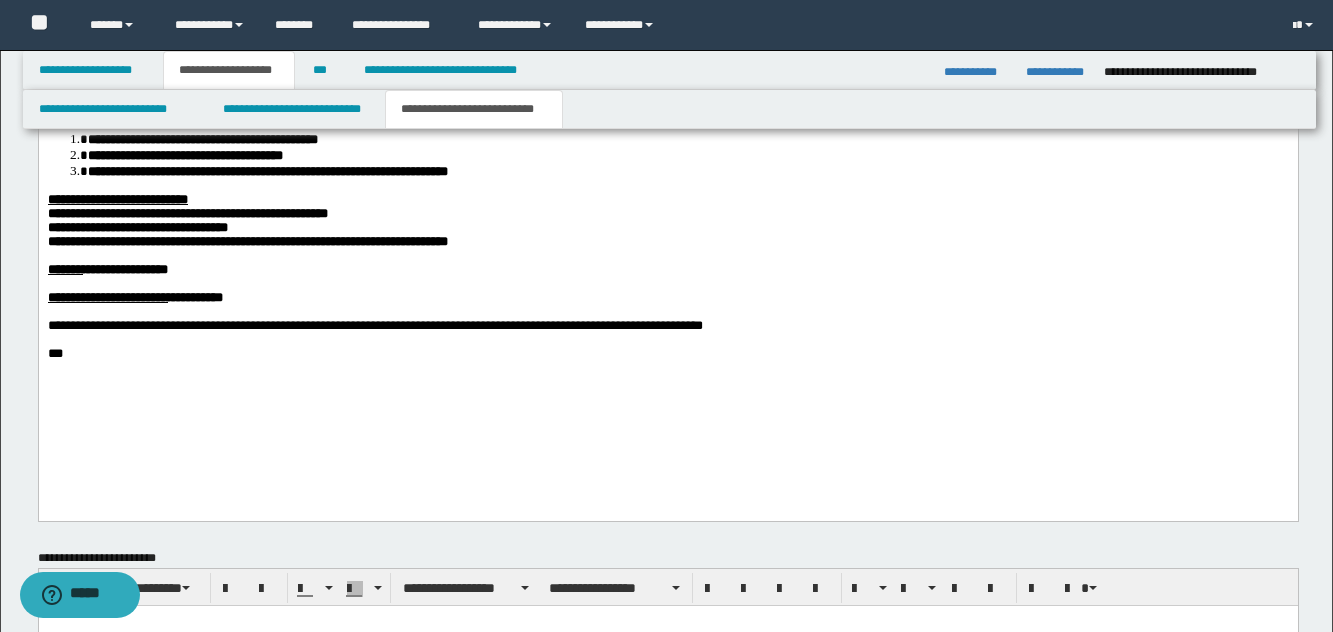 click on "**********" at bounding box center (667, 248) 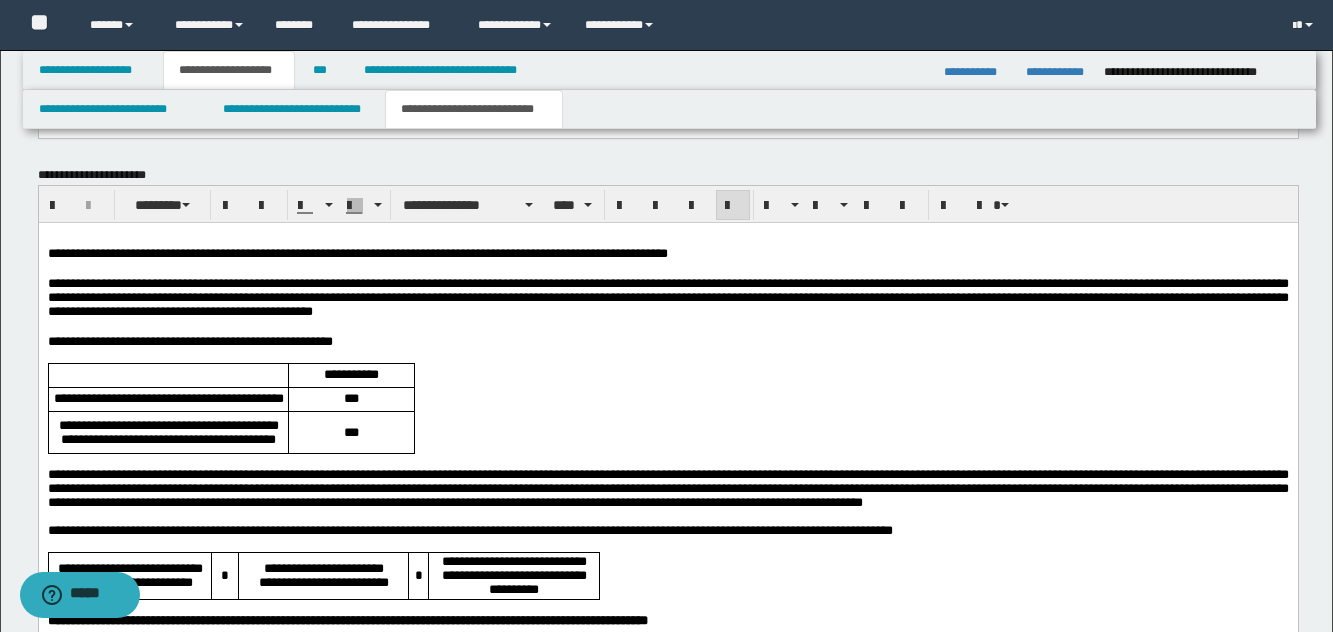click on "**********" at bounding box center [667, 509] 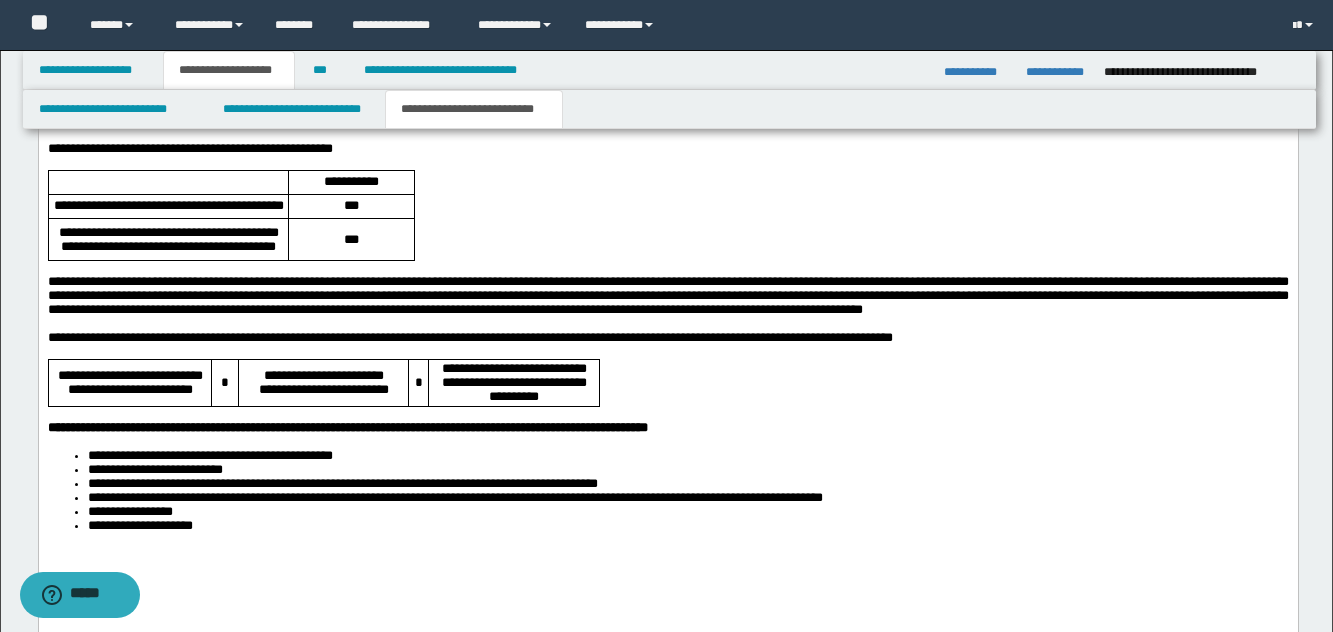 scroll, scrollTop: 2040, scrollLeft: 0, axis: vertical 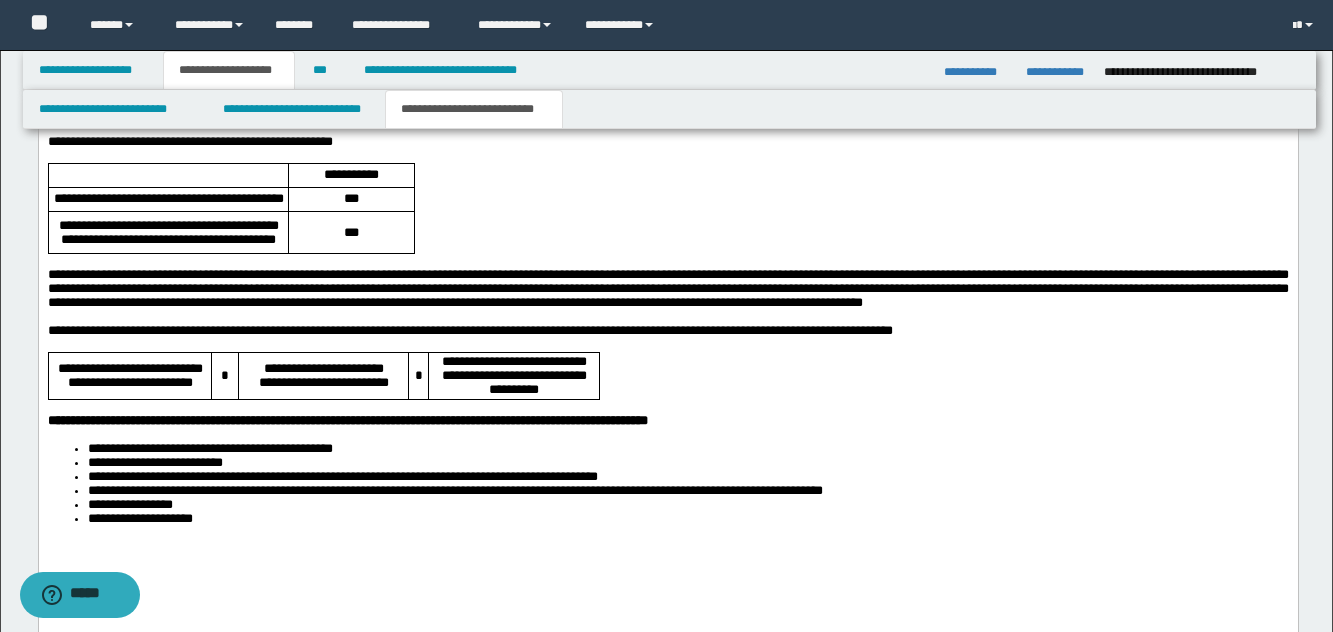 click at bounding box center (667, 316) 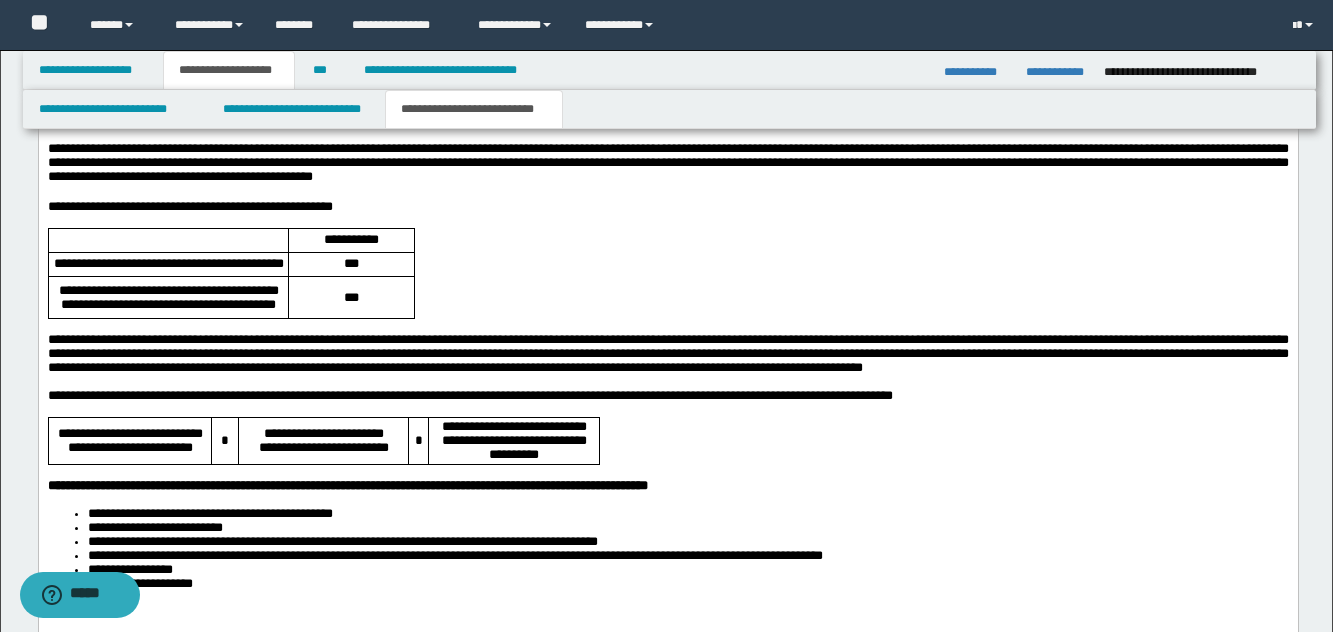 scroll, scrollTop: 1940, scrollLeft: 0, axis: vertical 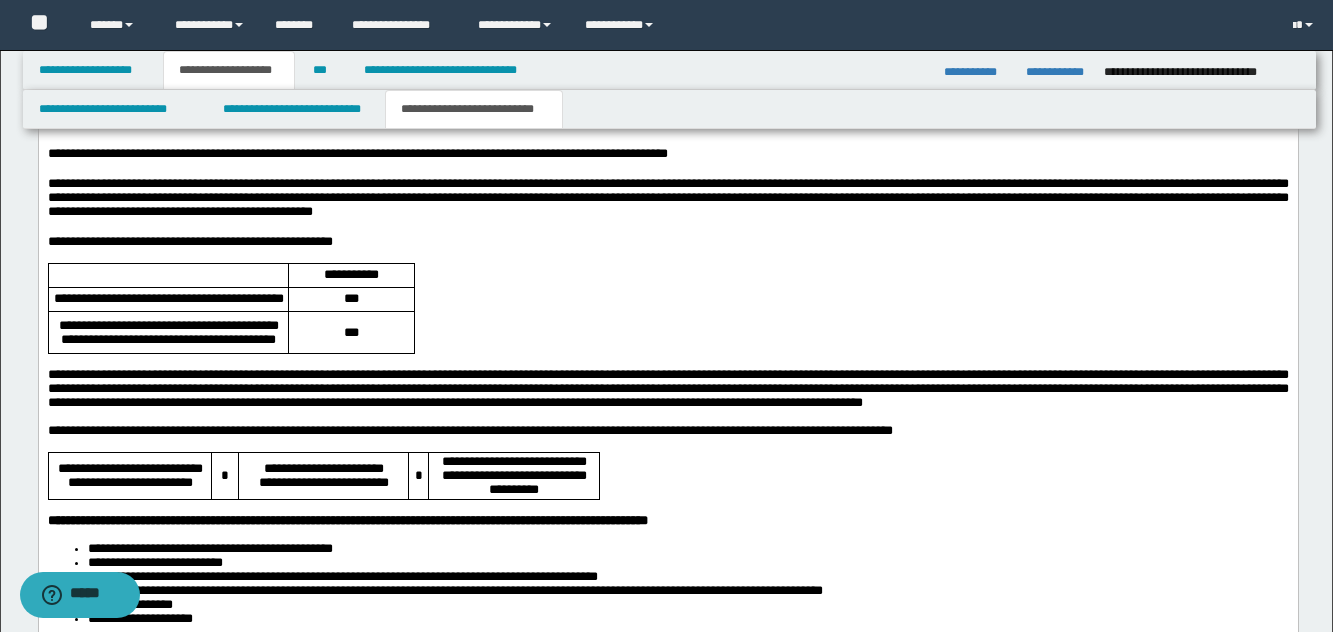 click on "**********" at bounding box center [667, 196] 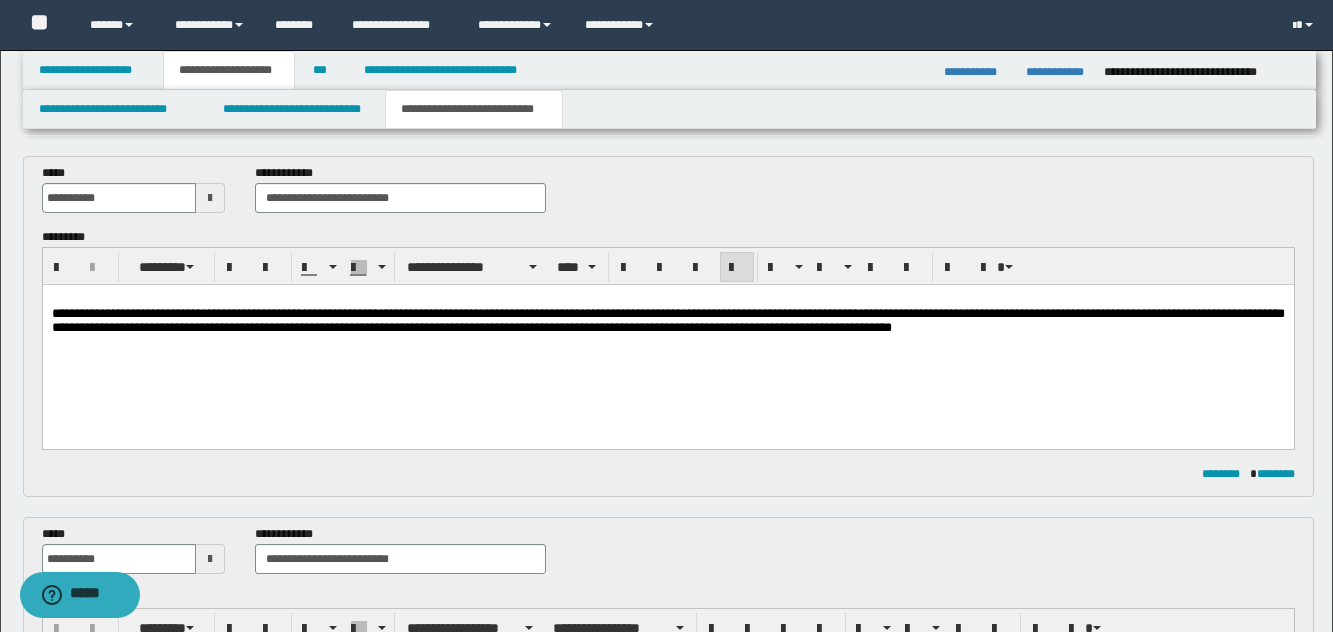 scroll, scrollTop: 0, scrollLeft: 0, axis: both 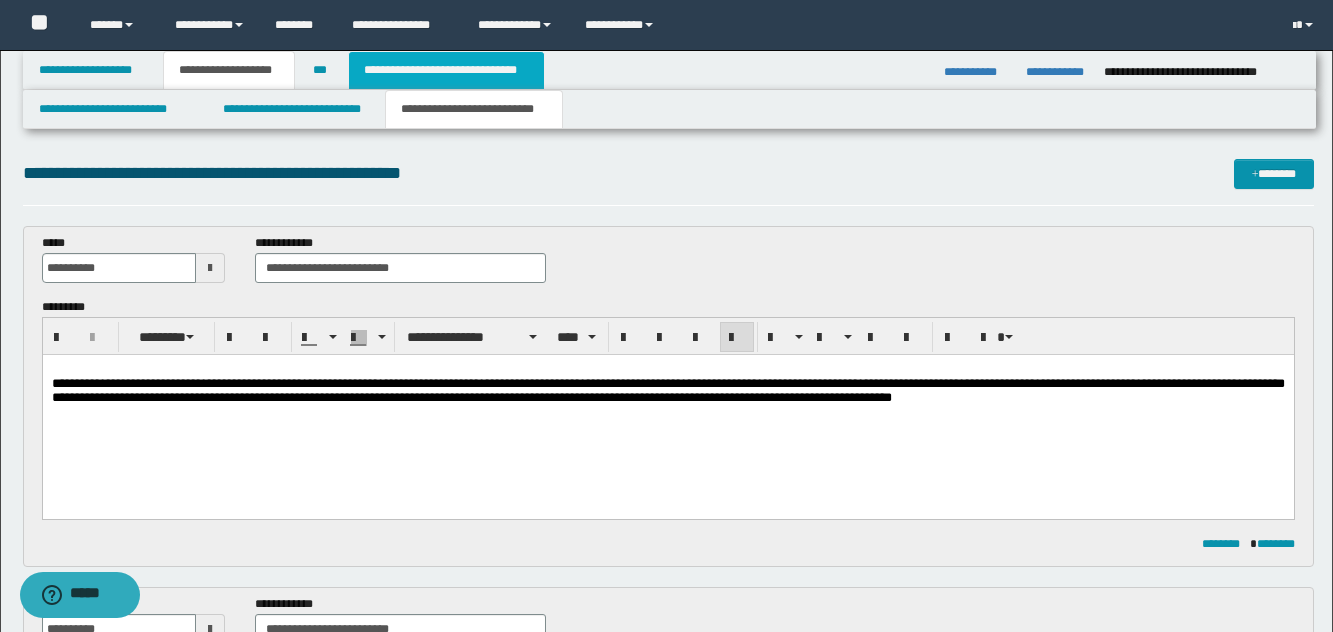 click on "**********" at bounding box center (446, 70) 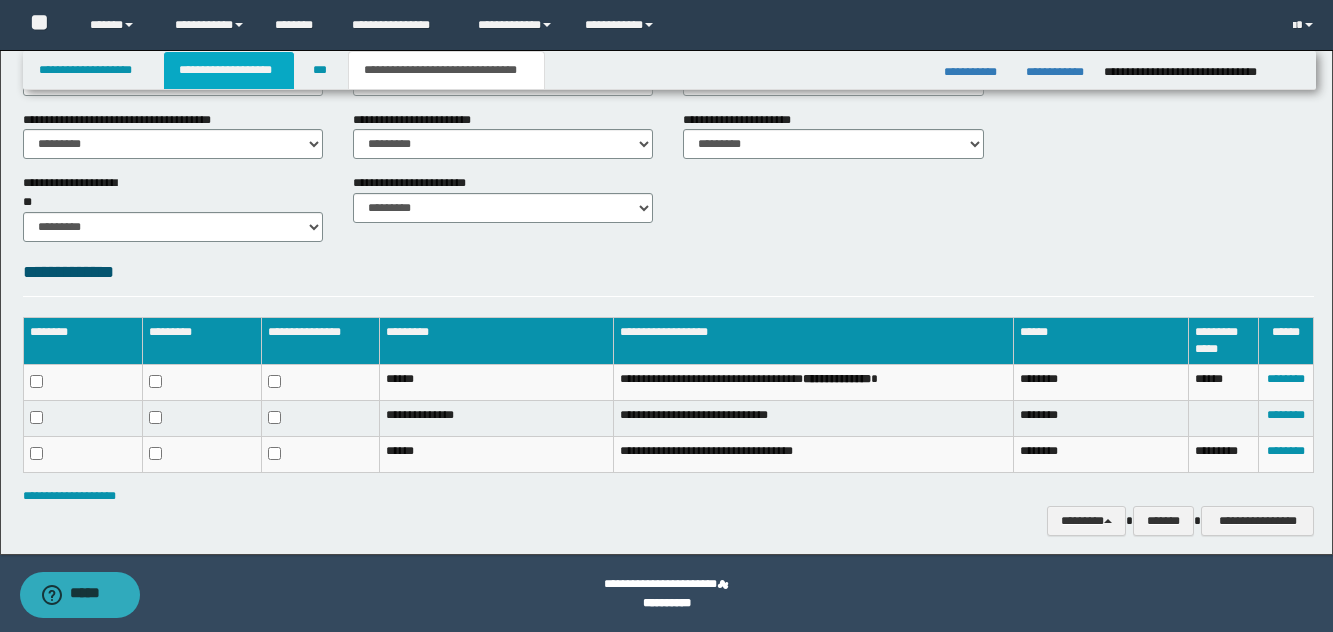 click on "**********" at bounding box center (229, 70) 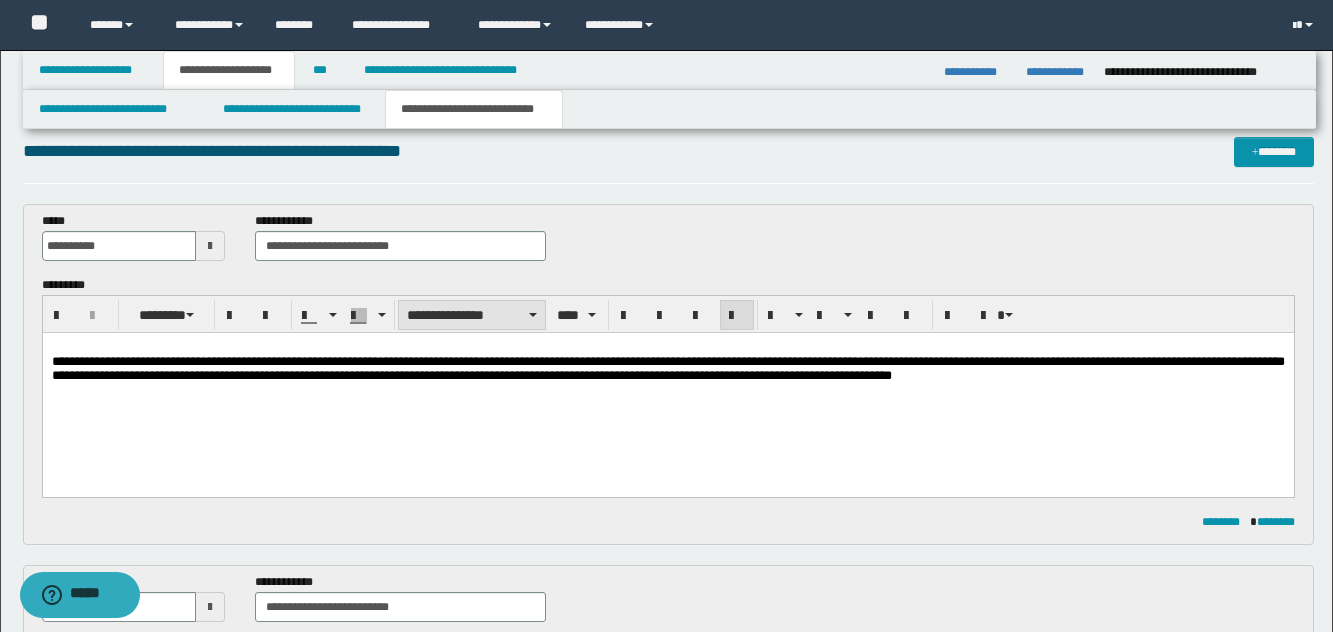 scroll, scrollTop: 0, scrollLeft: 0, axis: both 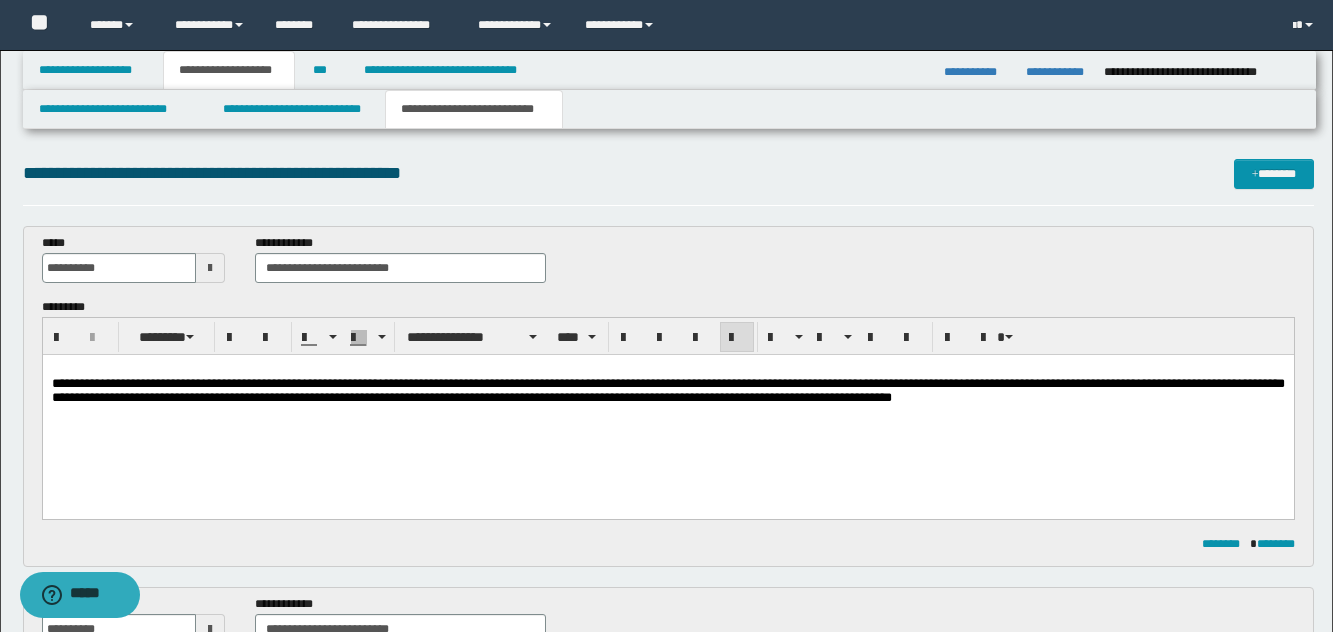 click on "**********" at bounding box center [667, 409] 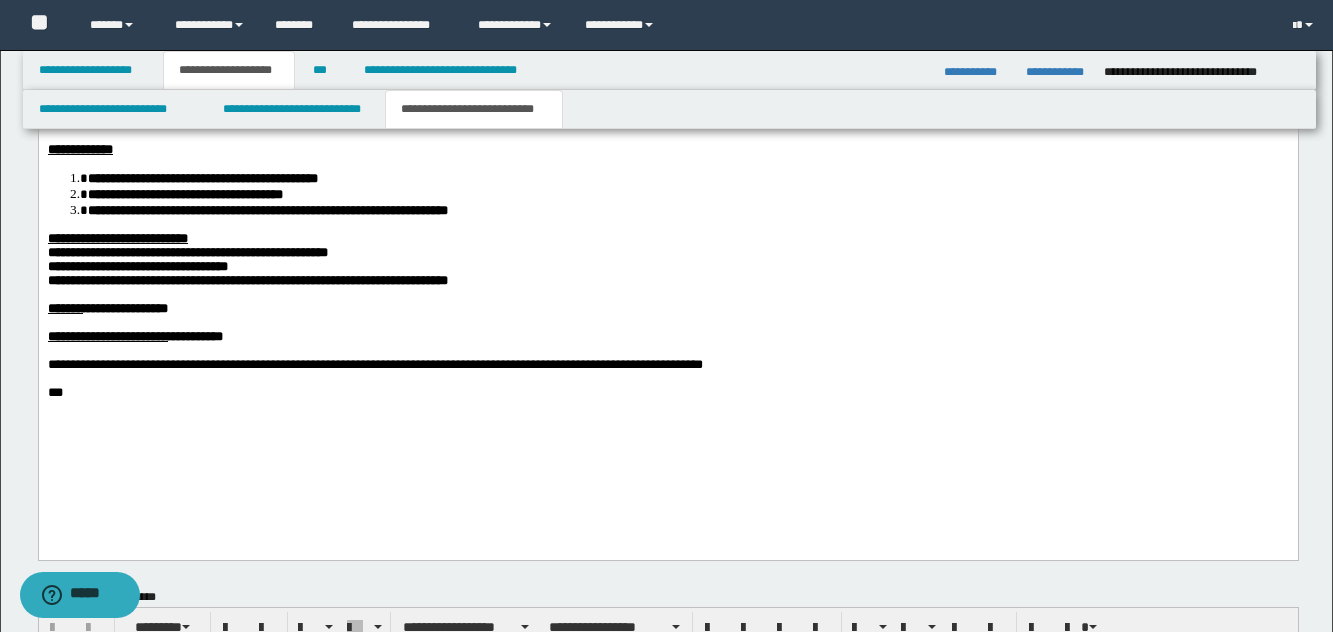 scroll, scrollTop: 1200, scrollLeft: 0, axis: vertical 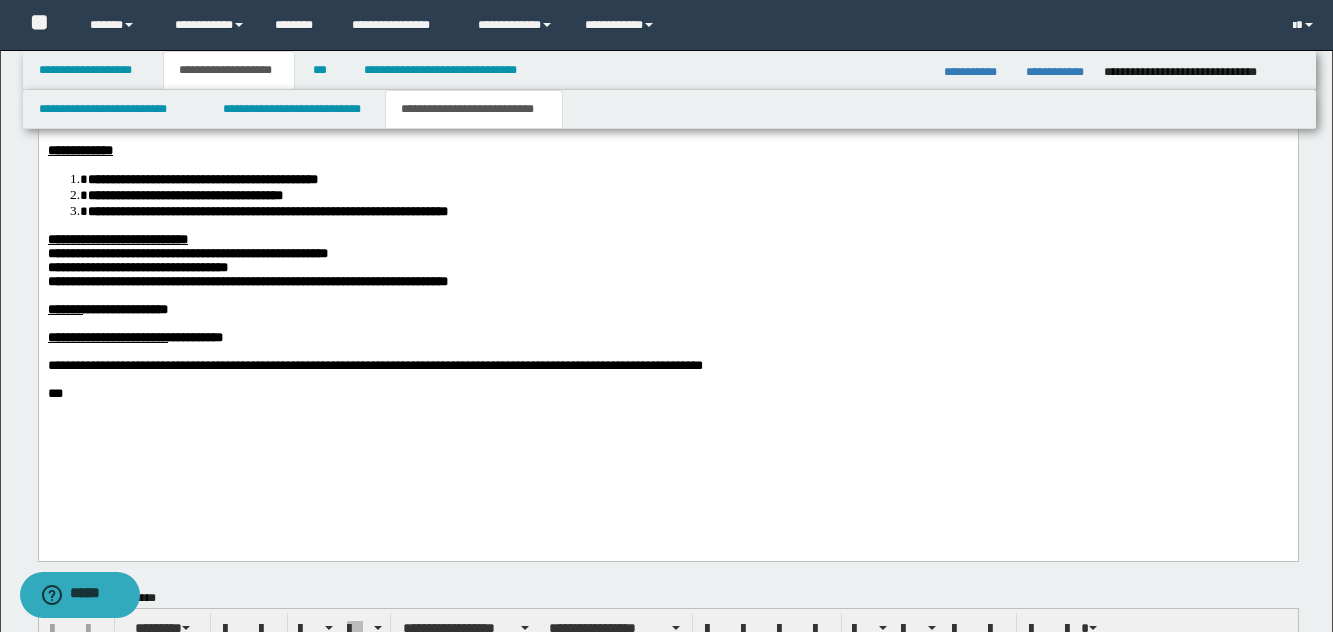 click at bounding box center (667, 380) 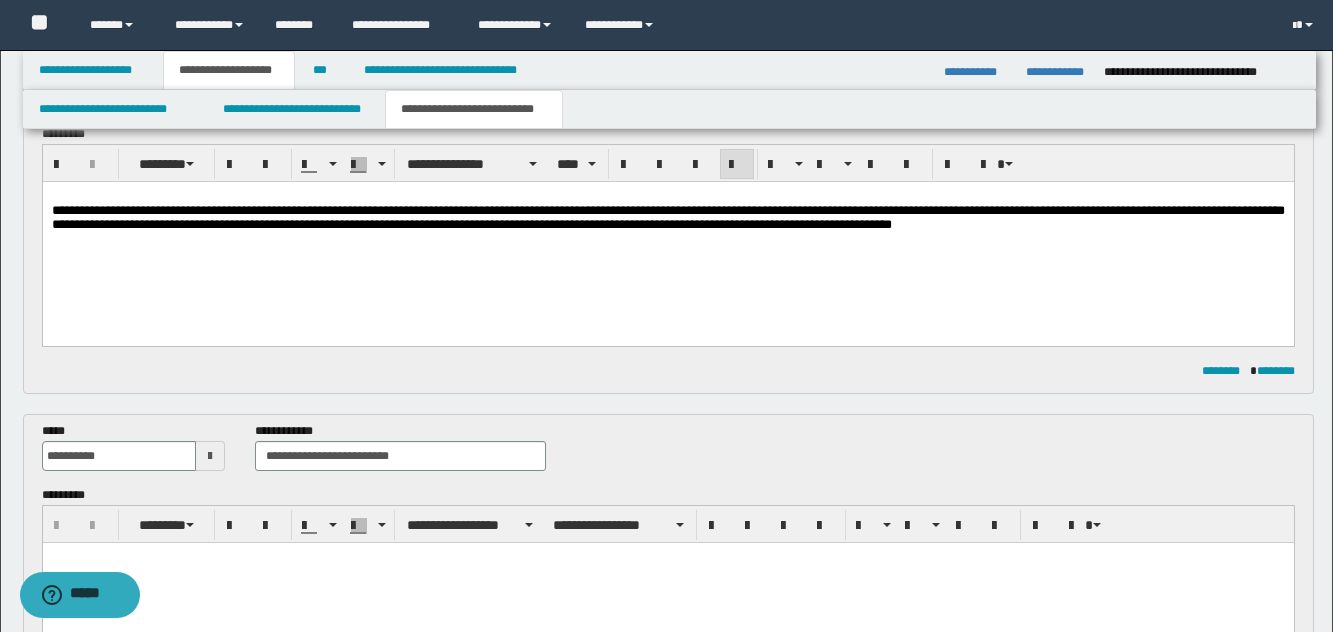 scroll, scrollTop: 0, scrollLeft: 0, axis: both 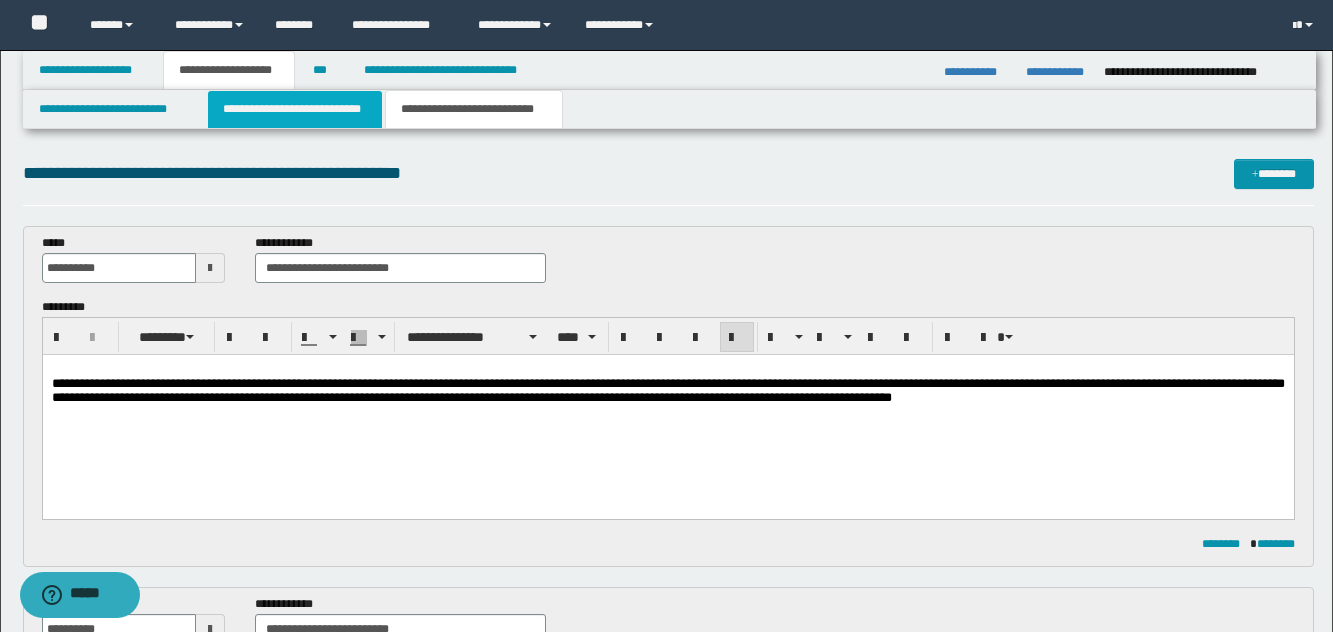 click on "**********" at bounding box center (295, 109) 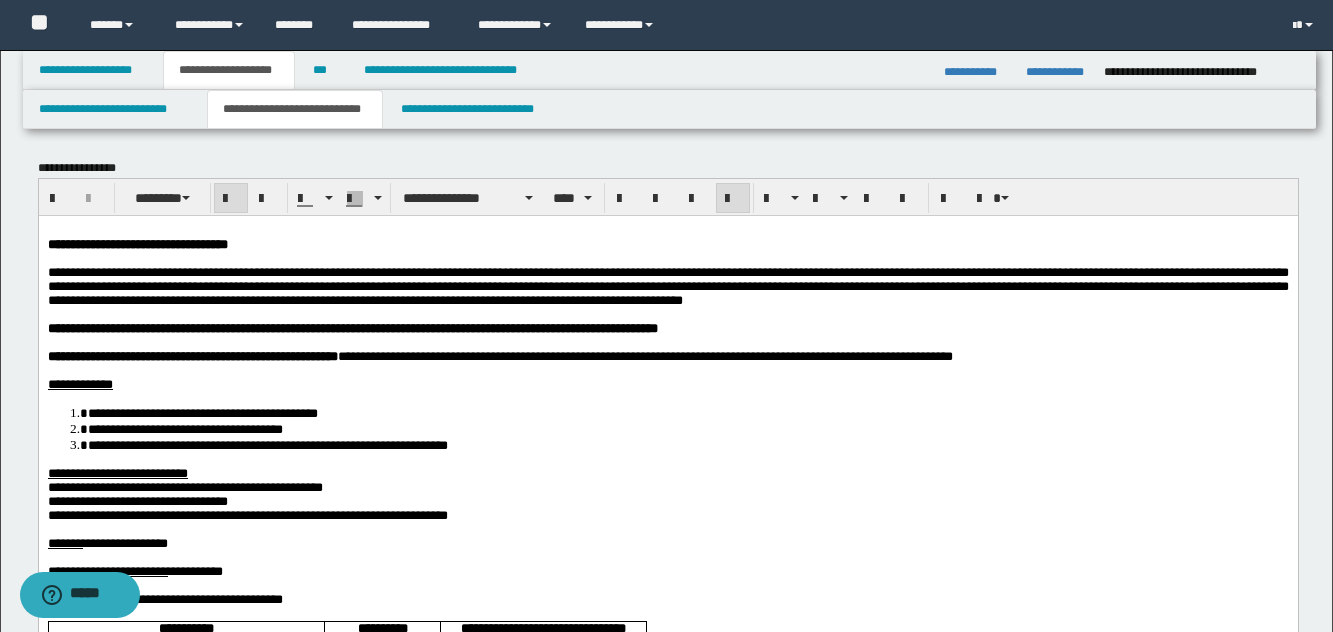 click at bounding box center [667, 314] 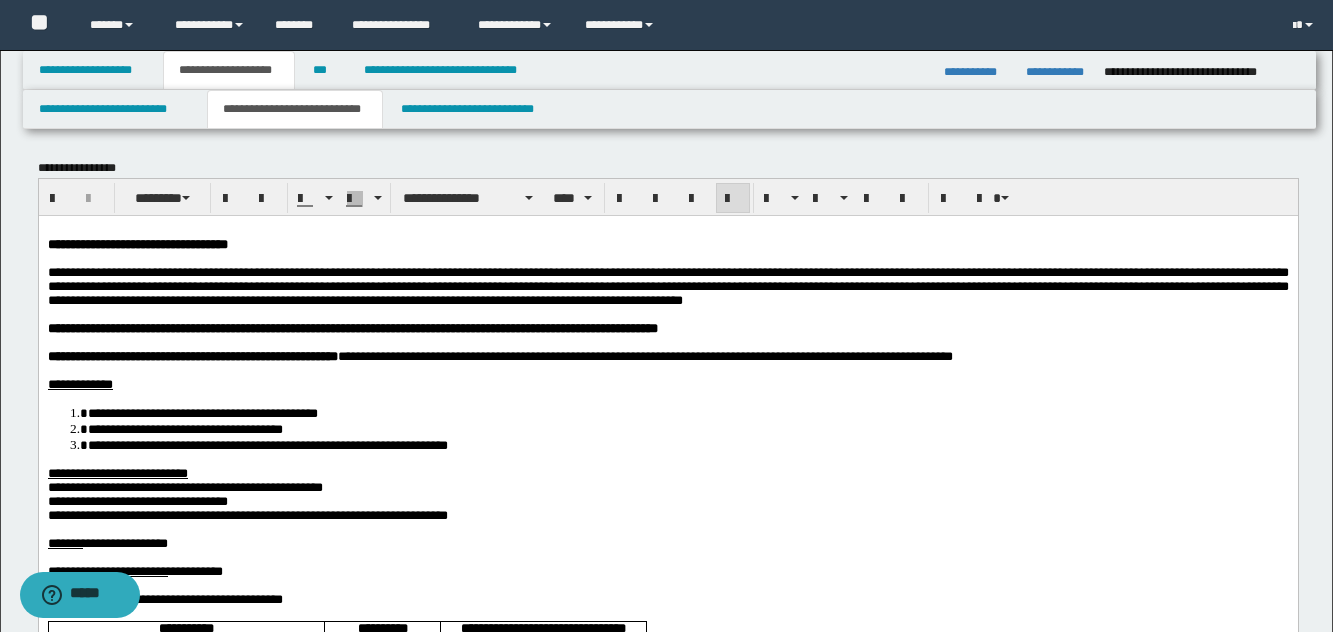 click on "**********" at bounding box center (499, 355) 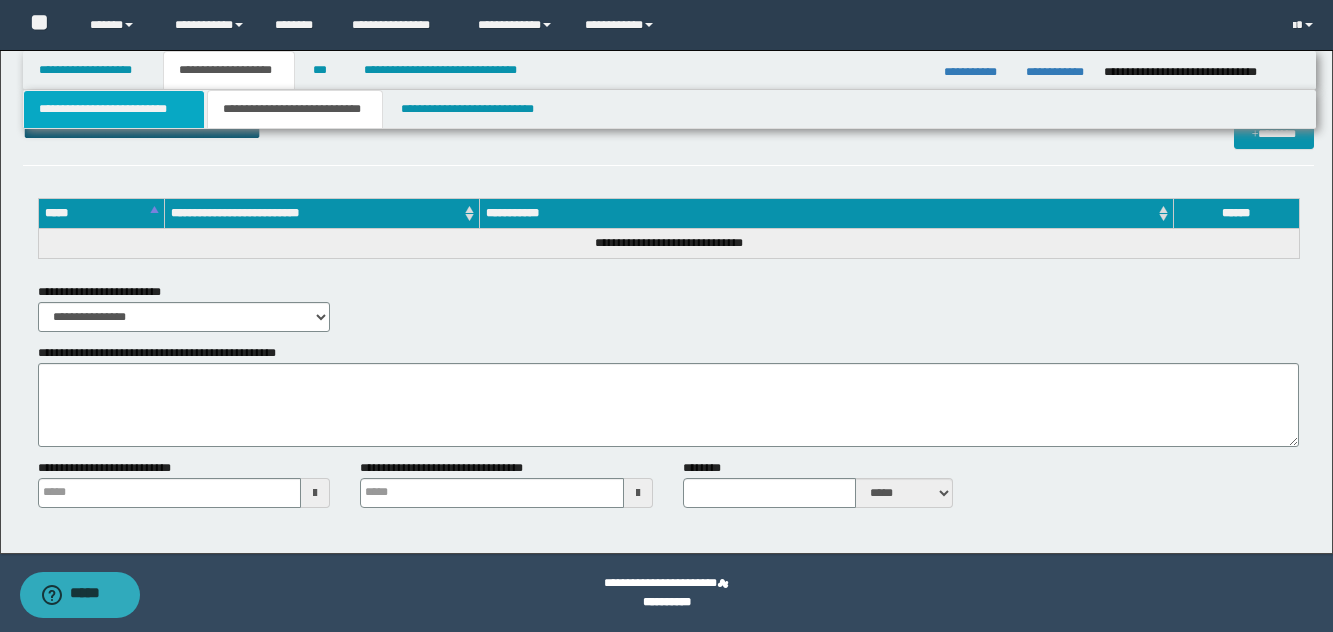 click on "**********" at bounding box center (114, 109) 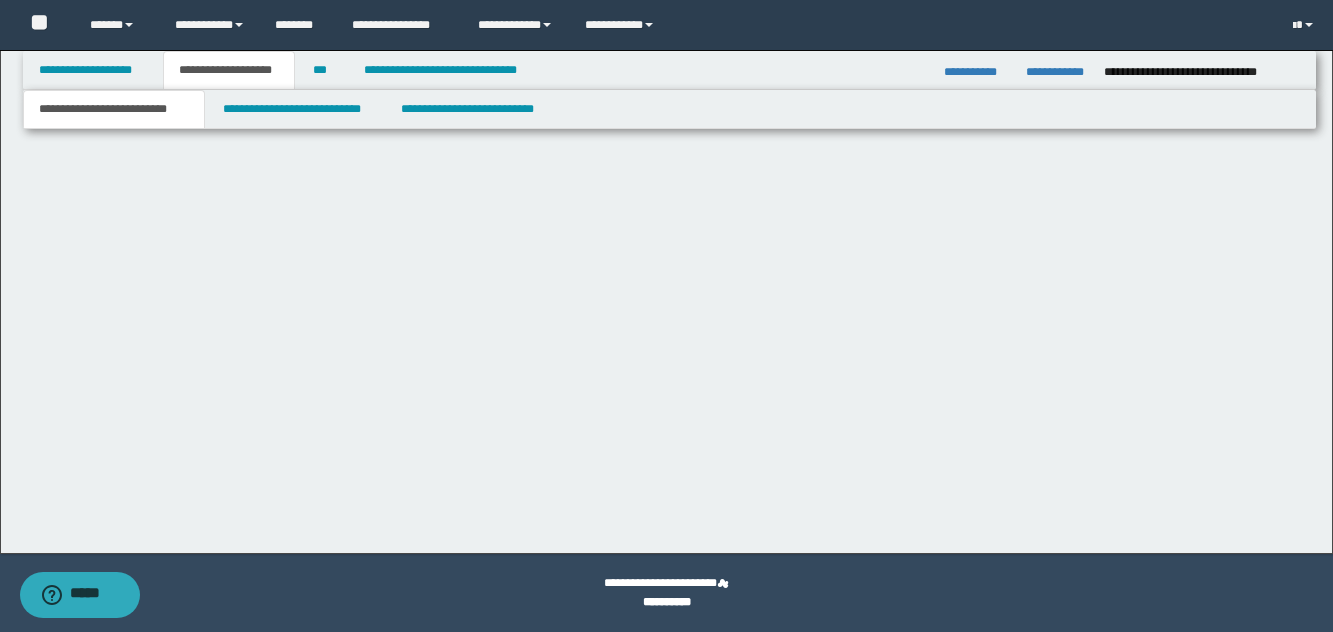 scroll, scrollTop: 1240, scrollLeft: 0, axis: vertical 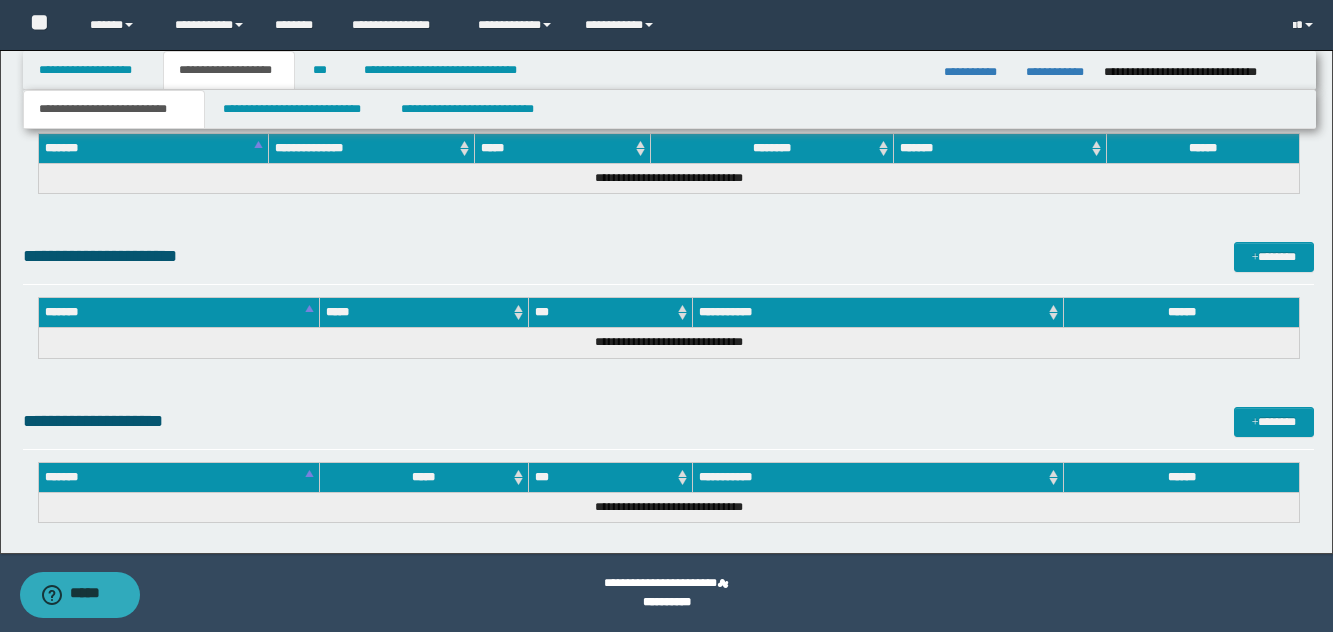 click on "**********" at bounding box center (114, 109) 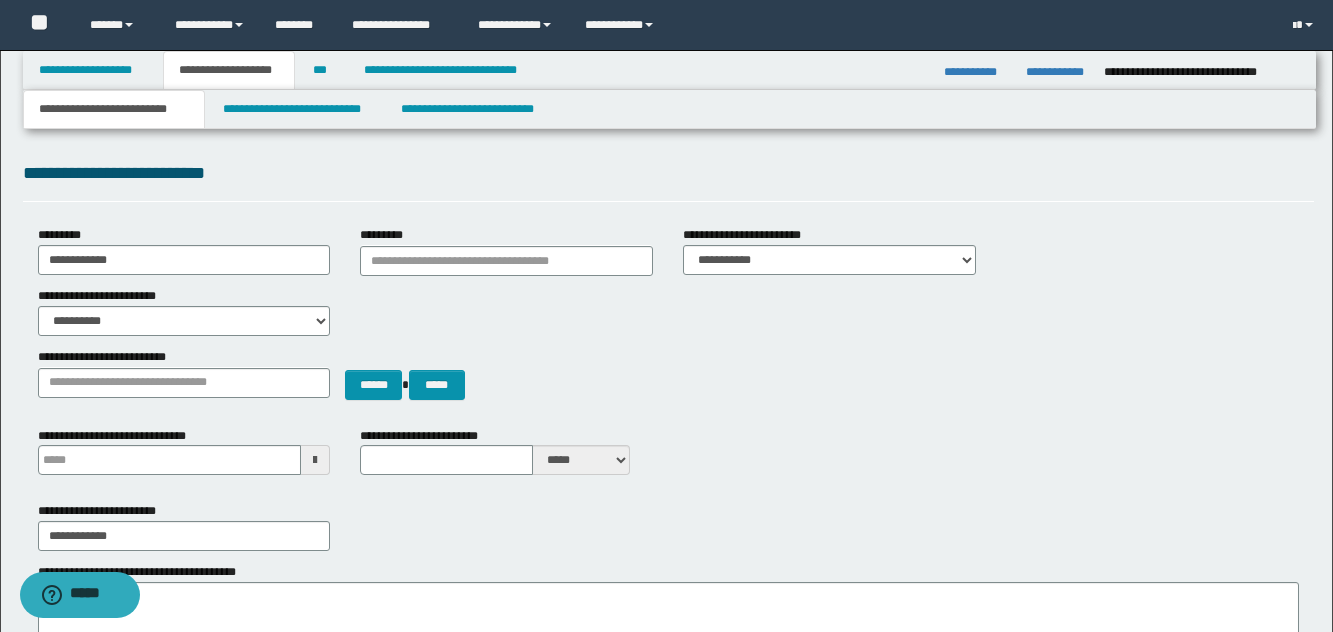 scroll, scrollTop: 0, scrollLeft: 0, axis: both 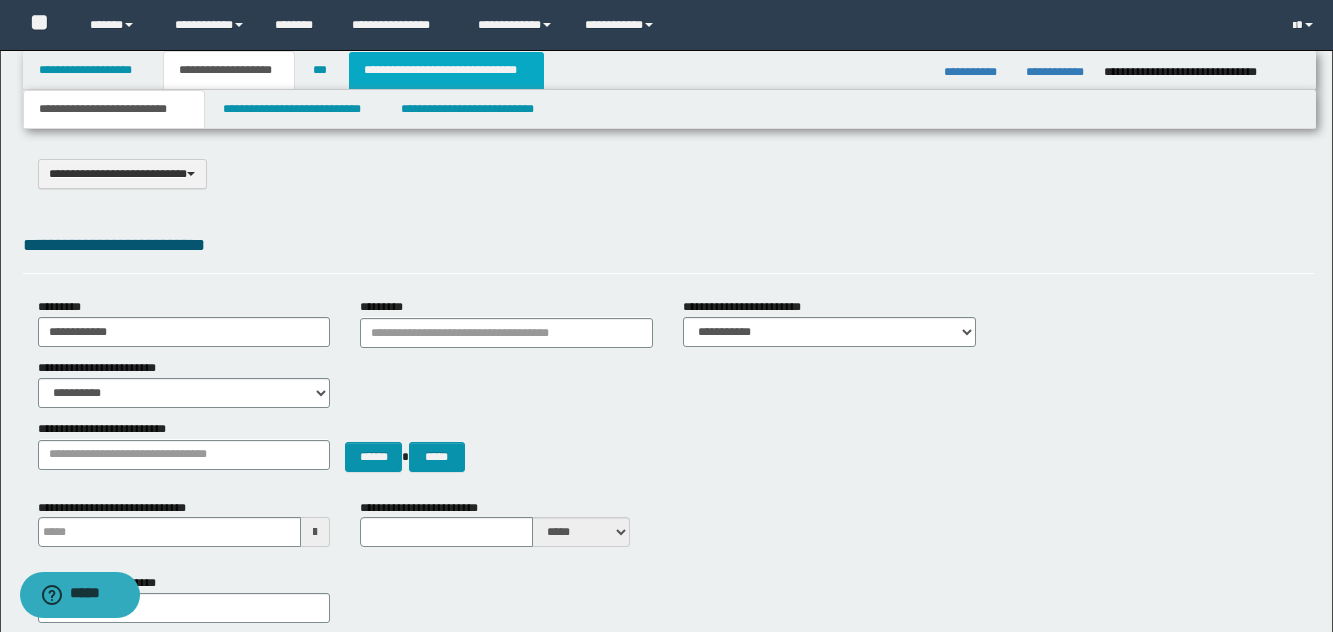click on "**********" at bounding box center [446, 70] 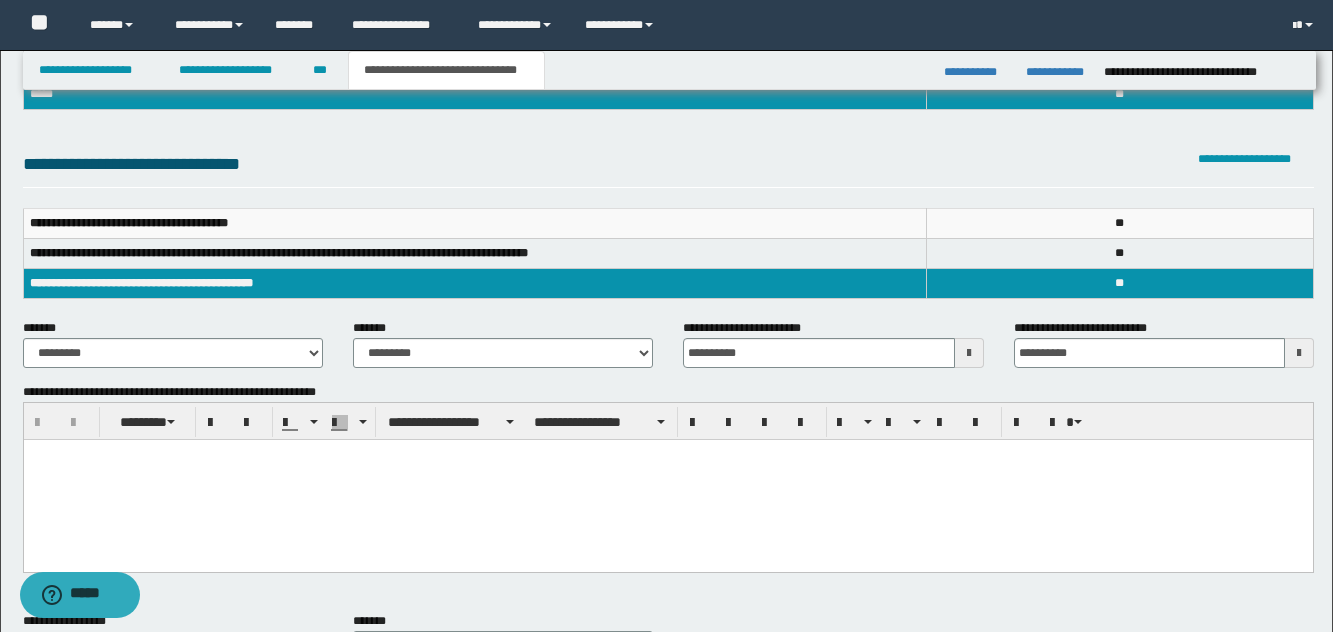 scroll, scrollTop: 0, scrollLeft: 0, axis: both 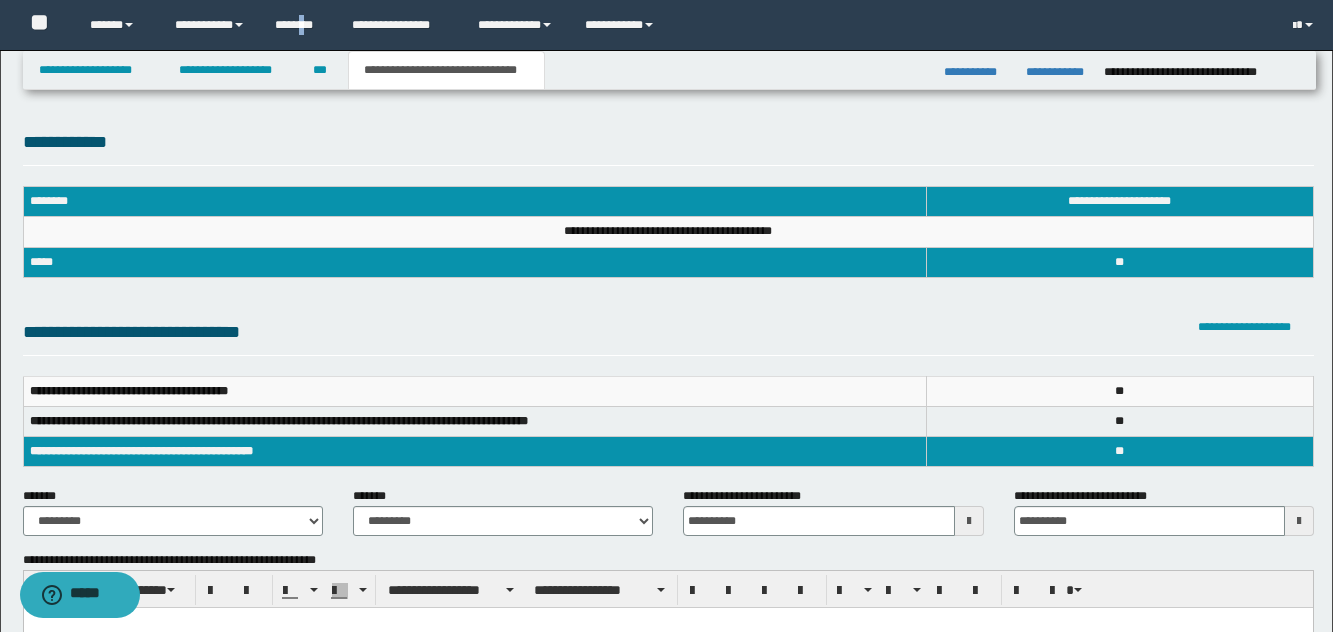 click on "**********" at bounding box center (666, 25) 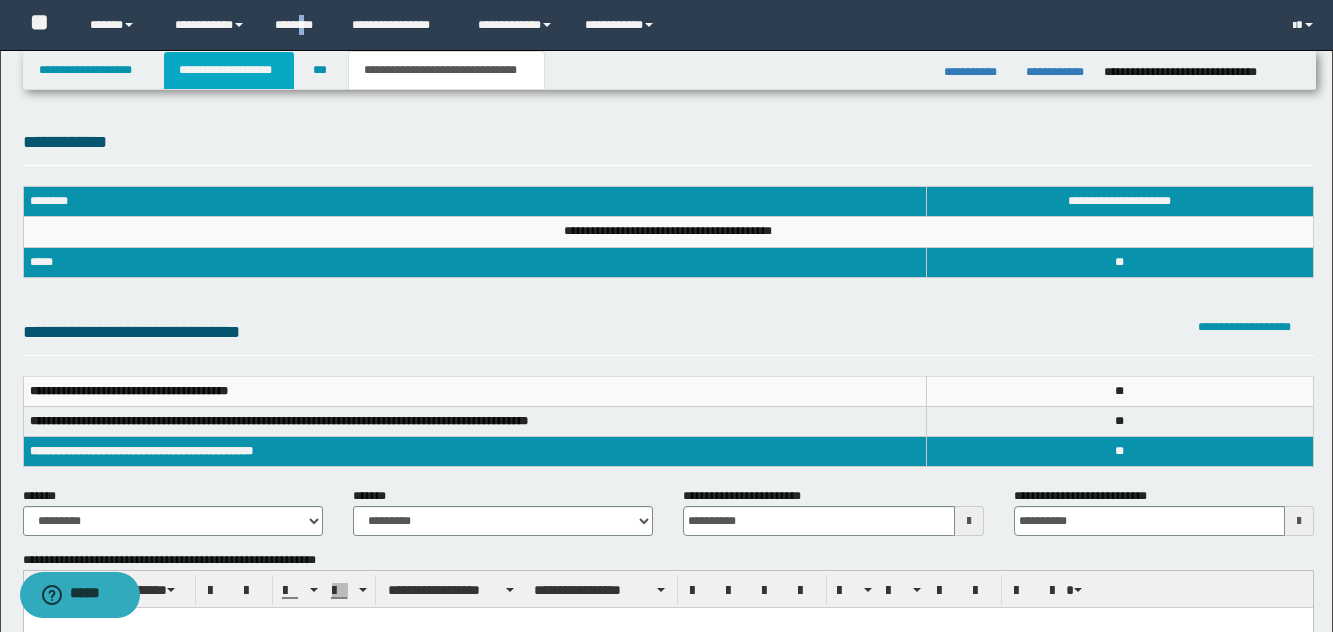 click on "**********" at bounding box center (229, 70) 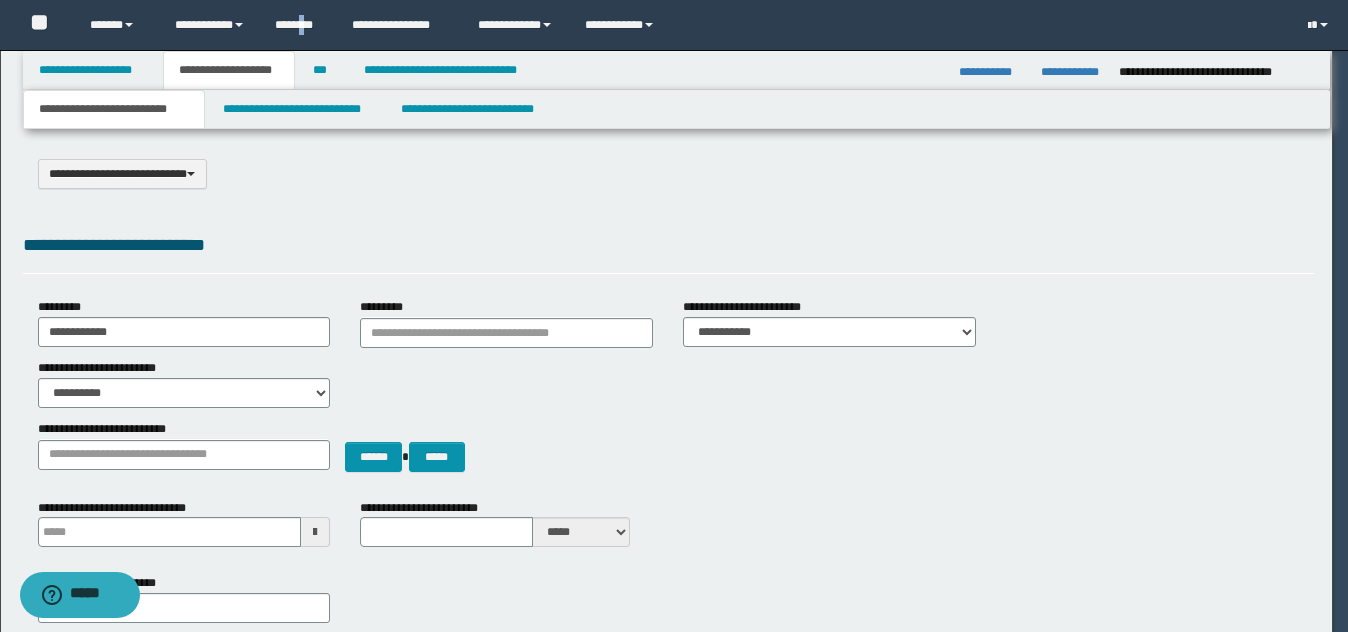 type 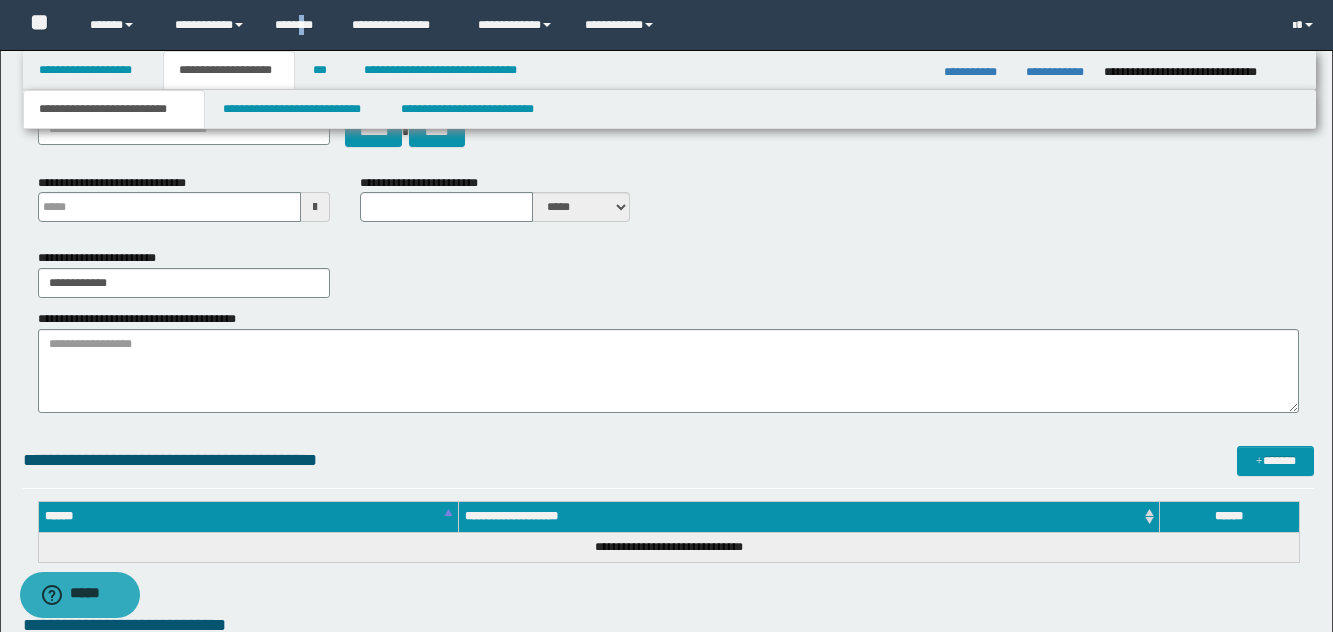 scroll, scrollTop: 200, scrollLeft: 0, axis: vertical 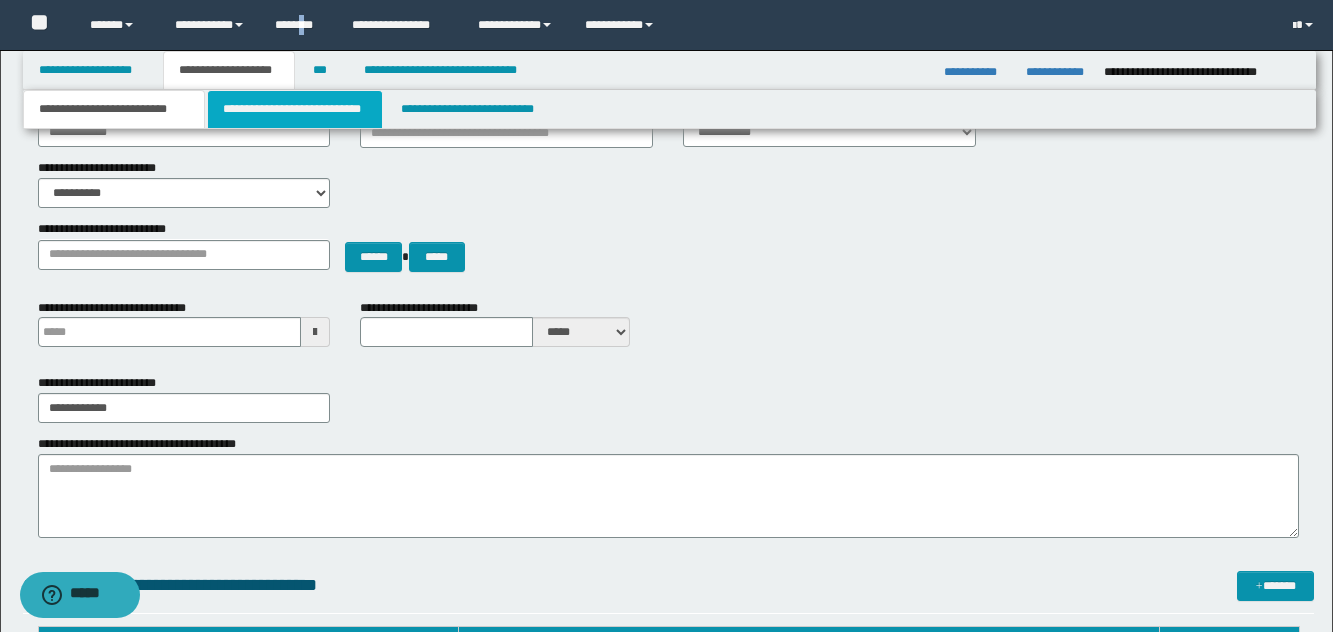 click on "**********" at bounding box center [295, 109] 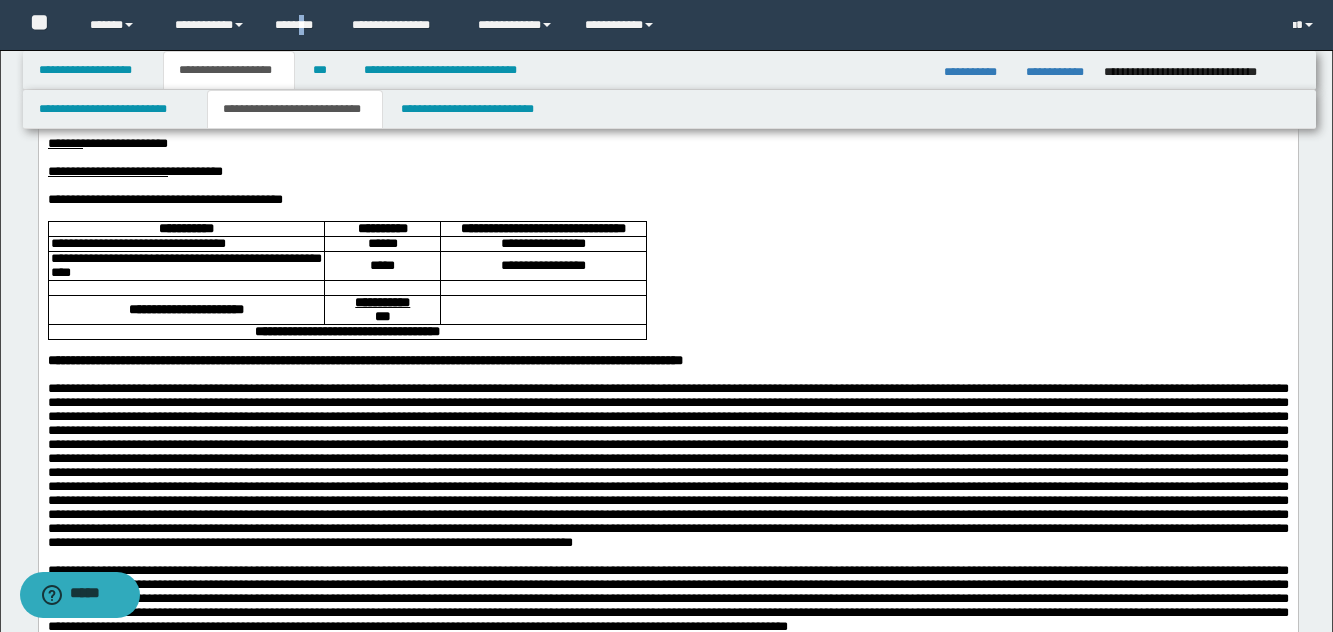 scroll, scrollTop: 800, scrollLeft: 0, axis: vertical 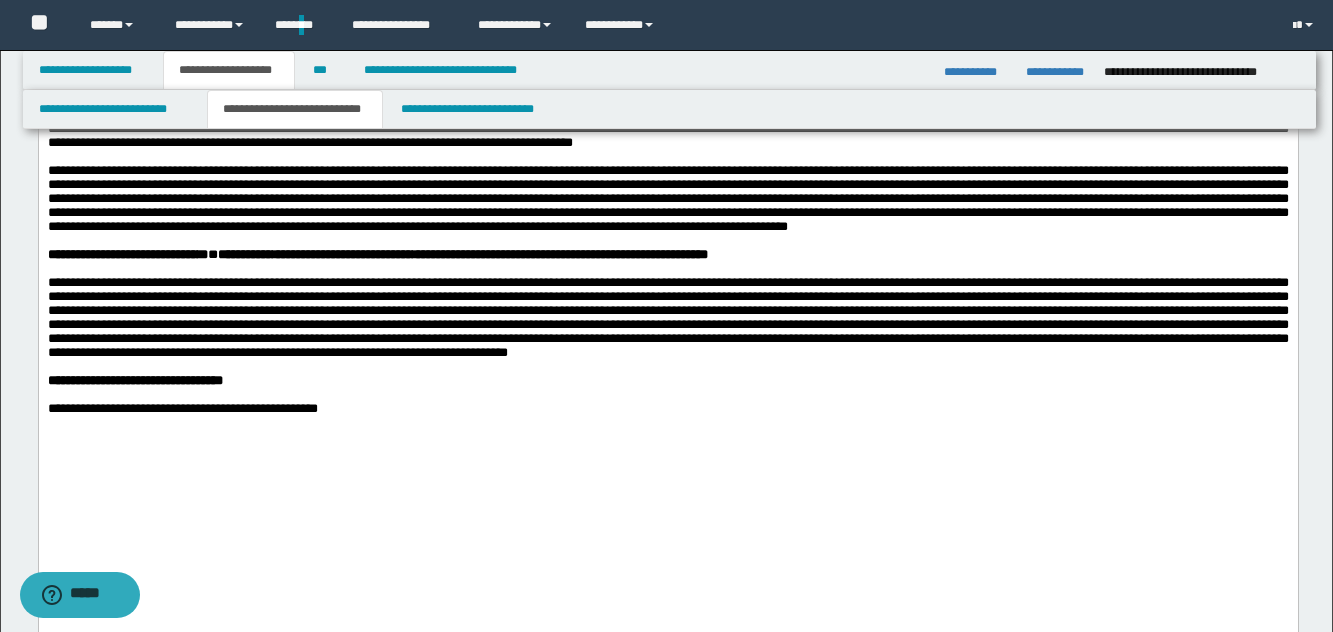 click at bounding box center (667, 198) 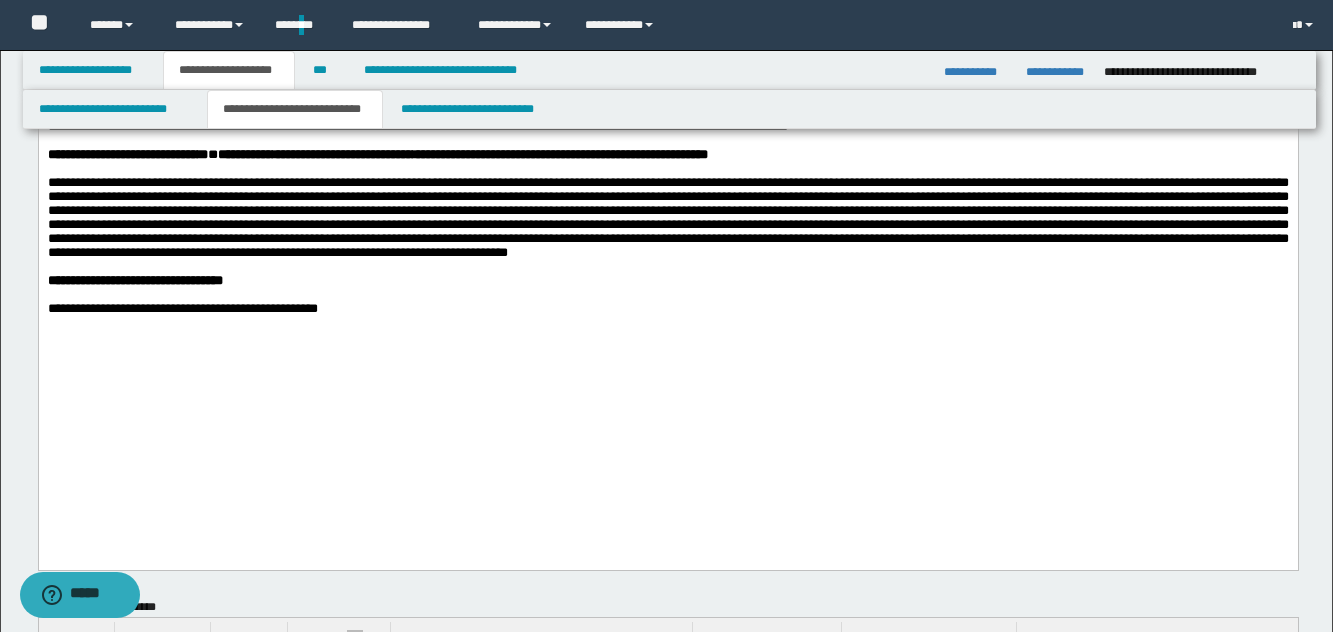 click on "**********" at bounding box center [667, 281] 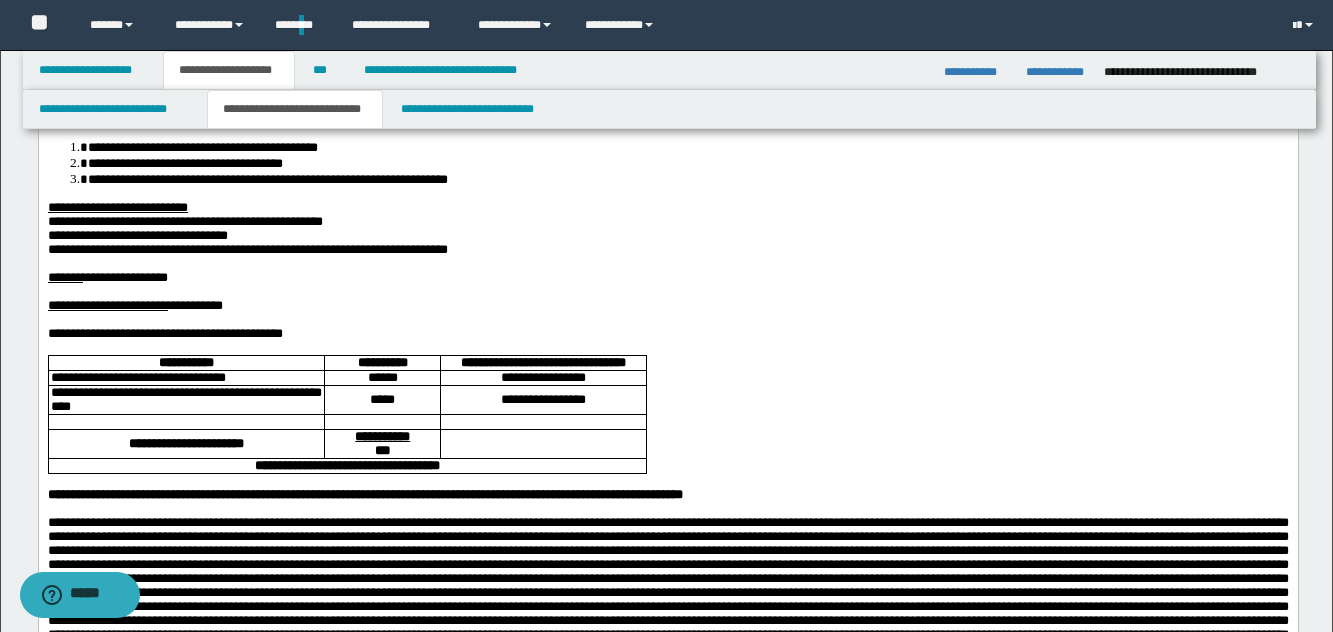 scroll, scrollTop: 0, scrollLeft: 0, axis: both 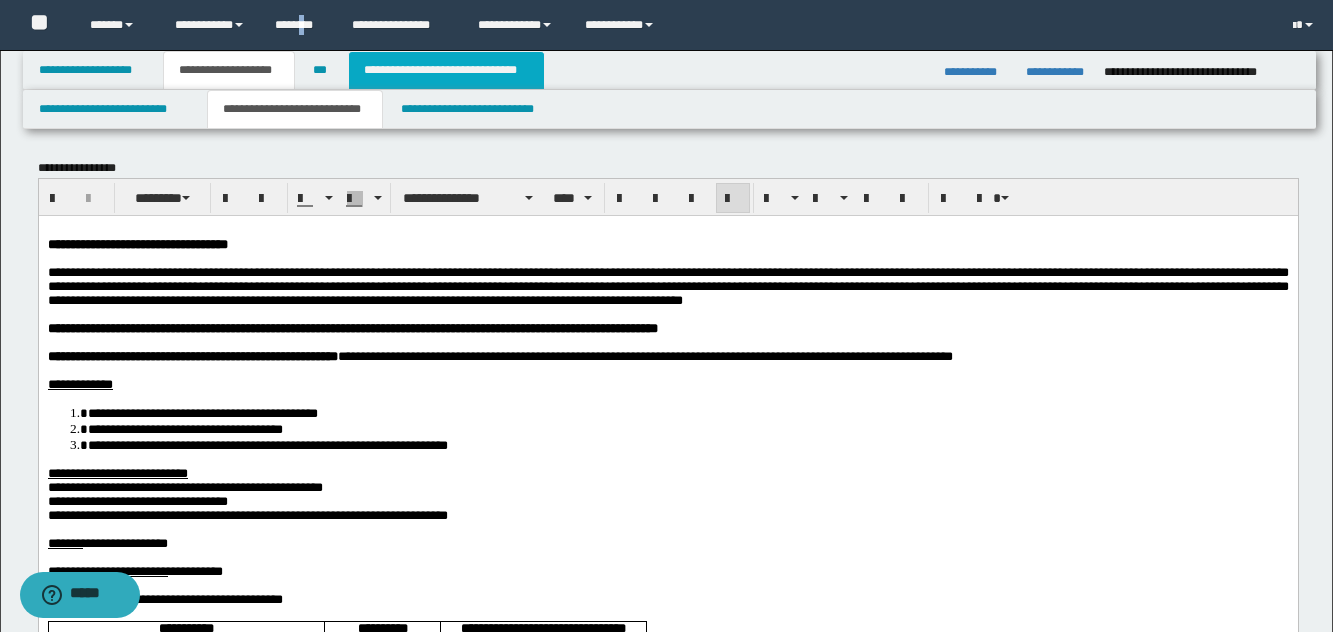 click on "**********" at bounding box center [446, 70] 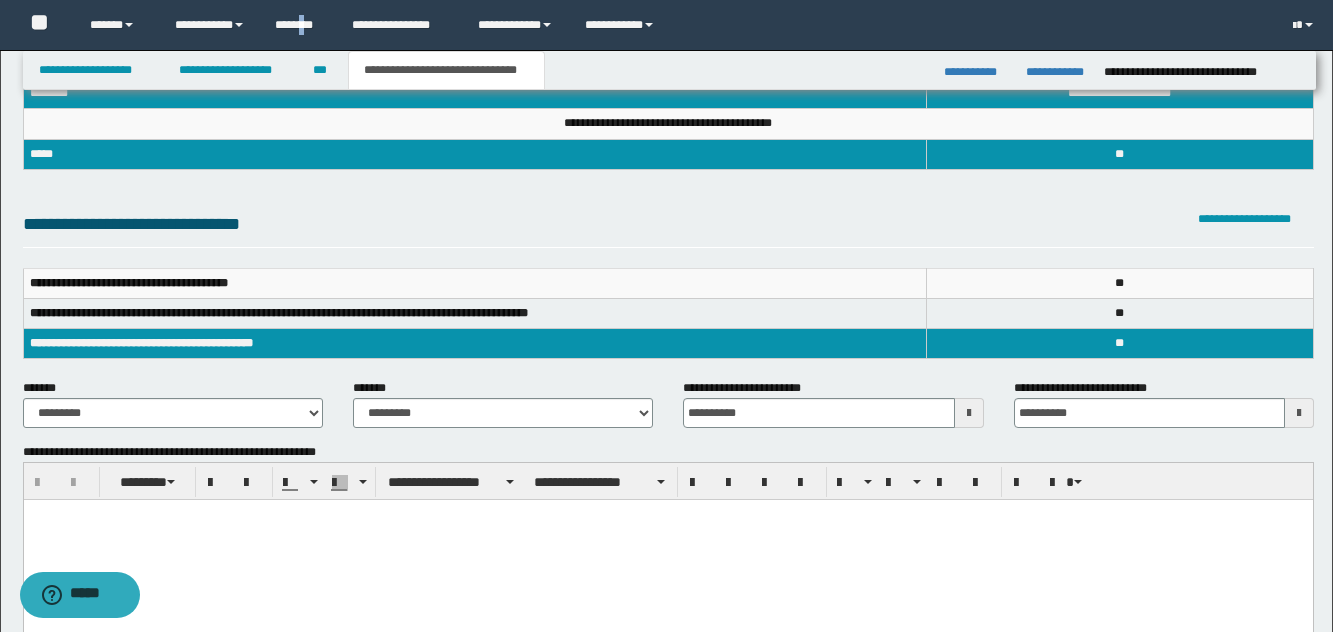 scroll, scrollTop: 100, scrollLeft: 0, axis: vertical 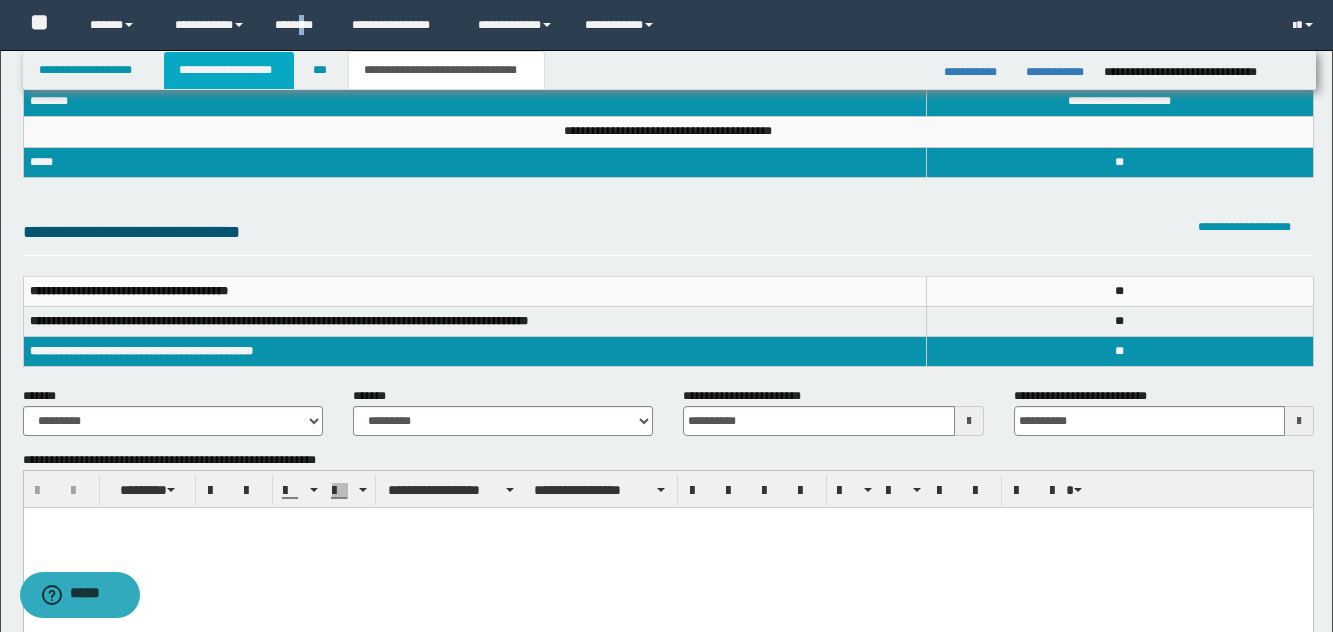 click on "**********" at bounding box center [229, 70] 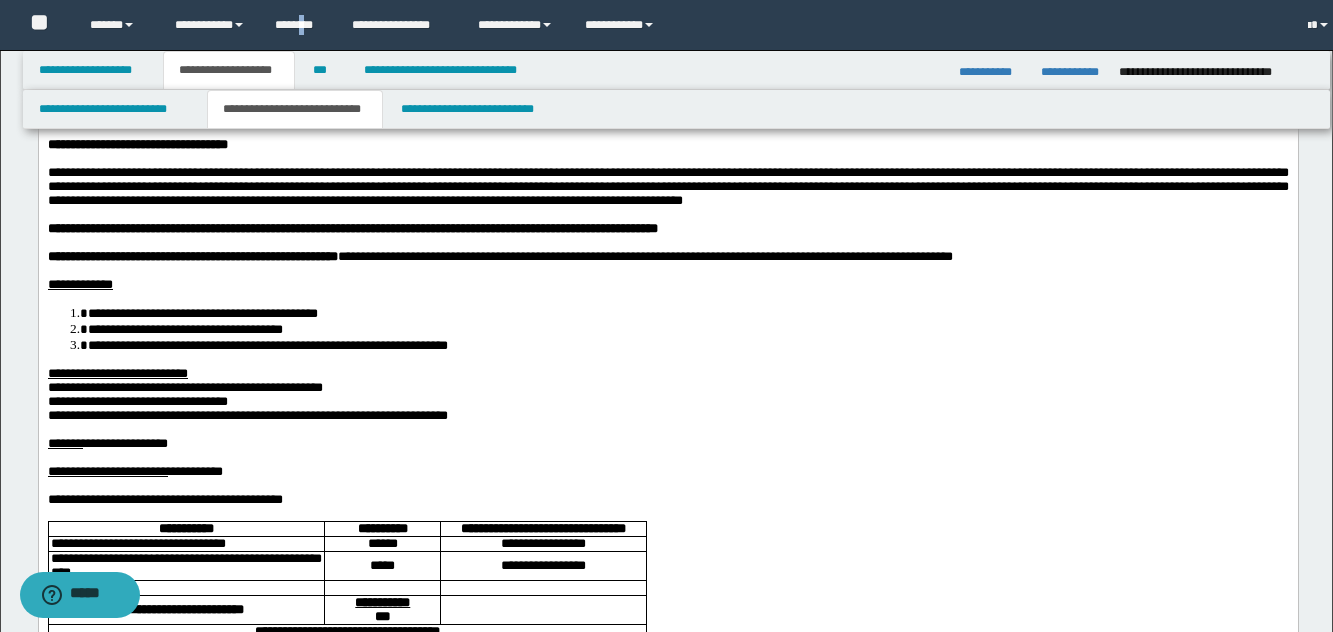 scroll, scrollTop: 131, scrollLeft: 0, axis: vertical 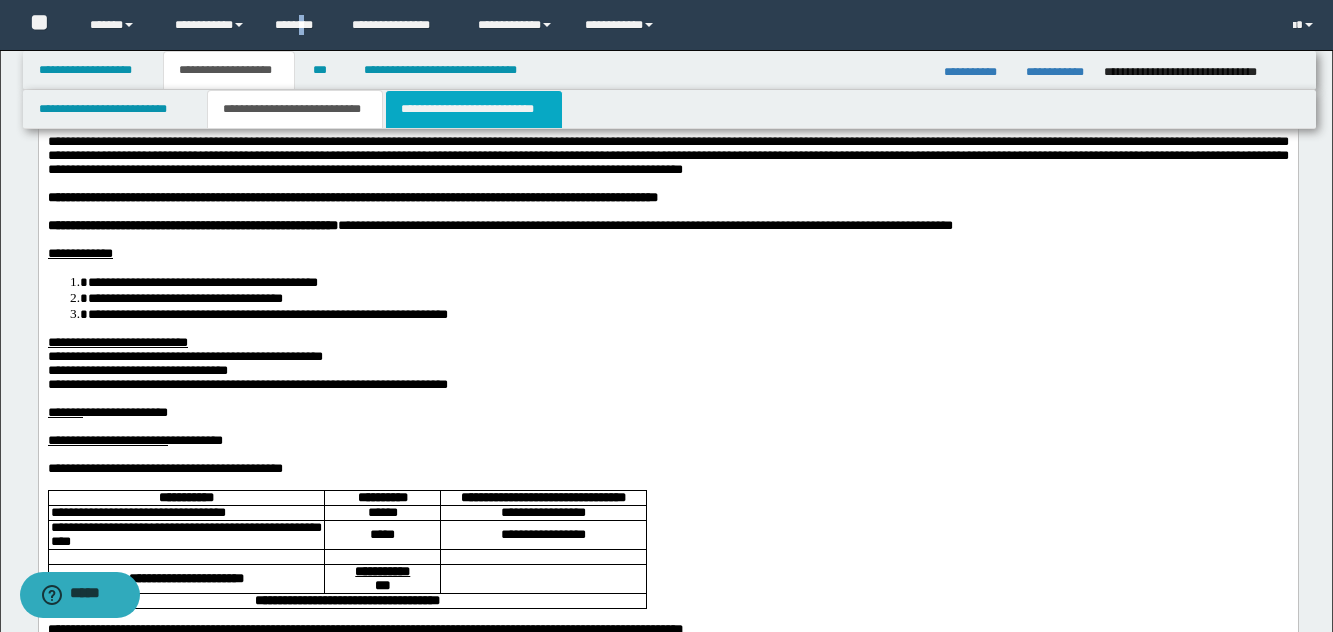 click on "**********" at bounding box center (474, 109) 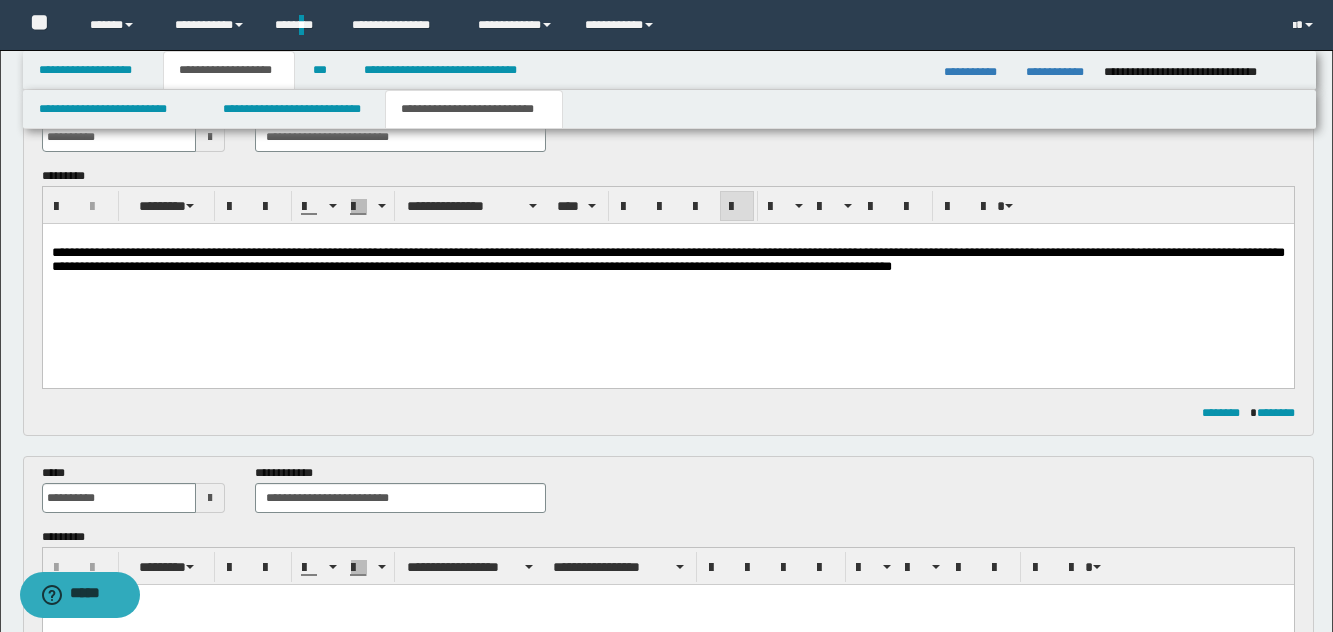 click on "**********" at bounding box center (667, 278) 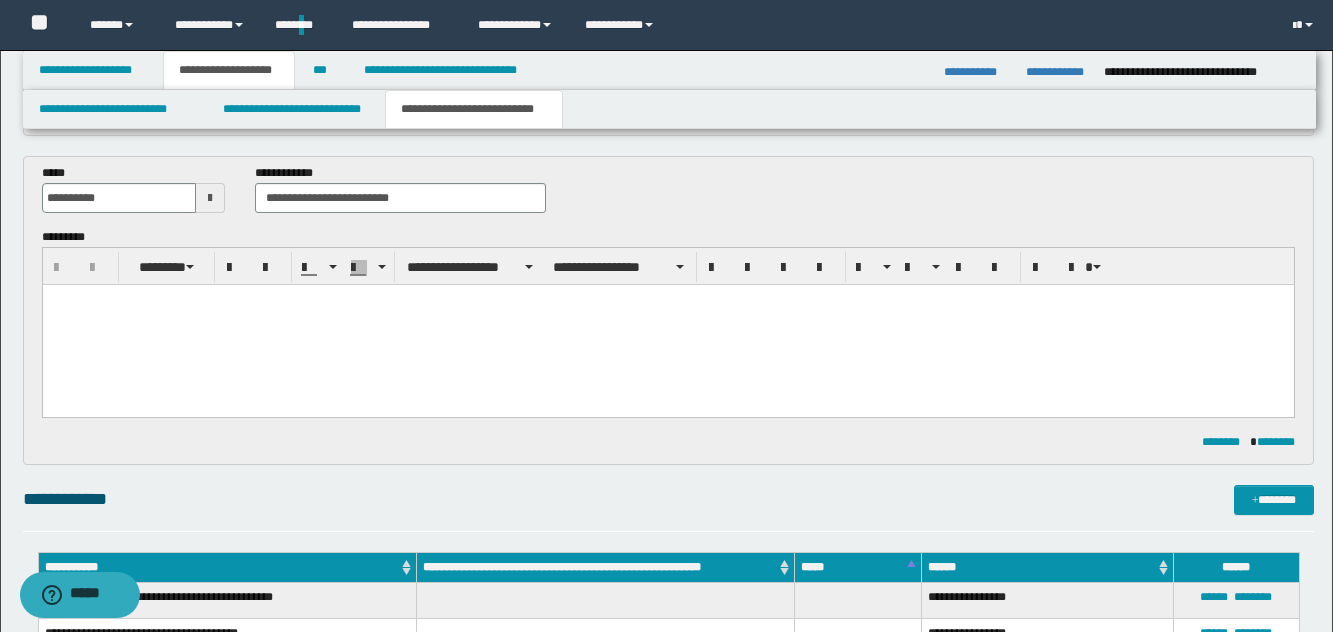 click at bounding box center (667, 324) 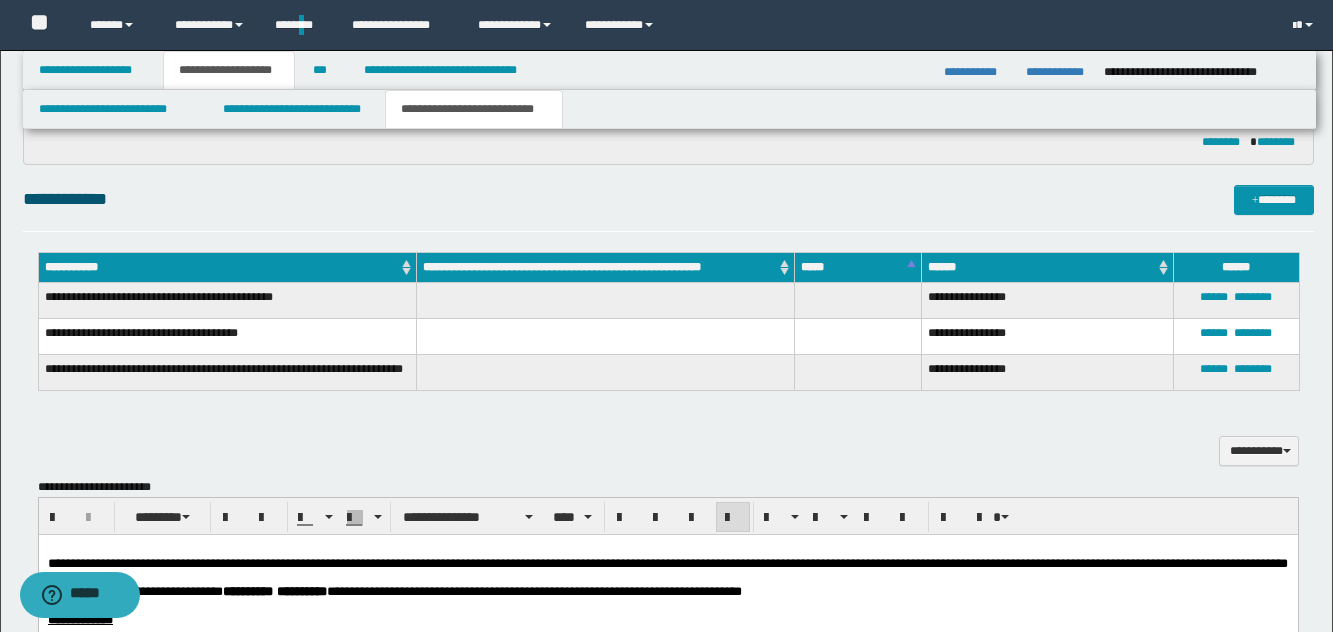 scroll, scrollTop: 1131, scrollLeft: 0, axis: vertical 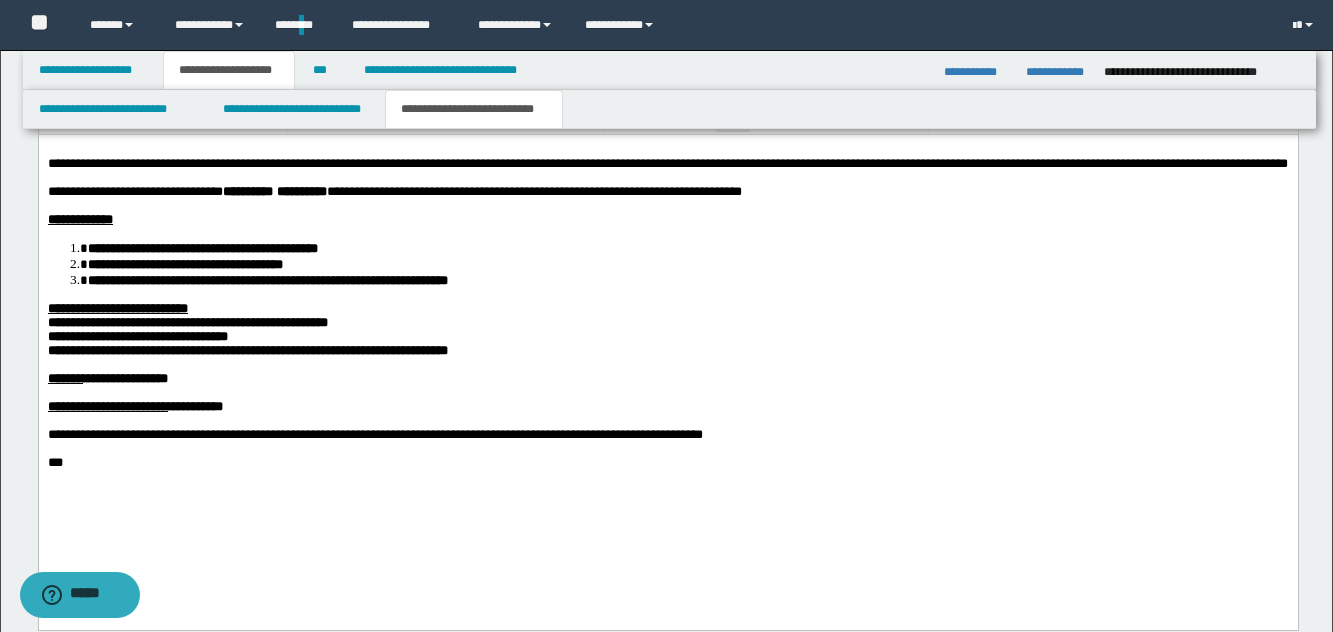click on "**********" at bounding box center (667, 337) 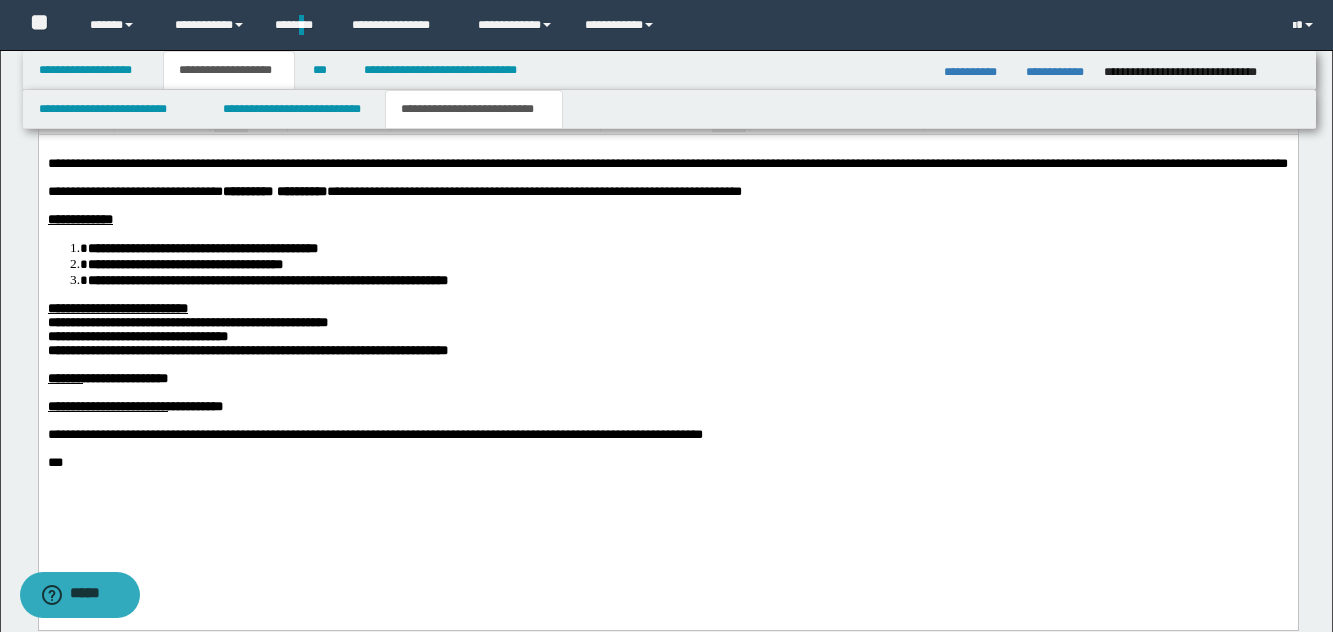 click on "**********" at bounding box center [667, 379] 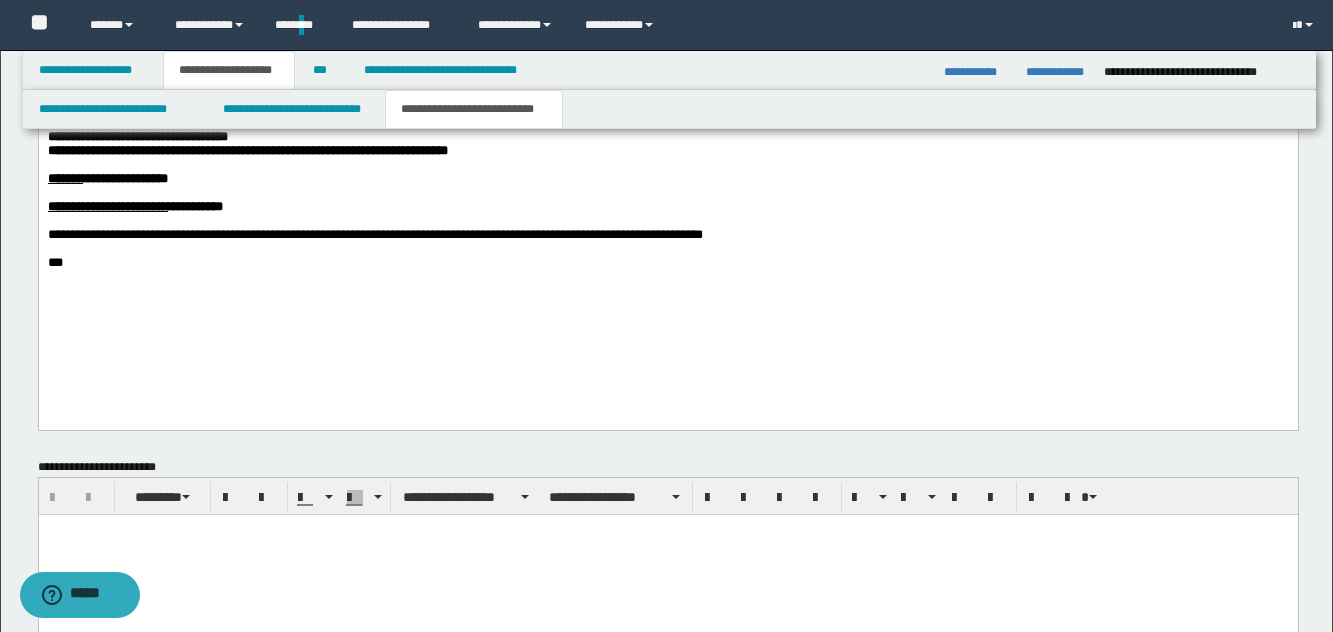 click on "**********" at bounding box center (667, 158) 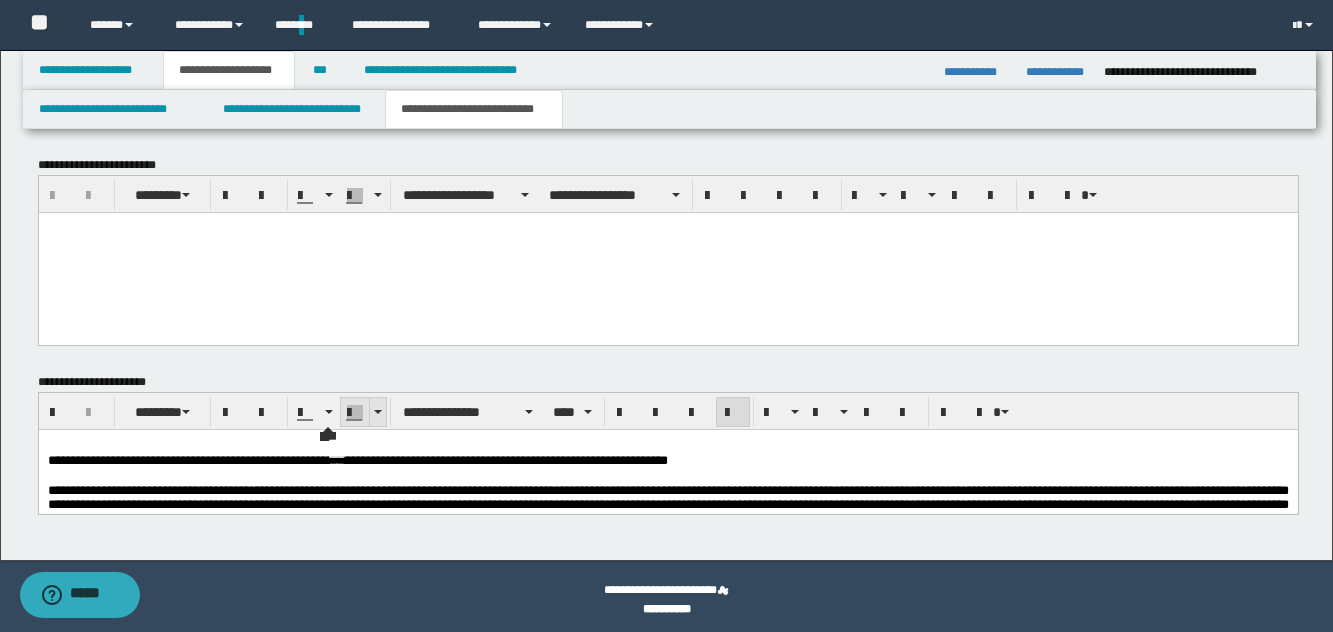 scroll, scrollTop: 1640, scrollLeft: 0, axis: vertical 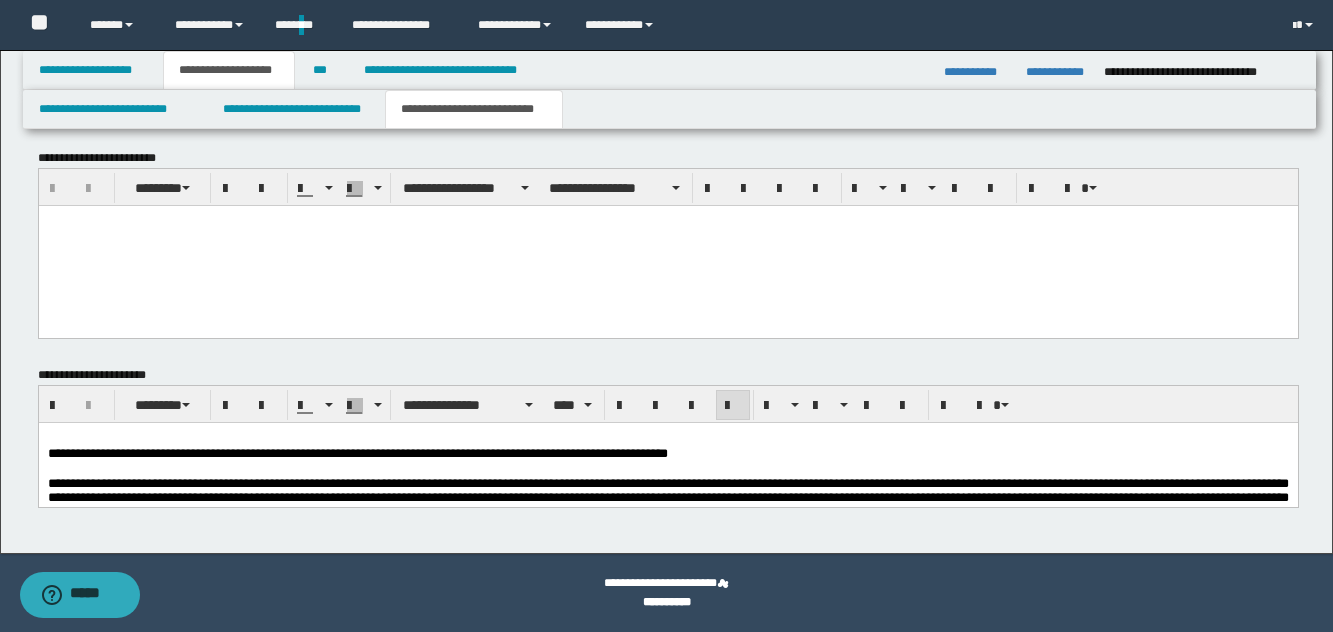 click on "**********" at bounding box center [667, 453] 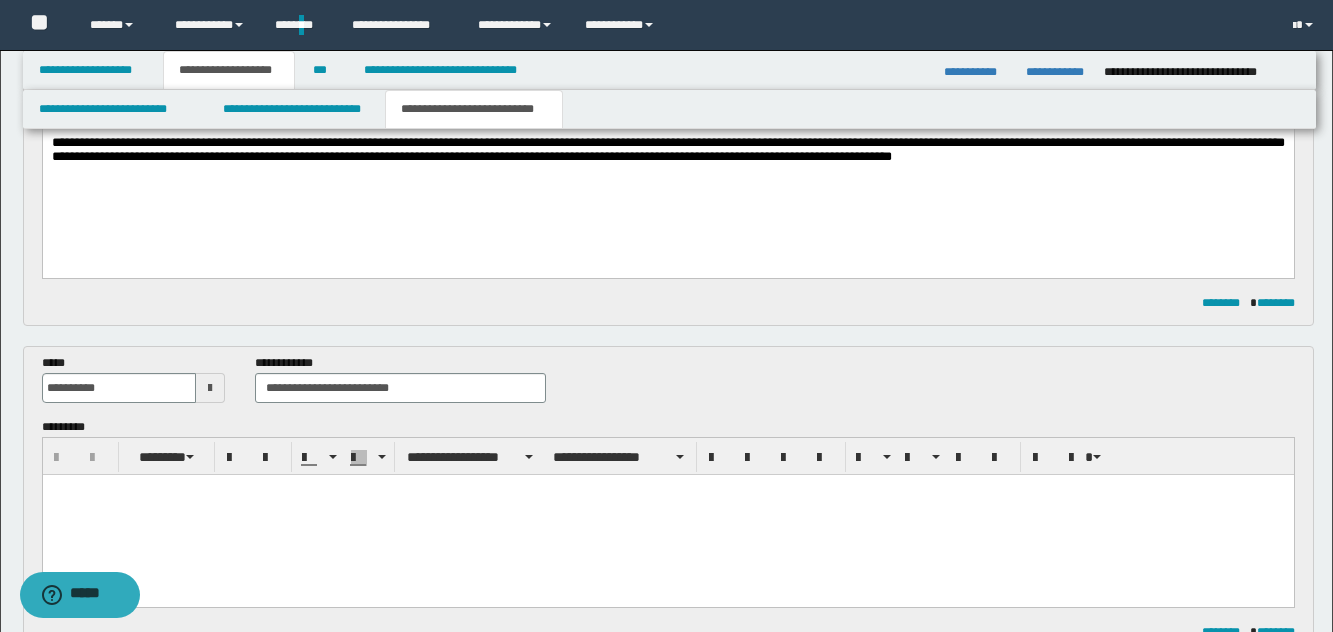scroll, scrollTop: 240, scrollLeft: 0, axis: vertical 